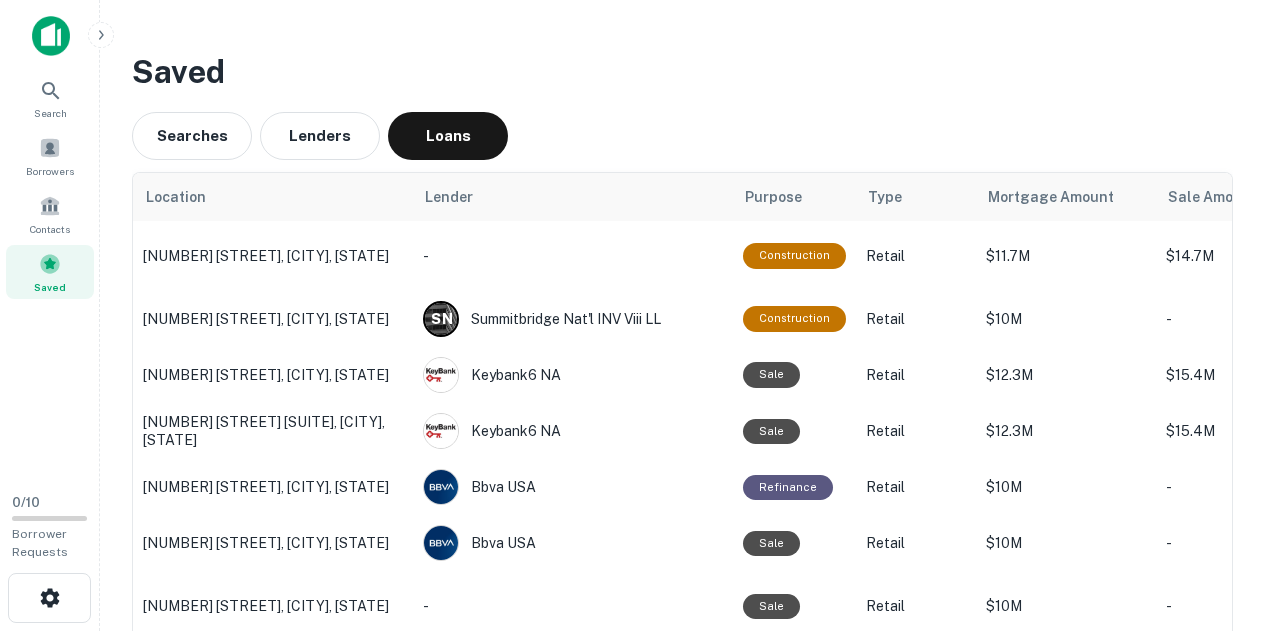 scroll, scrollTop: 1708, scrollLeft: 0, axis: vertical 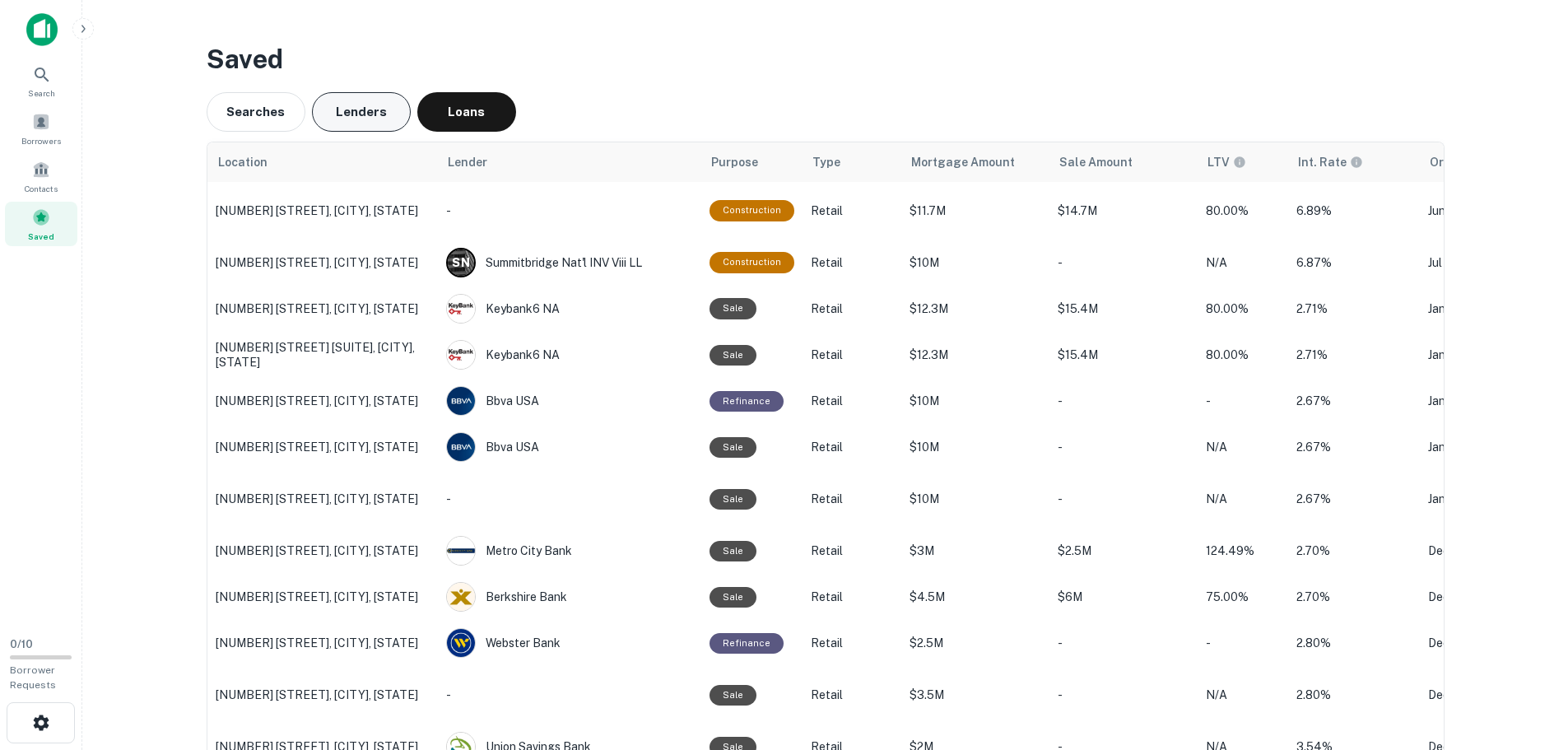 click on "Lenders" at bounding box center [361, 112] 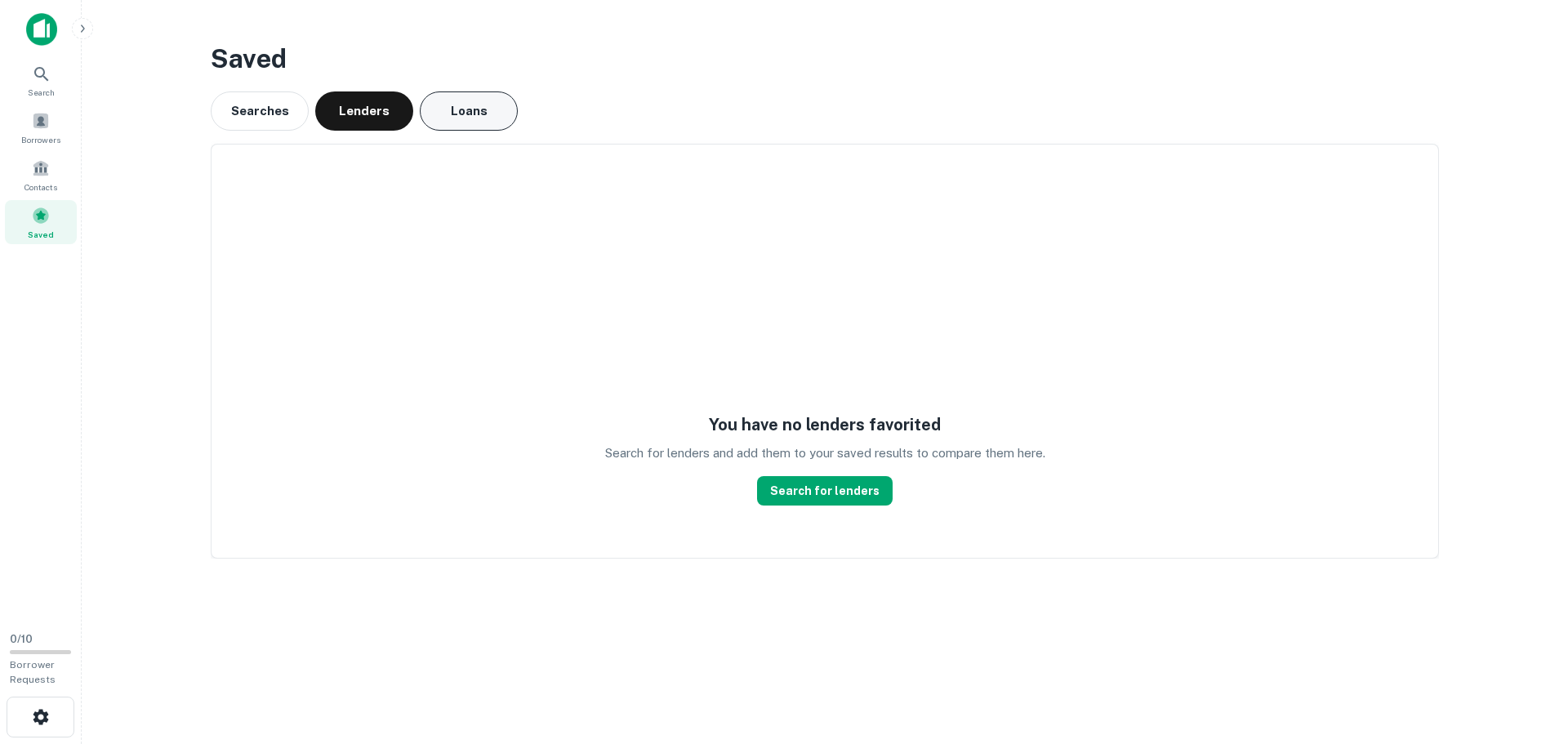 click on "Loans" at bounding box center (469, 111) 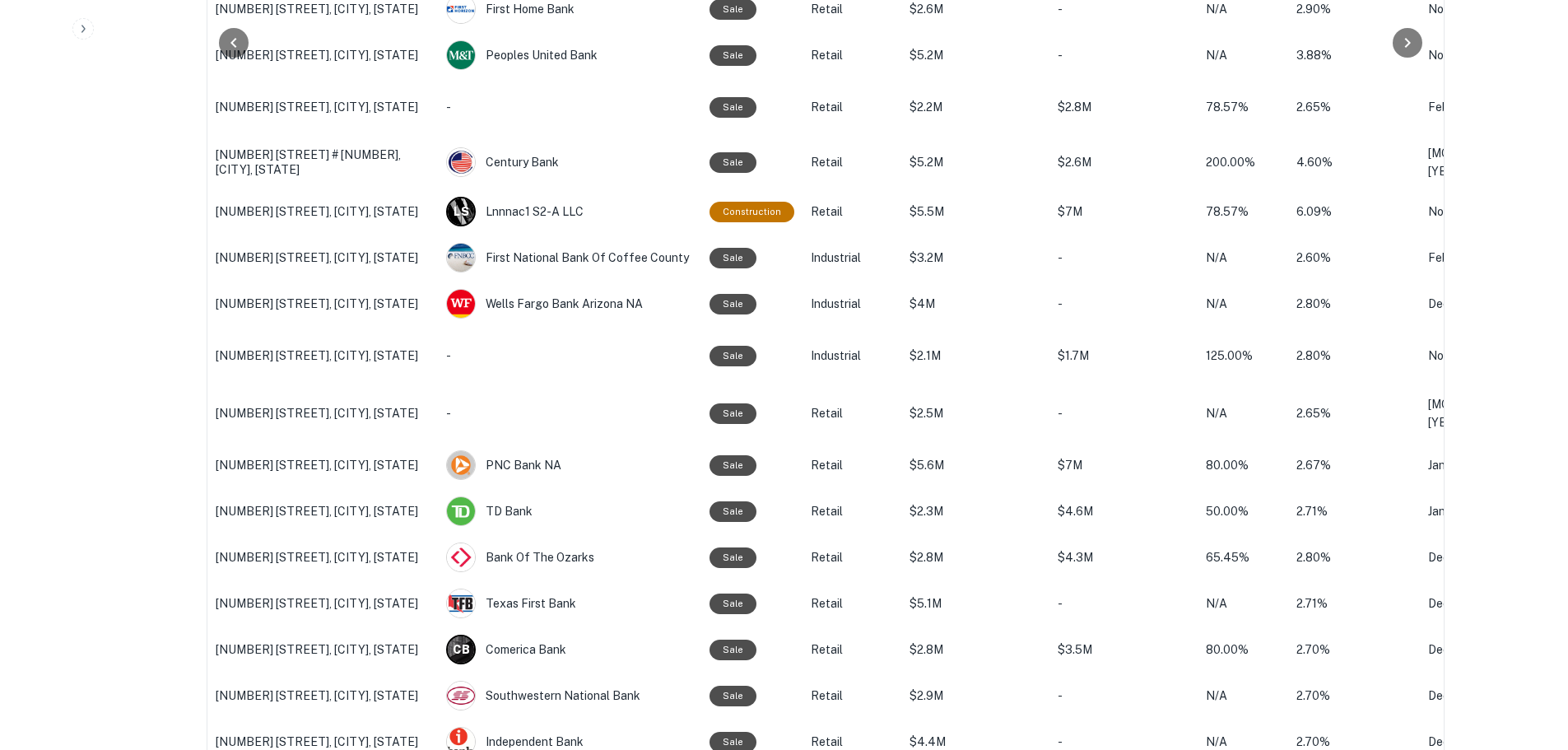 scroll, scrollTop: 1406, scrollLeft: 0, axis: vertical 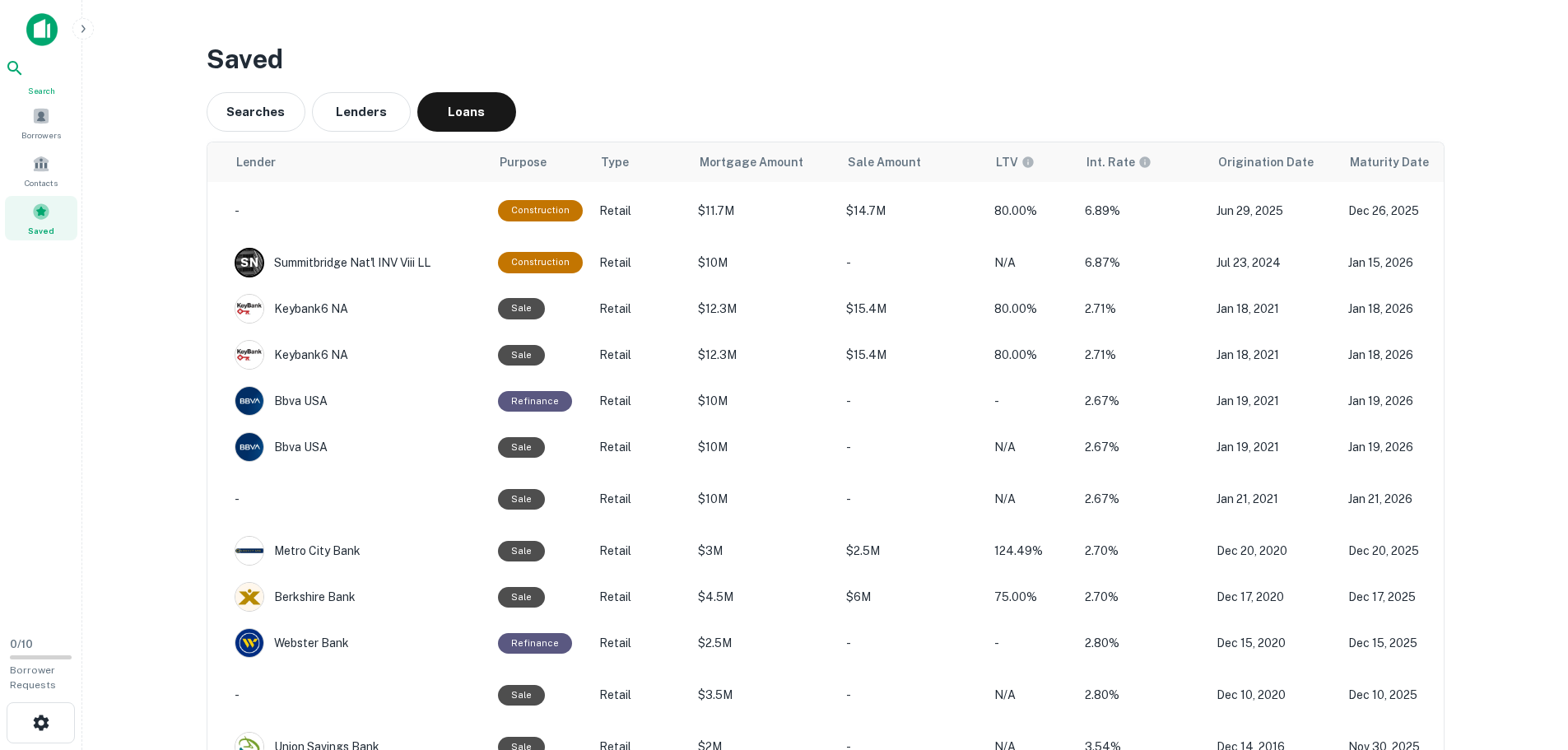 click on "Search" at bounding box center [41, 77] 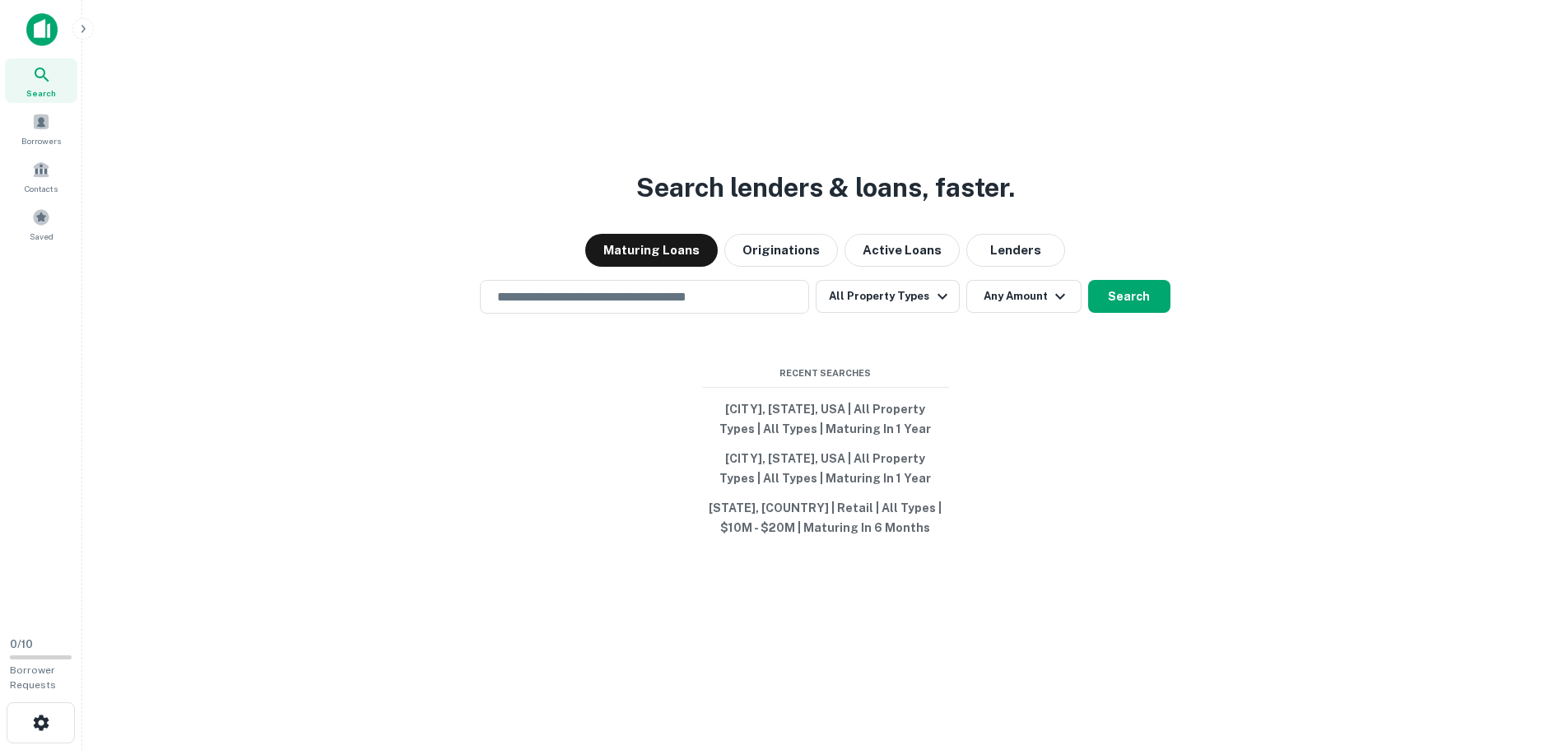 scroll, scrollTop: 0, scrollLeft: 0, axis: both 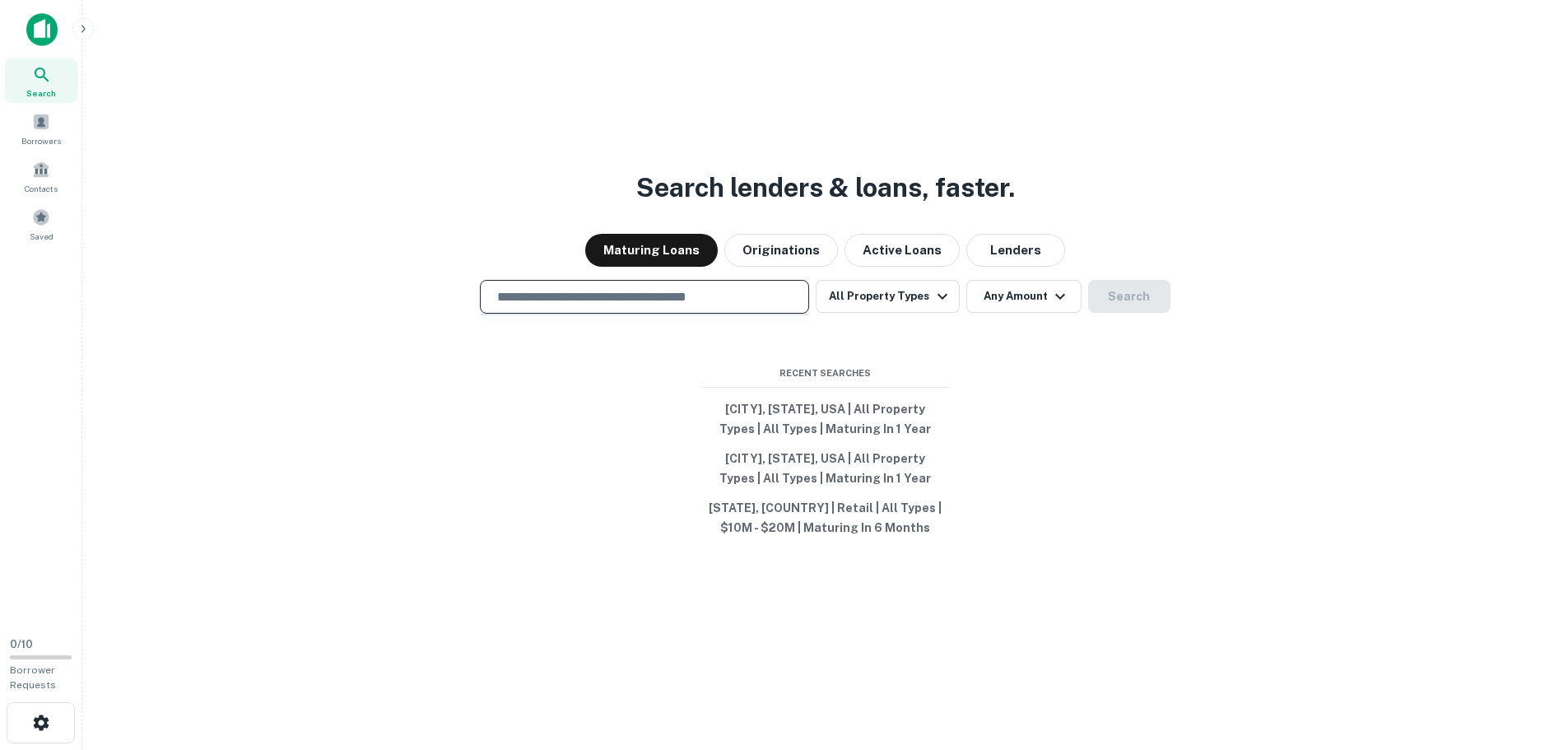 click at bounding box center [644, 296] 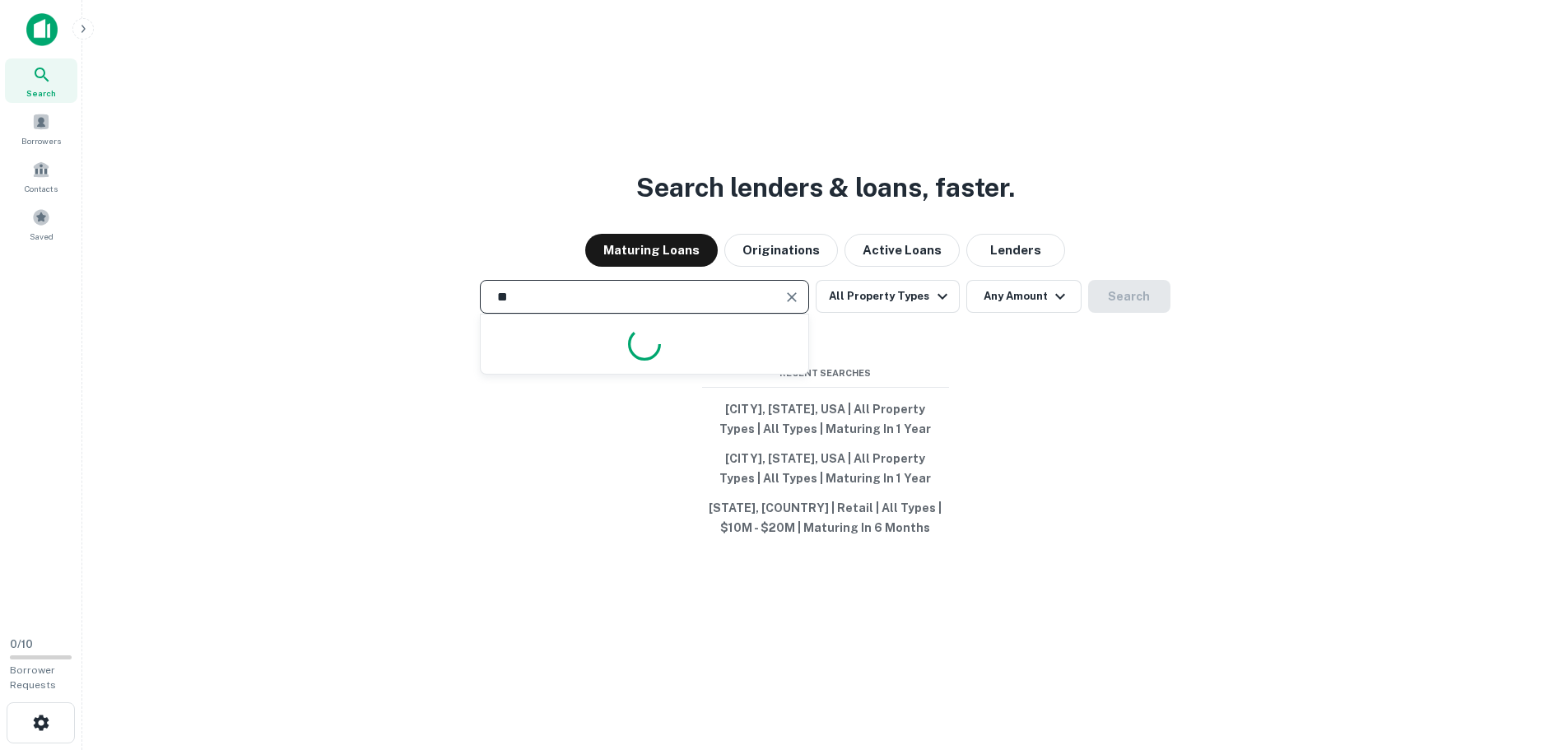type on "*" 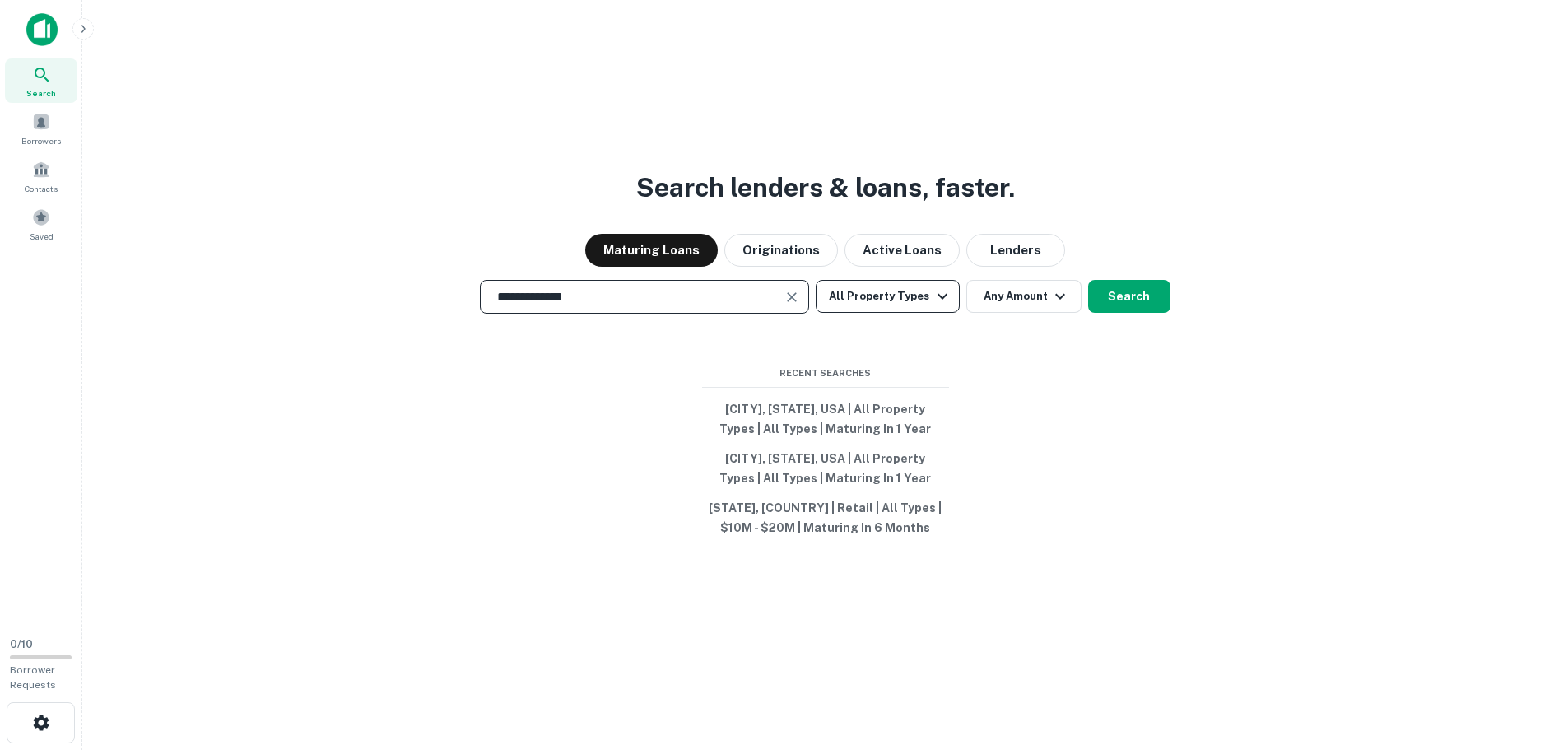 type on "**********" 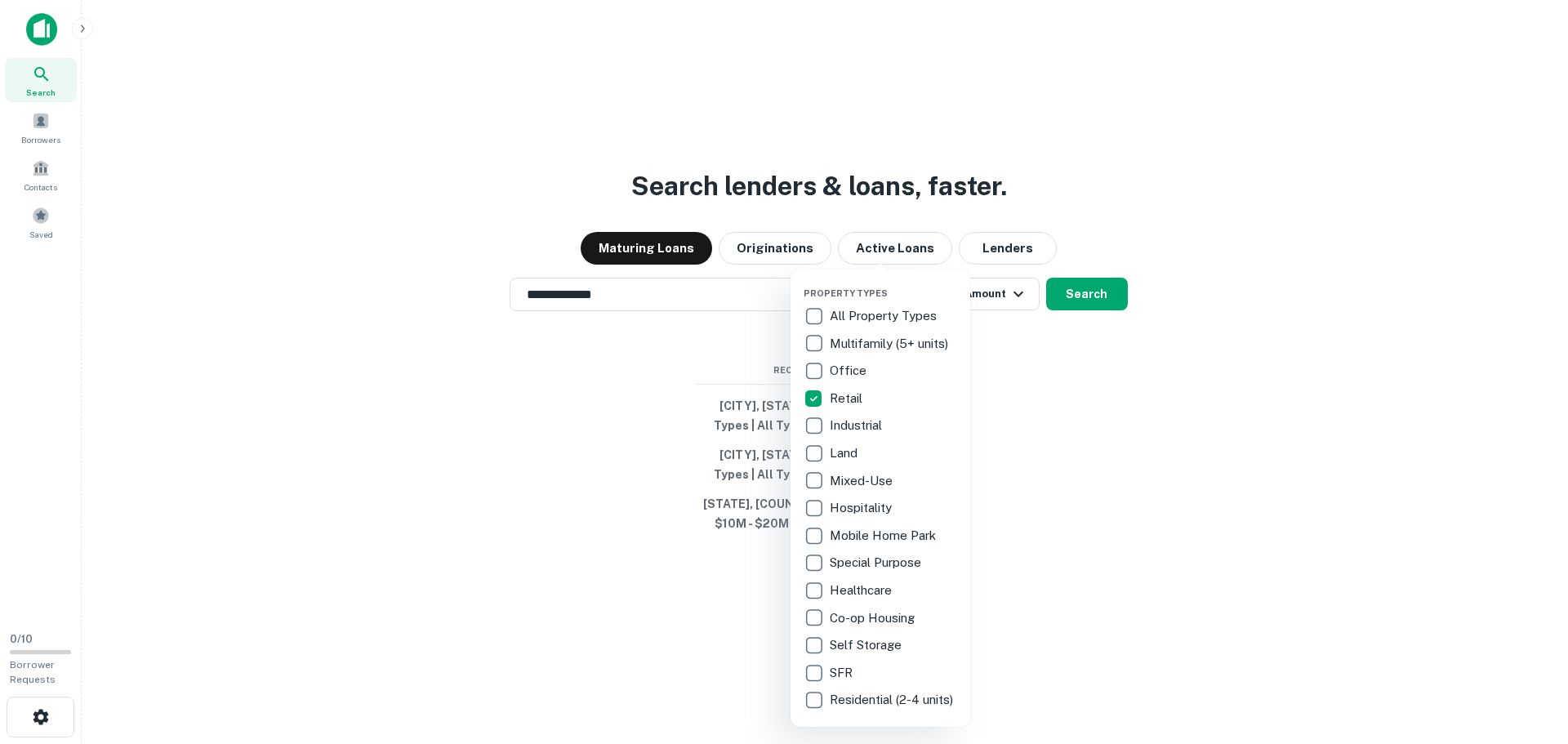 click at bounding box center [784, 372] 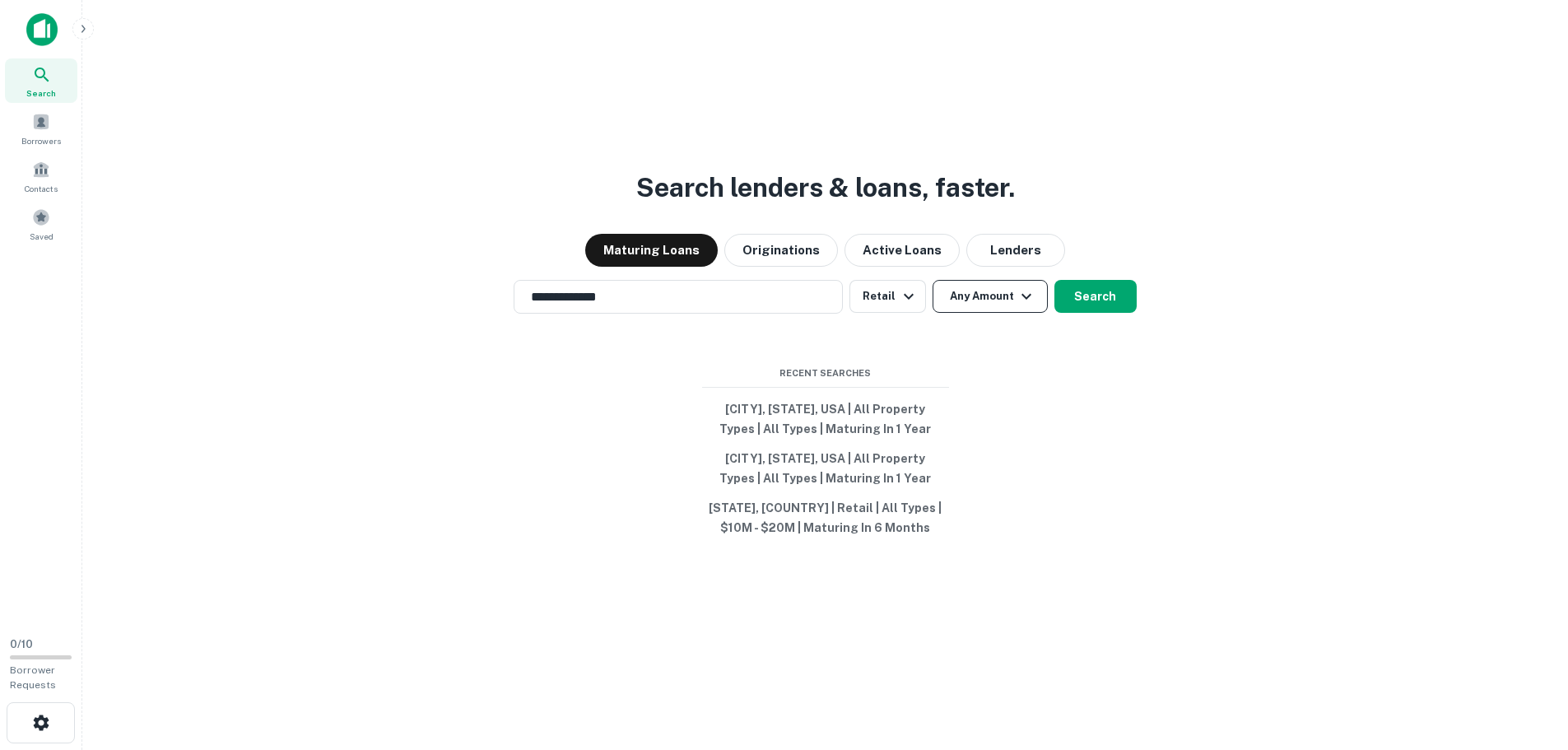 click 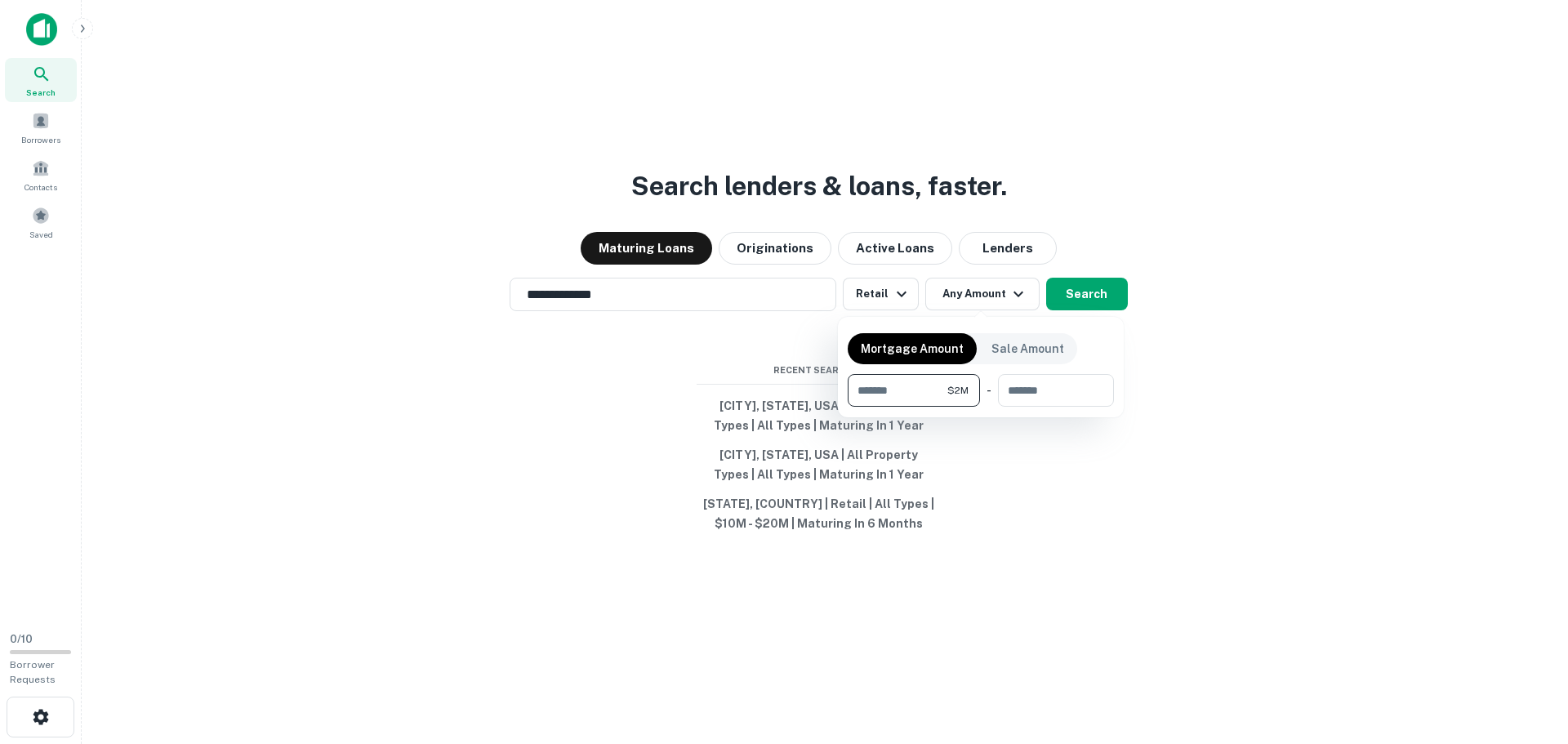 type on "*******" 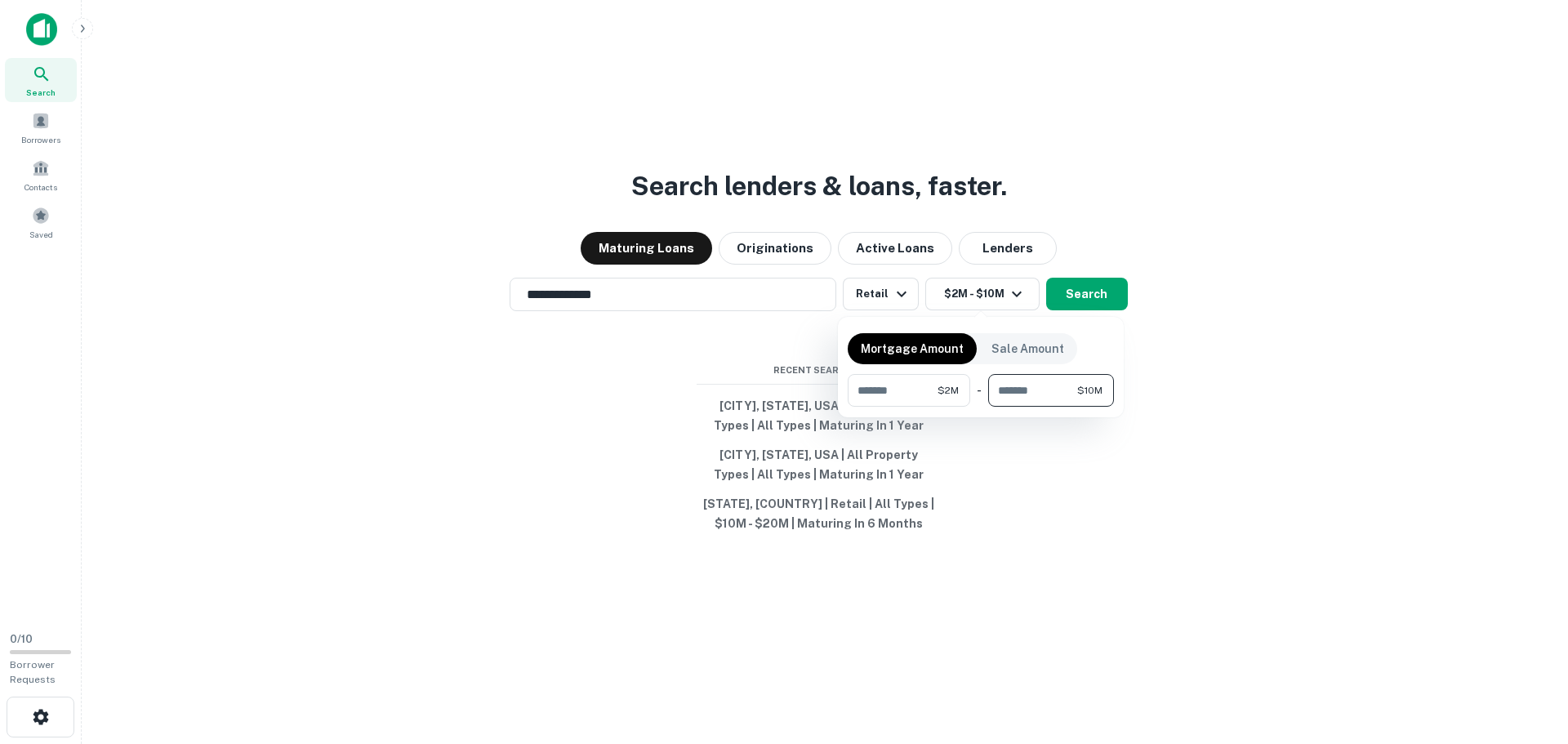type on "********" 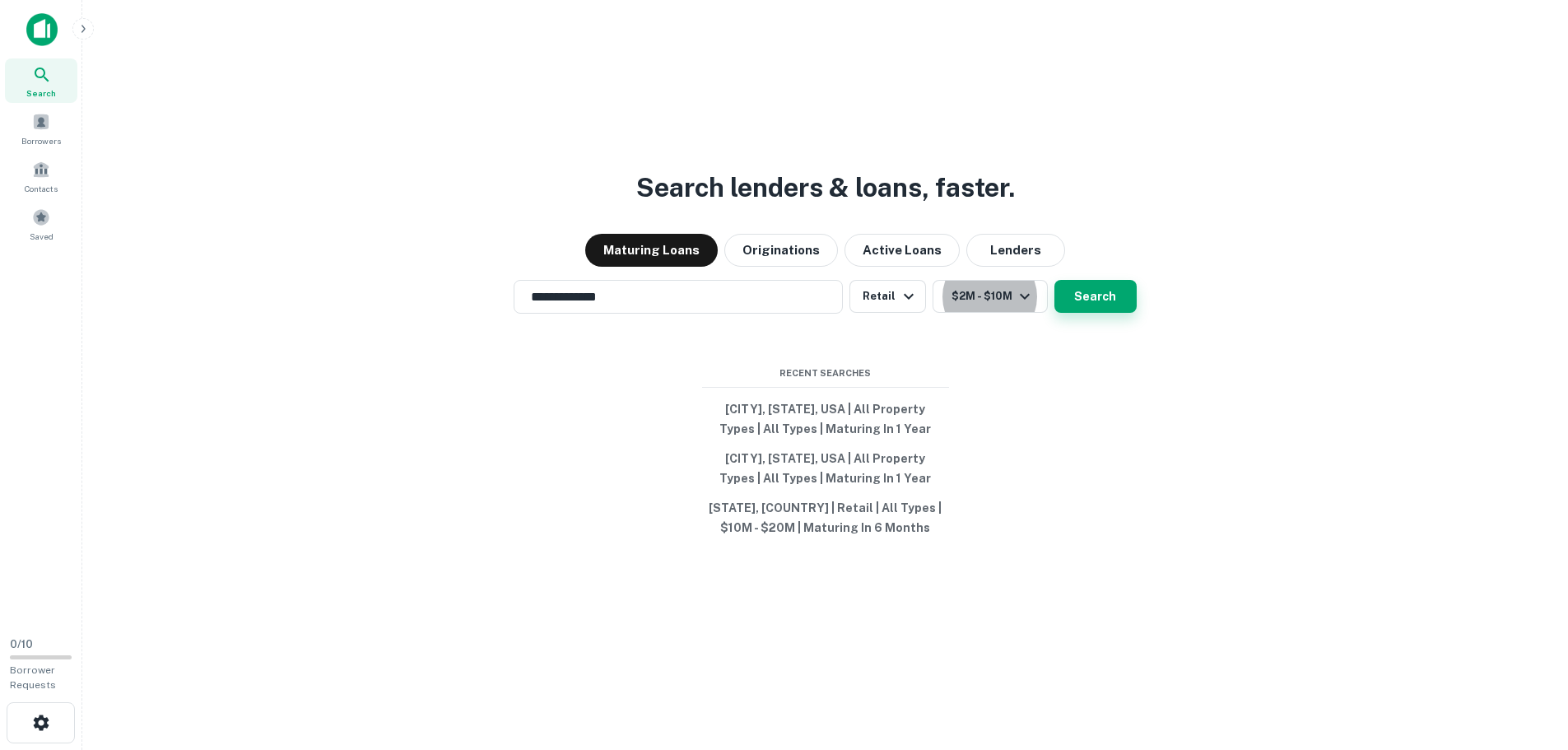 click on "Search" at bounding box center (1096, 296) 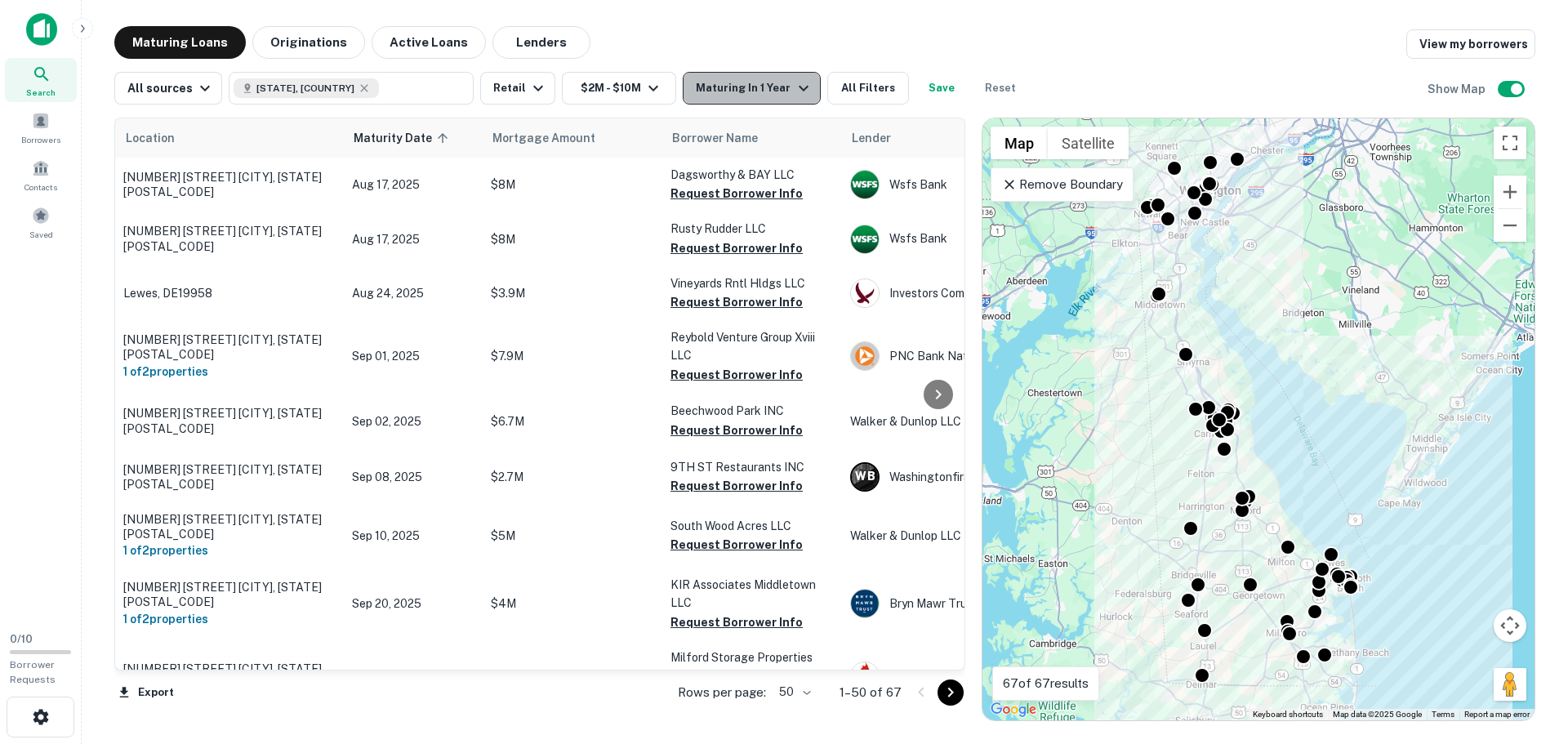 click on "Maturing In 1 Year" at bounding box center (754, 88) 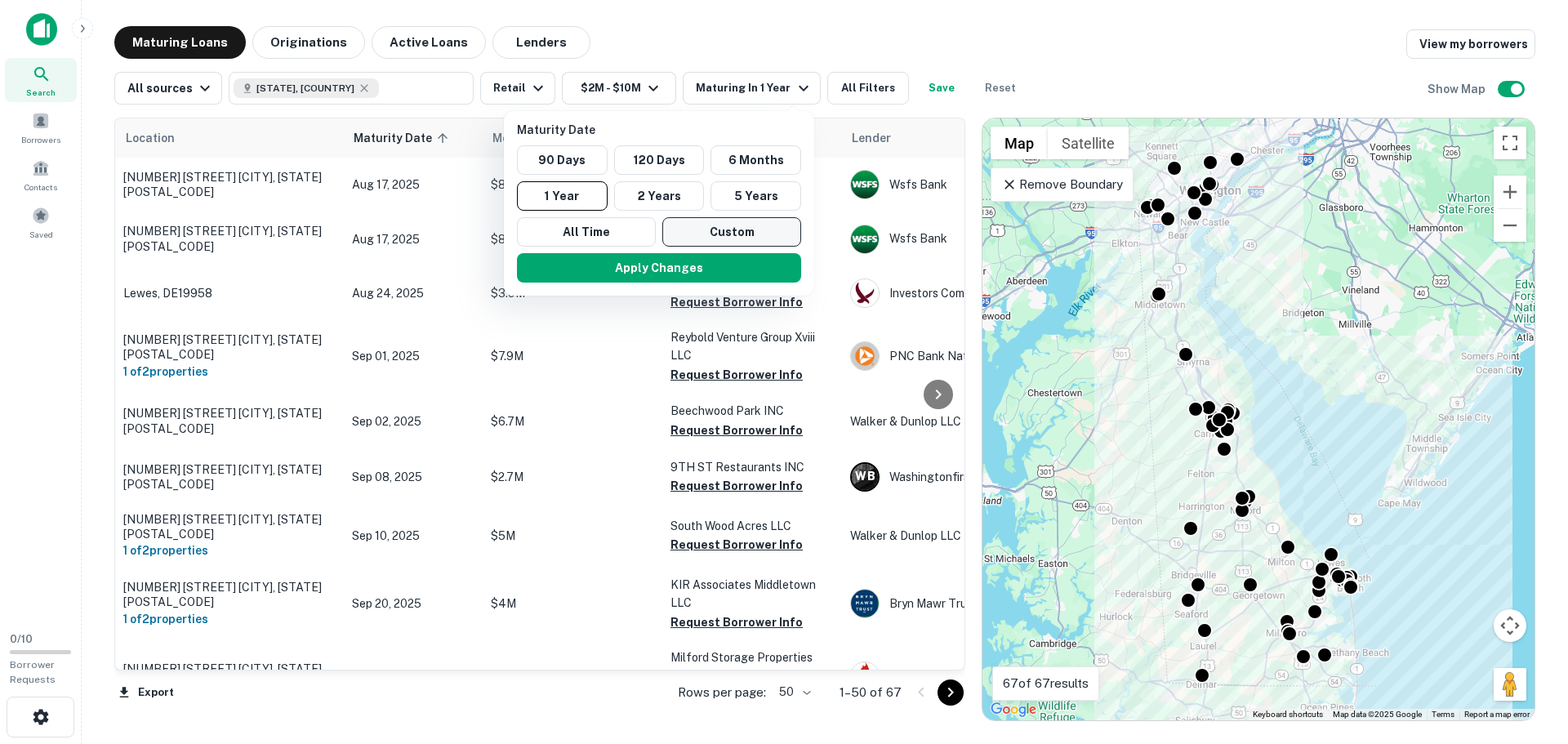 click on "Custom" at bounding box center (732, 232) 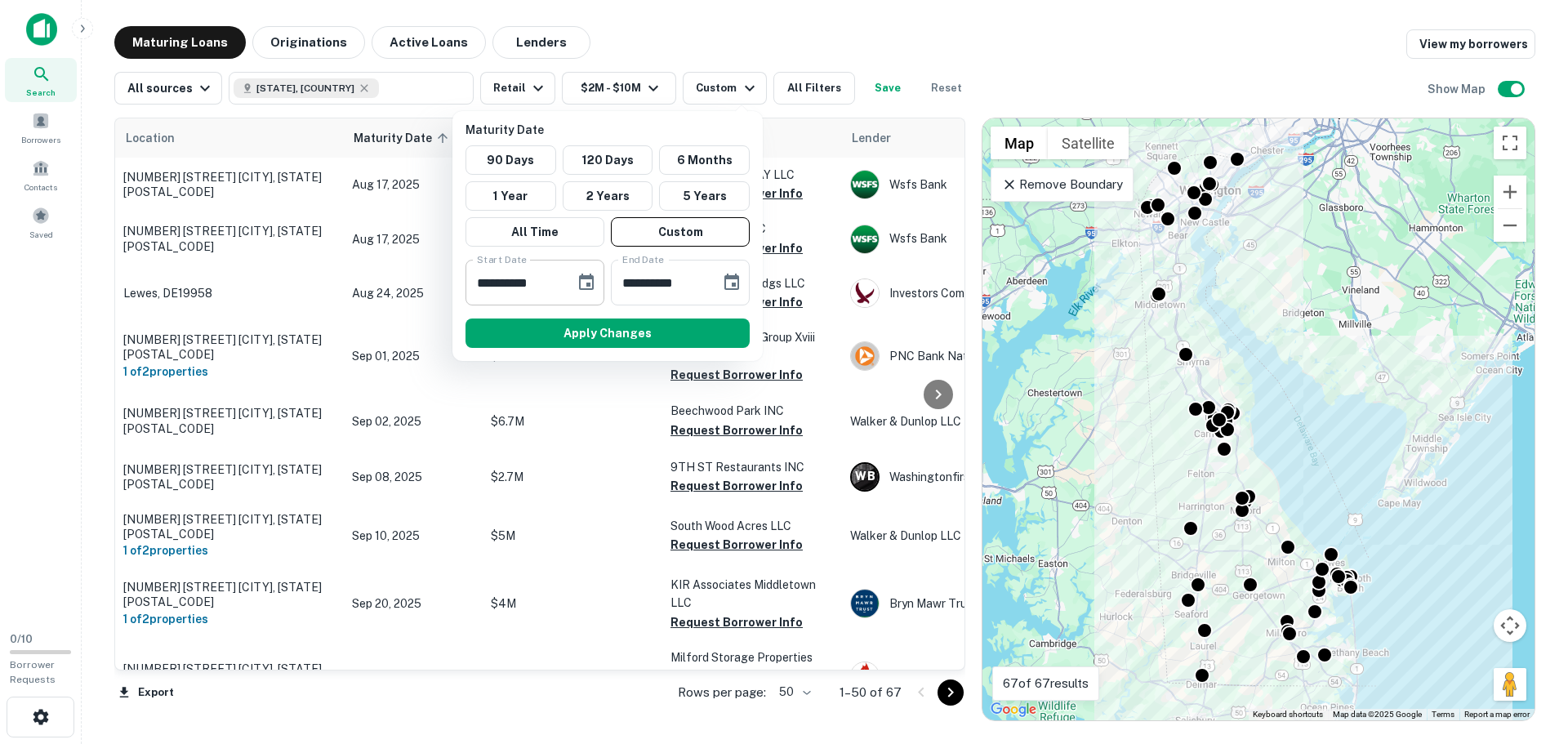 click on "**********" at bounding box center [535, 283] 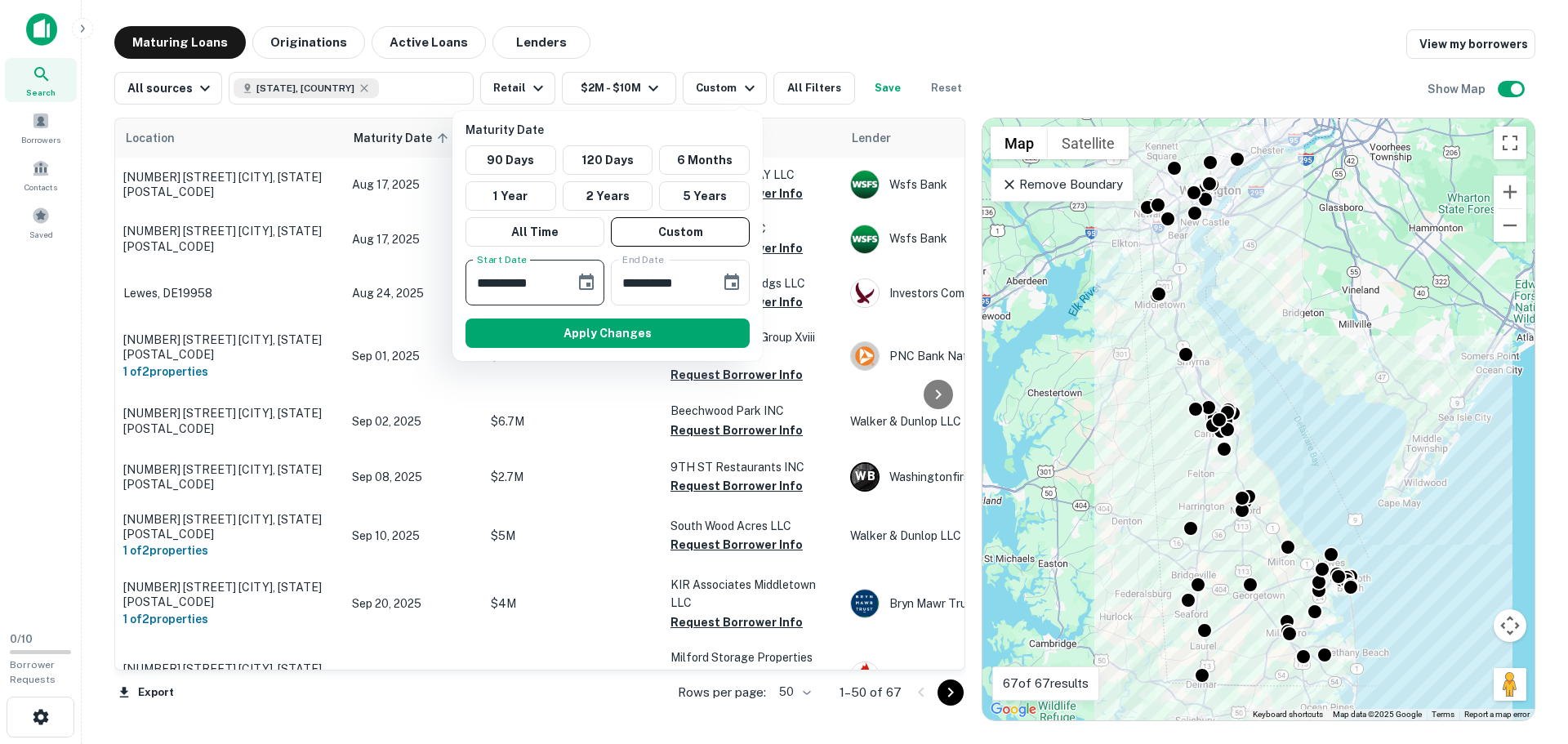 click 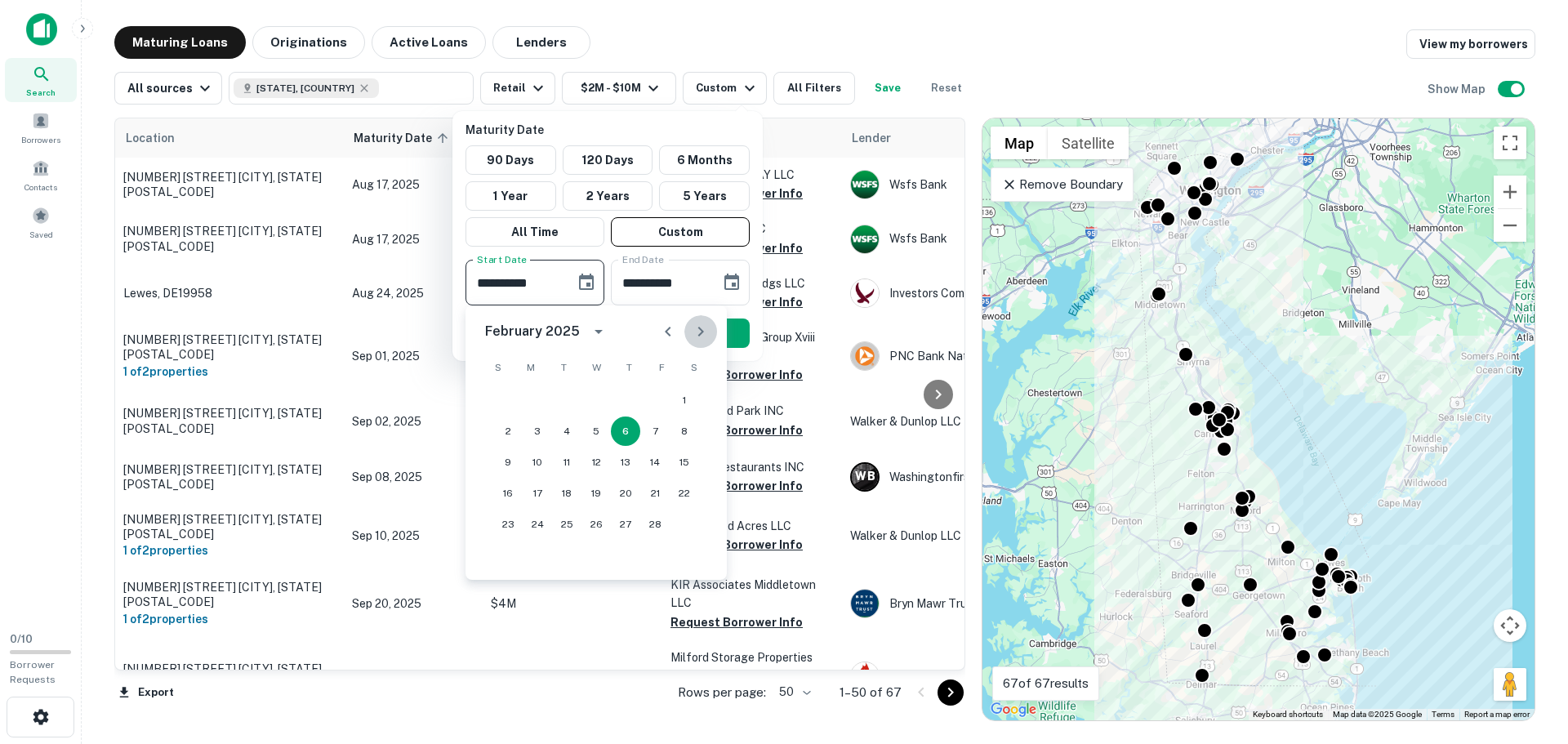 click 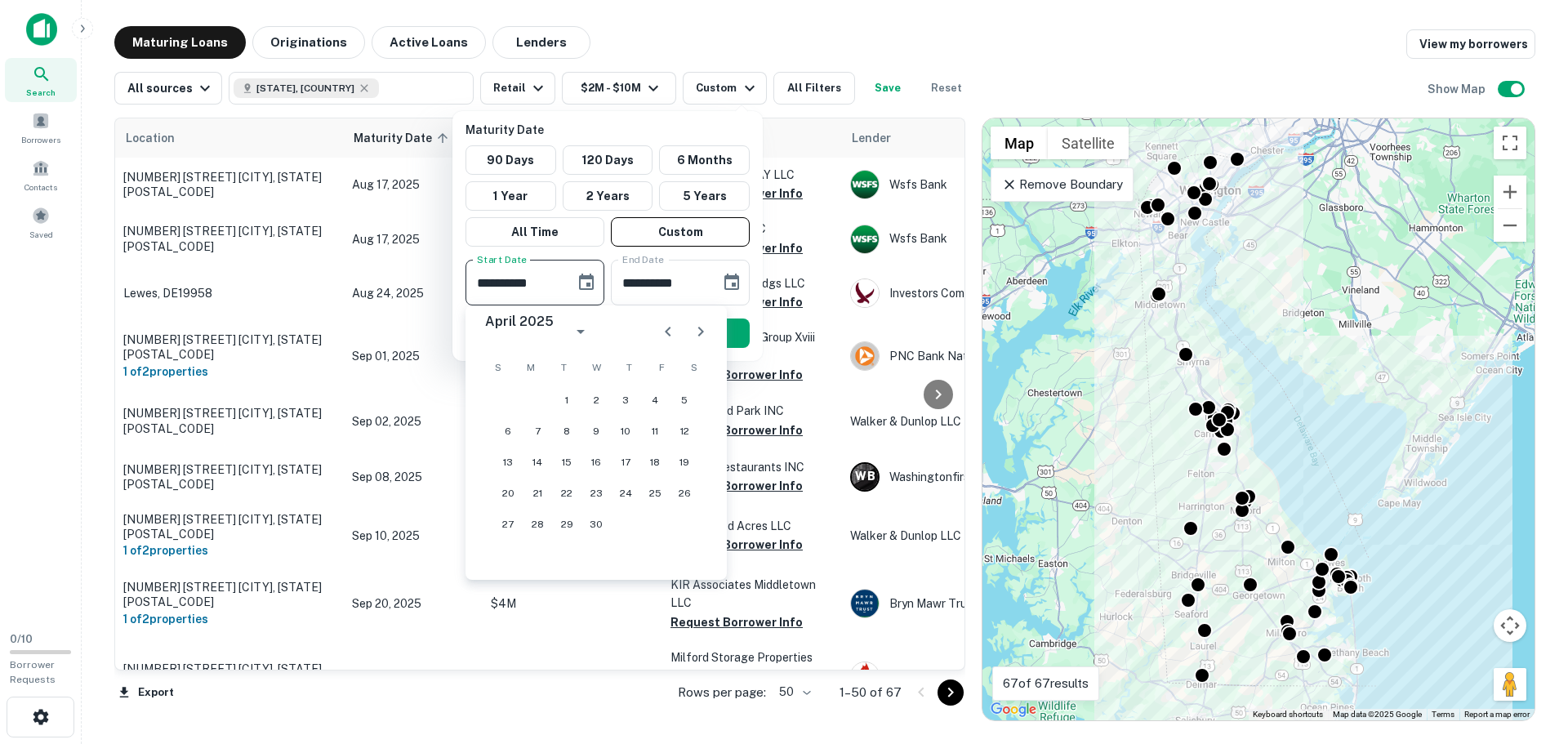 click 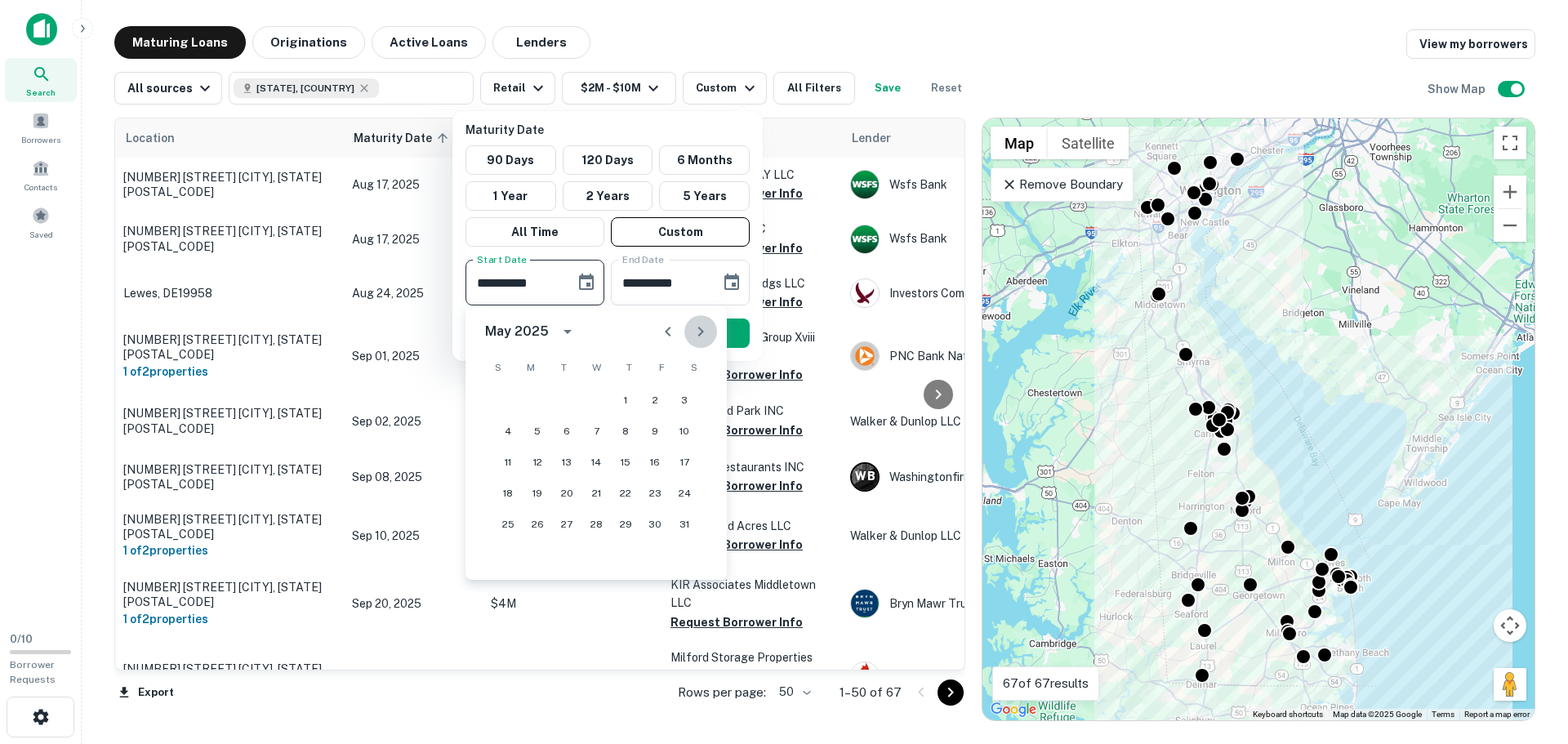 click 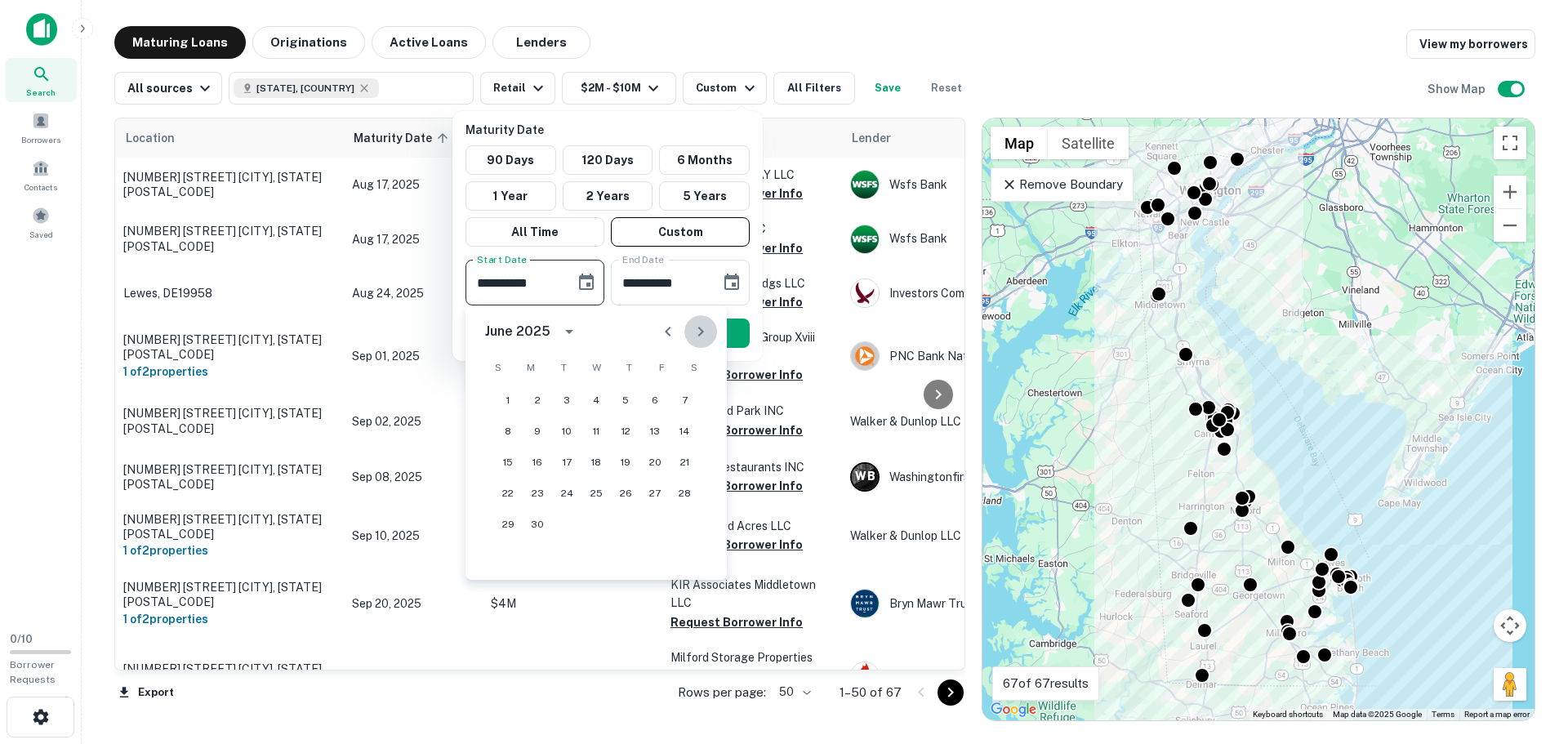 click 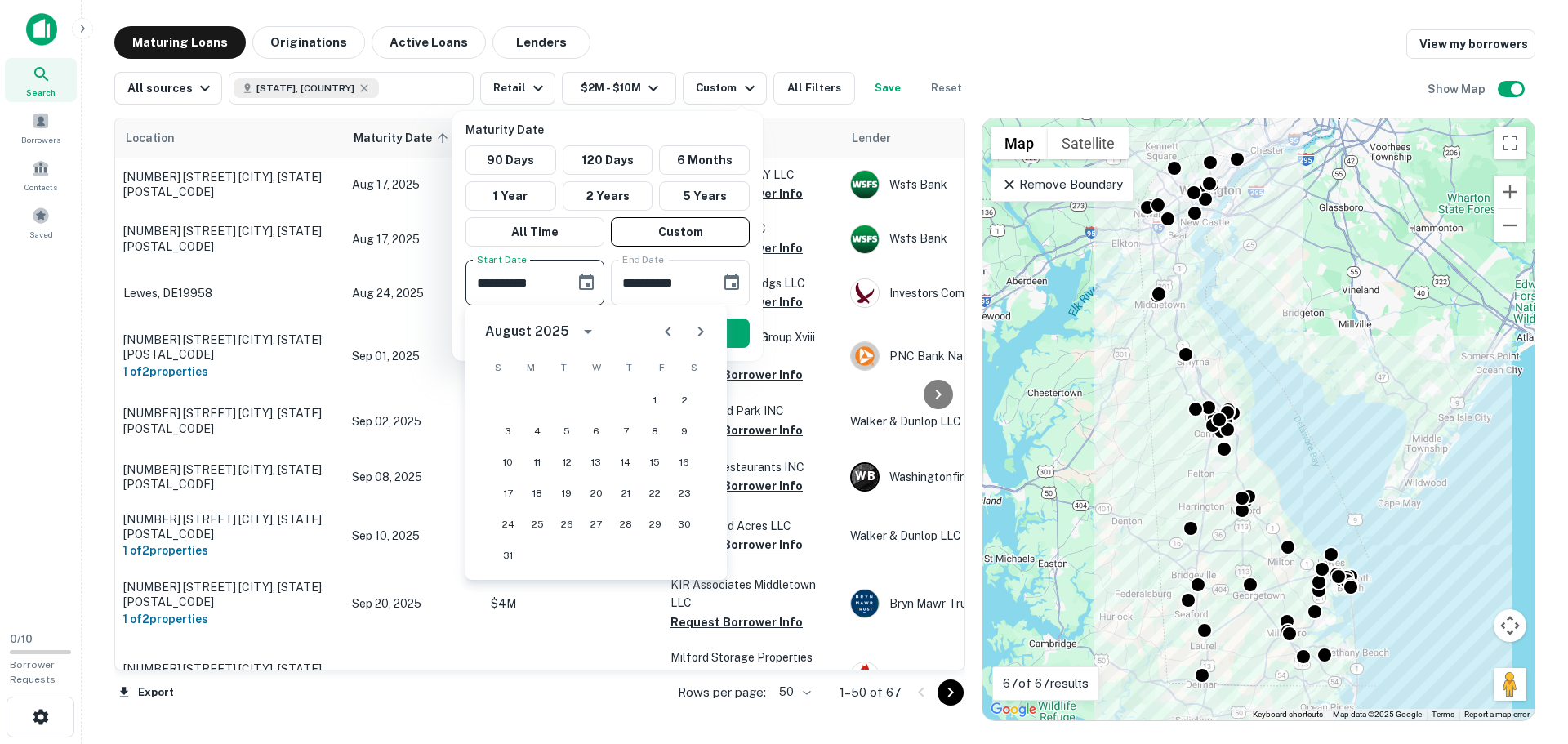 click 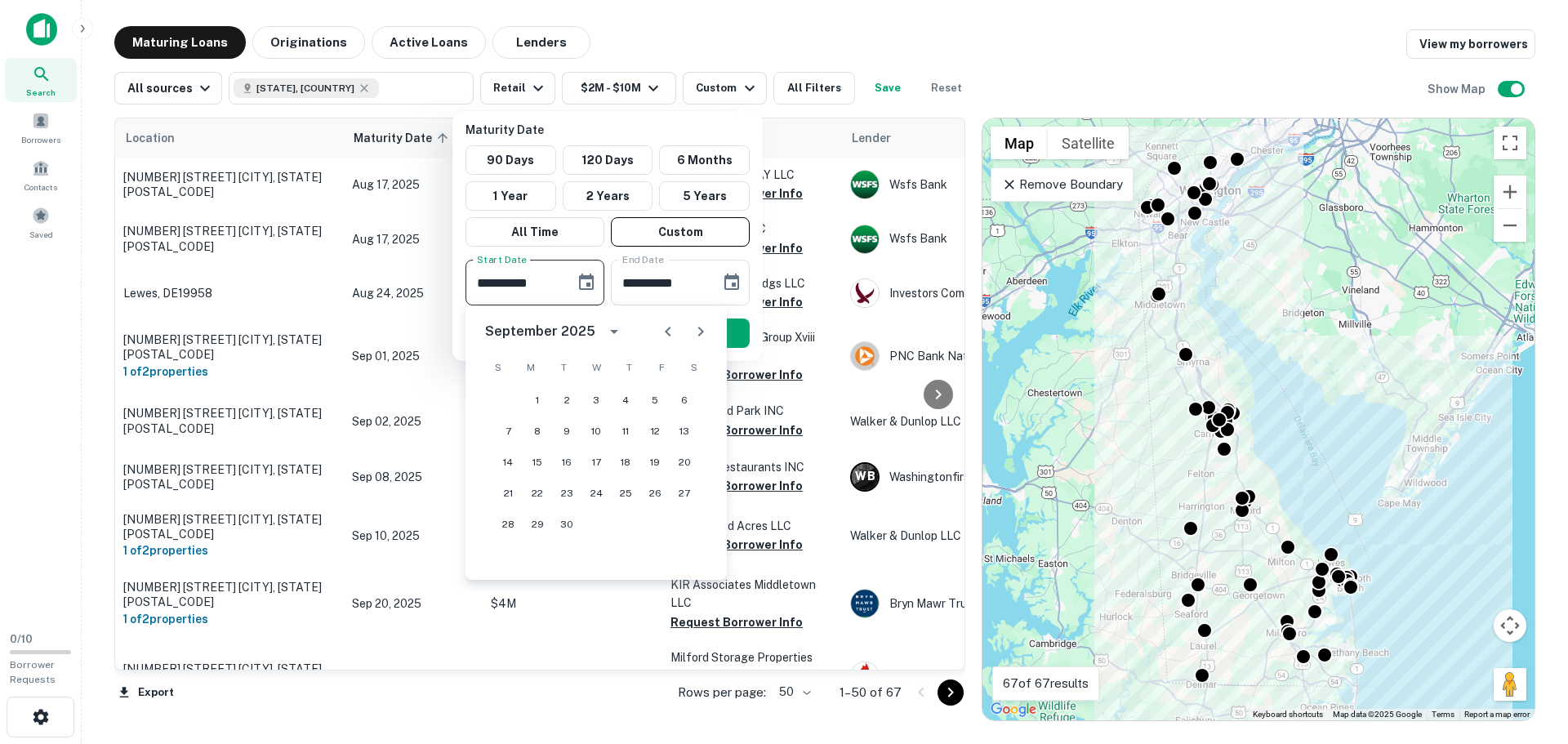 click 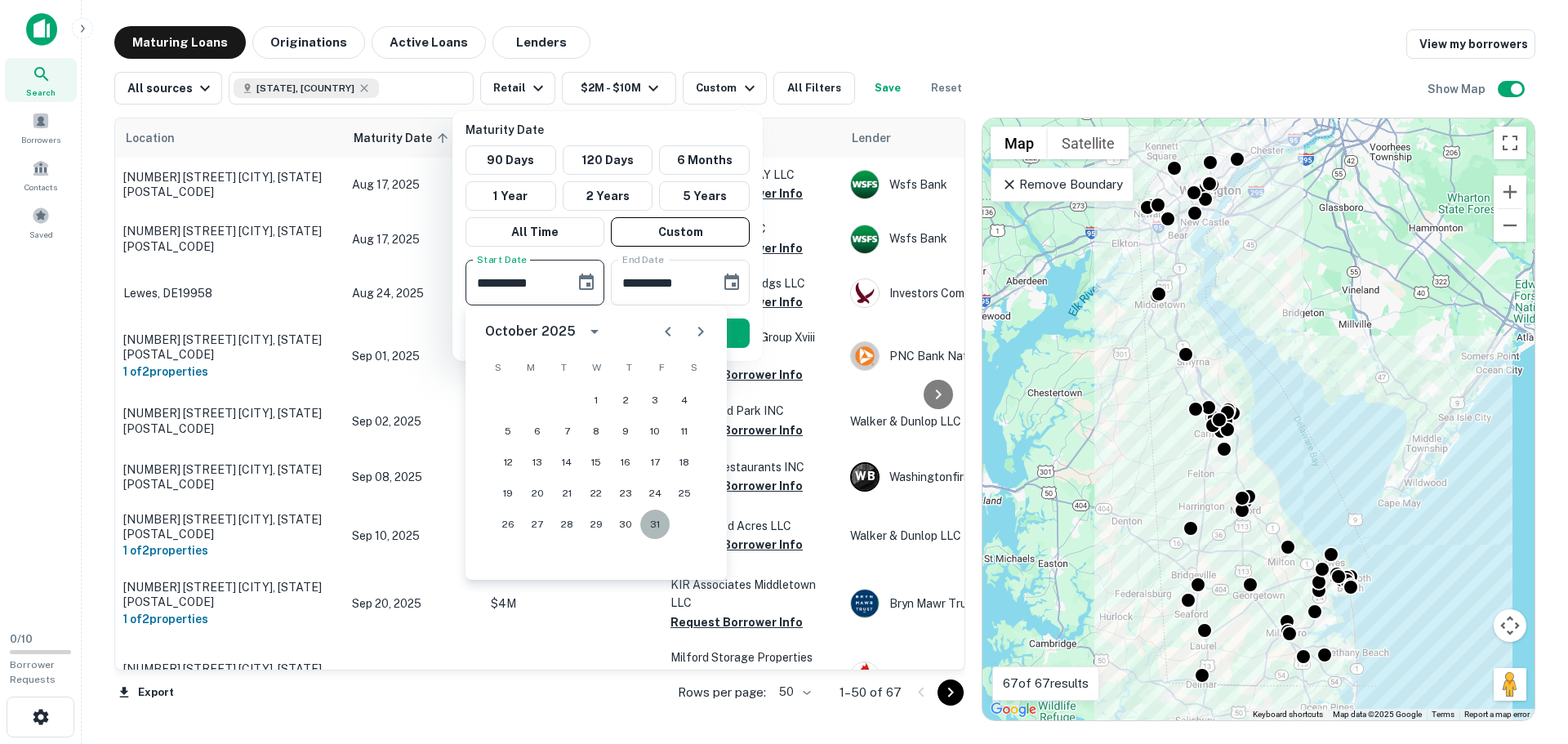 click on "31" at bounding box center [655, 524] 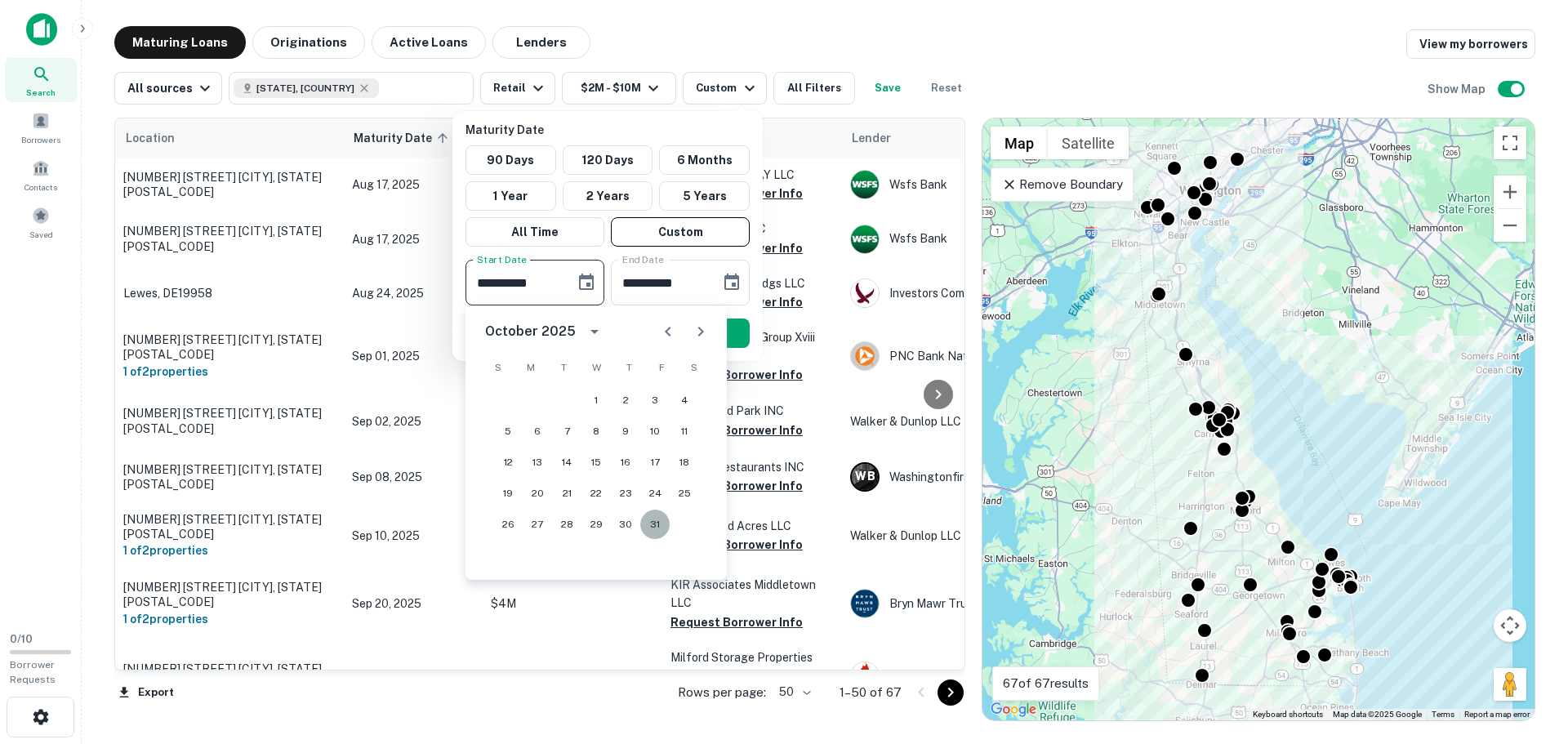 type on "**********" 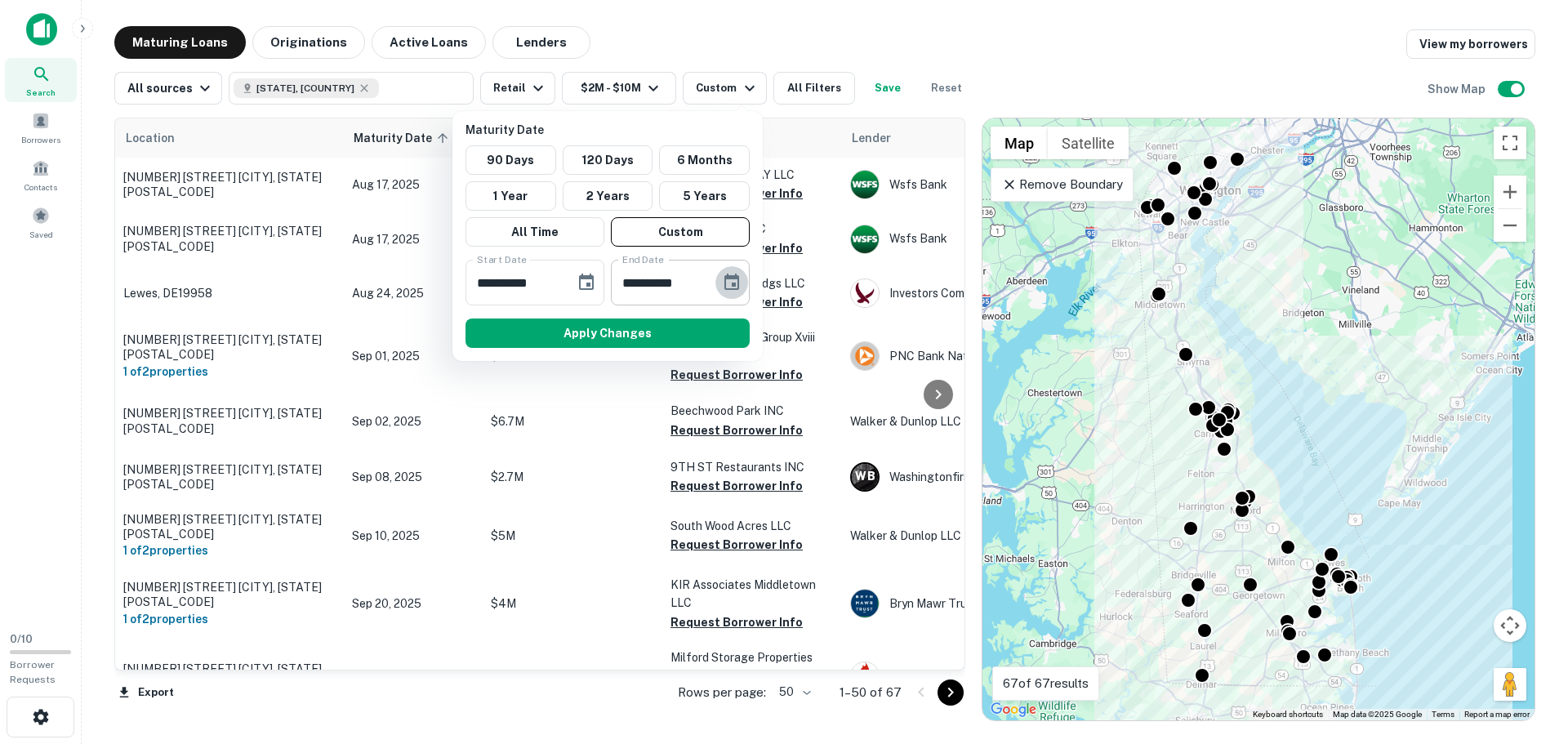 click at bounding box center (732, 283) 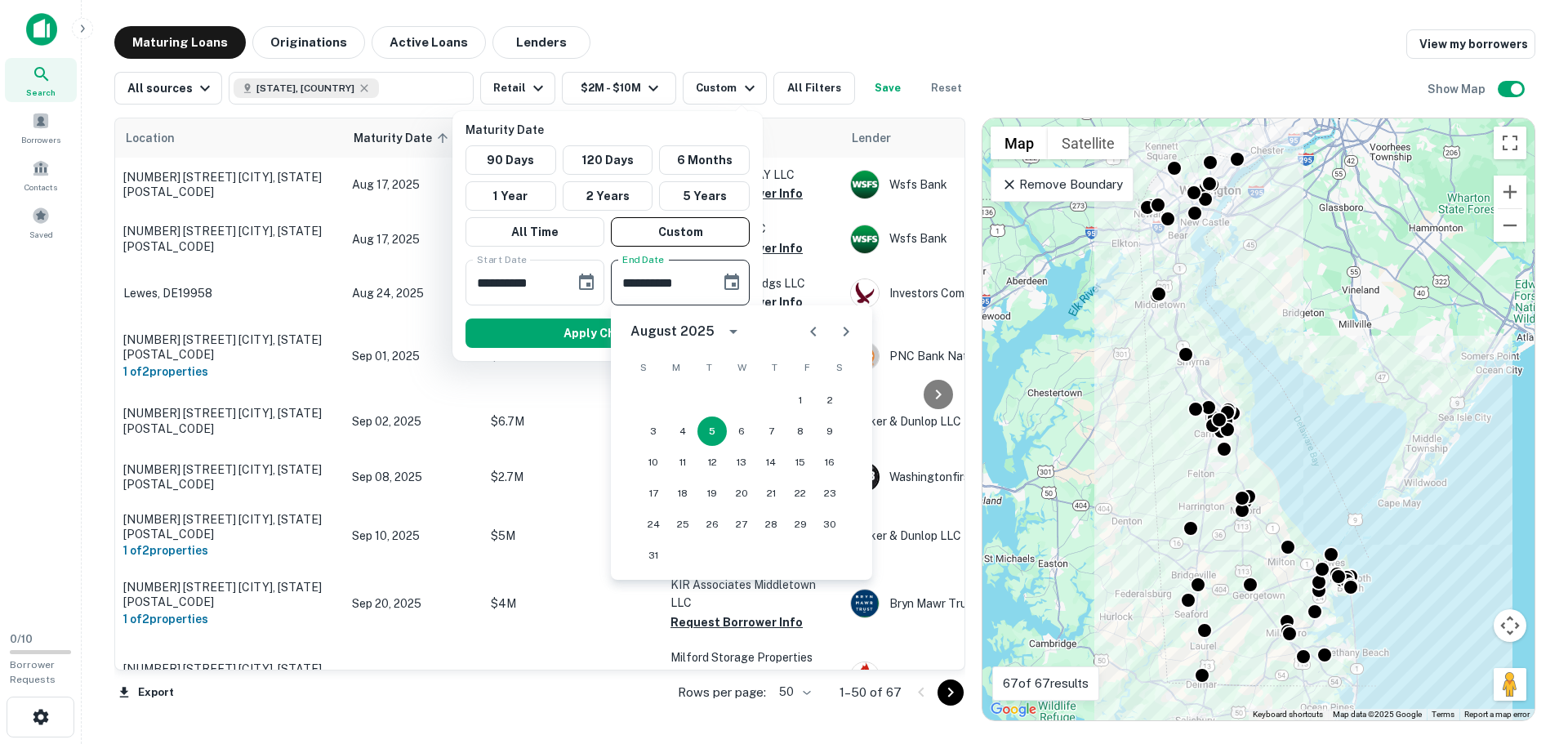 click 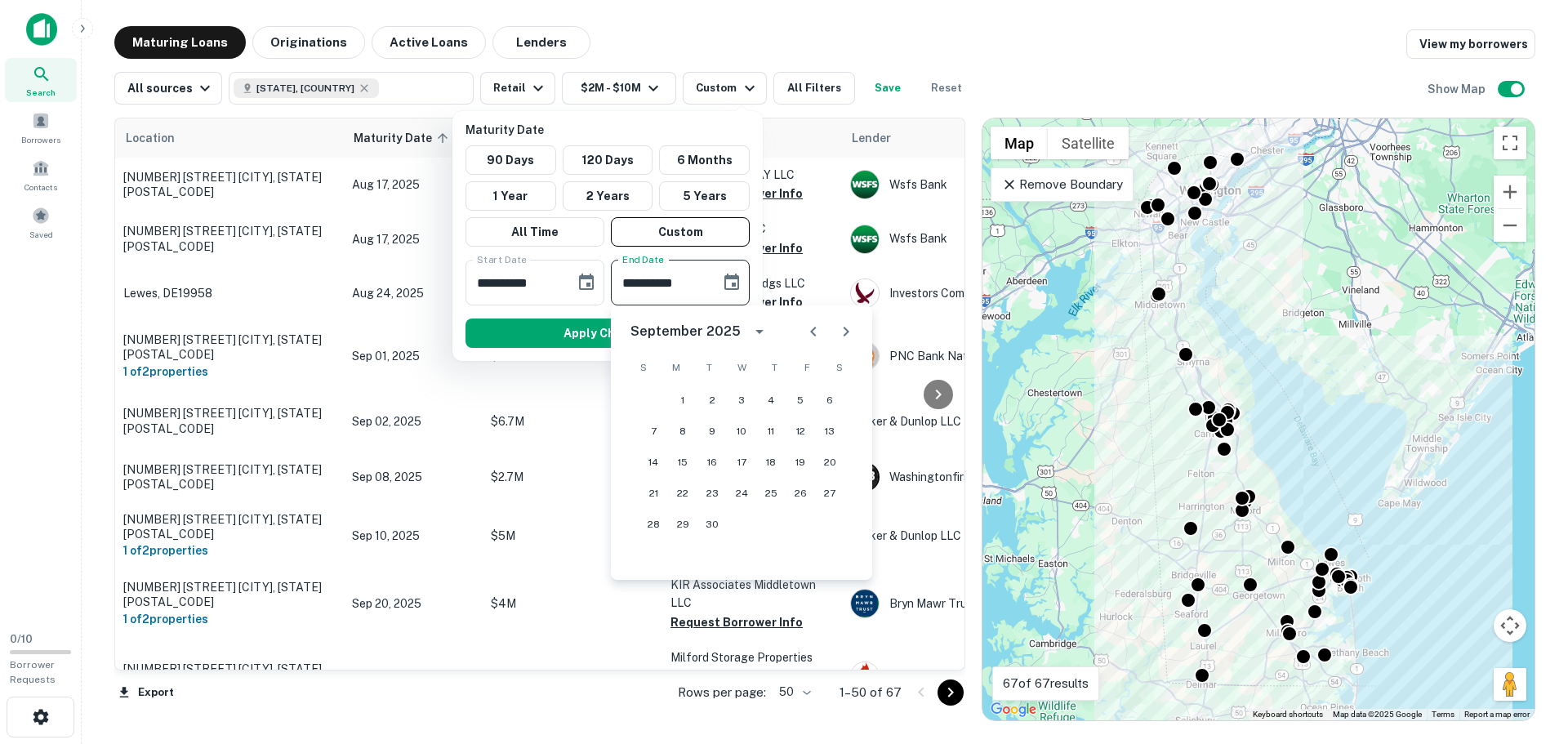 click 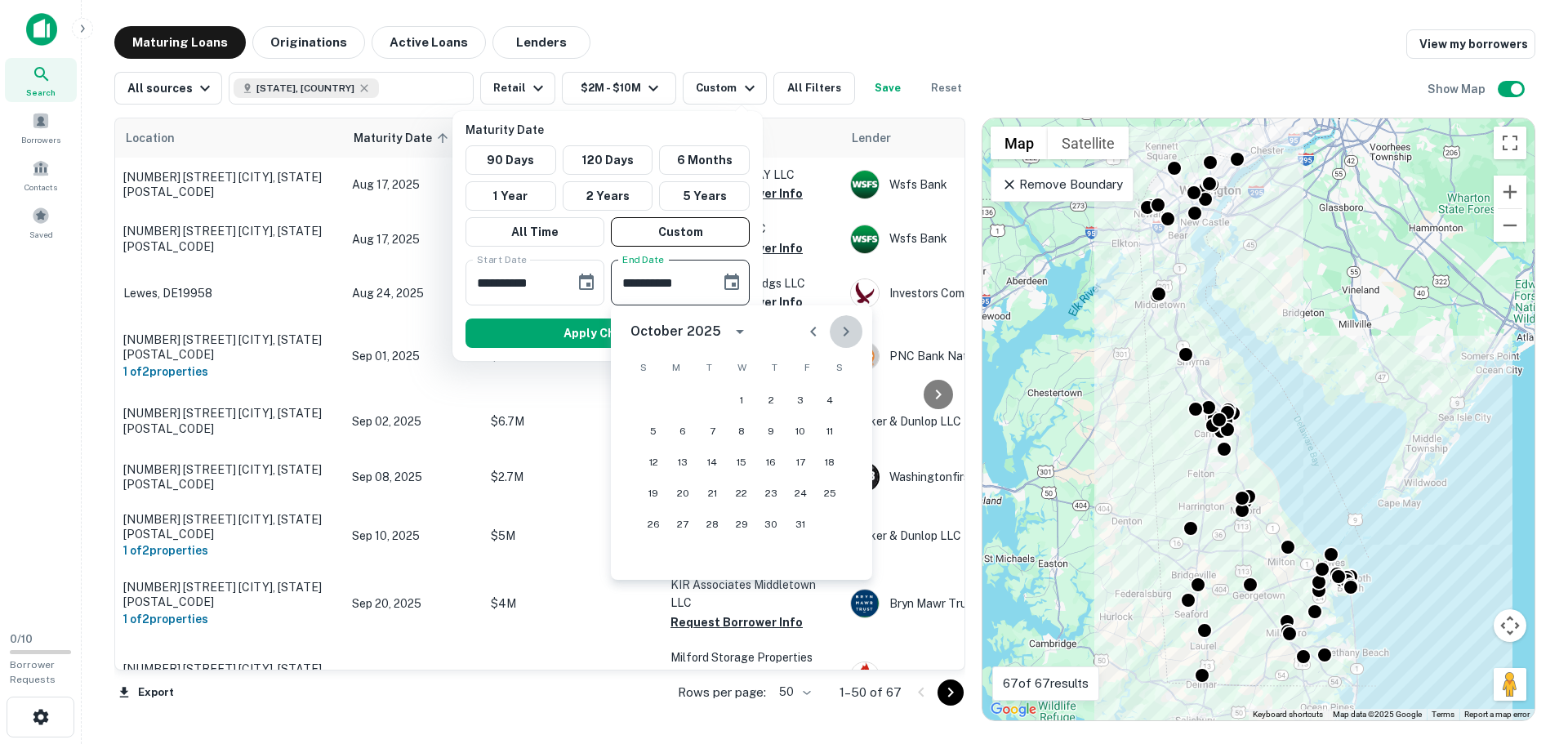 click 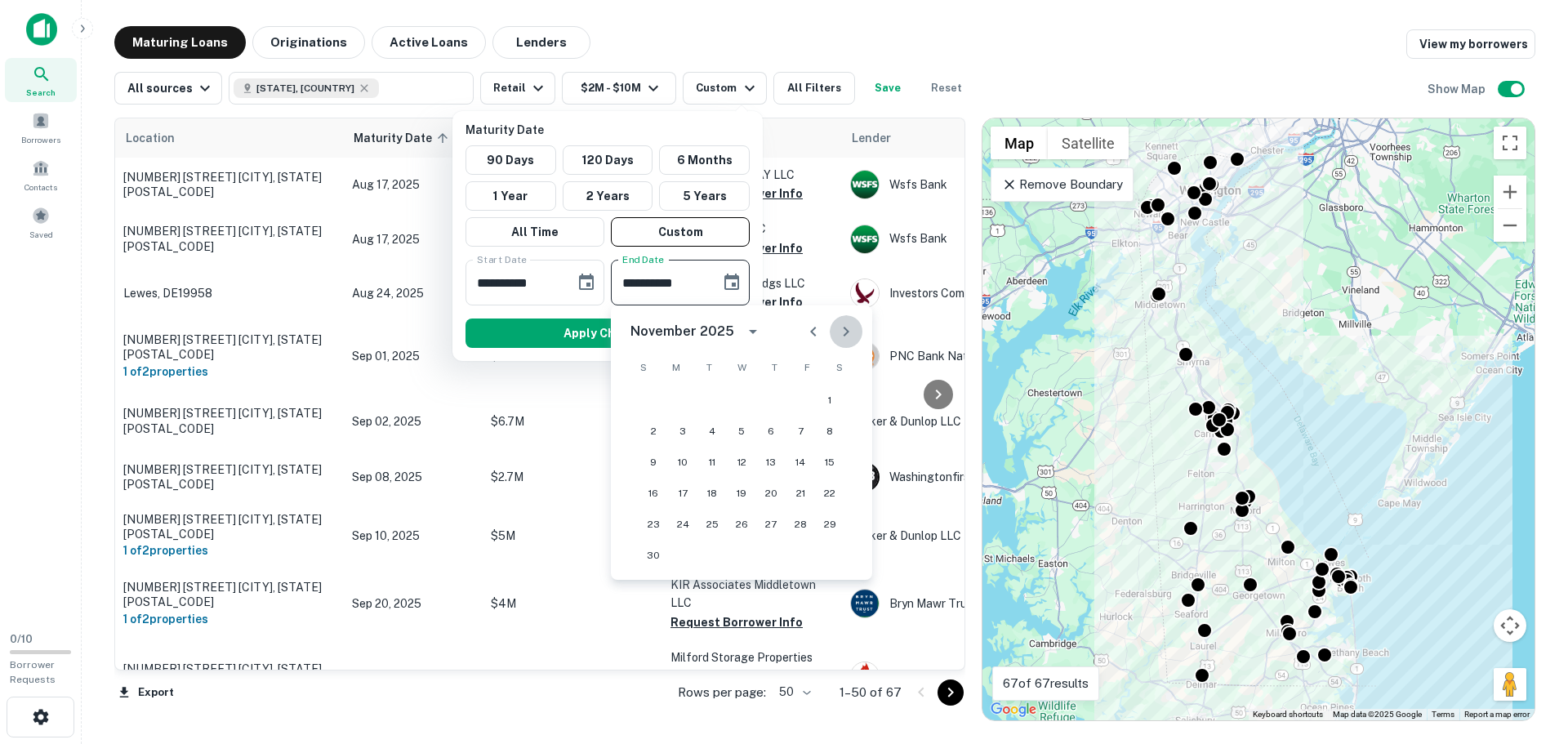click 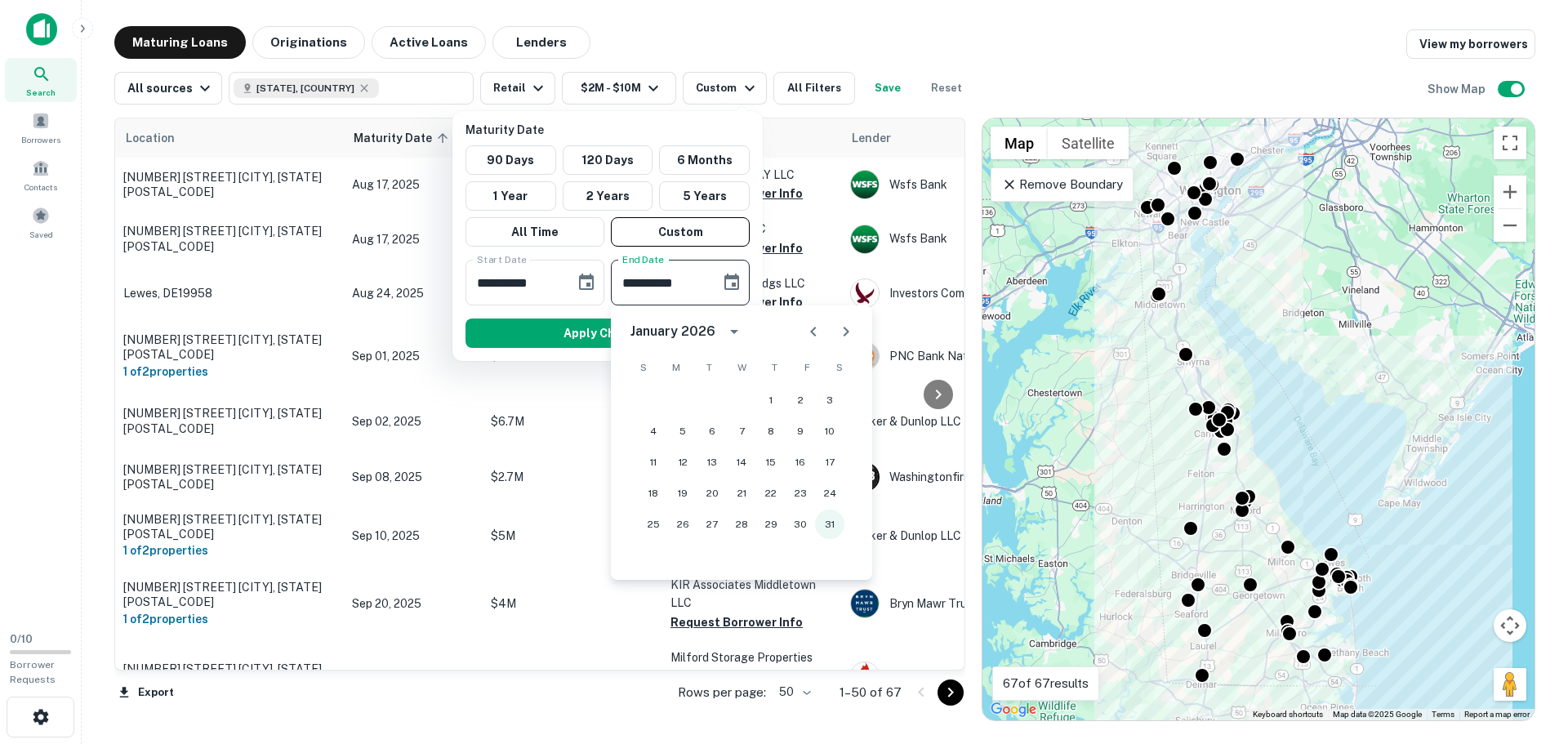 click on "31" at bounding box center [830, 524] 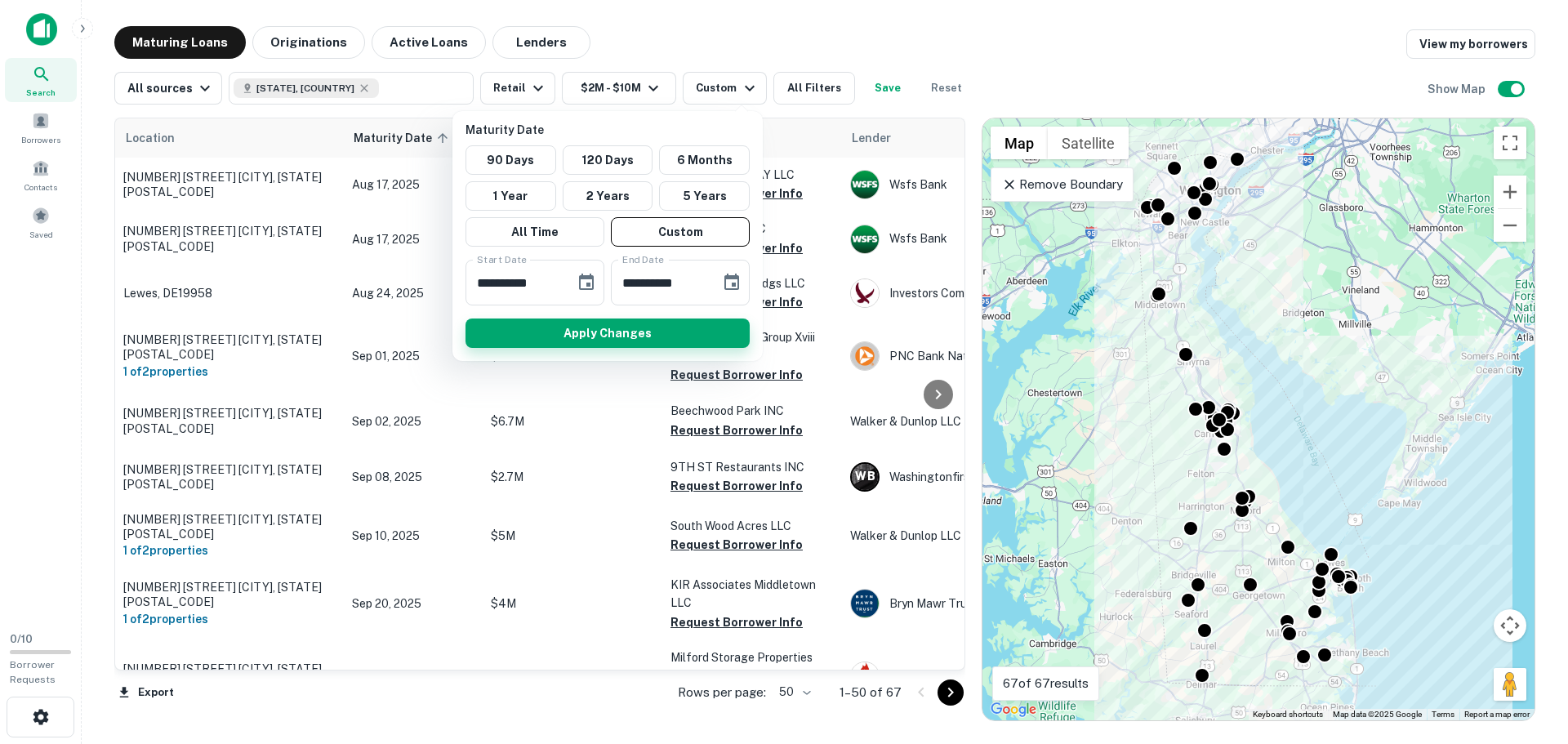 click on "Apply Changes" at bounding box center (608, 333) 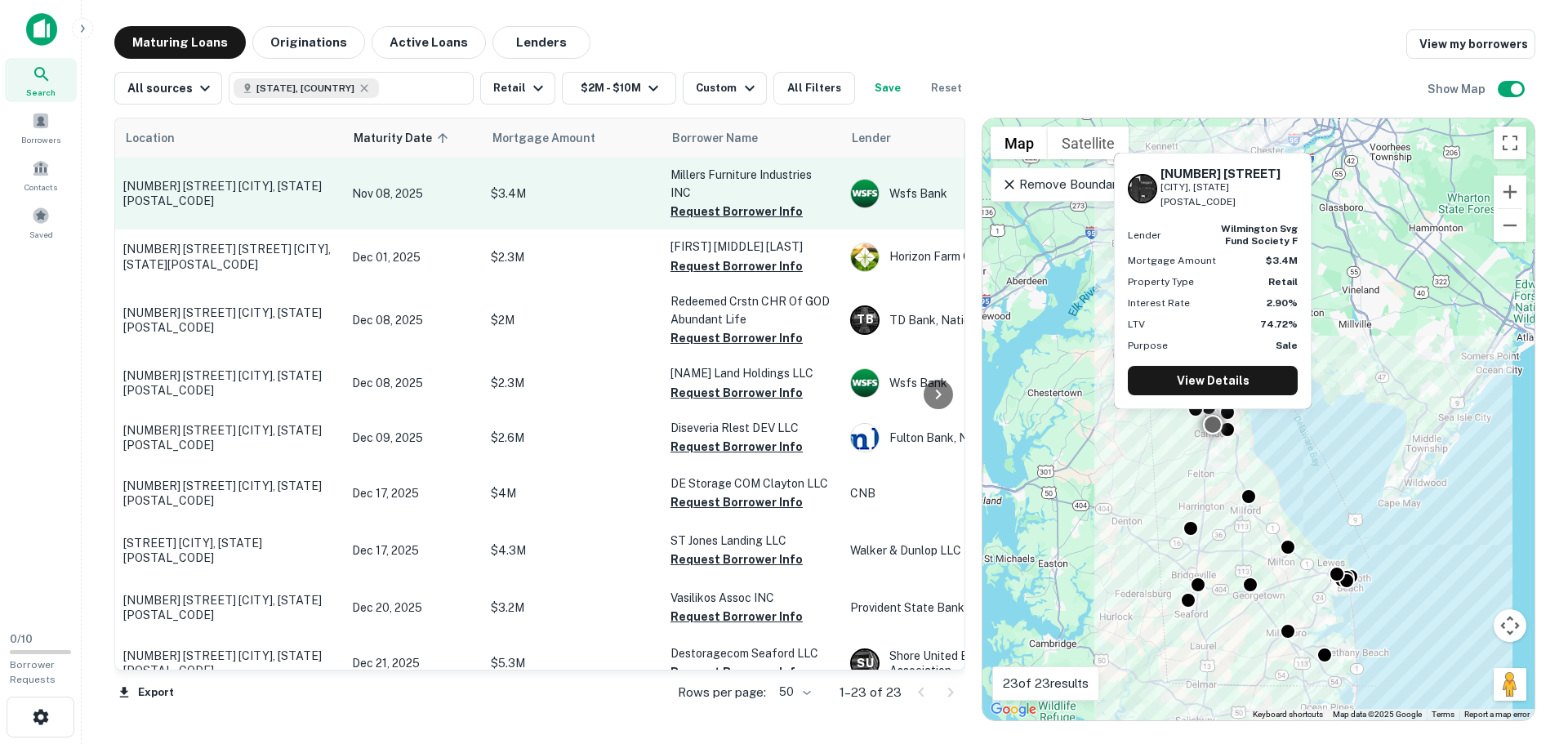 click on "3004 S Dupont Hwy Camden, DE19934" at bounding box center [229, 194] 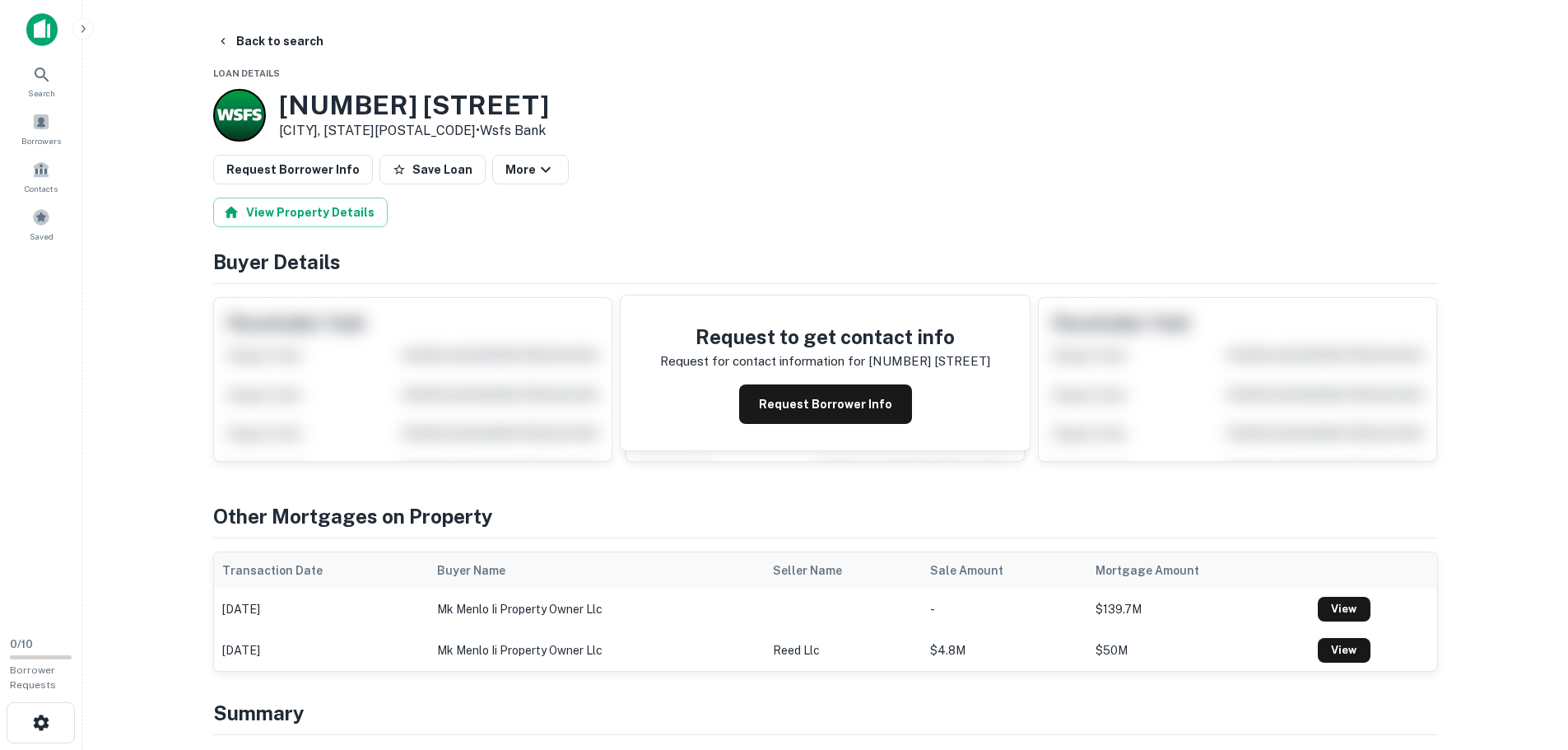 click on "3004 S DUPONT HWY" at bounding box center (414, 105) 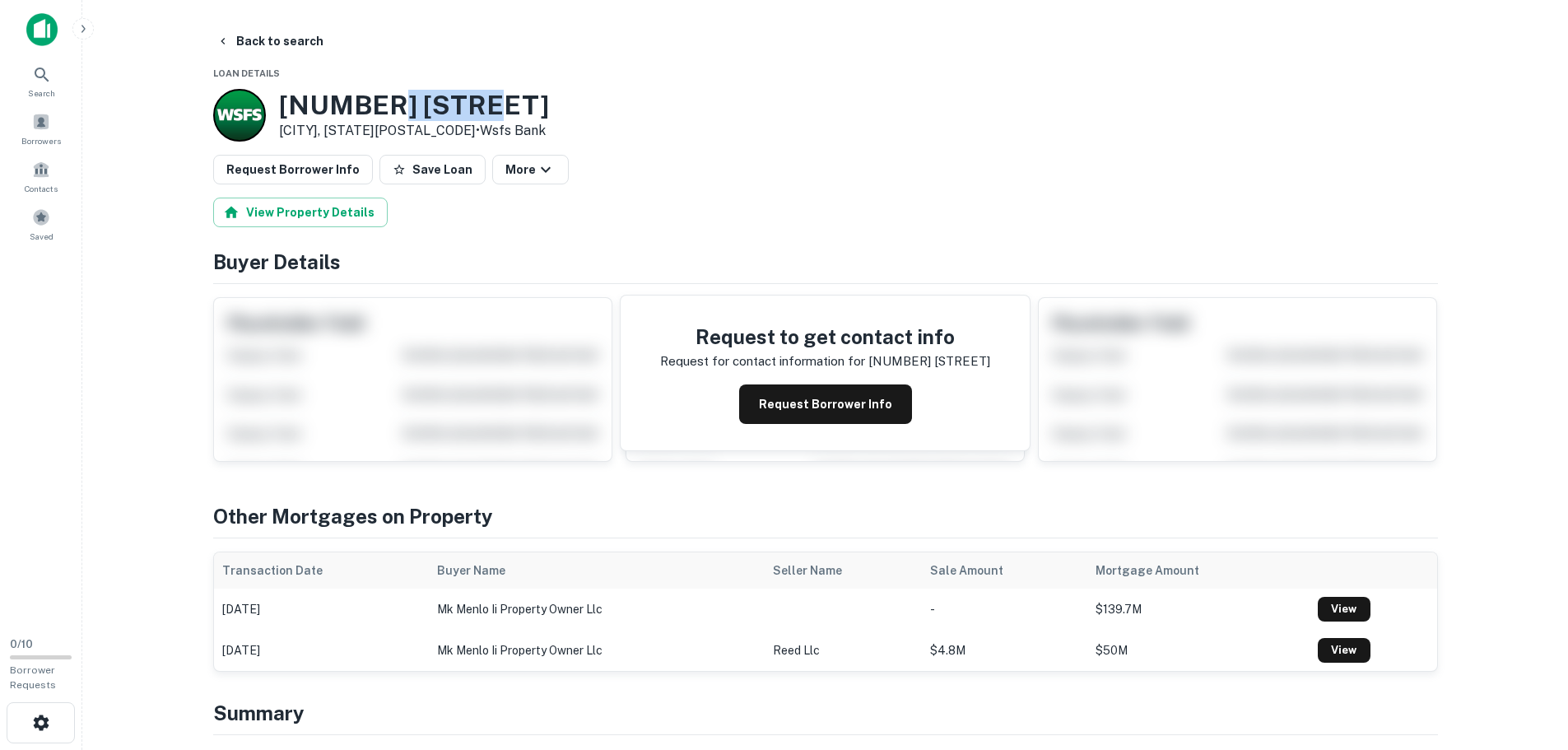 click on "3004 S DUPONT HWY" at bounding box center (414, 105) 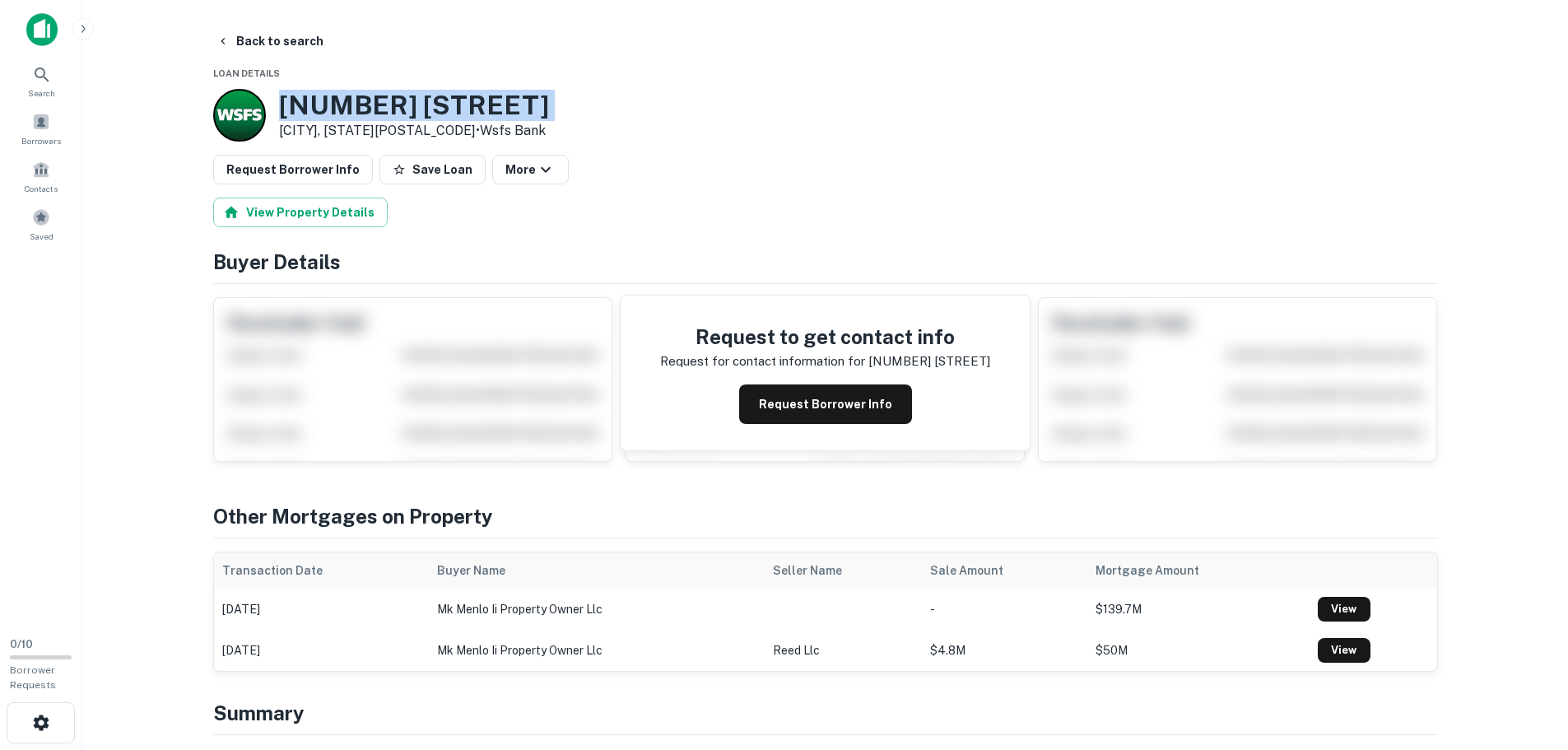 click on "3004 S DUPONT HWY" at bounding box center (414, 105) 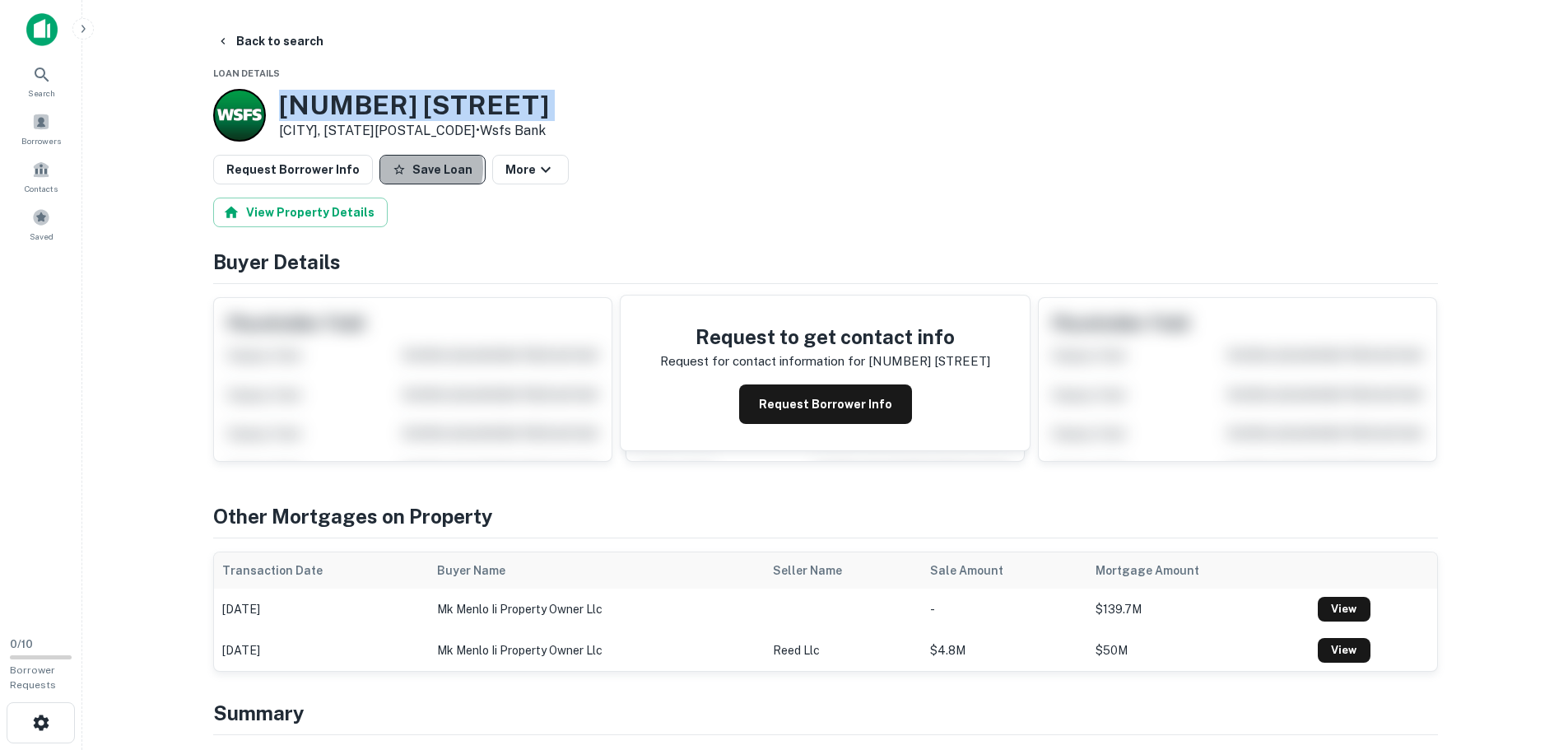 click on "Save Loan" at bounding box center (432, 170) 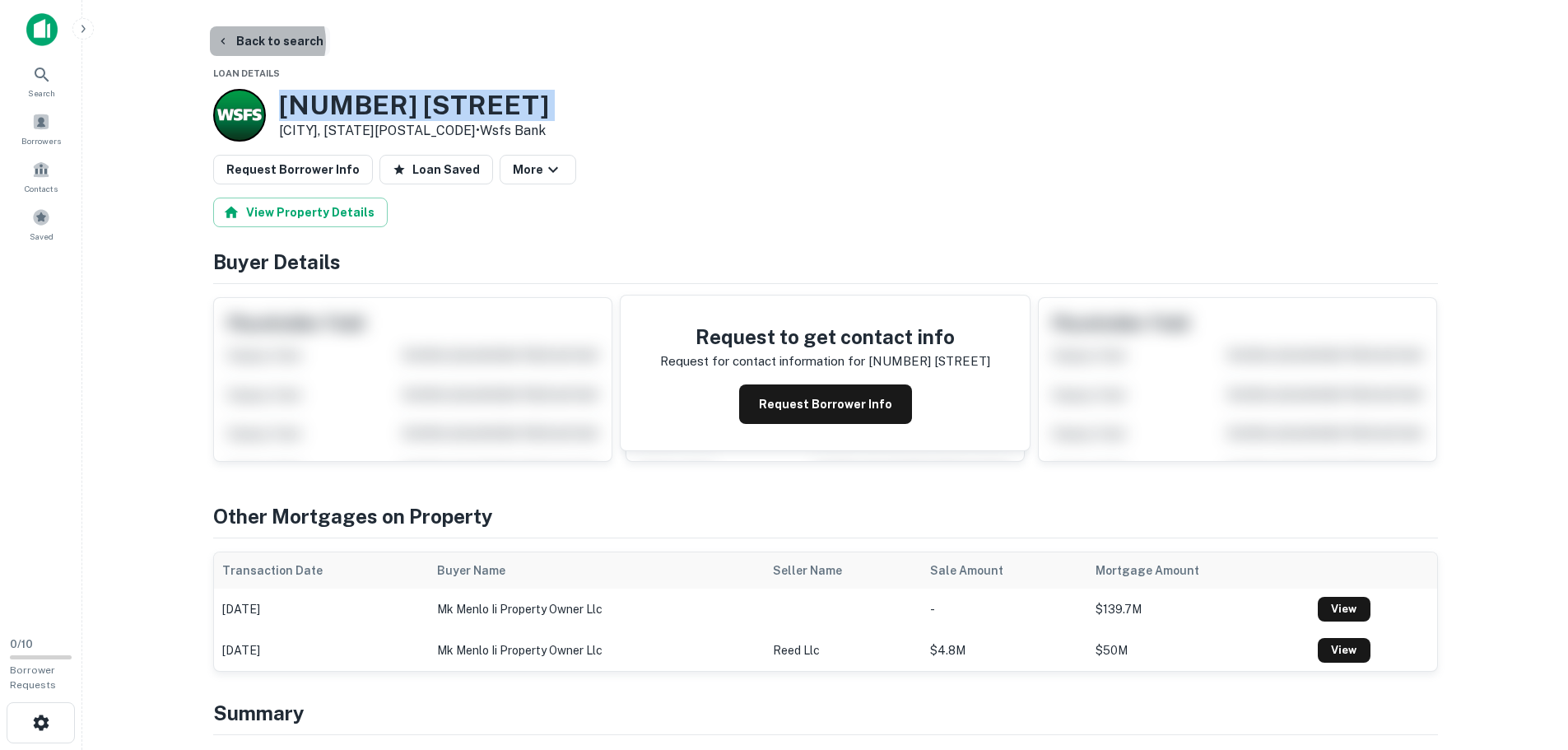 click on "Back to search" at bounding box center [270, 41] 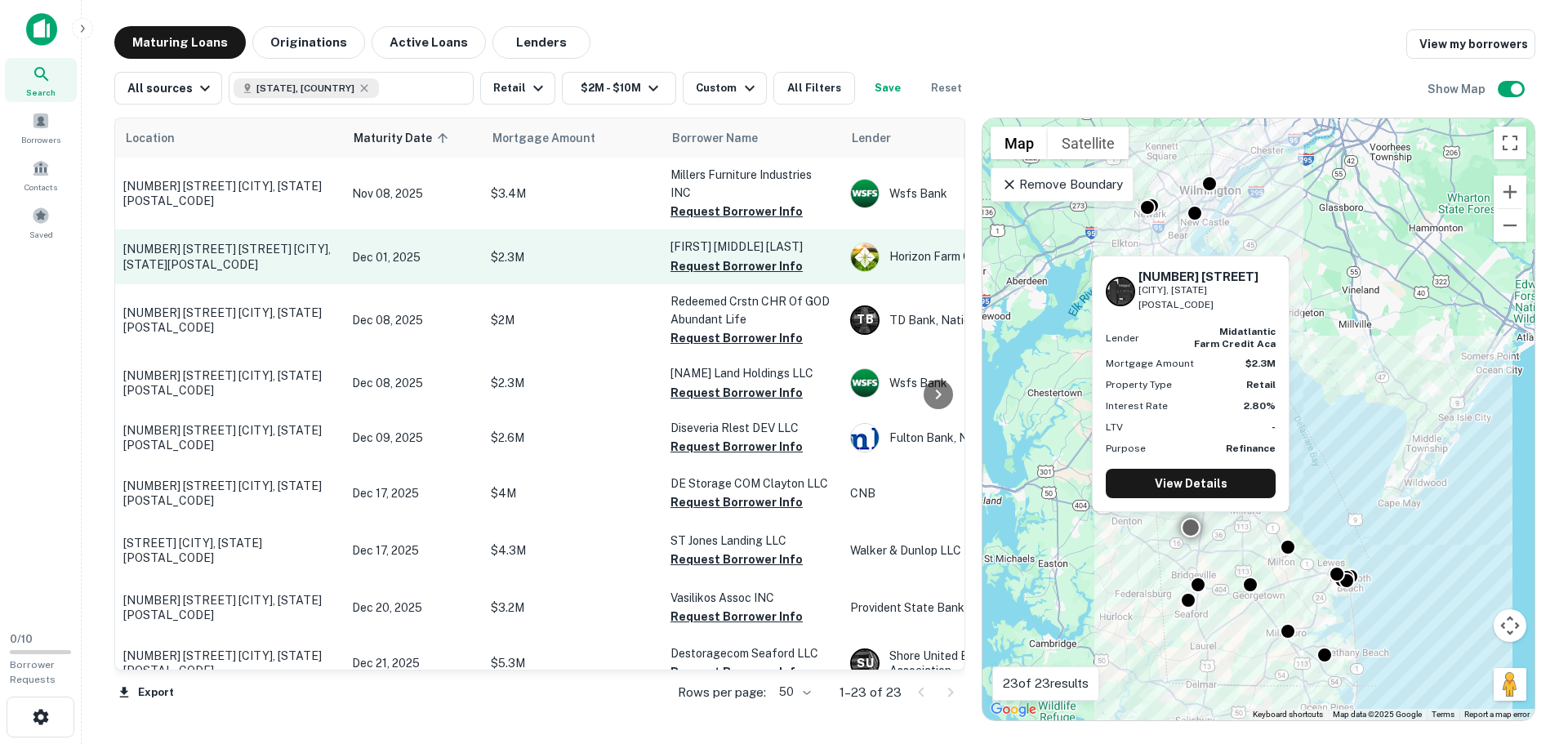 click on "1929 Nine Foot Rd Greenwood, DE19950" at bounding box center (229, 256) 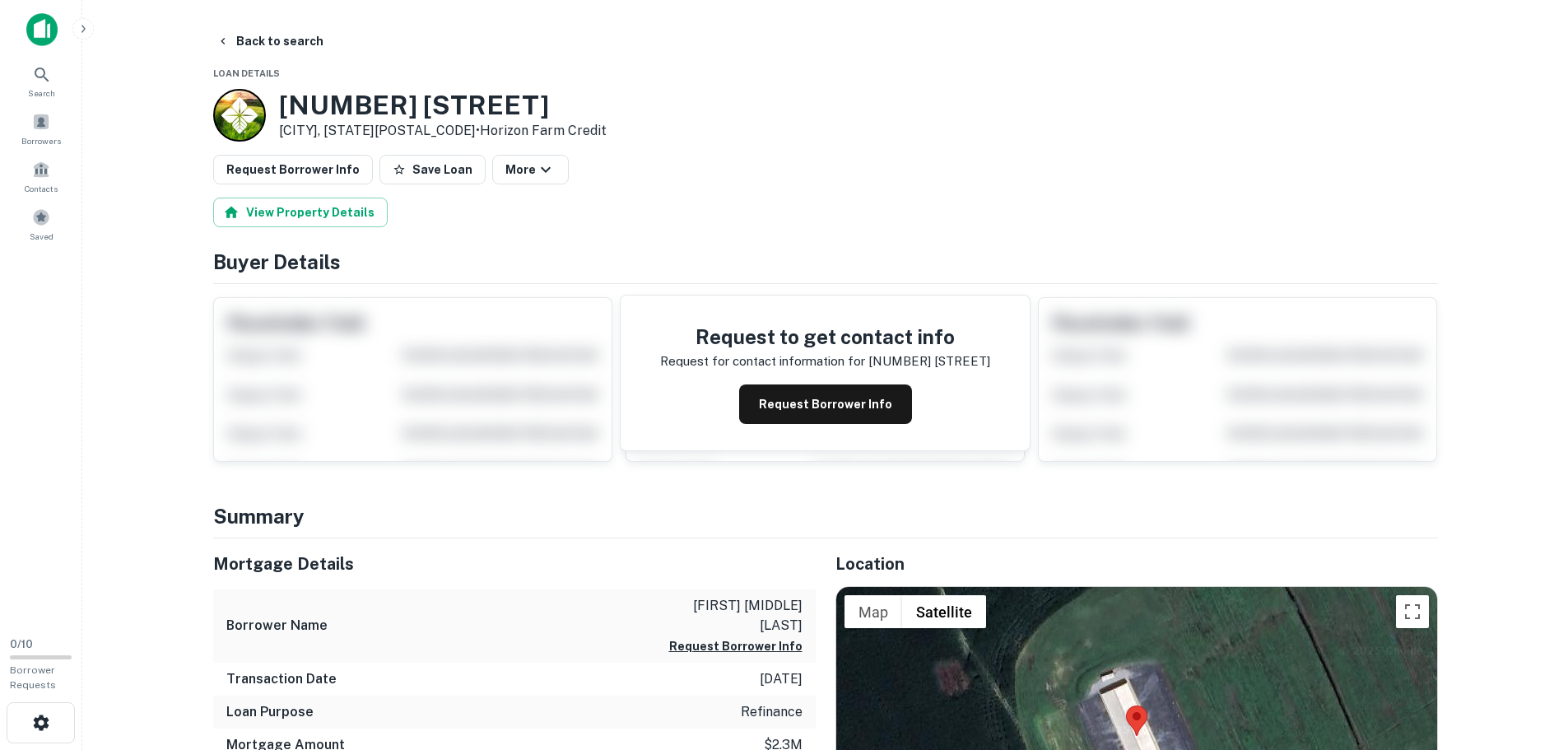 click on "1929 Nine Foot Rd" at bounding box center (443, 105) 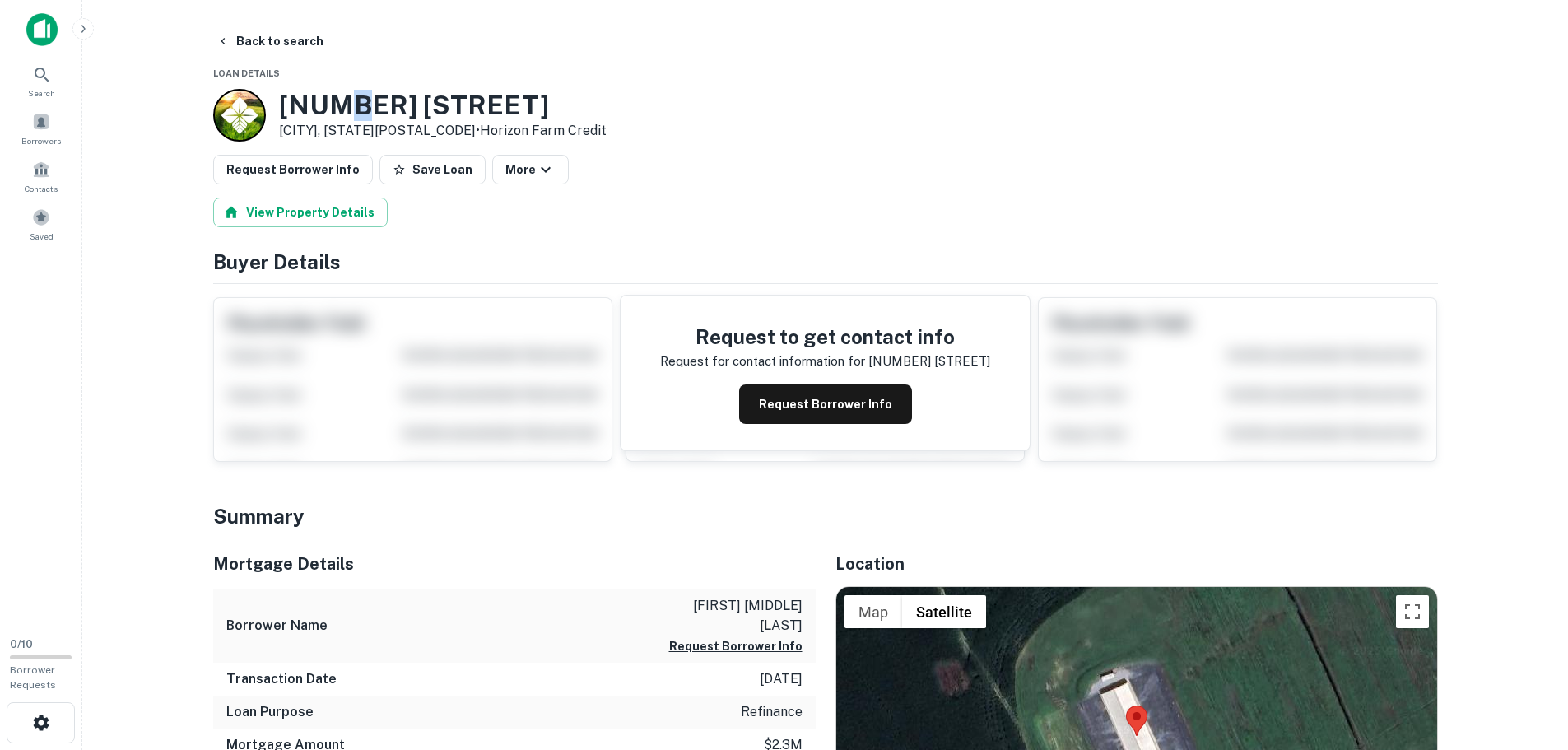 click on "1929 Nine Foot Rd" at bounding box center (443, 105) 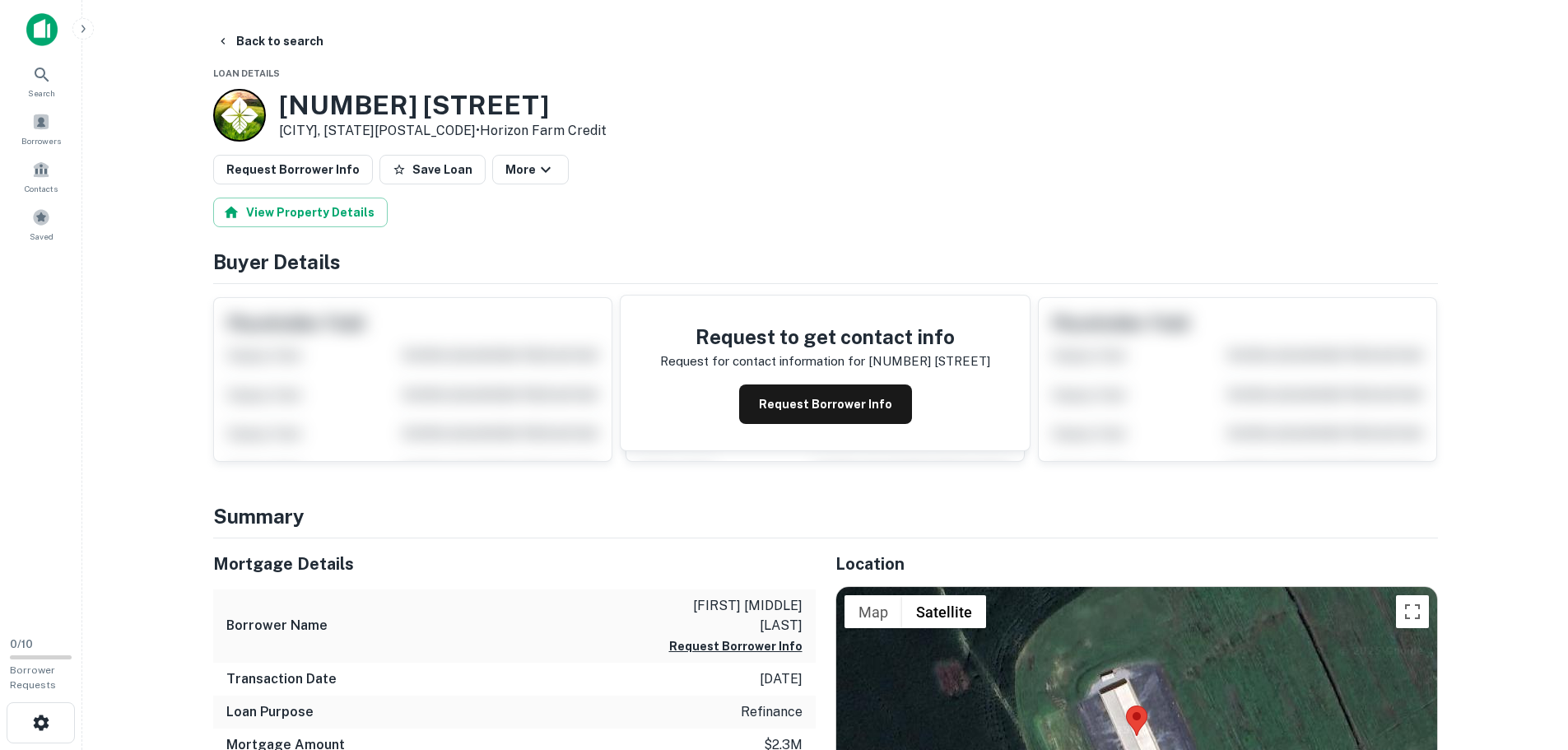 click on "1929 Nine Foot Rd" at bounding box center (443, 105) 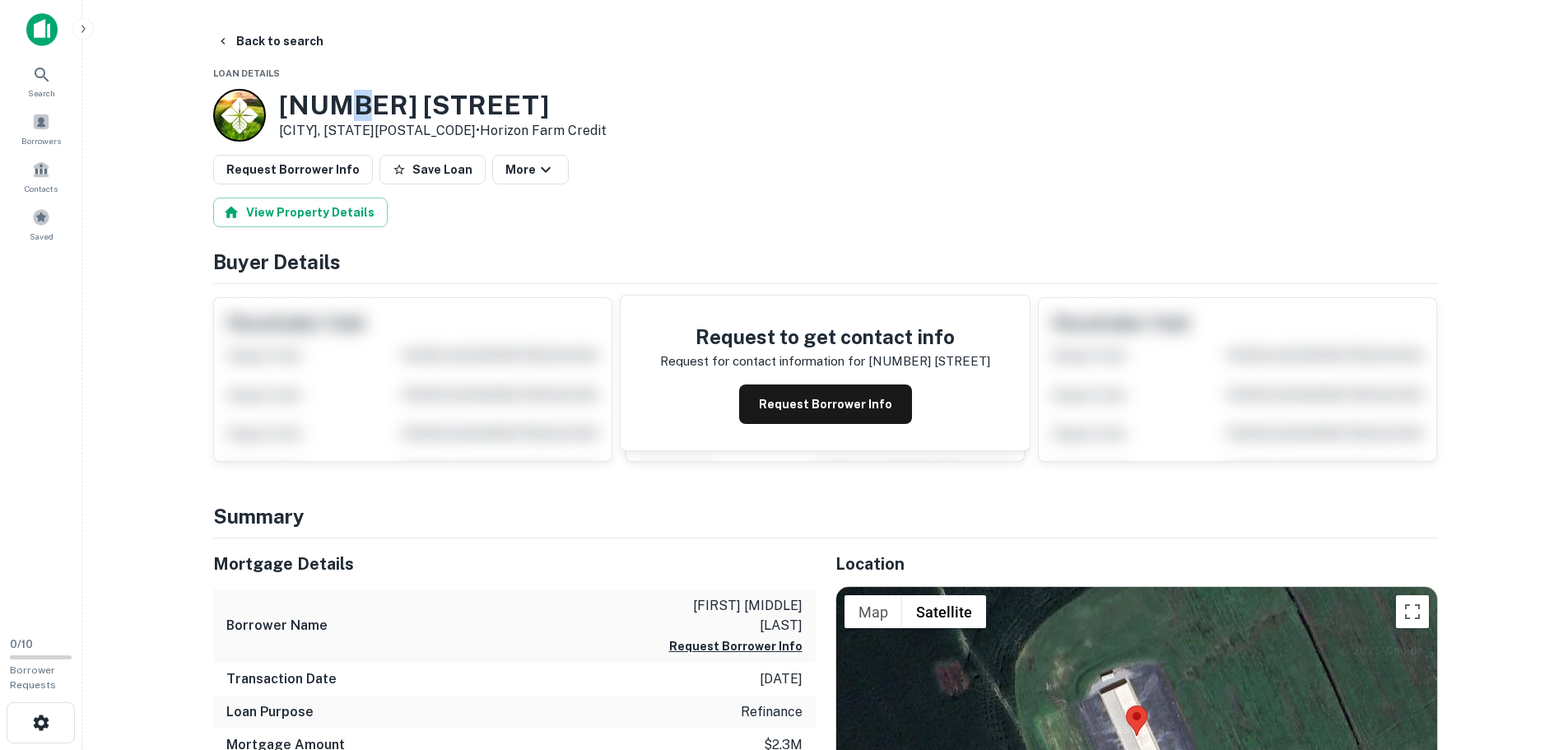 click on "1929 Nine Foot Rd" at bounding box center [443, 105] 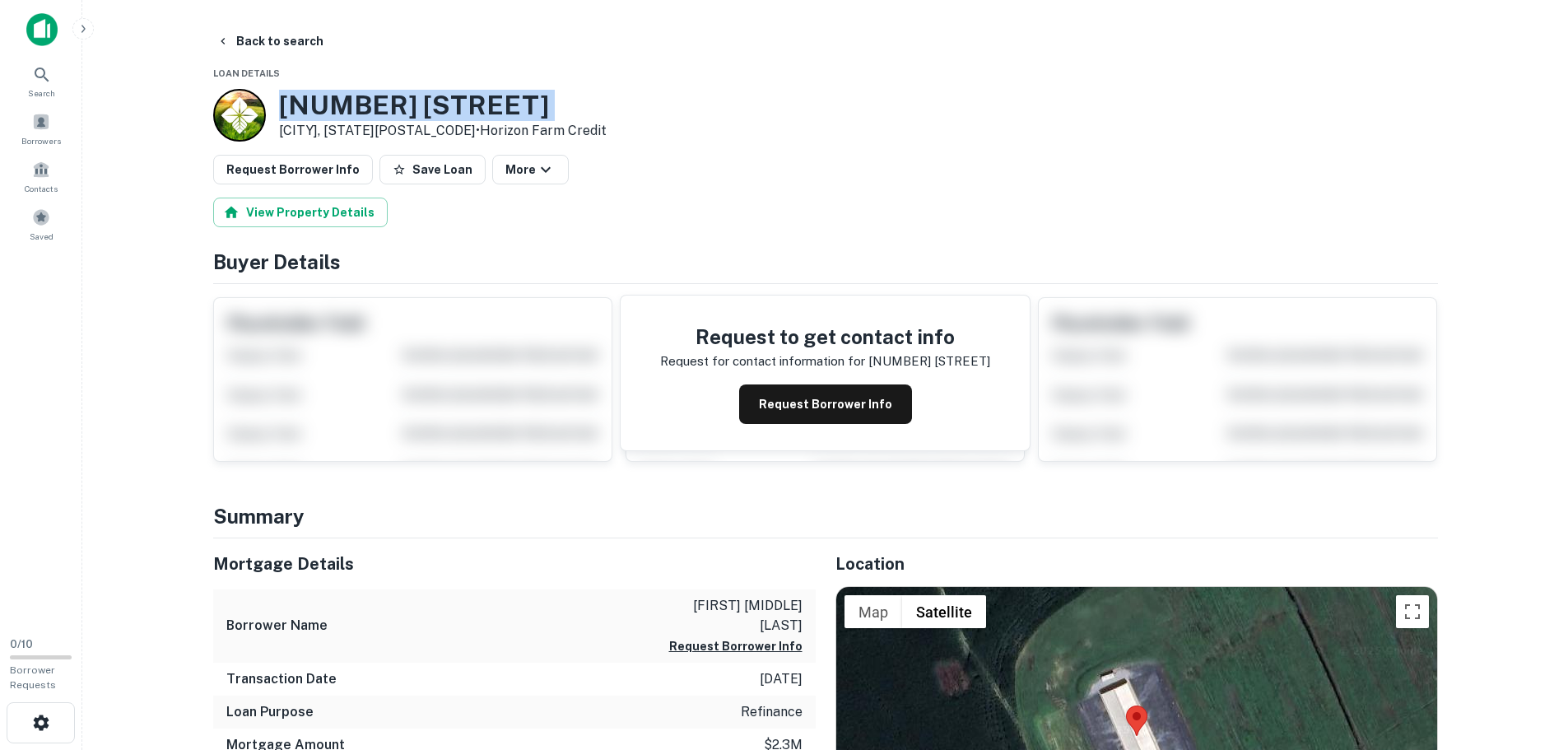 click on "1929 Nine Foot Rd" at bounding box center (443, 105) 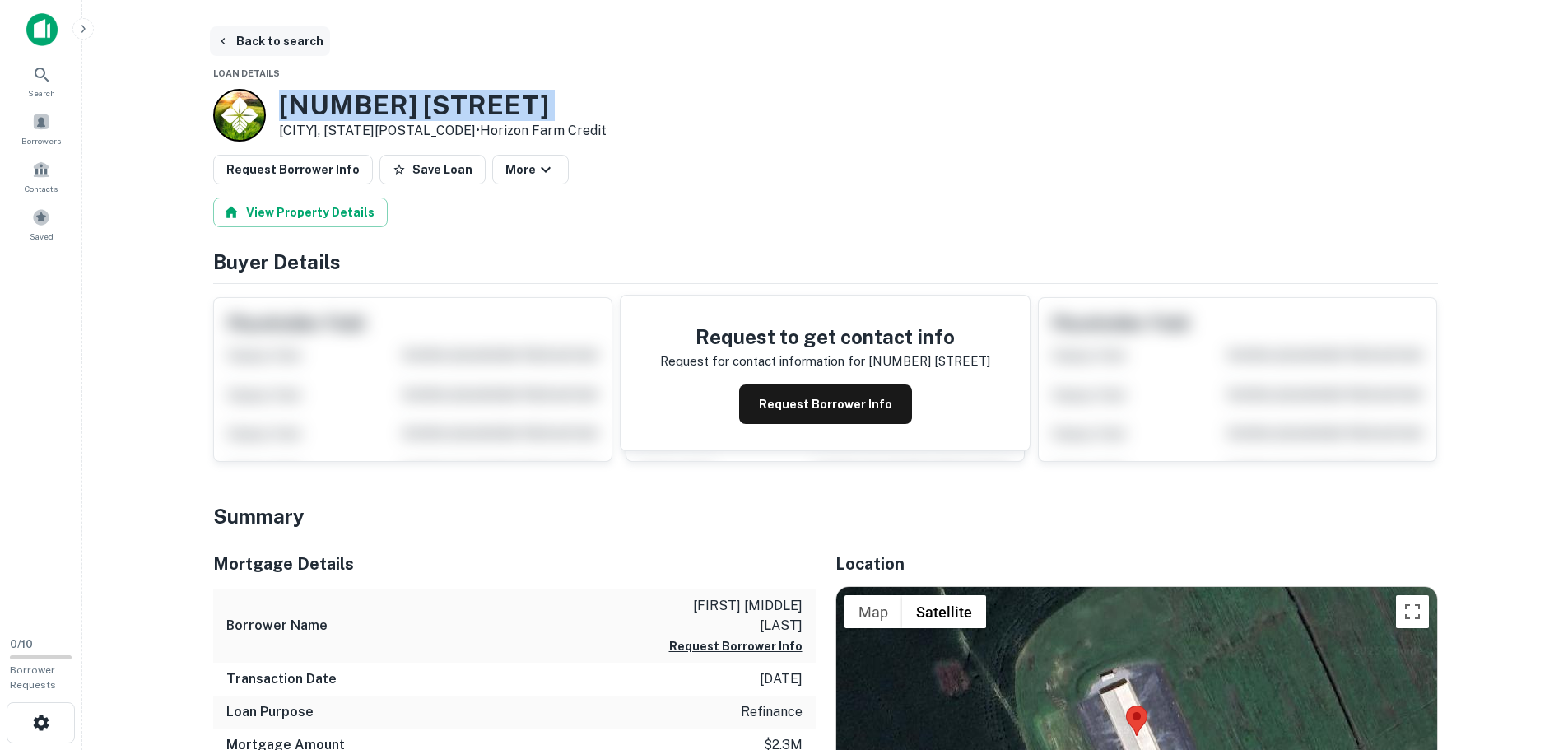 click on "Back to search" at bounding box center (270, 41) 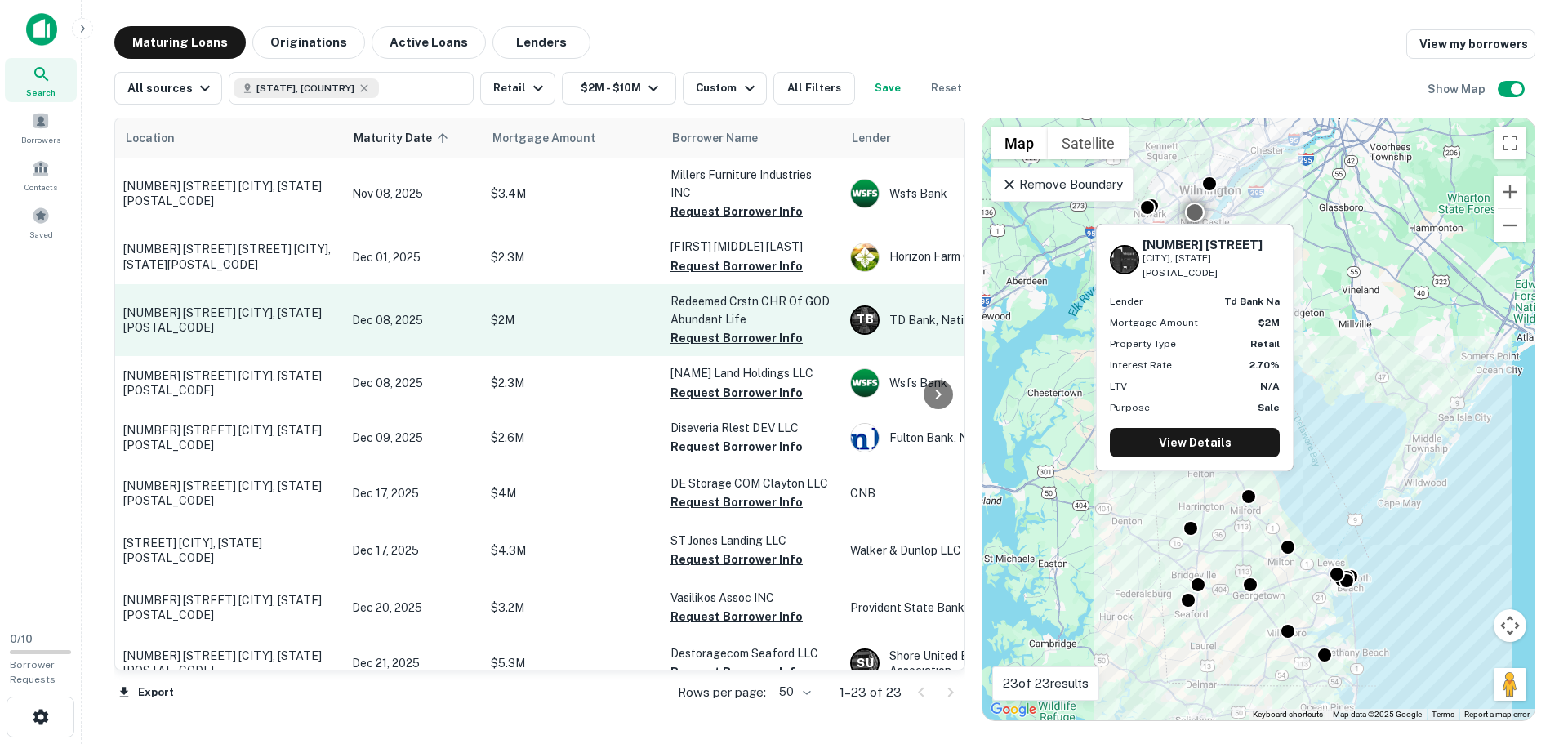 click on "24 Blevins Dr New Castle, DE19720" at bounding box center (229, 320) 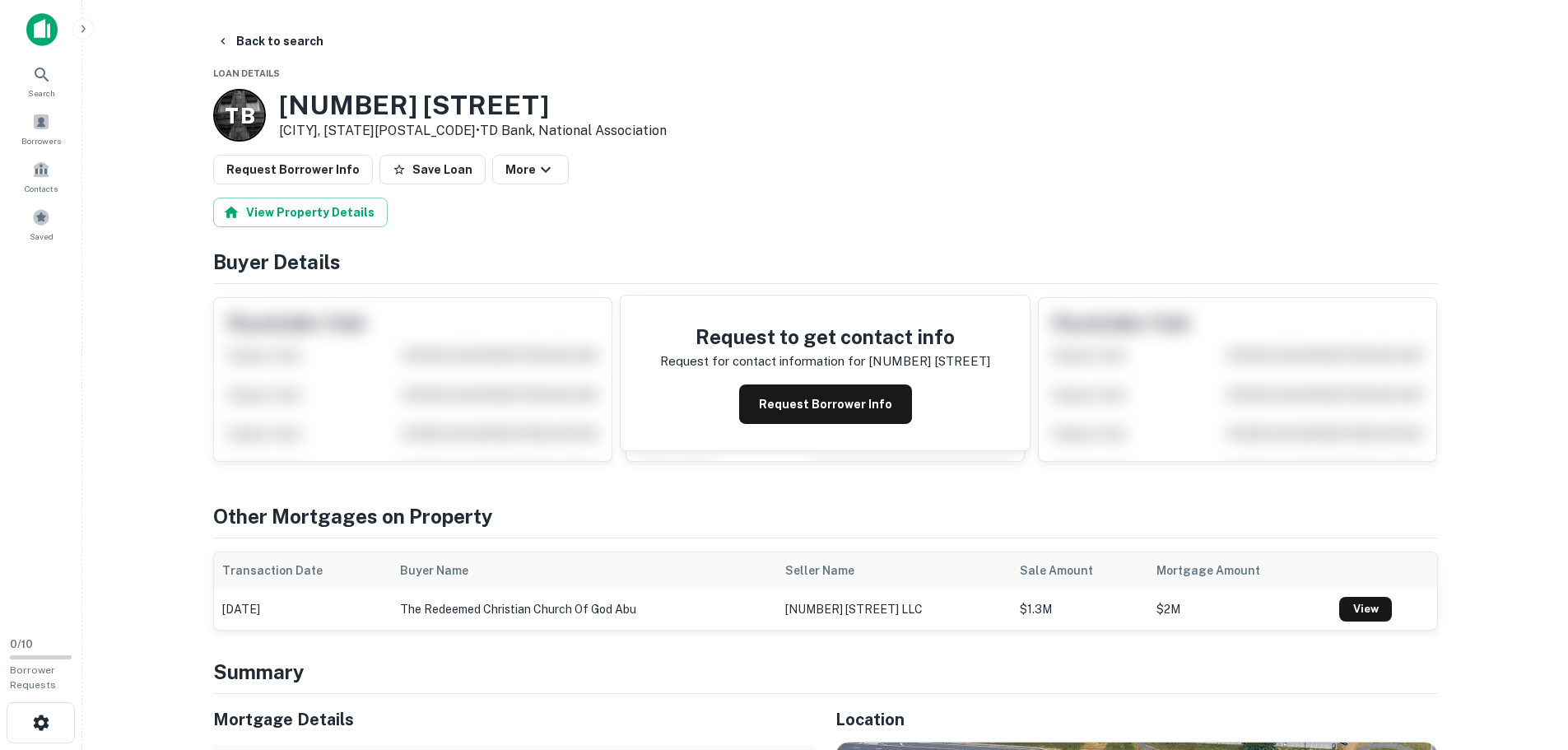 click on "24 Blevins Dr" at bounding box center (472, 105) 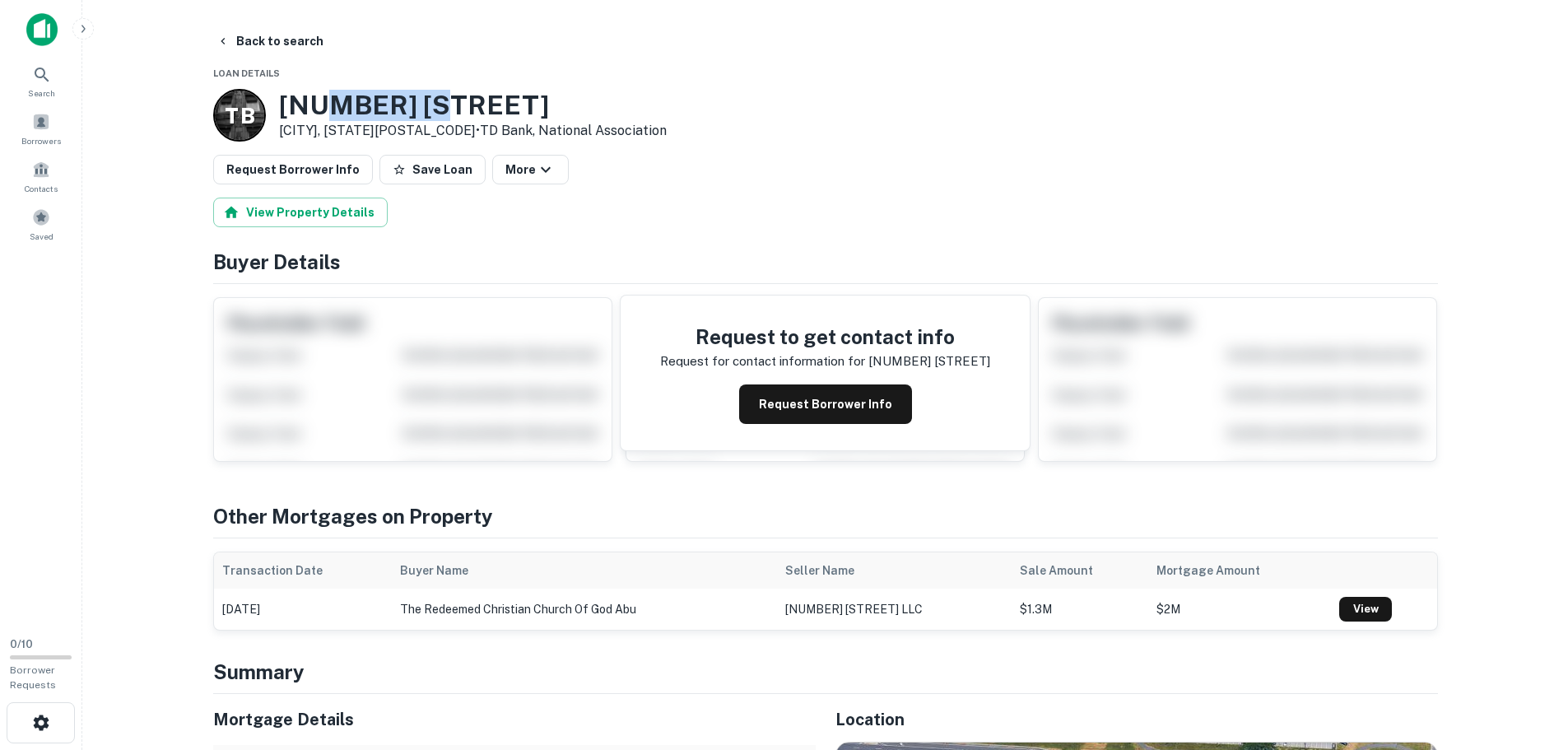 click on "24 Blevins Dr" at bounding box center [472, 105] 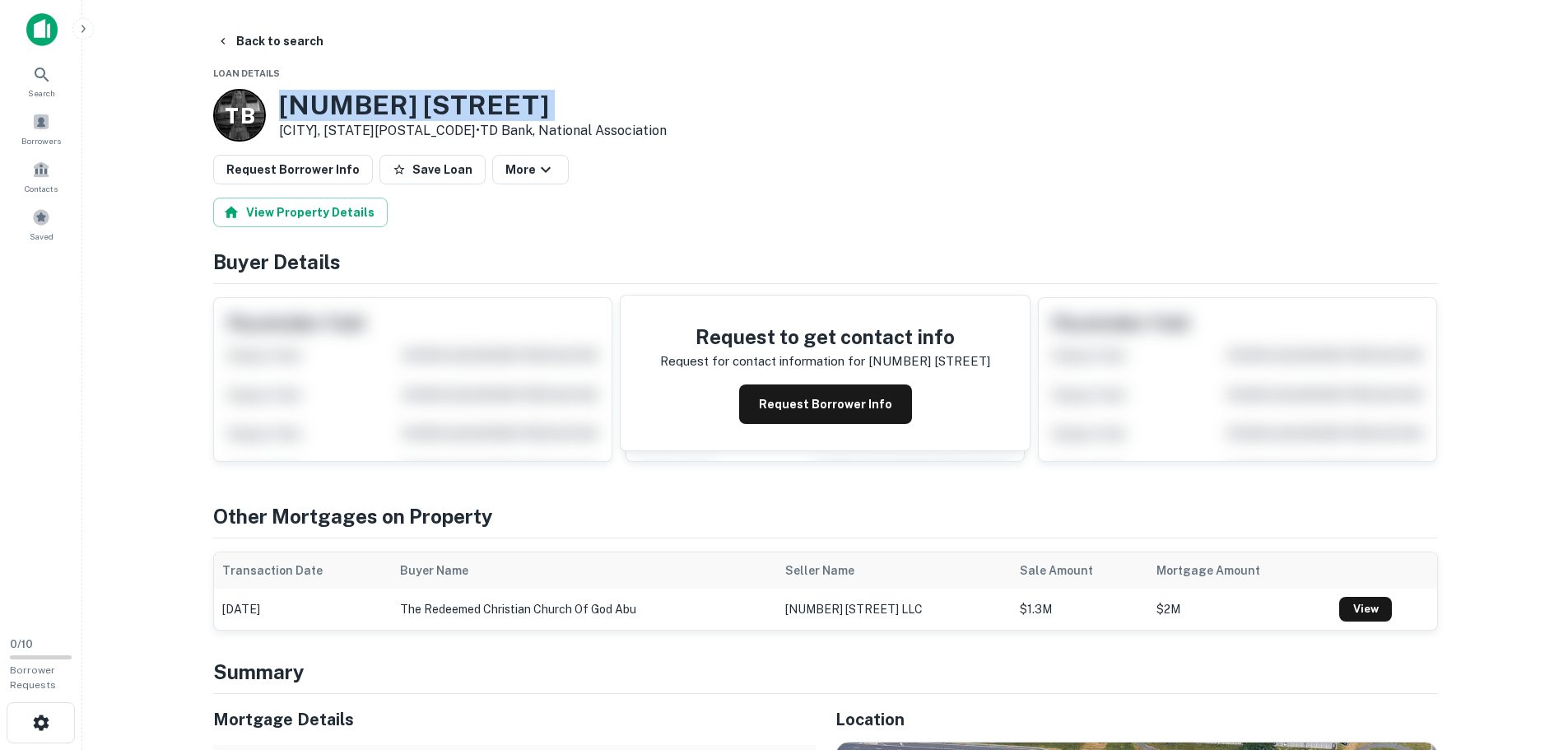 click on "24 Blevins Dr" at bounding box center [472, 105] 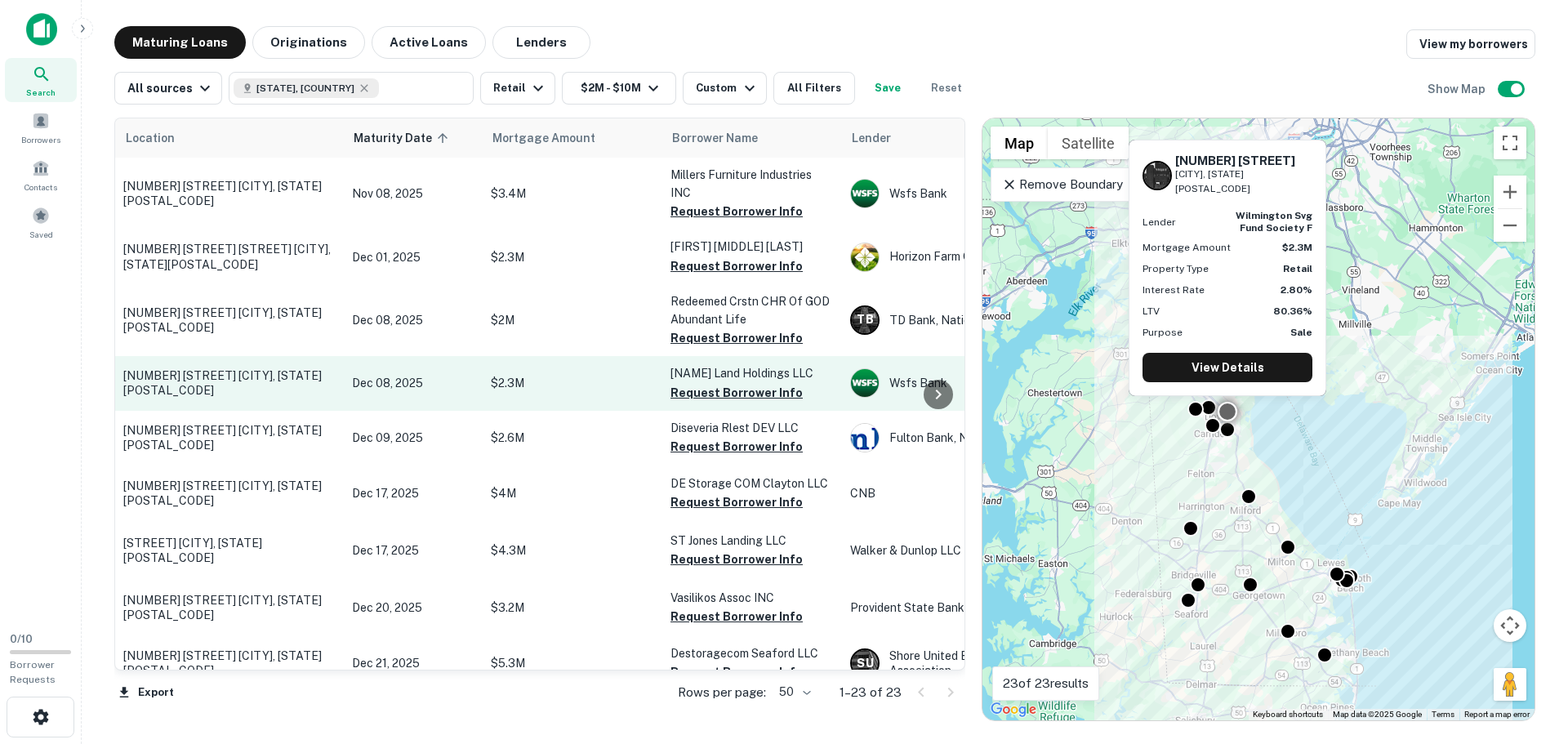 click on "401 Cassidy Dr Dover, DE19901" at bounding box center (229, 383) 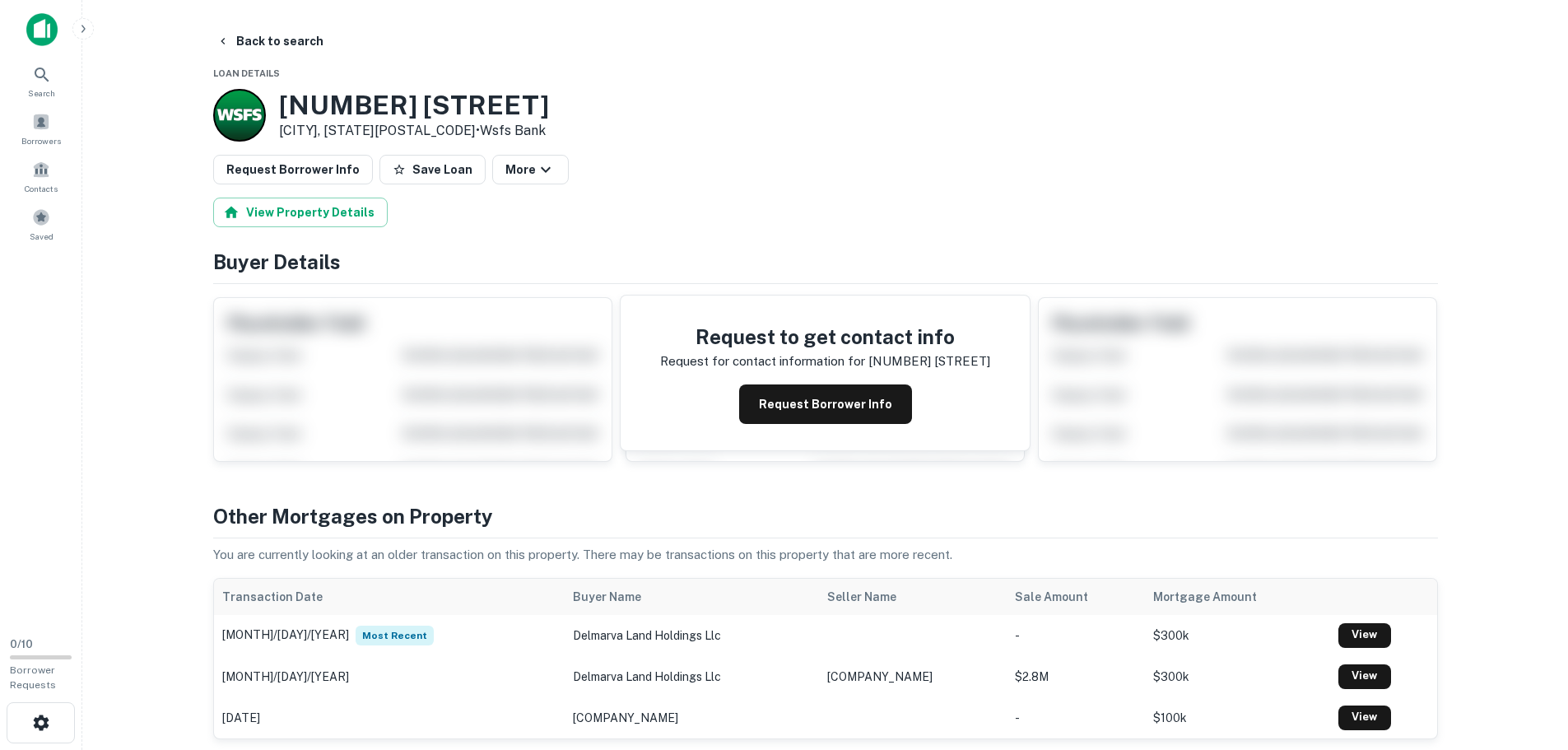 click on "401 Cassidy Dr" at bounding box center [414, 105] 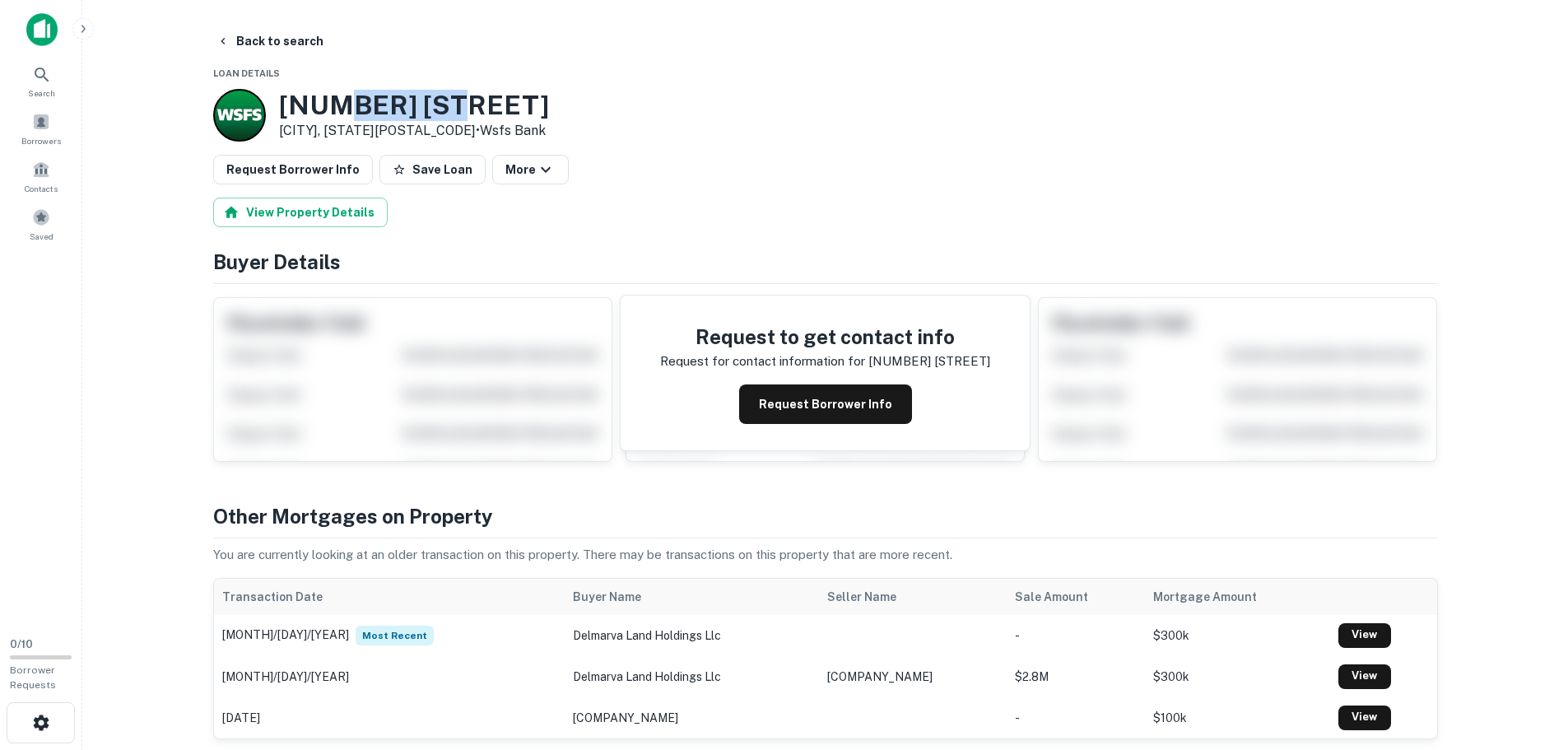 click on "401 Cassidy Dr" at bounding box center (414, 105) 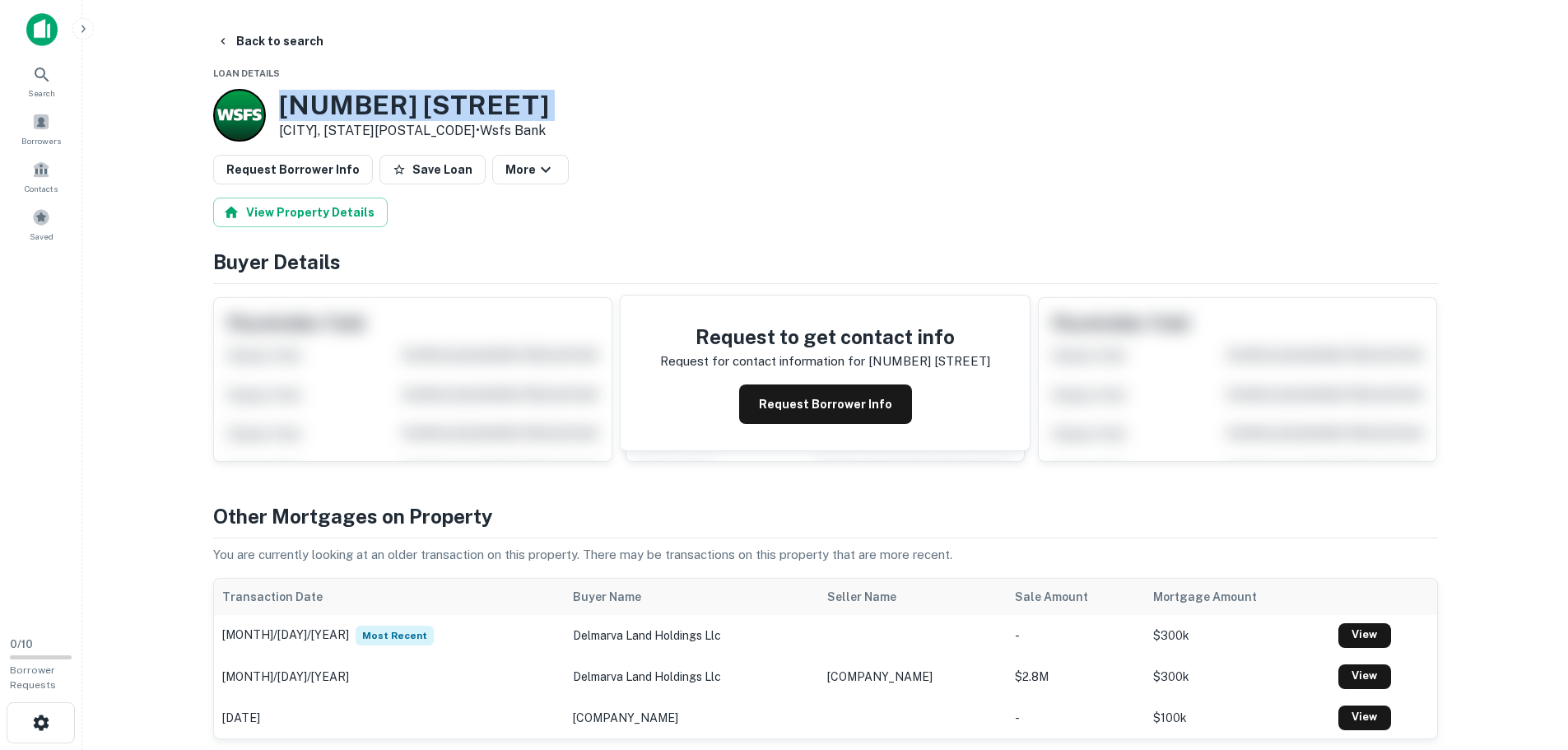 click on "401 Cassidy Dr" at bounding box center [414, 105] 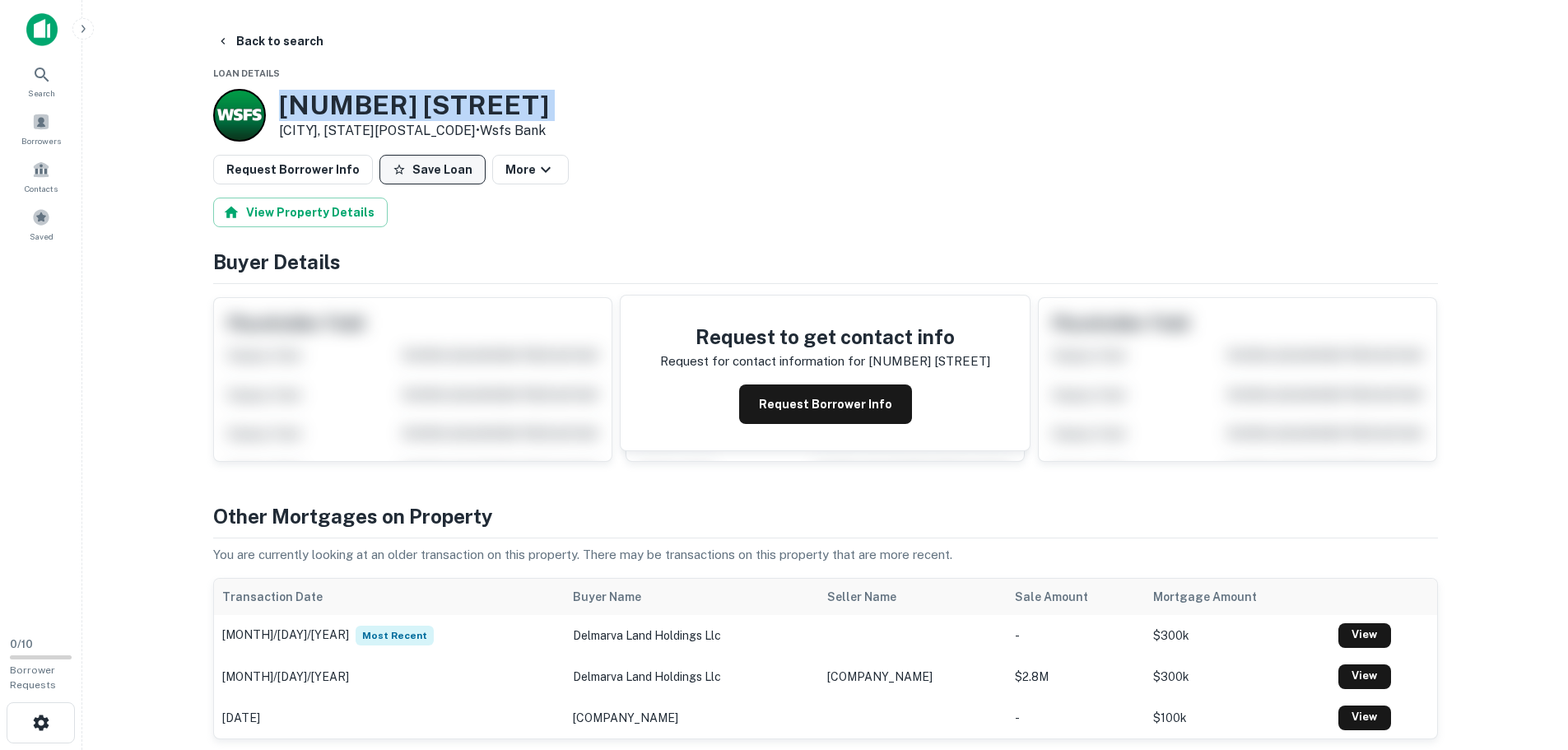 click on "Save Loan" at bounding box center (432, 170) 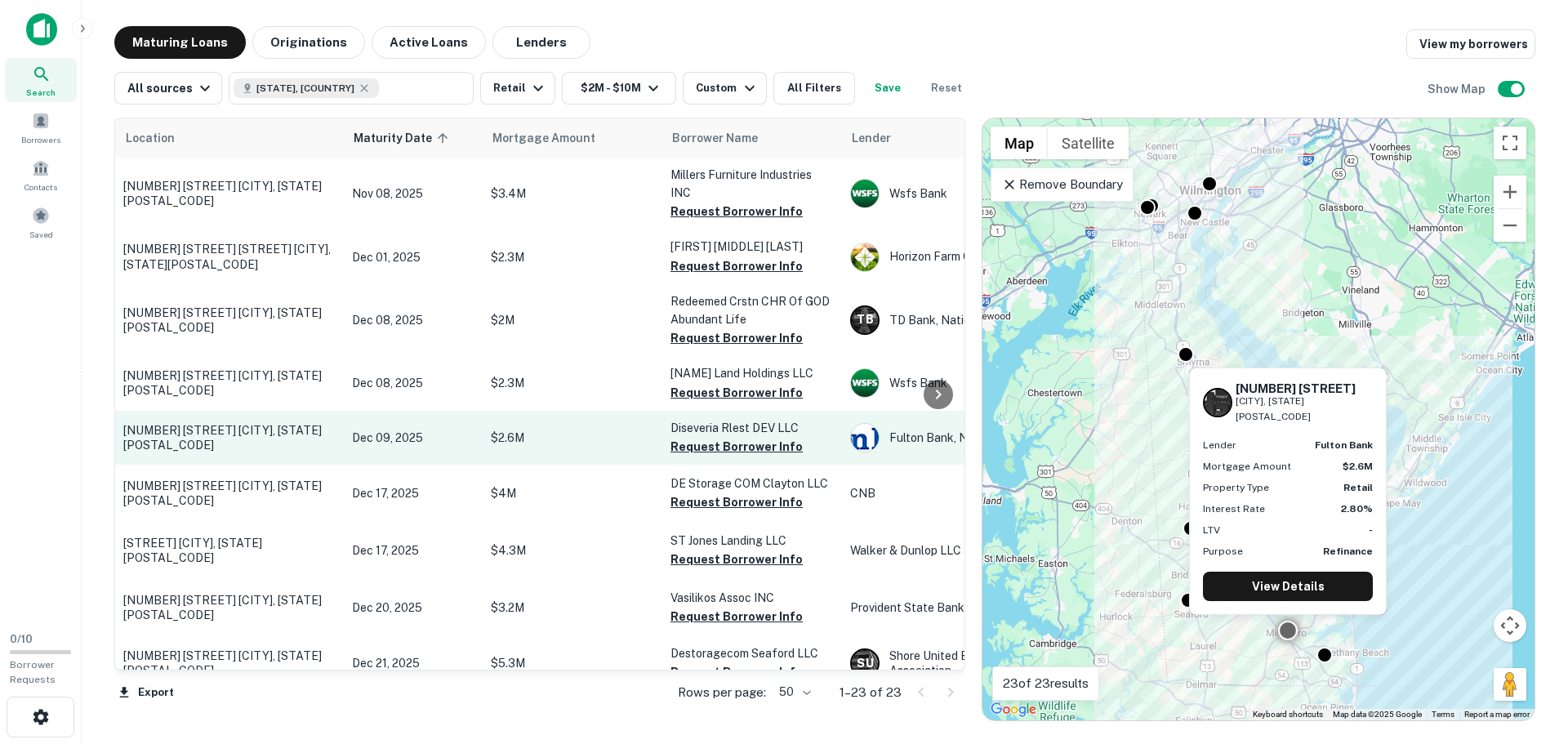 click on "30123 Commerce Dr Millsboro, DE19966" at bounding box center [229, 438] 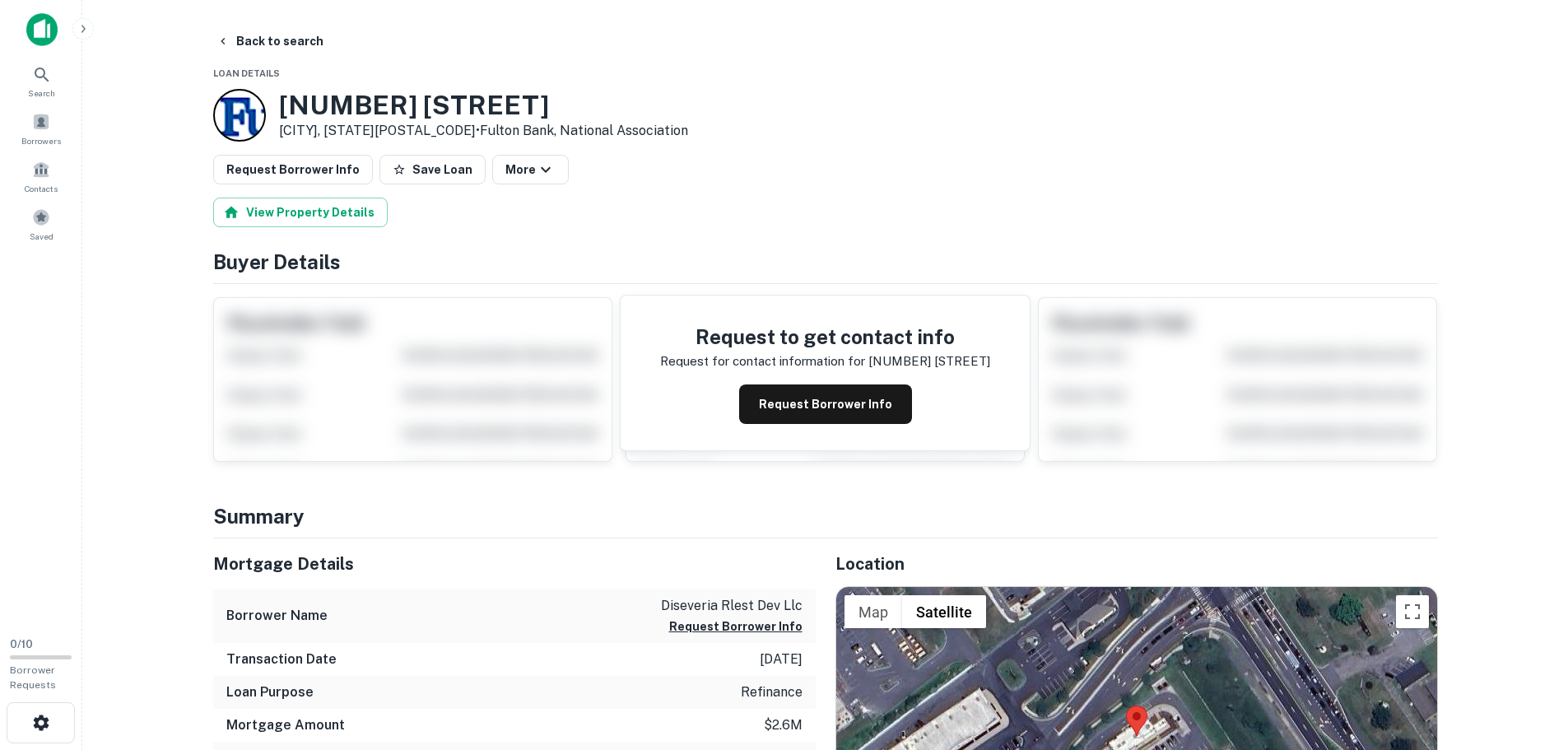 click on "30123 Commerce Dr" at bounding box center (483, 105) 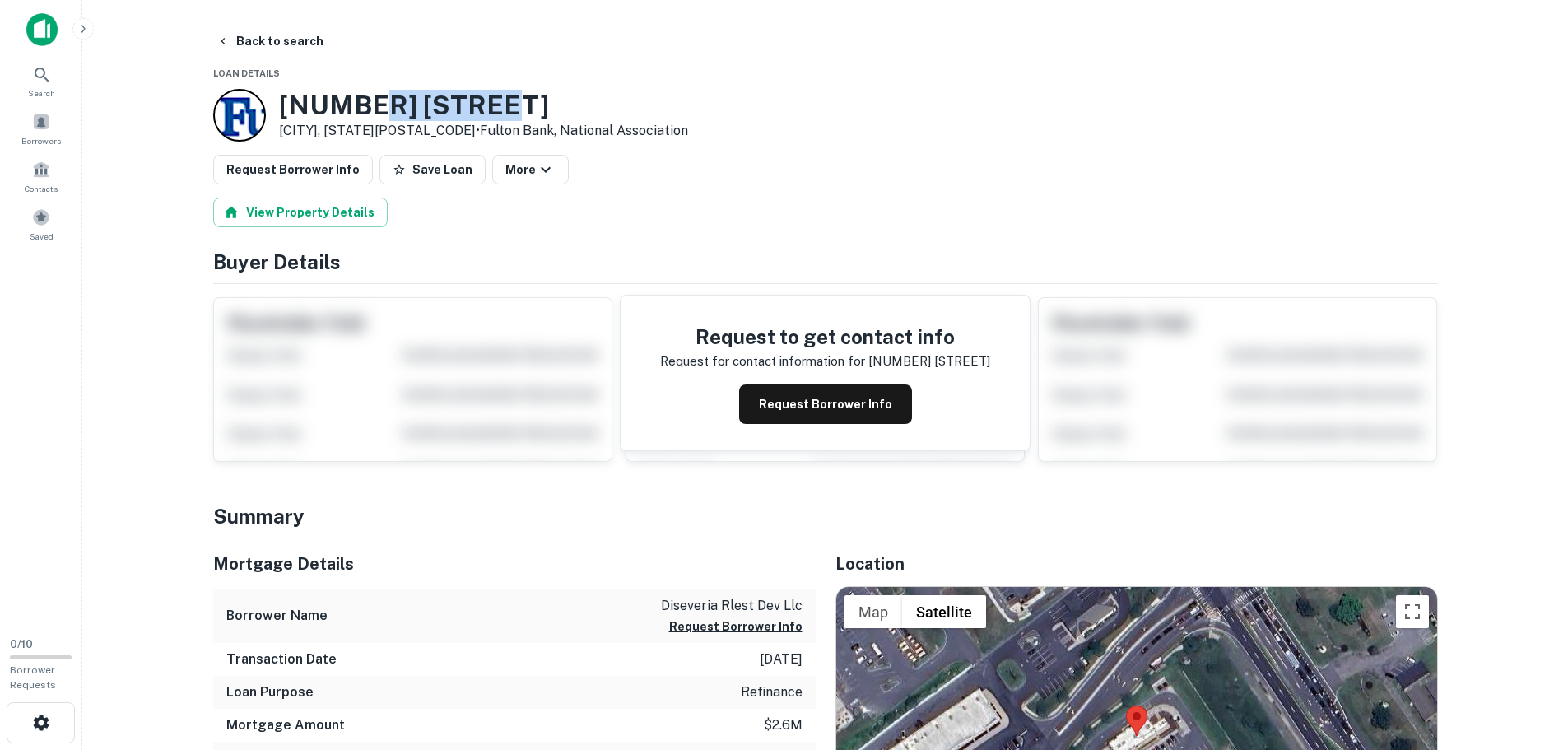 click on "30123 Commerce Dr" at bounding box center [483, 105] 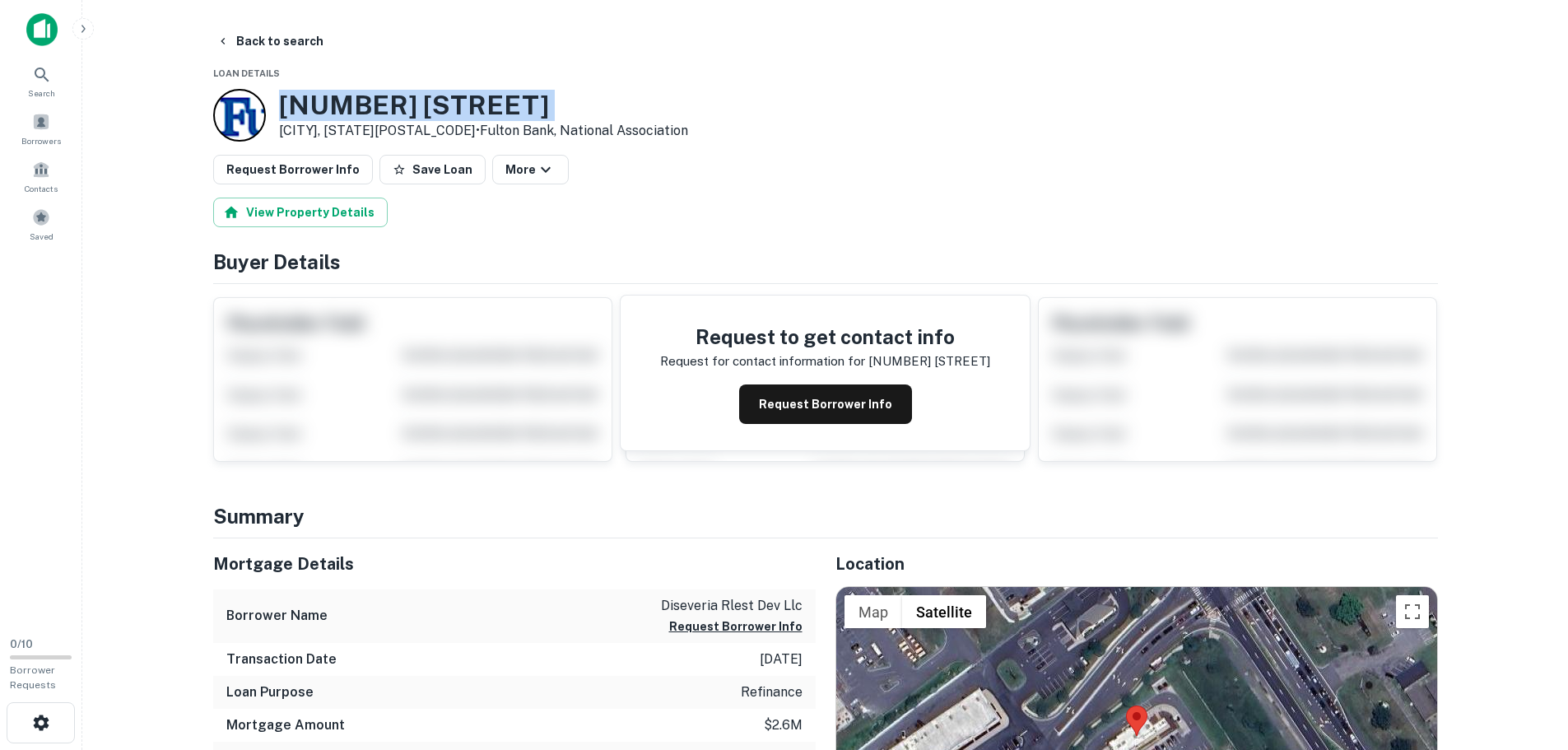 click on "30123 Commerce Dr" at bounding box center [483, 105] 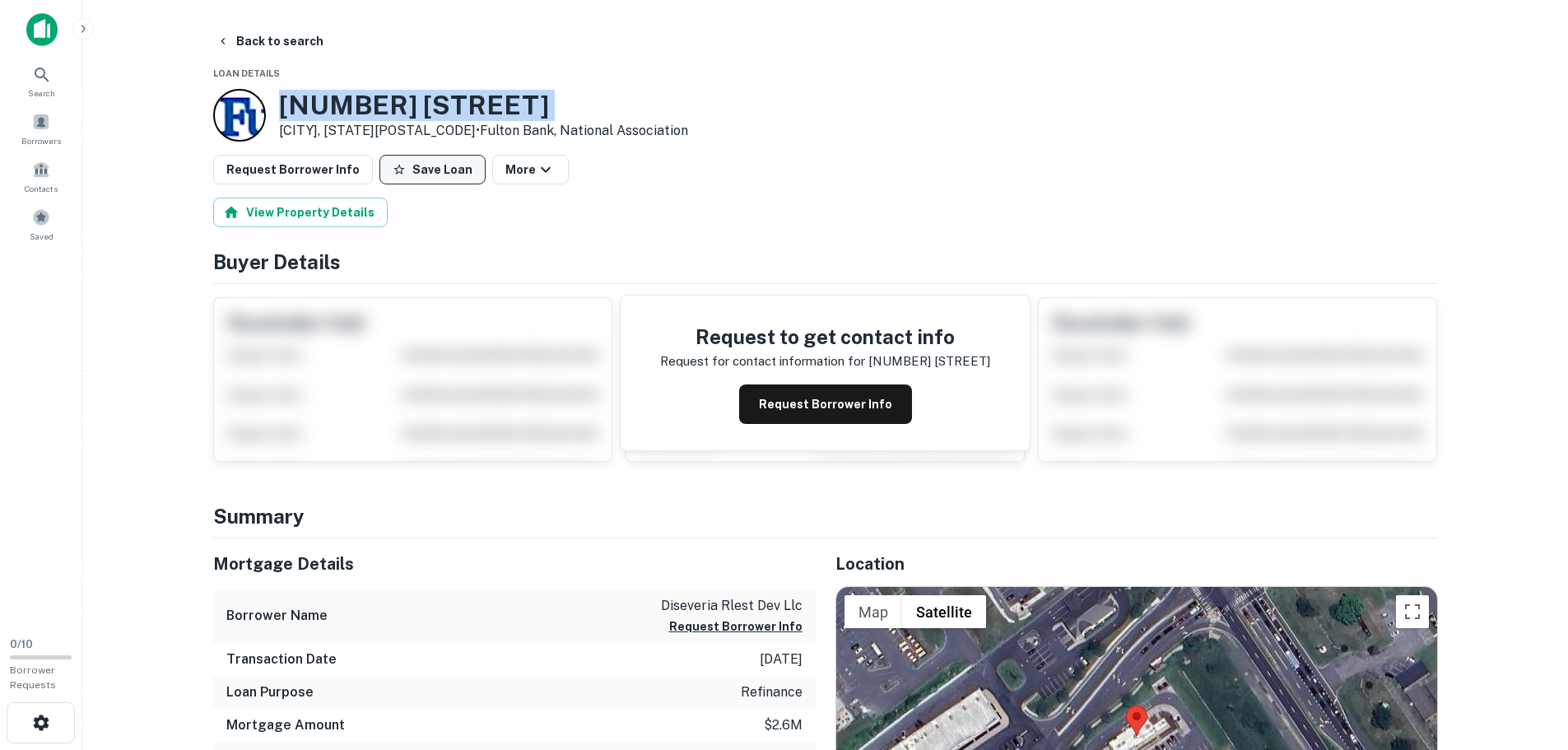 click on "Save Loan" at bounding box center [432, 170] 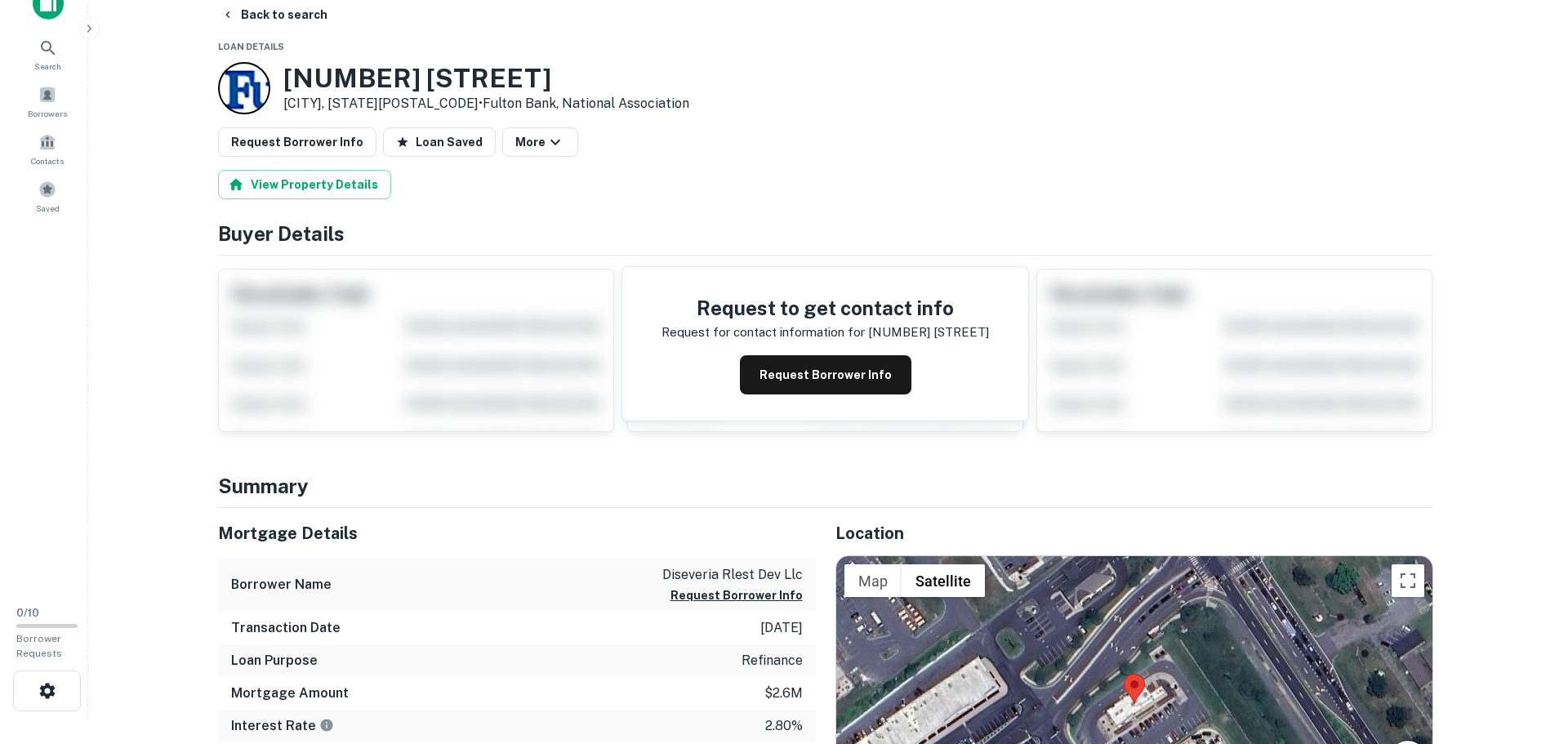 scroll, scrollTop: 0, scrollLeft: 0, axis: both 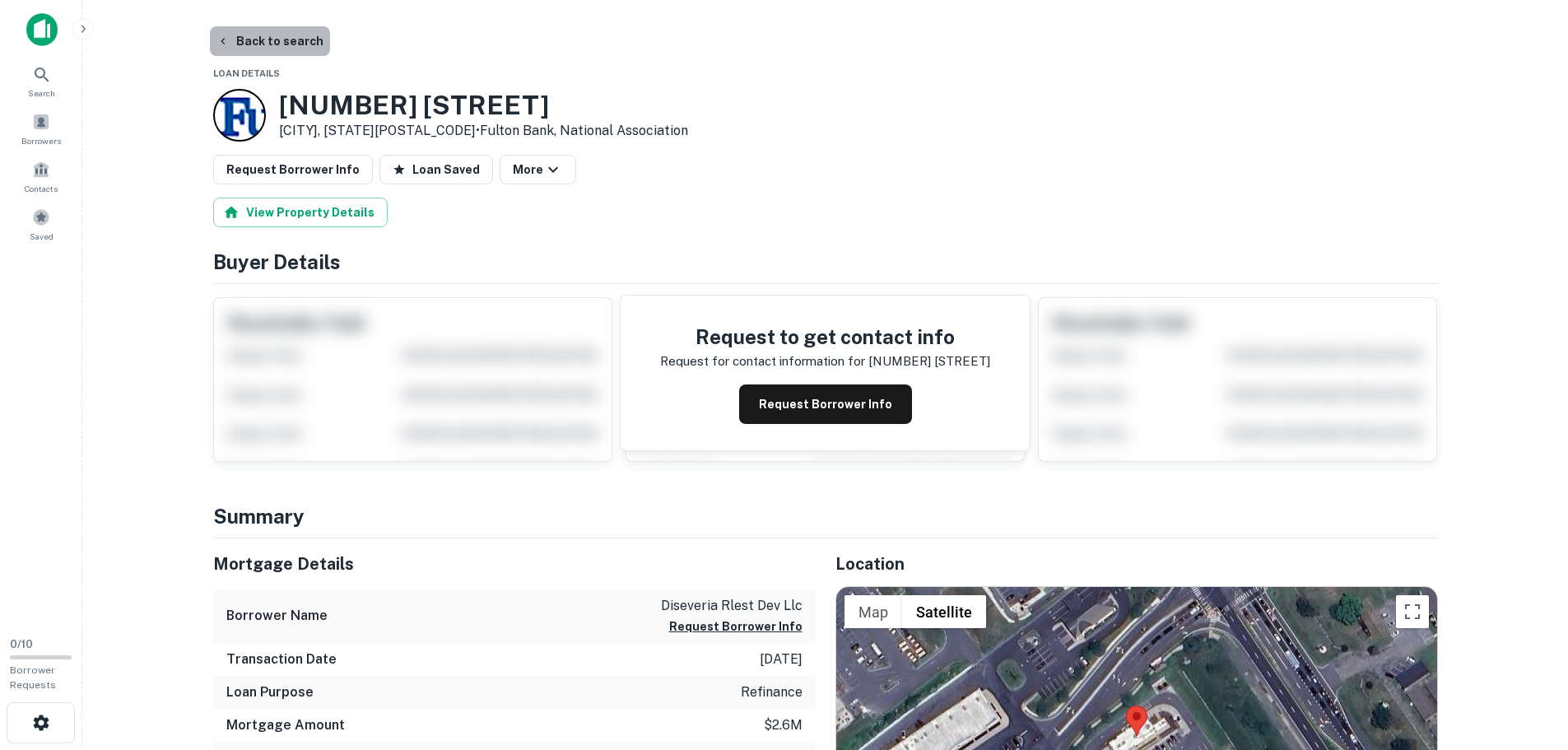 click on "Back to search" at bounding box center [270, 41] 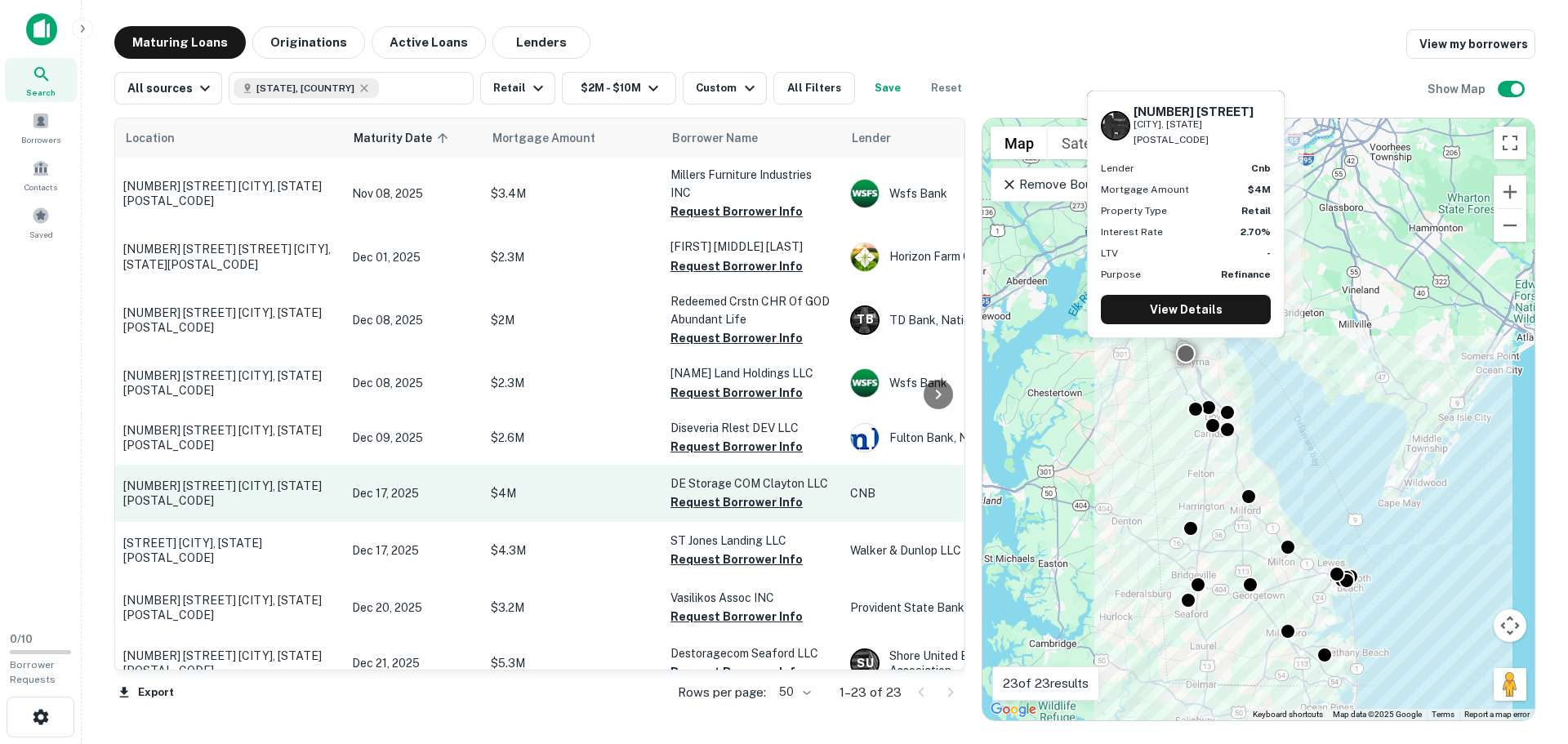click on "89 Duck Creek Pkwy Smyrna, DE19977" at bounding box center (229, 493) 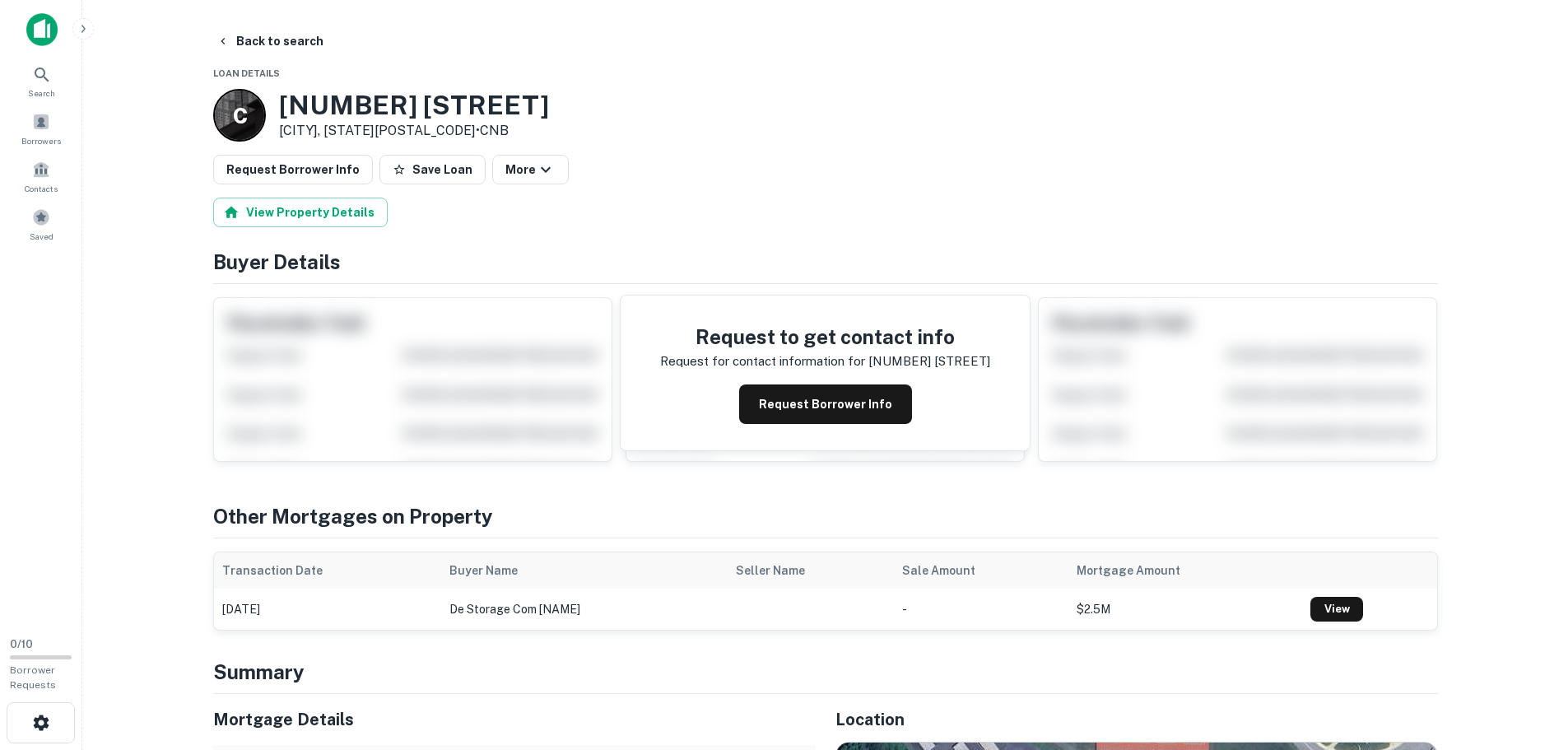 click on "89 Duck Creek Pkwy" at bounding box center [414, 105] 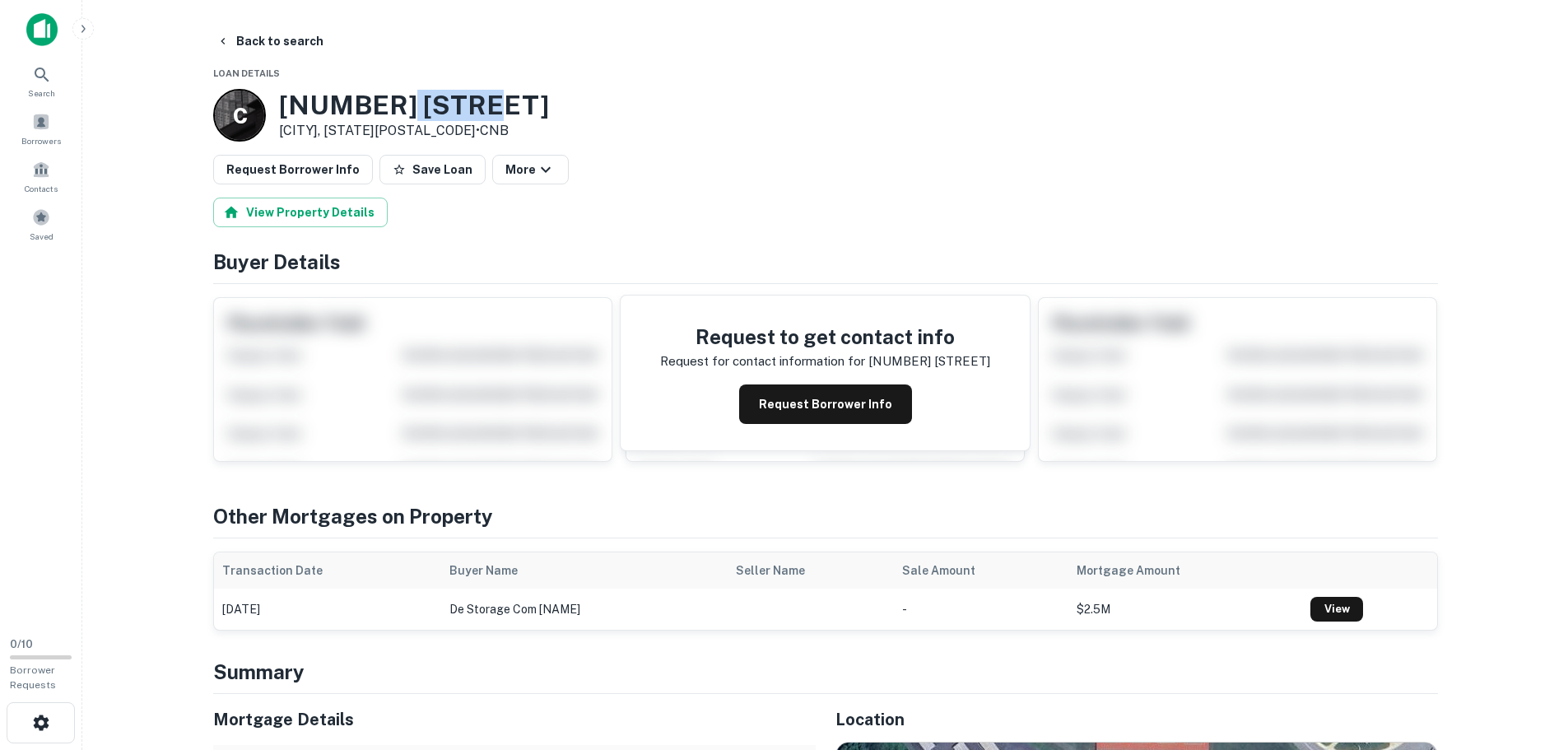 click on "89 Duck Creek Pkwy" at bounding box center (414, 105) 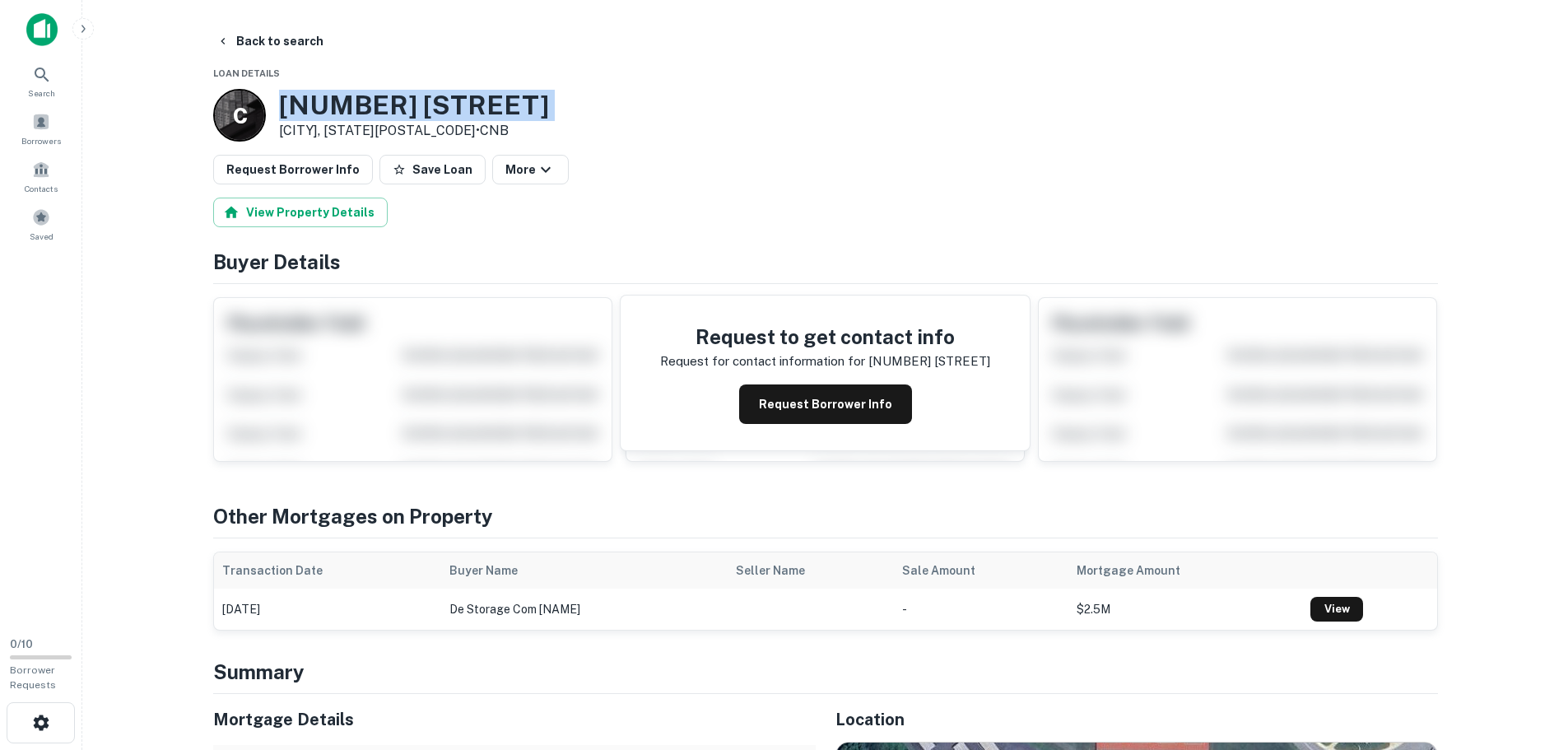 click on "89 Duck Creek Pkwy" at bounding box center [414, 105] 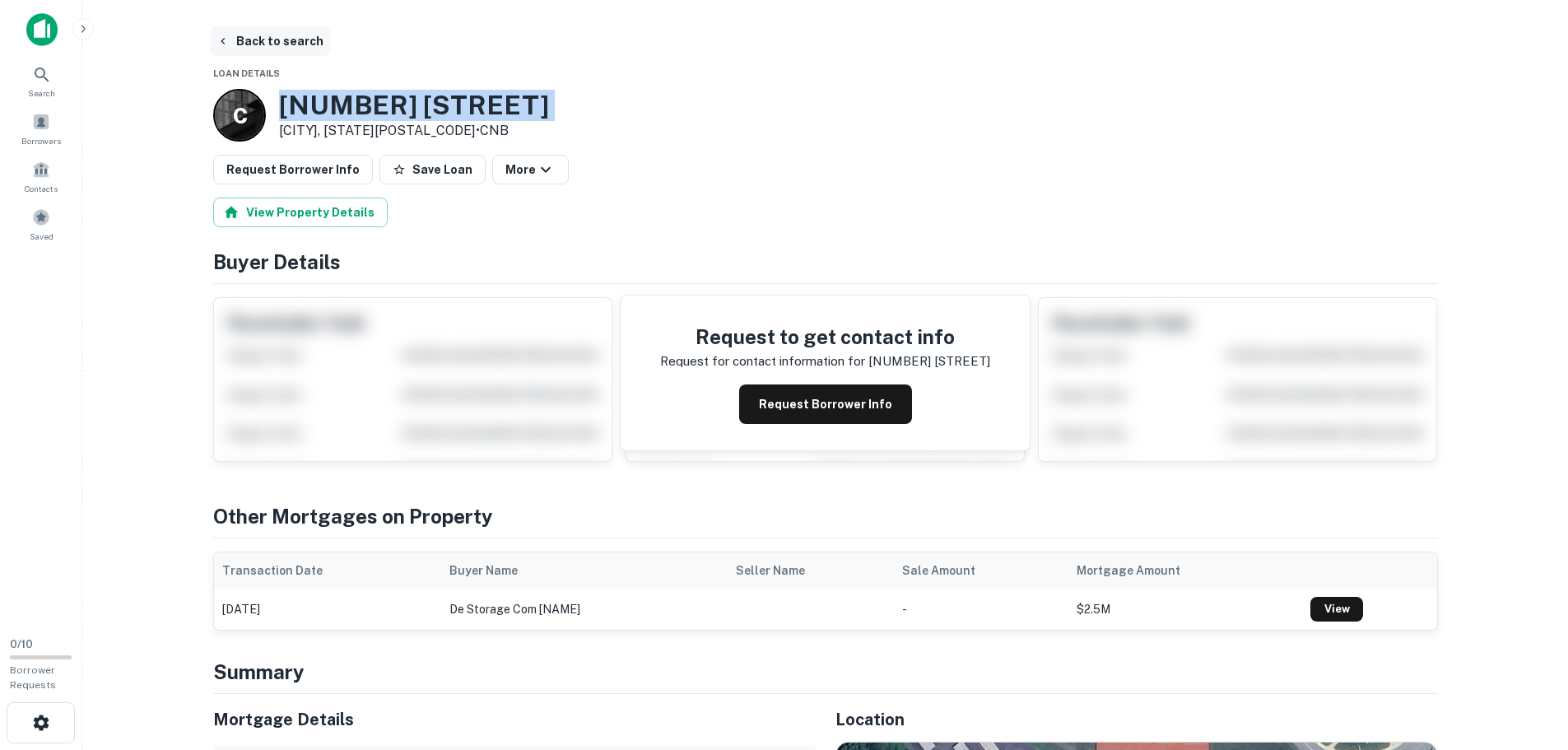 click on "Back to search" at bounding box center [270, 41] 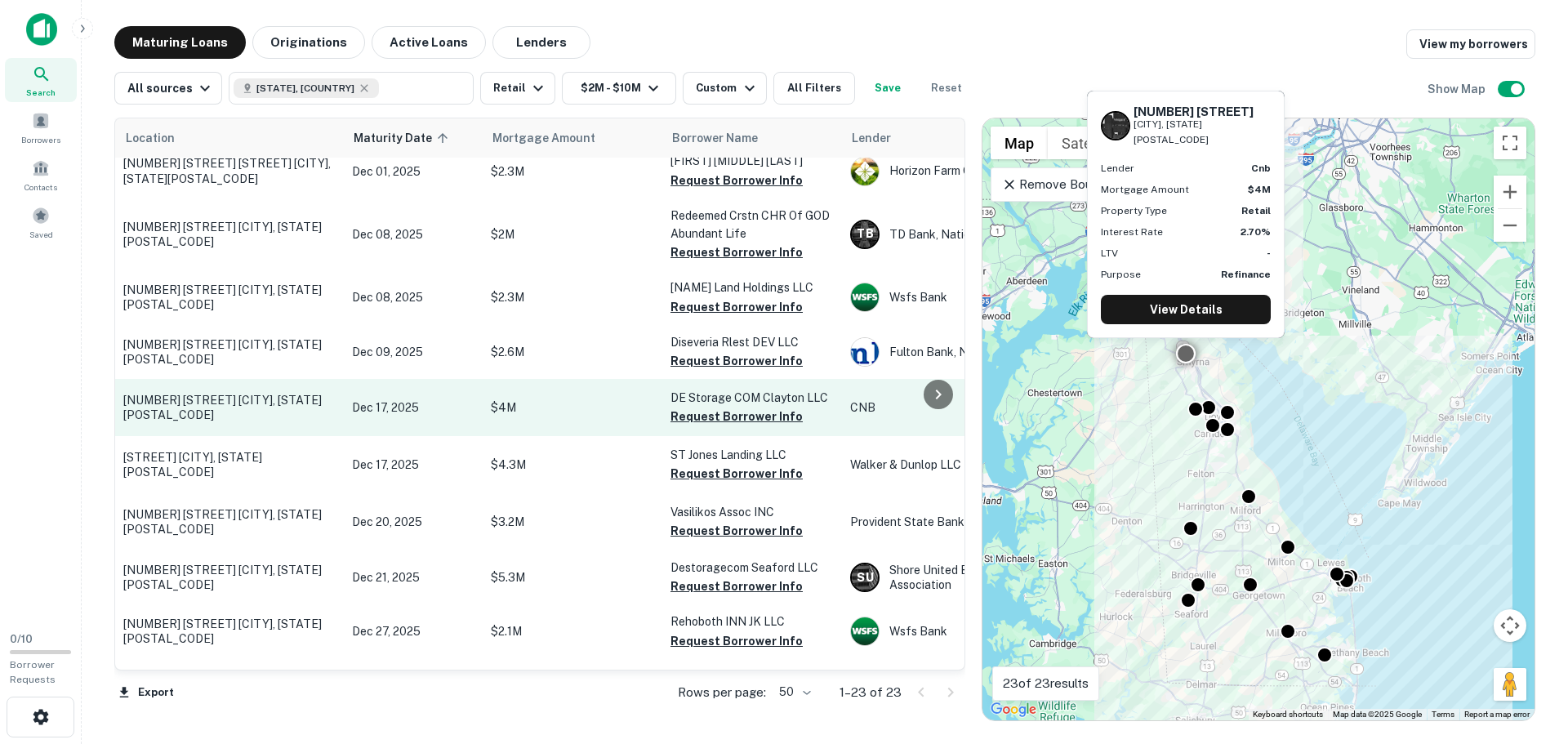 scroll, scrollTop: 90, scrollLeft: 0, axis: vertical 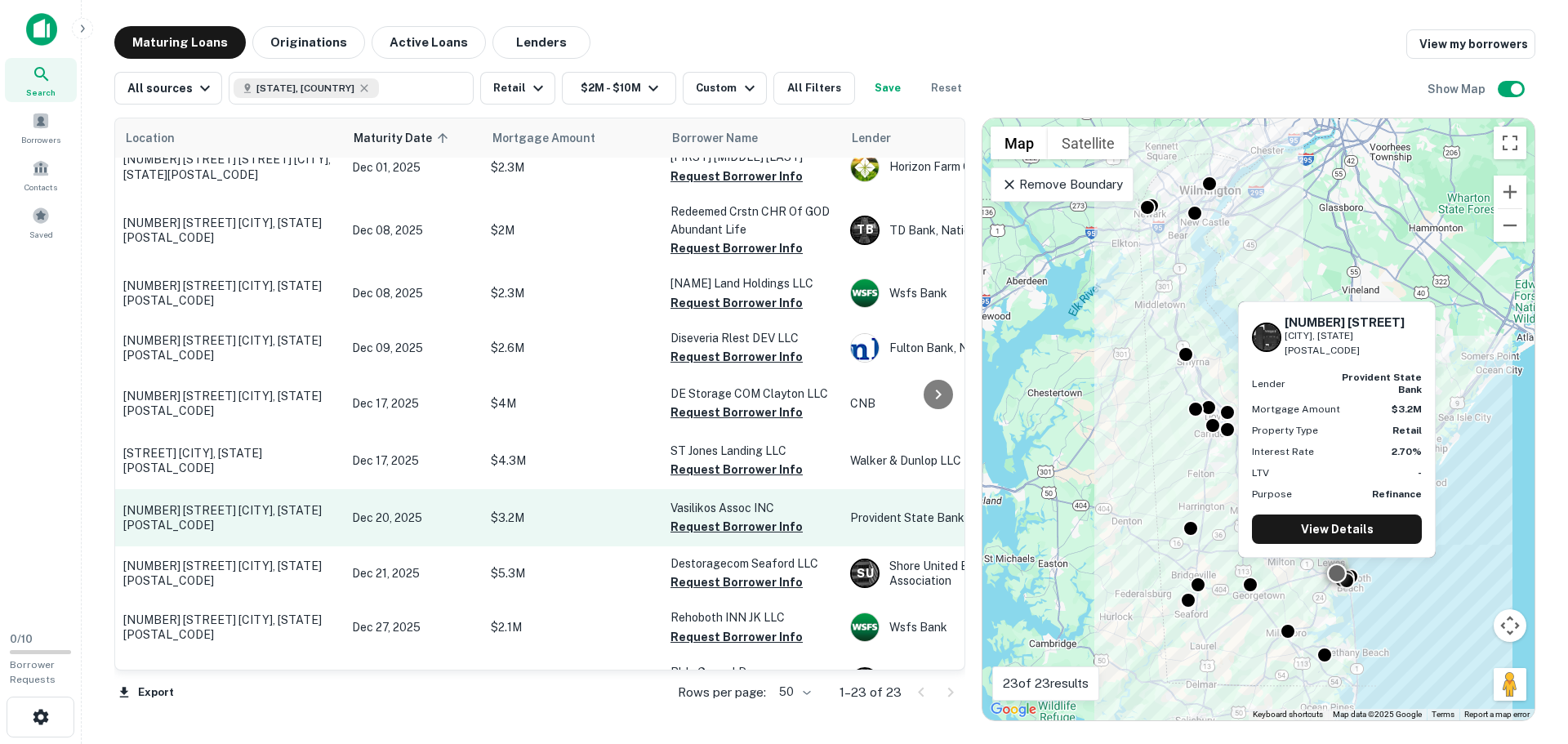 click on "18993 Munchy Branch Rd Rehoboth Beach, DE19971" at bounding box center (229, 518) 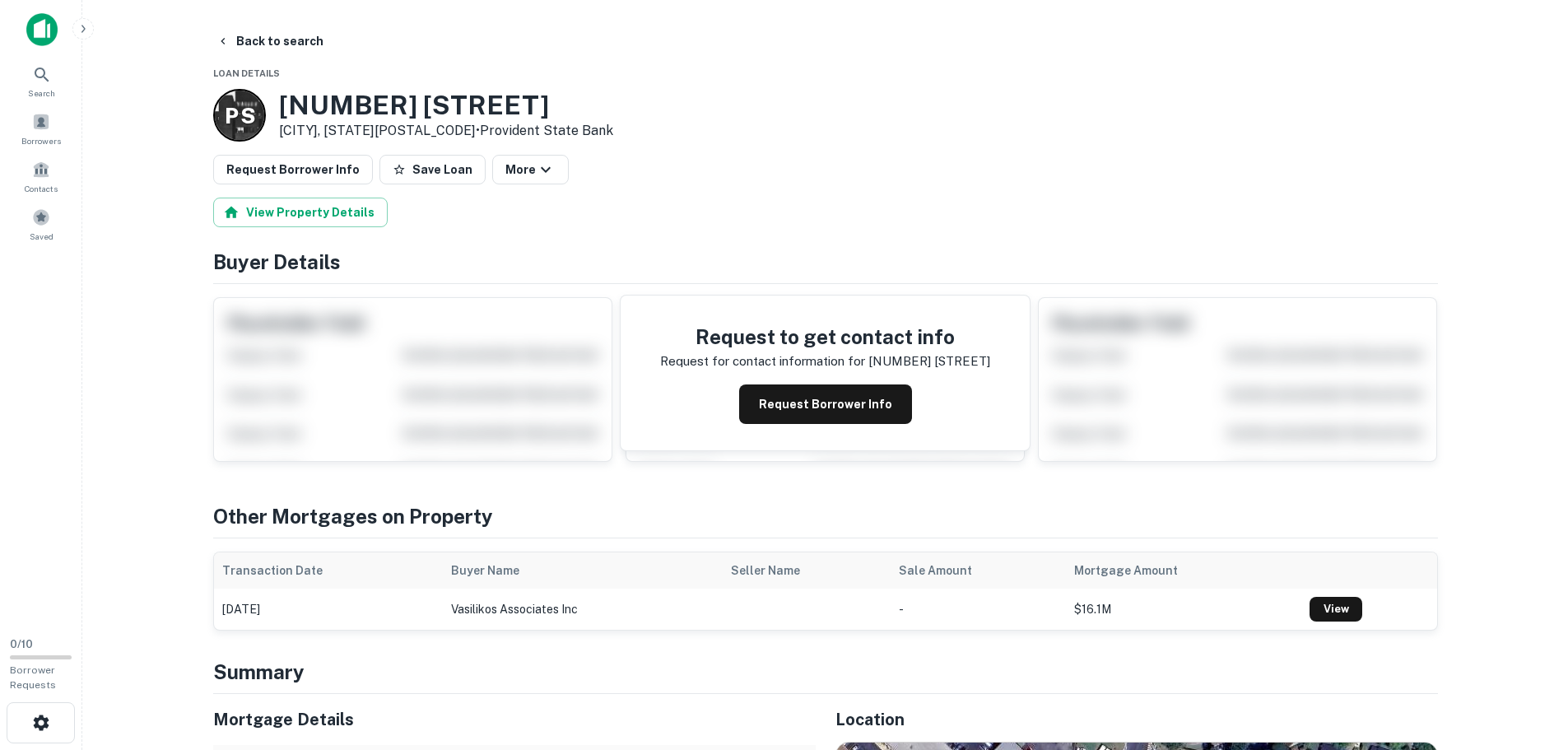 click on "18993 Munchy Branch Rd" at bounding box center [446, 105] 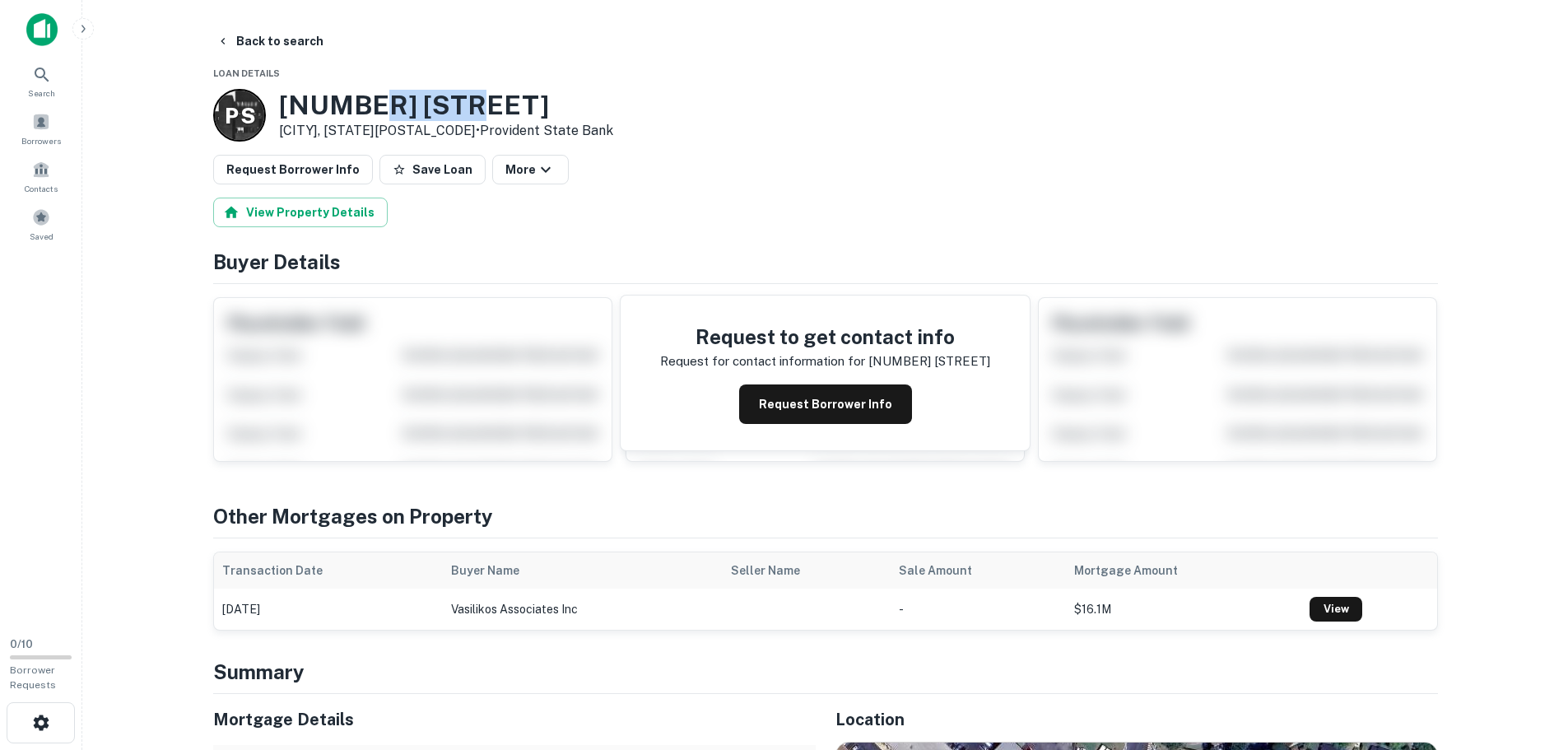 click on "18993 Munchy Branch Rd" at bounding box center (446, 105) 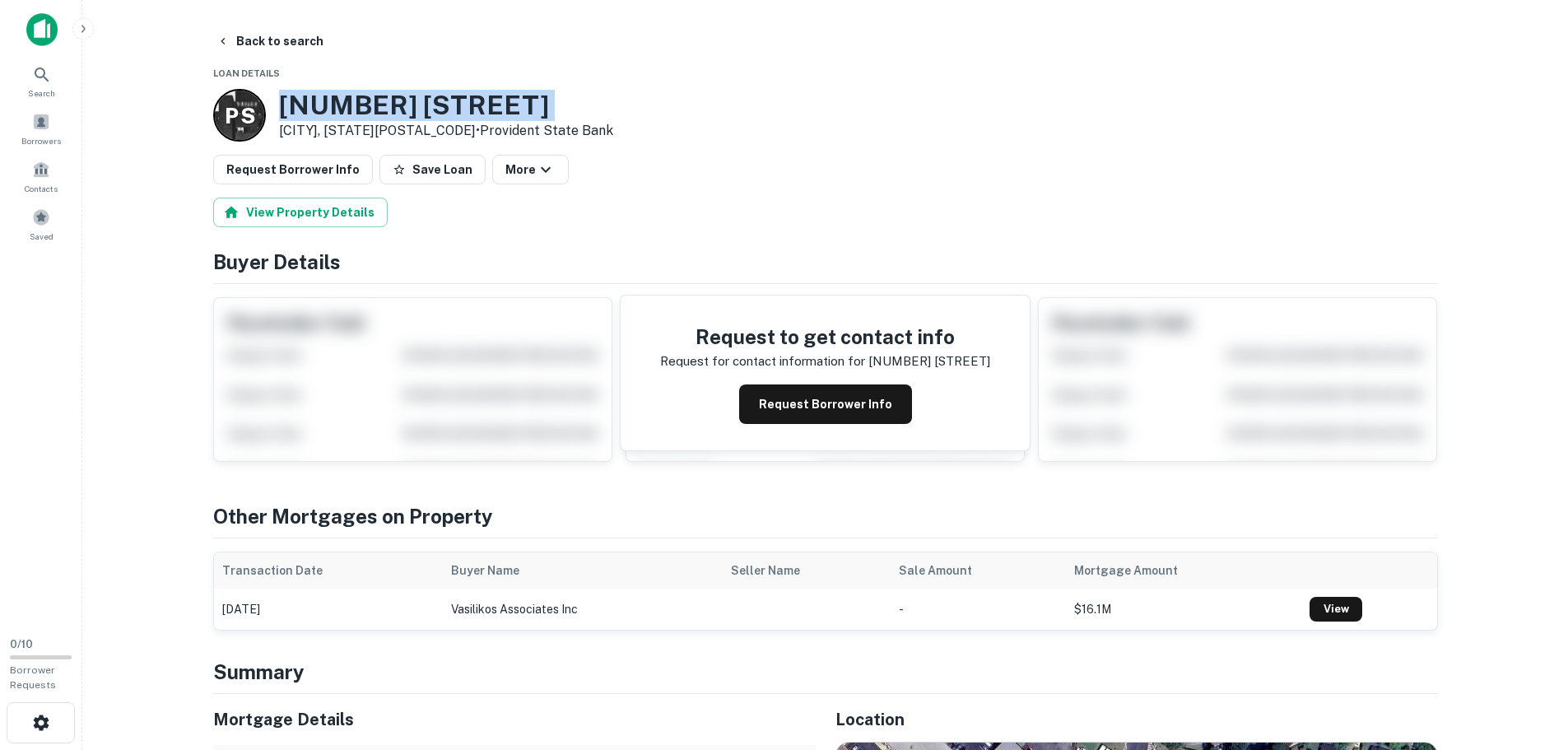 click on "18993 Munchy Branch Rd" at bounding box center [446, 105] 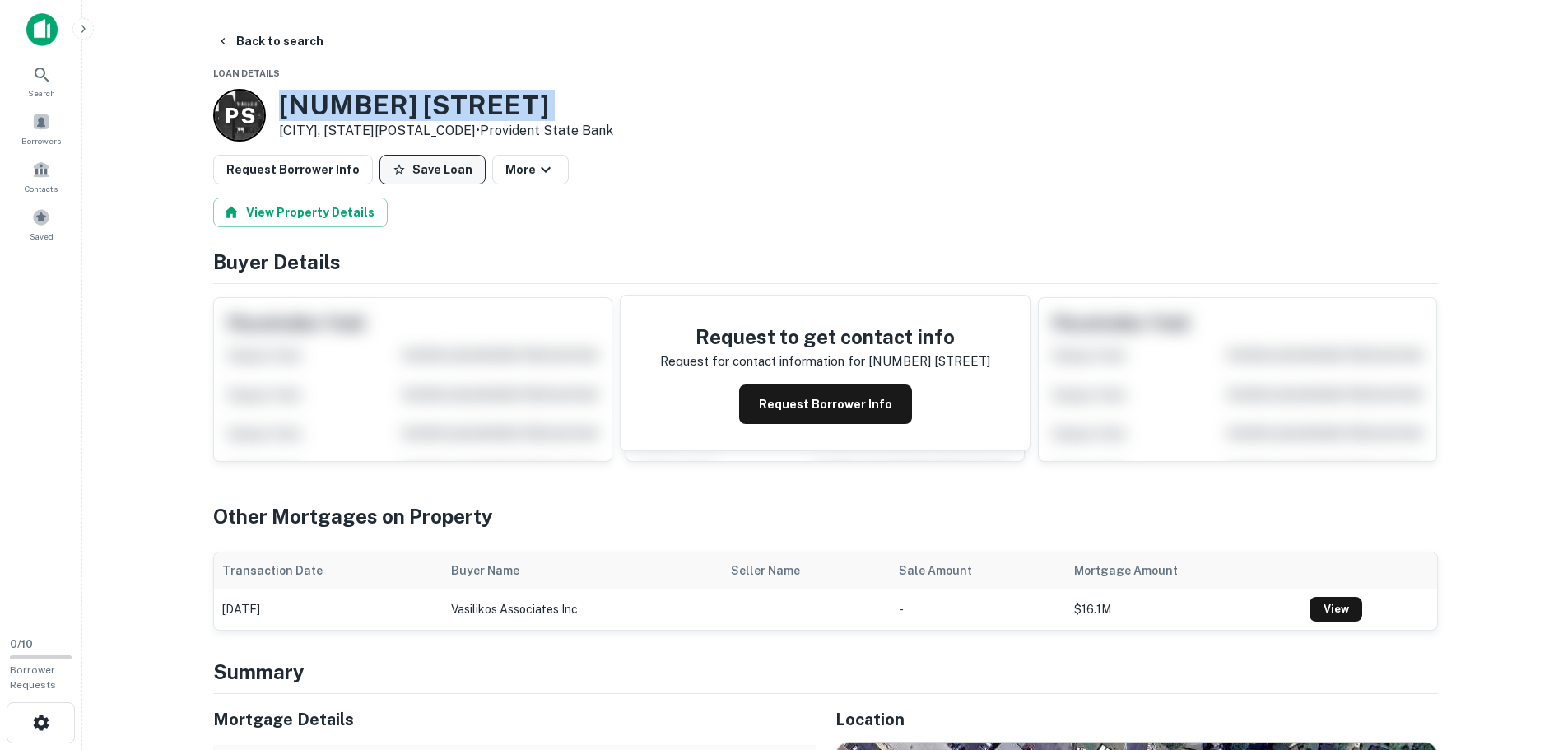 click on "Save Loan" at bounding box center [432, 170] 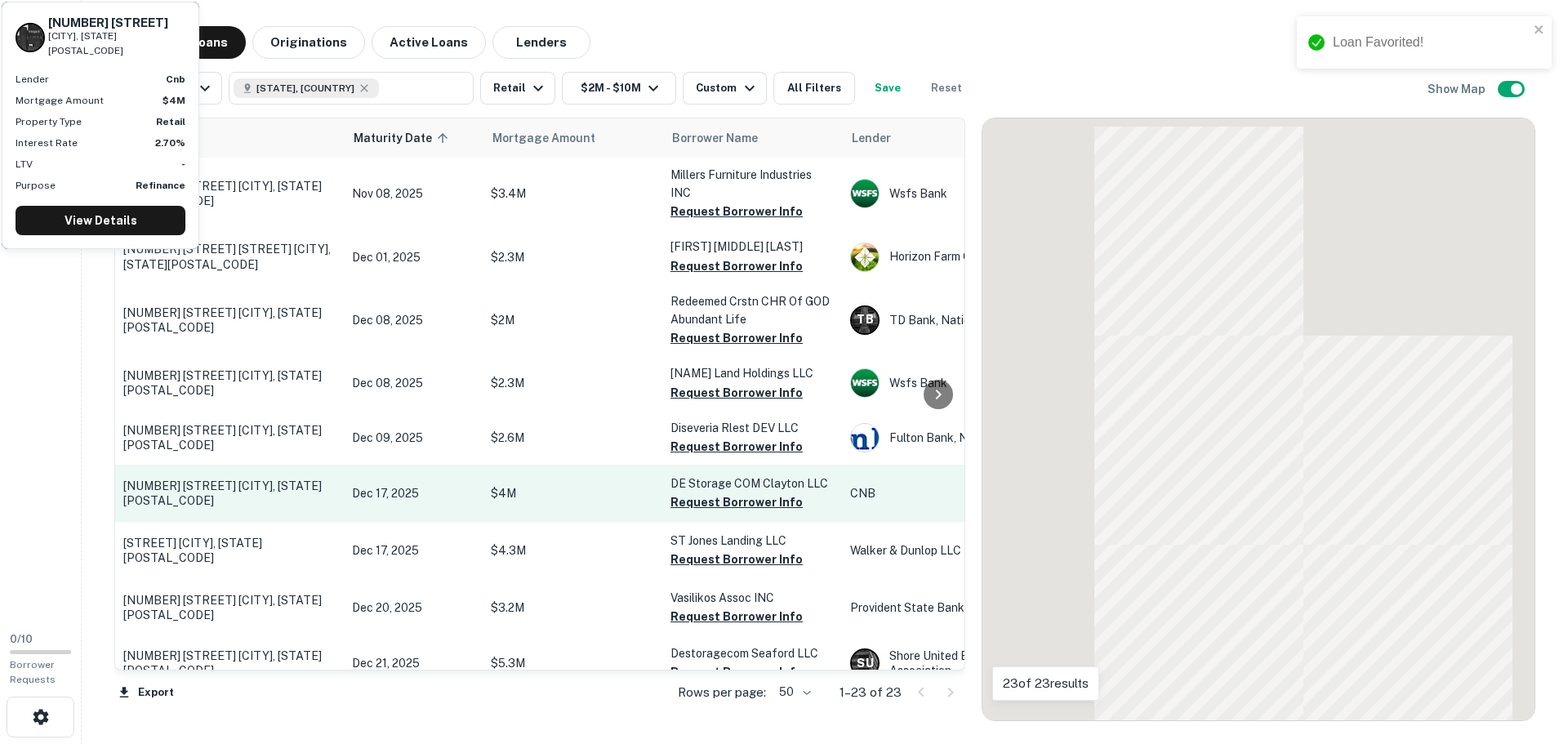 scroll, scrollTop: 90, scrollLeft: 0, axis: vertical 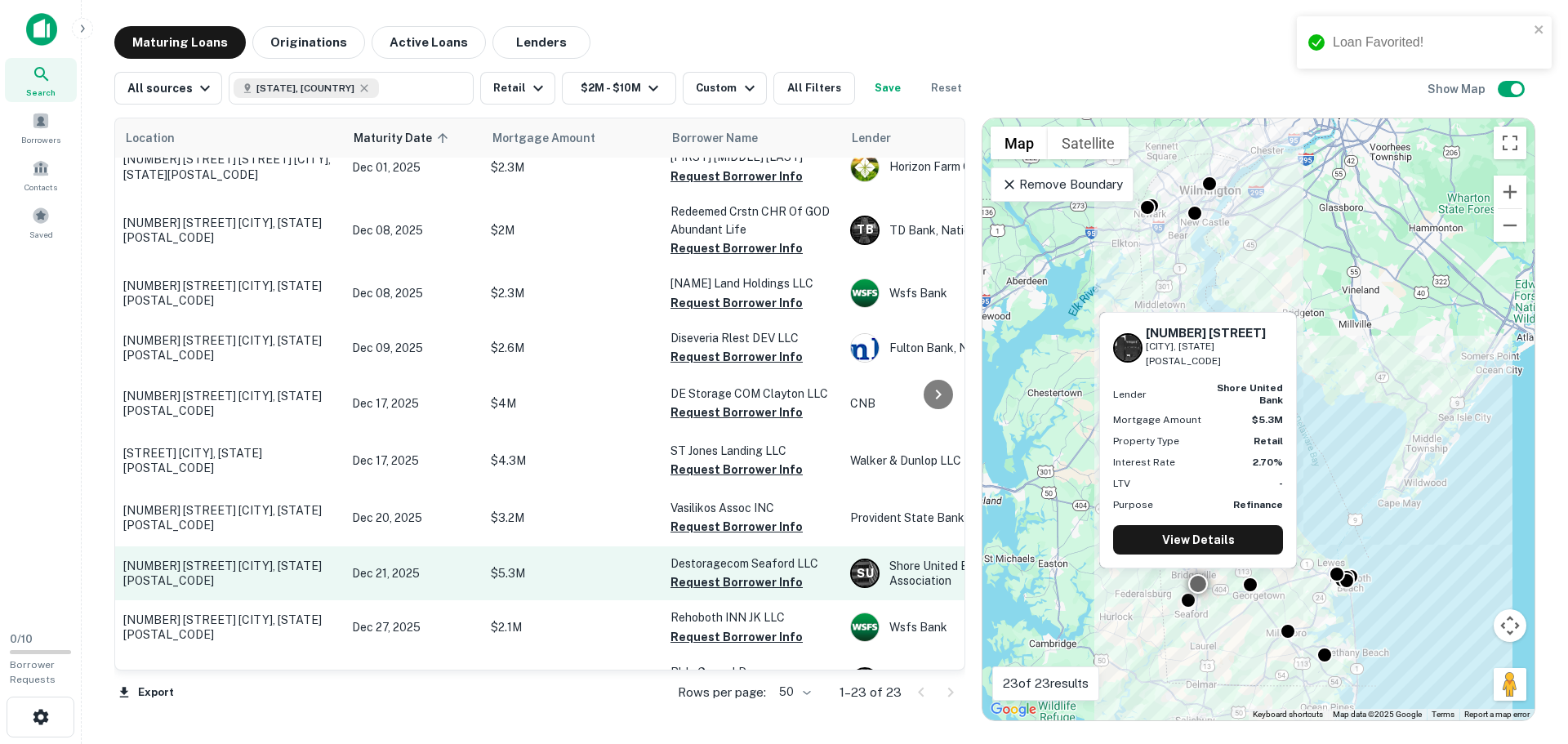 click on "20689 Sussex Hwy Seaford, DE19973" at bounding box center (229, 573) 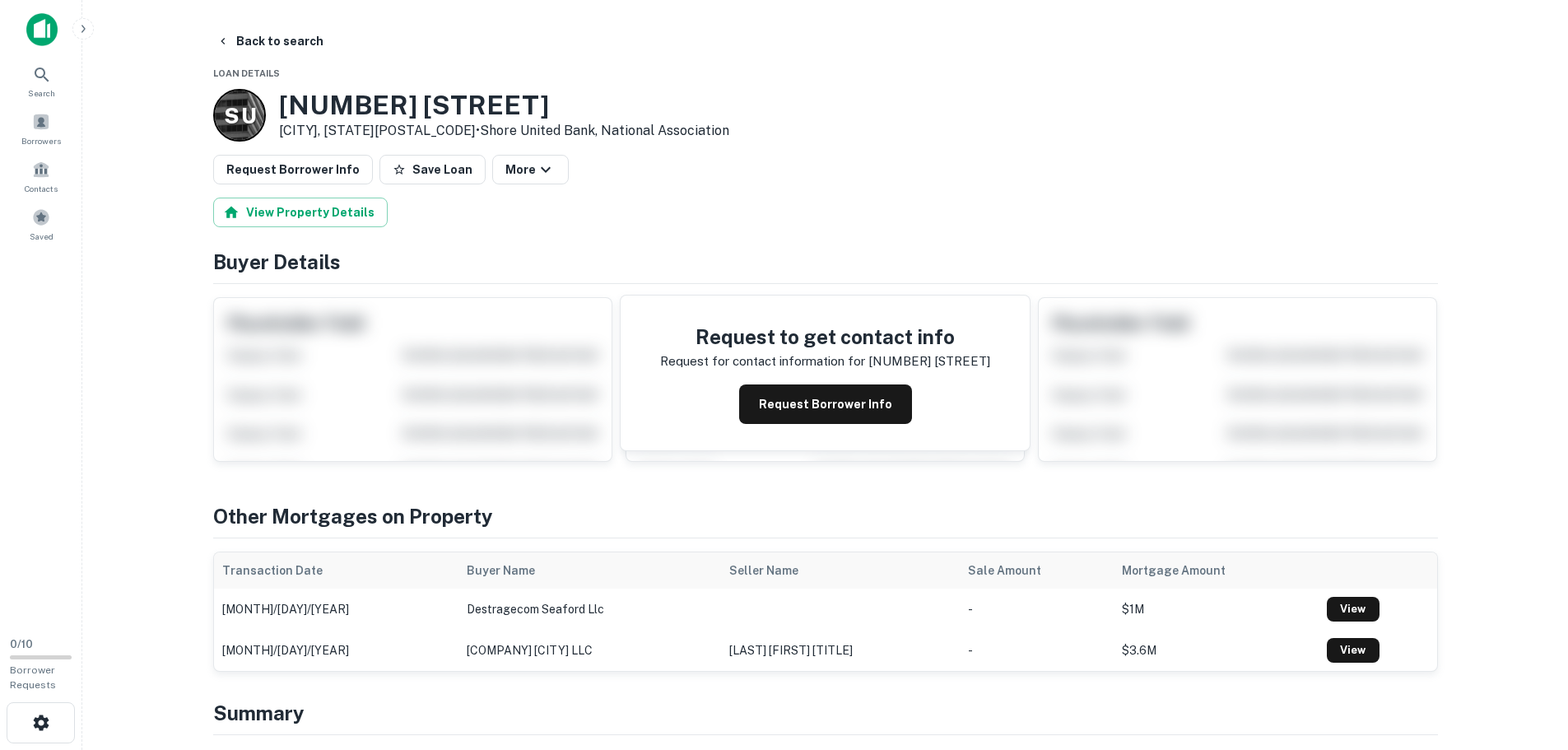 click on "20689 Sussex Hwy" at bounding box center [504, 105] 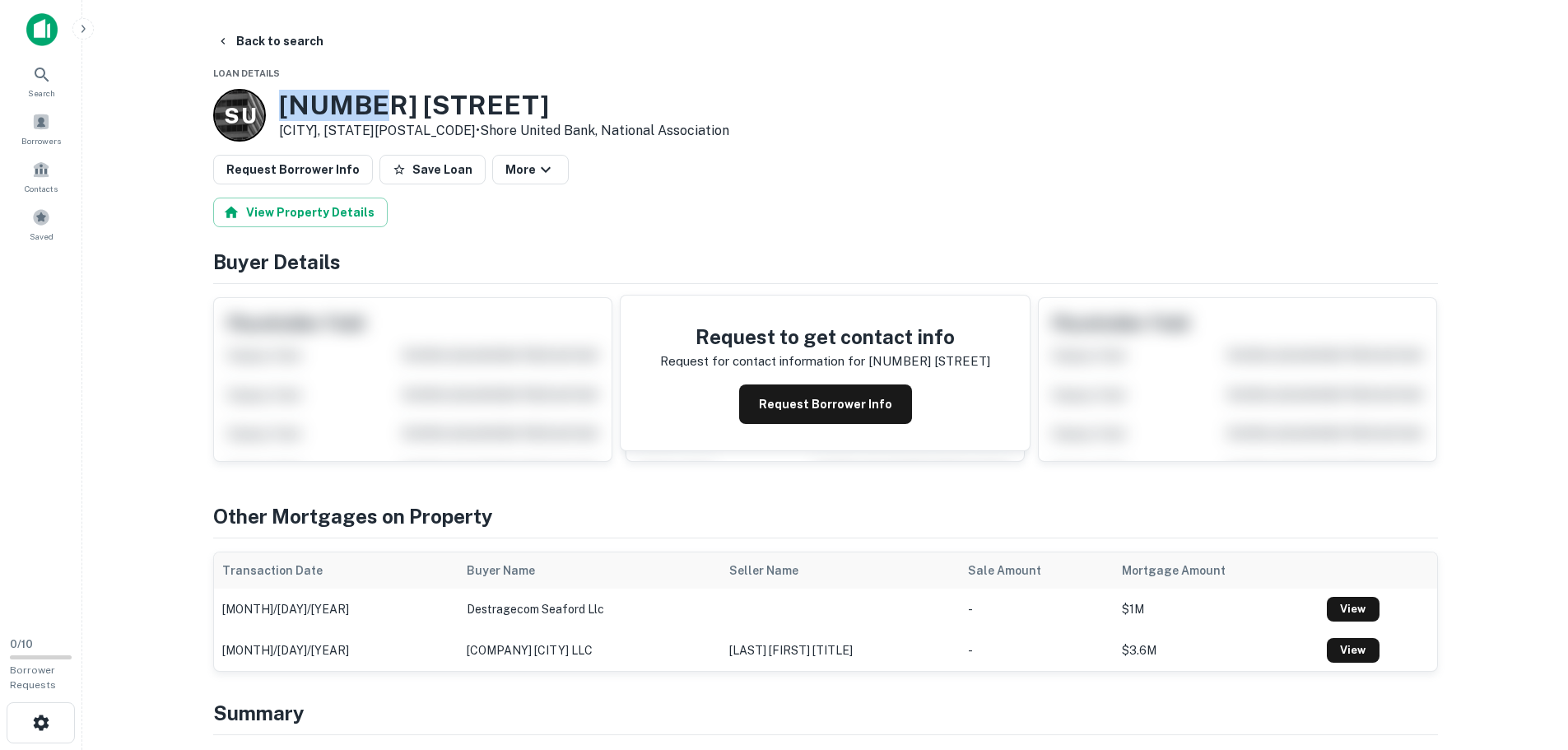 click on "20689 Sussex Hwy" at bounding box center [504, 105] 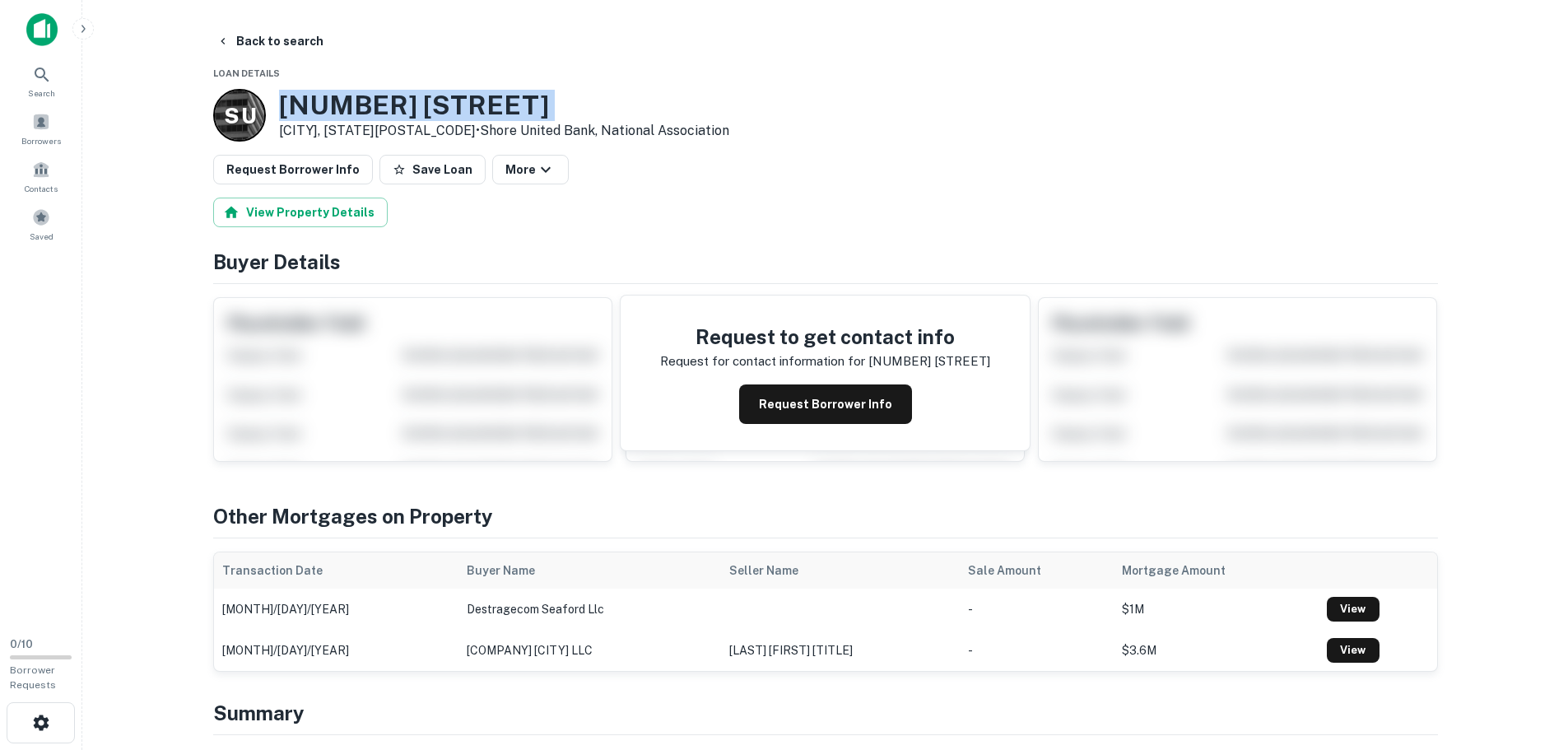 click on "20689 Sussex Hwy" at bounding box center (504, 105) 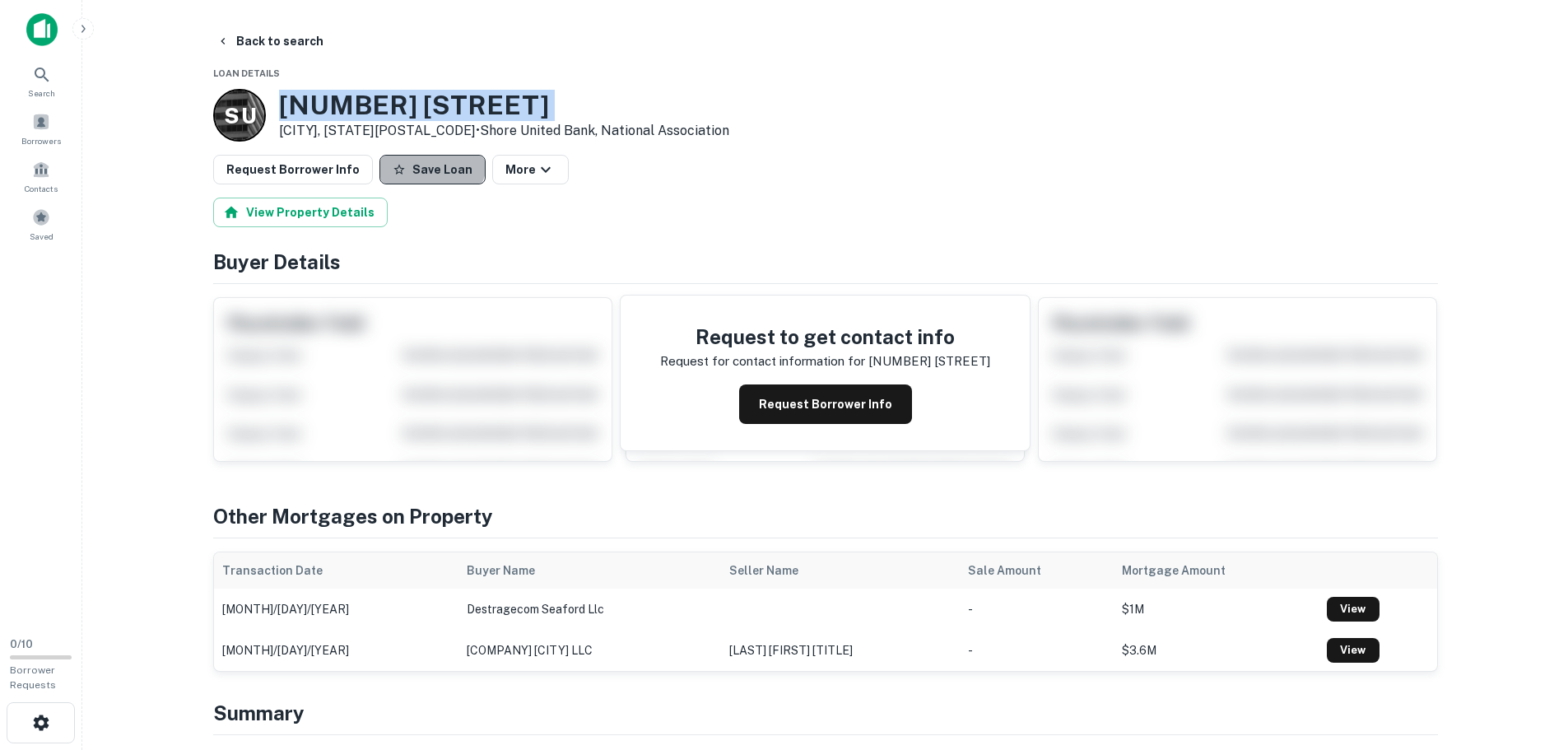click on "Save Loan" at bounding box center [432, 170] 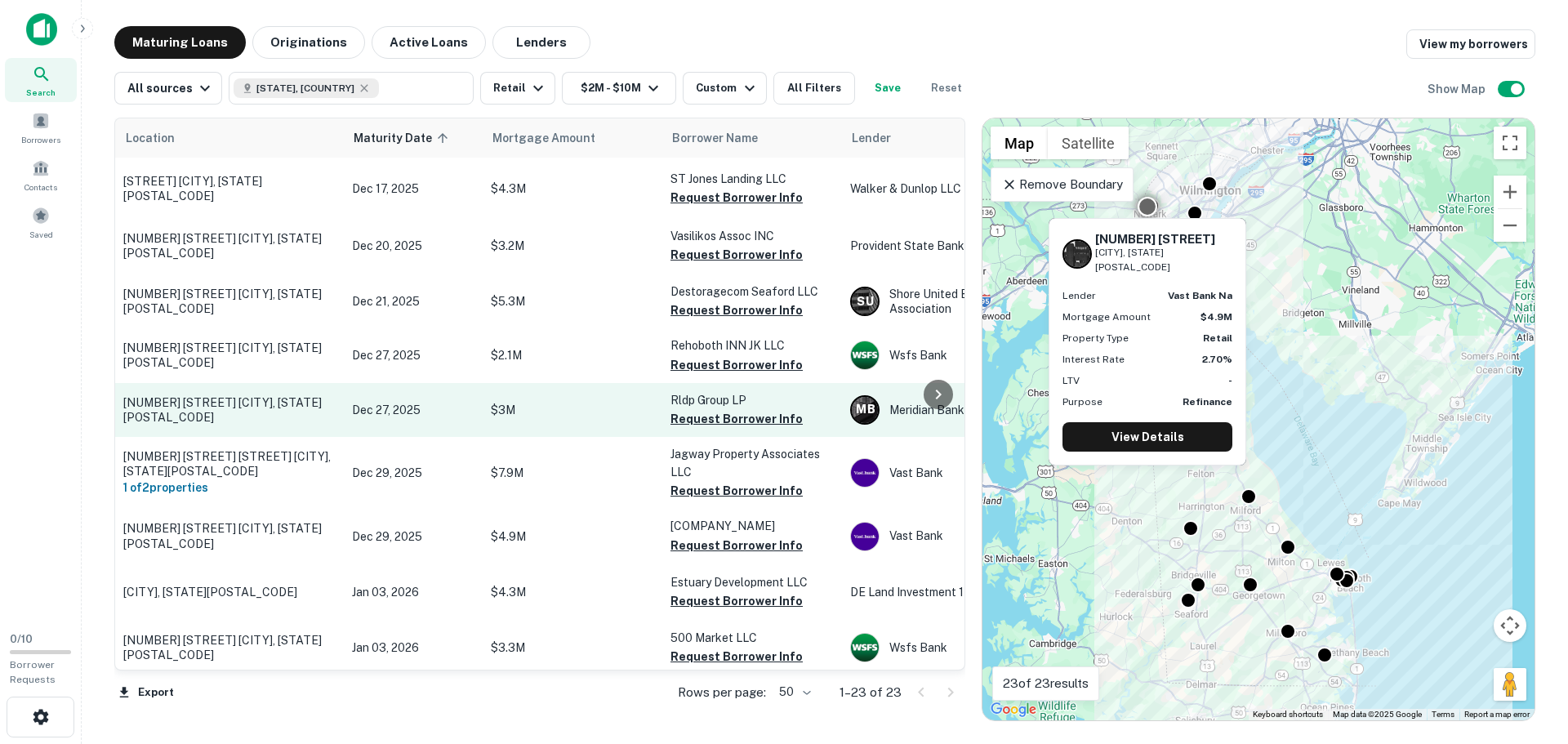 scroll, scrollTop: 363, scrollLeft: 0, axis: vertical 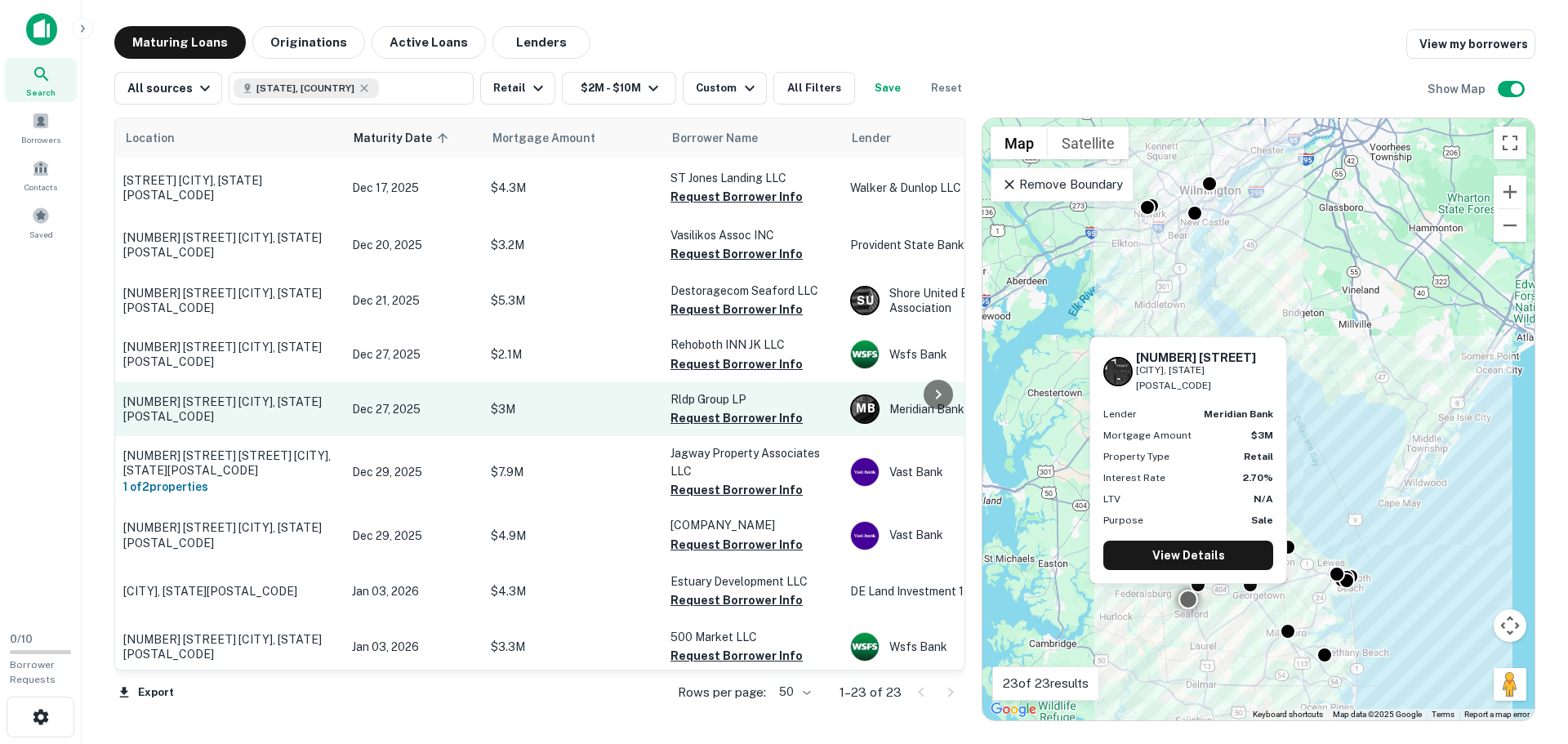 click on "103 Davis Dr Seaford, DE19973" at bounding box center [229, 409] 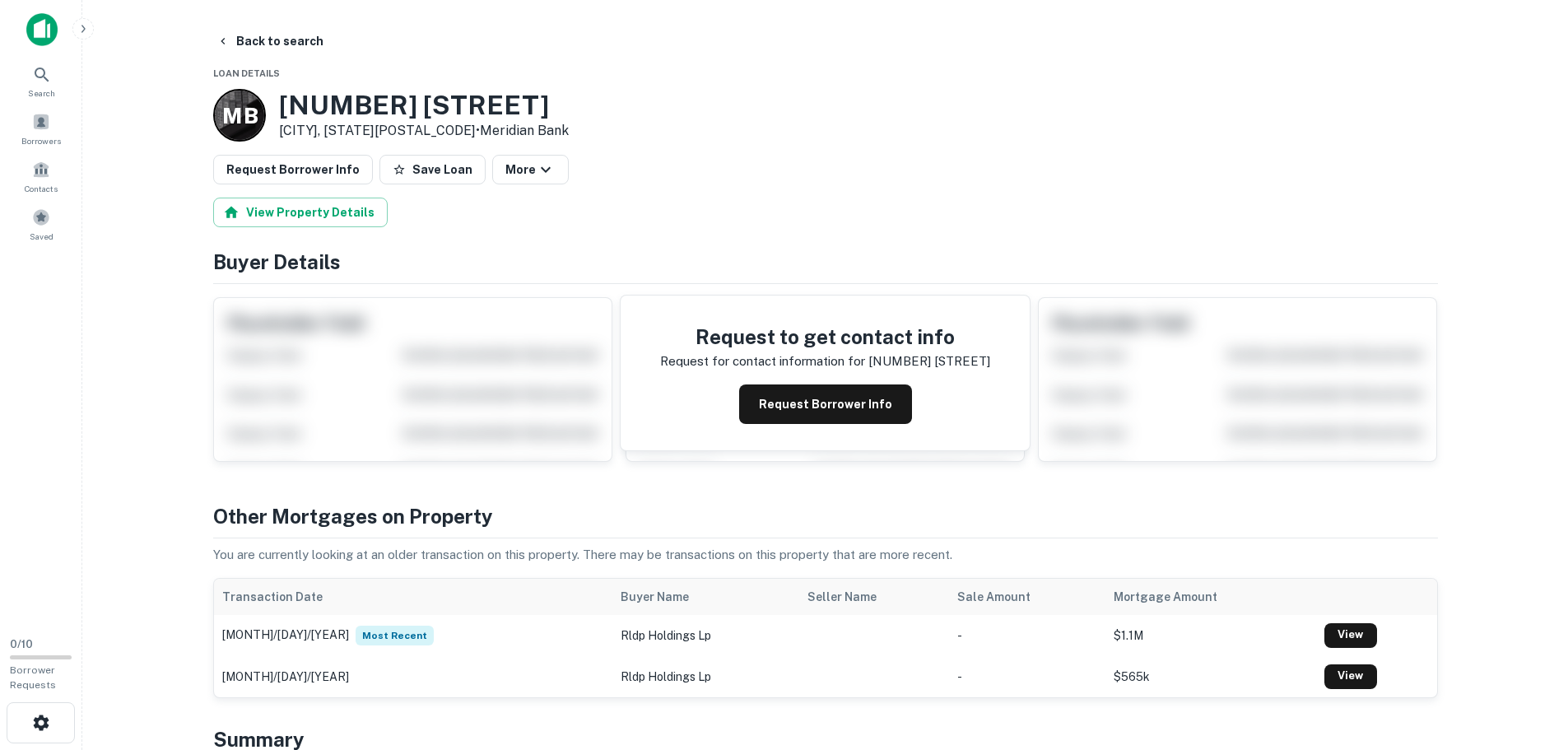 click on "103 Davis Dr" at bounding box center [424, 105] 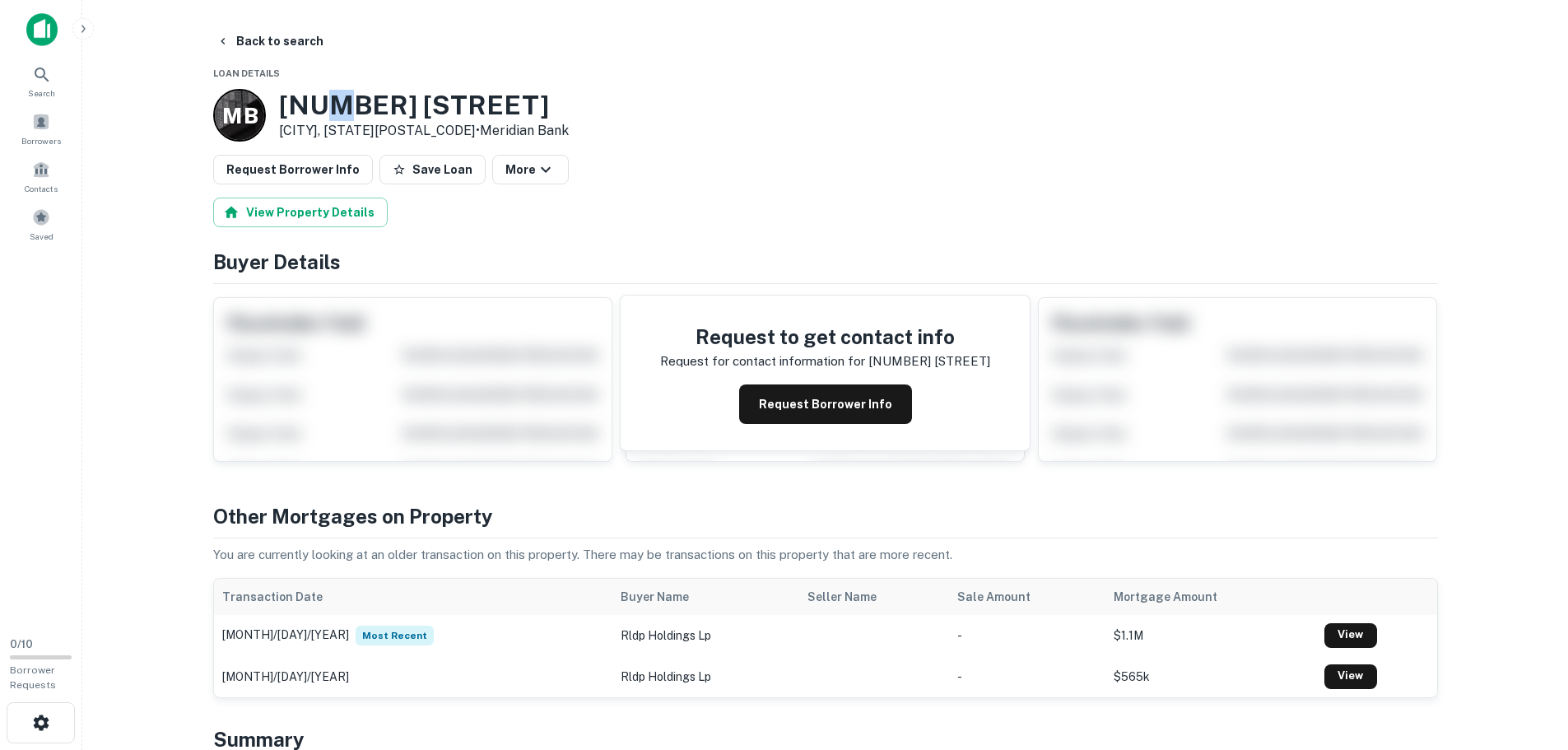 click on "103 Davis Dr" at bounding box center [424, 105] 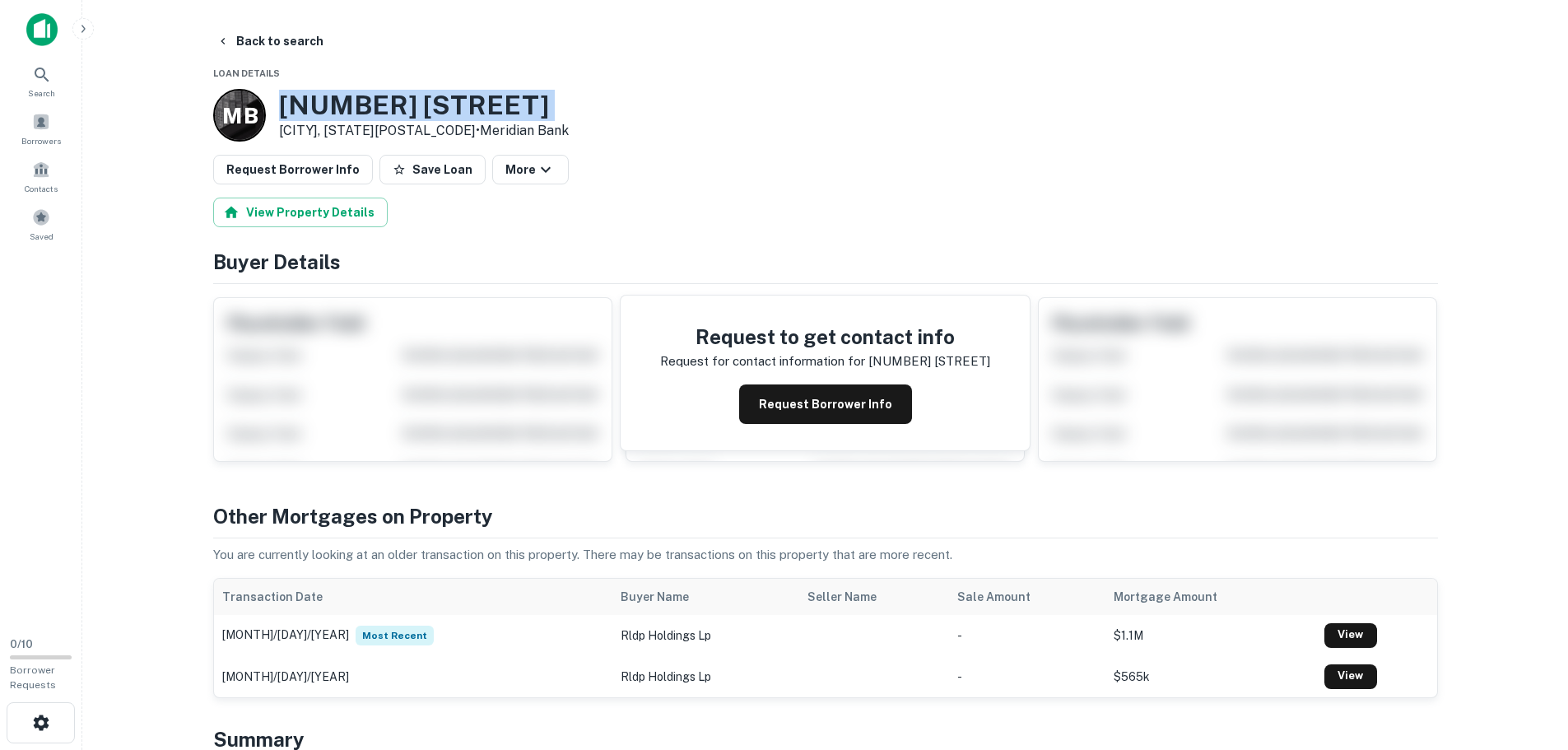 click on "103 Davis Dr" at bounding box center [424, 105] 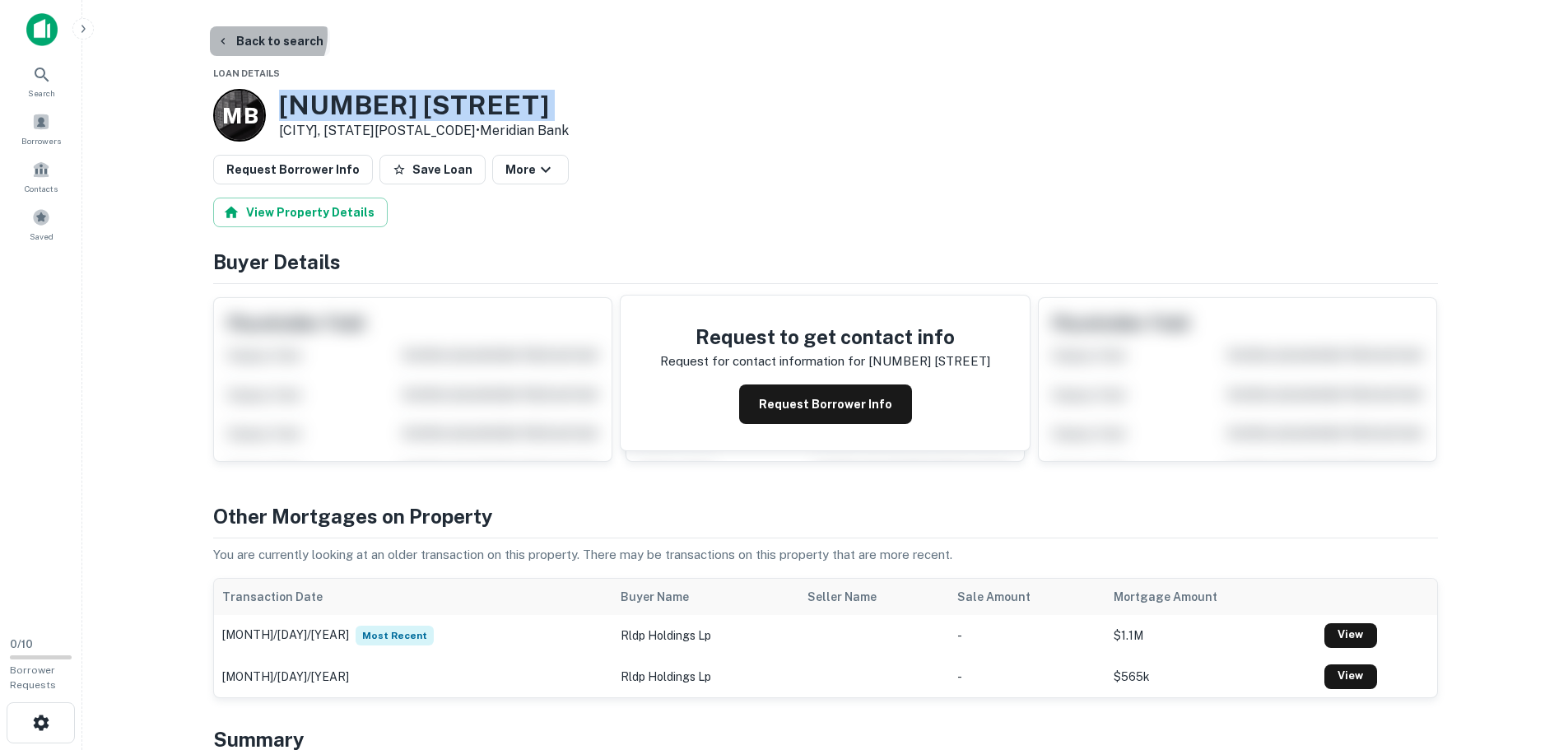 click on "Back to search" at bounding box center [270, 41] 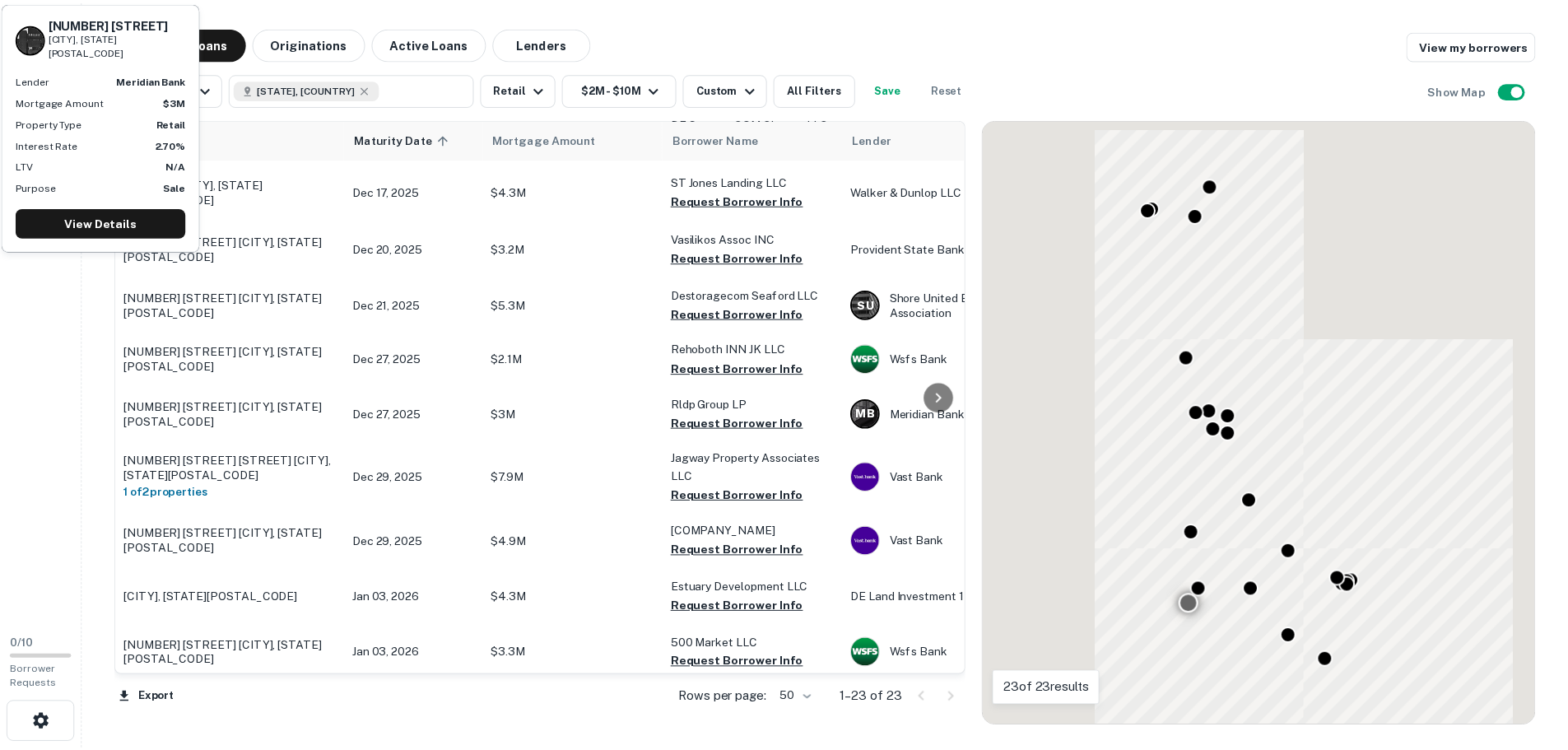 scroll, scrollTop: 366, scrollLeft: 0, axis: vertical 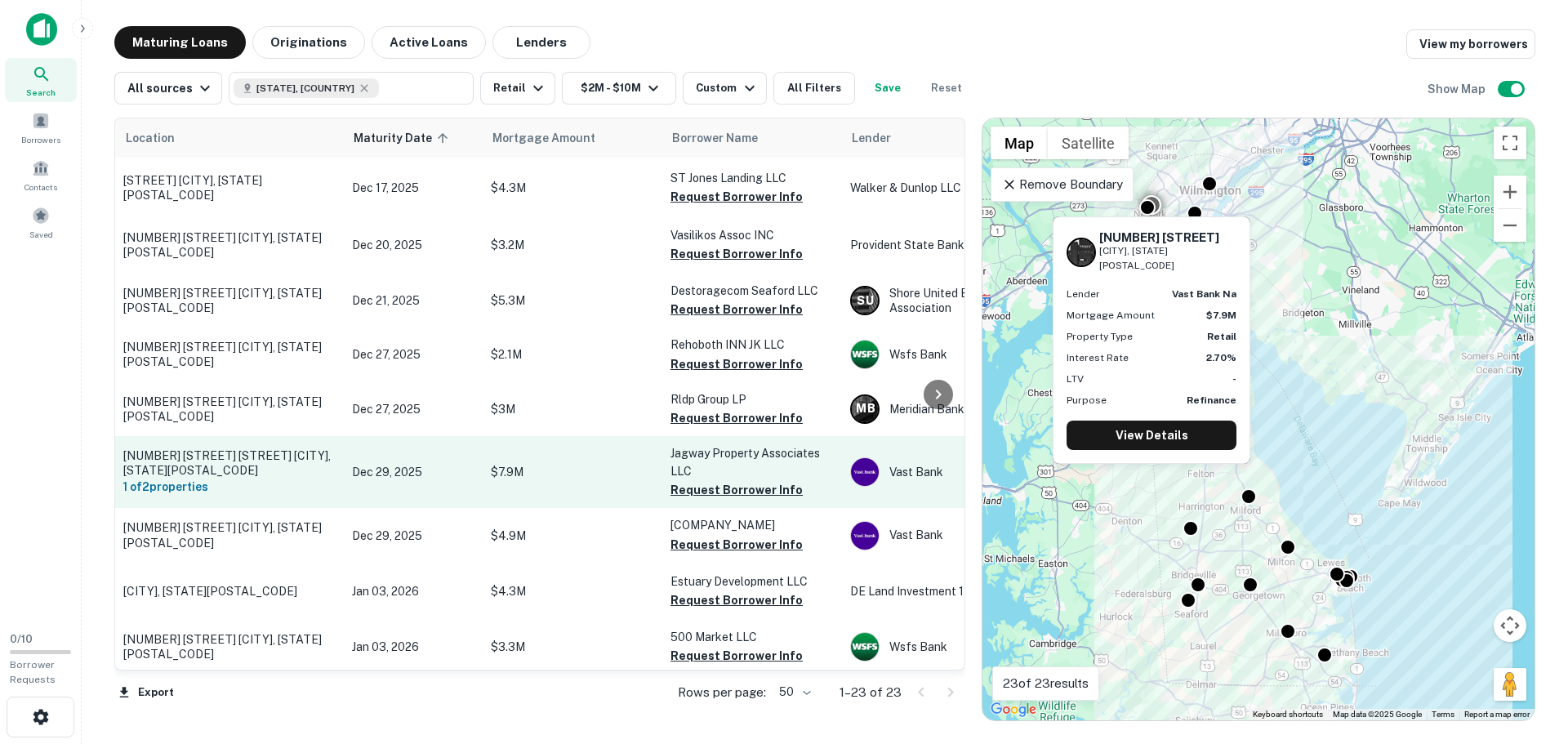 click on "212 E Main St Newark, DE19711" at bounding box center (229, 463) 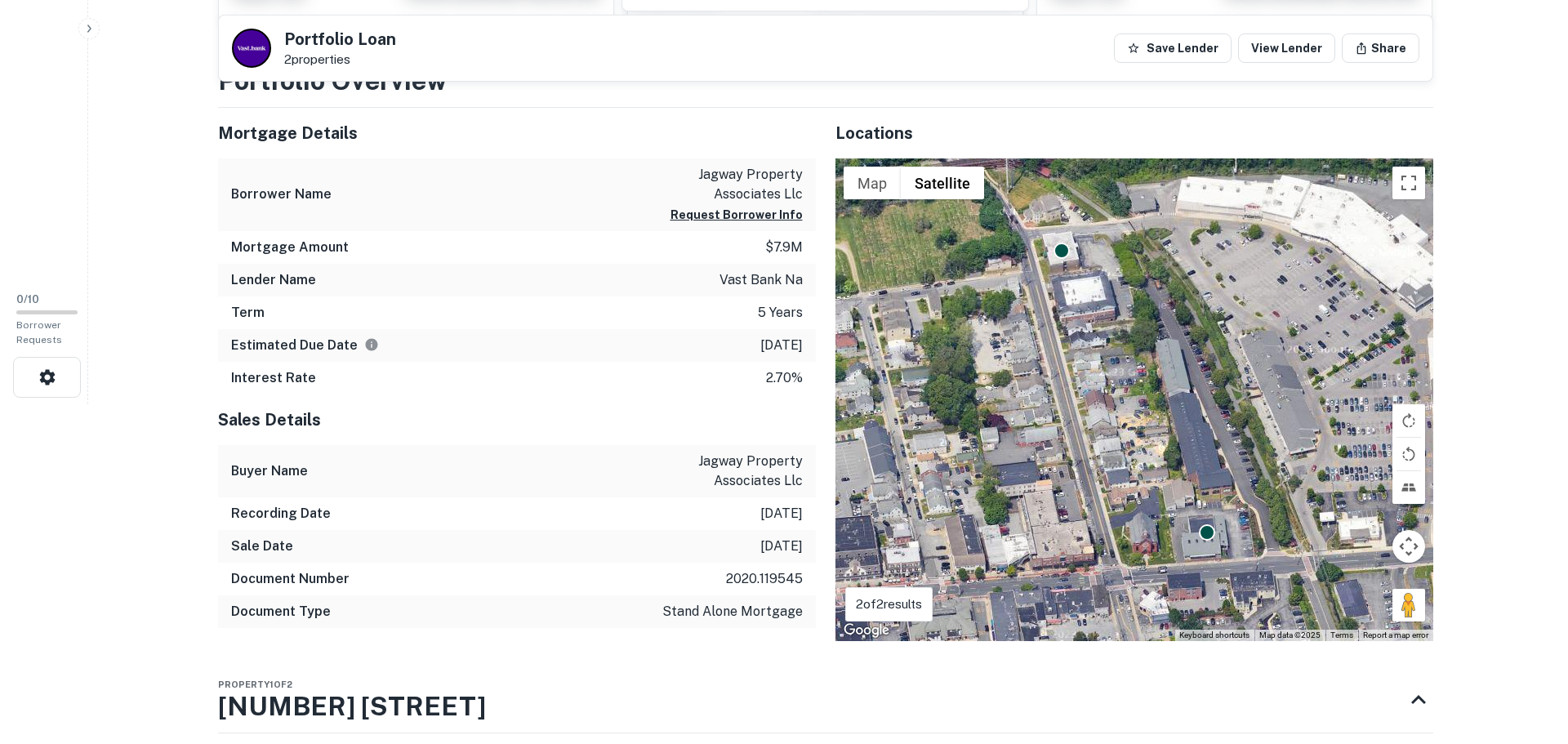 scroll, scrollTop: 0, scrollLeft: 0, axis: both 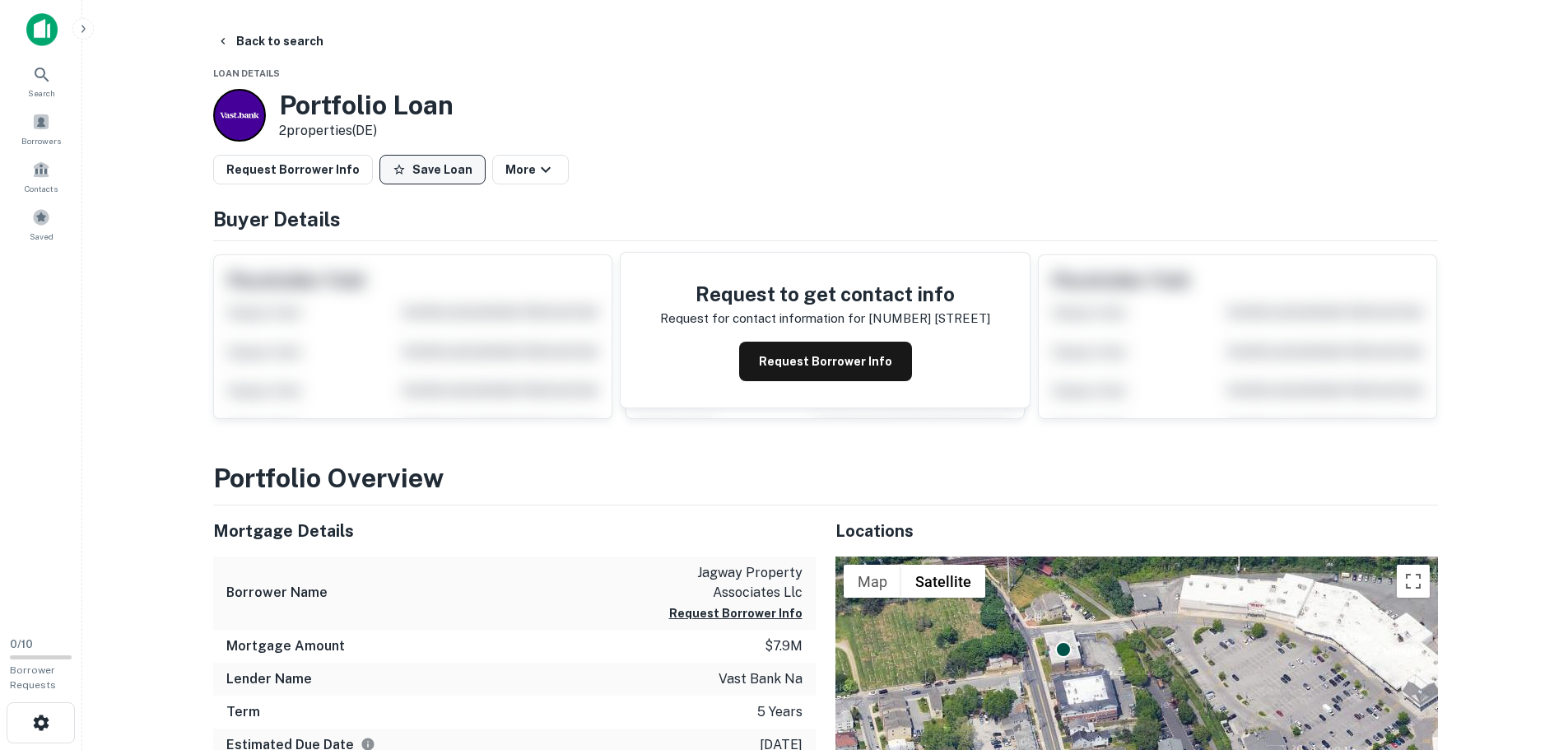 click on "Save Loan" at bounding box center (432, 170) 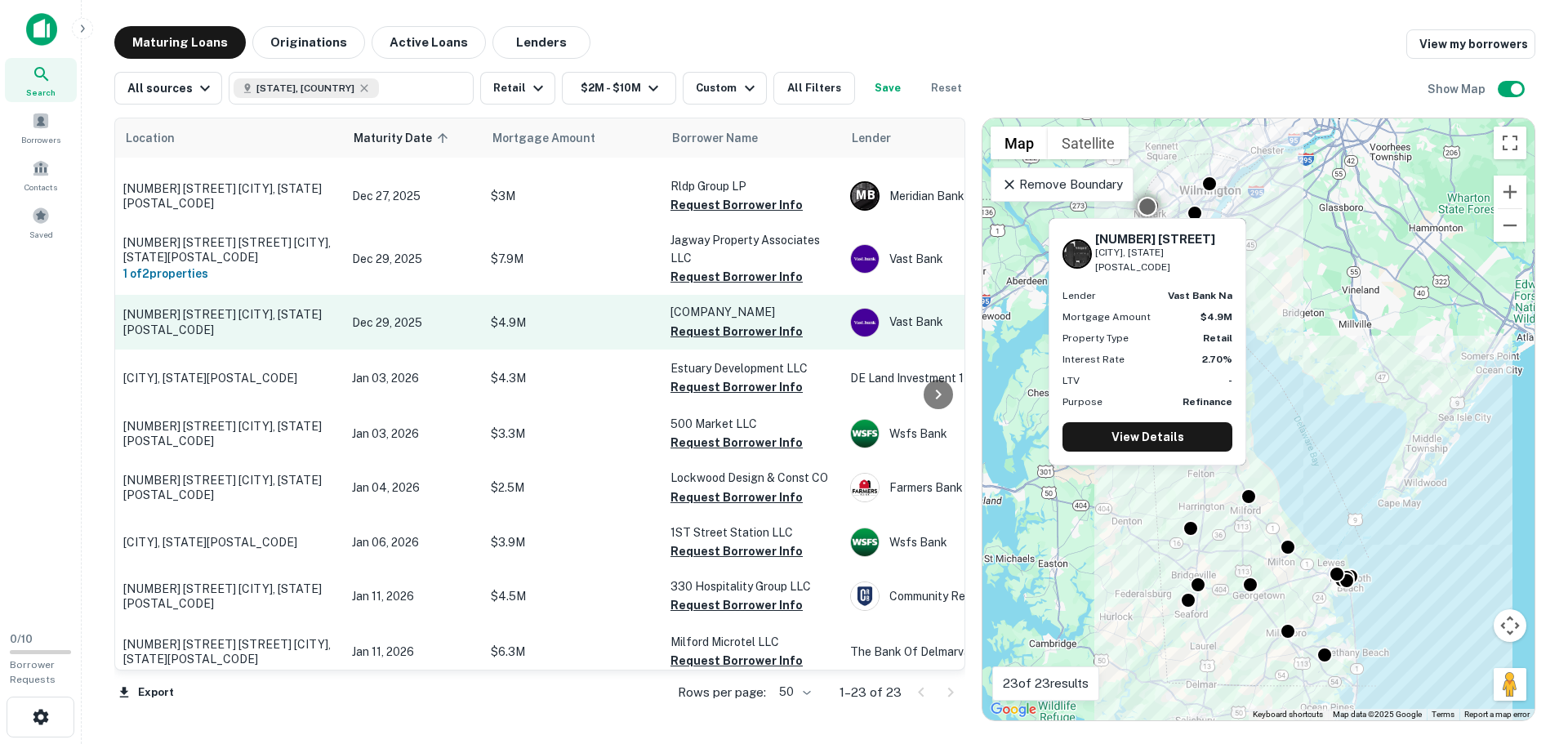 scroll, scrollTop: 569, scrollLeft: 0, axis: vertical 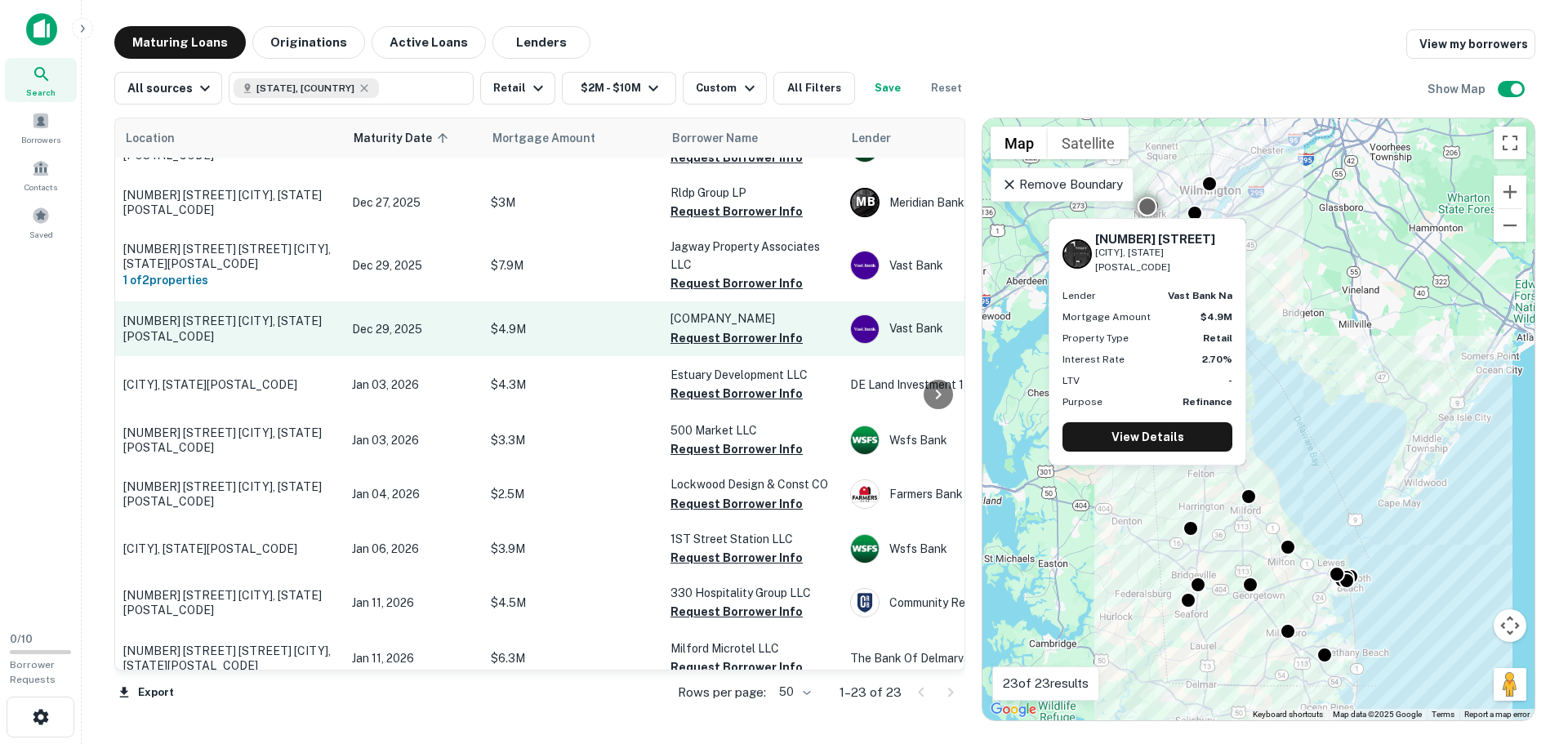 click on "100 S Main St Newark, DE19711" at bounding box center [229, 328] 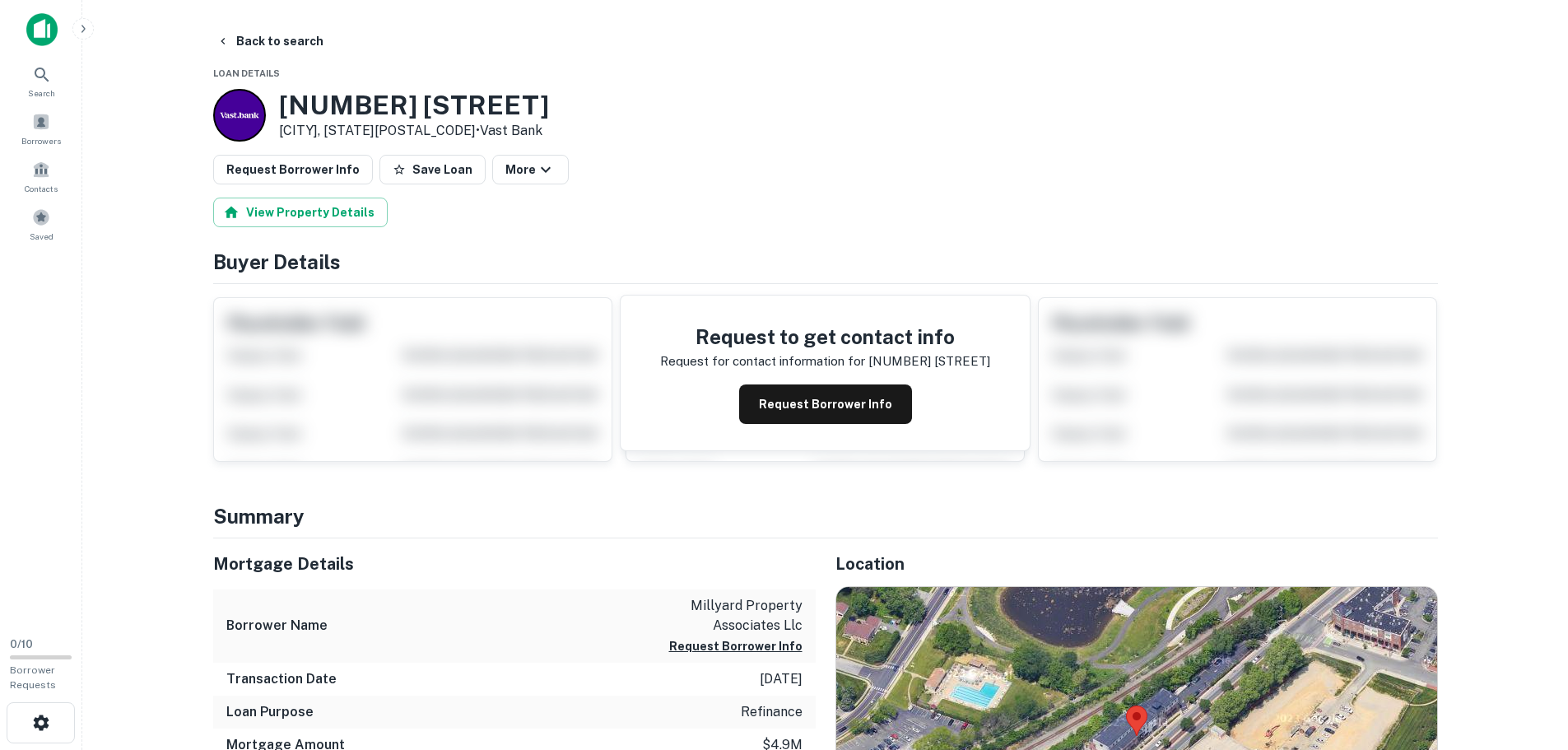 click on "100 S Main St" at bounding box center (414, 105) 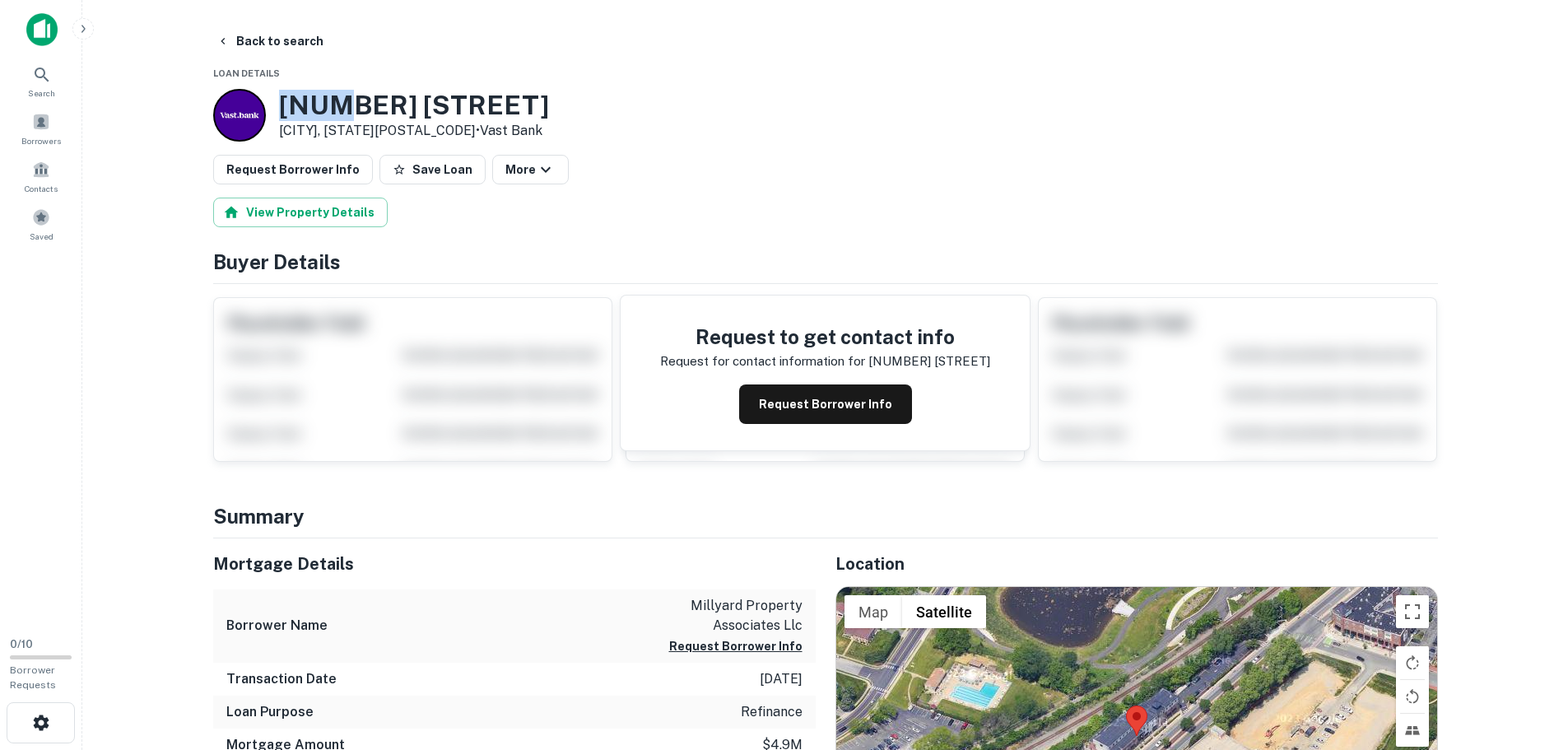 click on "100 S Main St" at bounding box center [414, 105] 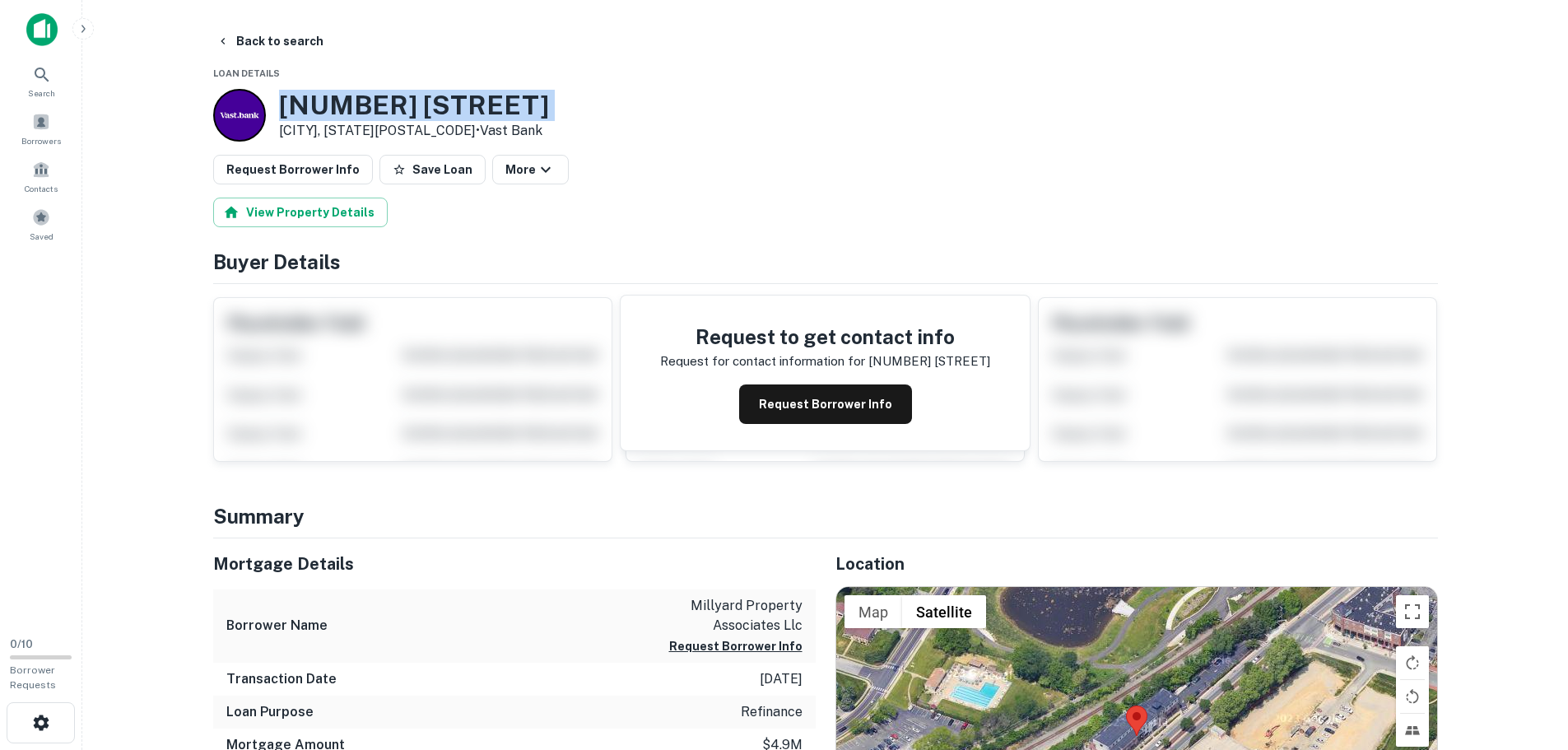 click on "100 S Main St" at bounding box center [414, 105] 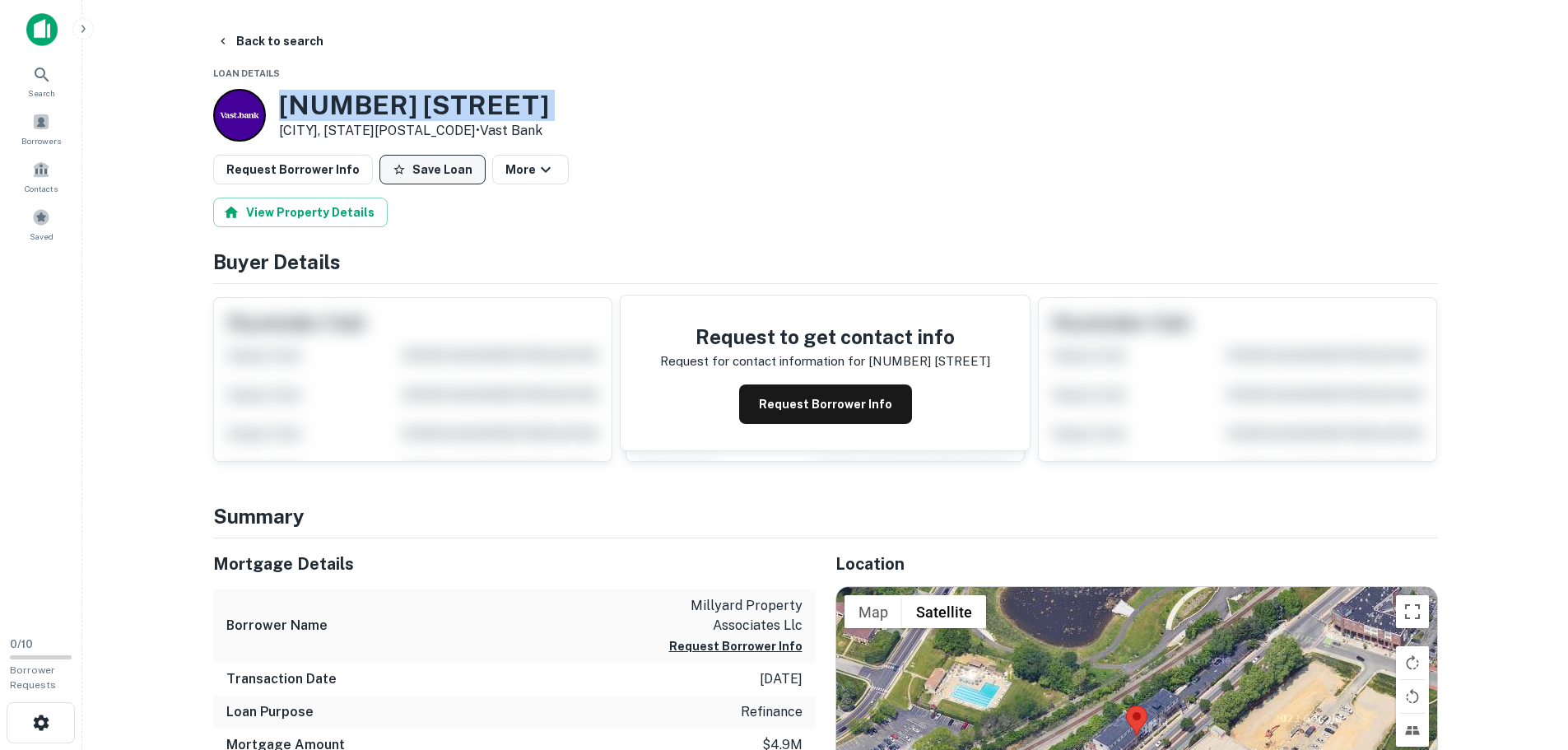 click on "Save Loan" at bounding box center (432, 170) 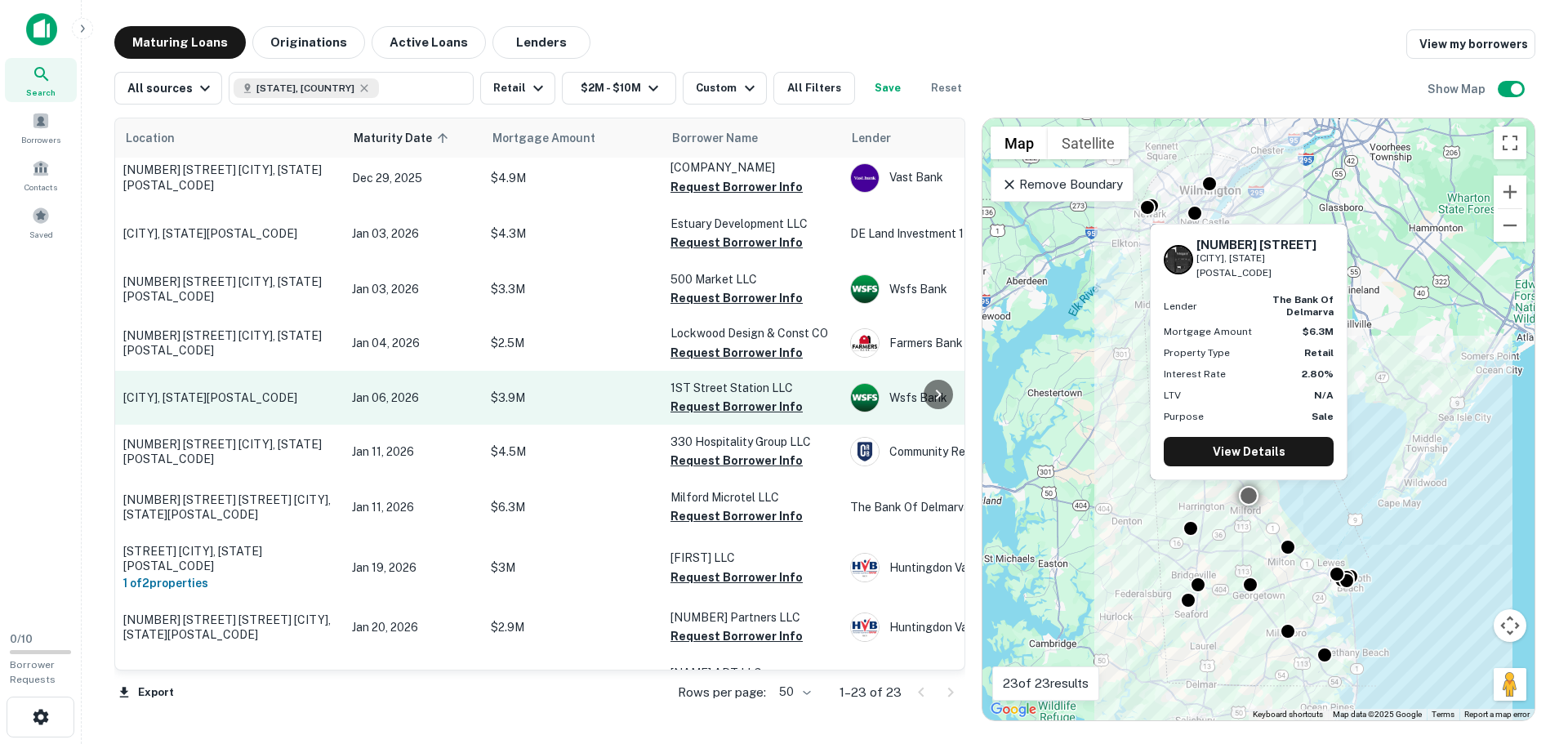 scroll, scrollTop: 722, scrollLeft: 0, axis: vertical 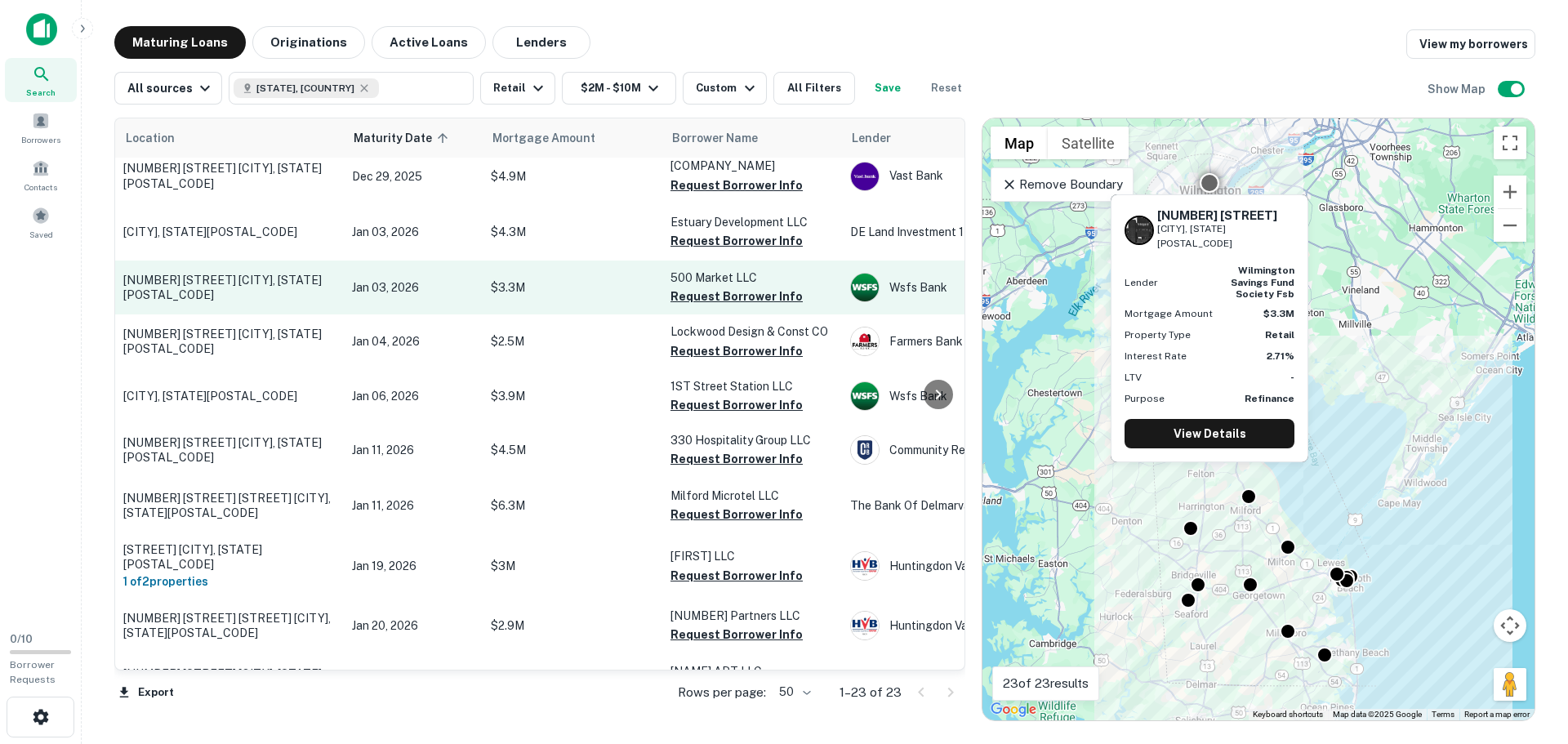 click on "500 N Market St Wilmington, DE19801" at bounding box center [229, 287] 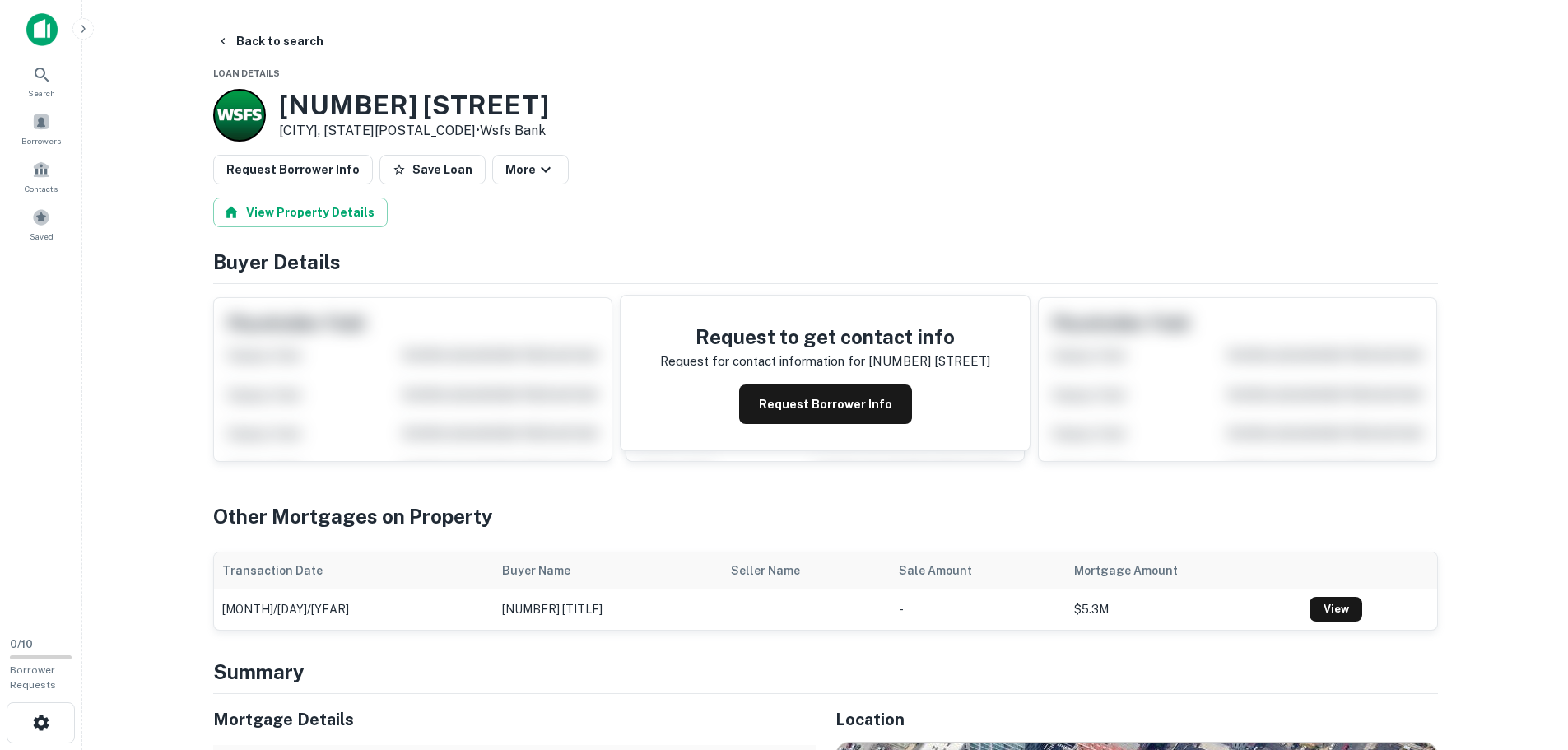 click on "500 N Market St" at bounding box center (414, 105) 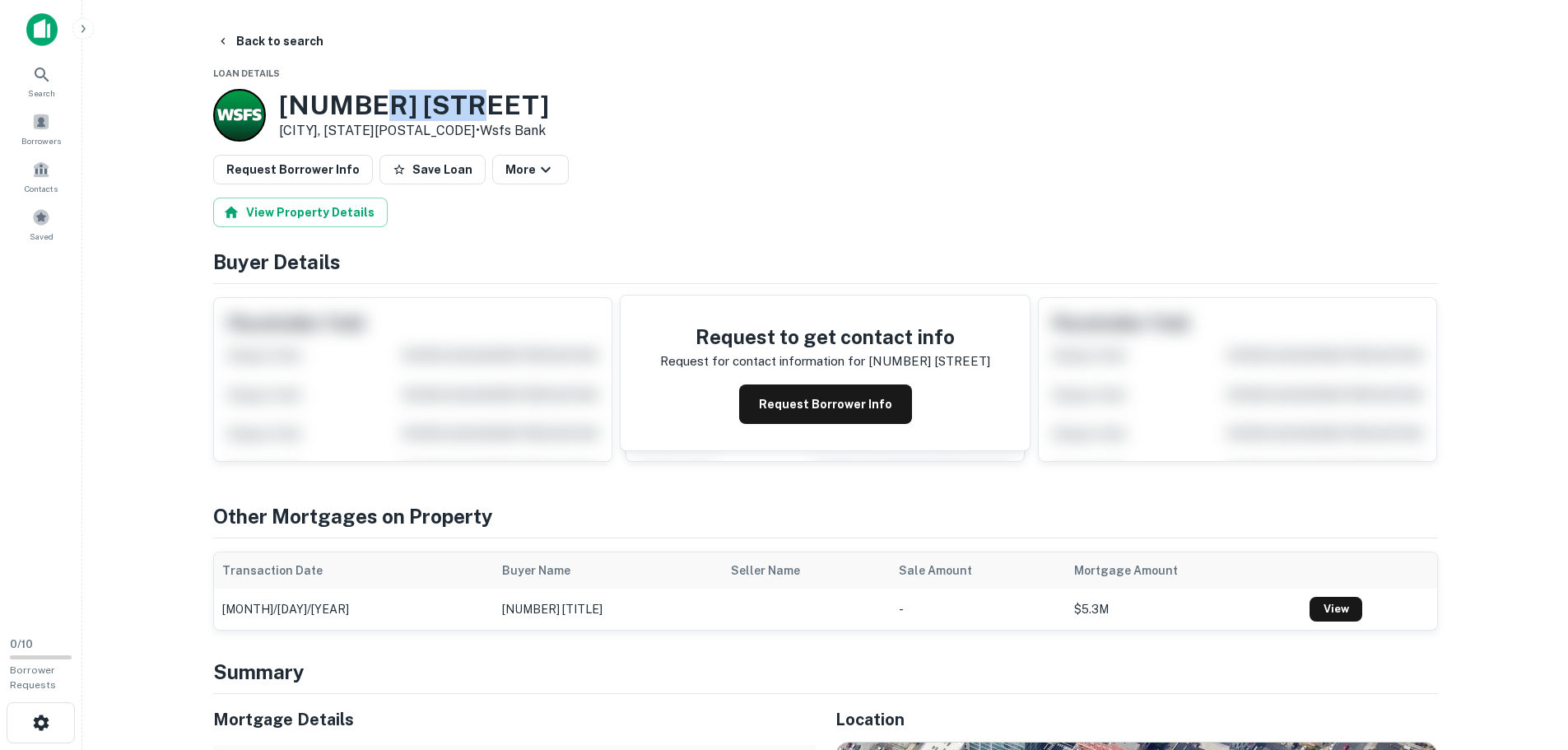 click on "500 N Market St" at bounding box center [414, 105] 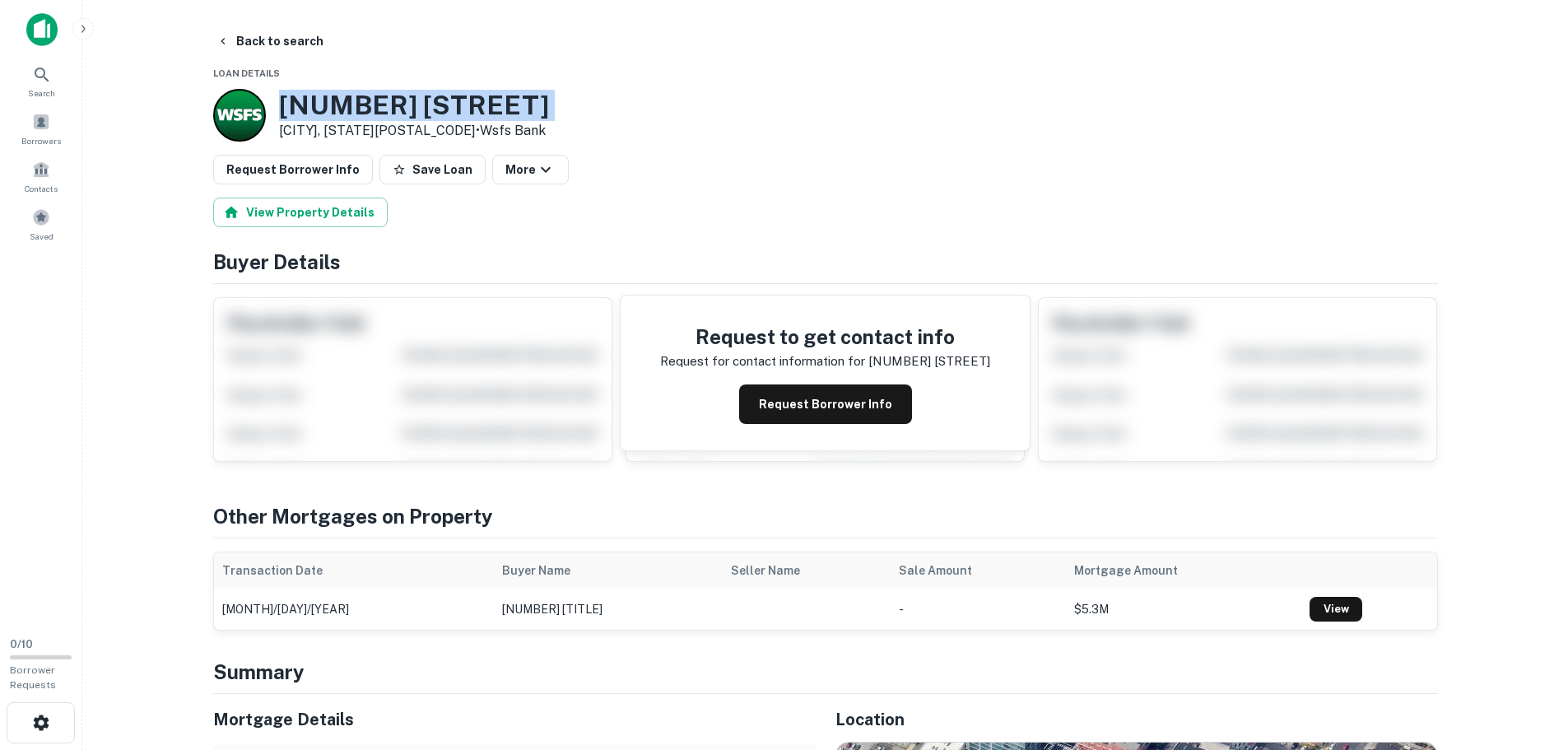 click on "500 N Market St" at bounding box center [414, 105] 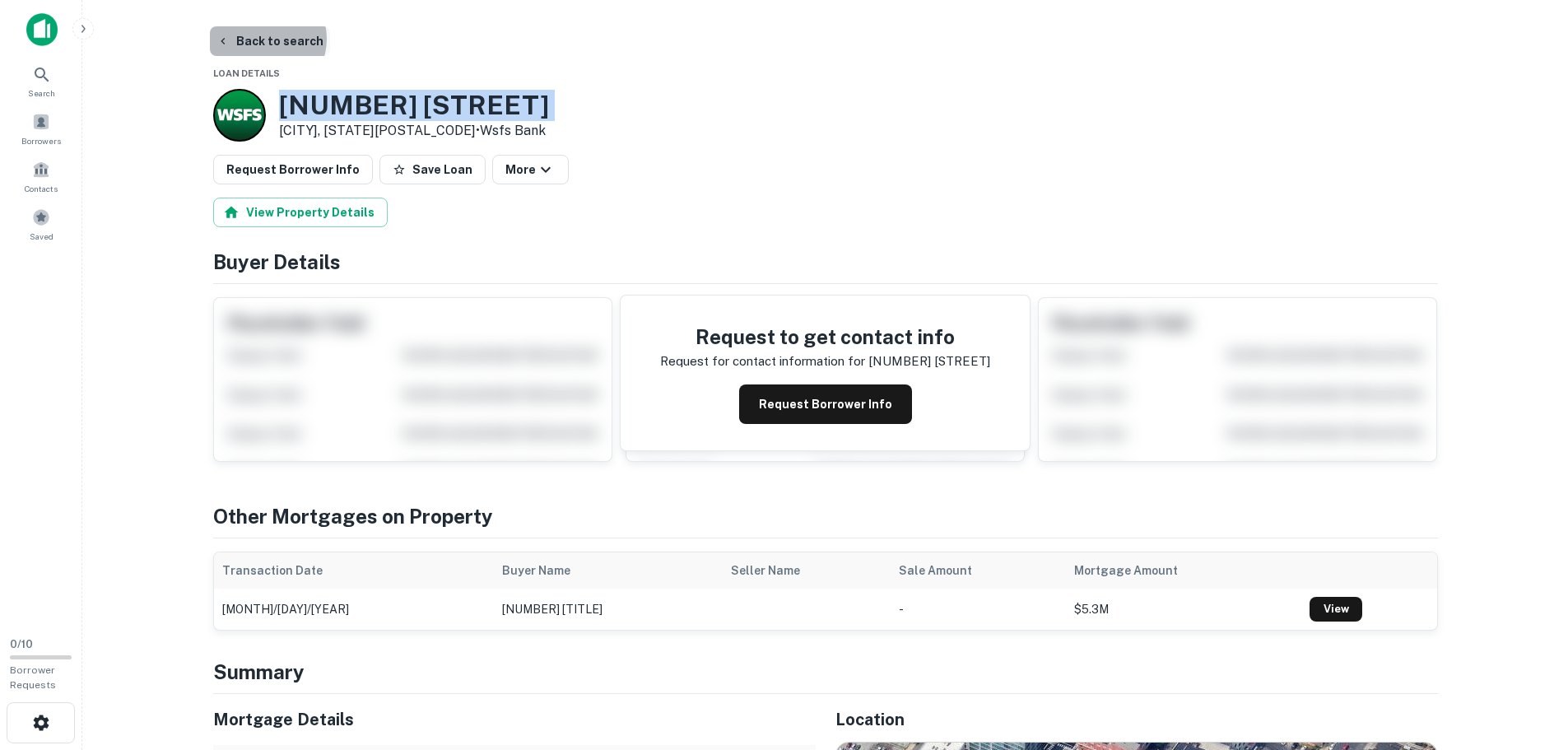 click on "Back to search" at bounding box center [270, 41] 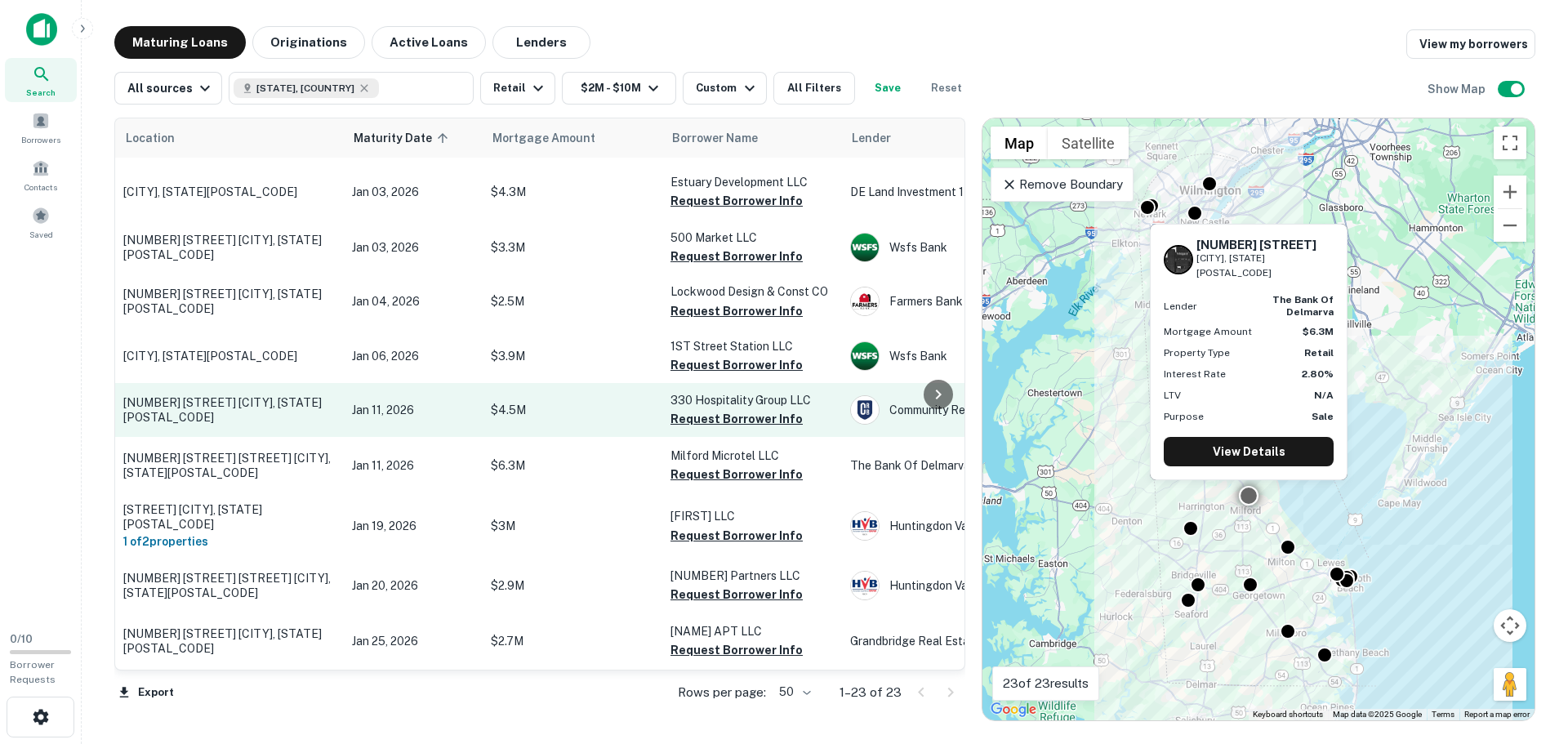 scroll, scrollTop: 760, scrollLeft: 0, axis: vertical 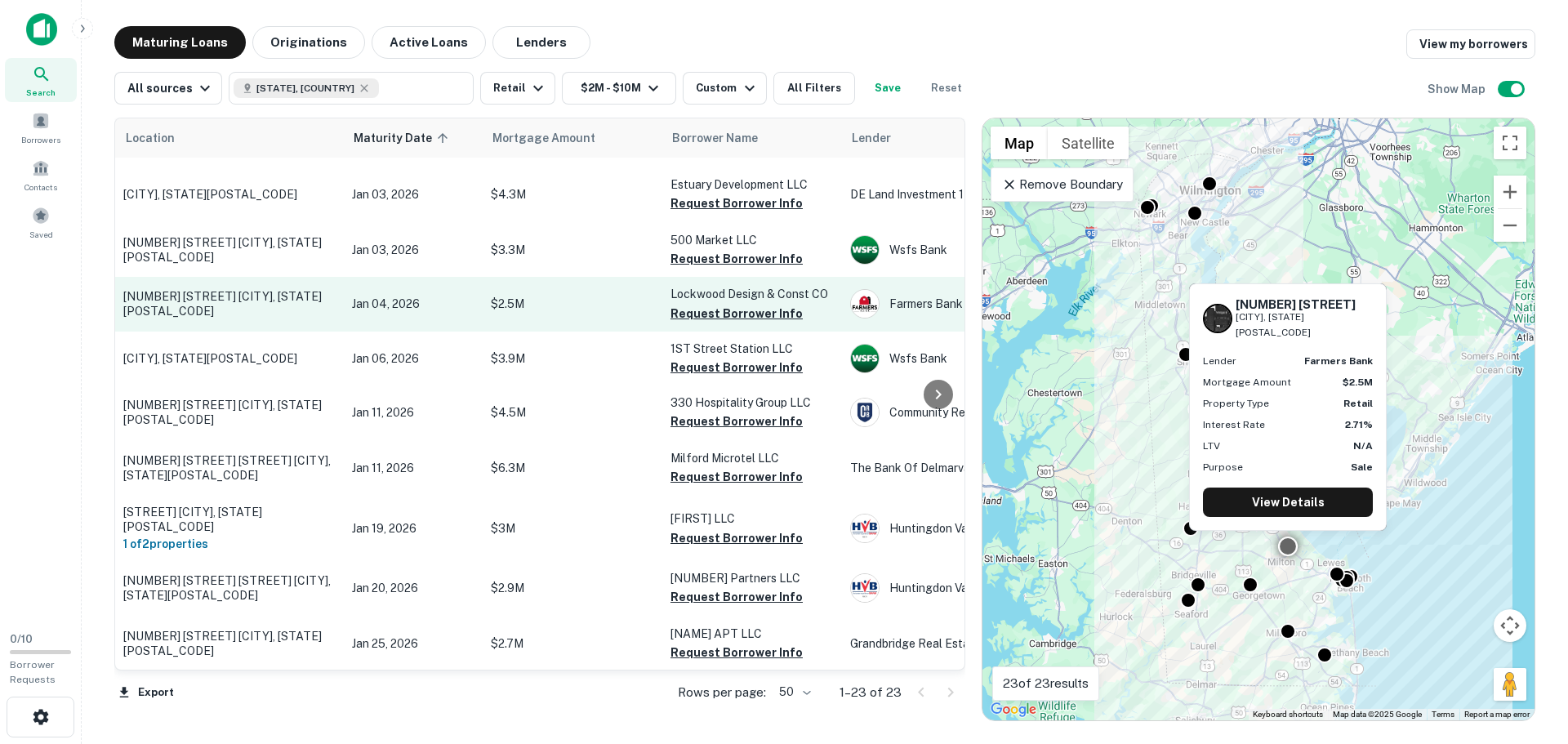 click on "26412 Broadkill Rd Milton, DE19968" at bounding box center (229, 304) 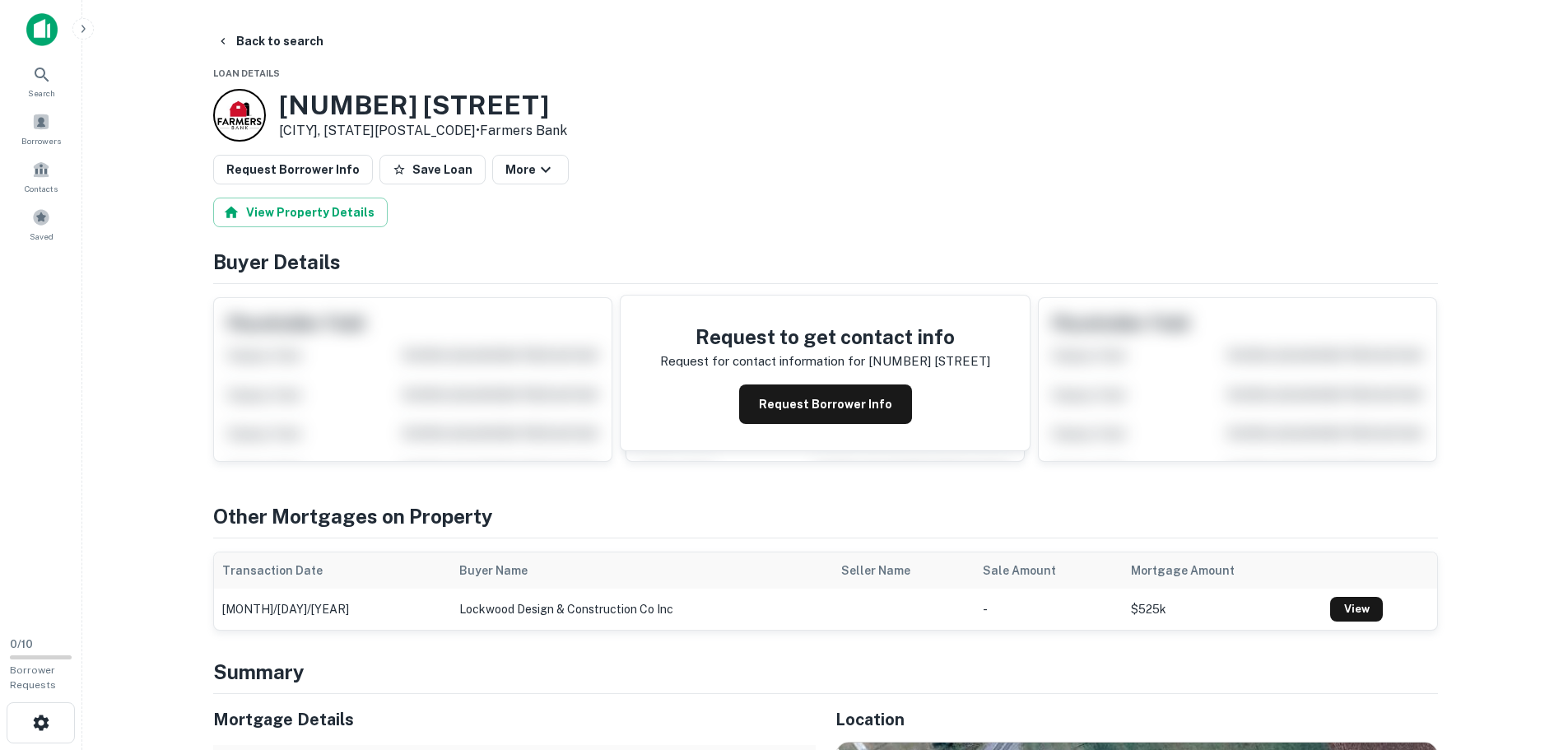 click on "26412 Broadkill Rd" at bounding box center (423, 105) 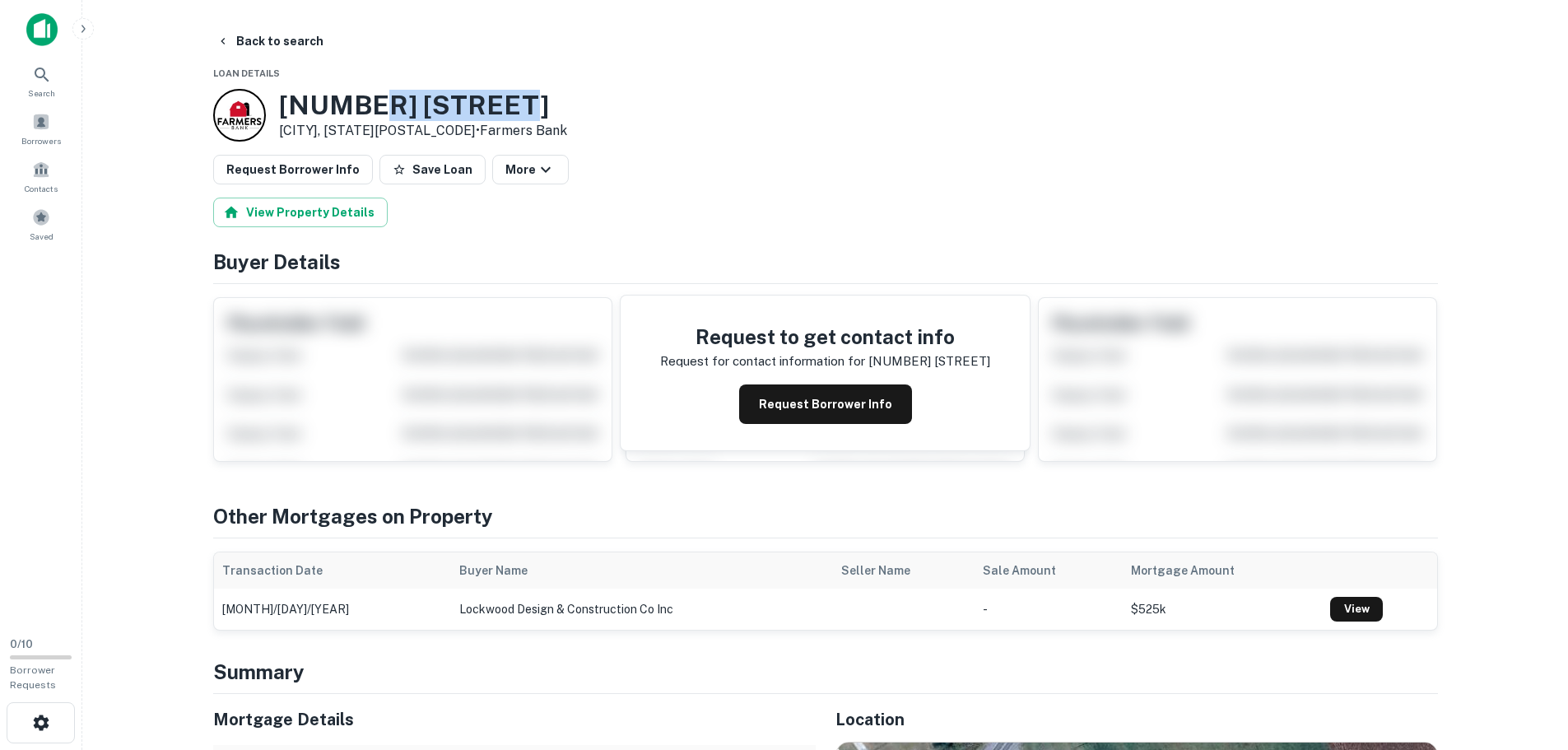 click on "26412 Broadkill Rd" at bounding box center [423, 105] 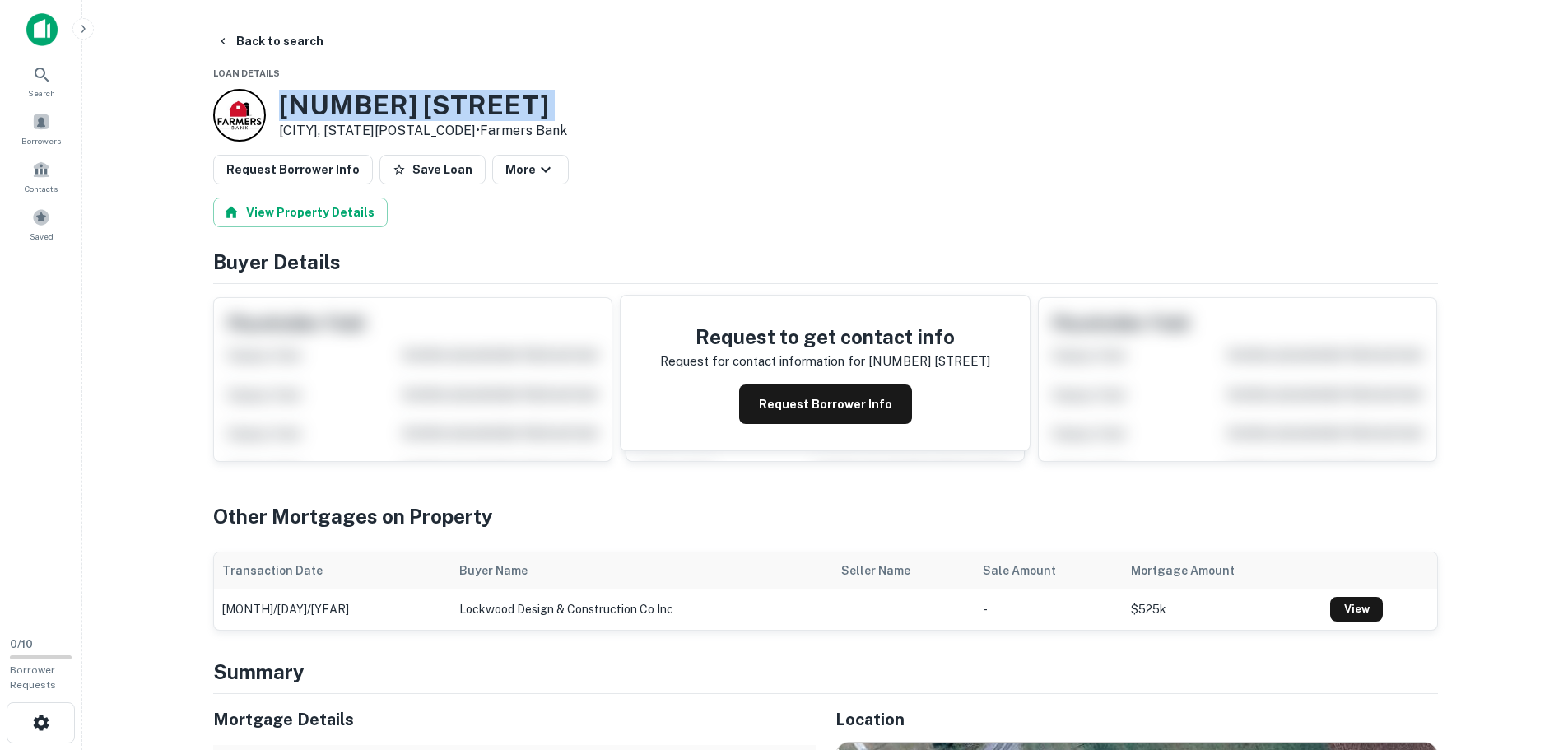 click on "26412 Broadkill Rd" at bounding box center [423, 105] 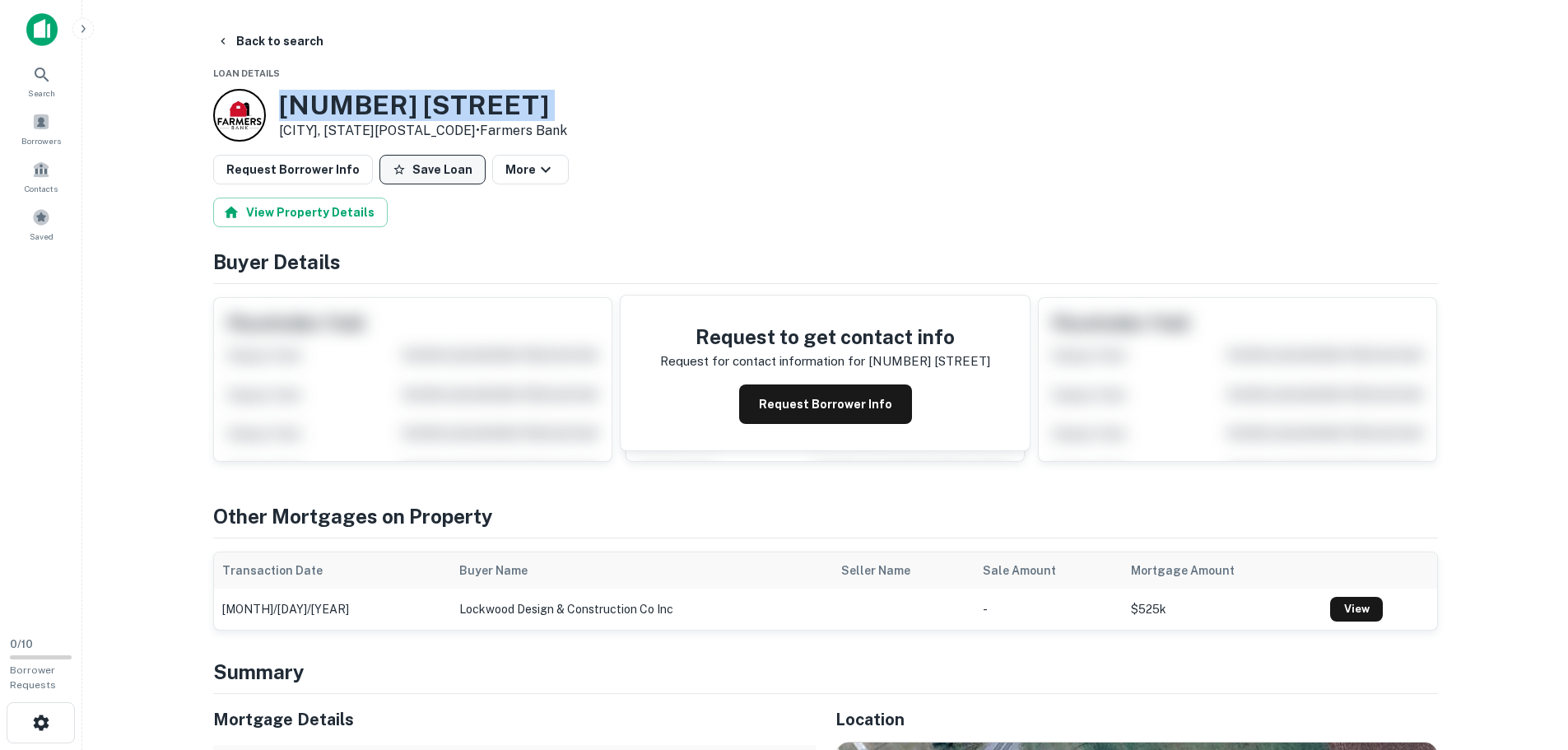 click on "Save Loan" at bounding box center [432, 170] 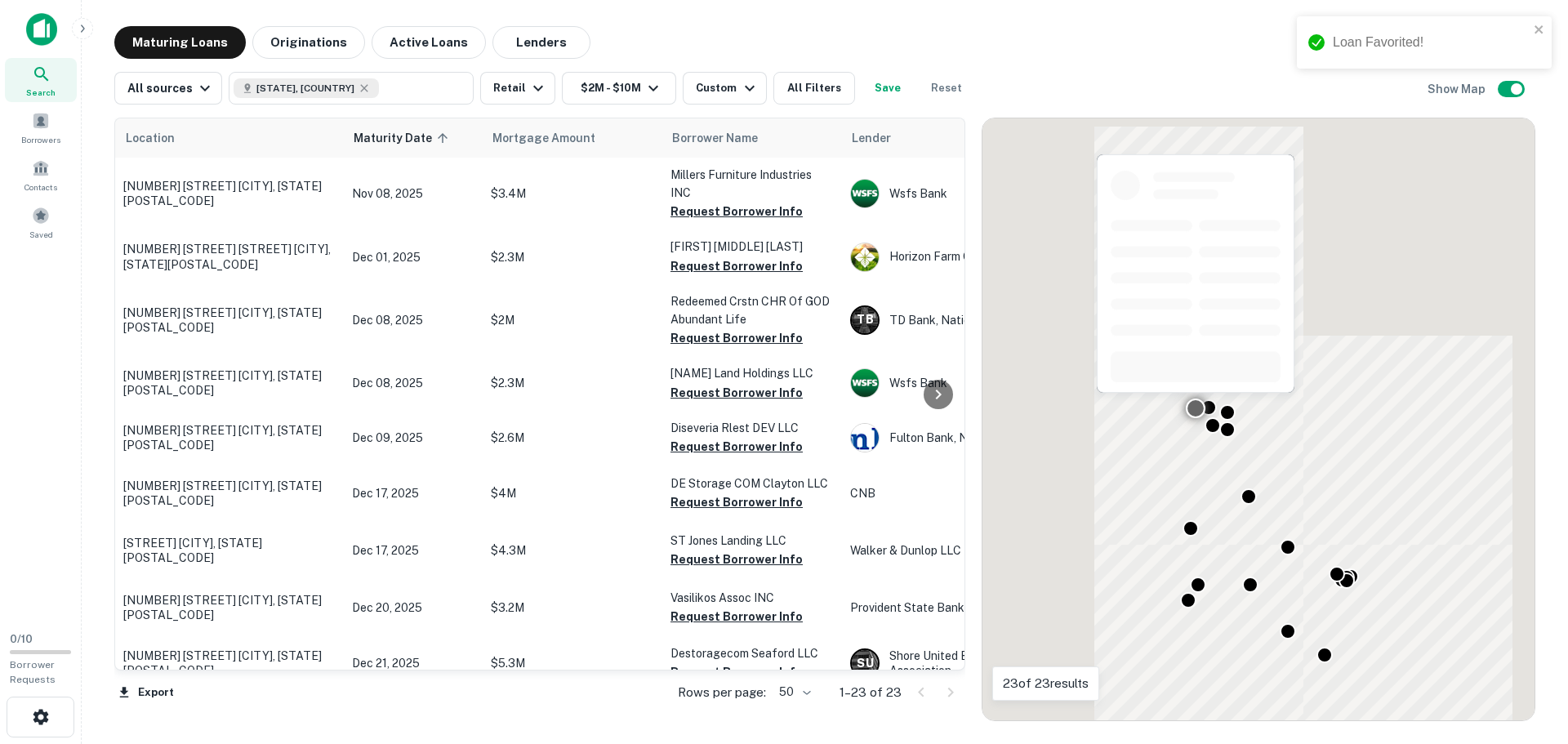 scroll, scrollTop: 760, scrollLeft: 0, axis: vertical 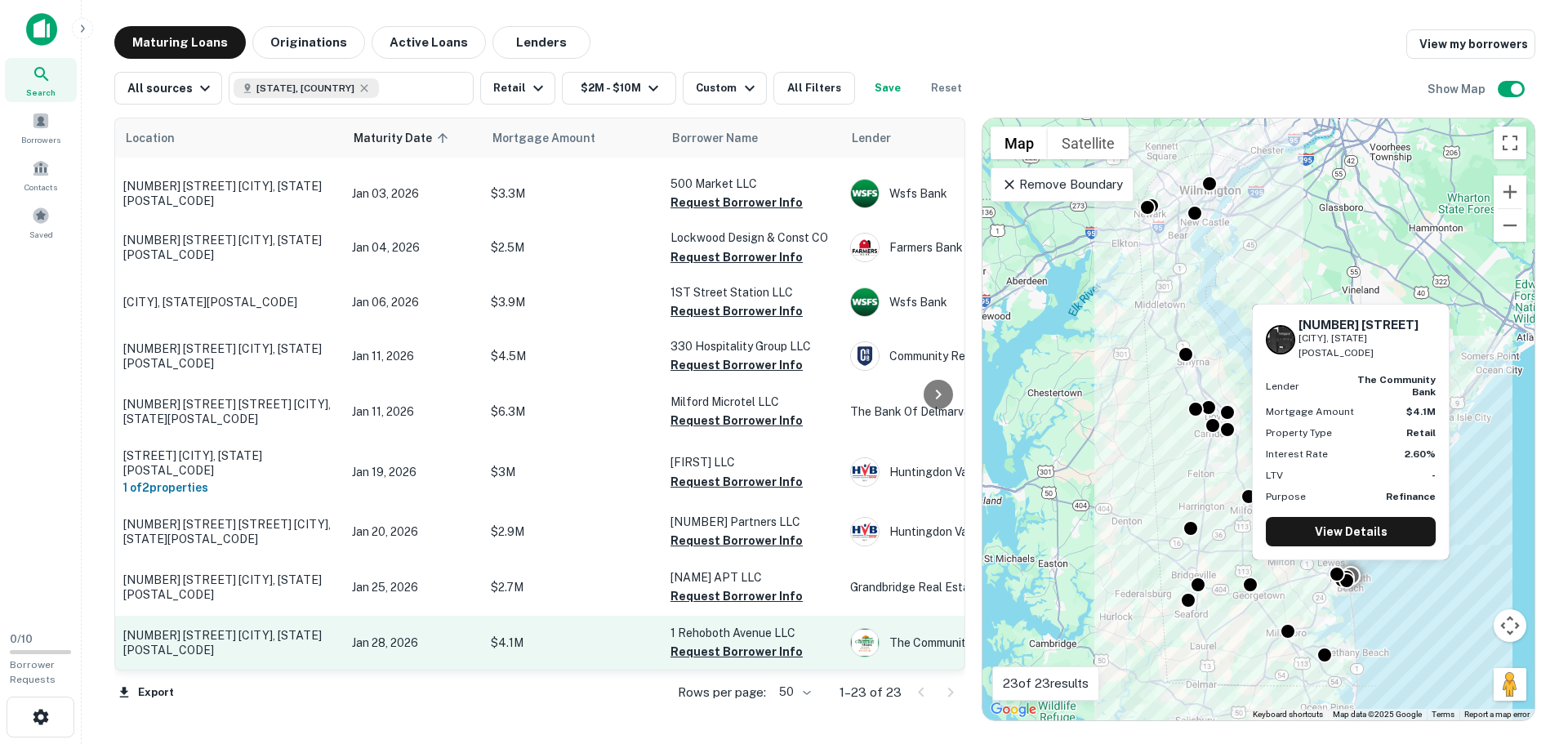 click on "7 N Boardwalk Rehoboth Beach, DE19971" at bounding box center (229, 643) 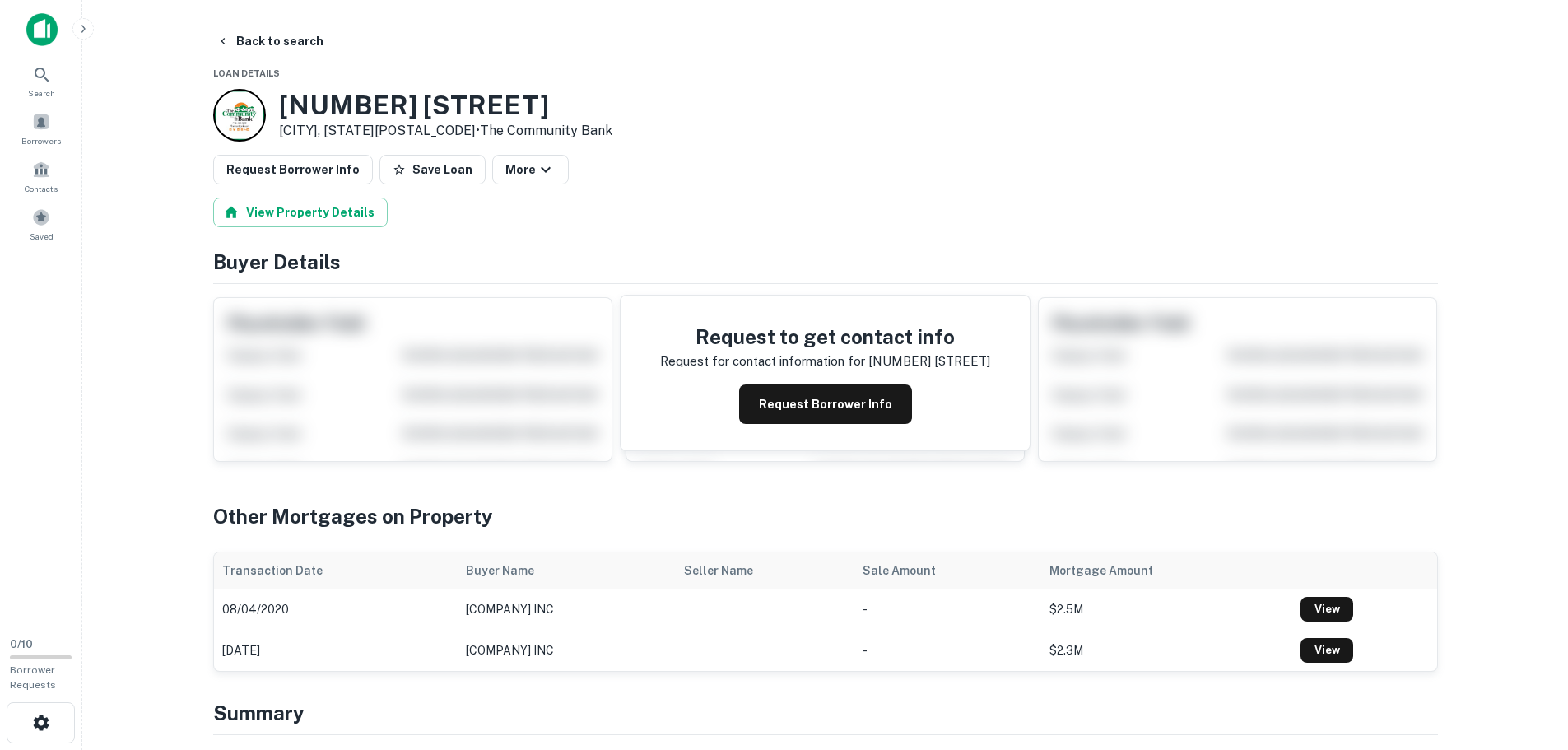 click on "7 N Boardwalk" at bounding box center [445, 105] 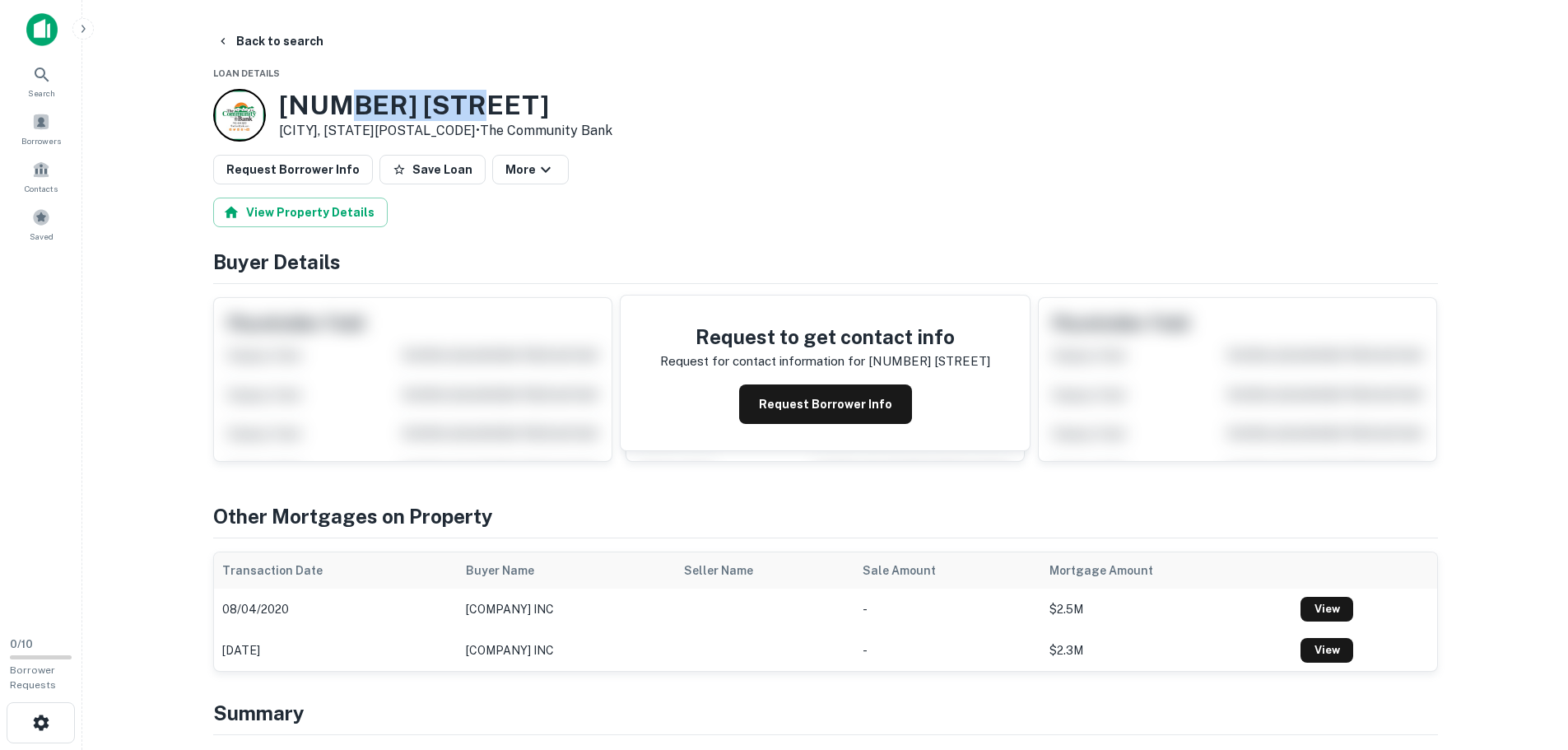 click on "7 N Boardwalk" at bounding box center [445, 105] 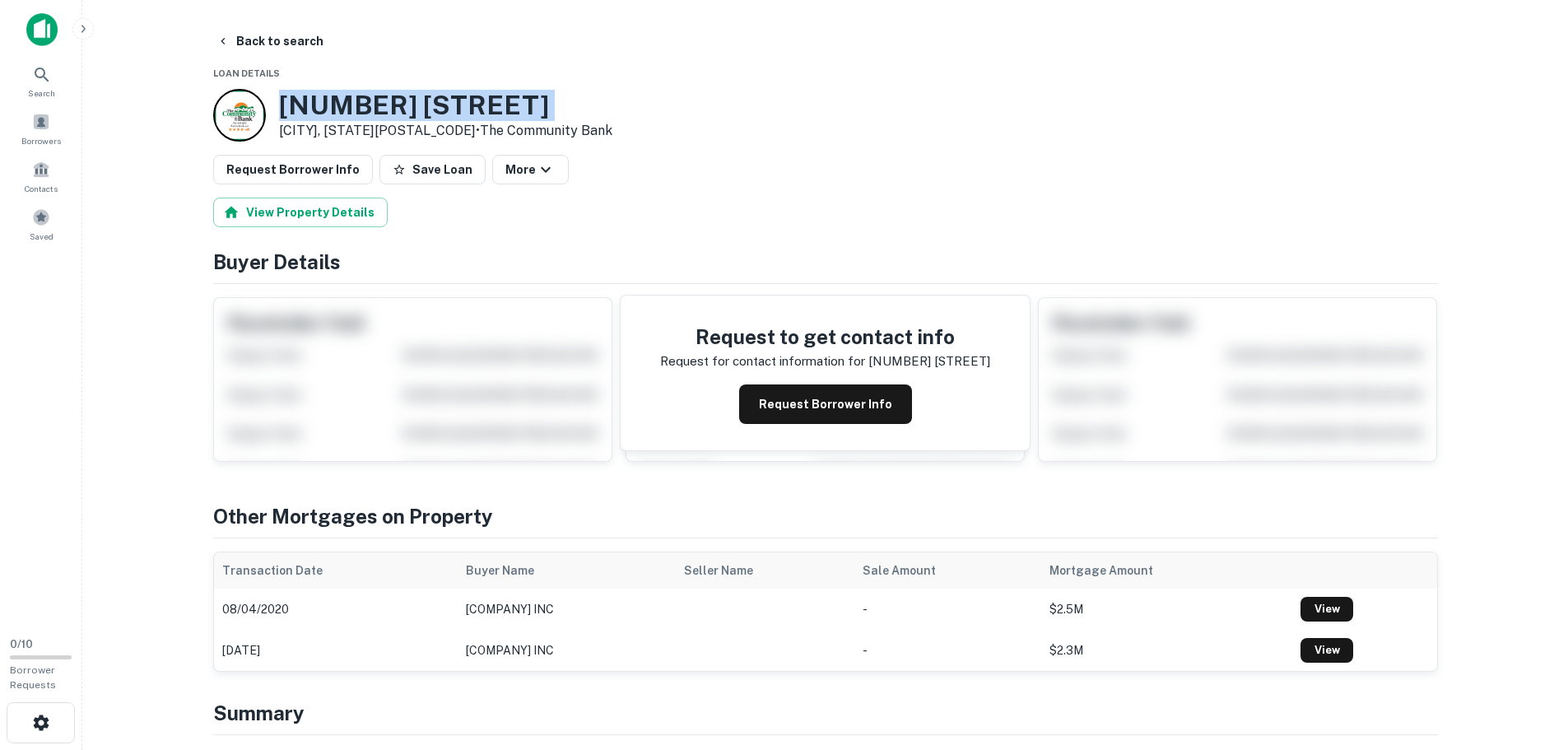 click on "7 N Boardwalk" at bounding box center (445, 105) 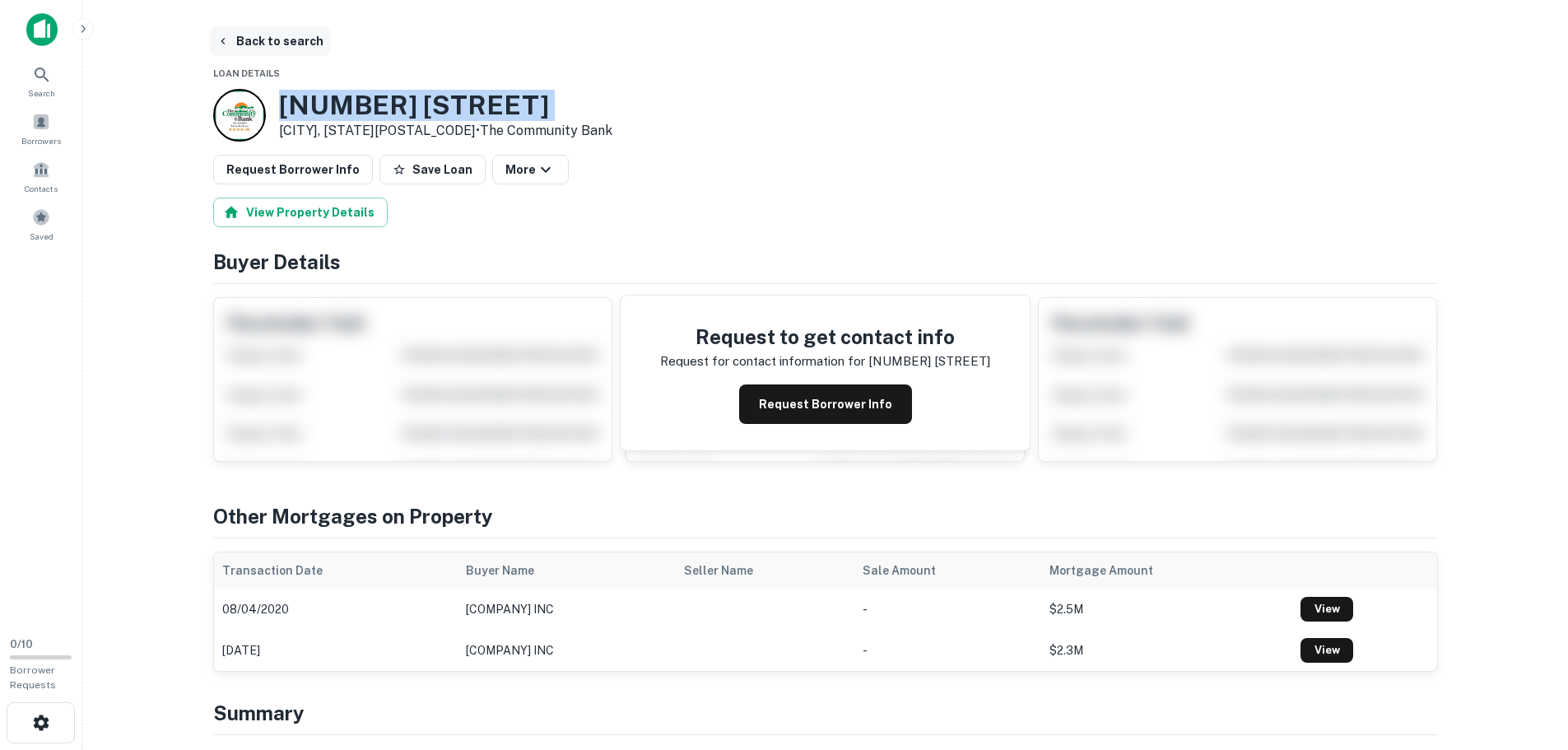 click on "Back to search" at bounding box center [270, 41] 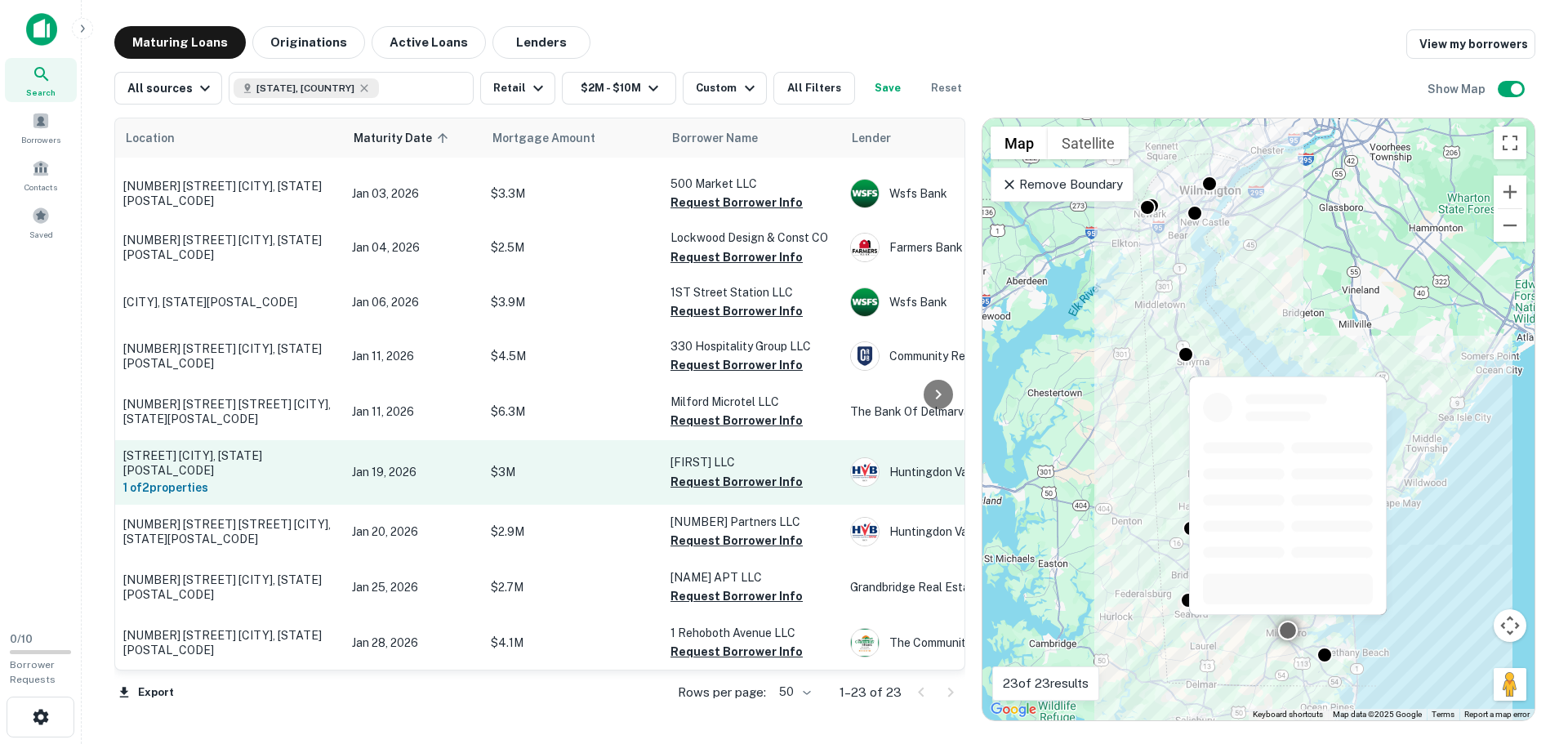 scroll, scrollTop: 0, scrollLeft: 0, axis: both 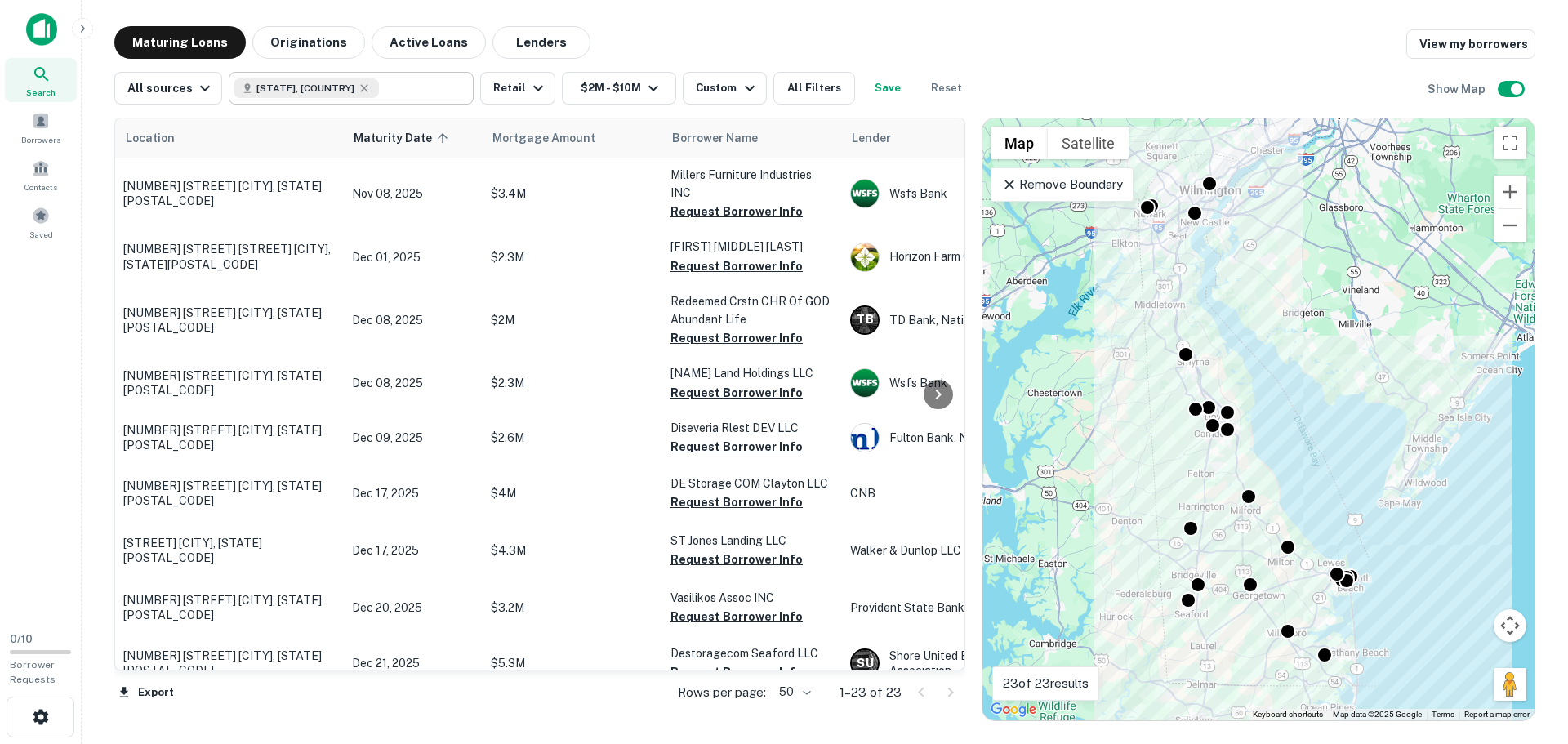 click on "Delaware, USA" at bounding box center [306, 88] 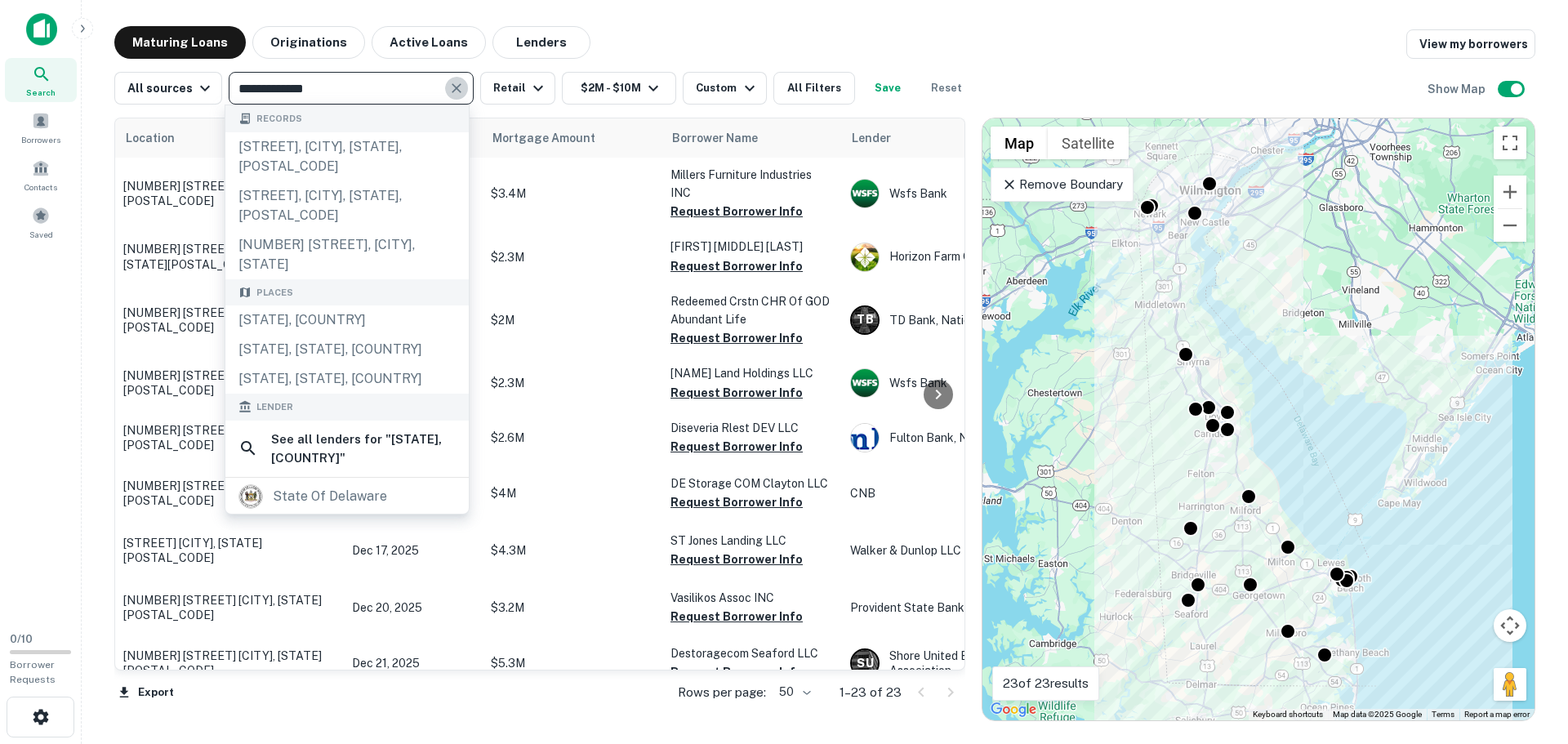 click at bounding box center (457, 88) 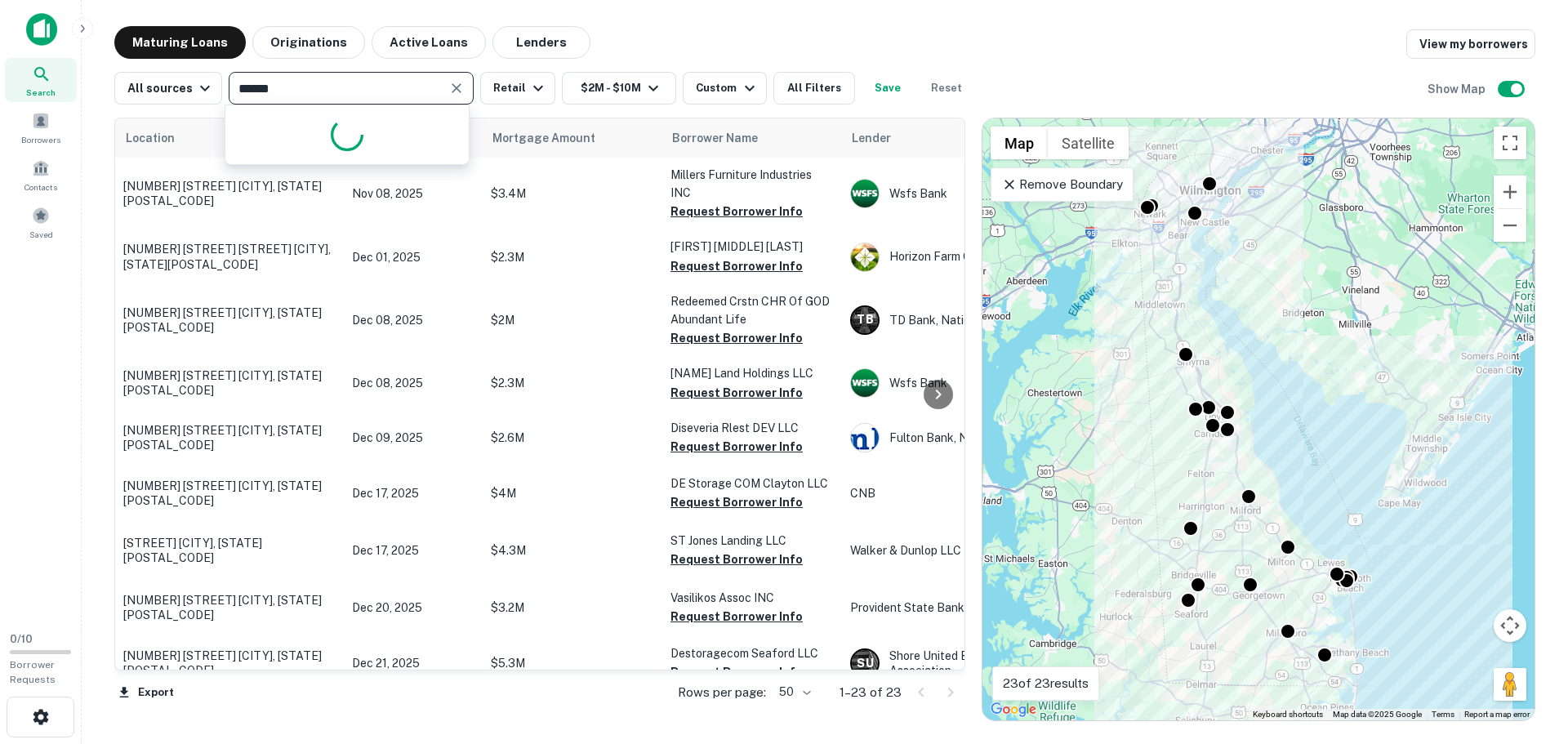 type on "*******" 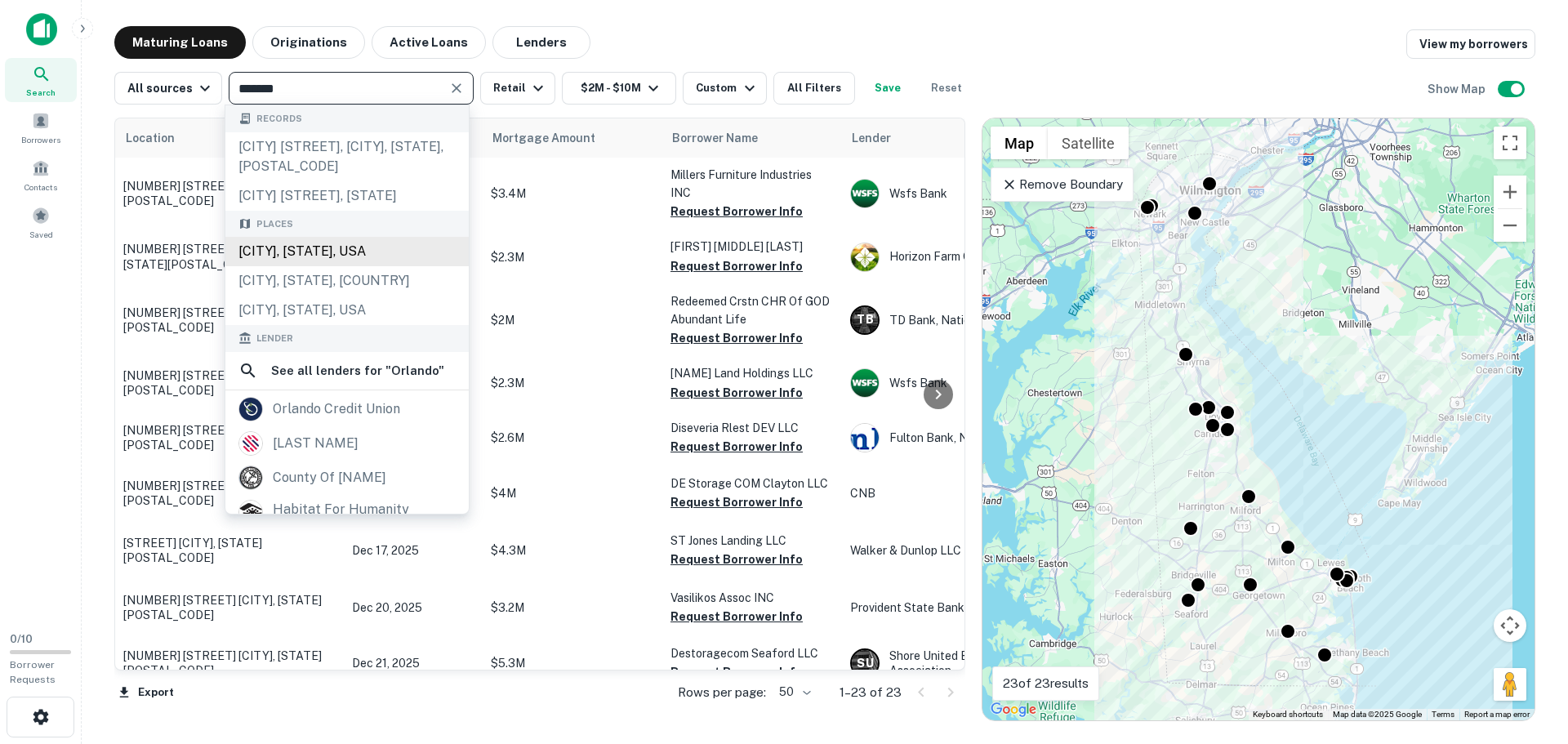 click on "Orlando, FL, USA" at bounding box center (347, 252) 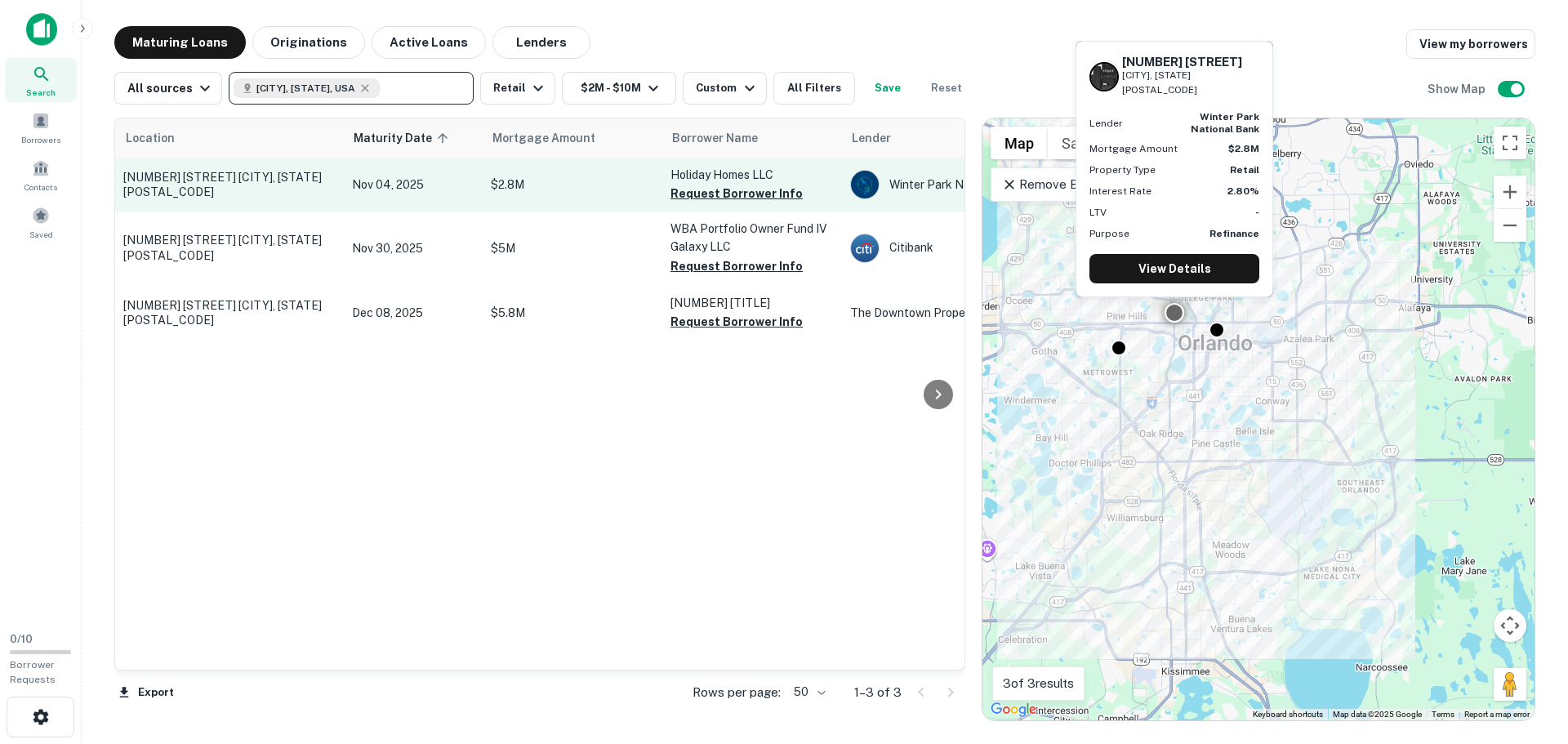 click on "2605 W Colonial Dr Orlando, FL32804" at bounding box center (229, 185) 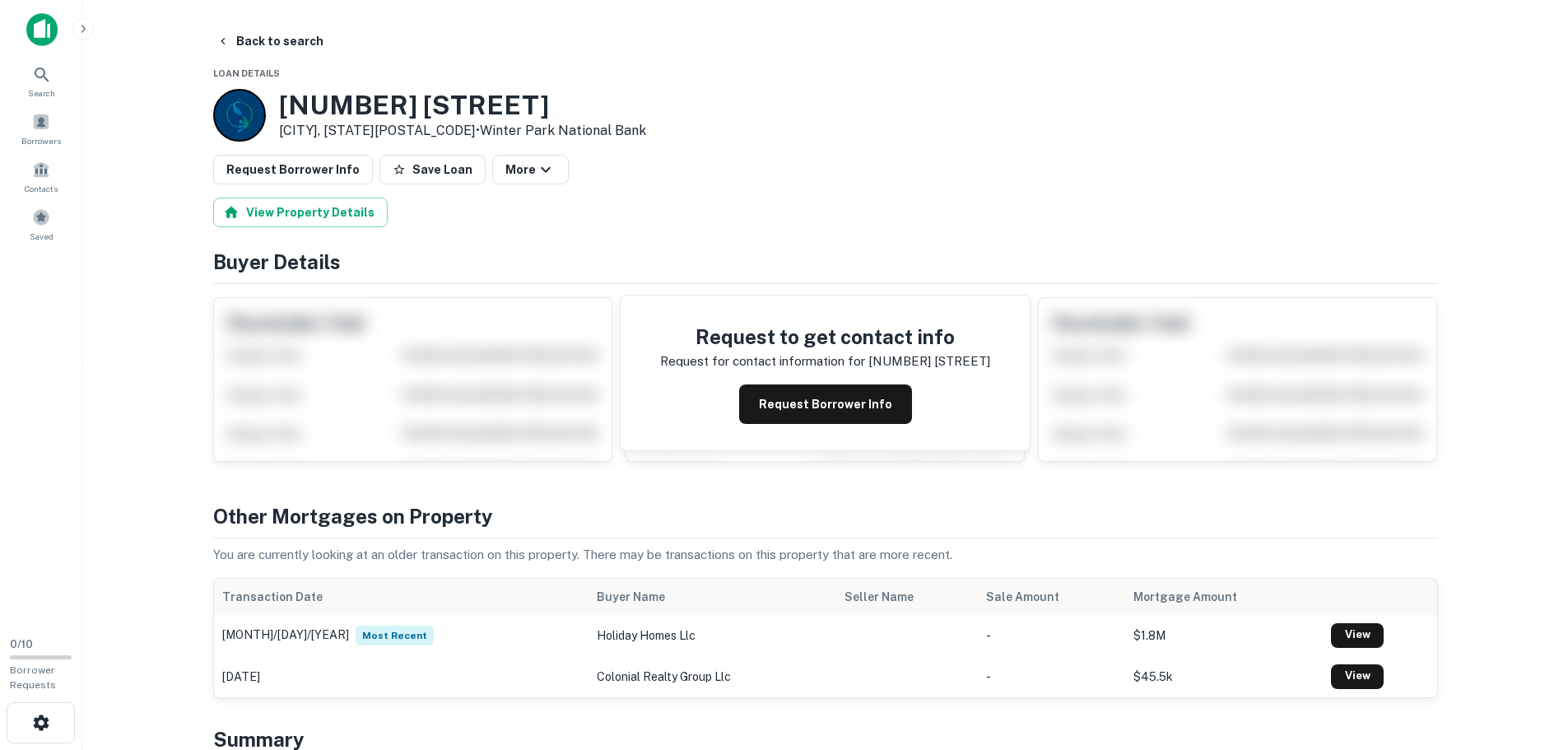 click on "2605 W Colonial Dr" at bounding box center [463, 105] 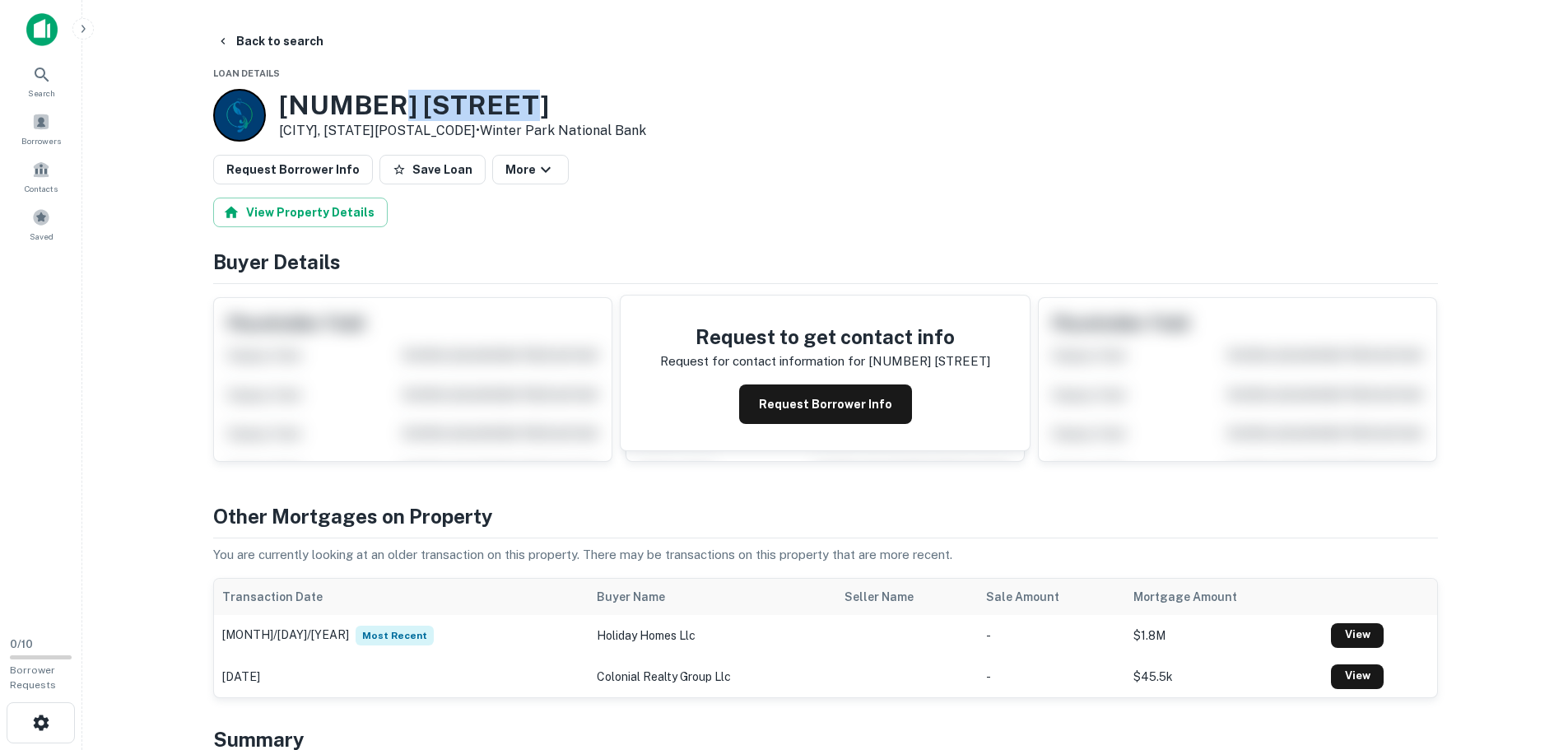 click on "2605 W Colonial Dr" at bounding box center (463, 105) 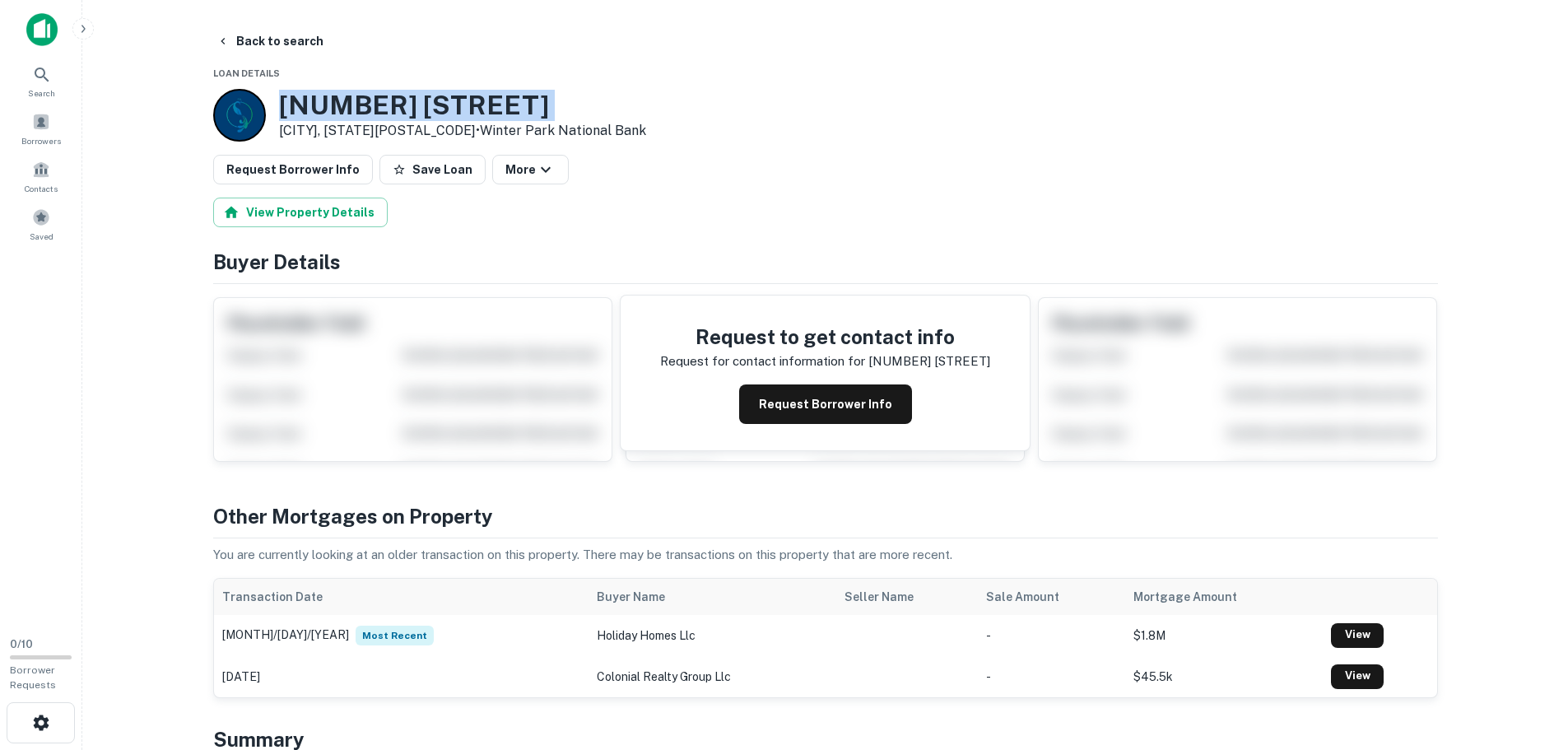 click on "2605 W Colonial Dr" at bounding box center (463, 105) 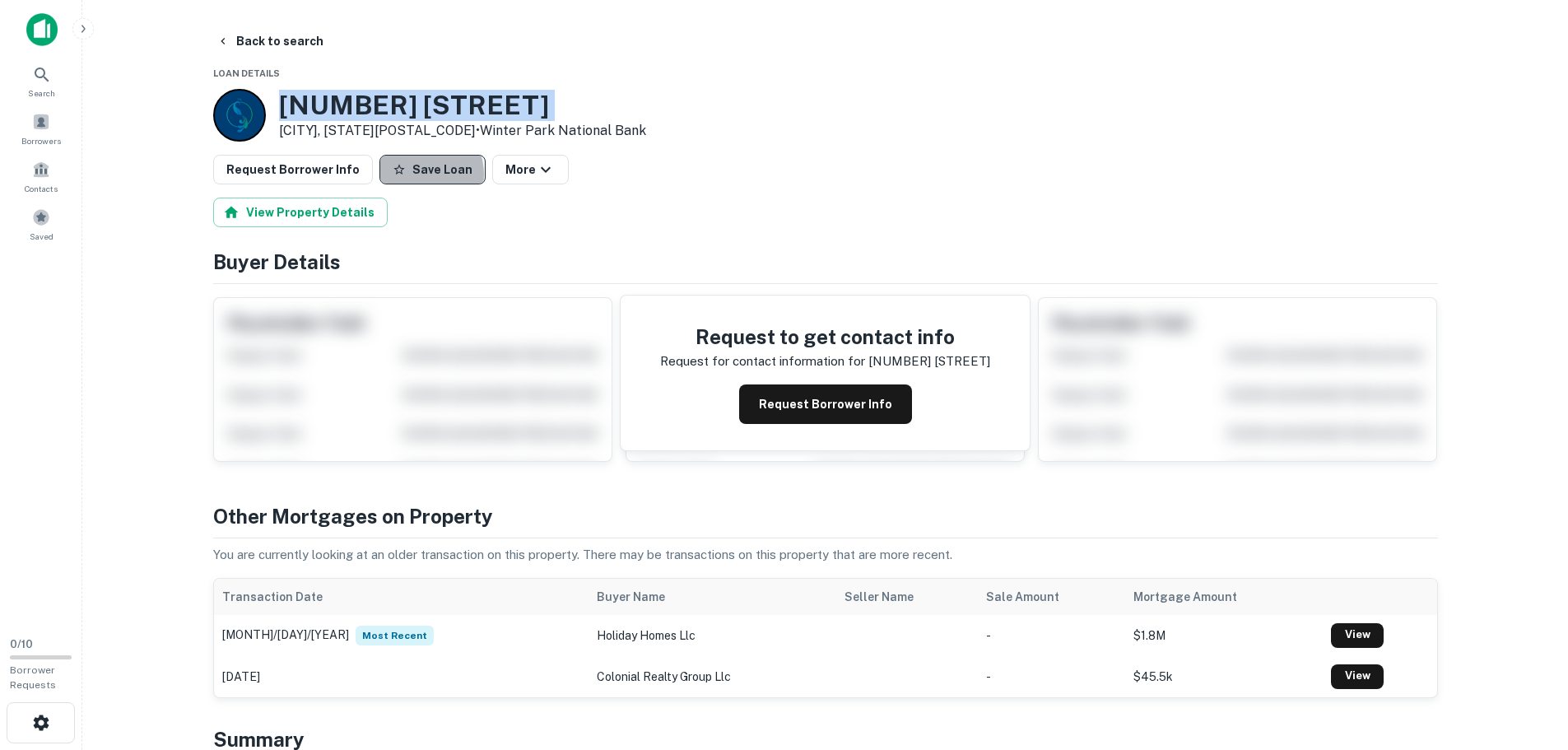 click on "Save Loan" at bounding box center (432, 170) 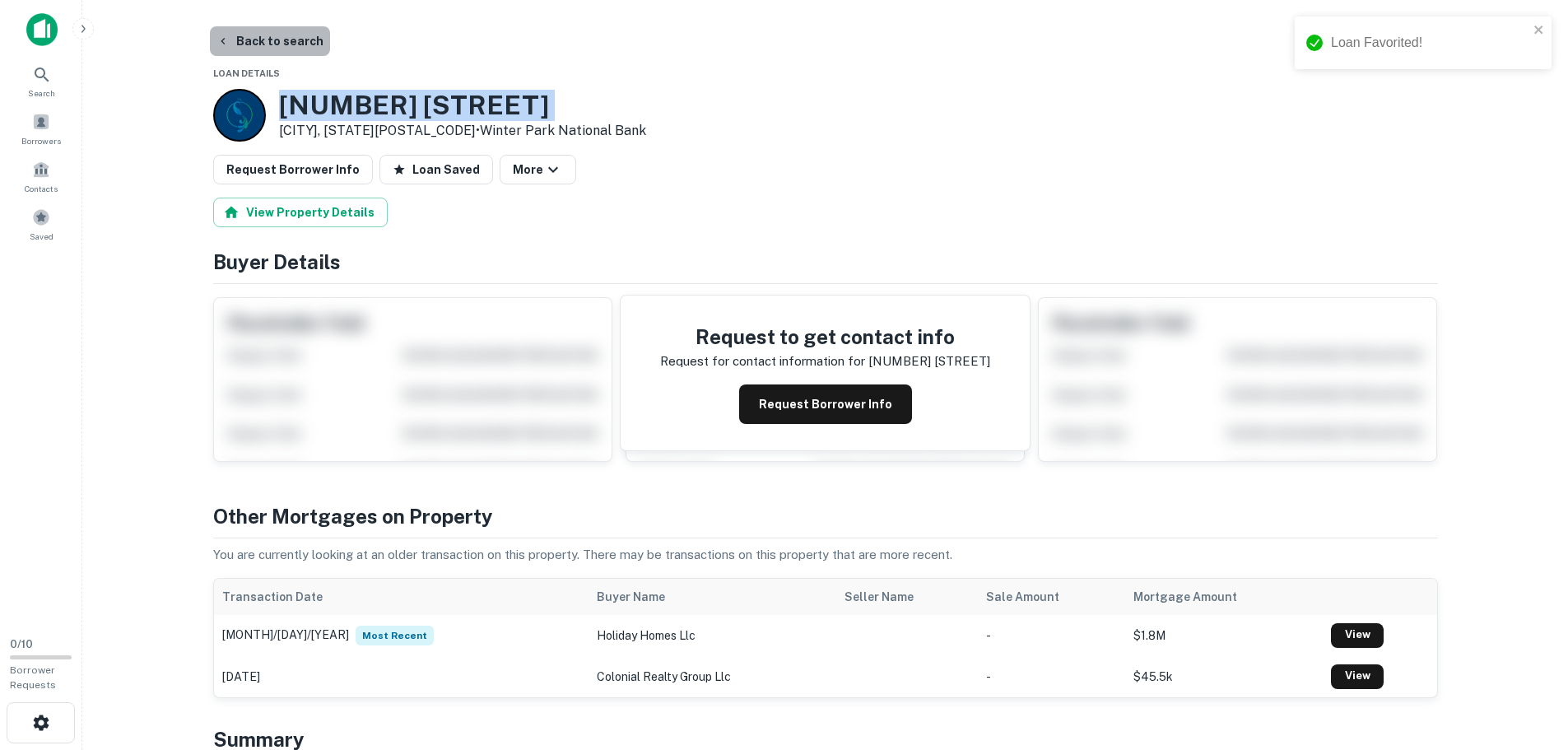 click on "Back to search" at bounding box center (270, 41) 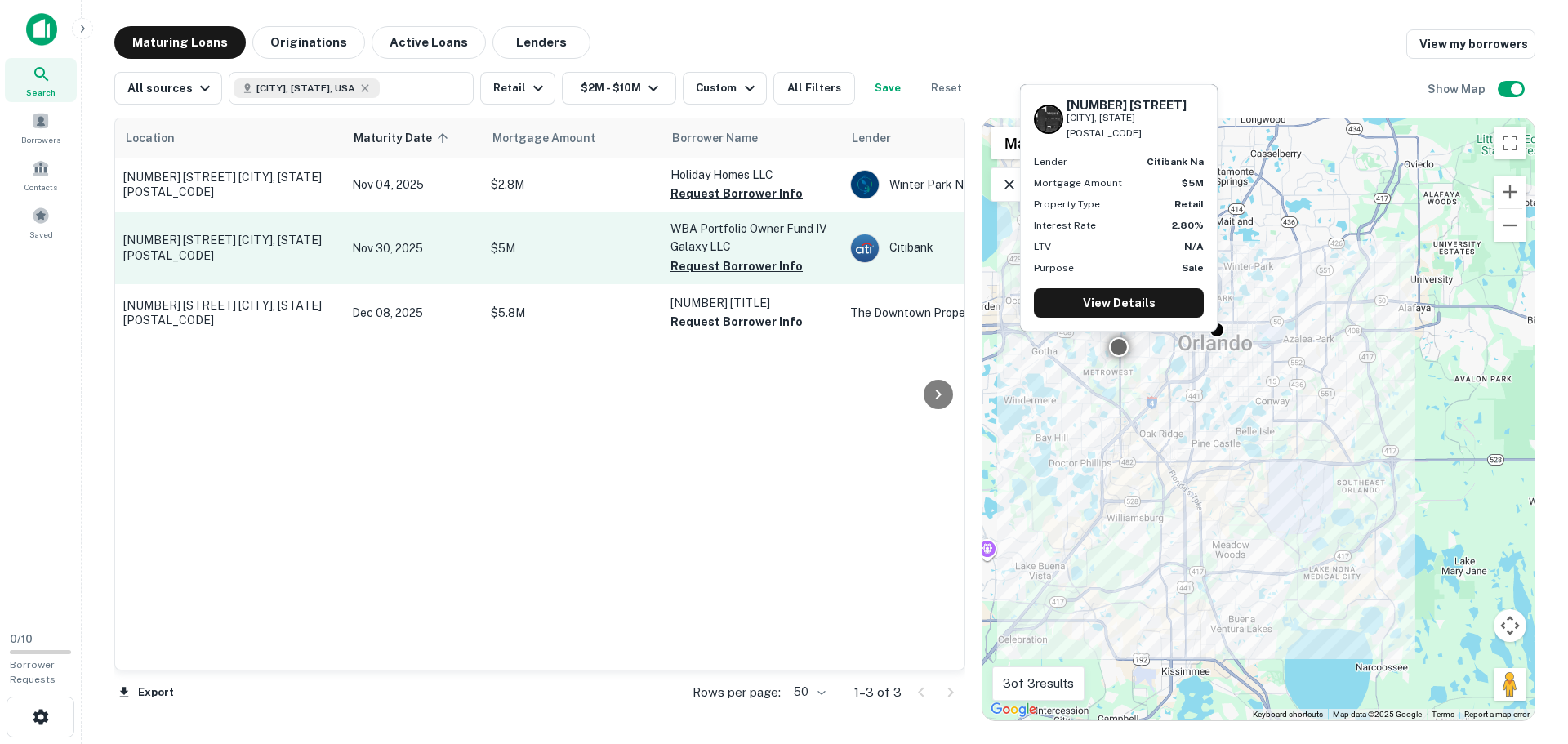 click on "920 S Kirkman Rd Orlando, FL32811" at bounding box center (229, 247) 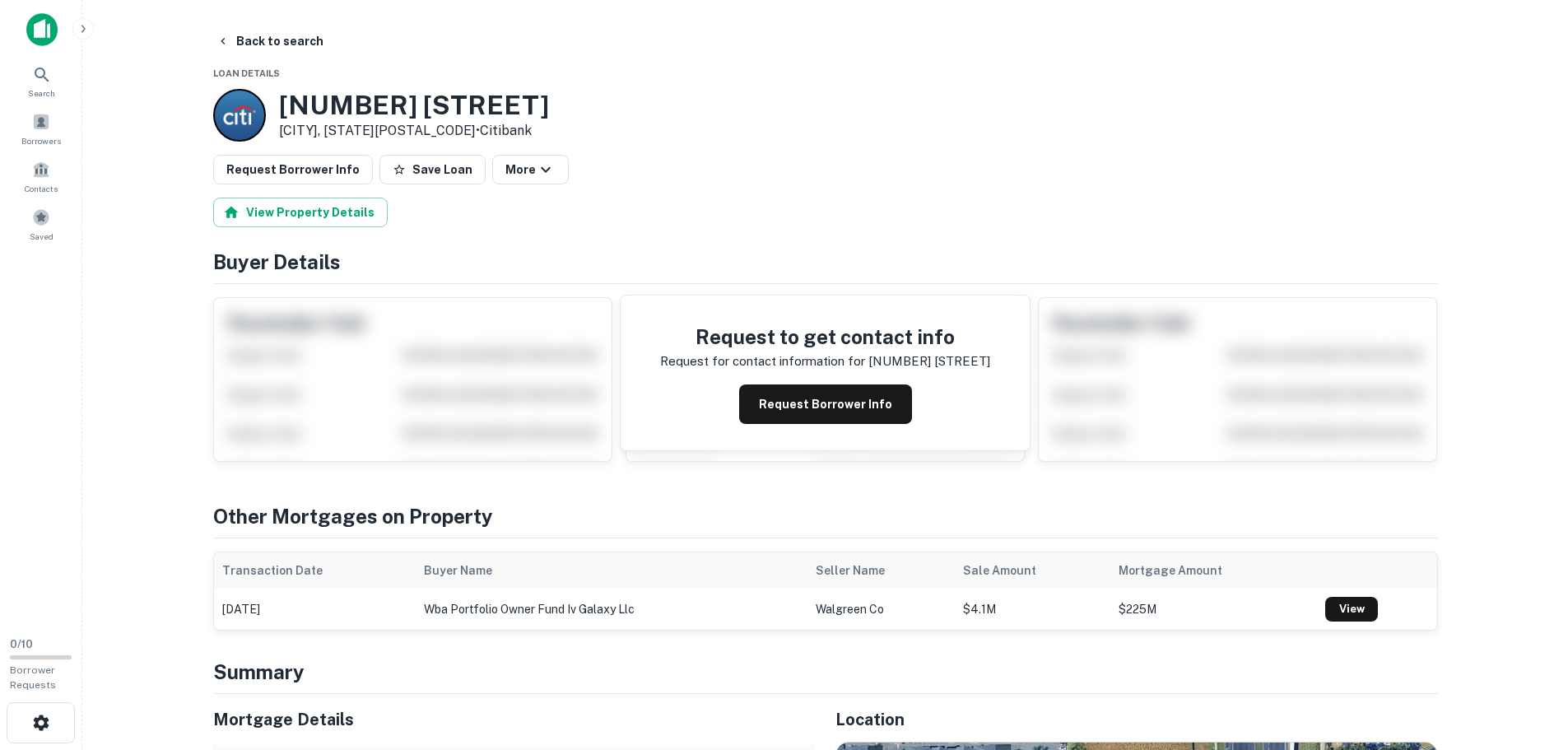 click on "920 S Kirkman Rd" at bounding box center [414, 105] 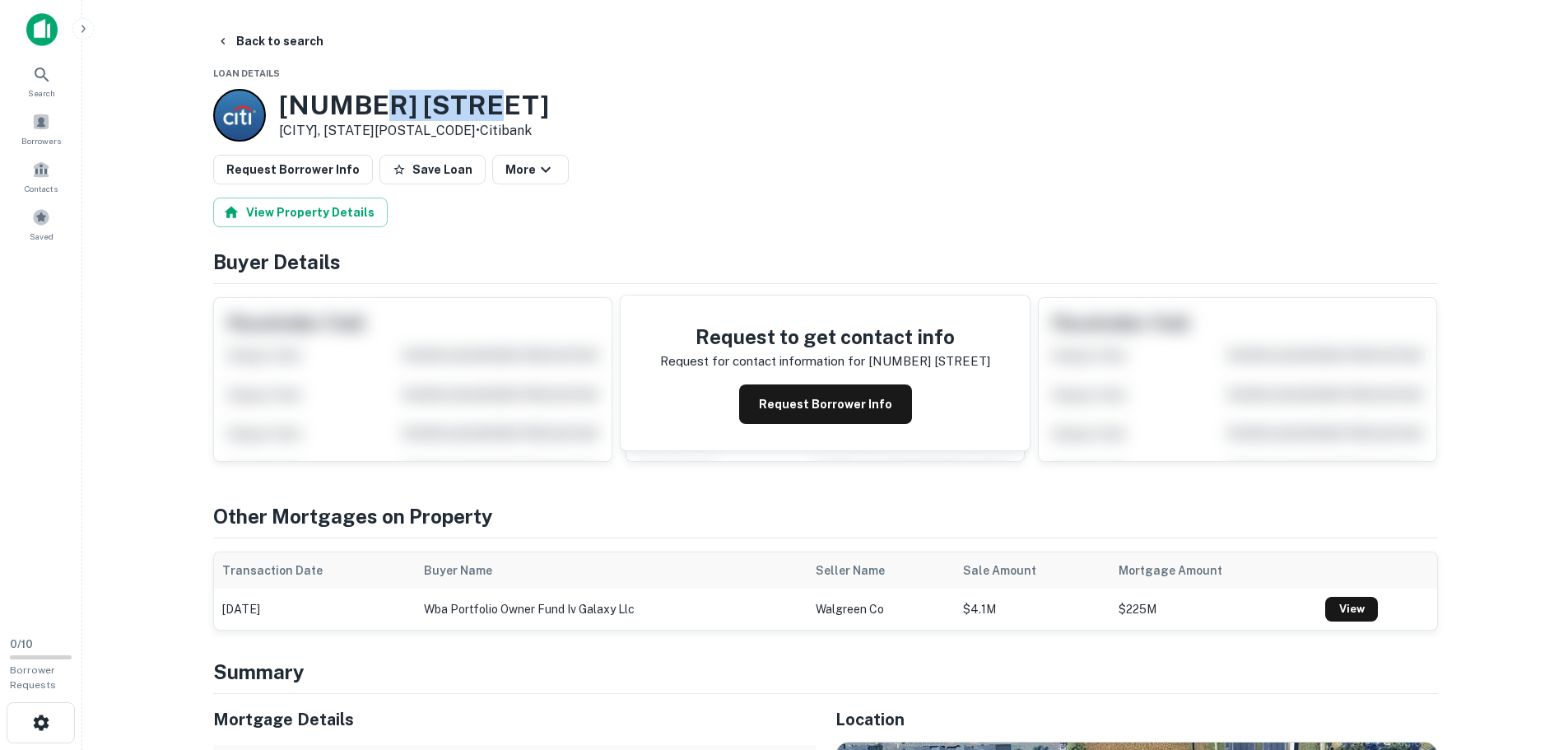click on "920 S Kirkman Rd" at bounding box center [414, 105] 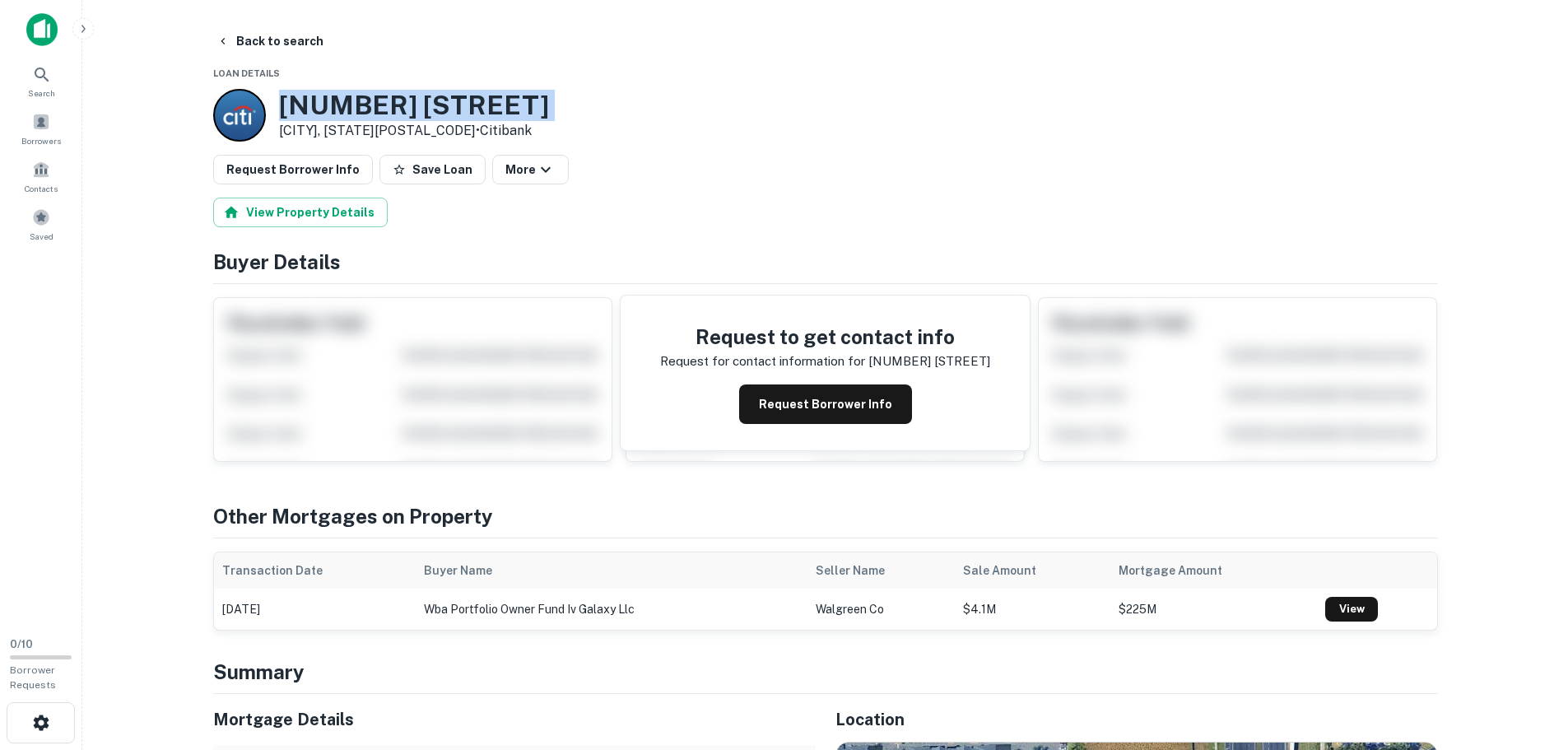 click on "920 S Kirkman Rd" at bounding box center (414, 105) 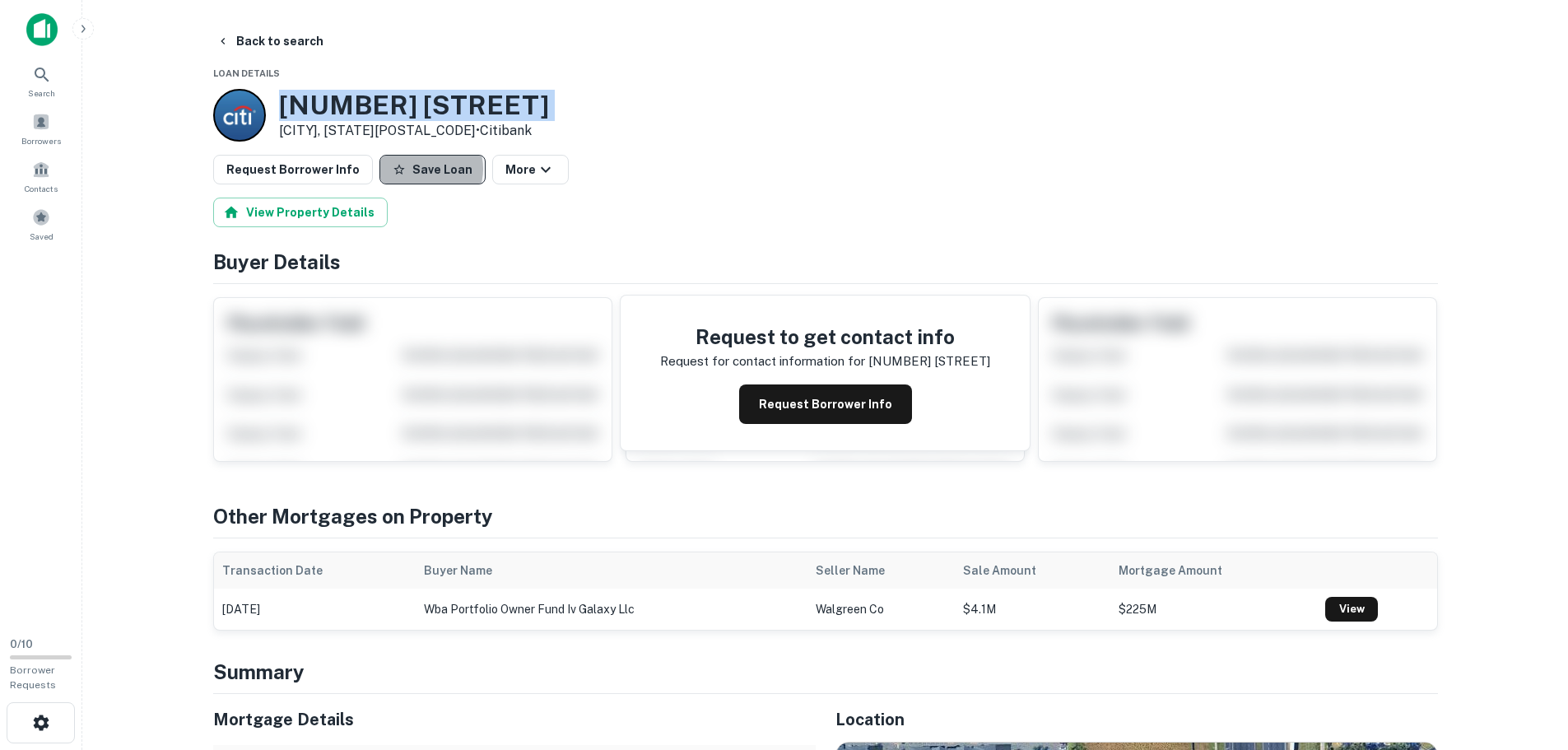 click on "Save Loan" at bounding box center (432, 170) 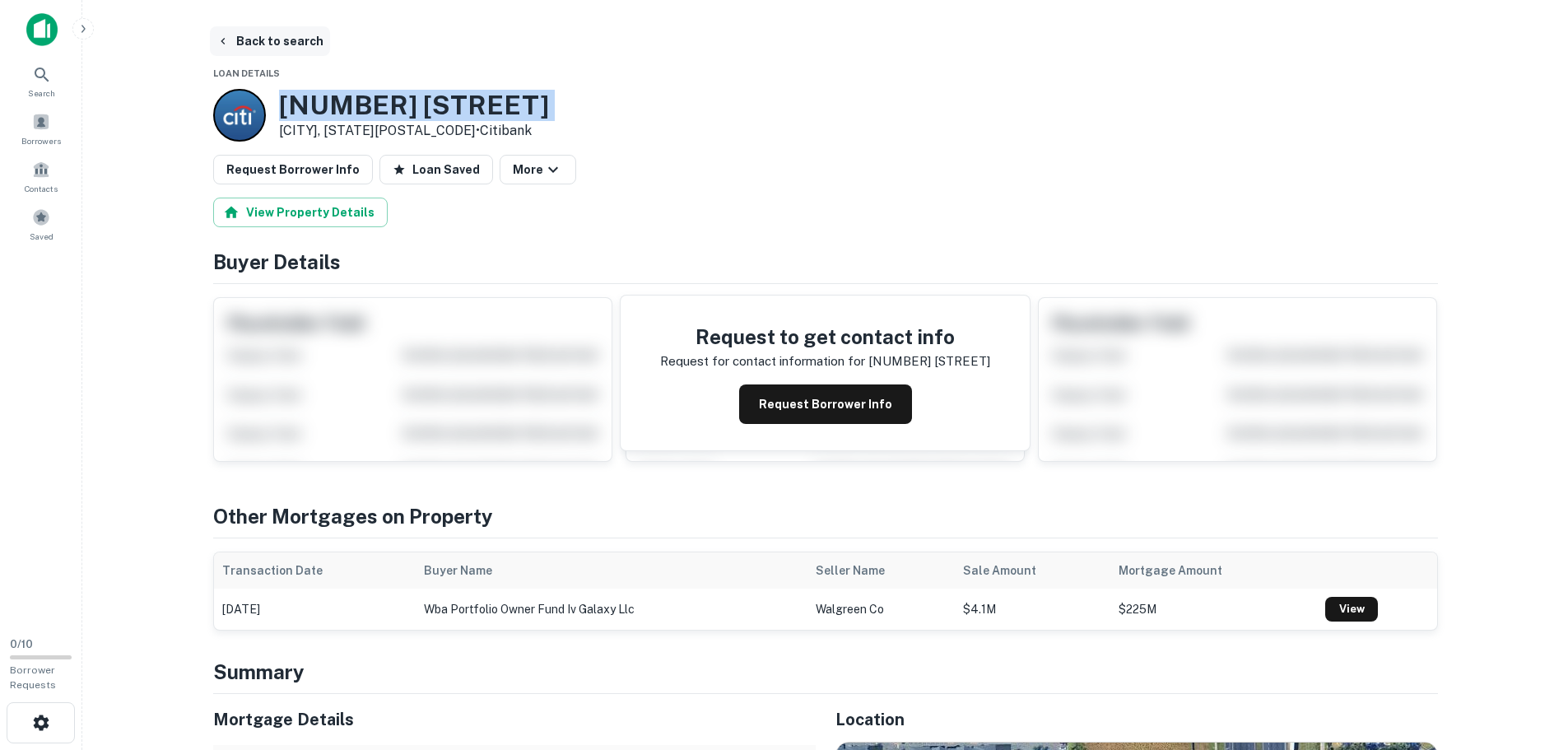 click on "Back to search" at bounding box center (270, 41) 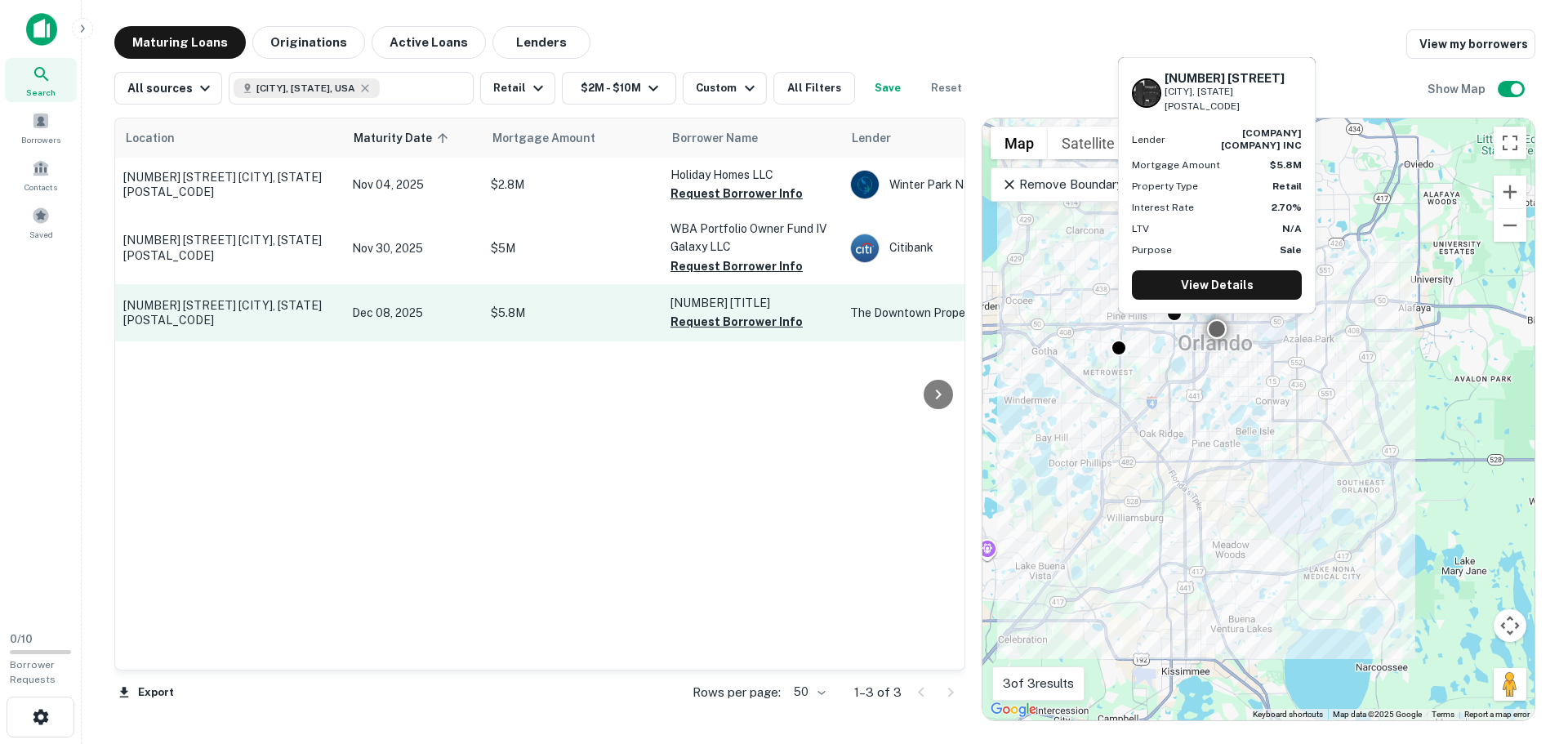 click on "22 S Magnolia Ave Orlando, FL32801" at bounding box center [229, 313] 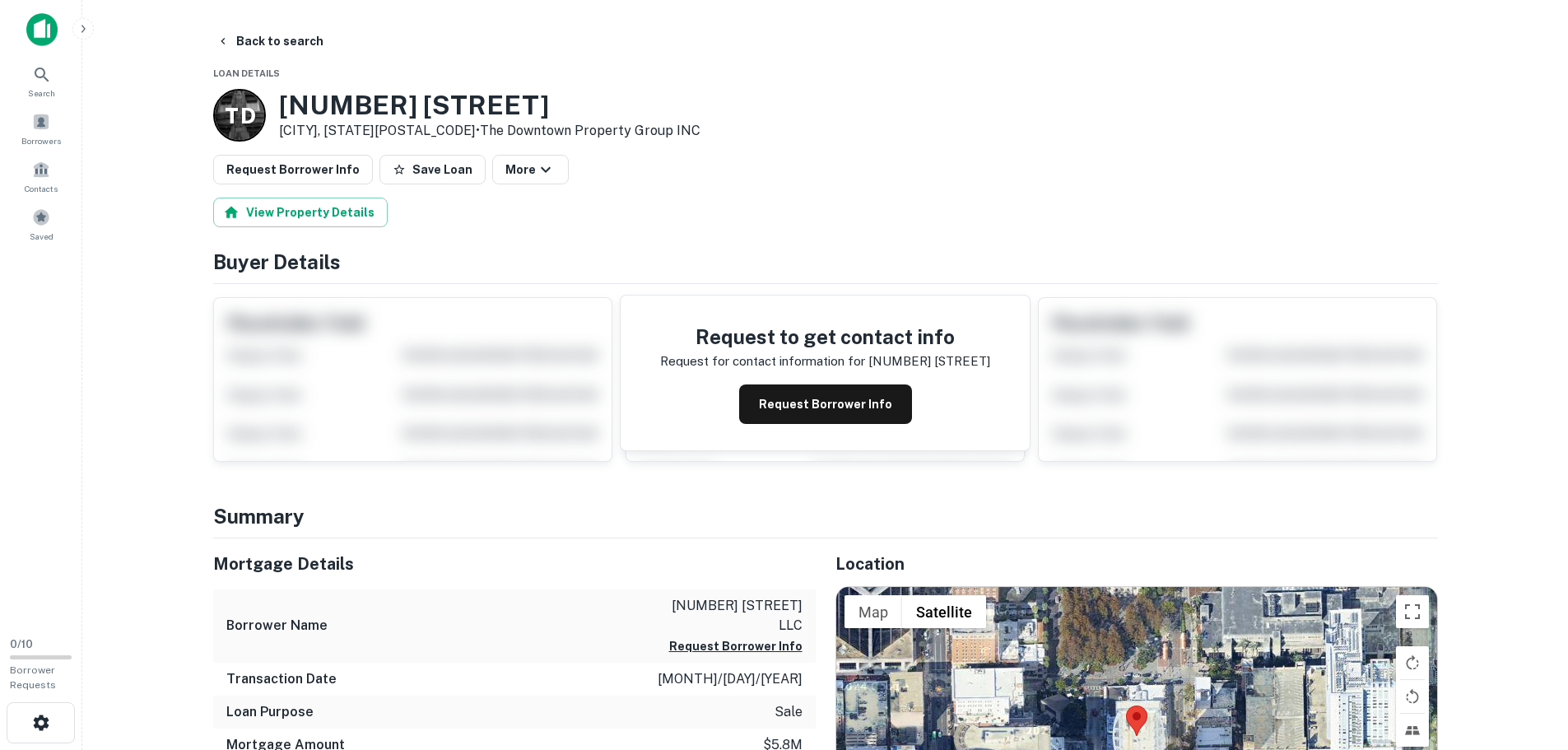 click on "22 S Magnolia Ave" at bounding box center (490, 105) 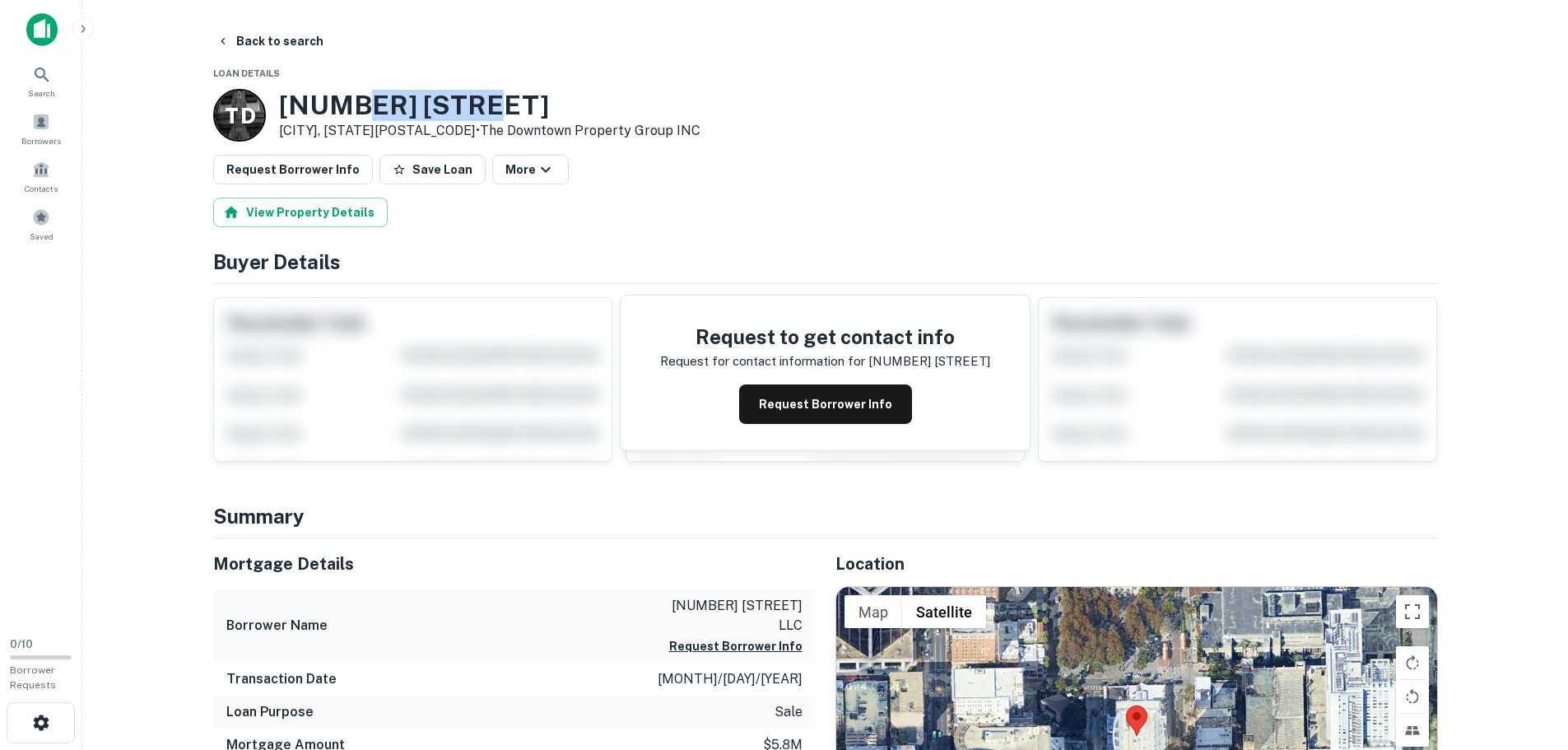 click on "22 S Magnolia Ave" at bounding box center [490, 105] 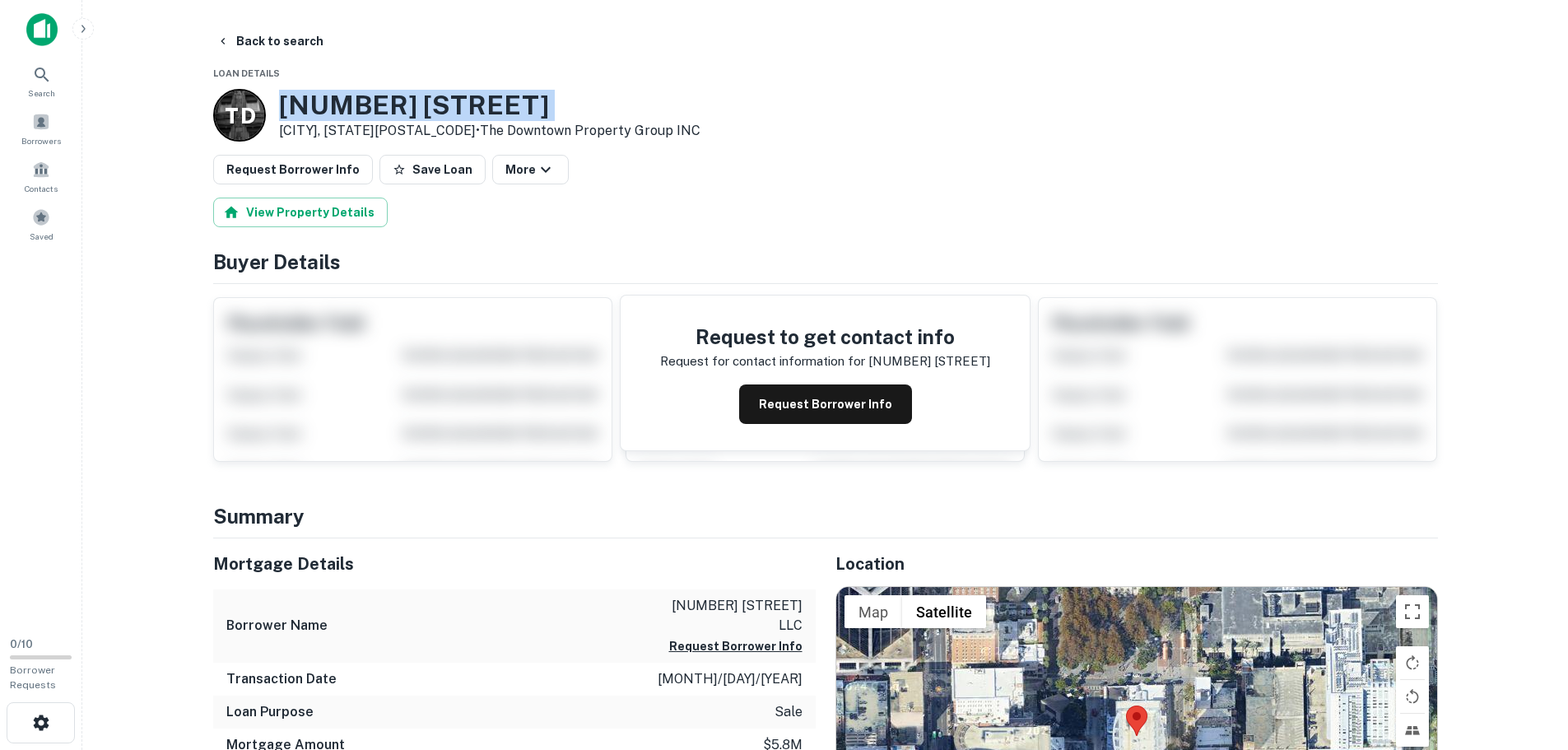 click on "22 S Magnolia Ave" at bounding box center [490, 105] 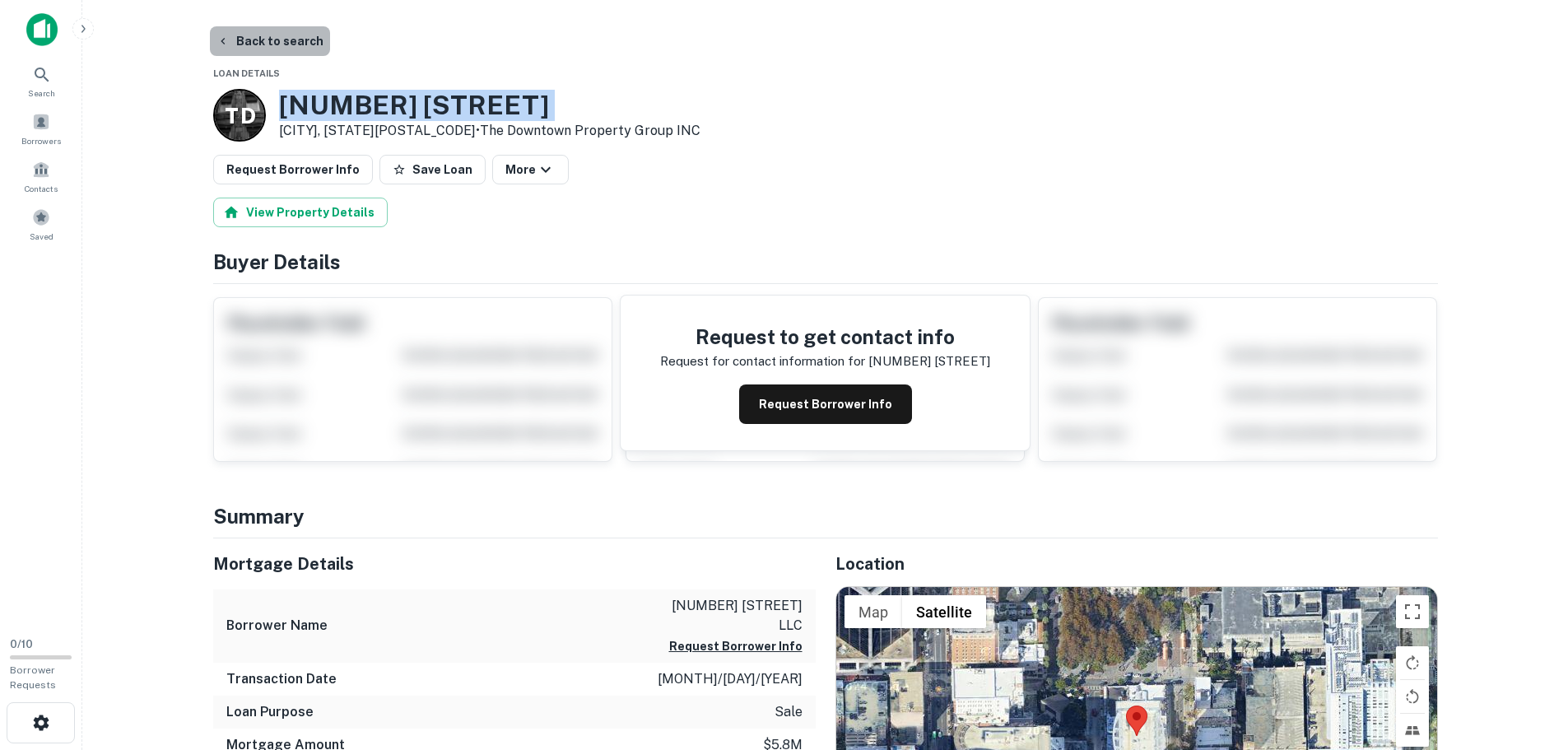 click on "Back to search" at bounding box center (270, 41) 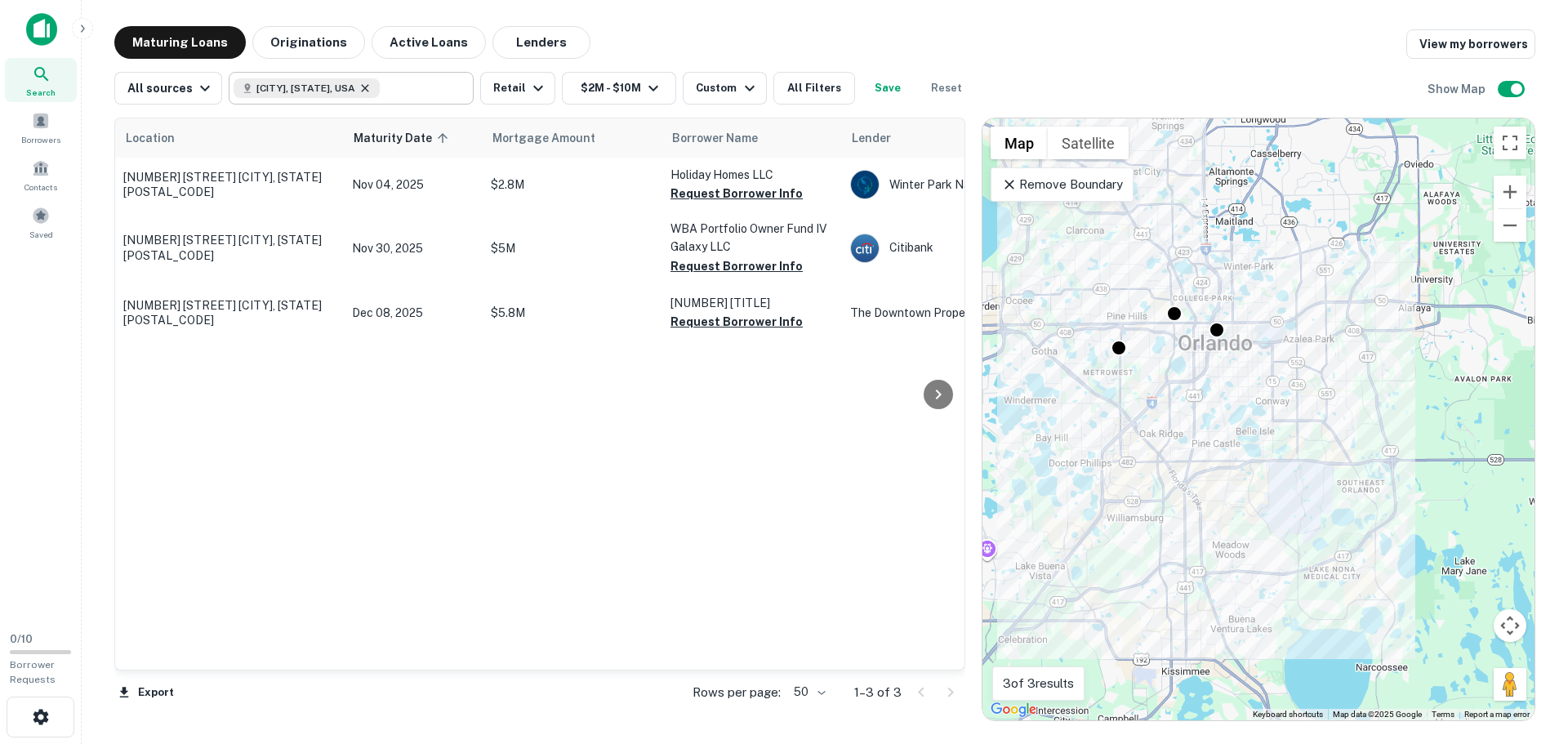 click 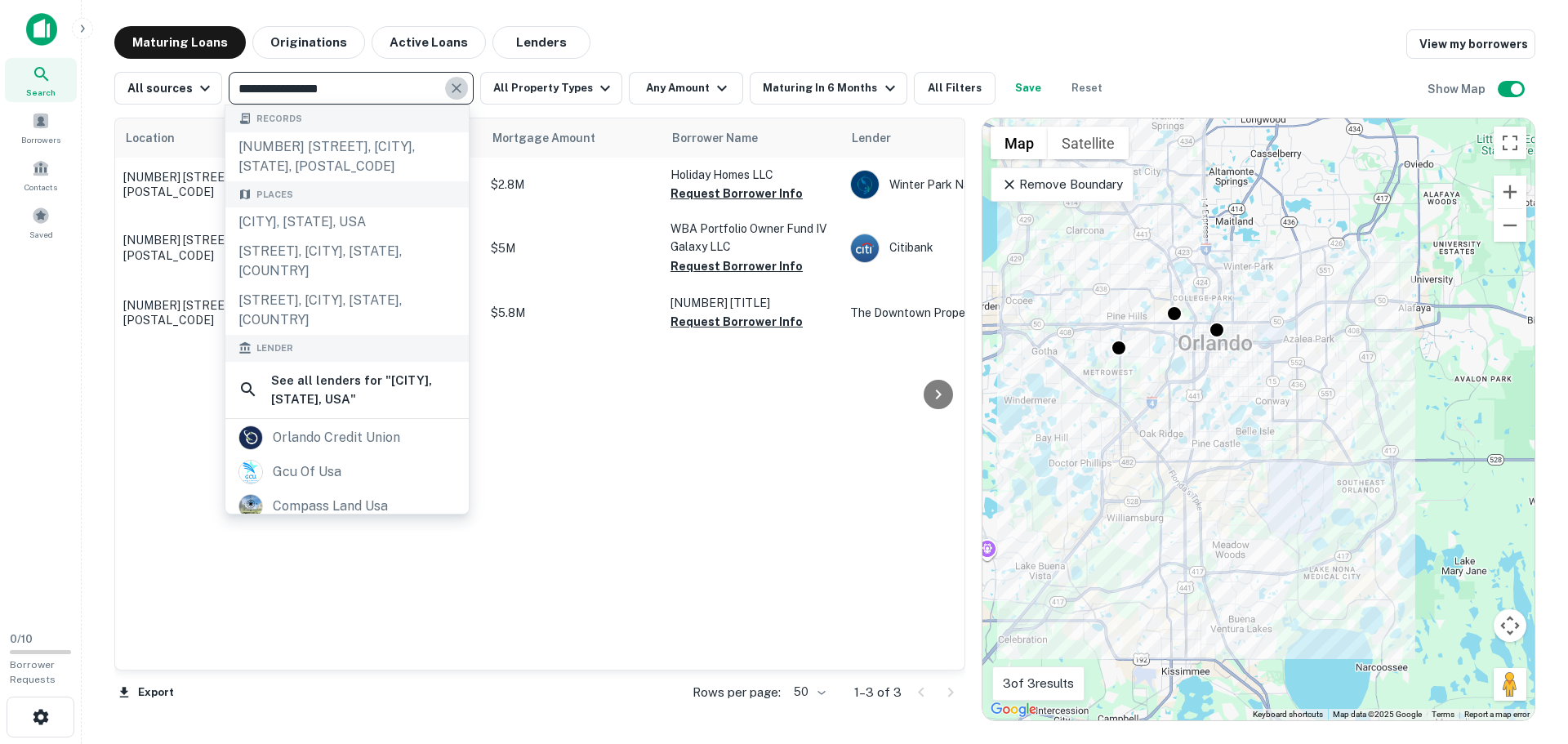 click 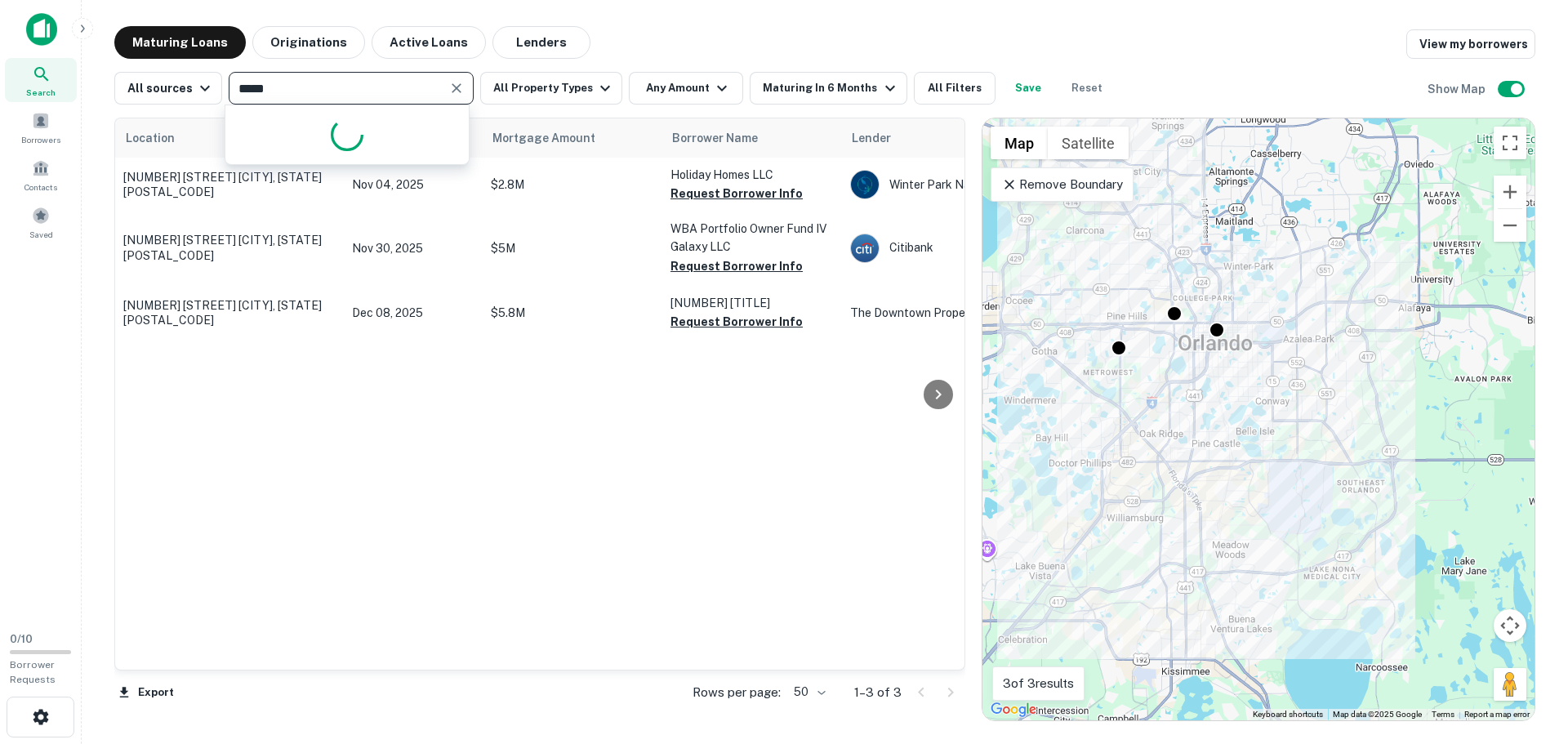 type on "******" 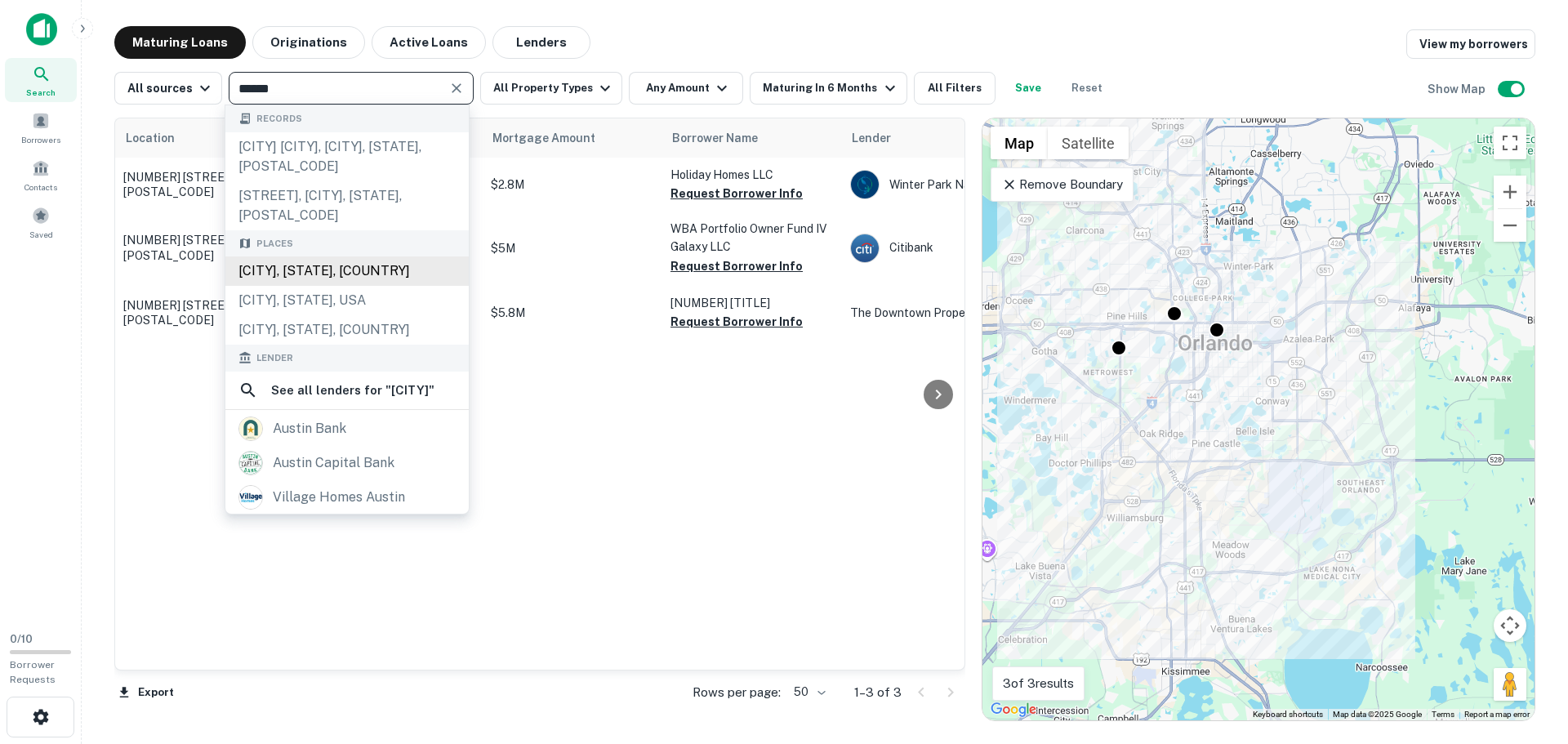 click on "Austin, TX, USA" at bounding box center (347, 271) 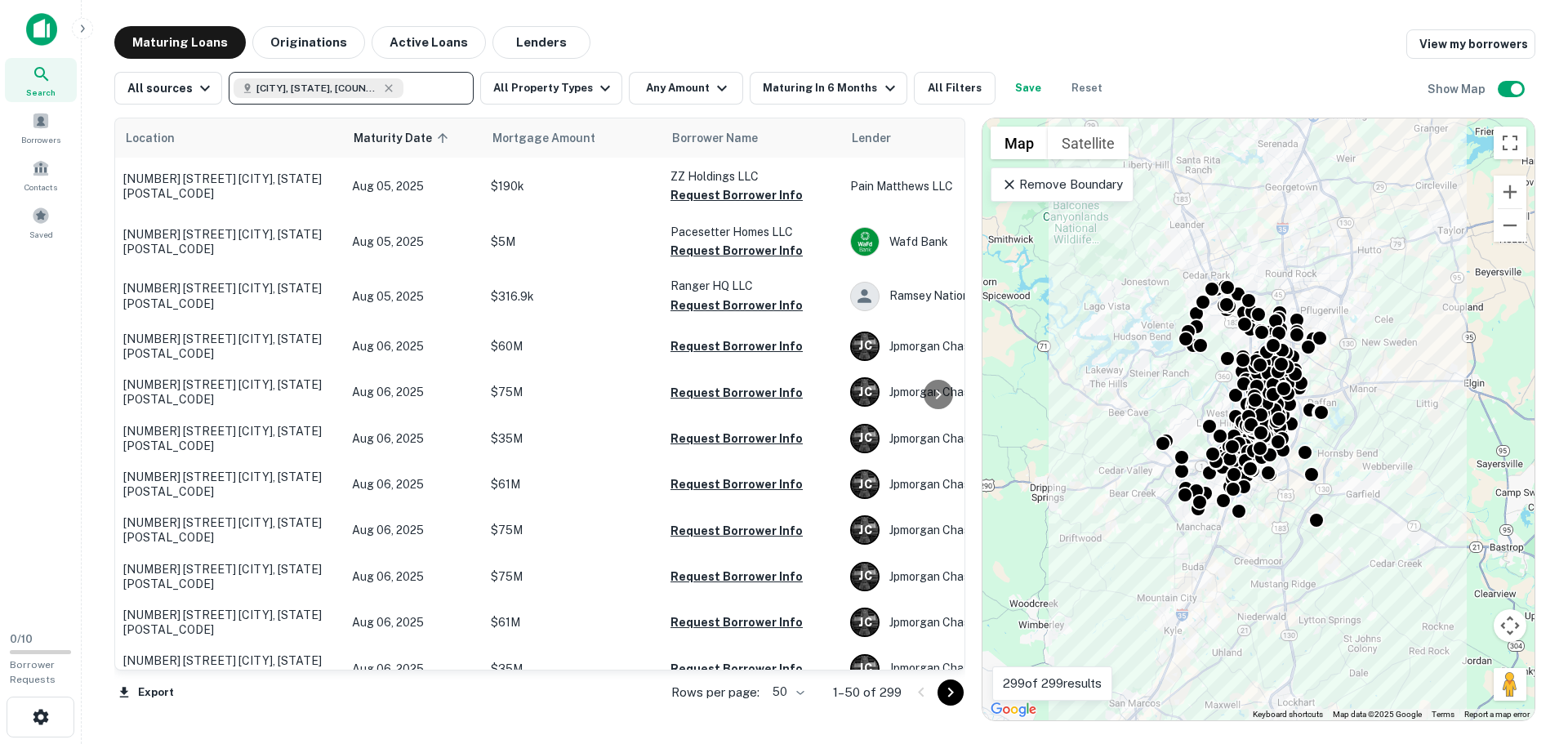click on "Maturing Loans Originations Active Loans Lenders View my borrowers All sources Austin, TX, USA ​ All Property Types Any Amount Maturing In 6 Months All Filters Save Reset Show Map Location Maturity Date sorted ascending Mortgage Amount Borrower Name Lender Purpose Type Lender Type Sale Amount LTV Interest Rate Year Built Unit Count 6901 Ranch Road 620 N Austin, TX78732  Aug 05, 2025 $190k ZZ Holdings LLC Request Borrower Info Pain Matthews LLC Sale Retail Private Money $237.5k 80.00% 3.10% 1960 2 14400 The Lakes Blvd Pflugerville, TX78660  Aug 05, 2025 $5M Pacesetter Homes LLC Request Borrower Info Wafd Bank Sale Office Bank - - 3.00% 2015 - 1800 E 4 St # 170 Austin, TX78702  Aug 05, 2025 $316.9k Ranger HQ LLC Request Borrower Info Ramsey National Bank & Trust Sale Retail Bank $396.2k 79.99% 3.10% 2017 - 2130, 2150 And 2170 Woodward Street Southpark business park fop Austin, TX78744  Aug 06, 2025 $60M Request Borrower Info J   C Jpmorgan Chase Bank NA Sale - $34.9M 171.92% 4.63% - - Aug 06, 2025 $75M J   C" at bounding box center [825, 372] 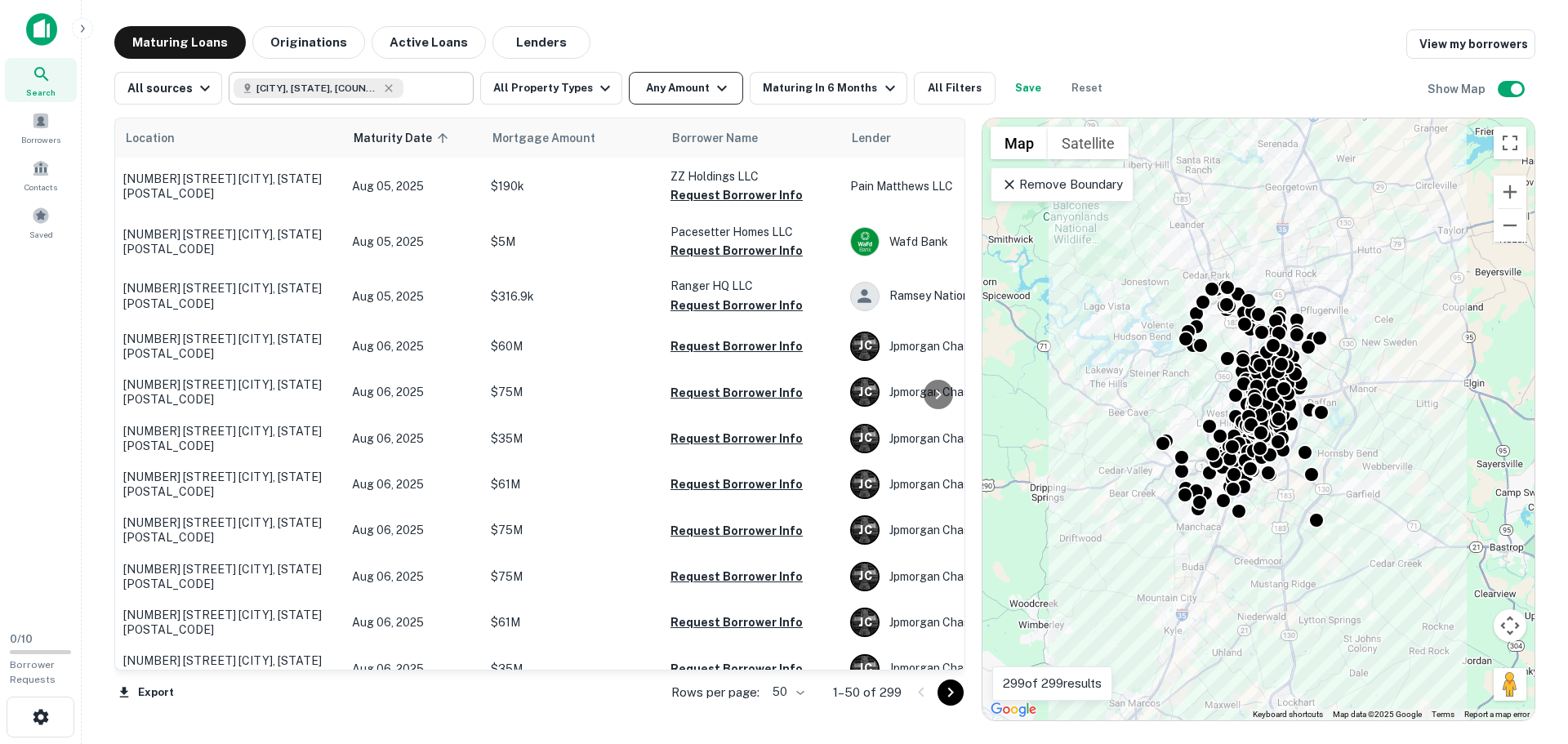 click on "Any Amount" at bounding box center (686, 88) 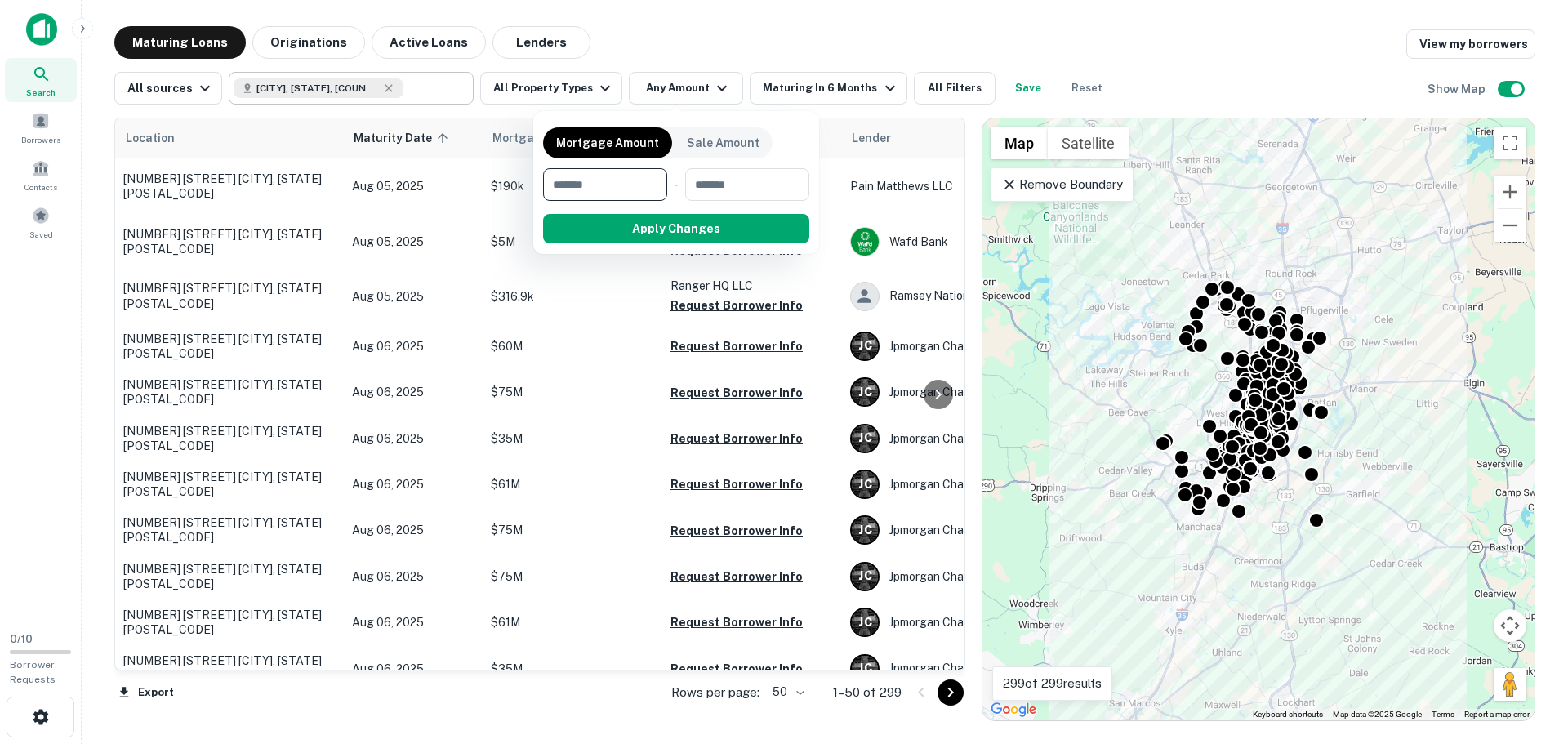 type on "*" 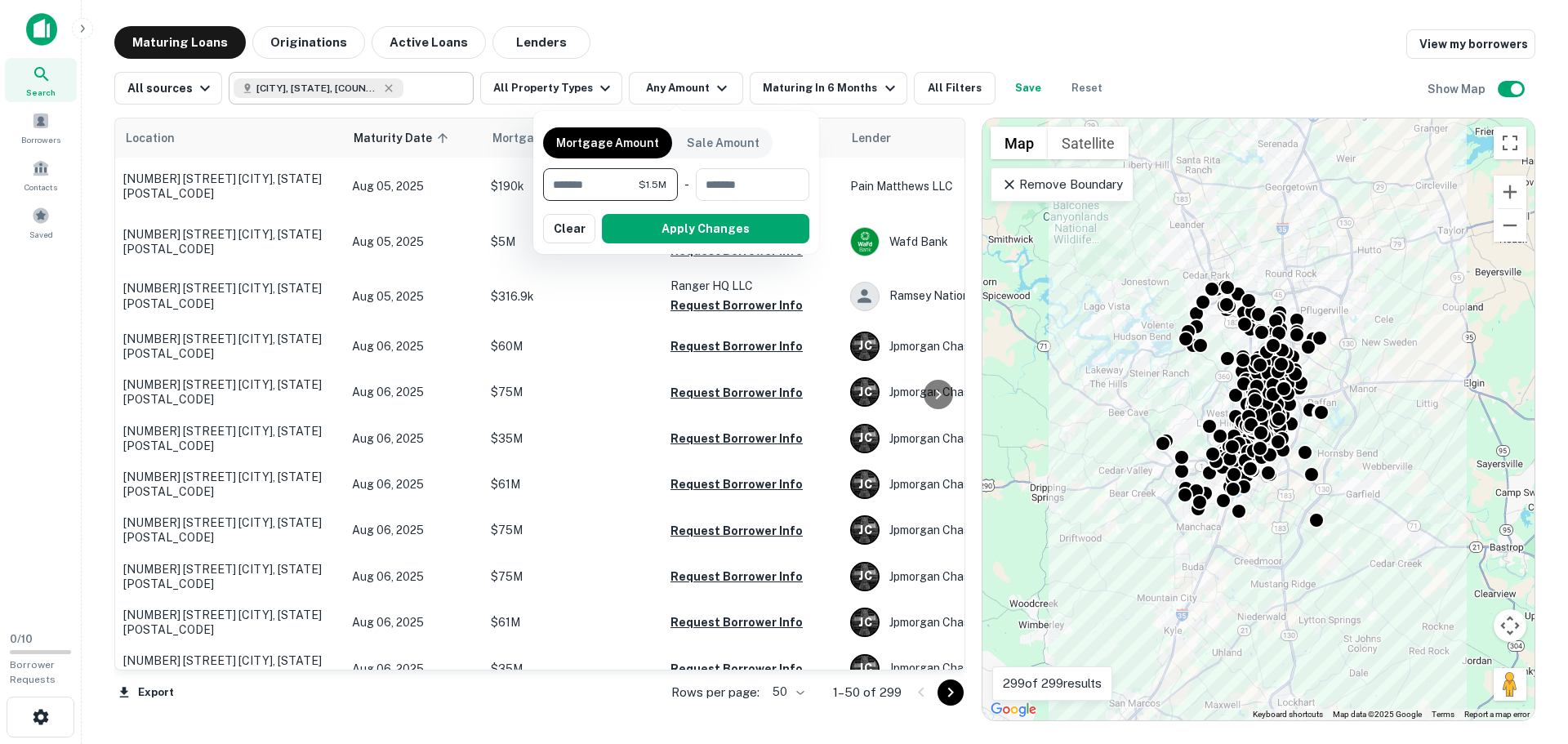 type on "*******" 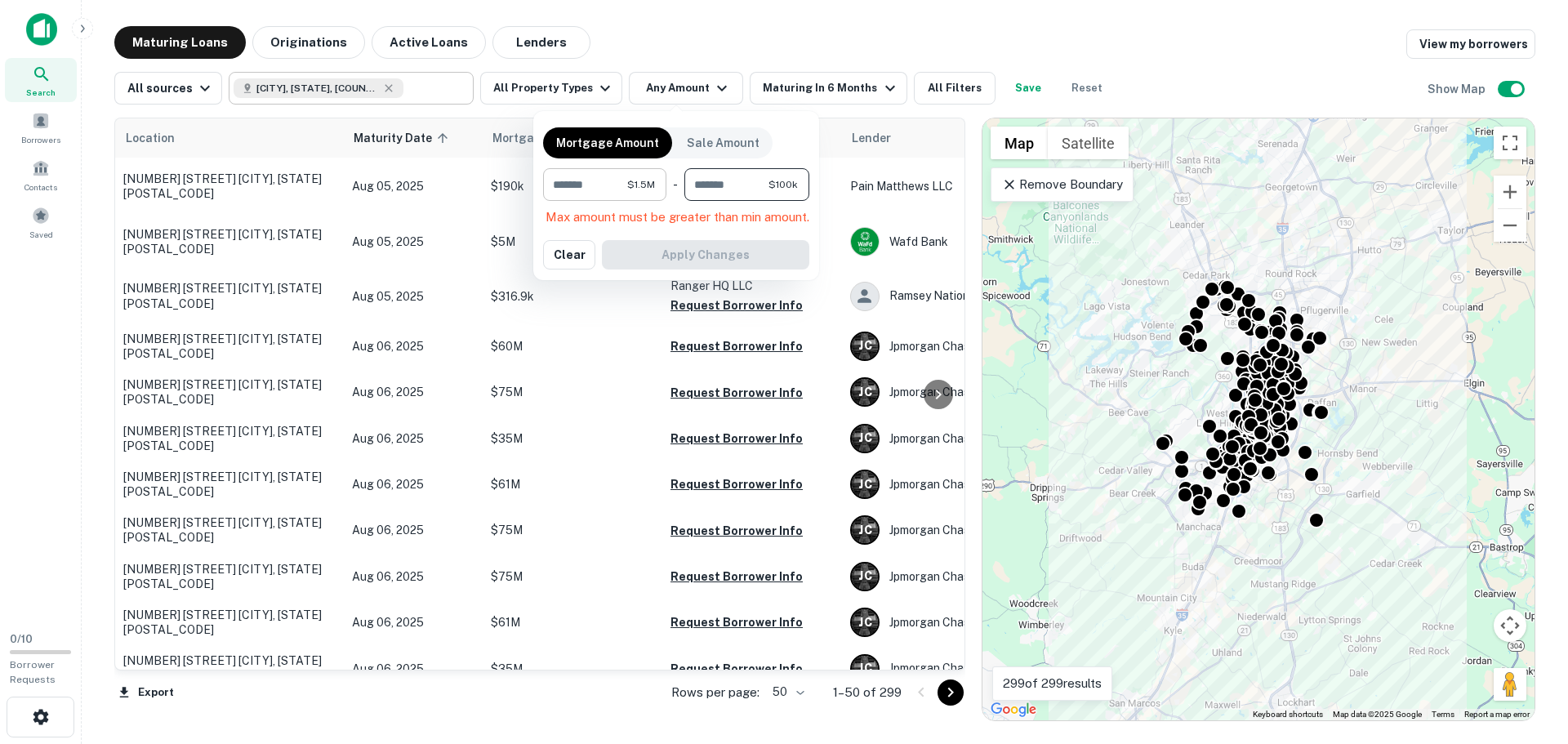 type on "*******" 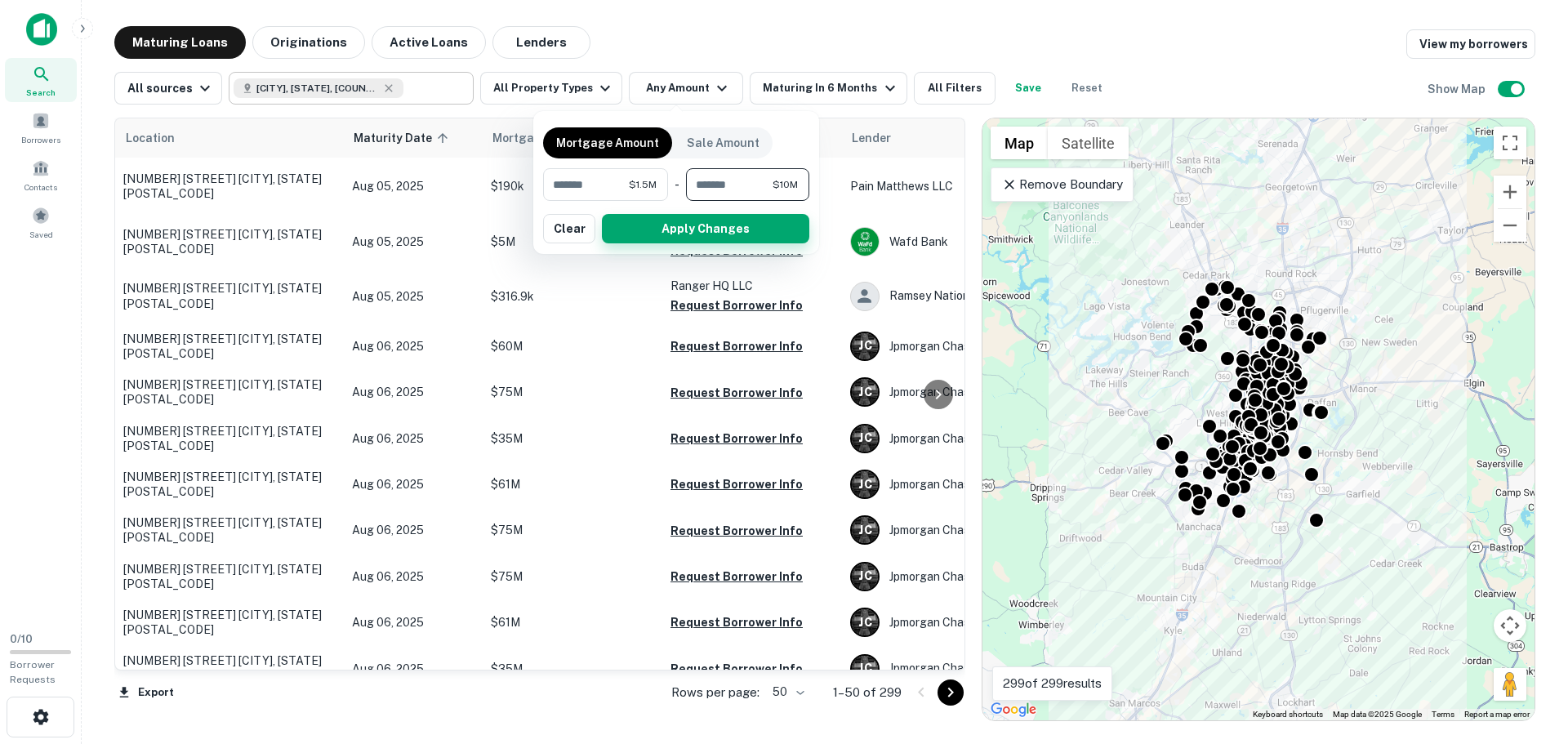 type on "********" 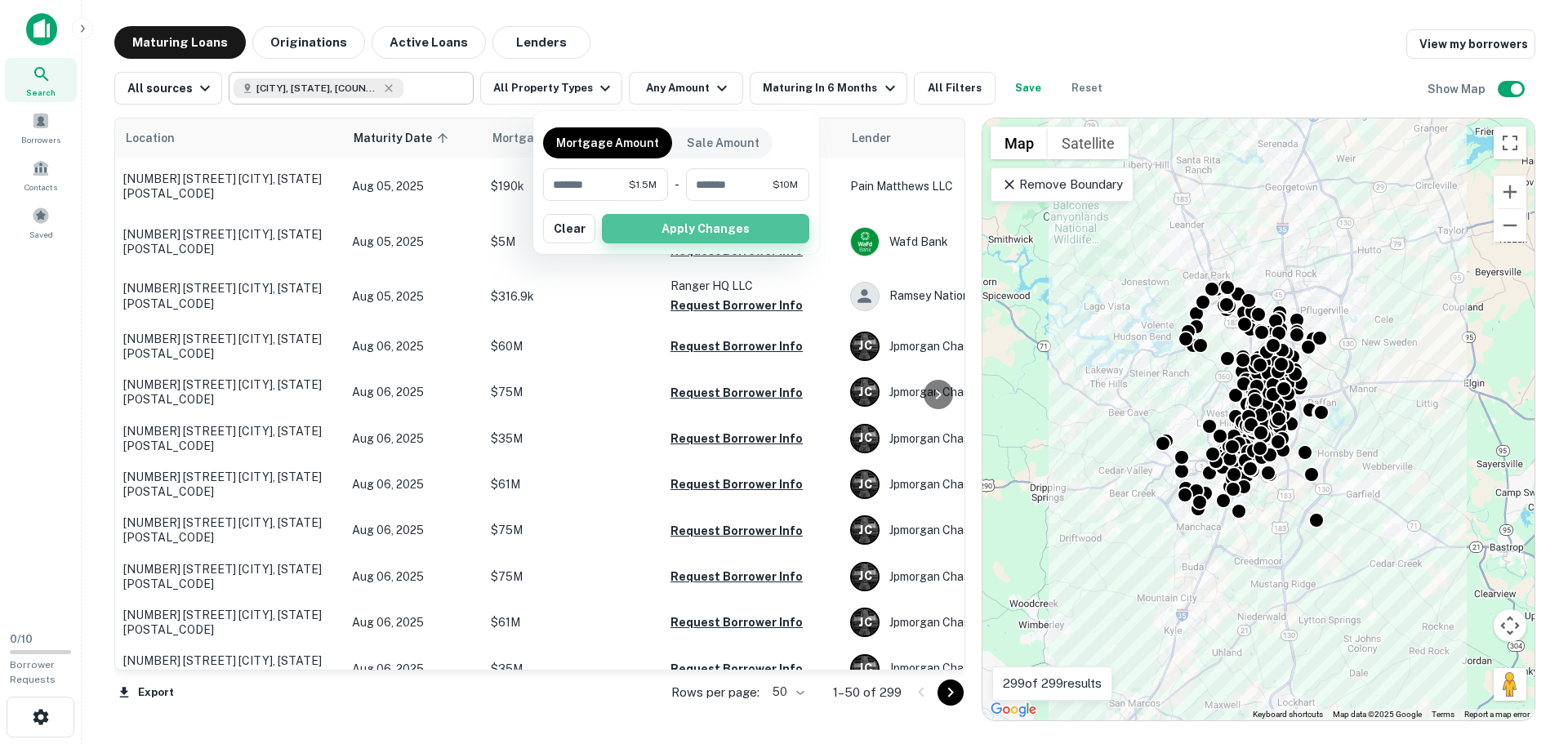 click on "Apply Changes" at bounding box center (706, 229) 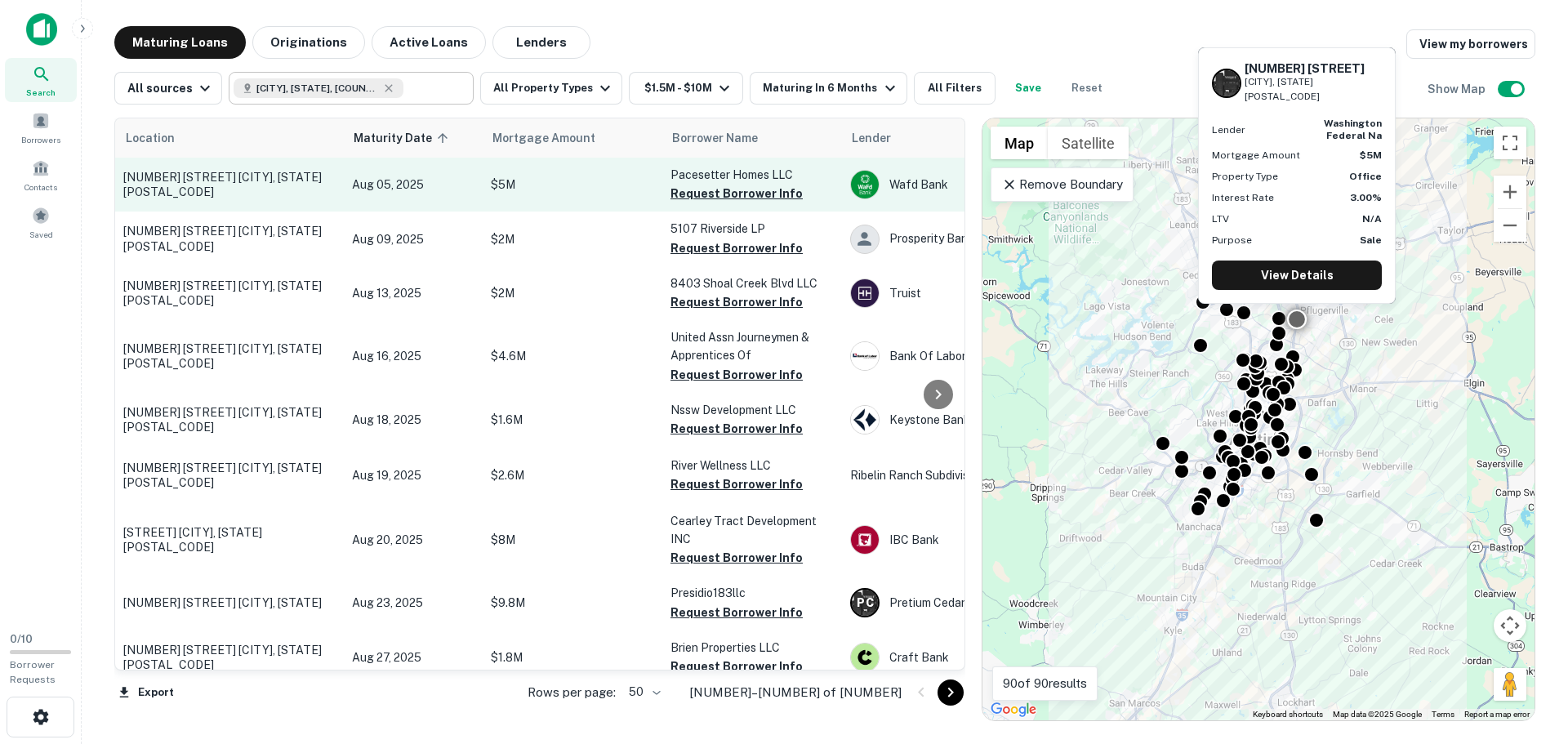 click on "14400 The Lakes Blvd Pflugerville, TX78660" at bounding box center (229, 185) 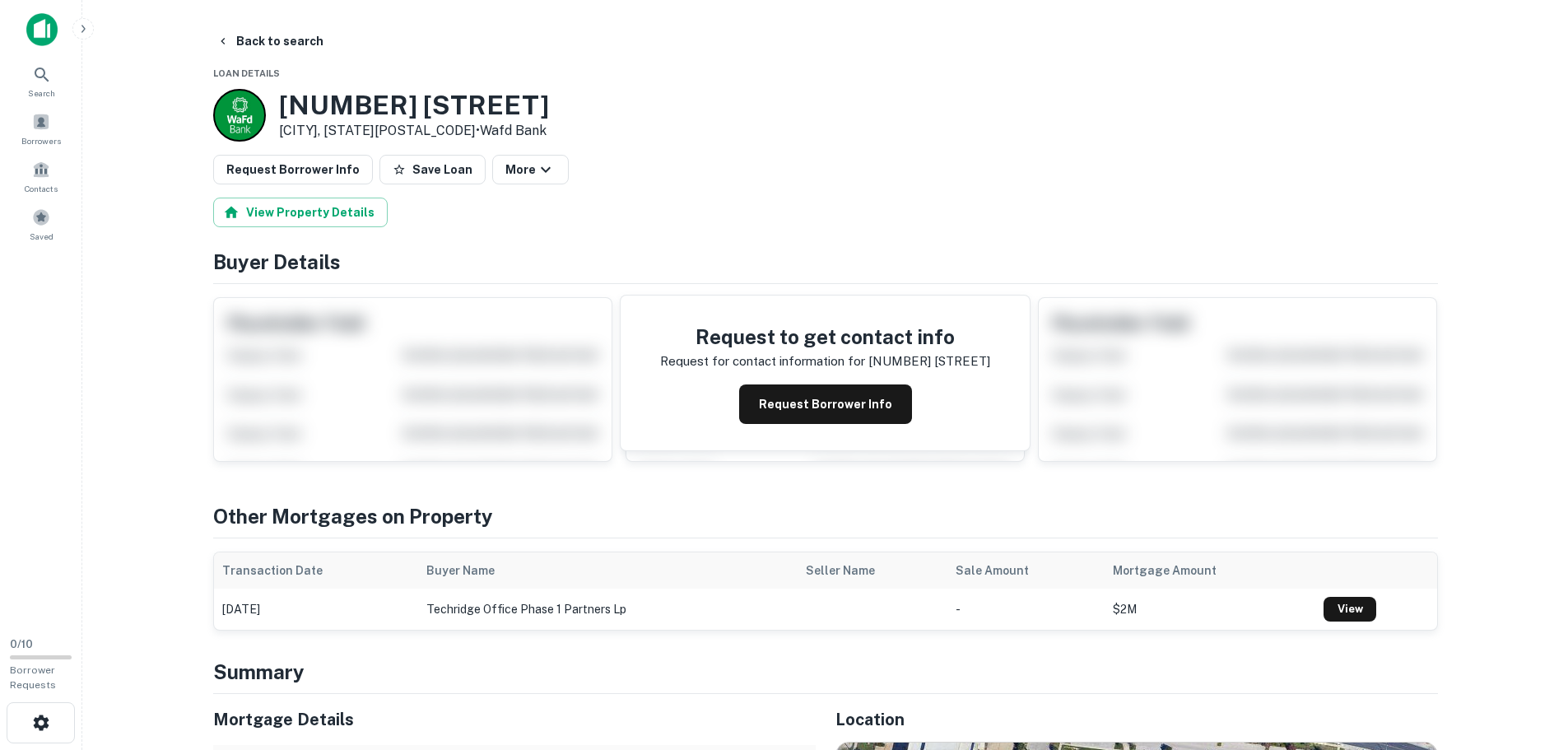 click on "14400 The Lakes Blvd" at bounding box center (414, 105) 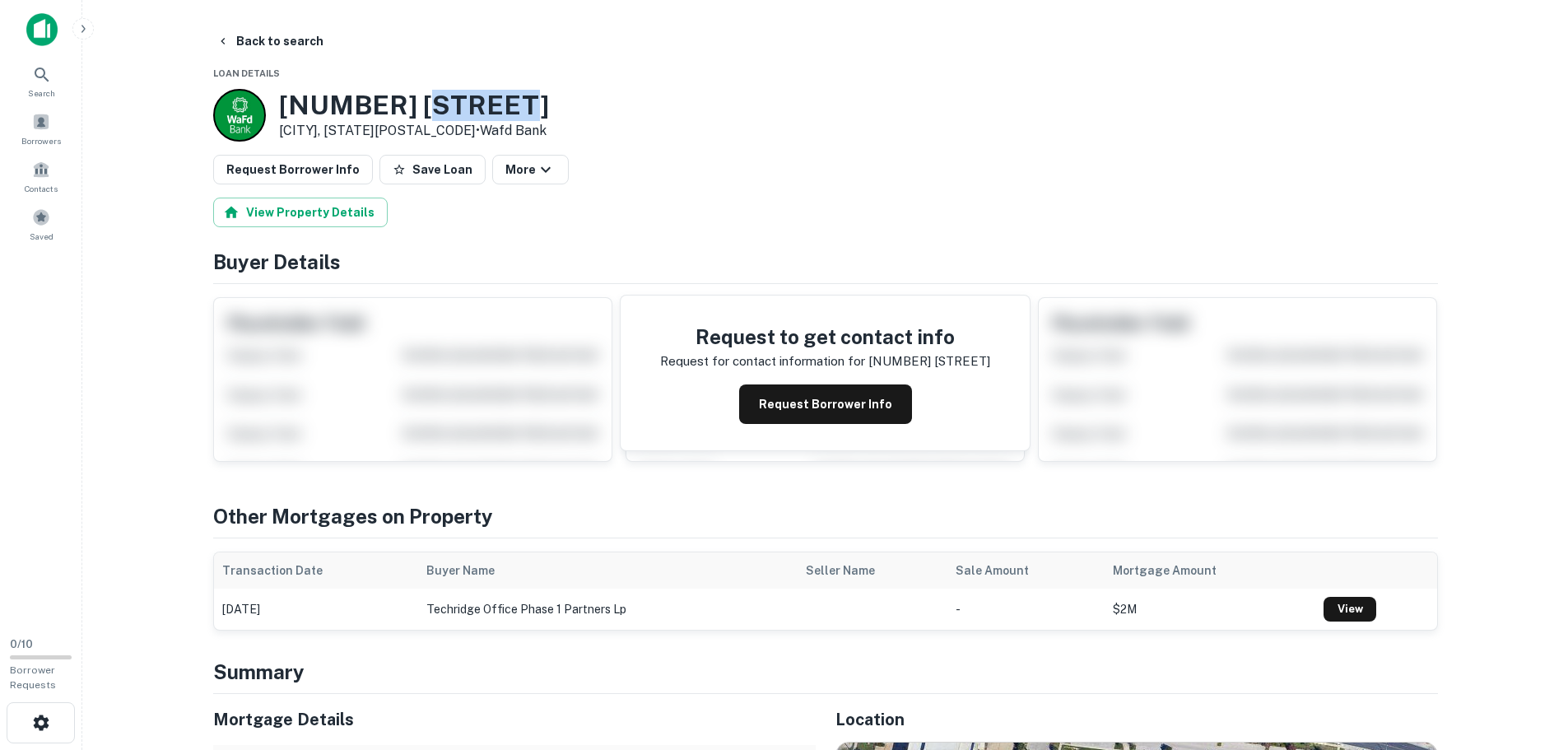 click on "14400 The Lakes Blvd" at bounding box center [414, 105] 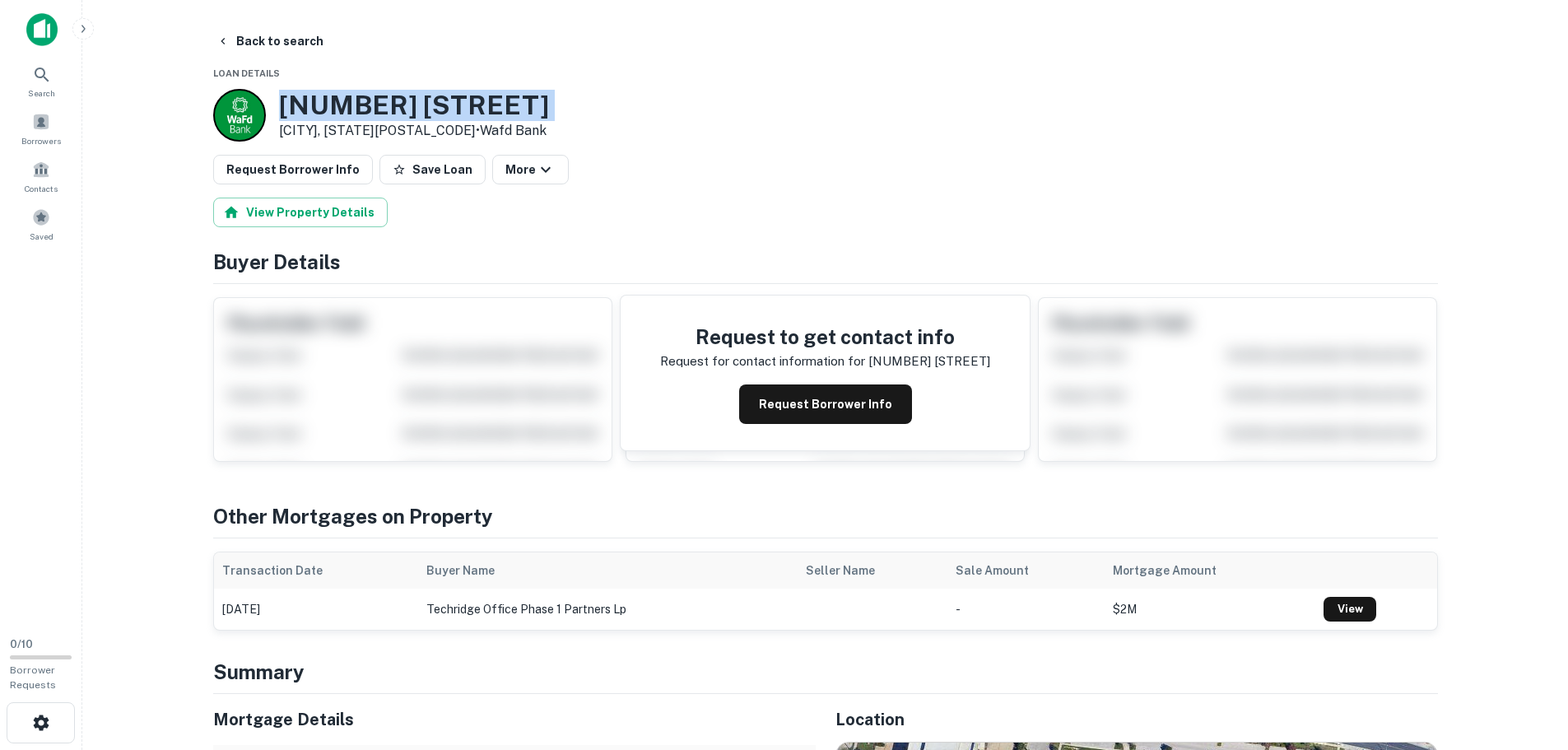 click on "14400 The Lakes Blvd" at bounding box center (414, 105) 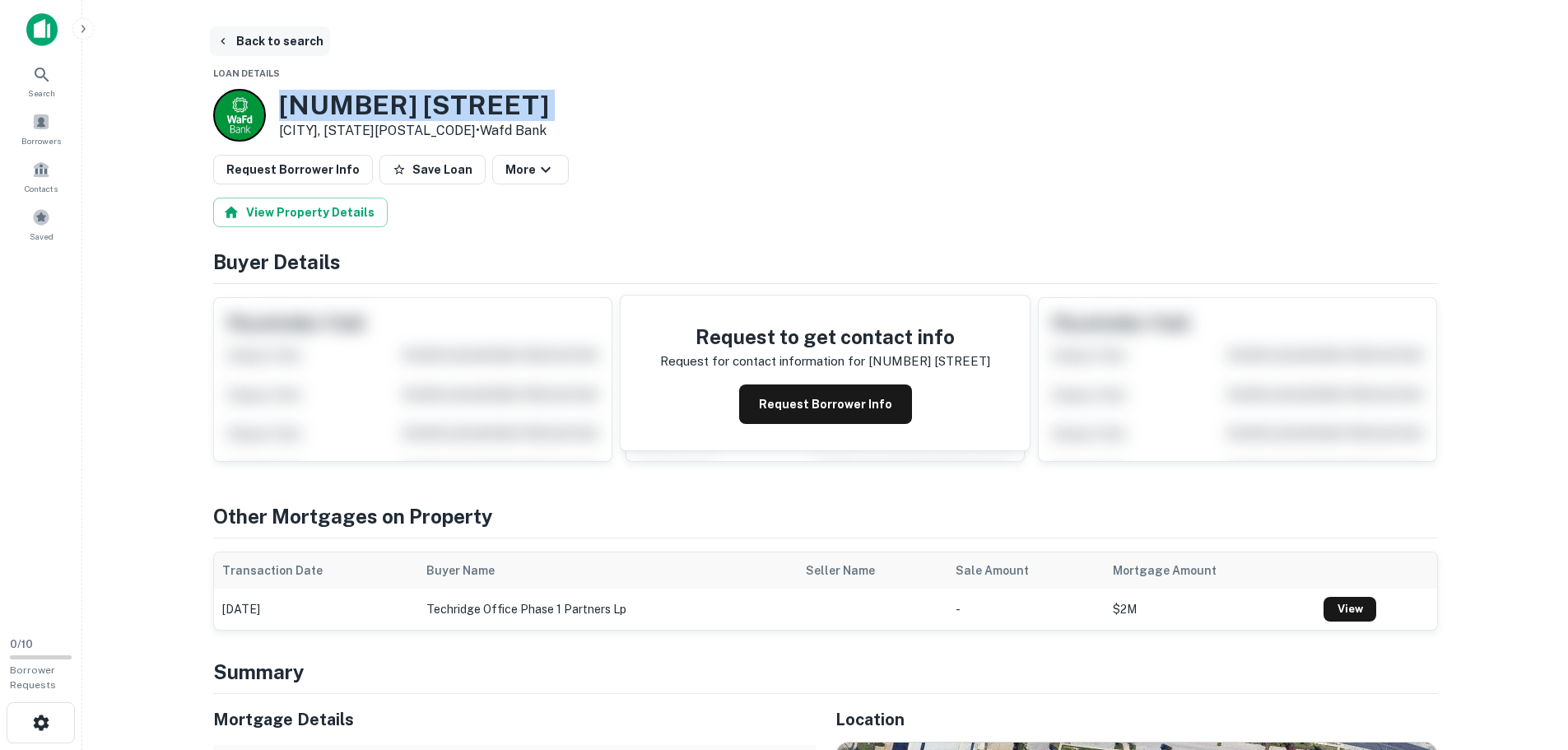 click on "Back to search" at bounding box center (270, 41) 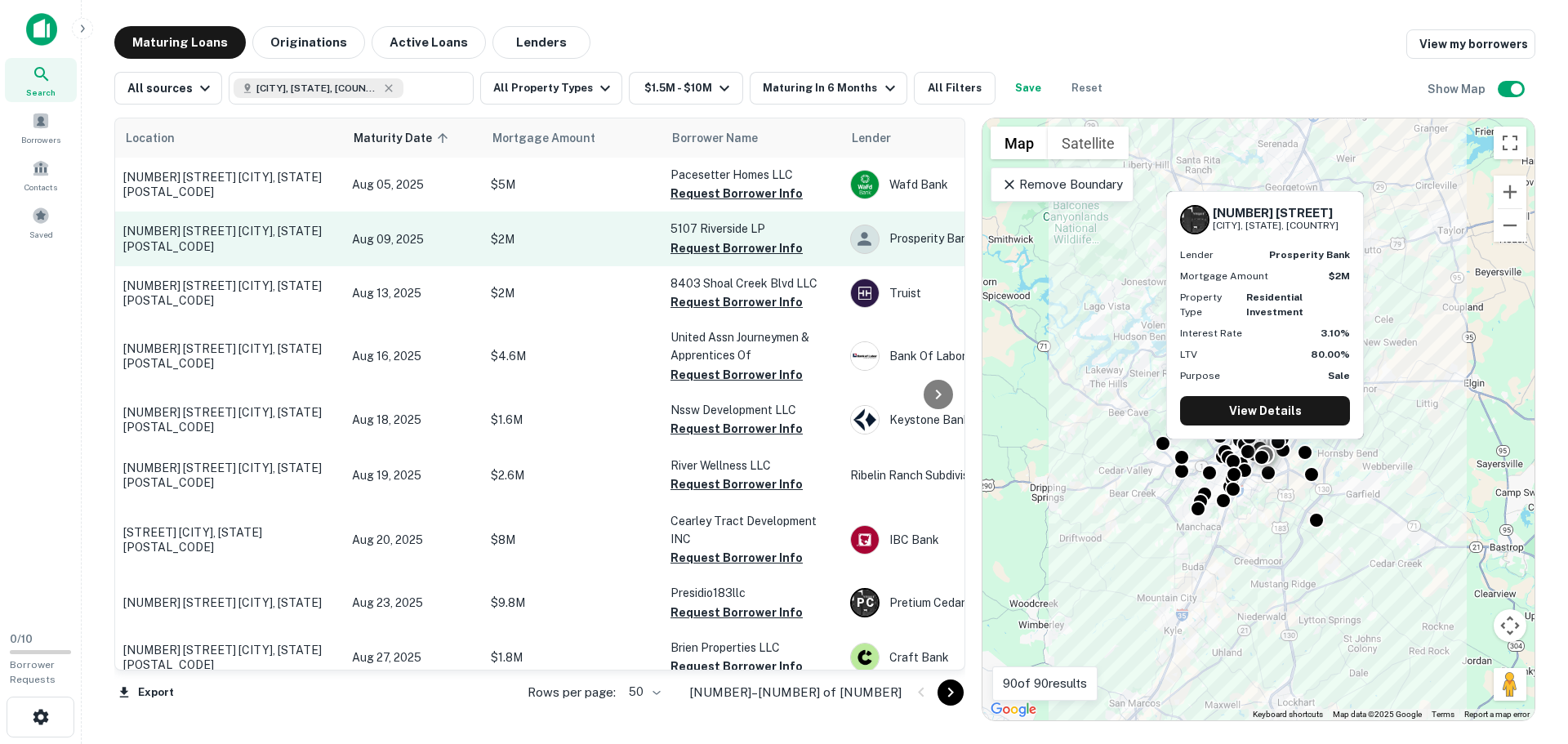 click on "5107 E Riverside Dr Austin, TX78741" at bounding box center [229, 238] 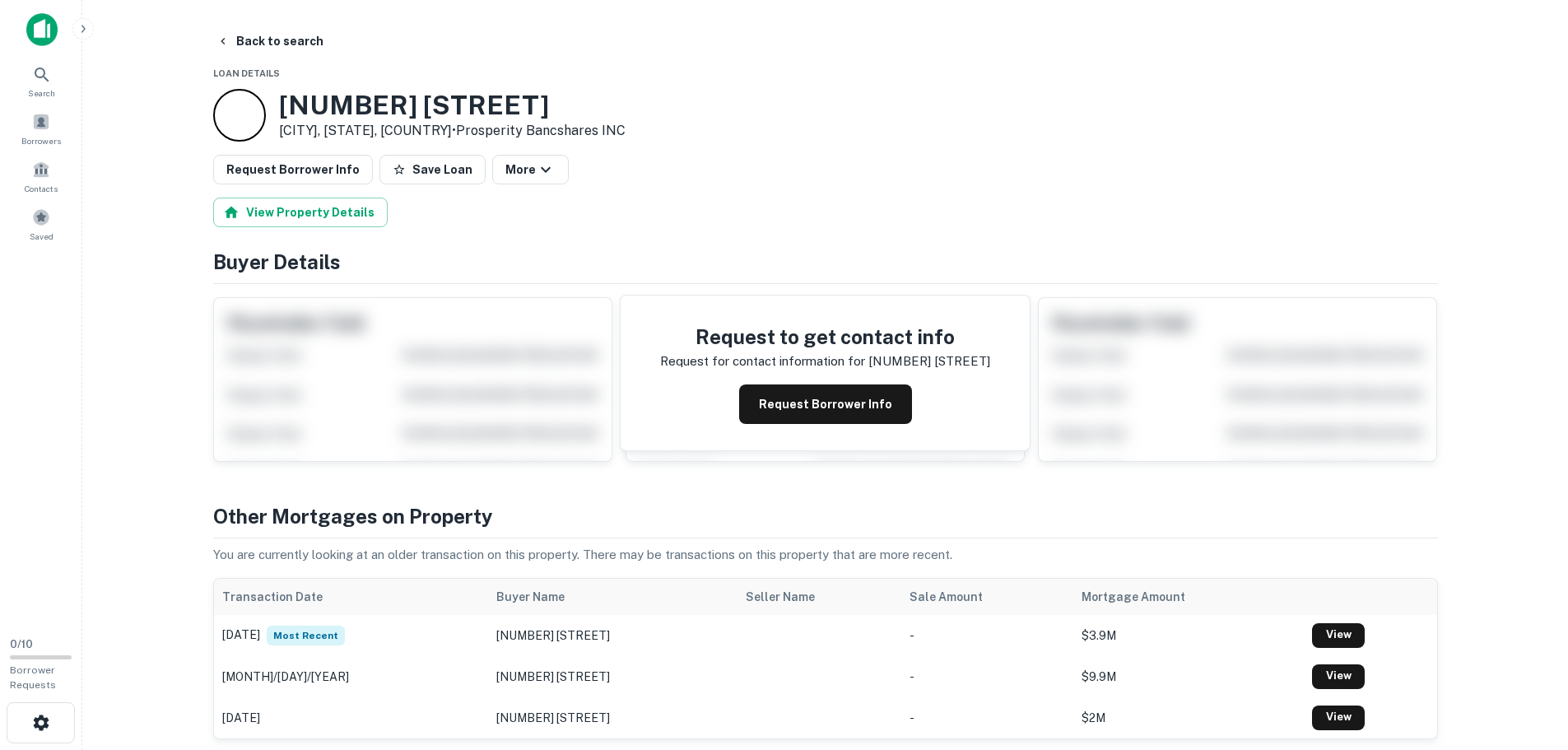 click on "5107 E Riverside Dr" at bounding box center [452, 105] 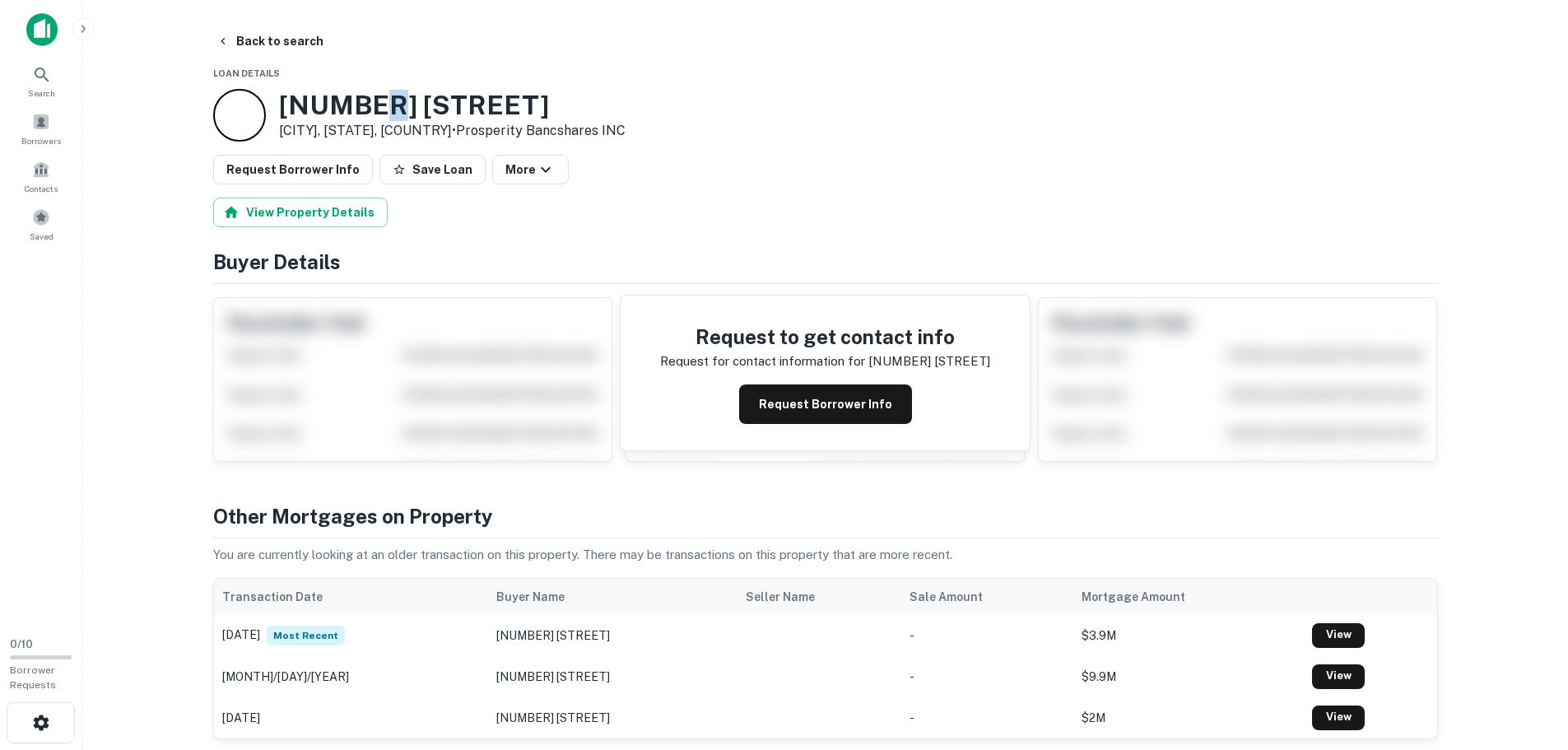 click on "5107 E Riverside Dr" at bounding box center (452, 105) 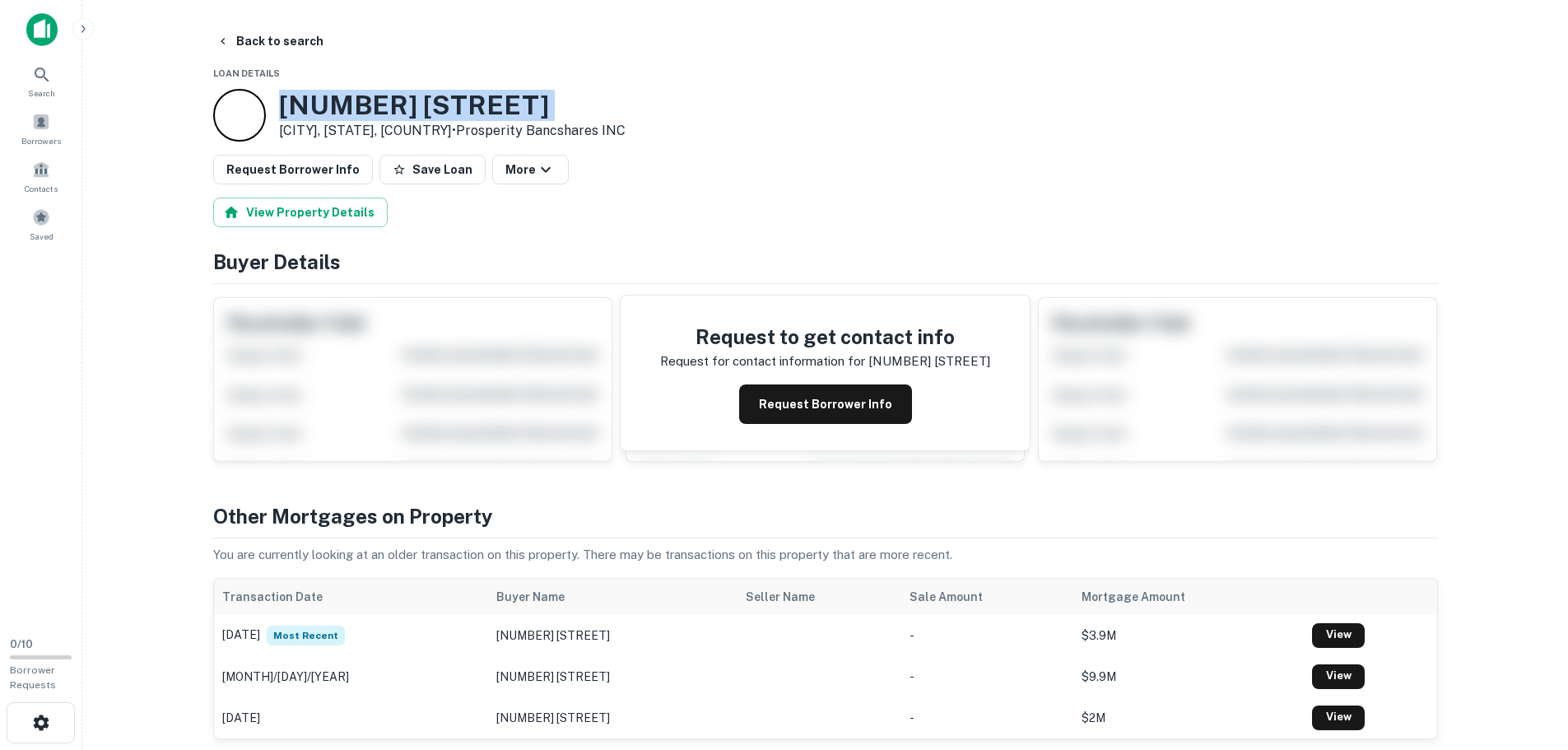 click on "5107 E Riverside Dr" at bounding box center [452, 105] 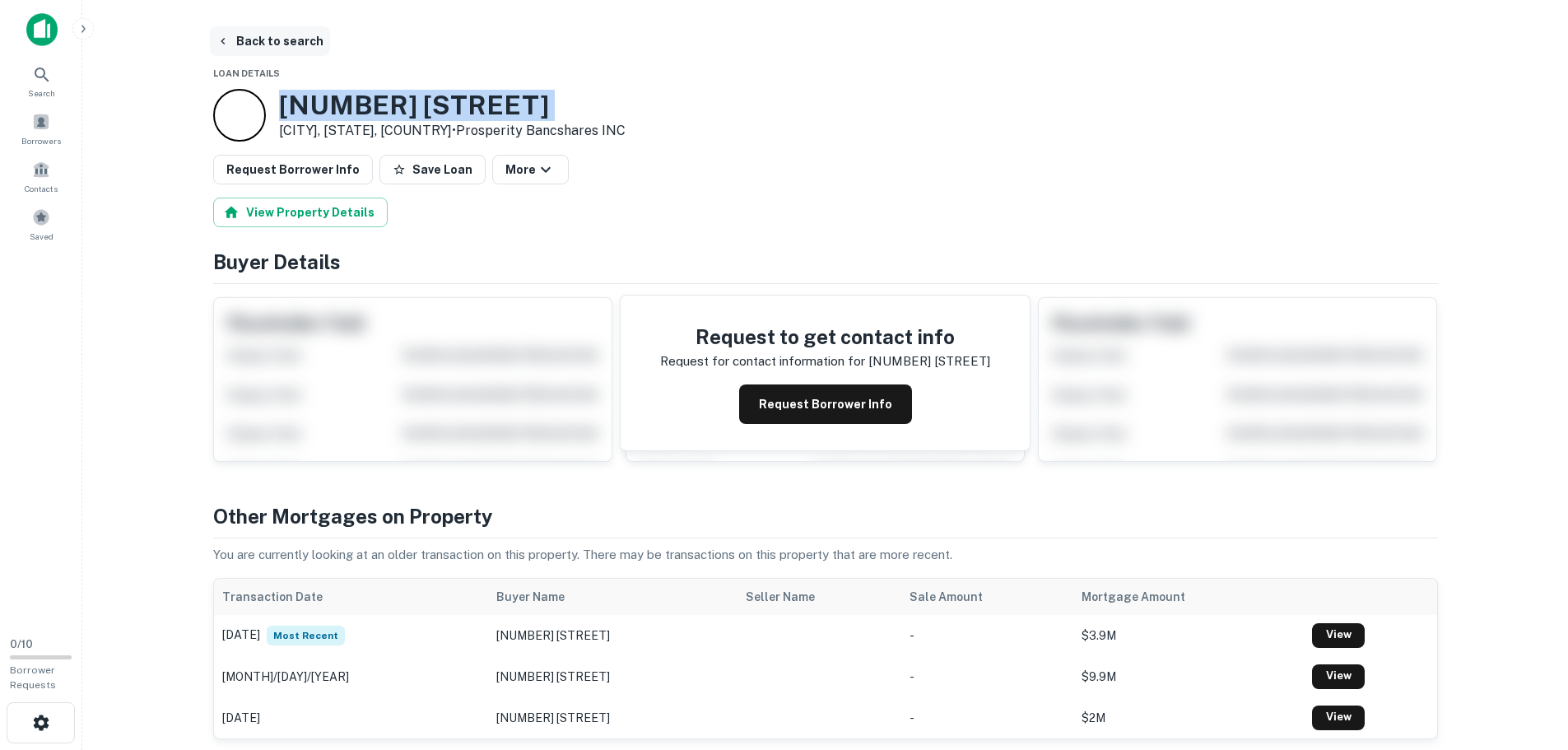 click on "Back to search" at bounding box center (270, 41) 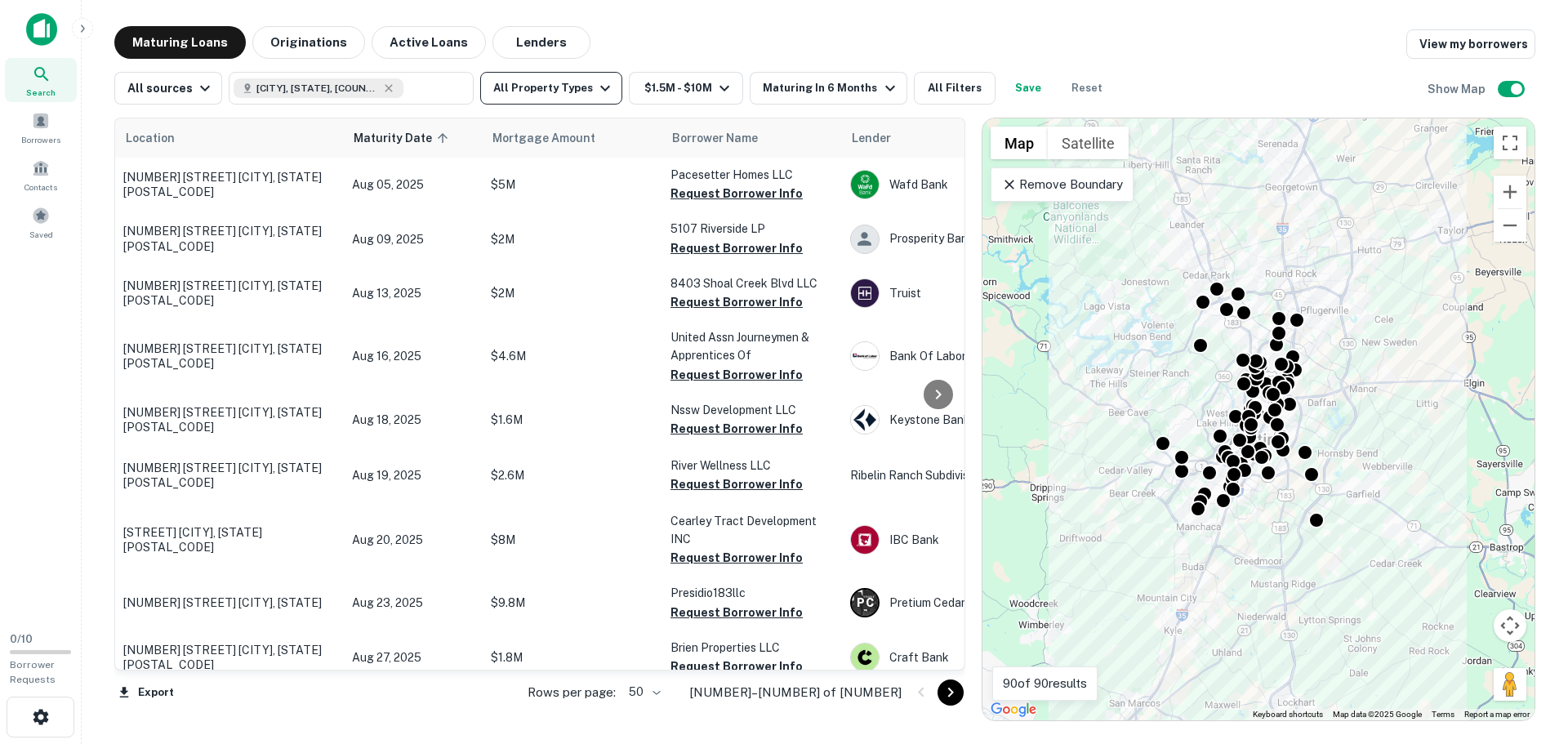 click on "All Property Types" at bounding box center [551, 88] 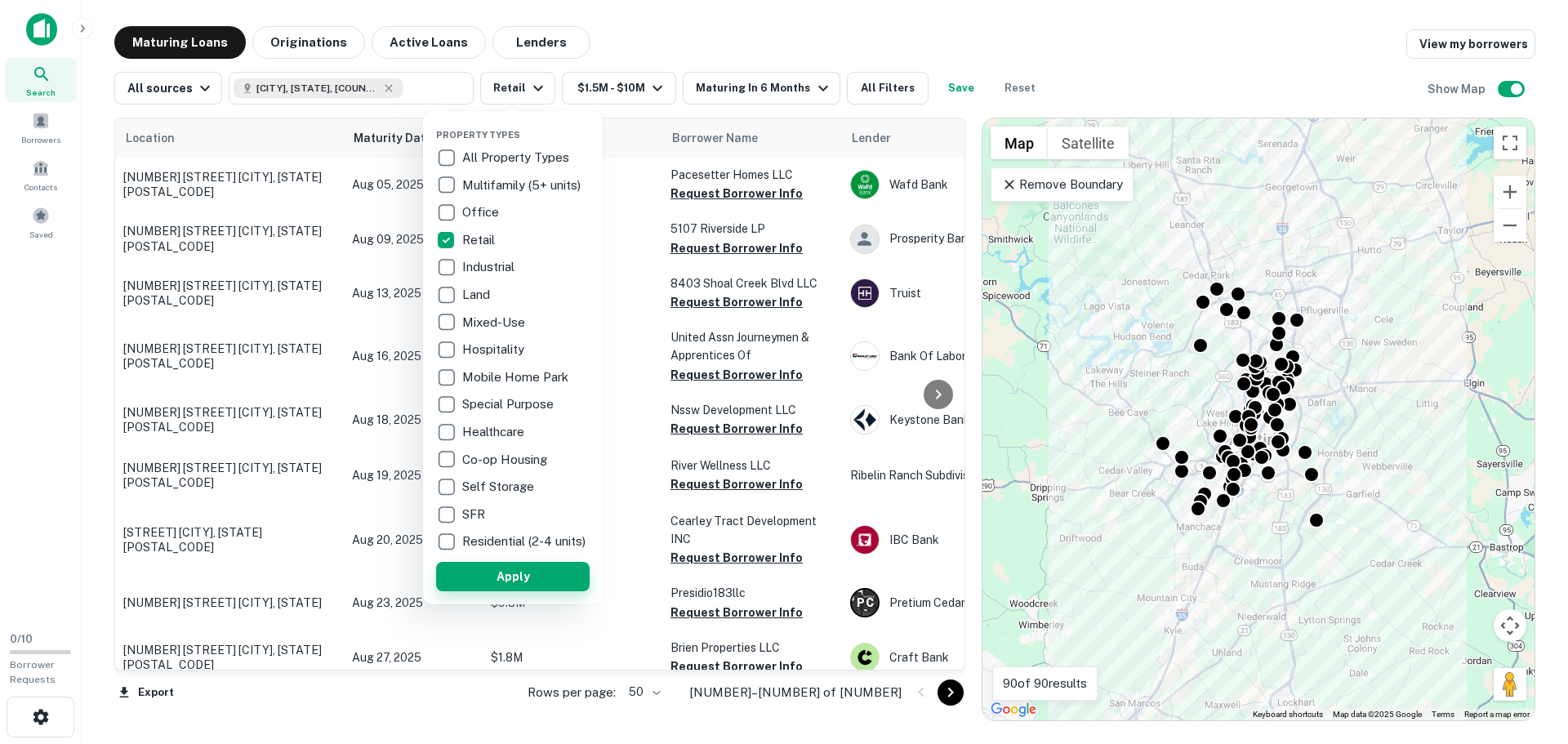 click on "Apply" at bounding box center [513, 577] 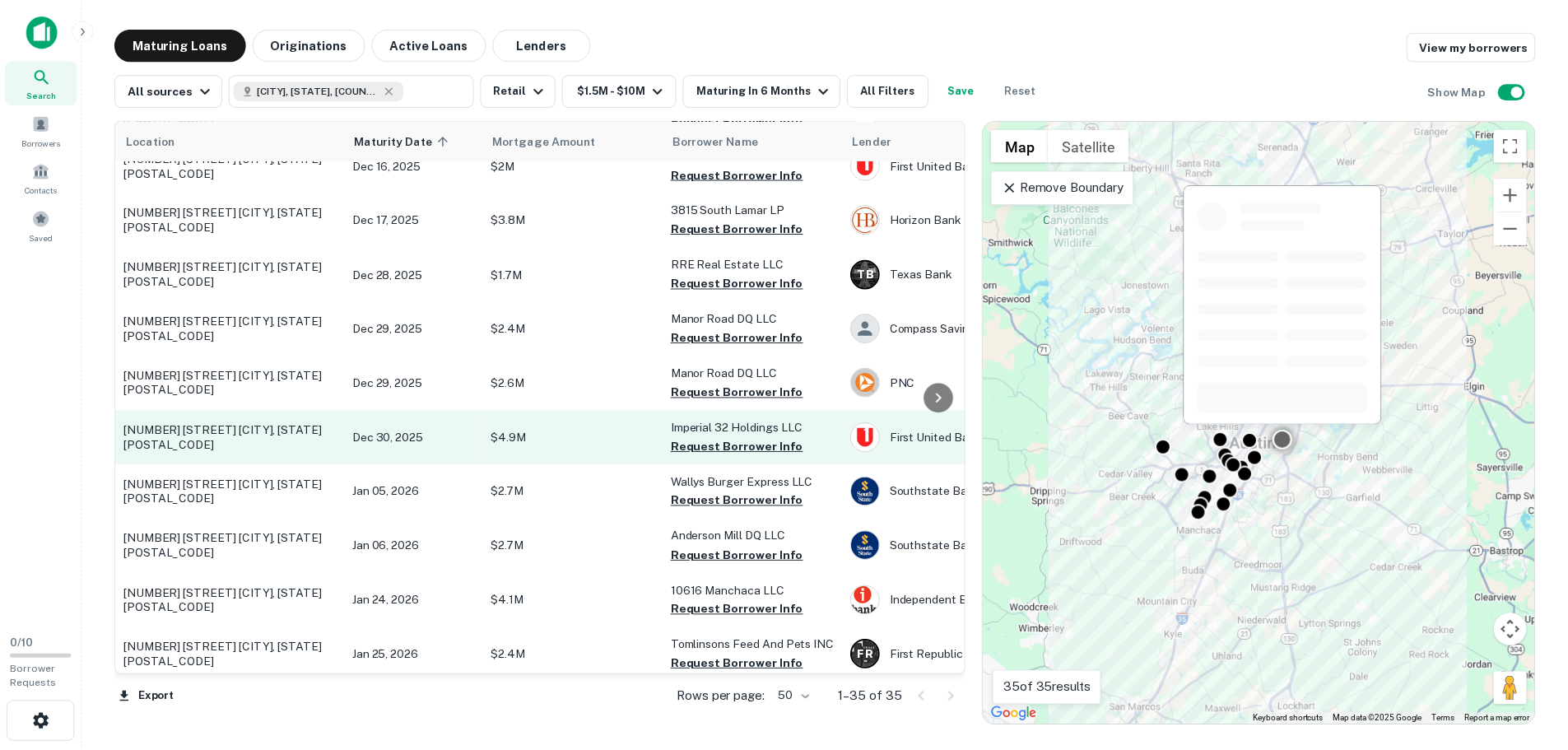 scroll, scrollTop: 0, scrollLeft: 0, axis: both 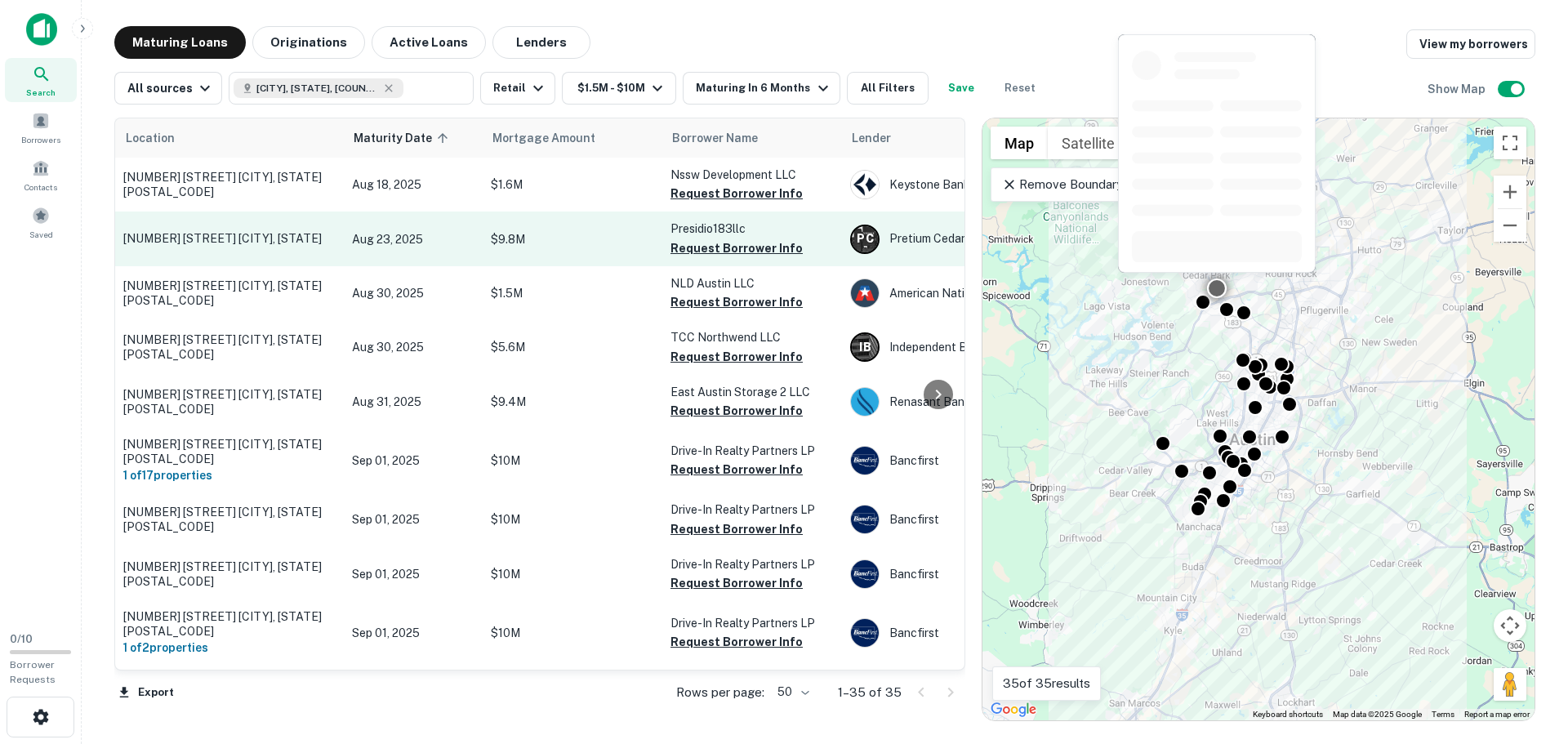 click on "11200 1/2 Pecan Park Blvd Austin, TX" at bounding box center (229, 238) 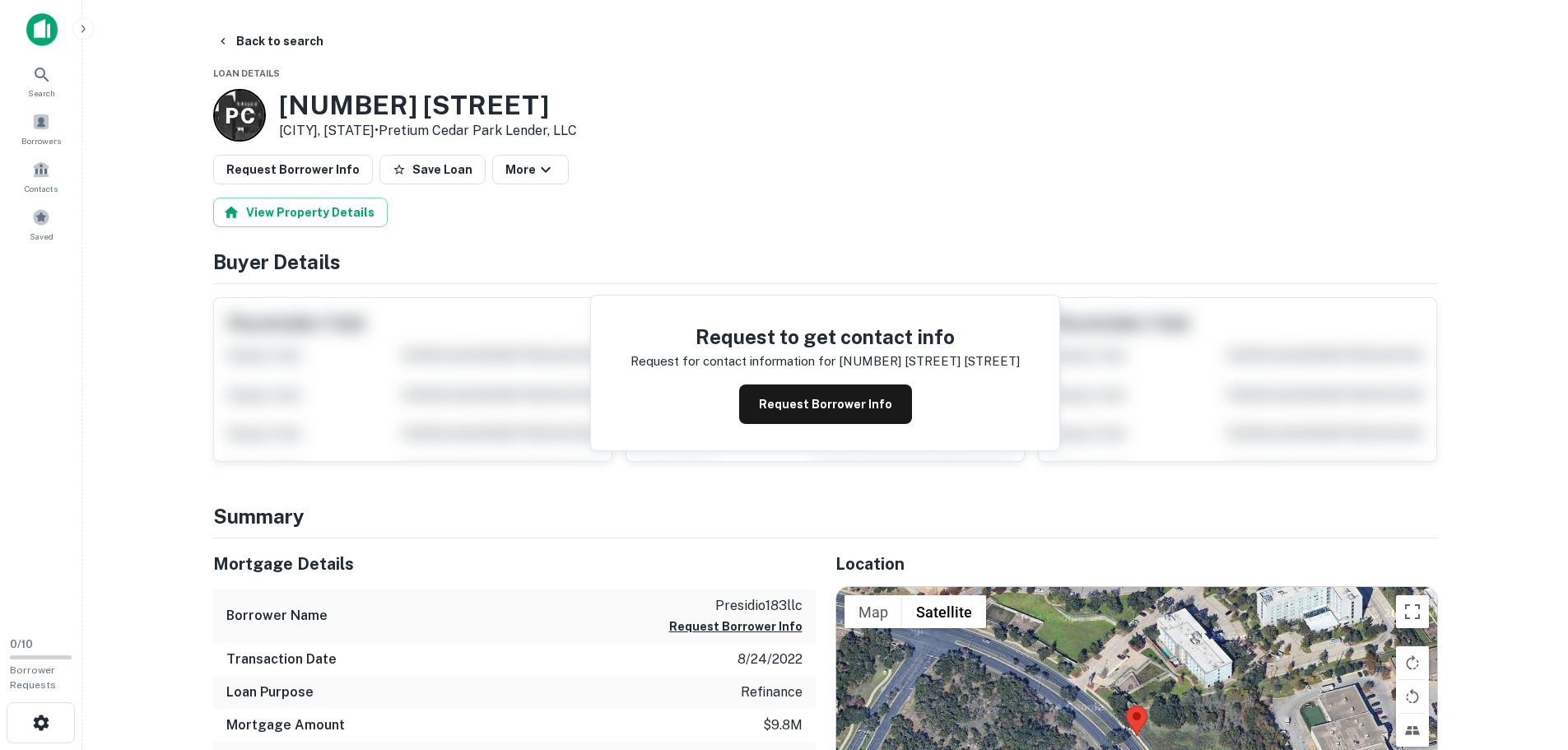 click on "11200 1/2 Pecan Park Blvd" at bounding box center (428, 105) 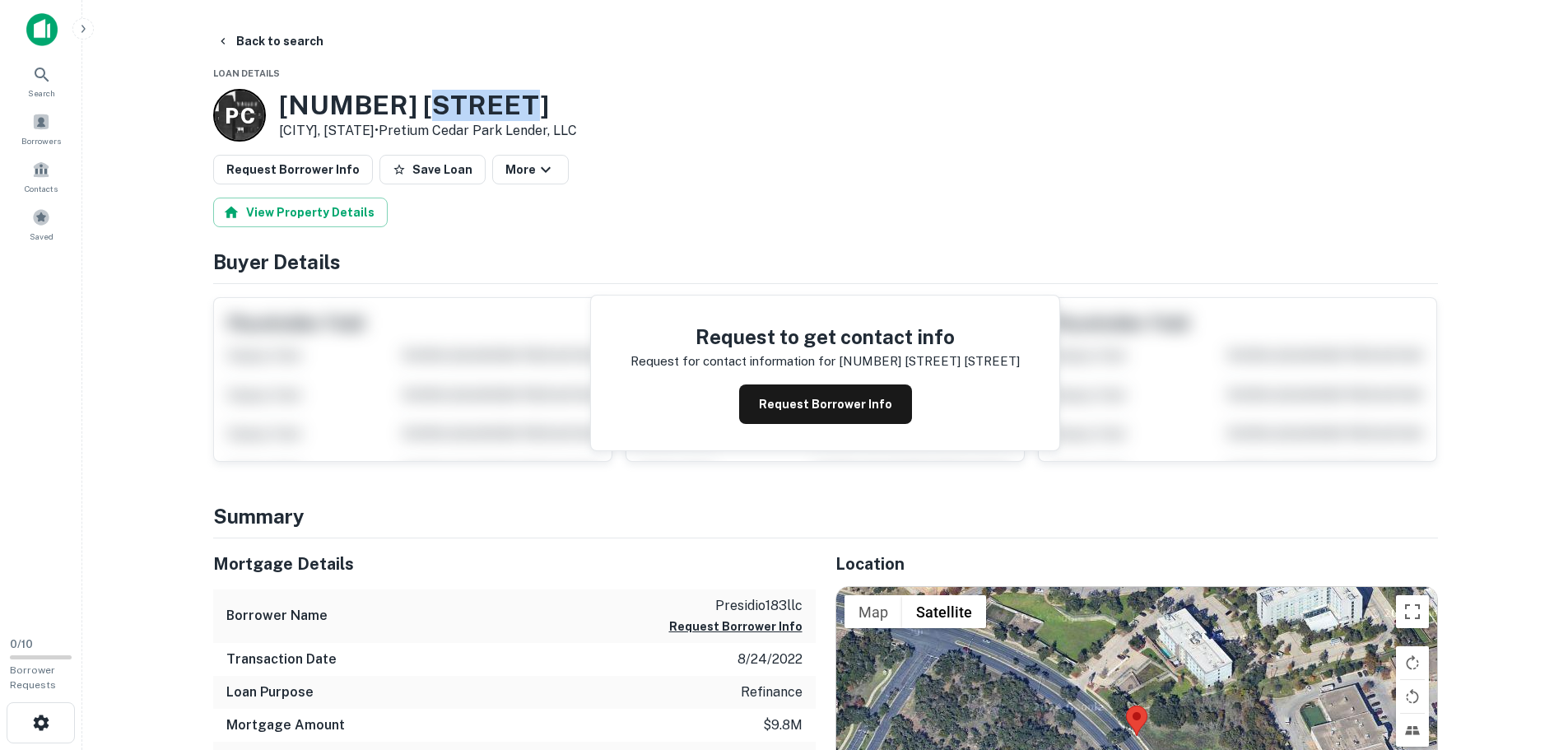 click on "11200 1/2 Pecan Park Blvd" at bounding box center (428, 105) 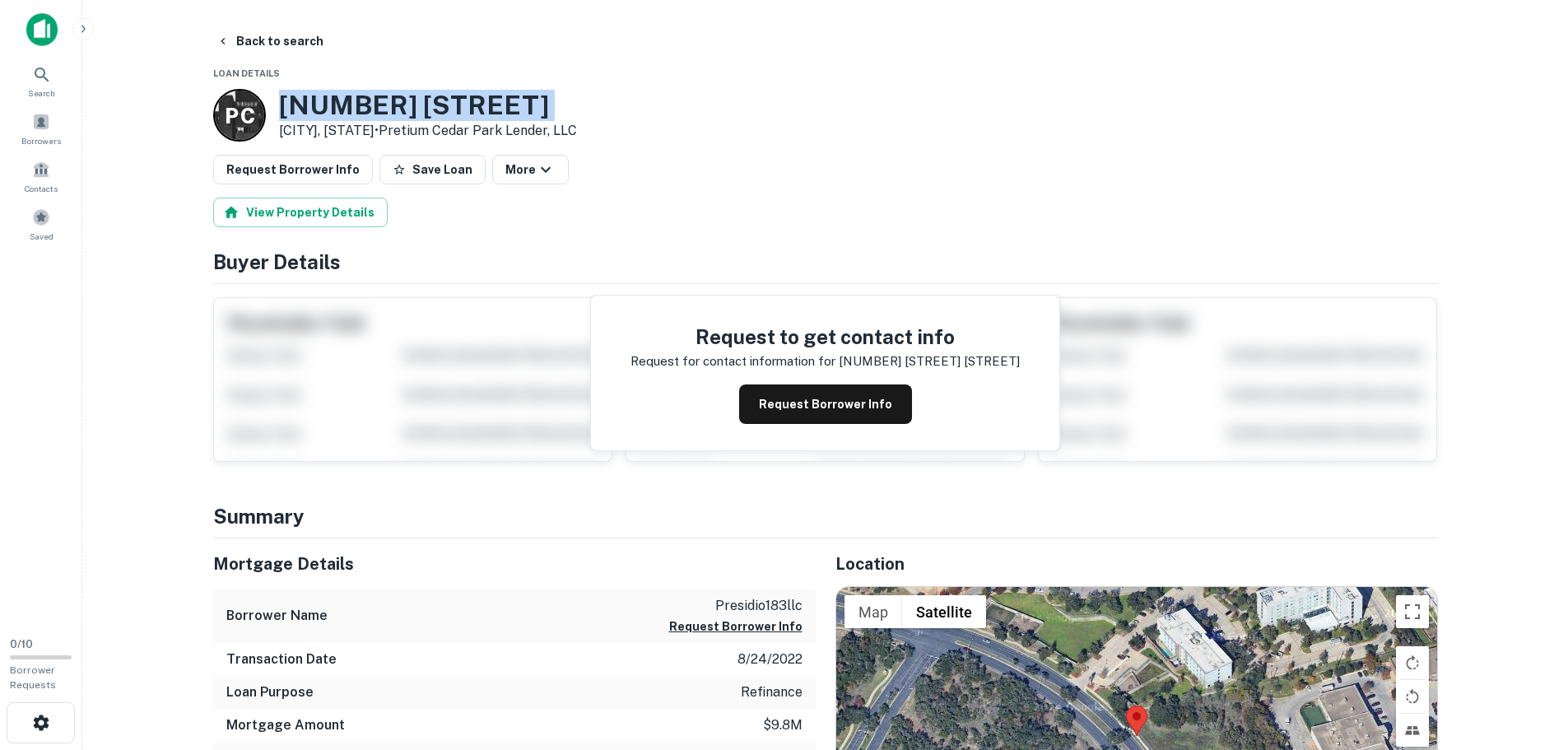 click on "11200 1/2 Pecan Park Blvd" at bounding box center [428, 105] 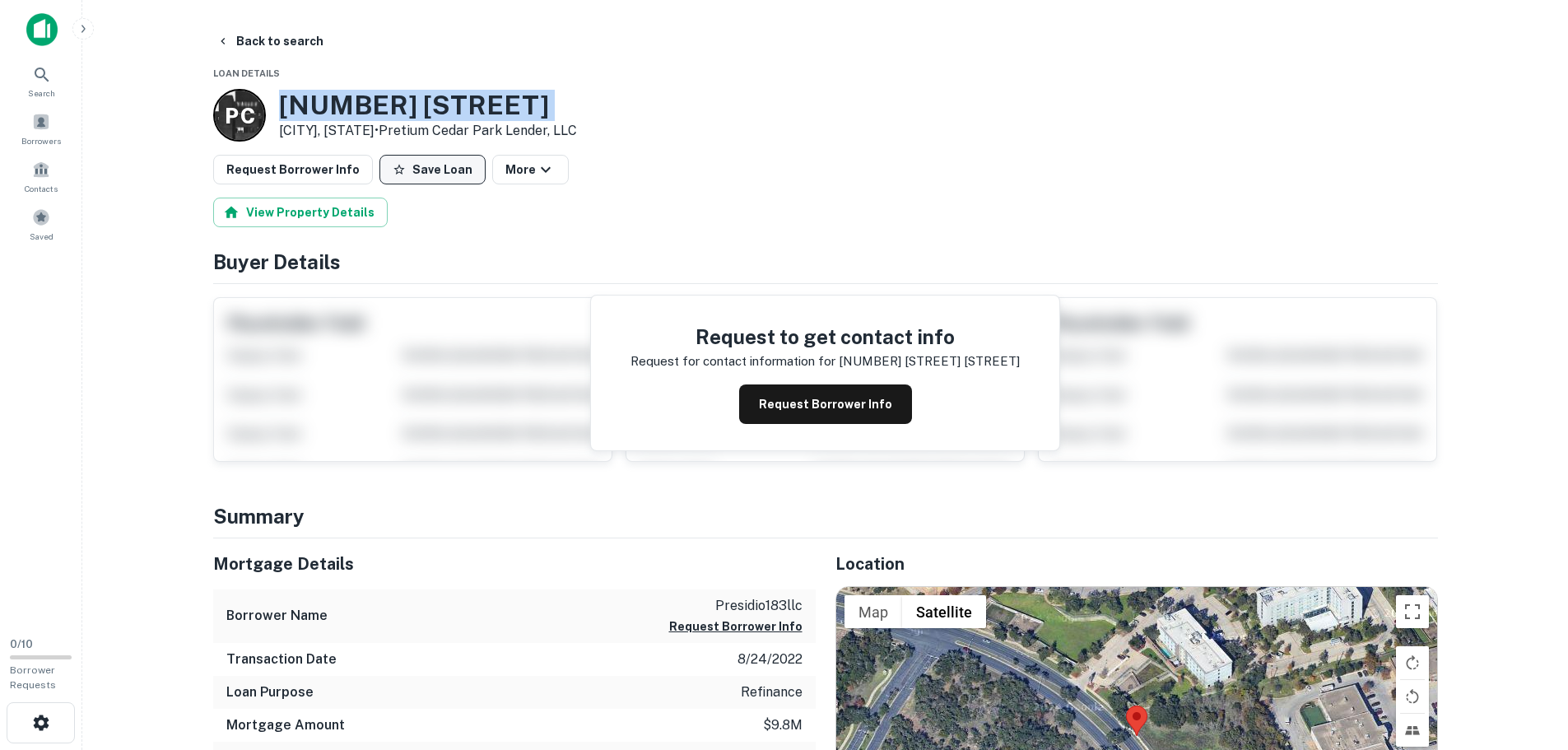 click on "Save Loan" at bounding box center (432, 170) 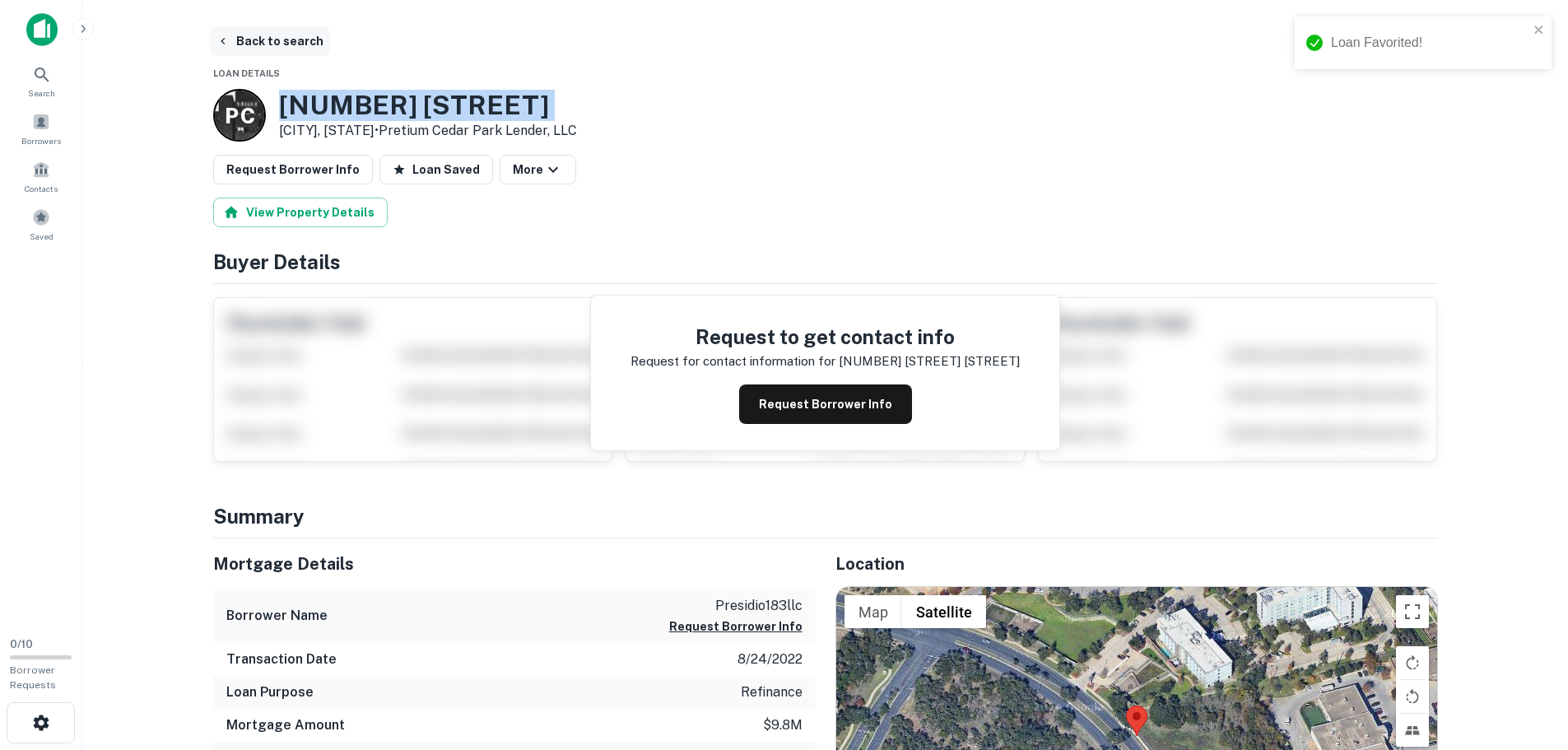 click on "Back to search" at bounding box center [270, 41] 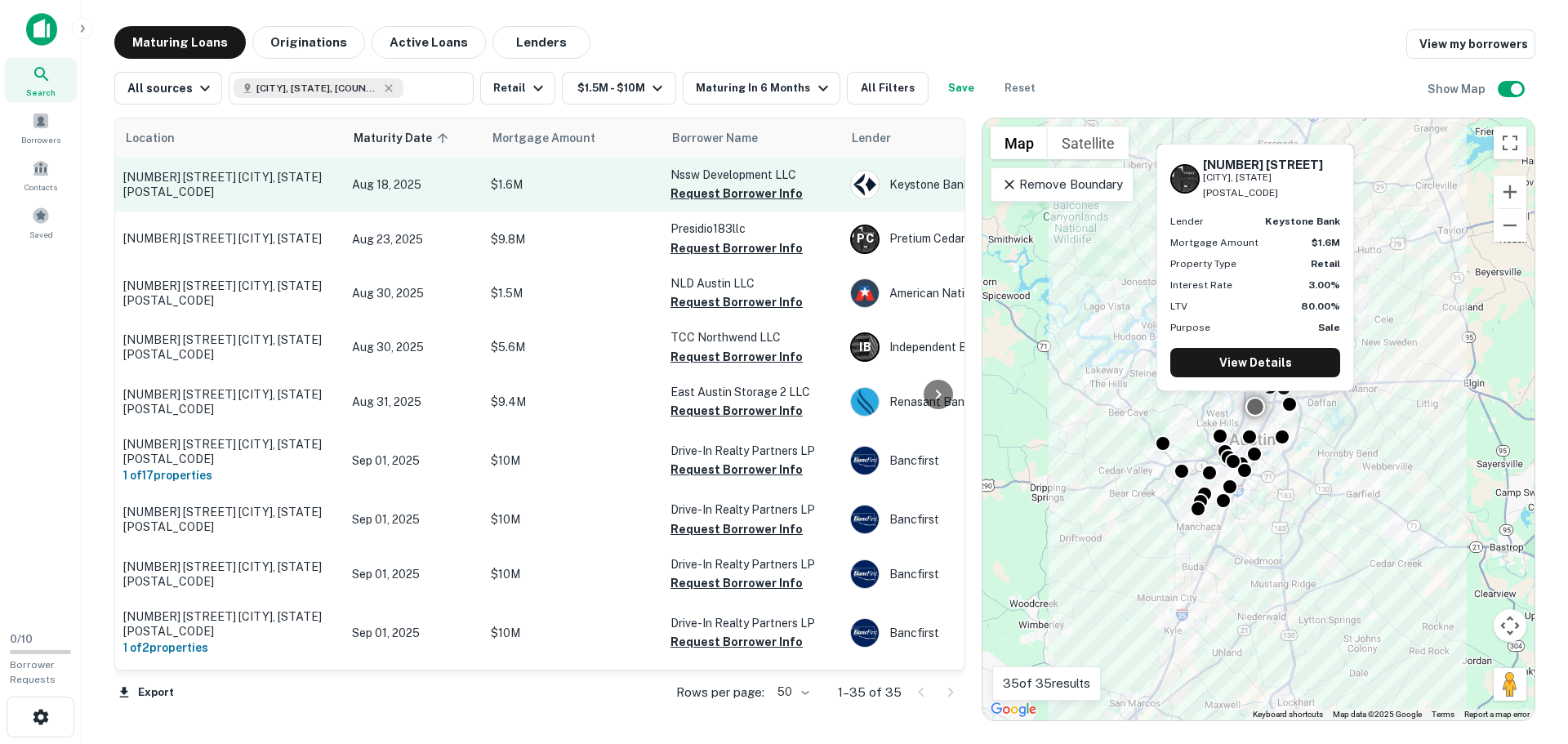click on "3711 Guadalupe St Austin, TX78705" at bounding box center [229, 185] 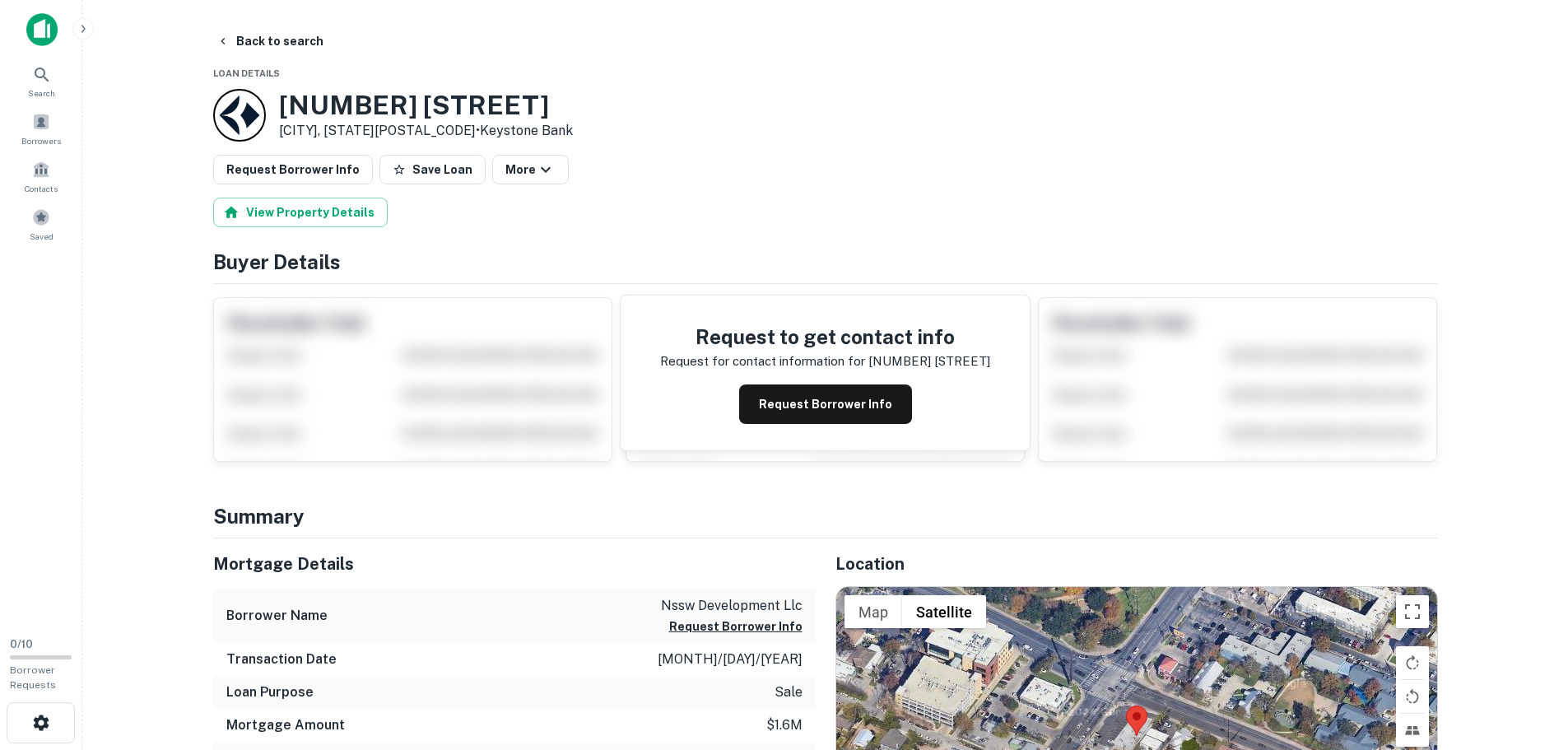 click on "3711 Guadalupe St" at bounding box center [426, 105] 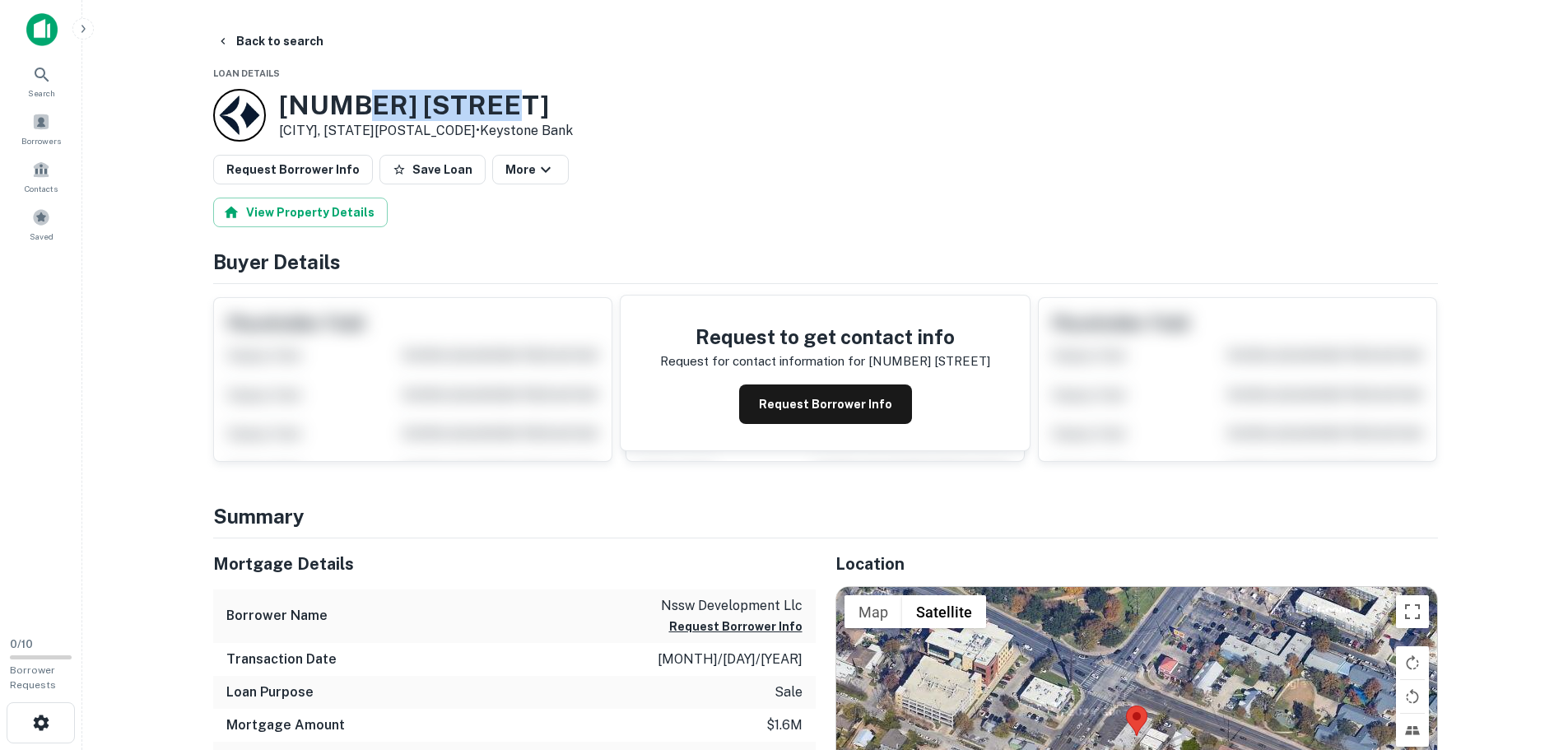 click on "3711 Guadalupe St" at bounding box center (426, 105) 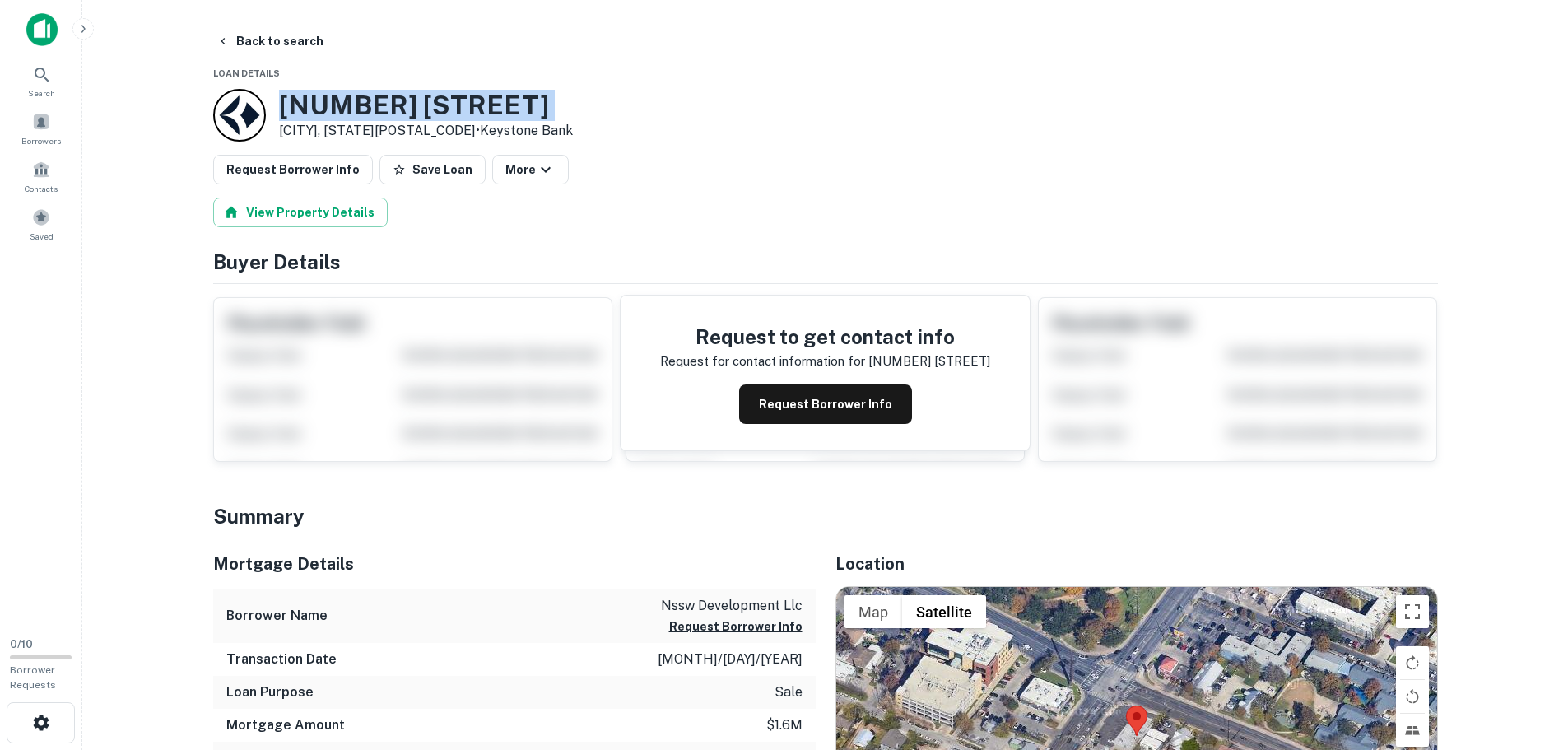 click on "3711 Guadalupe St" at bounding box center (426, 105) 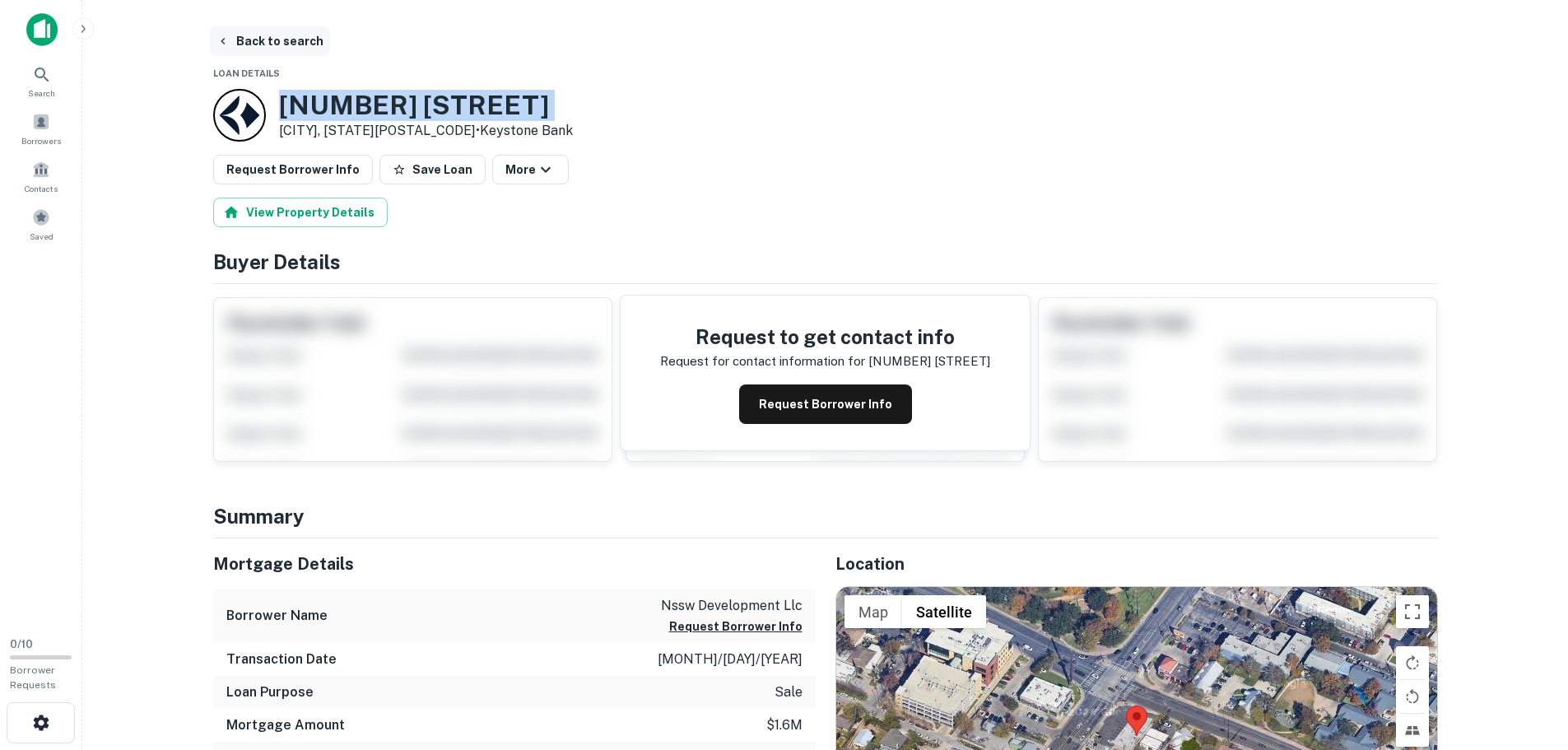 click on "Back to search" at bounding box center [270, 41] 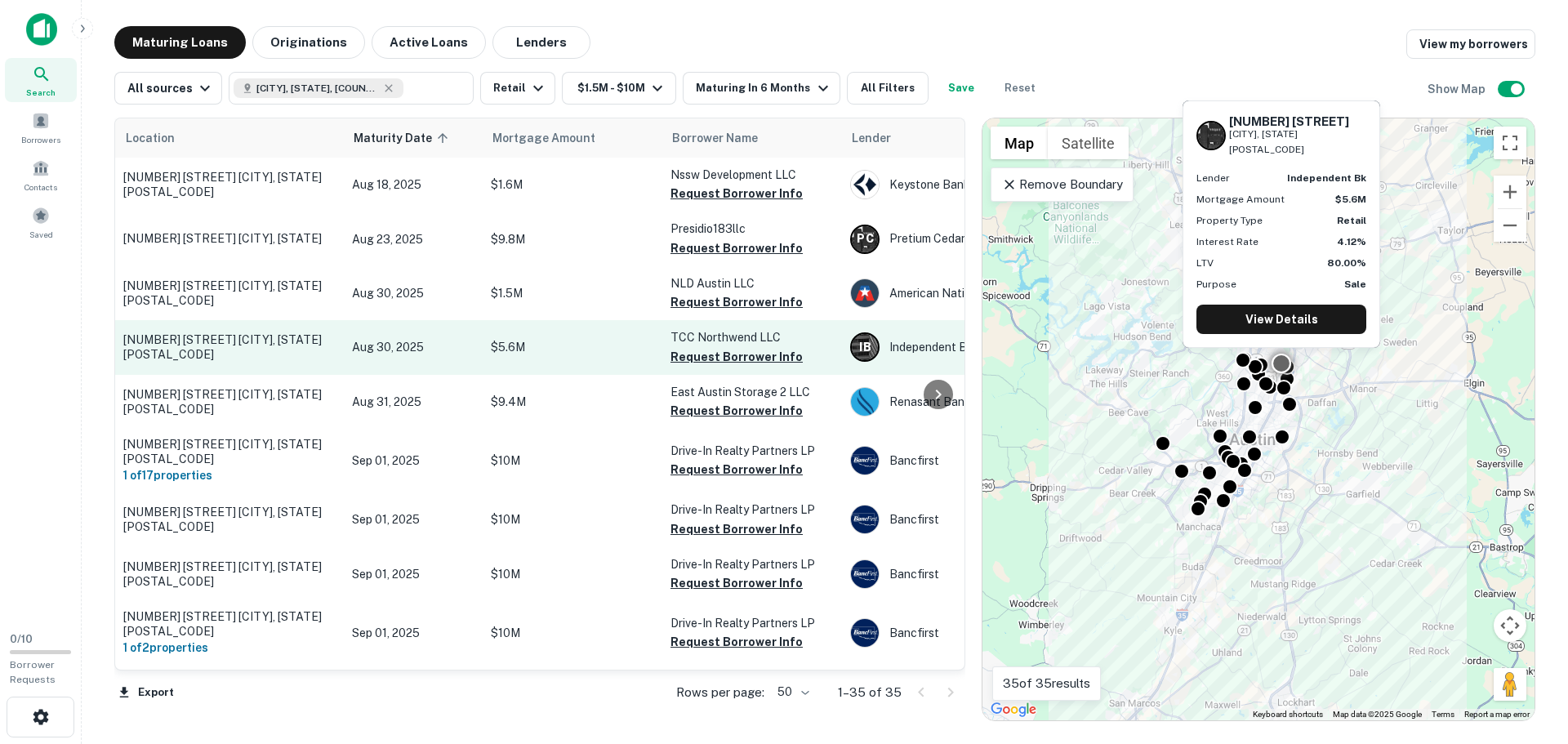 click on "9515 N Lamar Blvd Austin, TX78753" at bounding box center [229, 347] 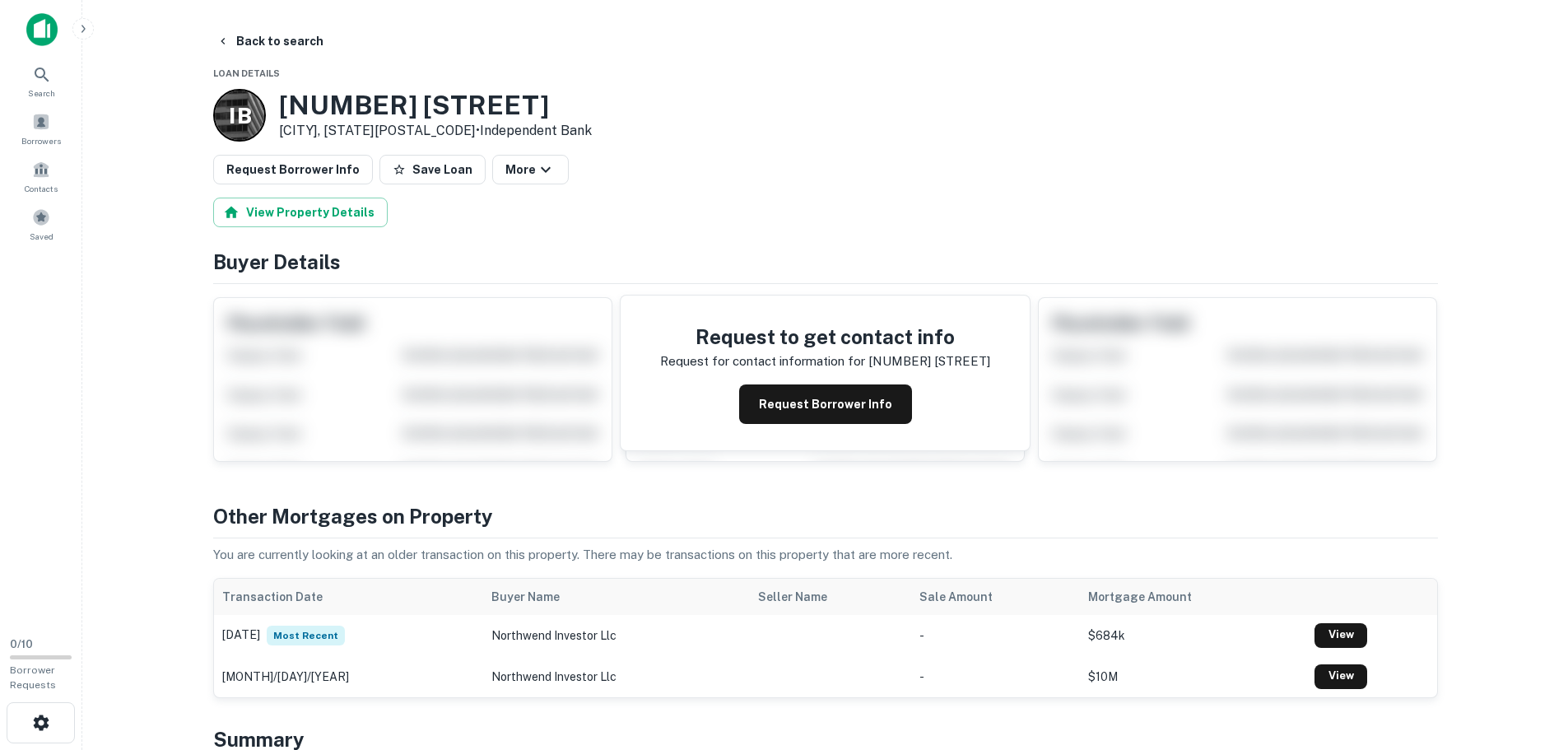 click on "9515 N LAMAR BLVD" at bounding box center (435, 105) 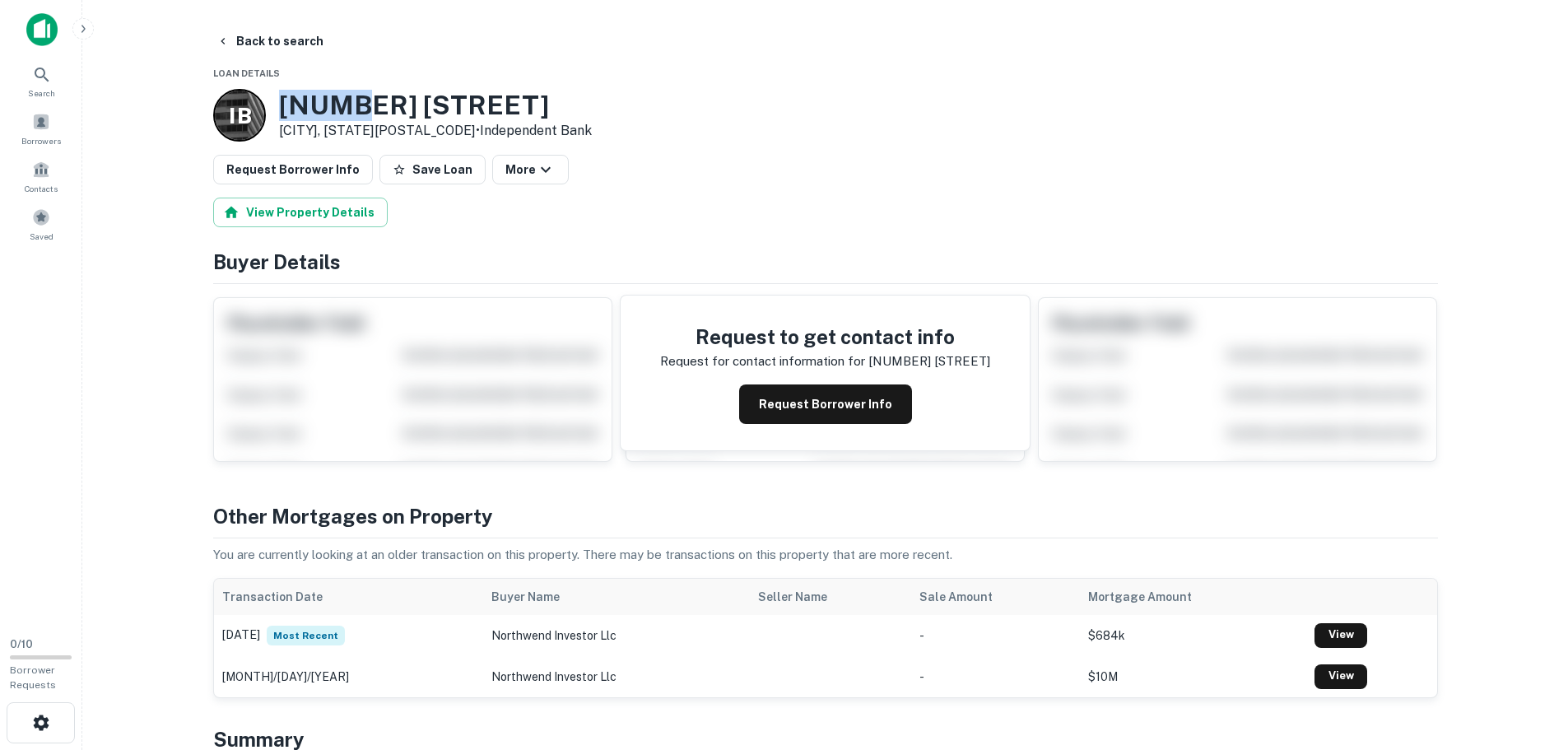 click on "9515 N LAMAR BLVD" at bounding box center (435, 105) 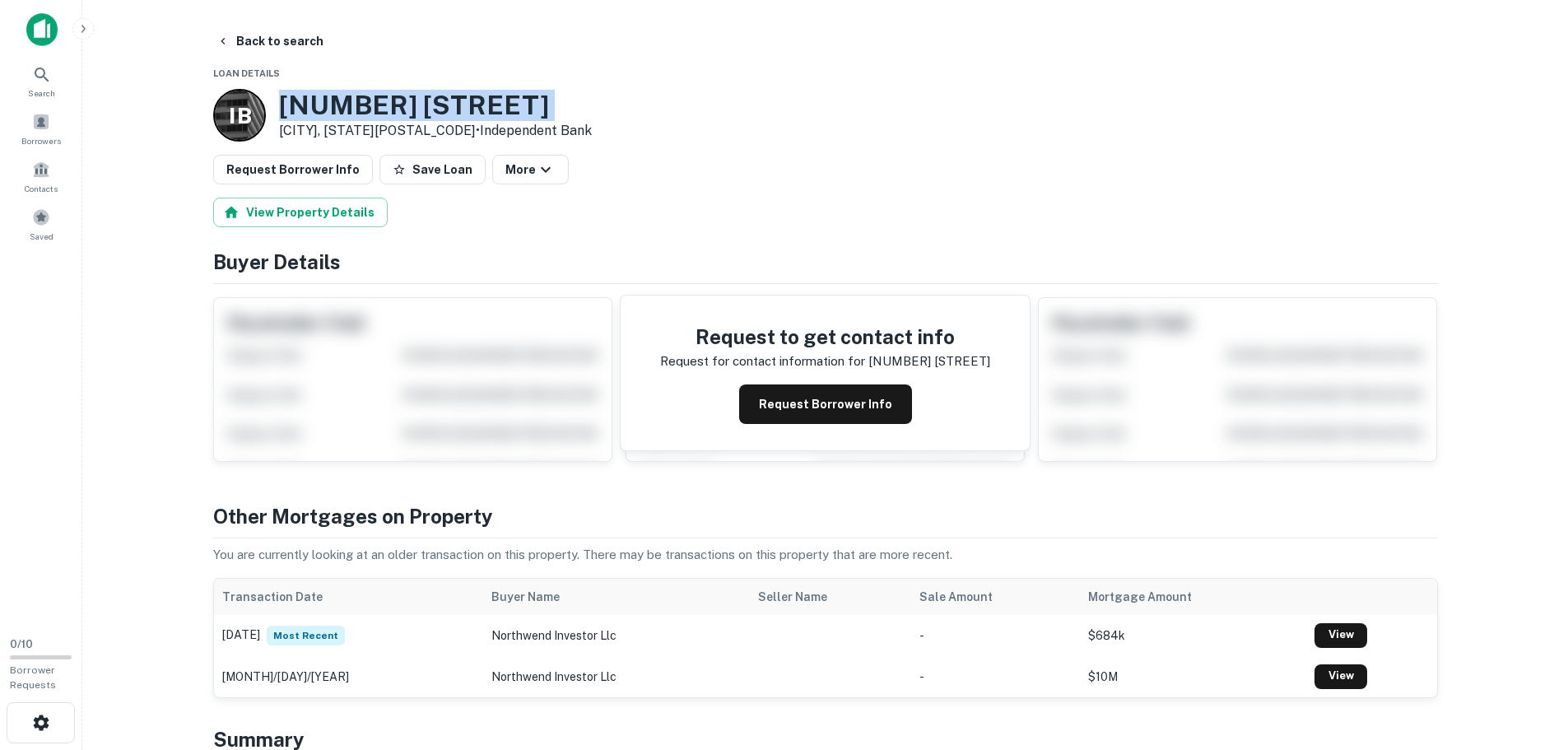 click on "9515 N LAMAR BLVD" at bounding box center (435, 105) 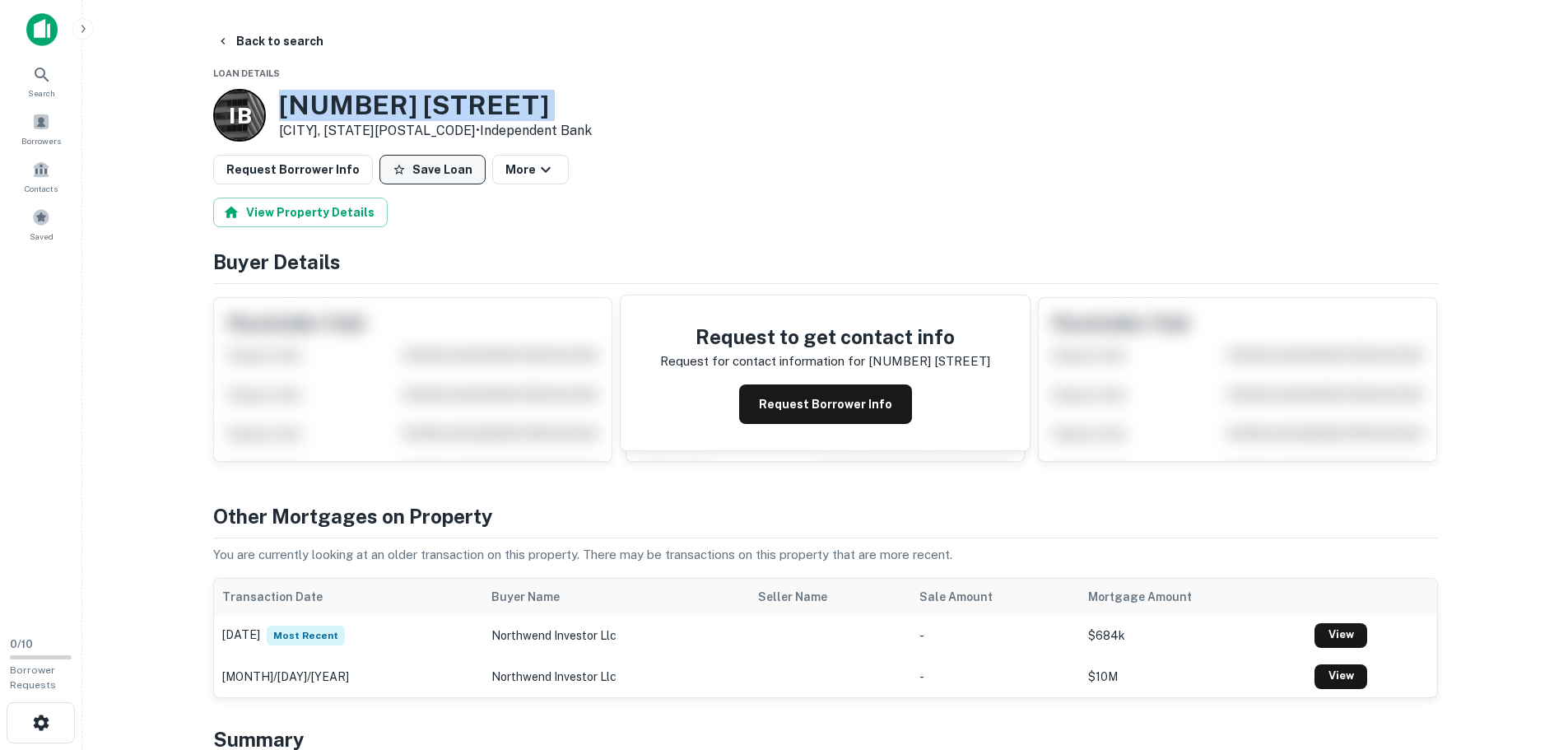 click on "Save Loan" at bounding box center [432, 170] 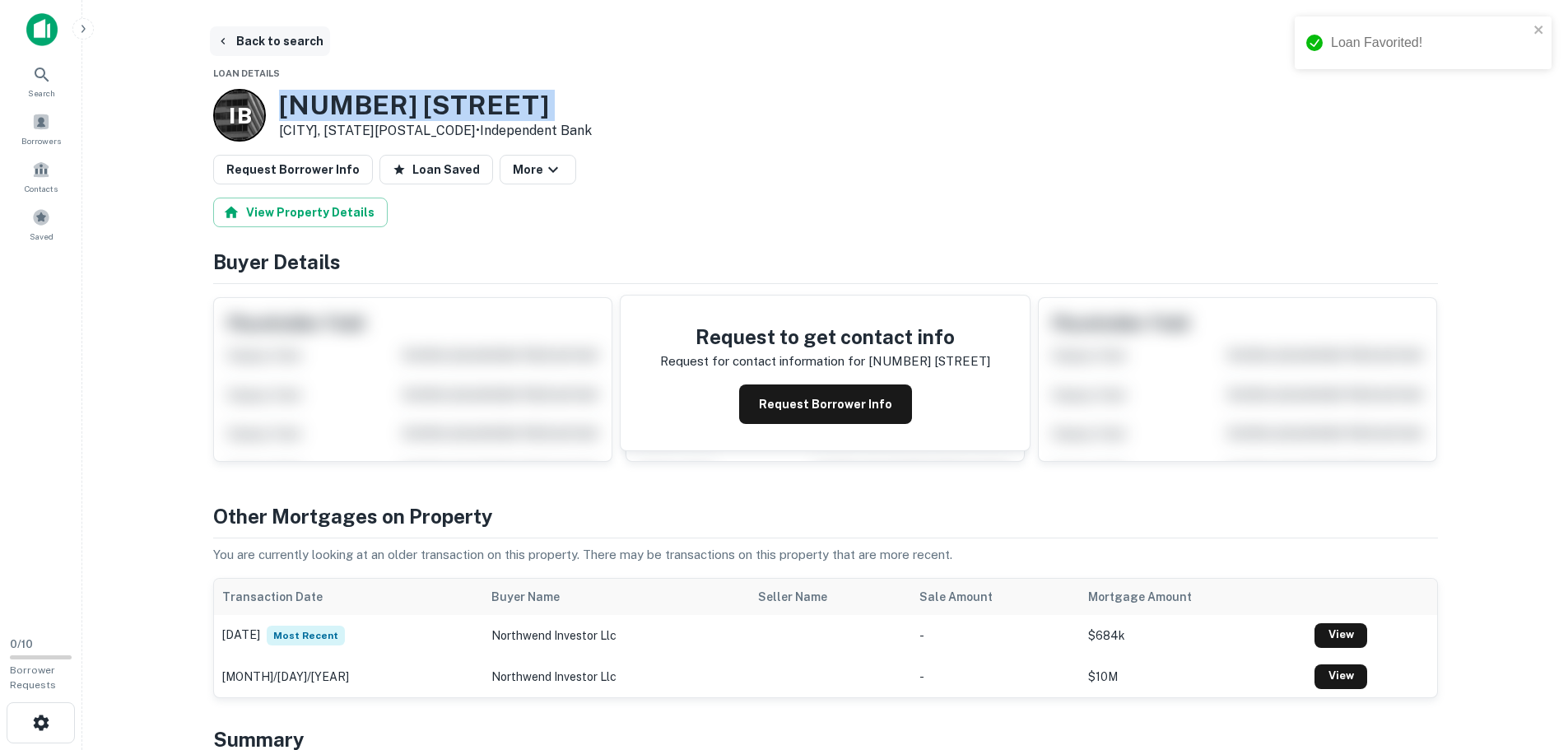 click on "Back to search" at bounding box center (270, 41) 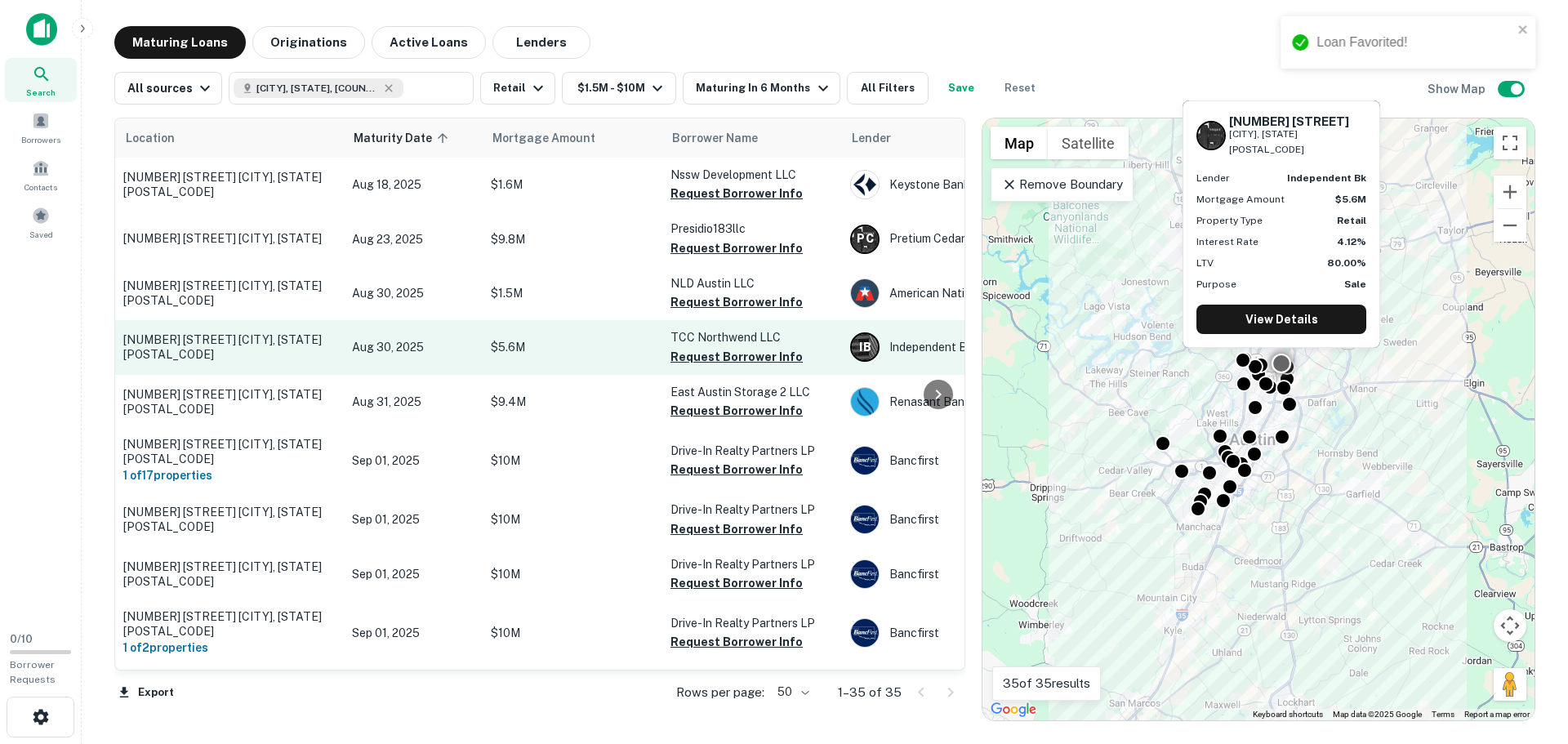 click on "9515 N Lamar Blvd Austin, TX78753" at bounding box center (229, 347) 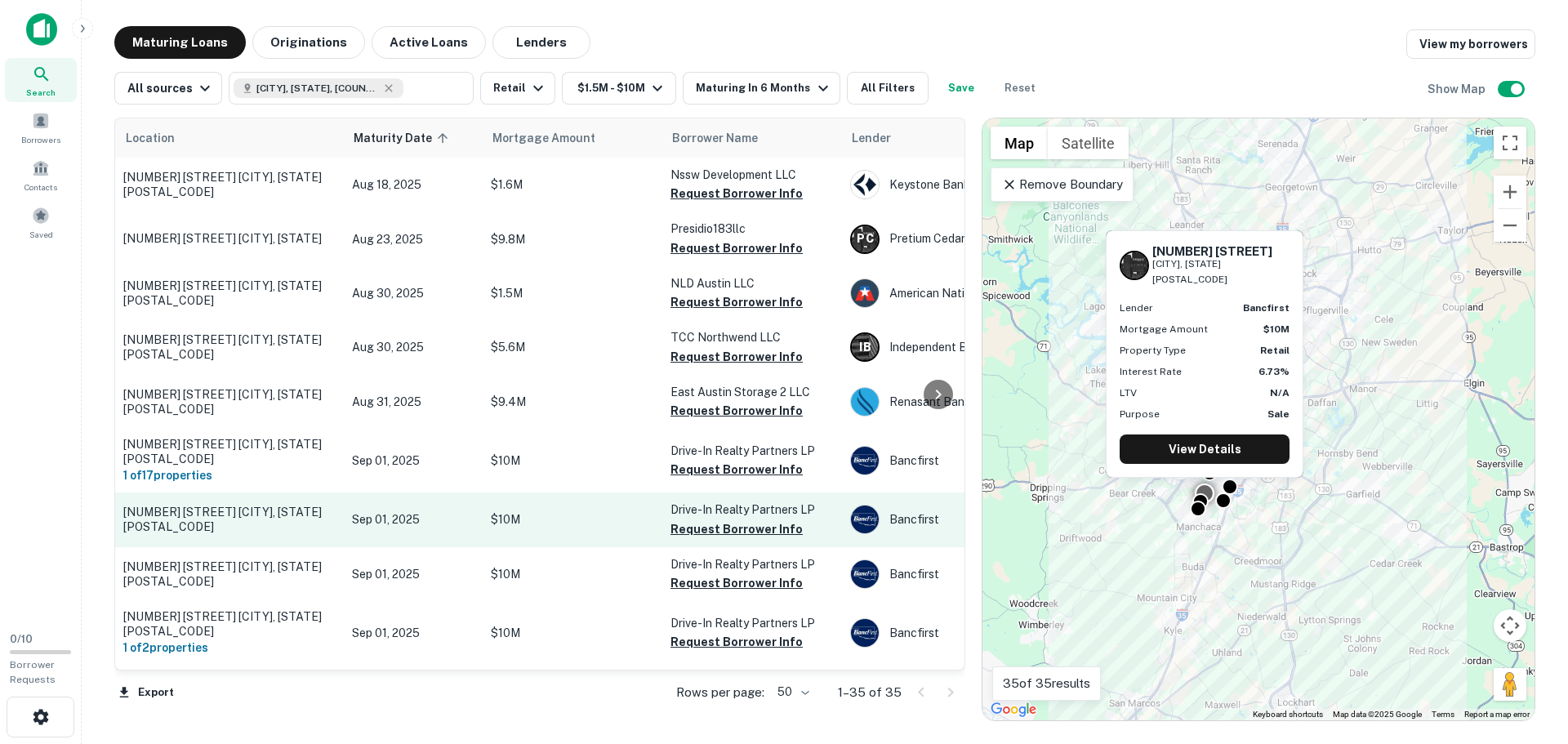 click on "9708 Menchaca Rd Austin, TX78748" at bounding box center [229, 519] 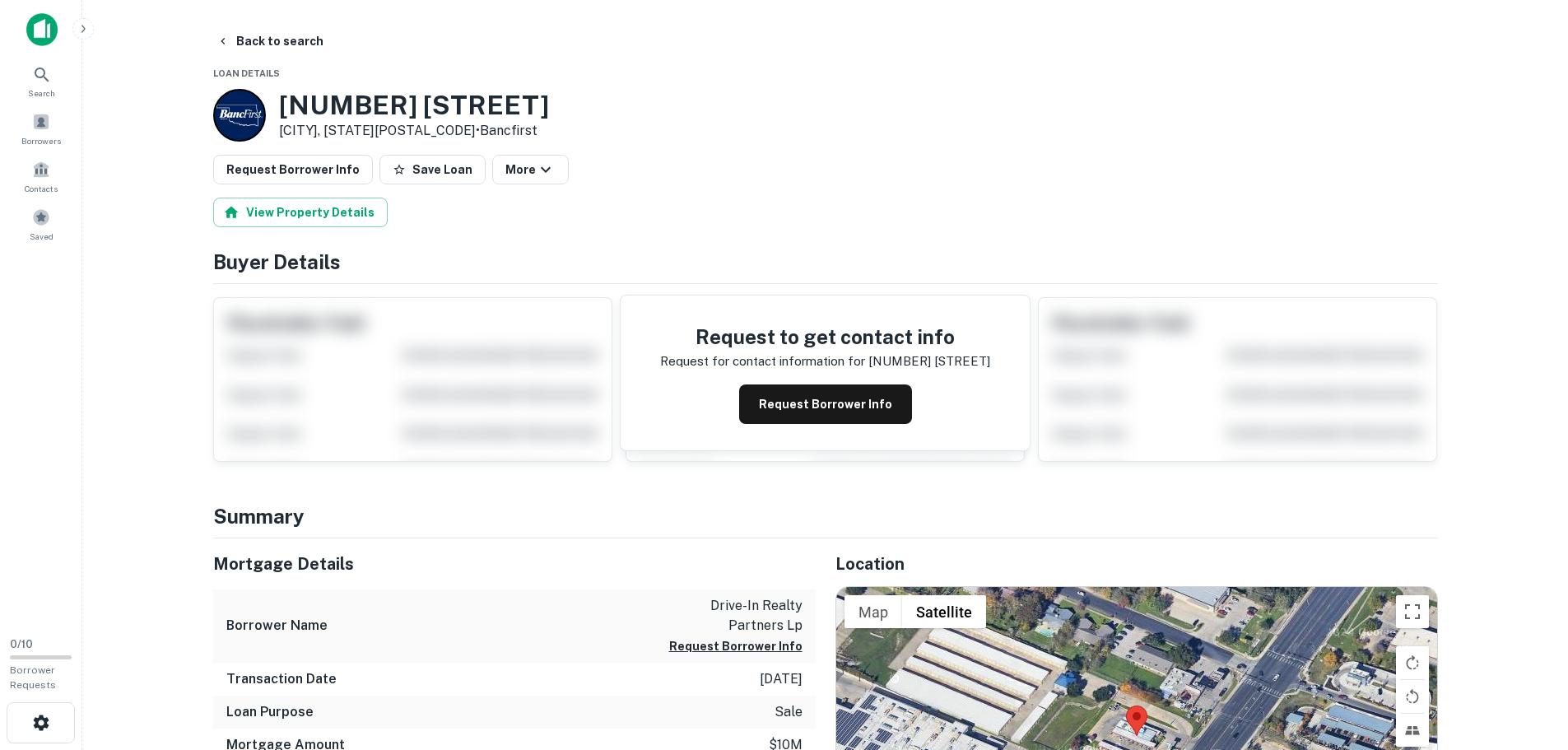 click on "9708 Menchaca Rd" at bounding box center (414, 105) 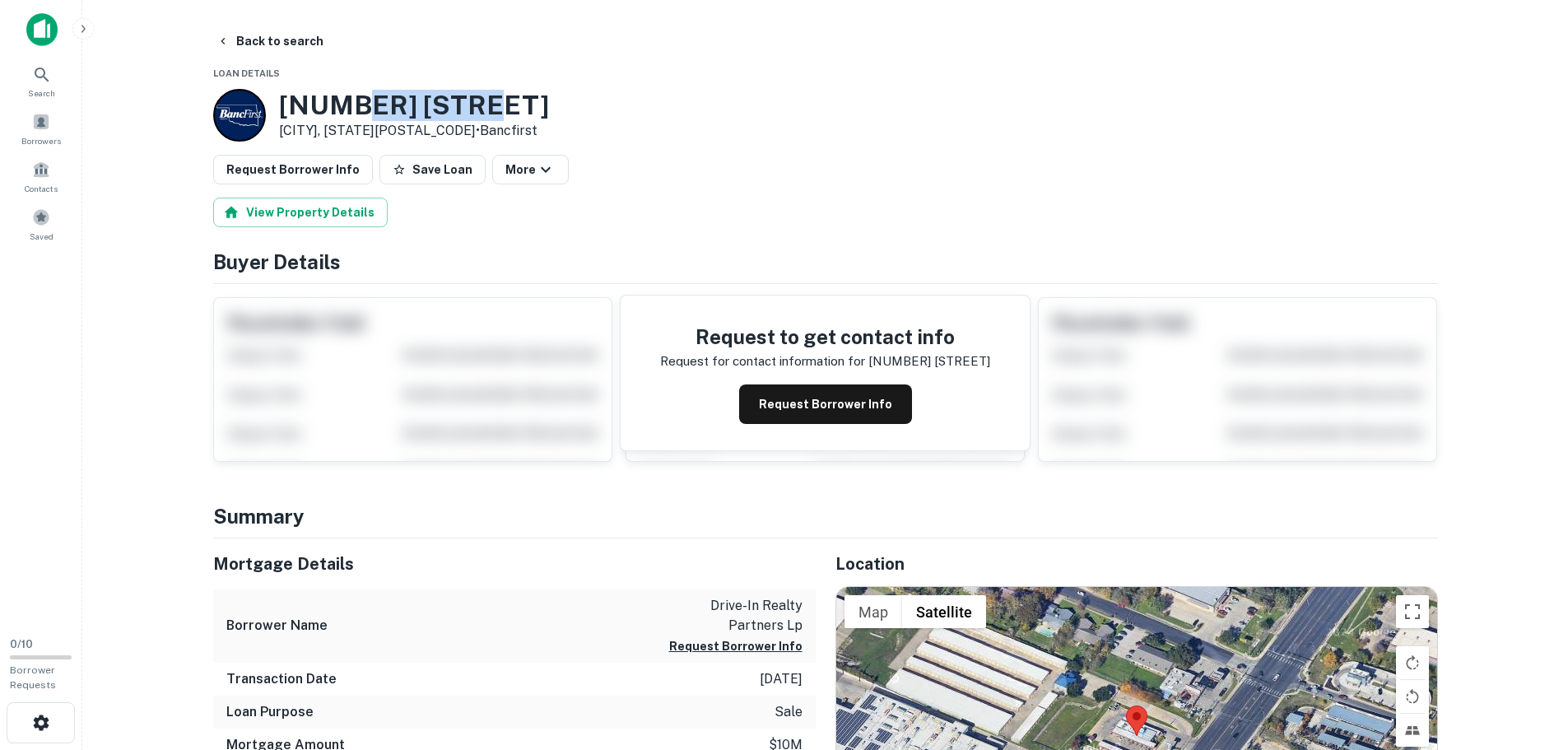 click on "9708 Menchaca Rd" at bounding box center [414, 105] 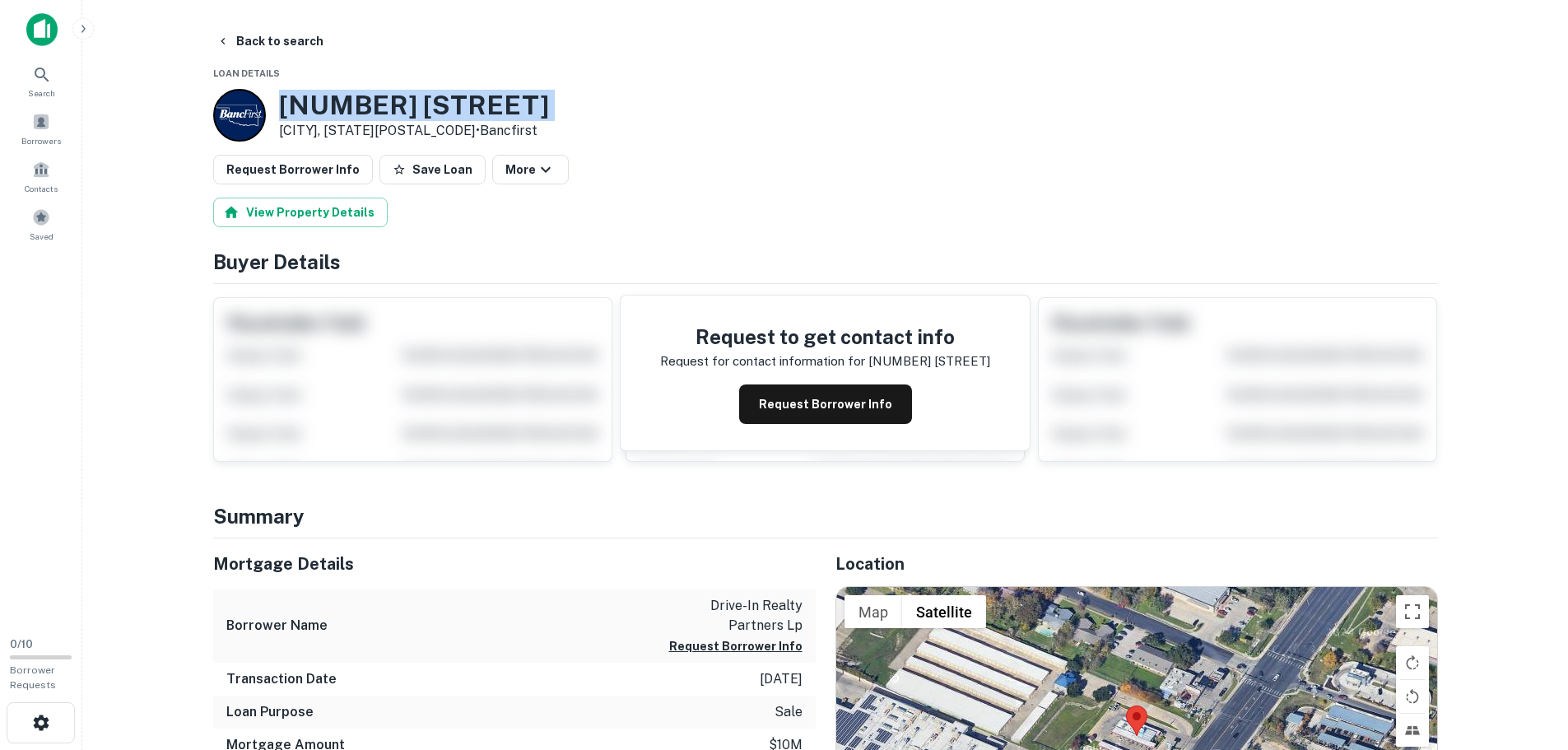 click on "9708 Menchaca Rd" at bounding box center [414, 105] 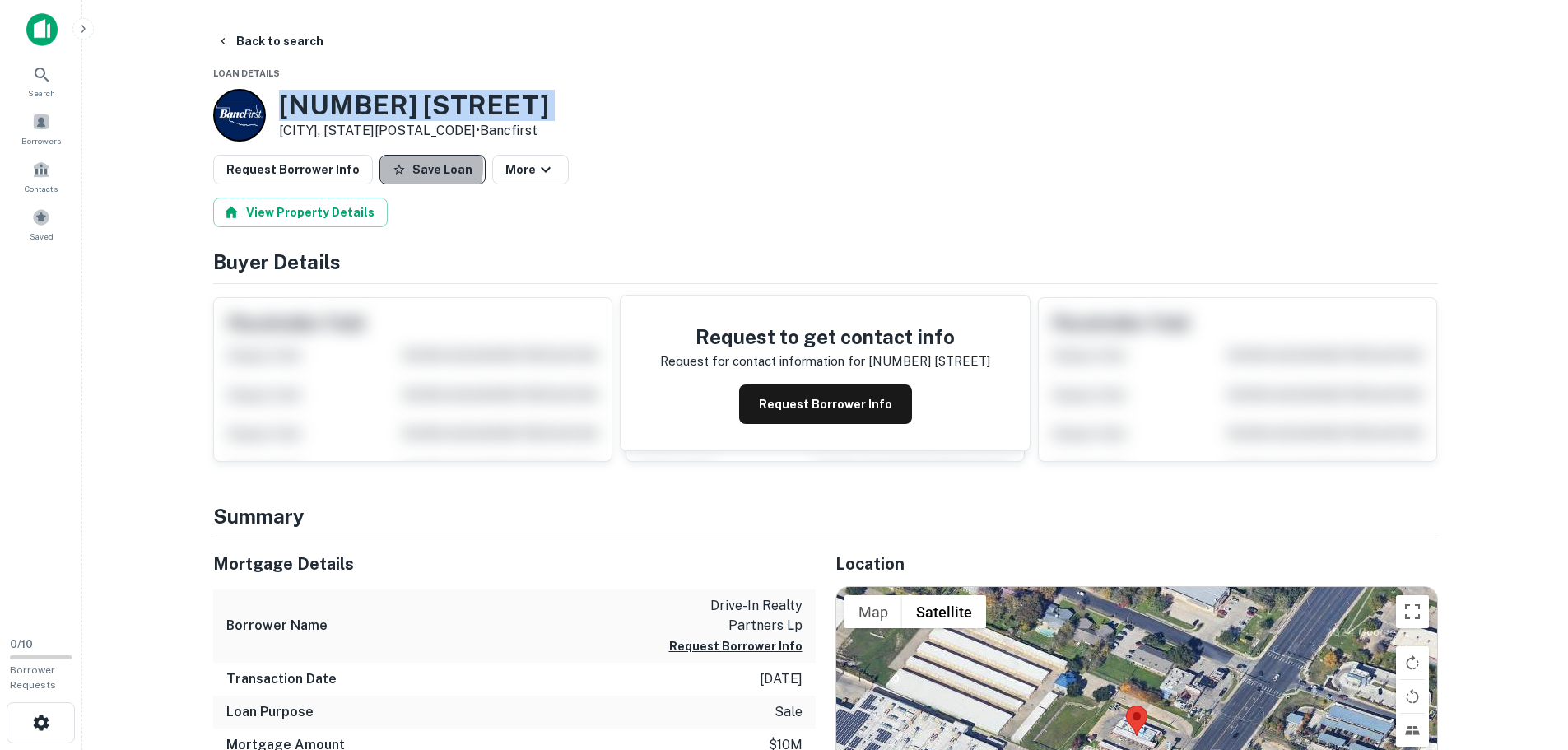 click on "Save Loan" at bounding box center [432, 170] 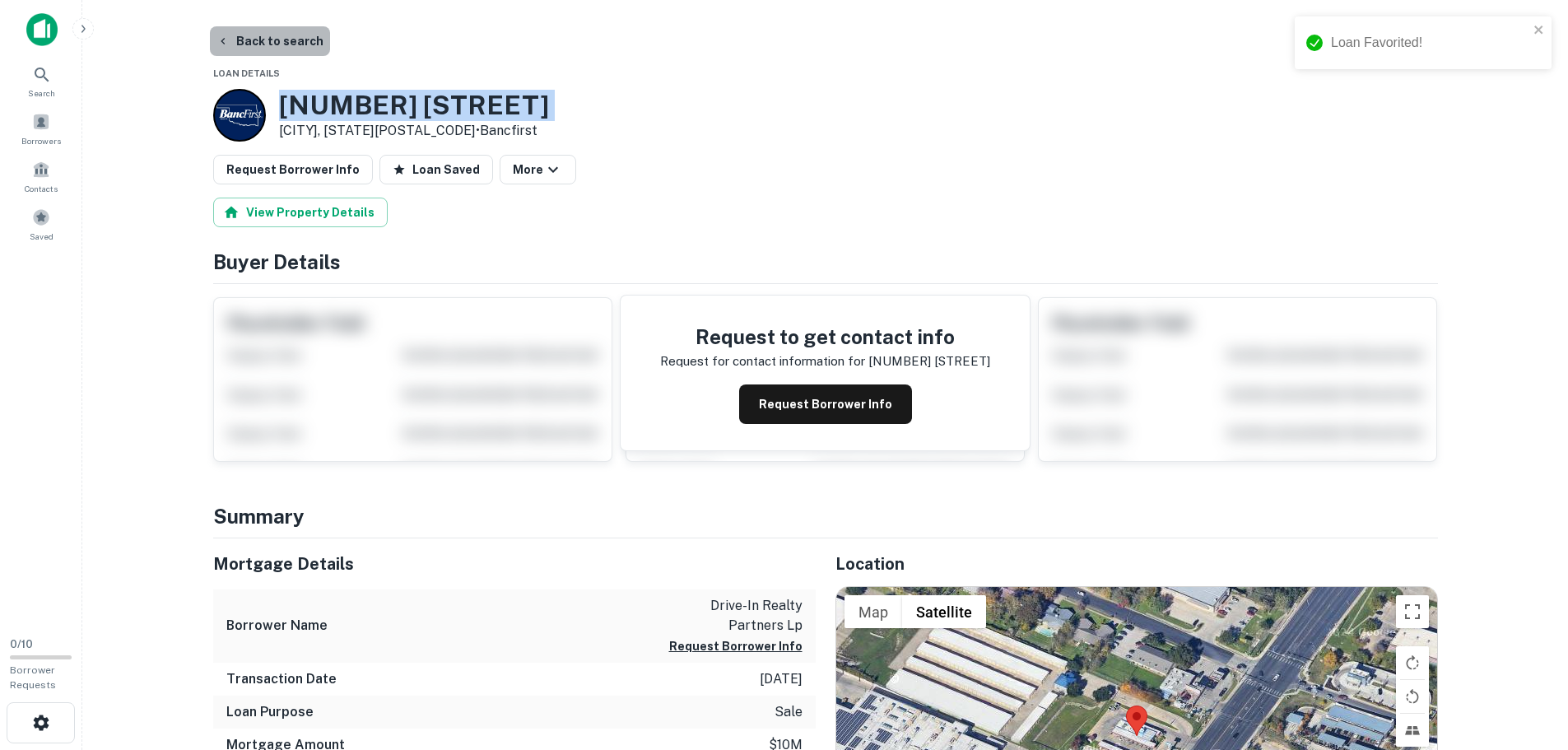 click on "Back to search" at bounding box center [270, 41] 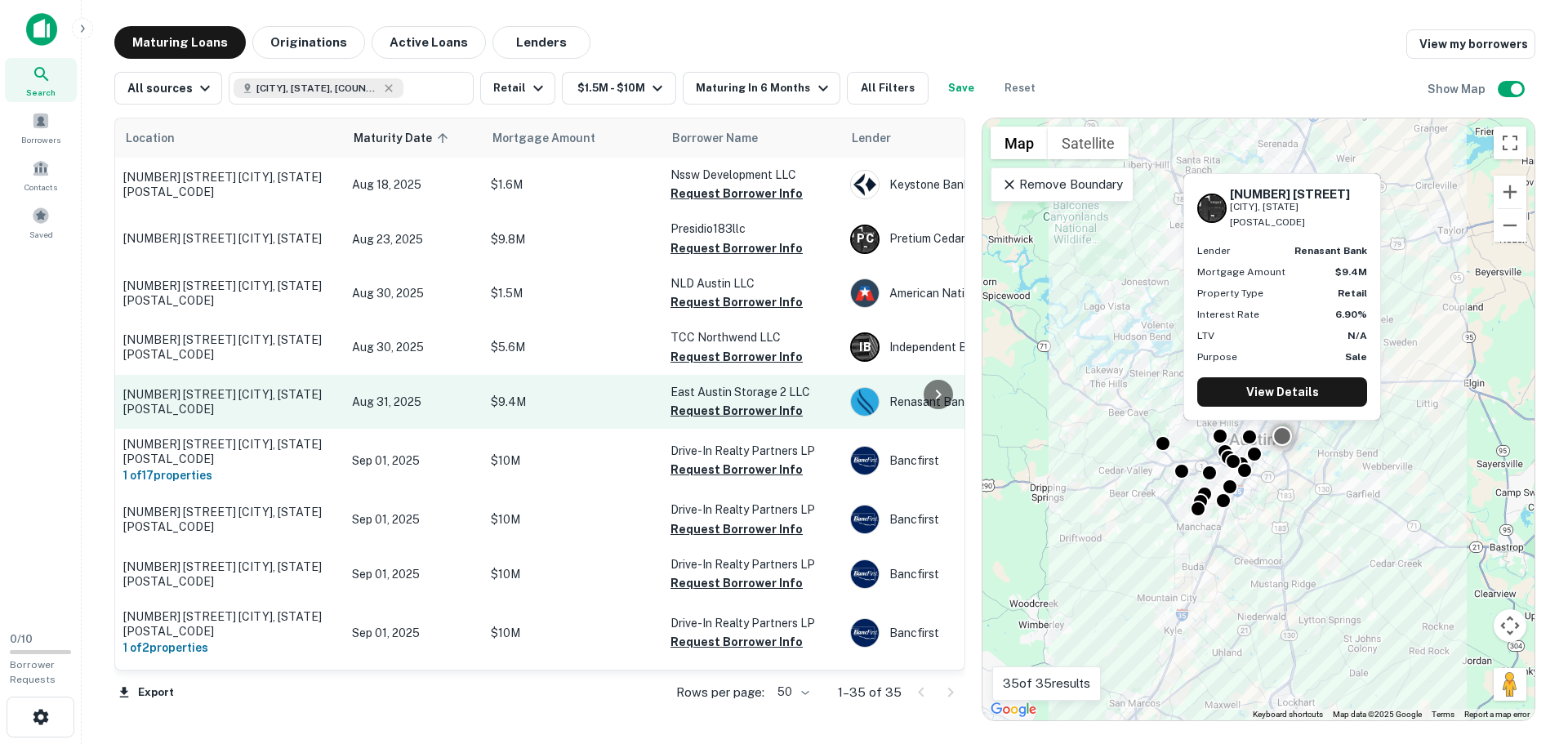 click on "853 Airport Blvd Austin, TX78702" at bounding box center [229, 402] 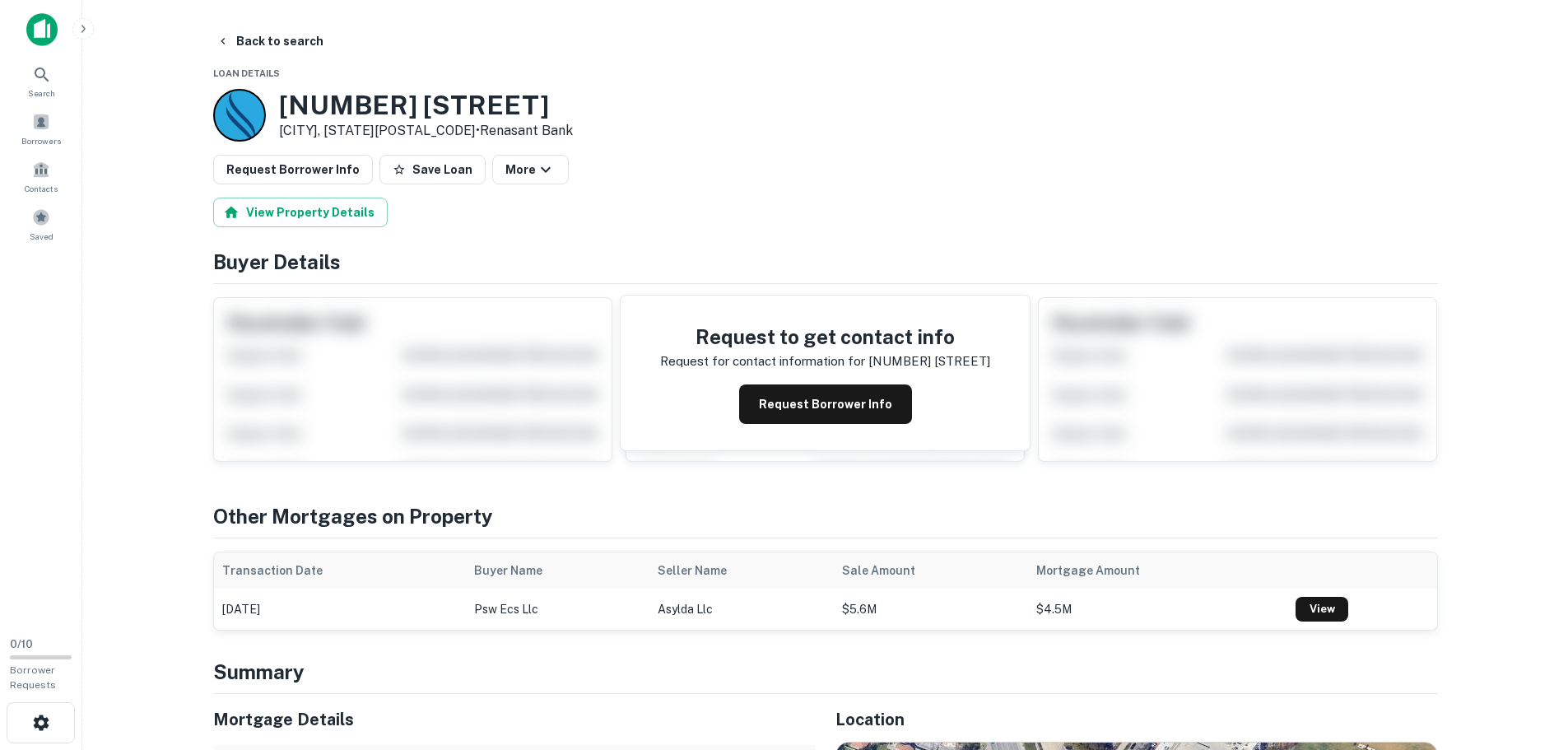 click on "853 Airport Blvd" at bounding box center (426, 105) 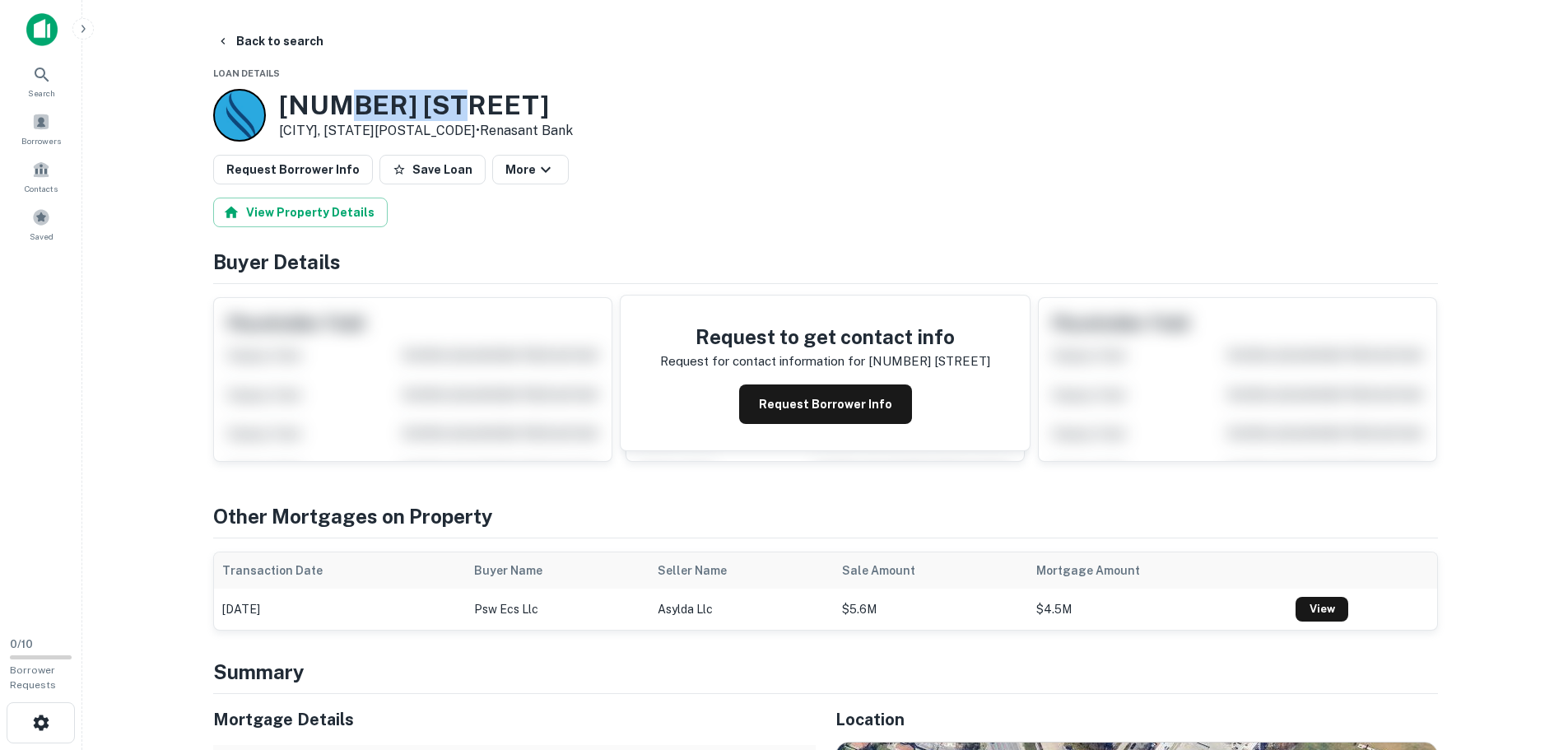 click on "853 Airport Blvd" at bounding box center [426, 105] 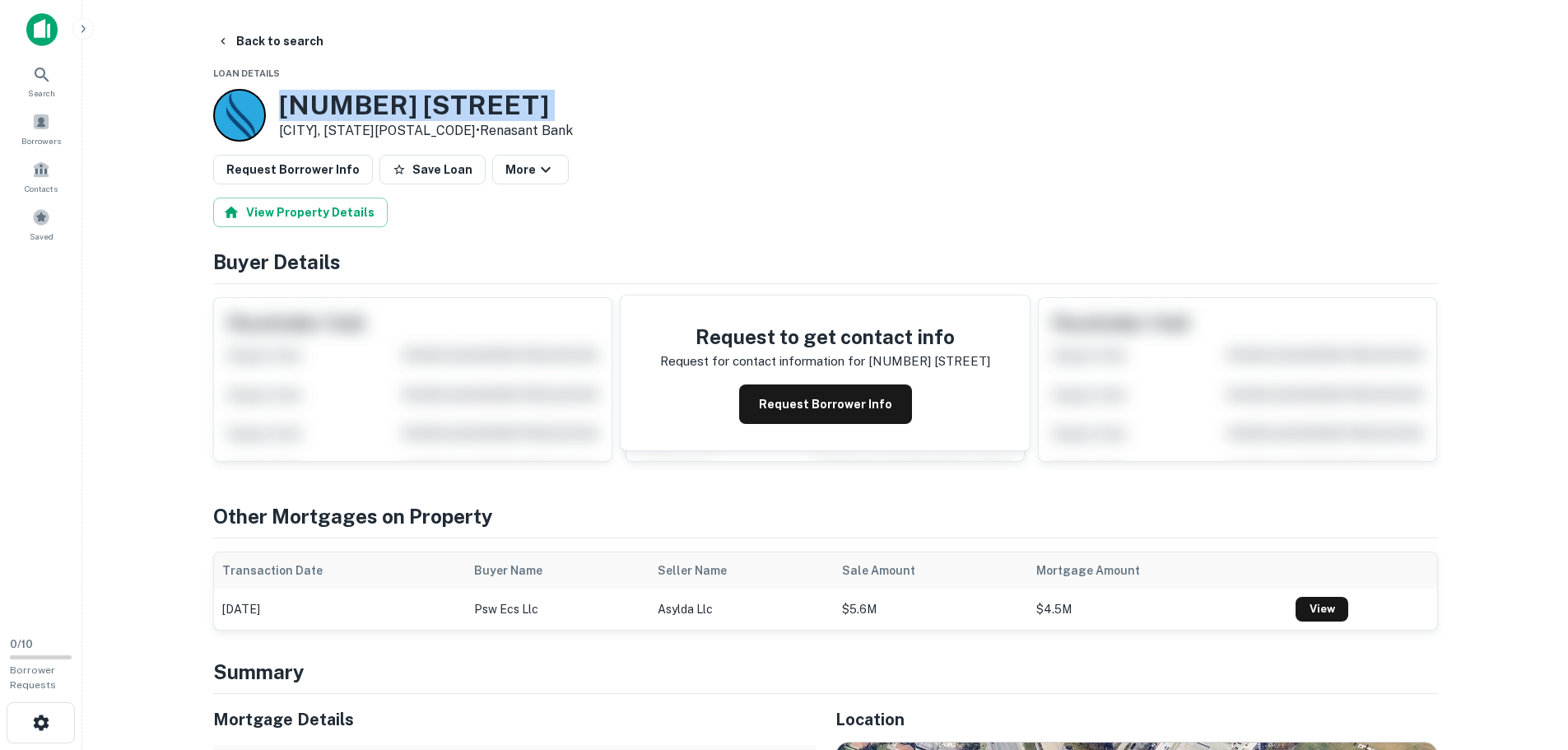 click on "853 Airport Blvd" at bounding box center [426, 105] 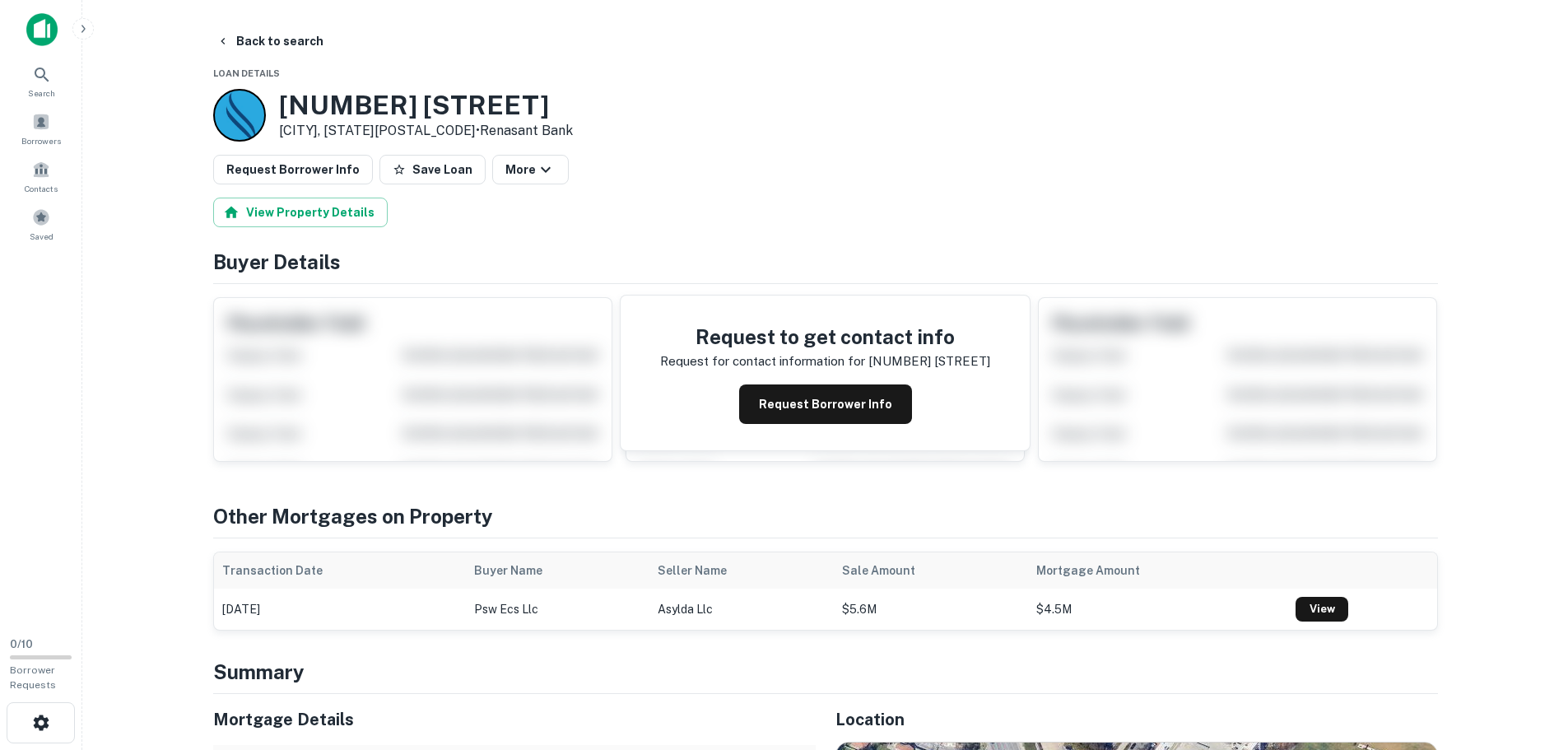 scroll, scrollTop: 0, scrollLeft: 0, axis: both 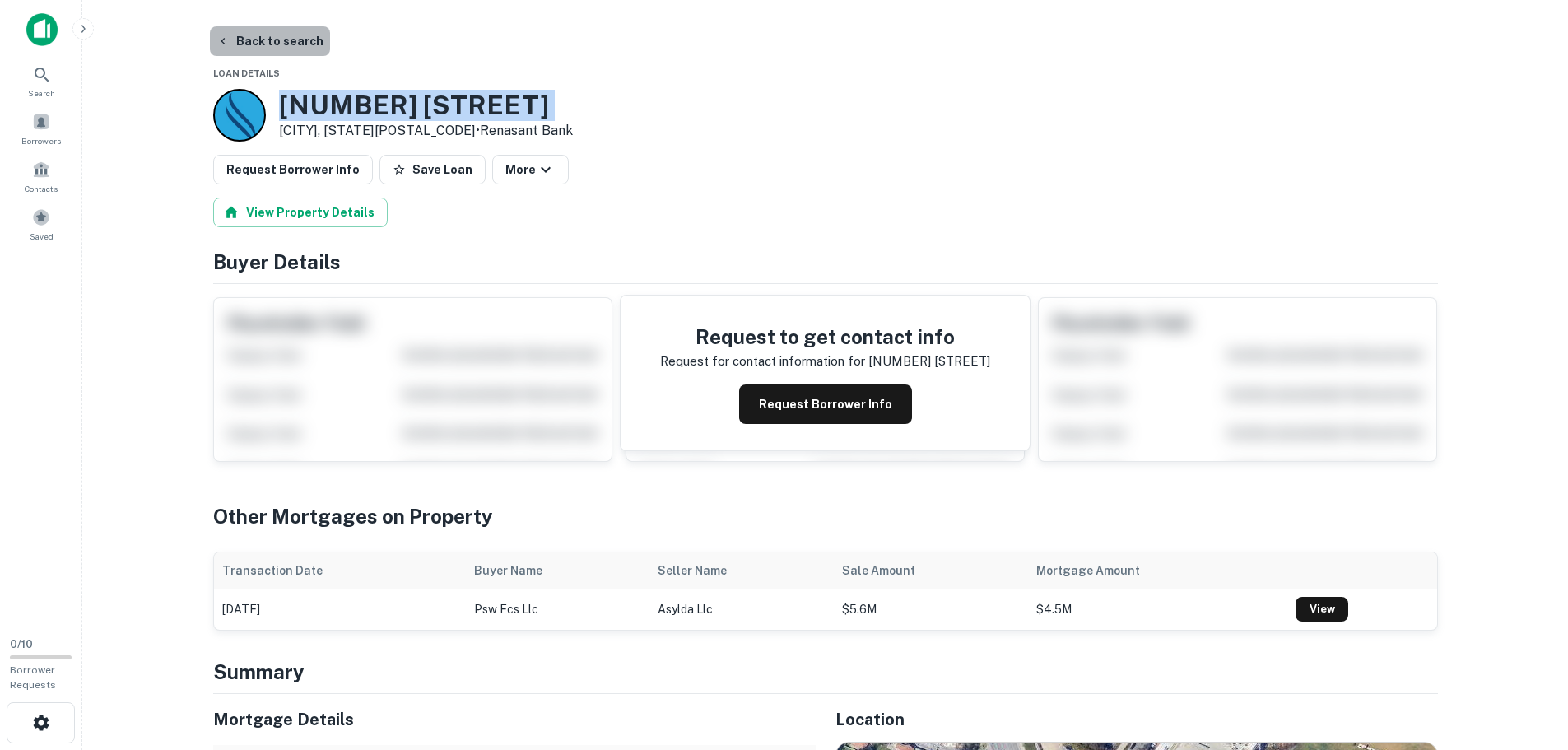 click on "Back to search" at bounding box center [270, 41] 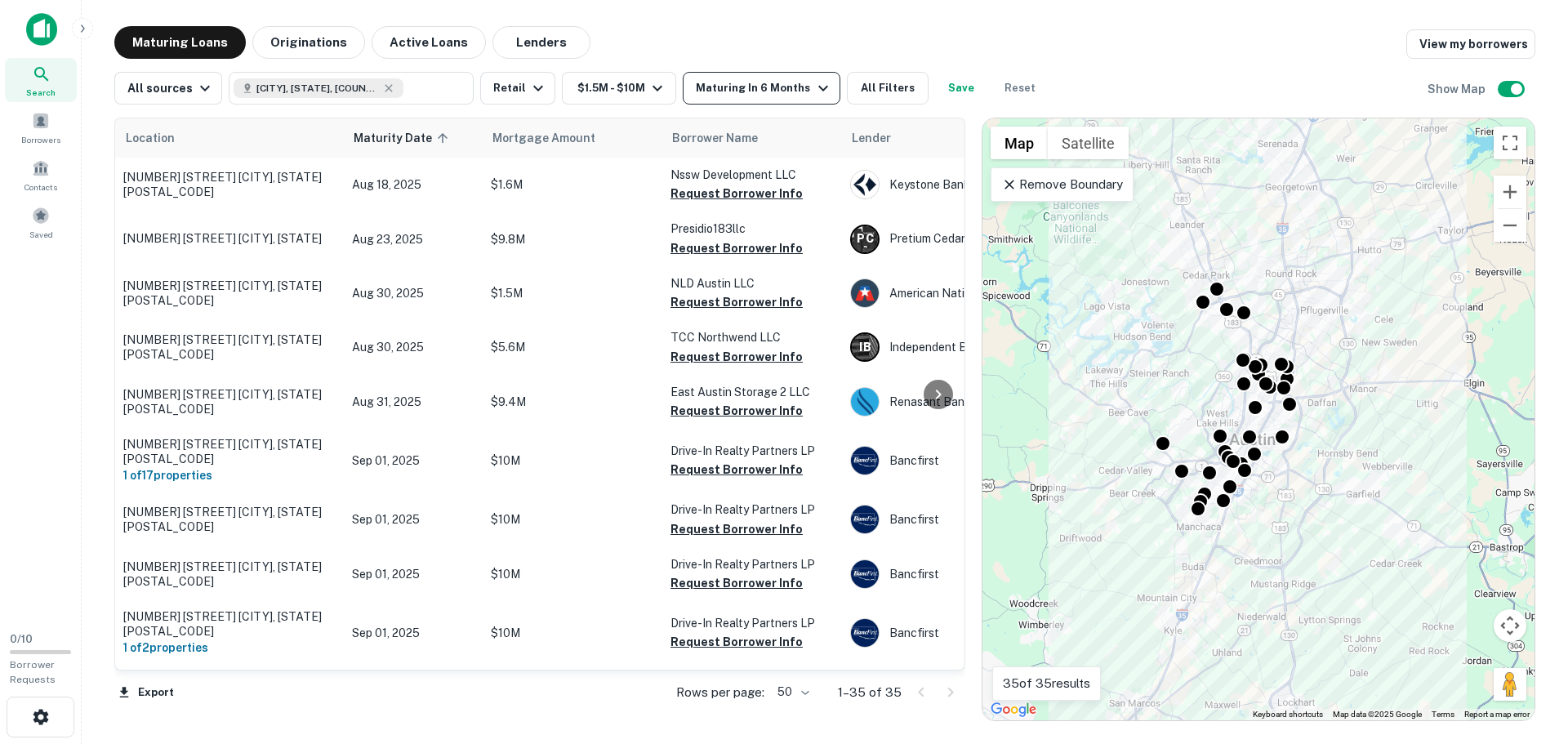 click on "Maturing In 6 Months" at bounding box center [764, 88] 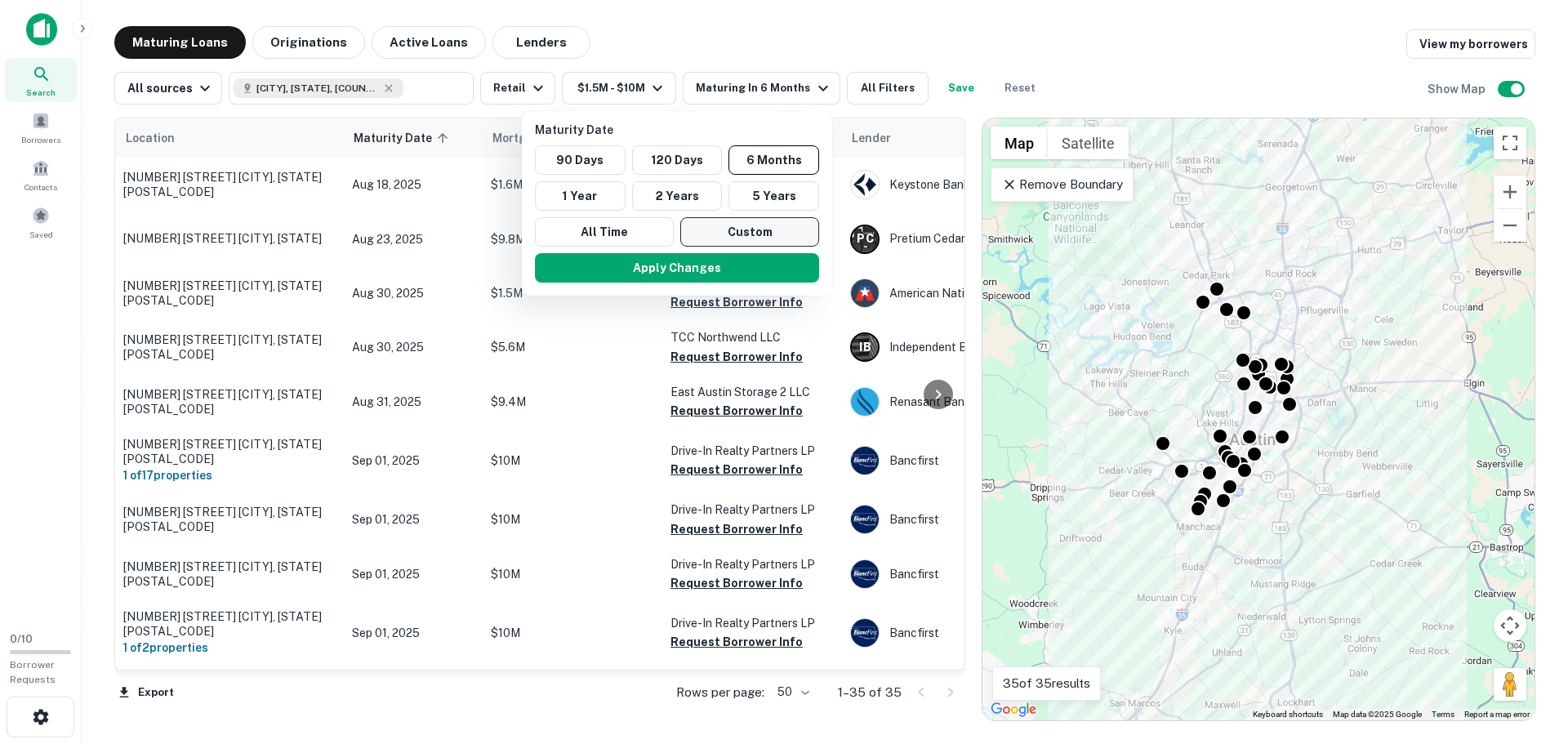 click on "Custom" at bounding box center [750, 232] 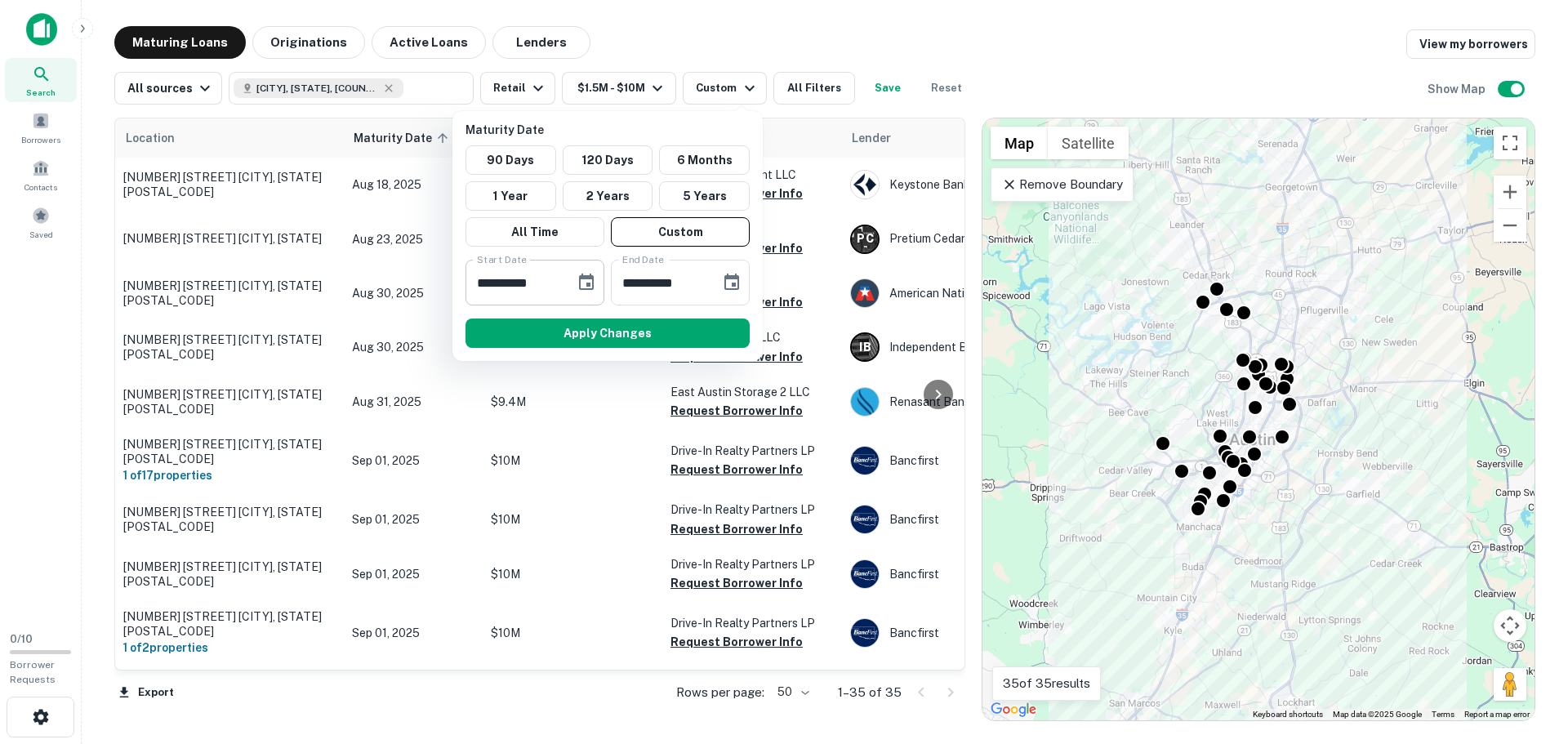 click on "**********" at bounding box center [514, 283] 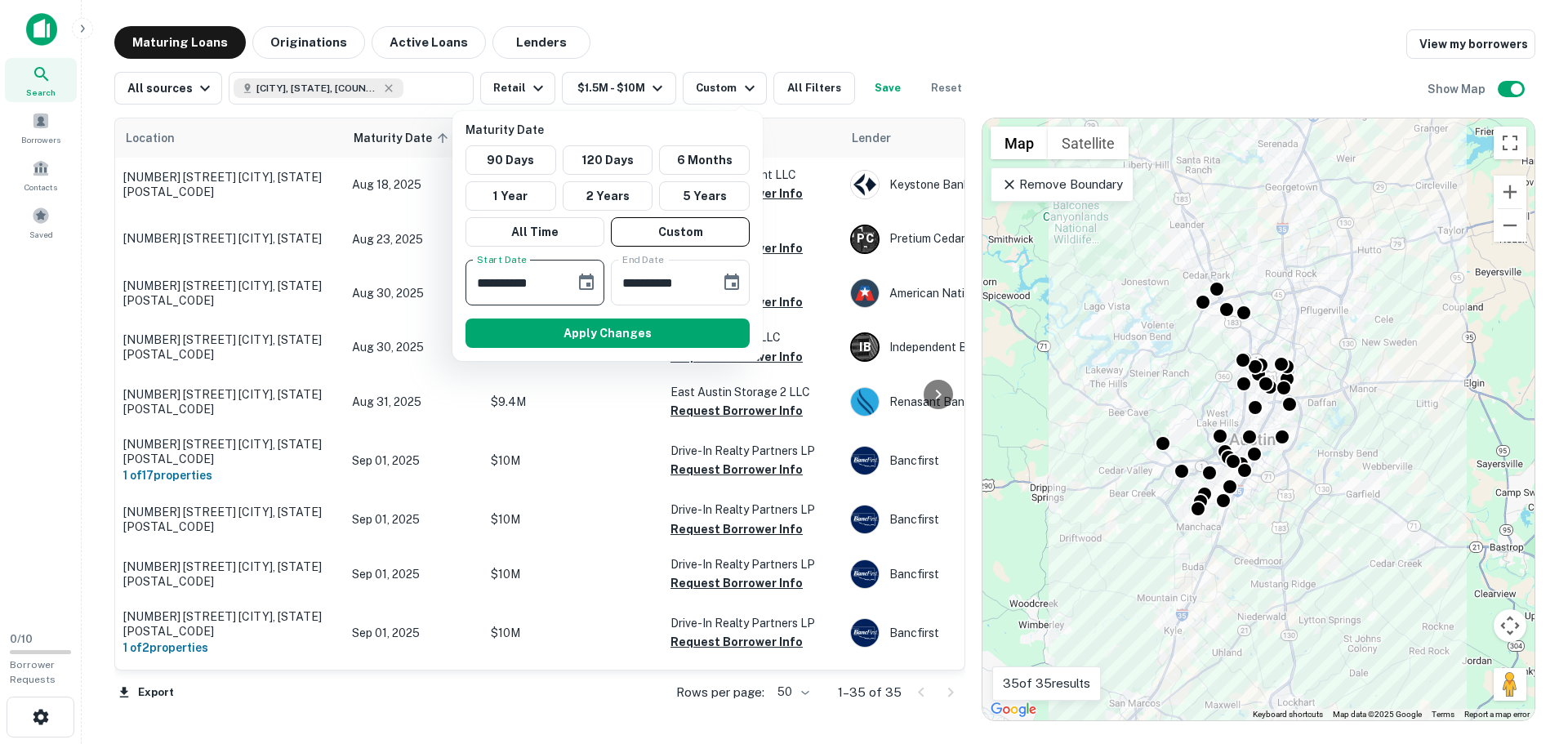 click on "**********" at bounding box center (514, 283) 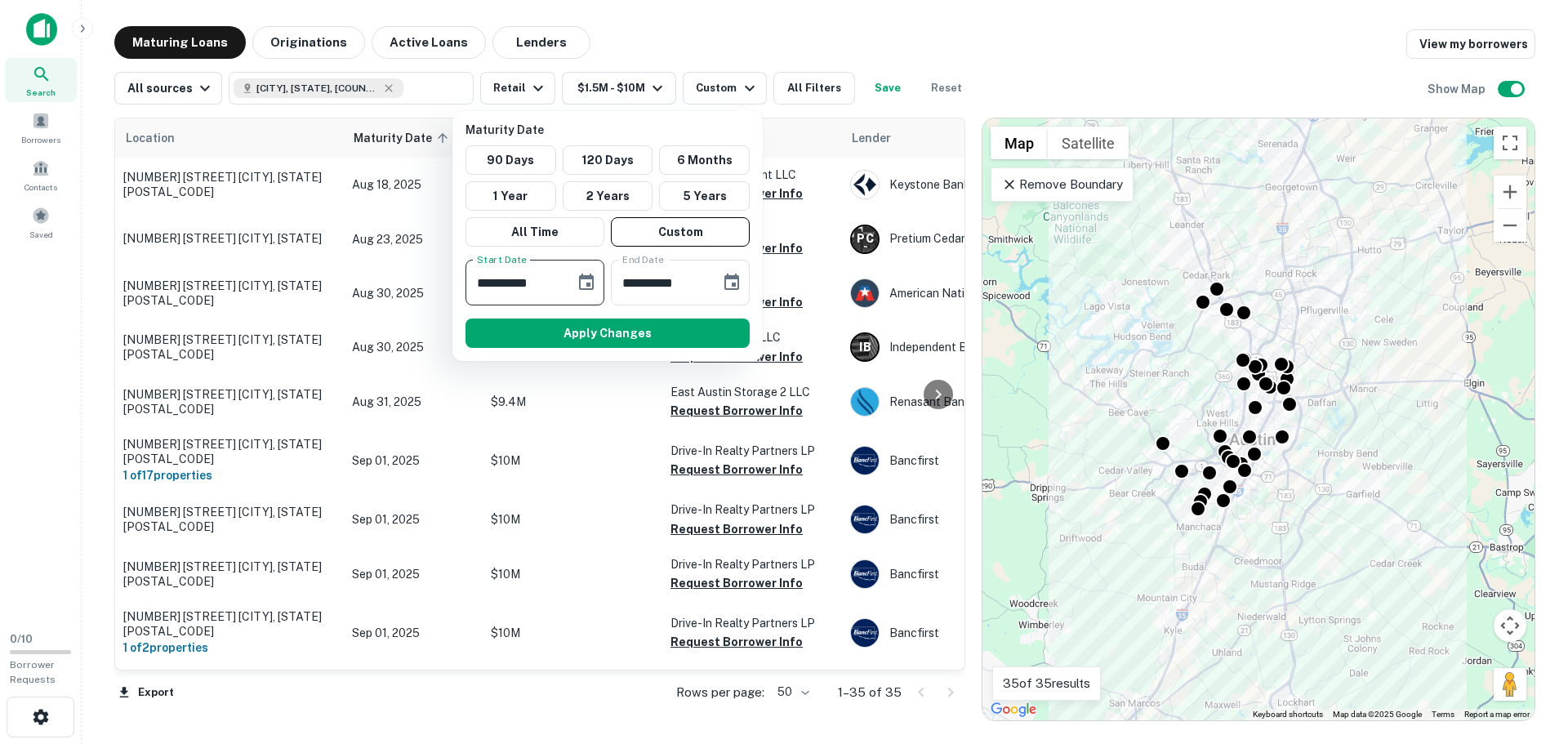 click 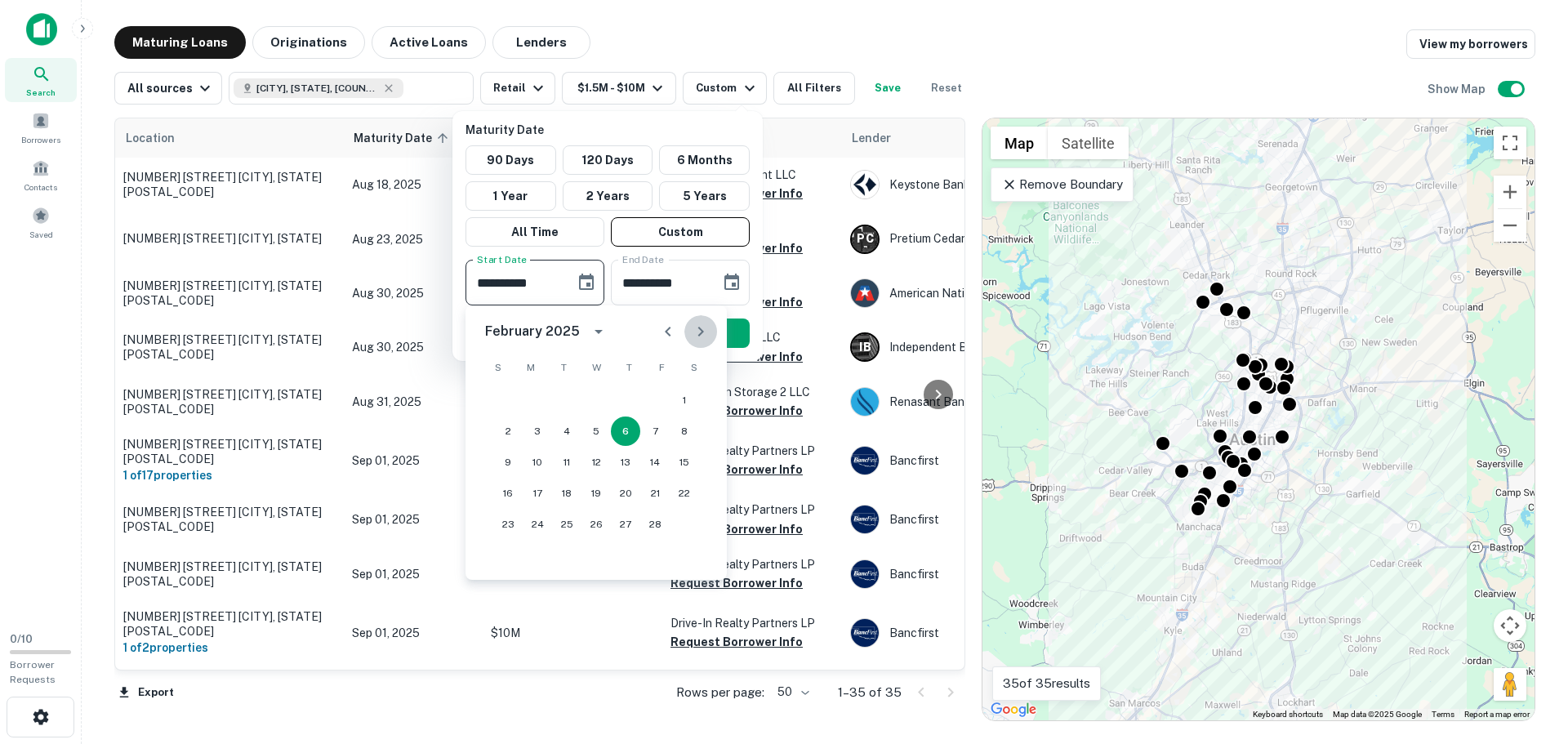 click 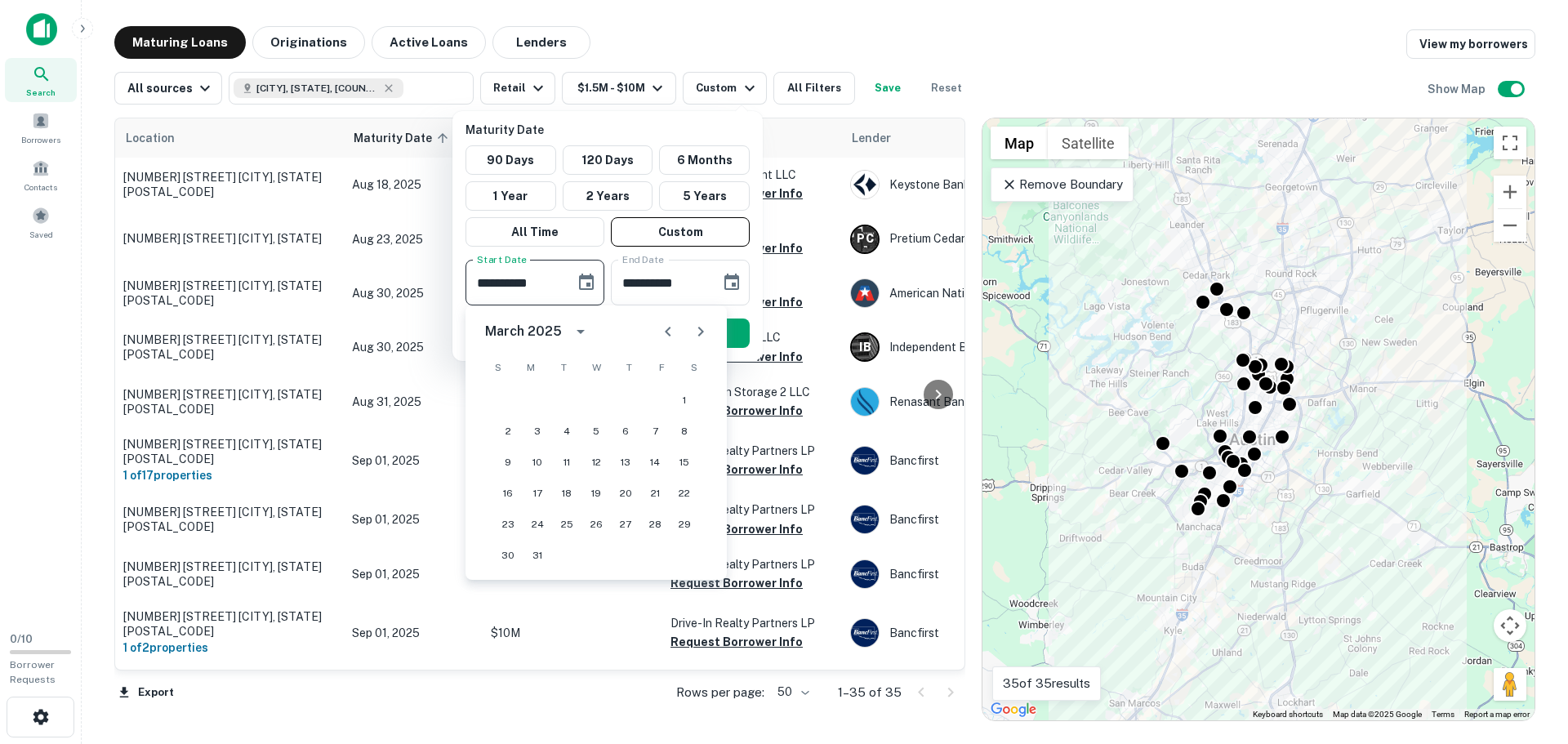 click 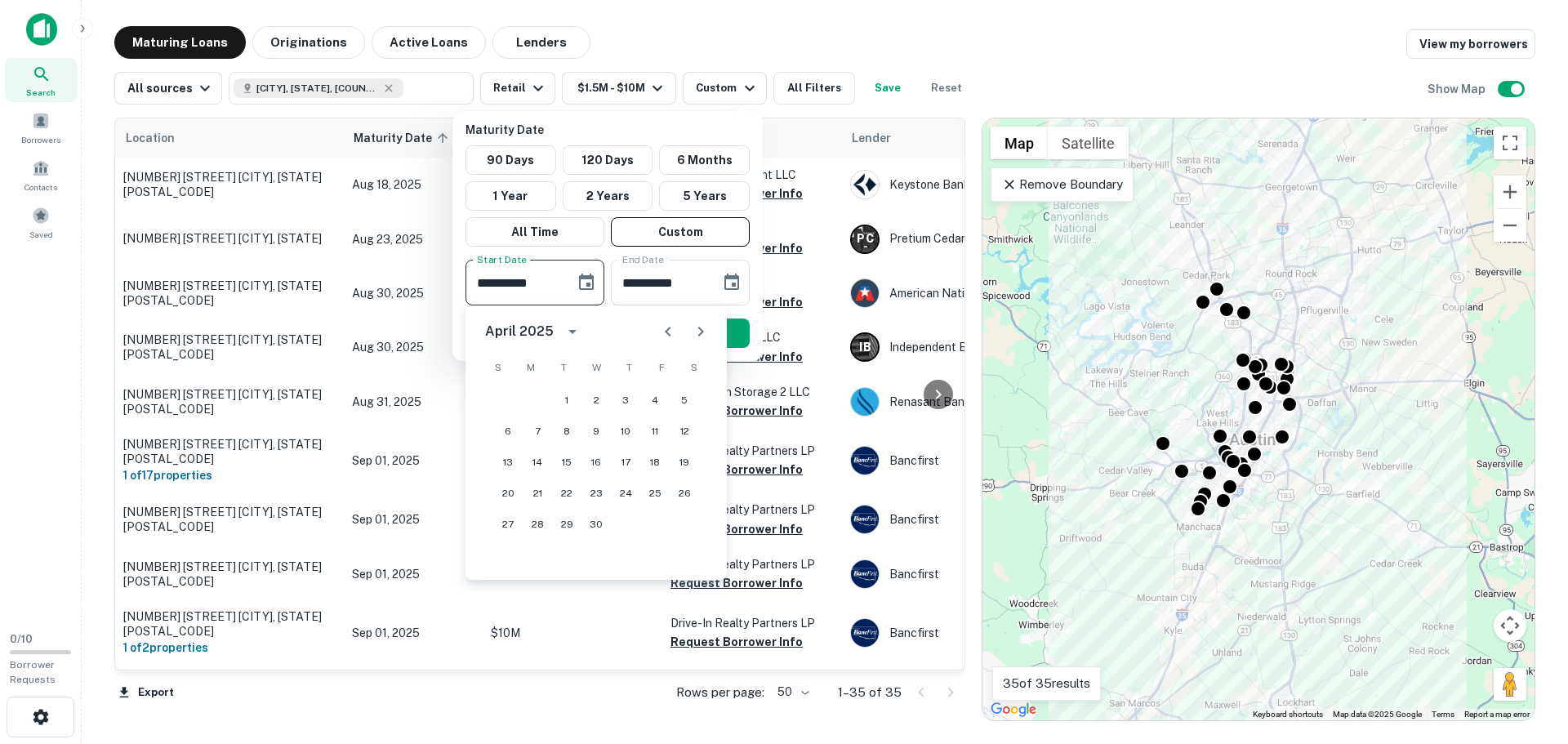 click 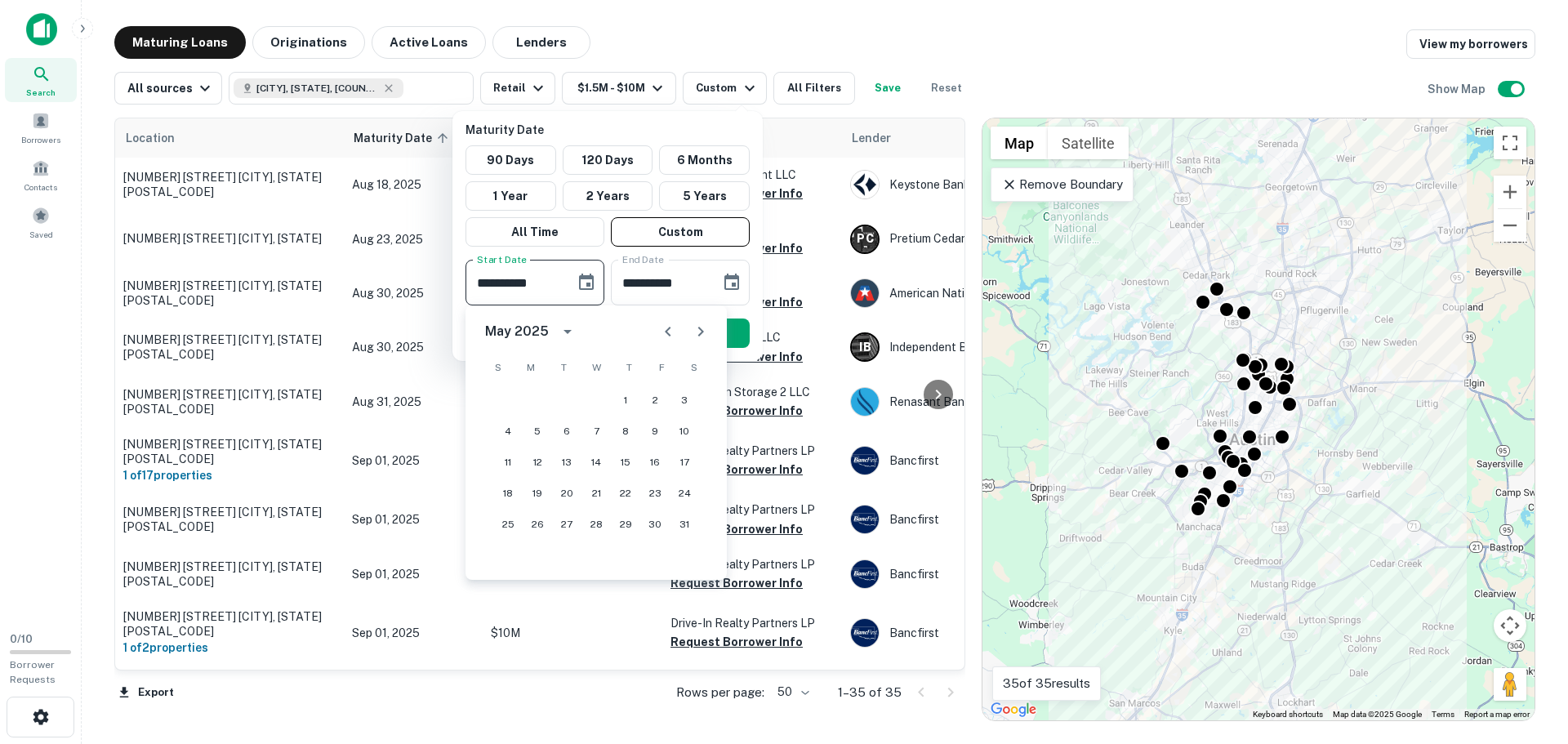 click 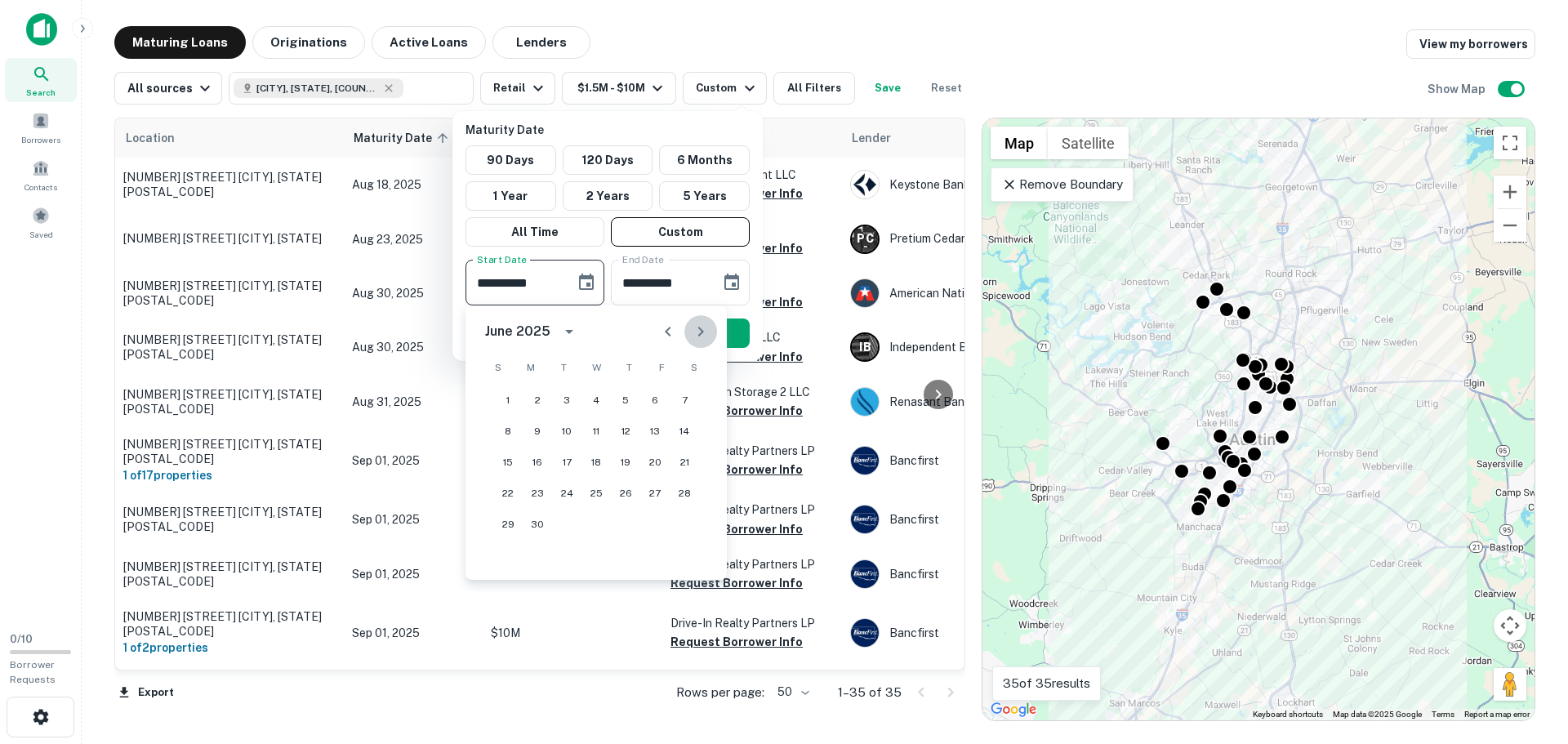 click 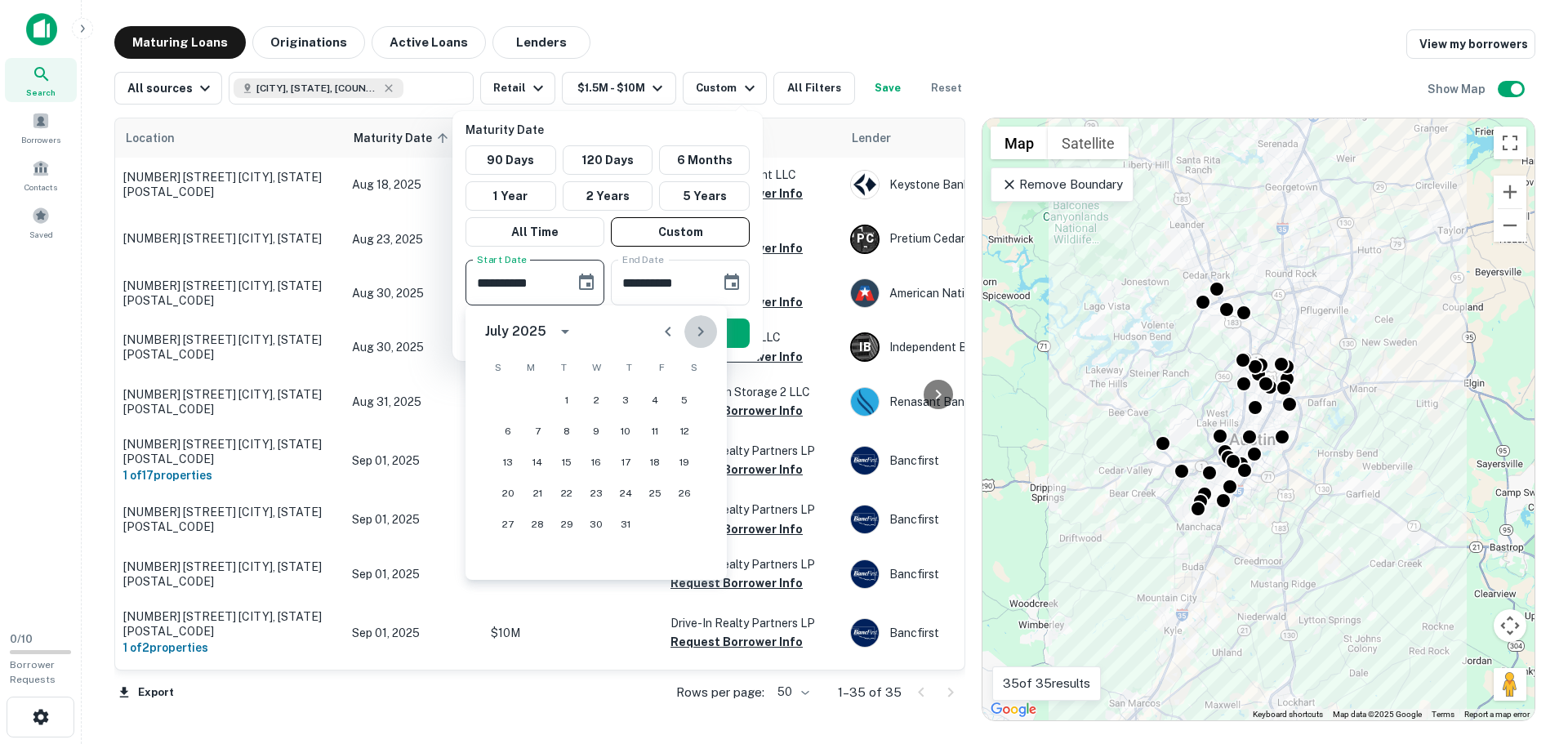 click 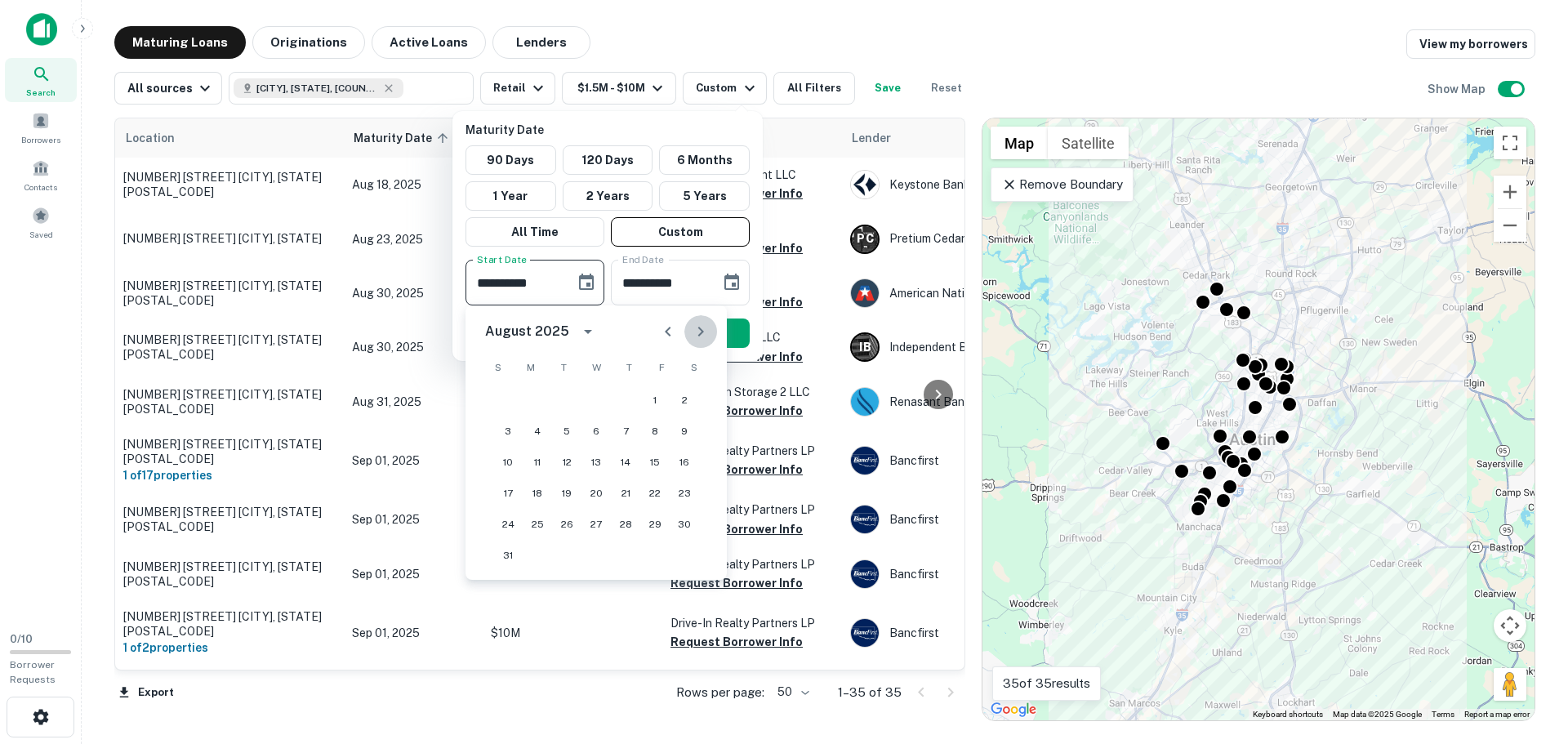 click 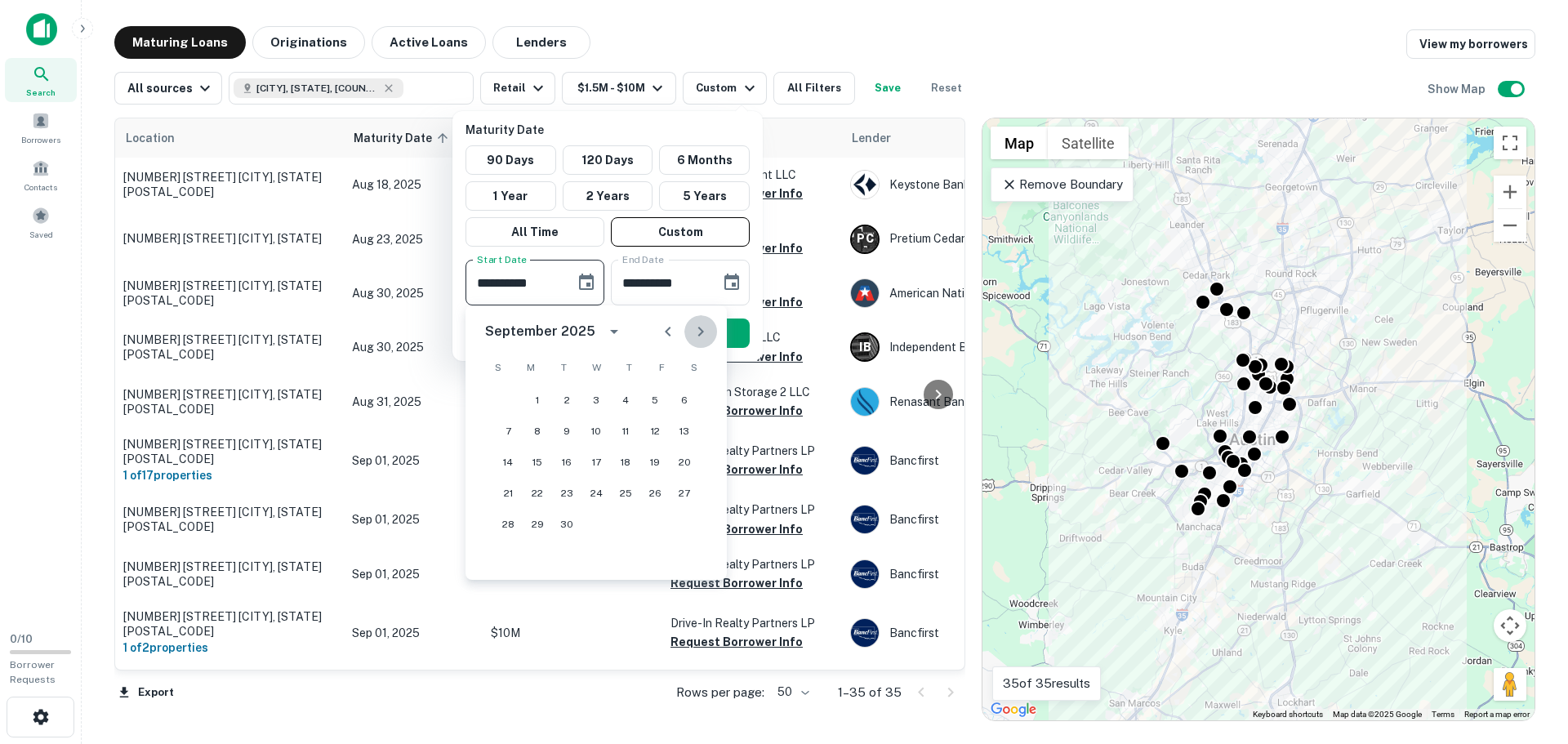 click 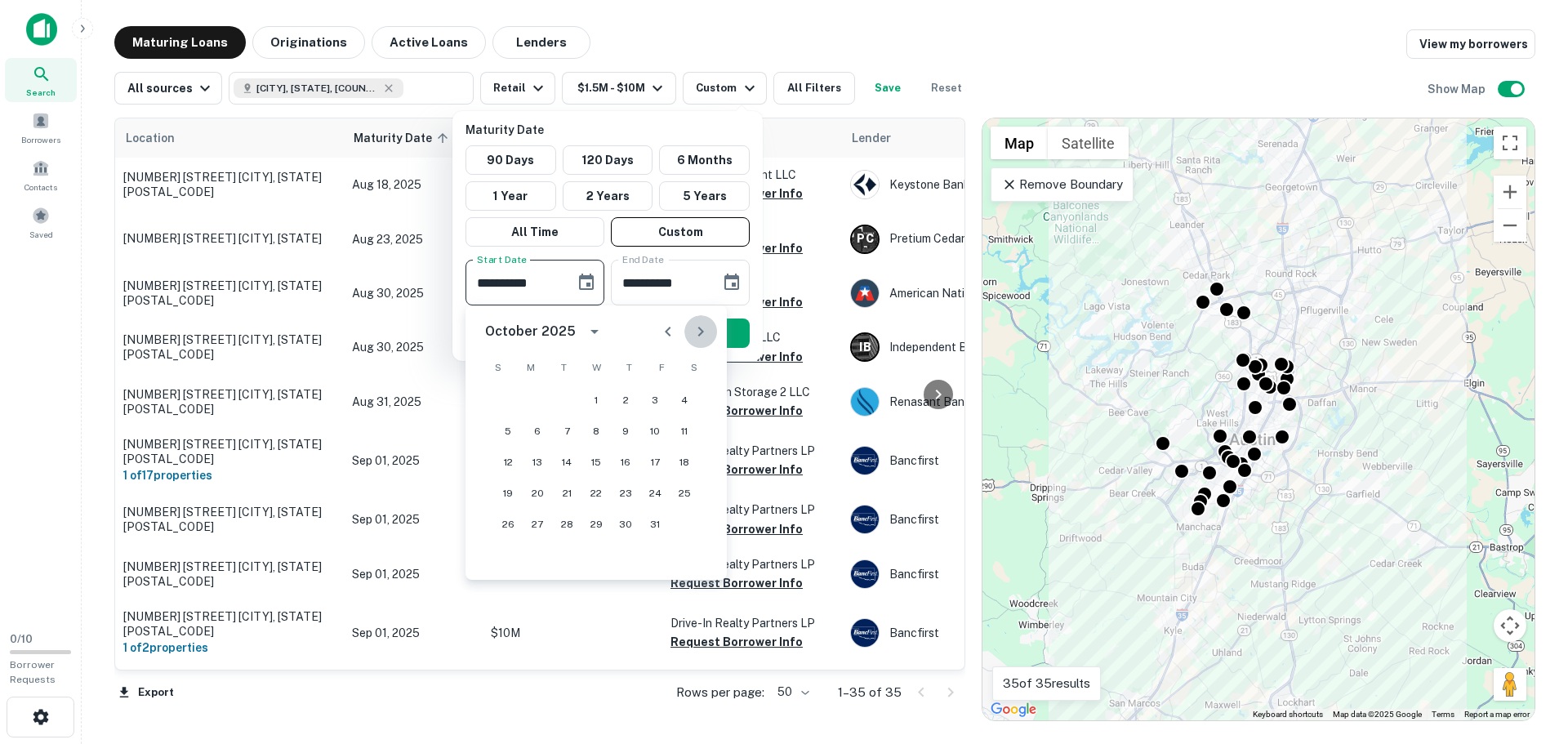 click 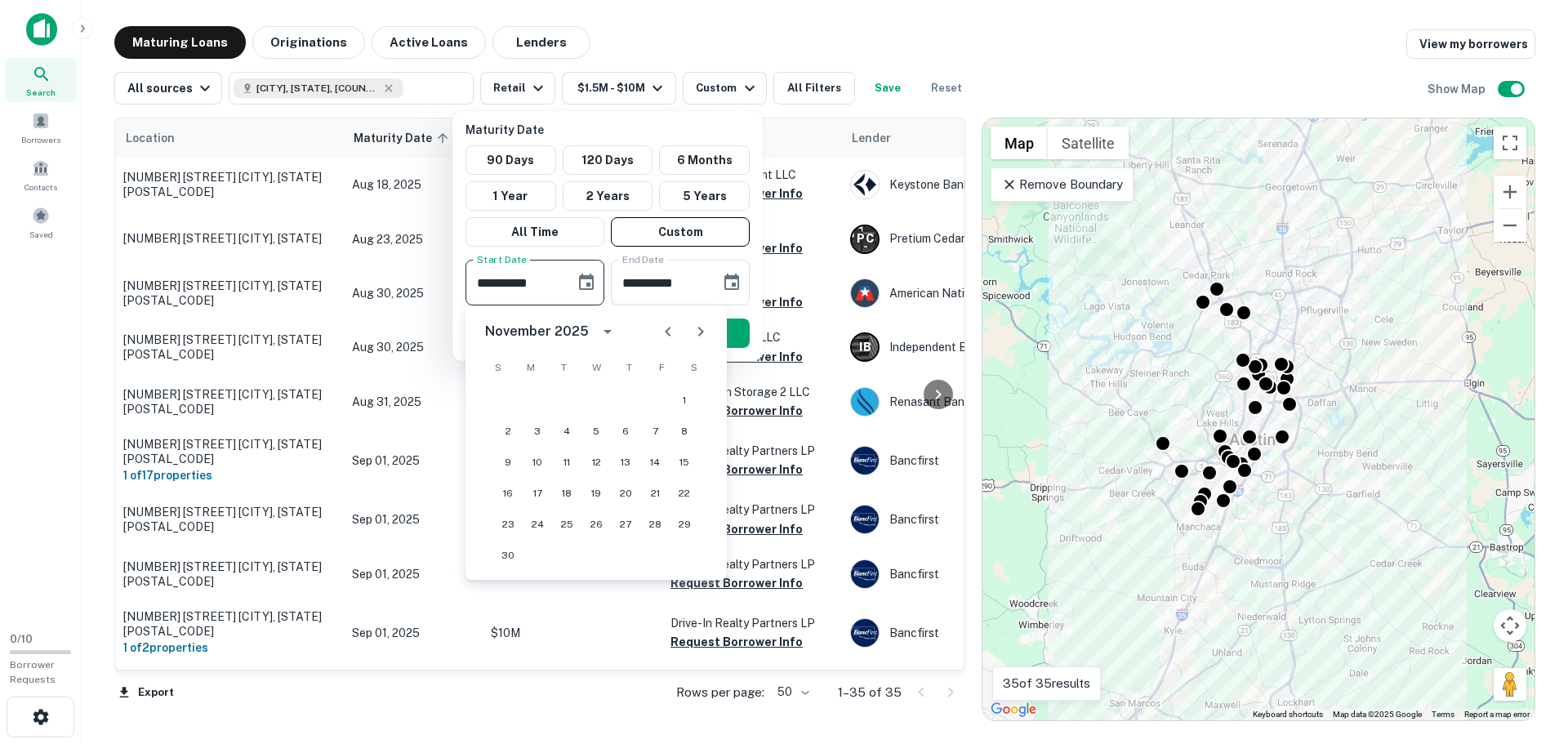 click 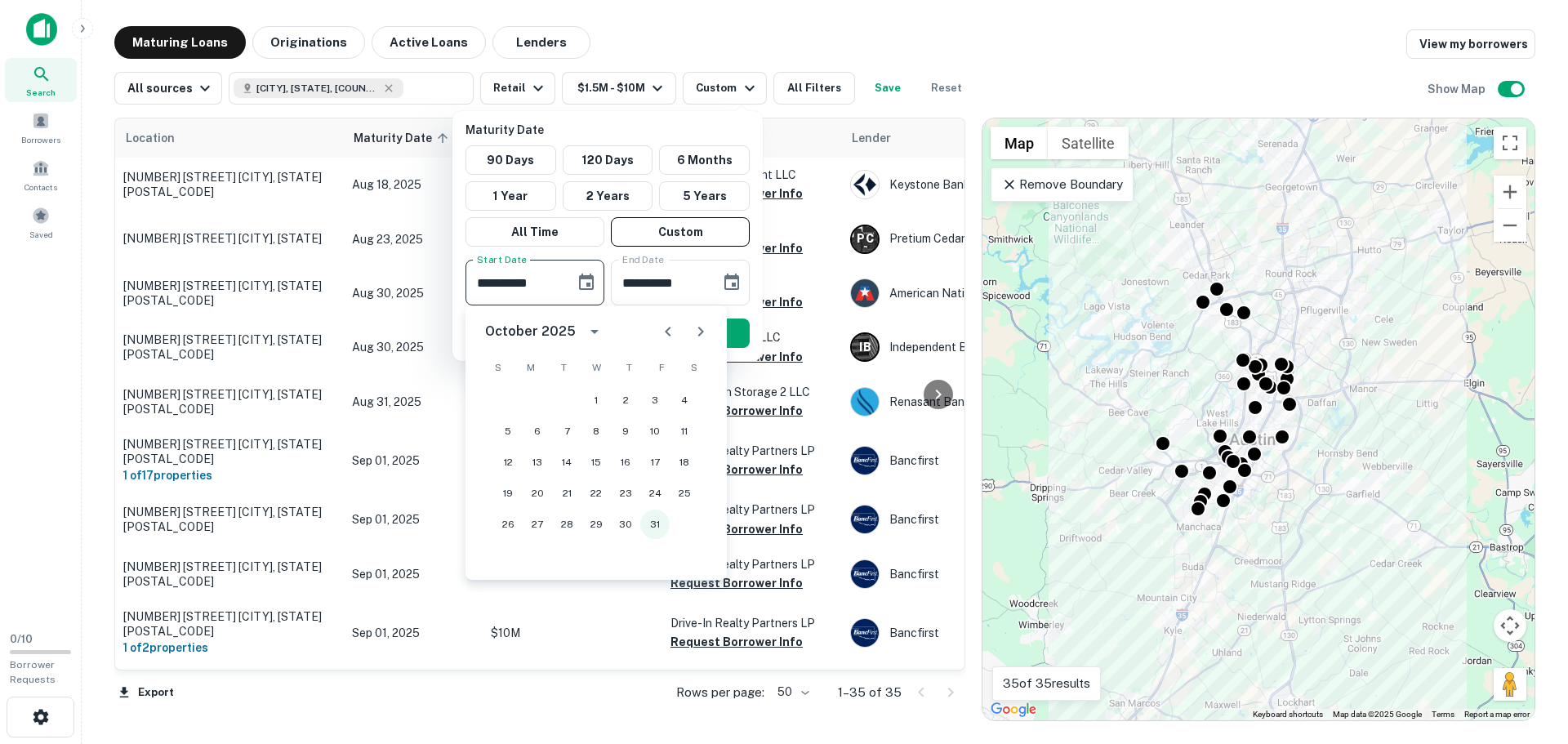click on "31" at bounding box center [655, 524] 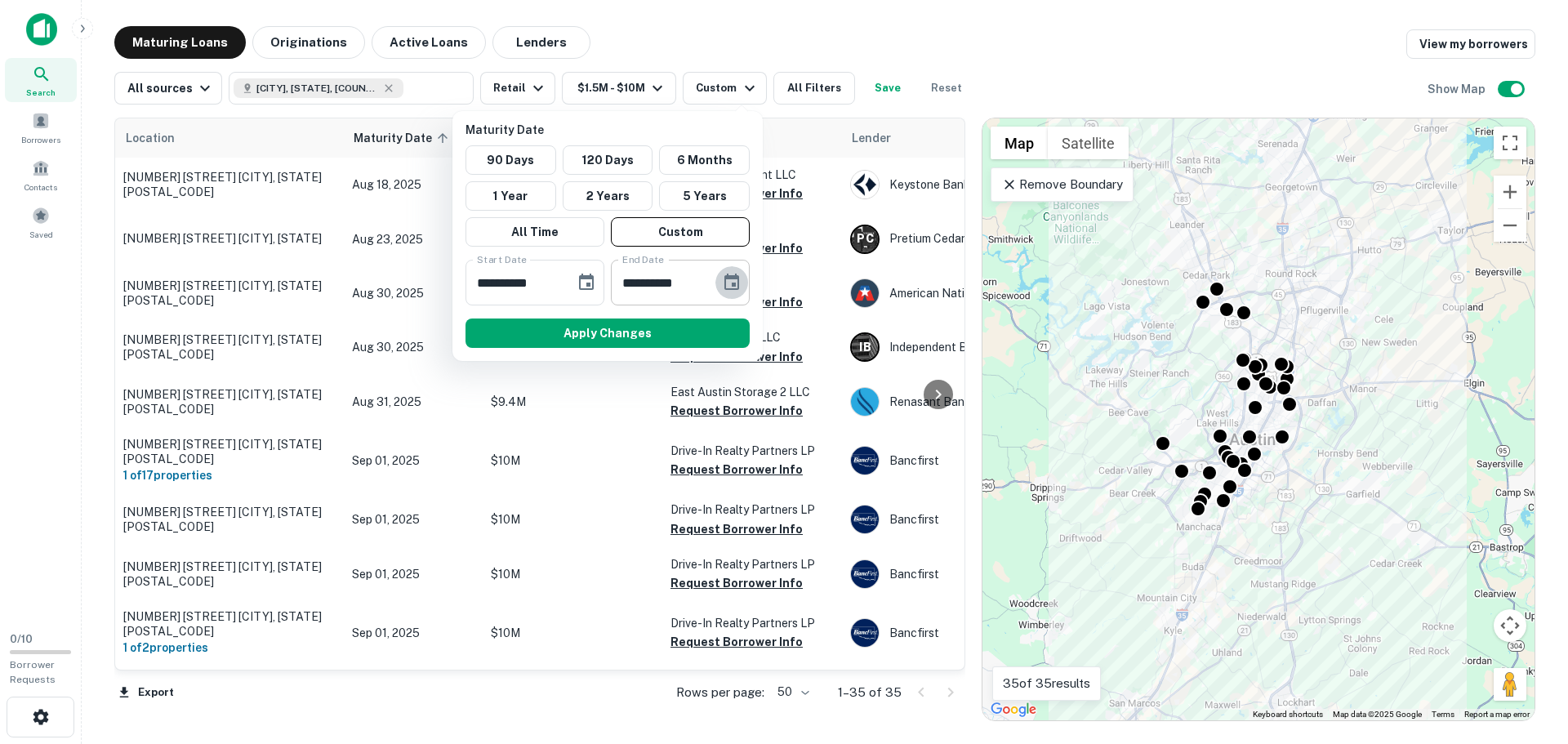 click 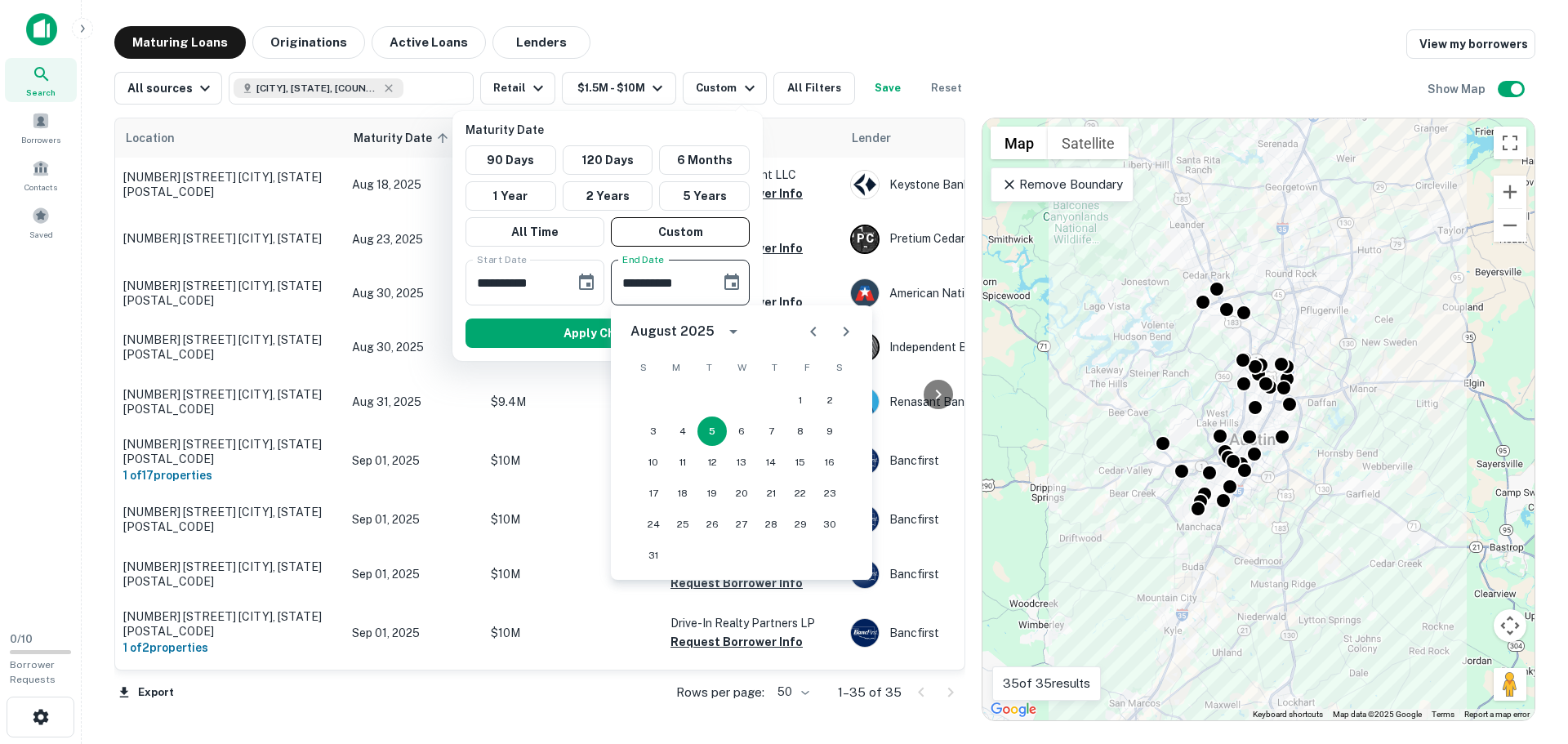 click 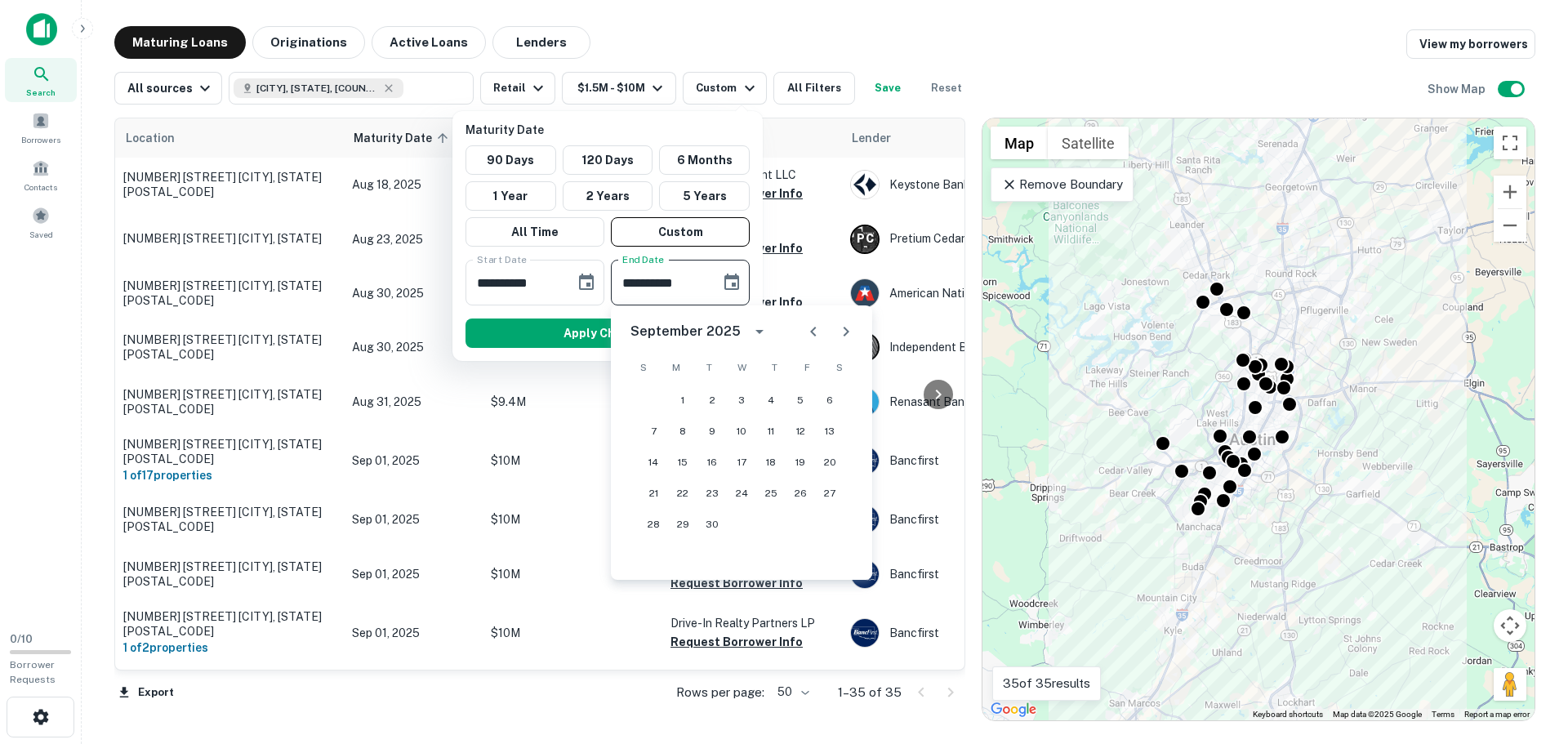 click 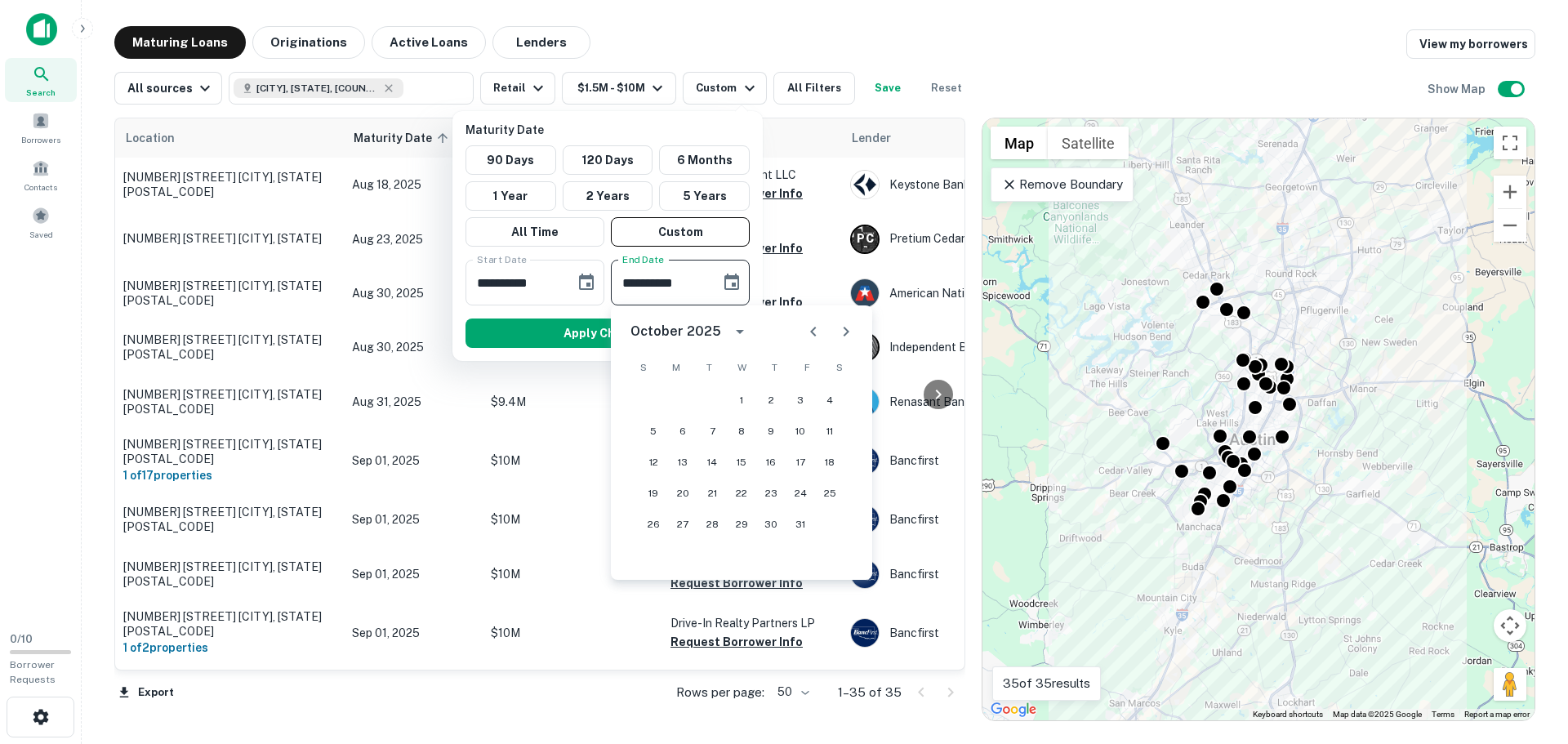 click 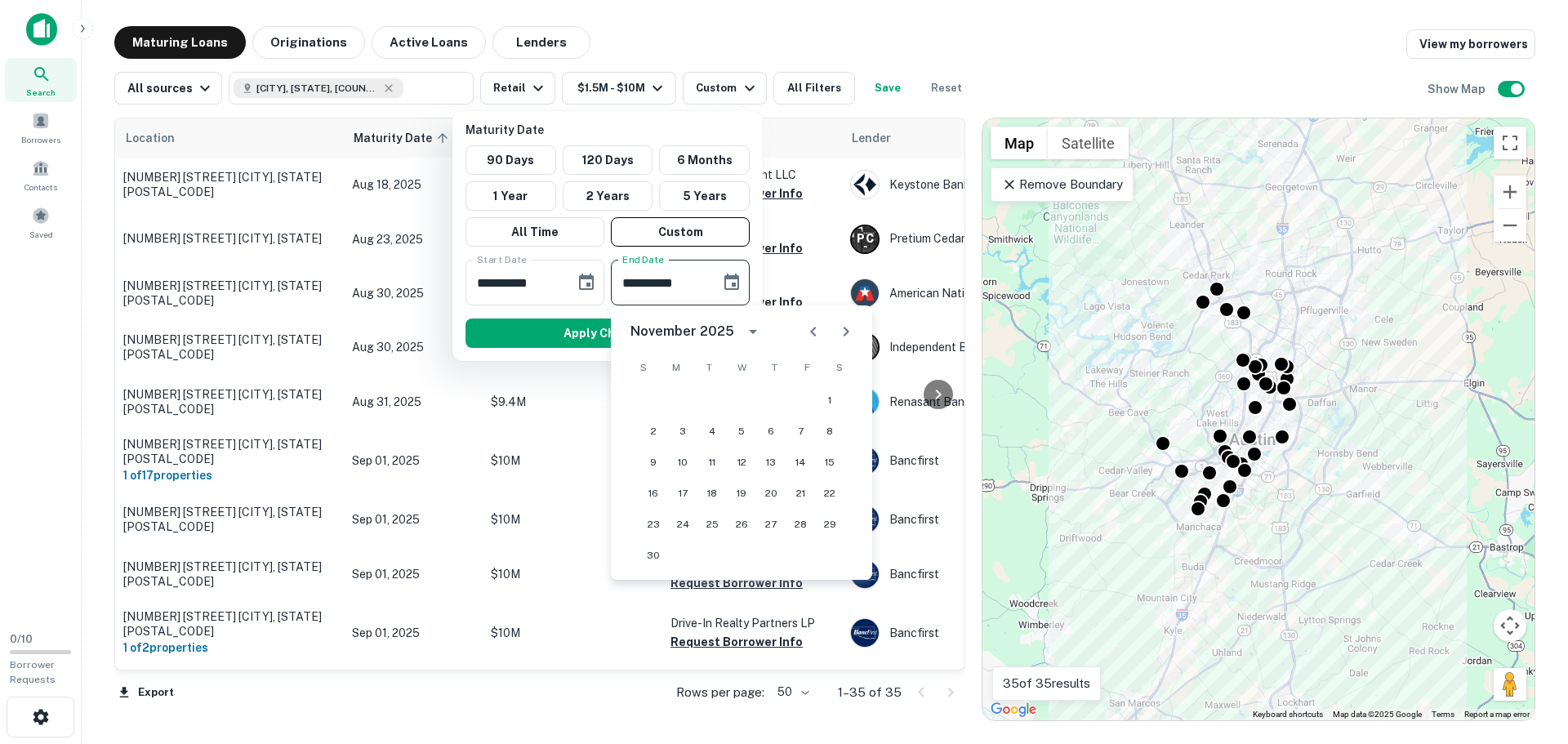 click 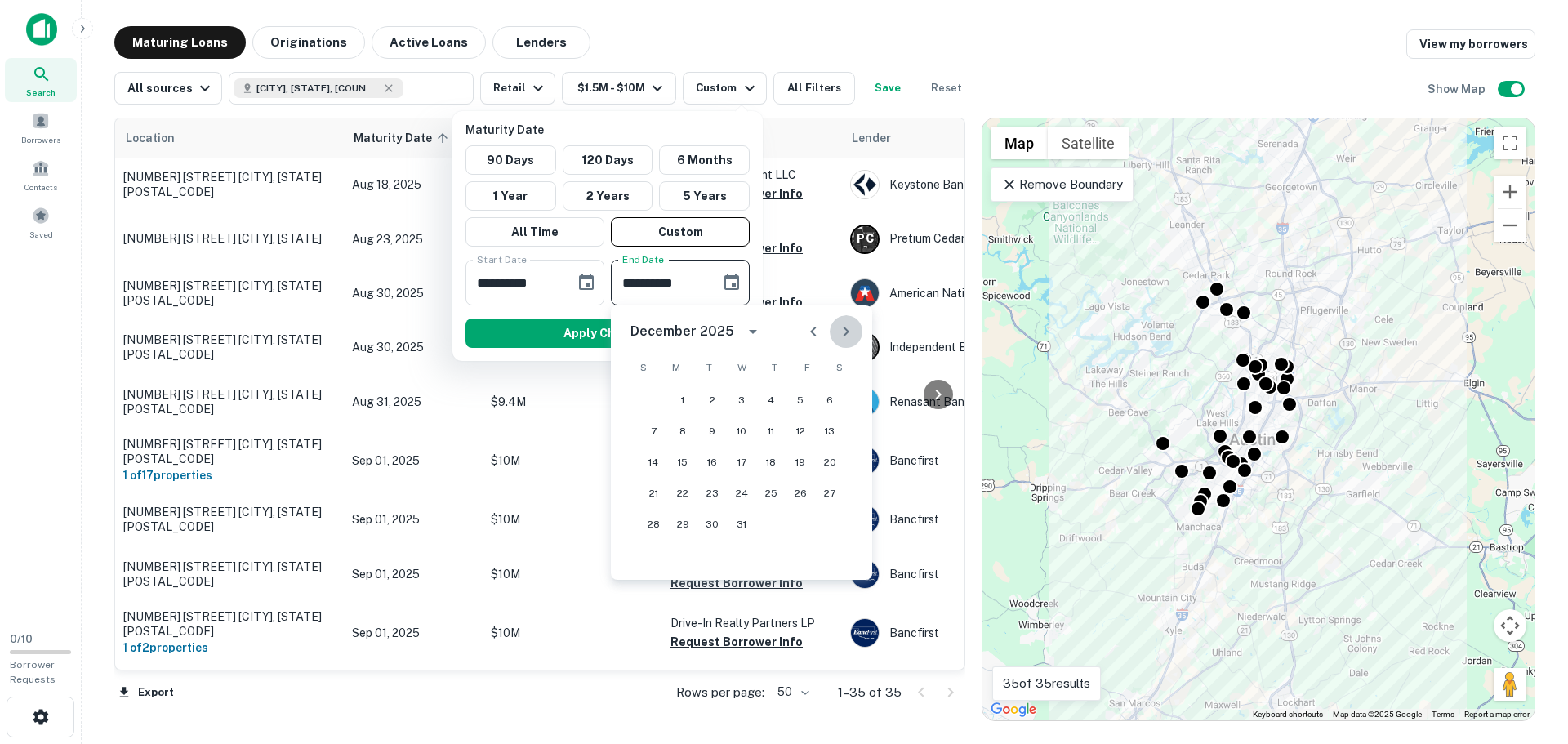 click 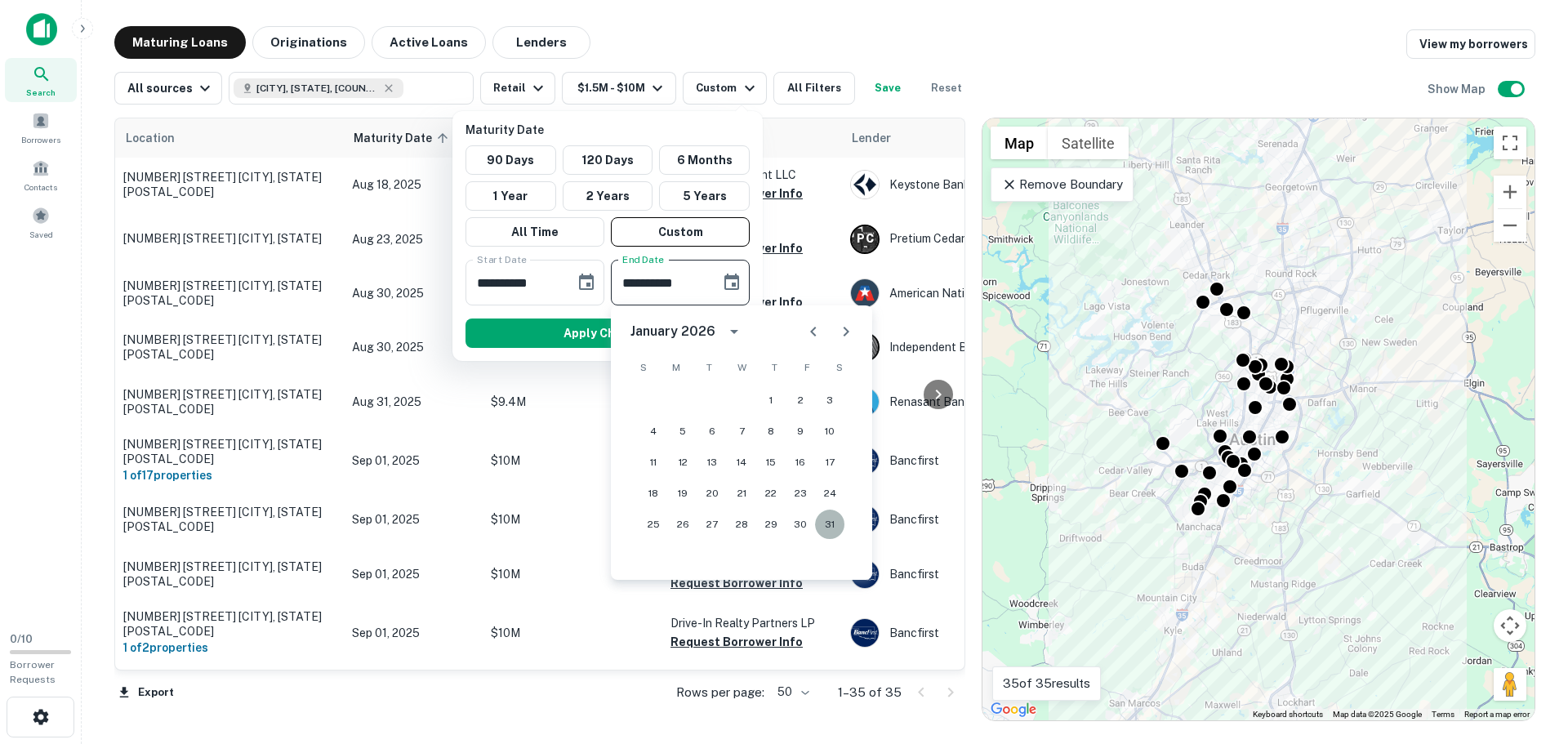 click on "31" at bounding box center [830, 524] 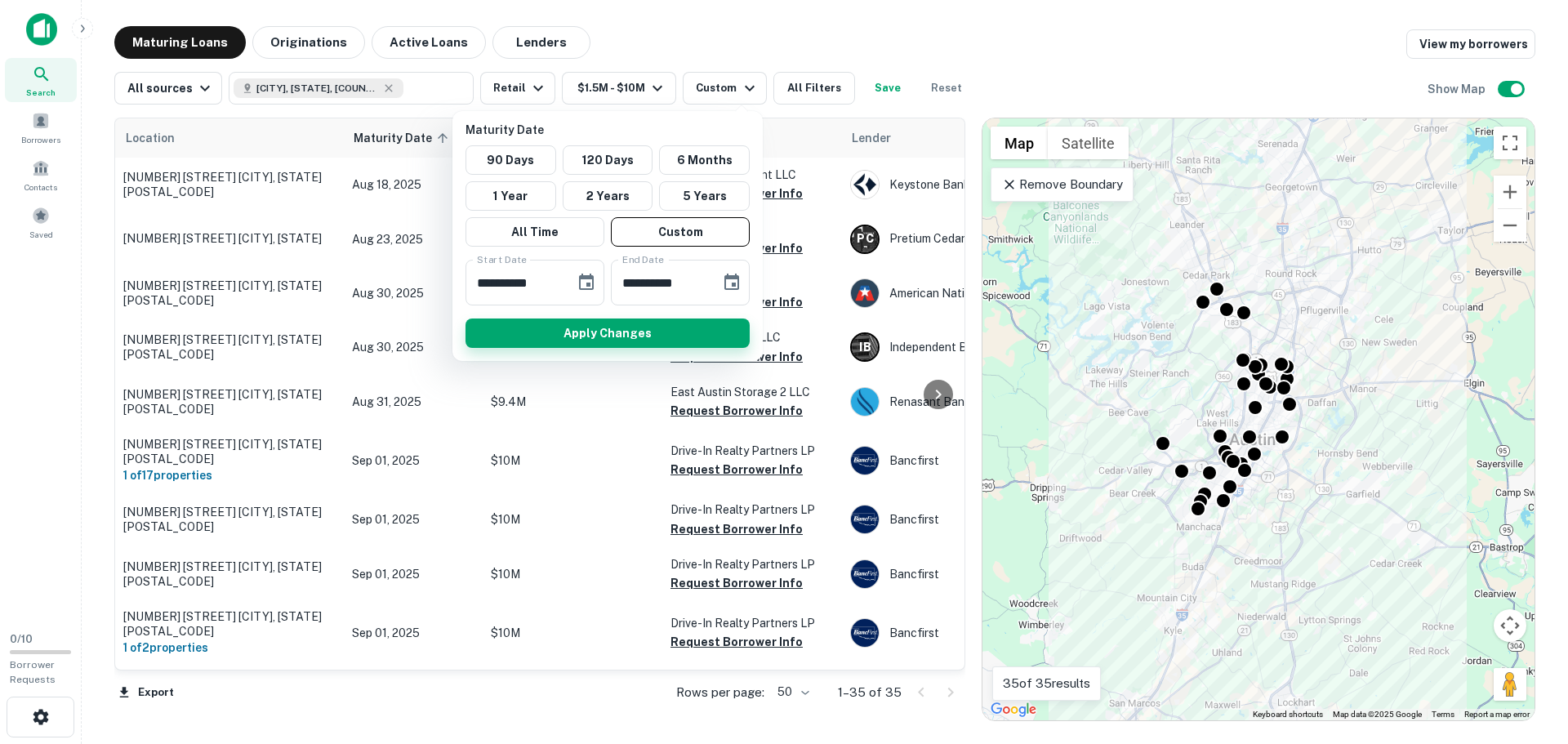 click on "Apply Changes" at bounding box center (608, 333) 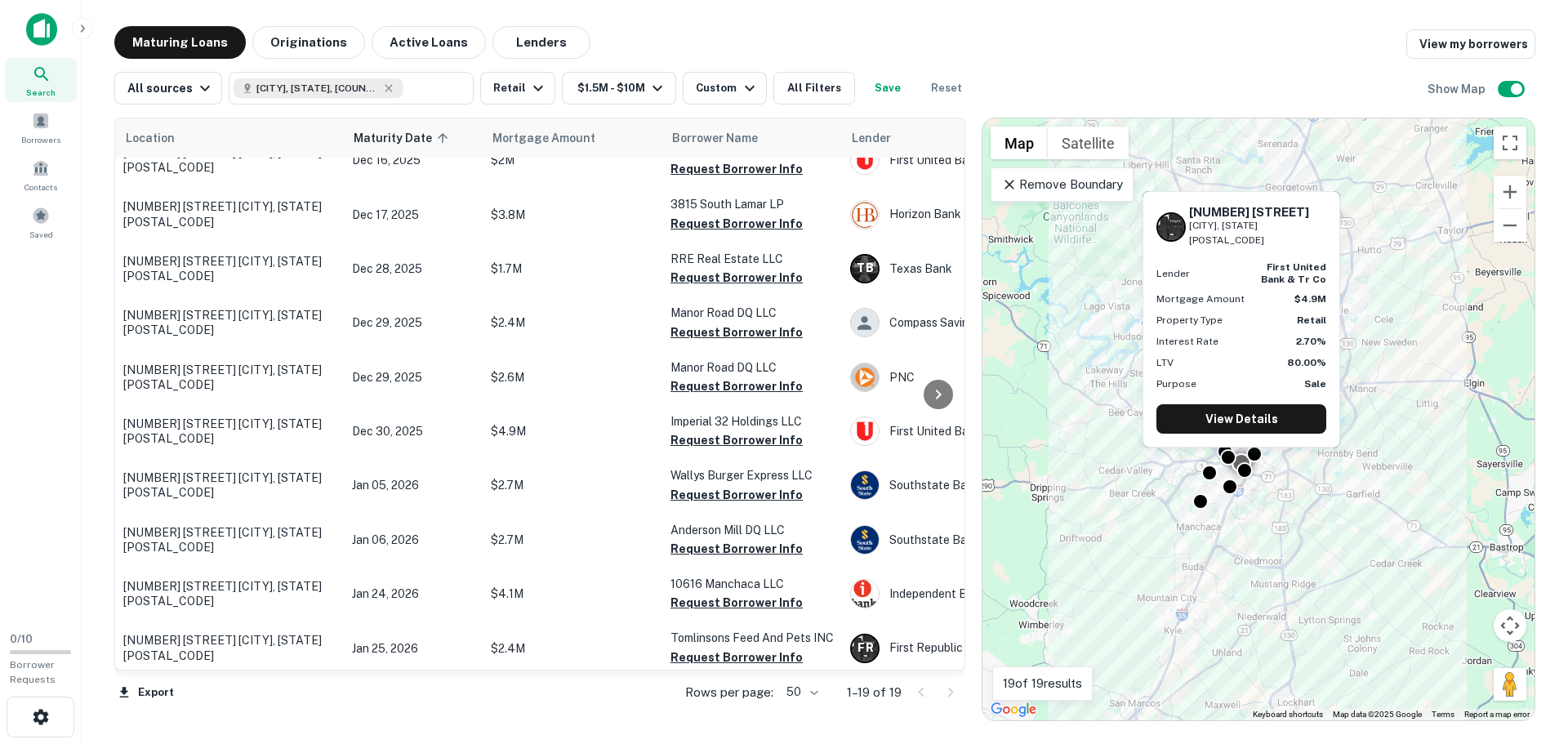 scroll, scrollTop: 0, scrollLeft: 0, axis: both 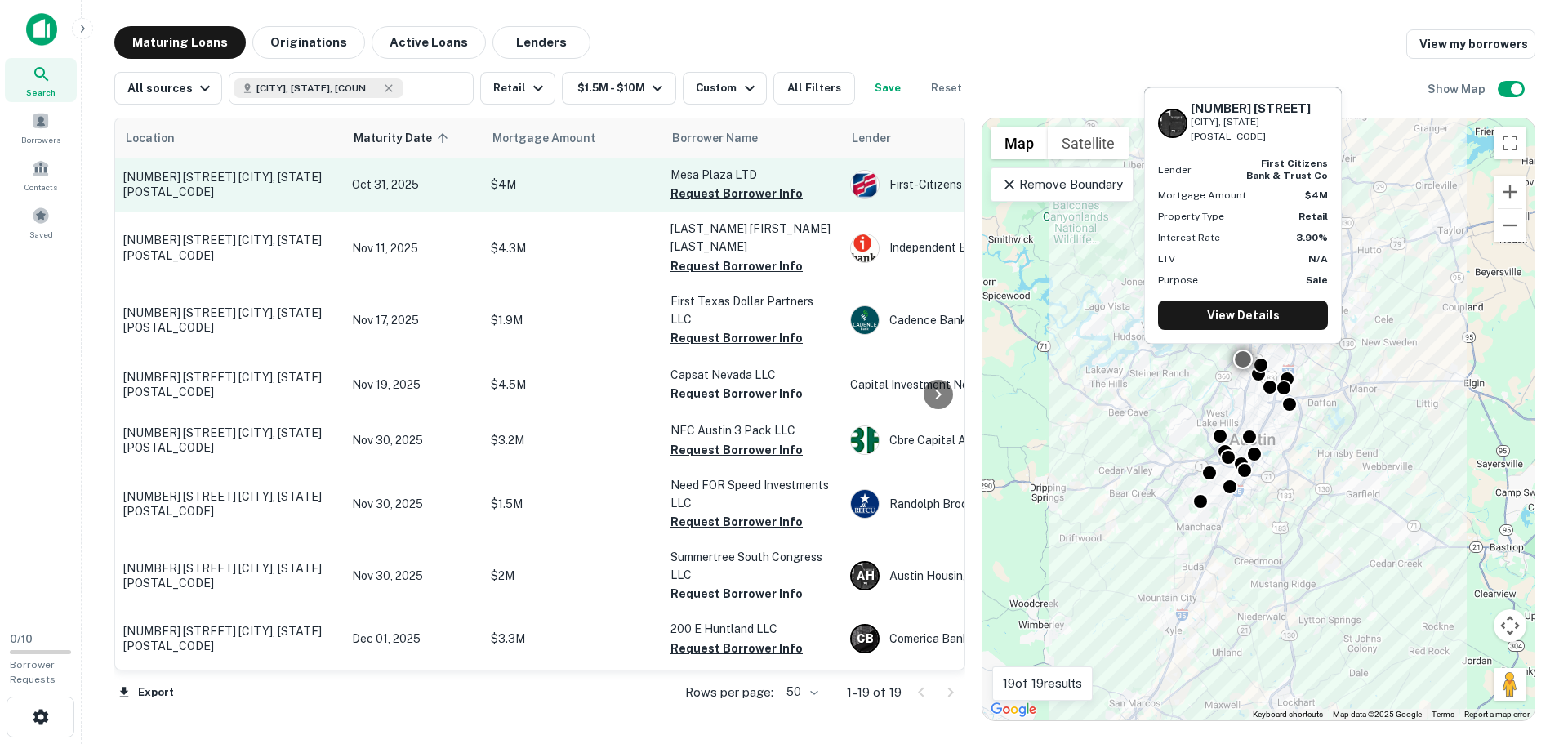click on "8020 Mesa Dr Austin, TX78731" at bounding box center [229, 185] 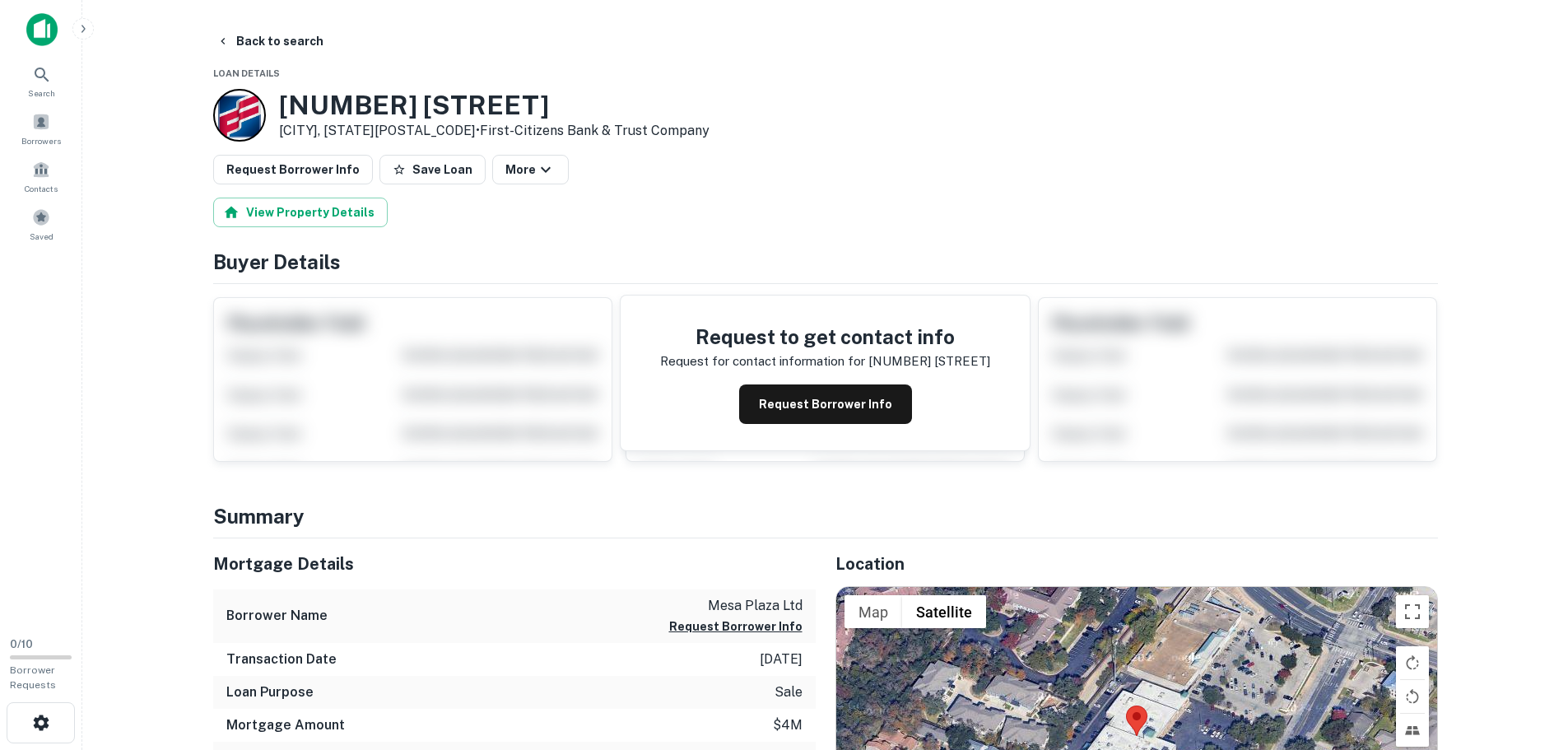 click on "8020 Mesa Dr" at bounding box center [494, 105] 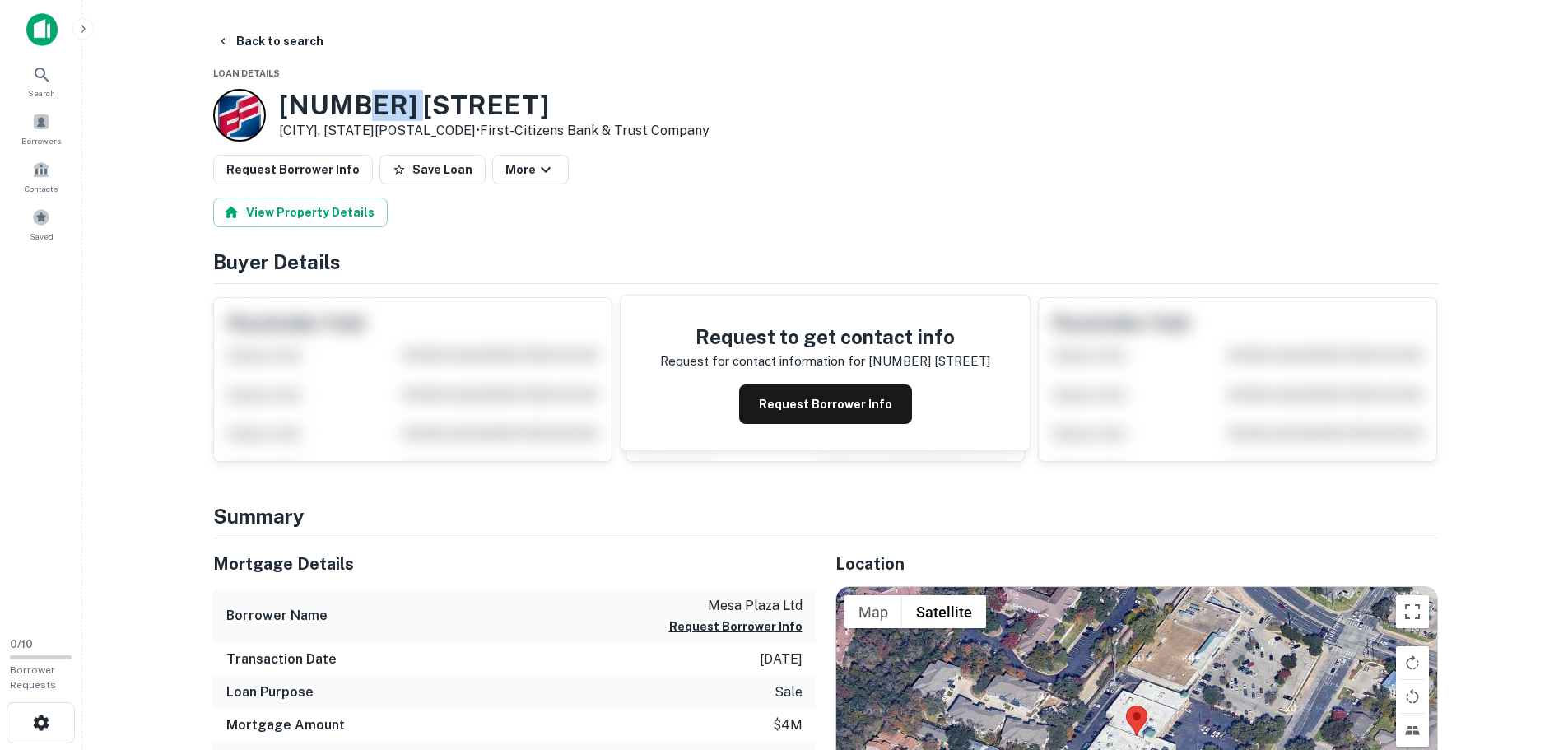 click on "8020 Mesa Dr" at bounding box center (494, 105) 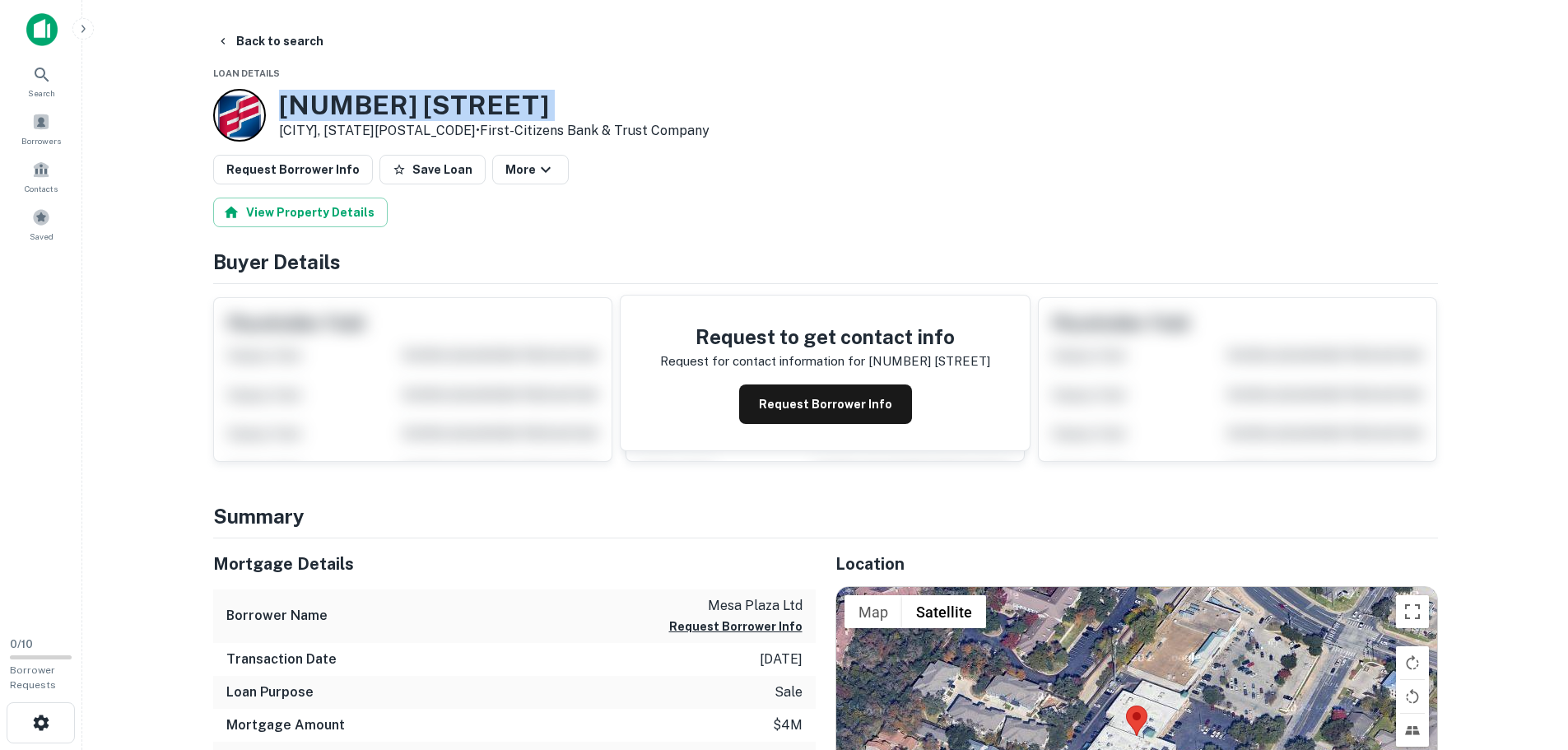 click on "8020 Mesa Dr" at bounding box center [494, 105] 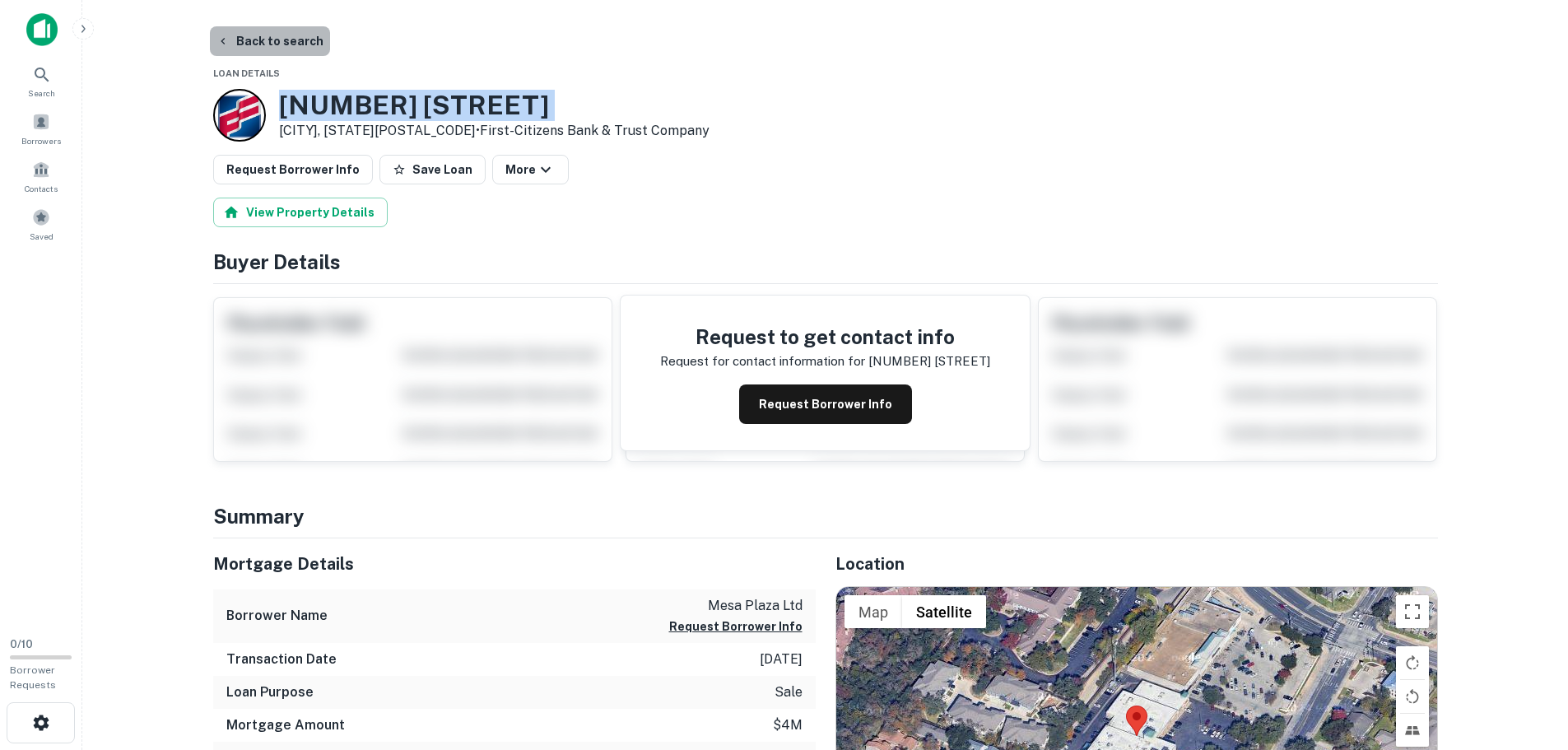 click on "Back to search" at bounding box center [270, 41] 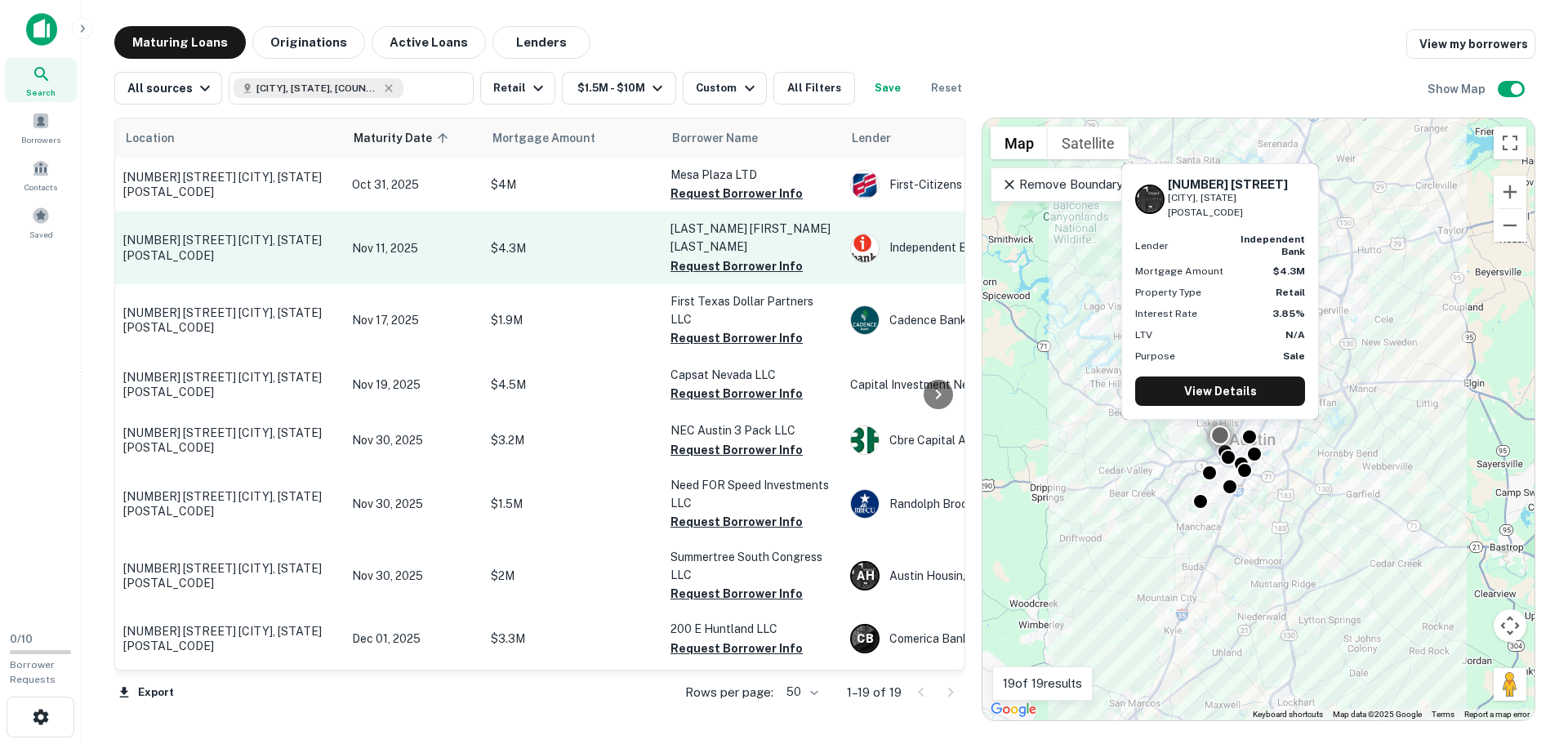 click on "1901 Capital Pkwy Austin, TX78746" at bounding box center (229, 247) 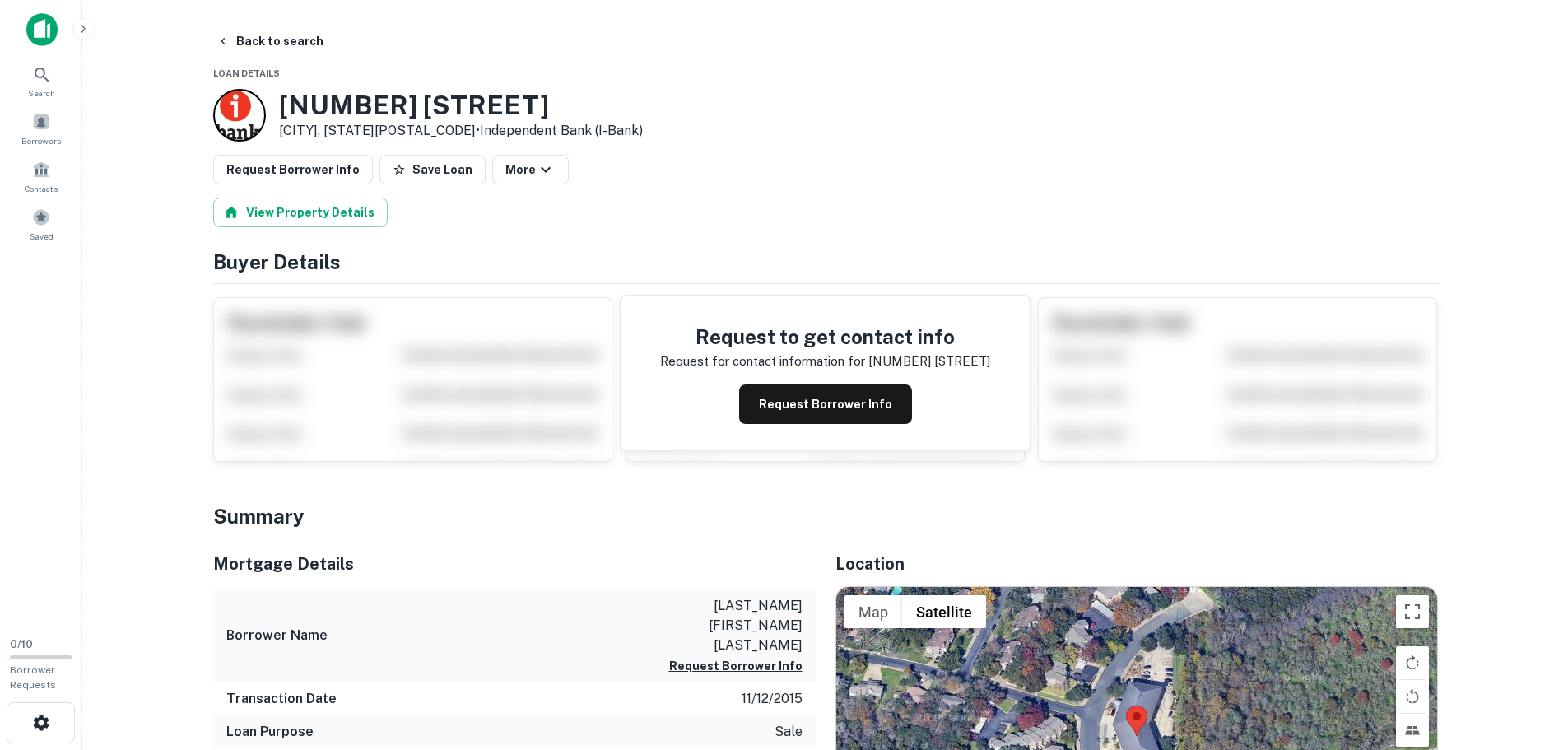 click on "1901 Capital Pkwy" at bounding box center [461, 105] 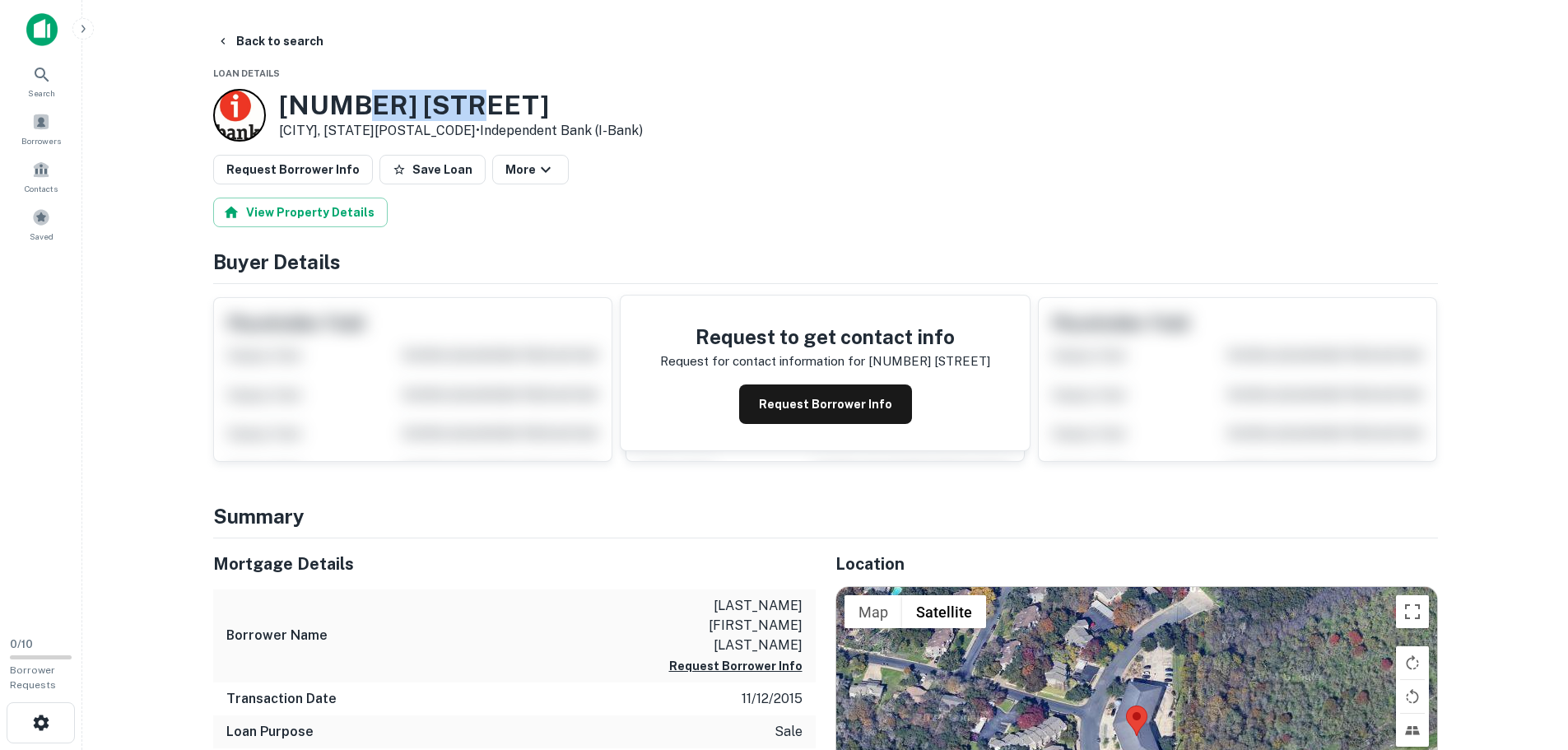click on "1901 Capital Pkwy" at bounding box center (461, 105) 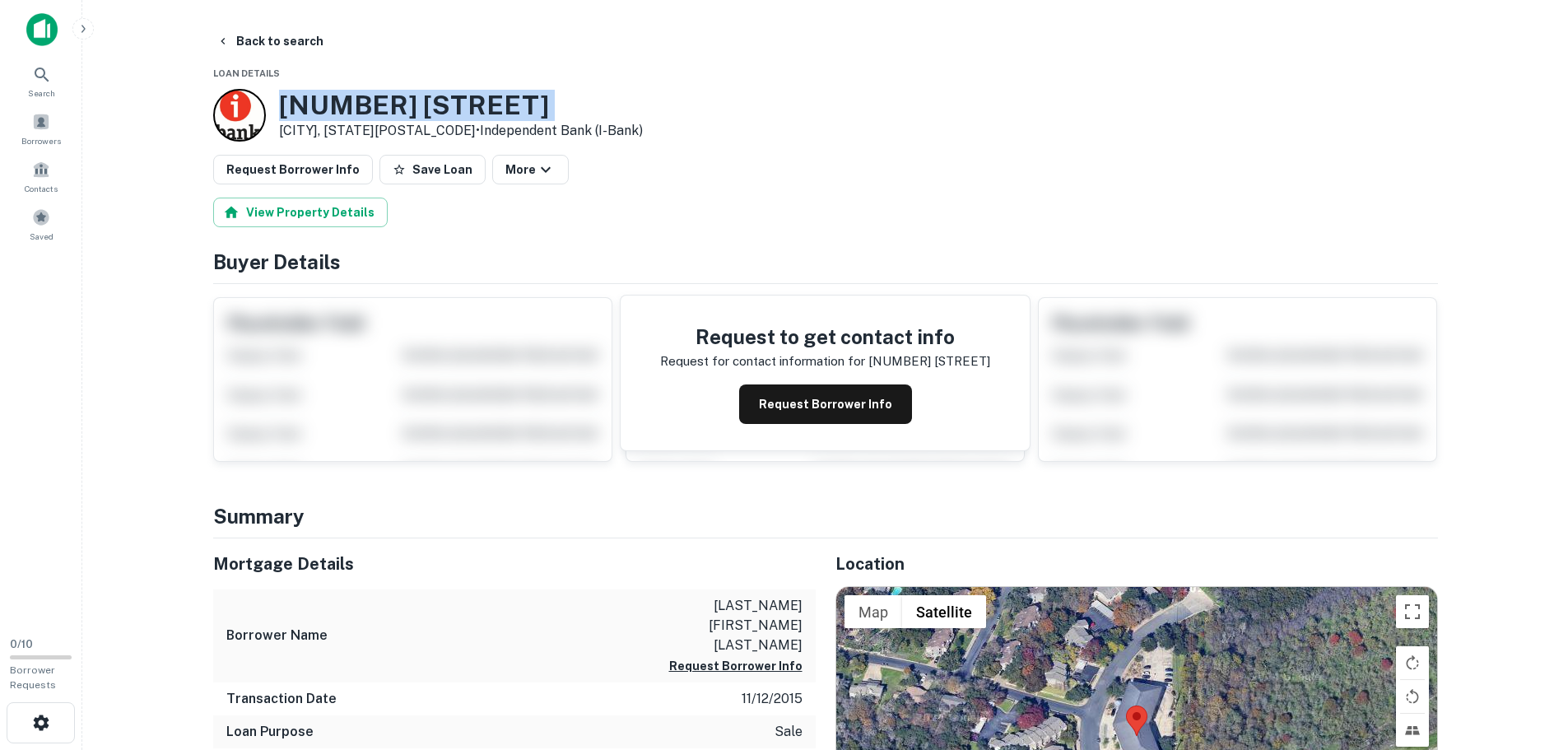 click on "1901 Capital Pkwy" at bounding box center [461, 105] 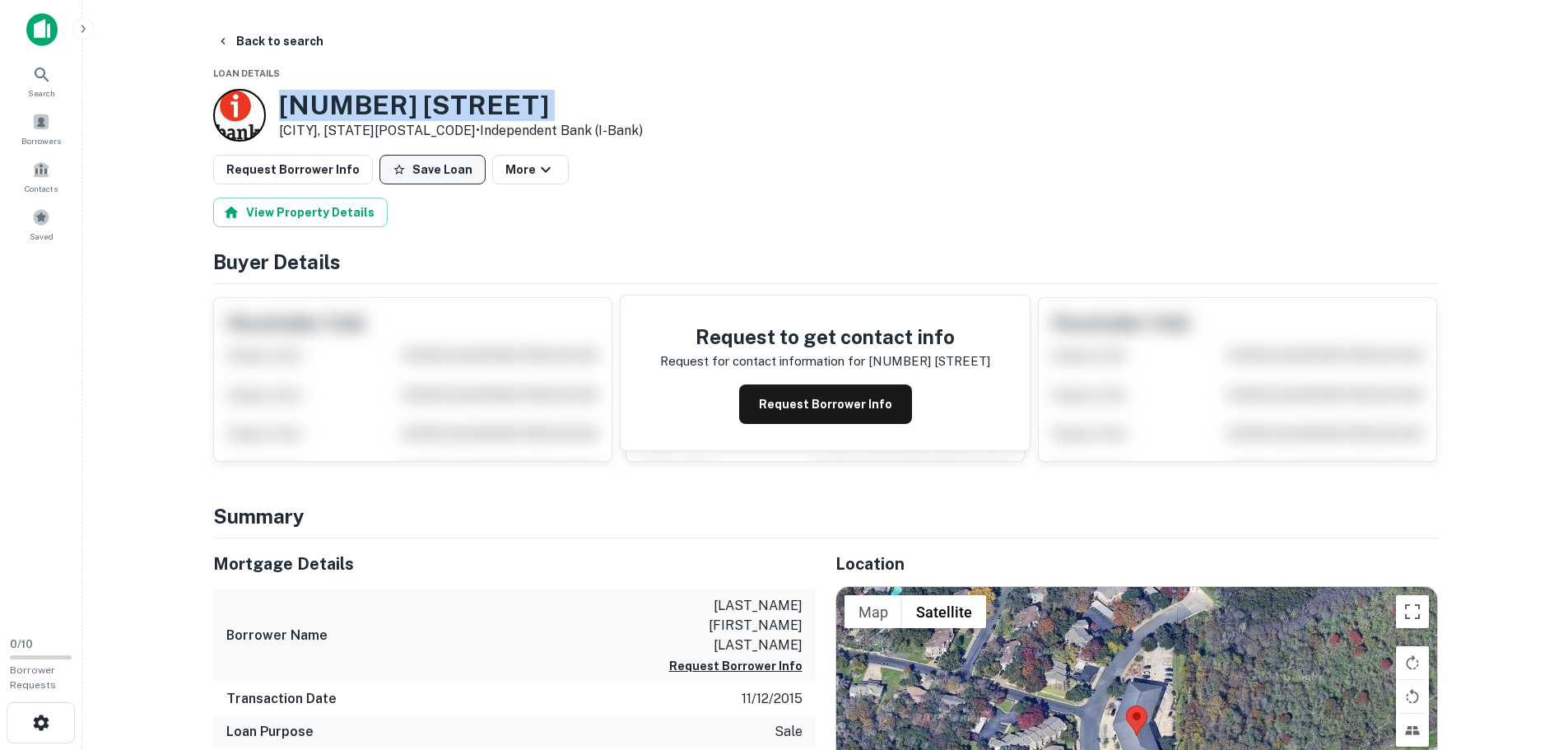 click on "Save Loan" at bounding box center [432, 170] 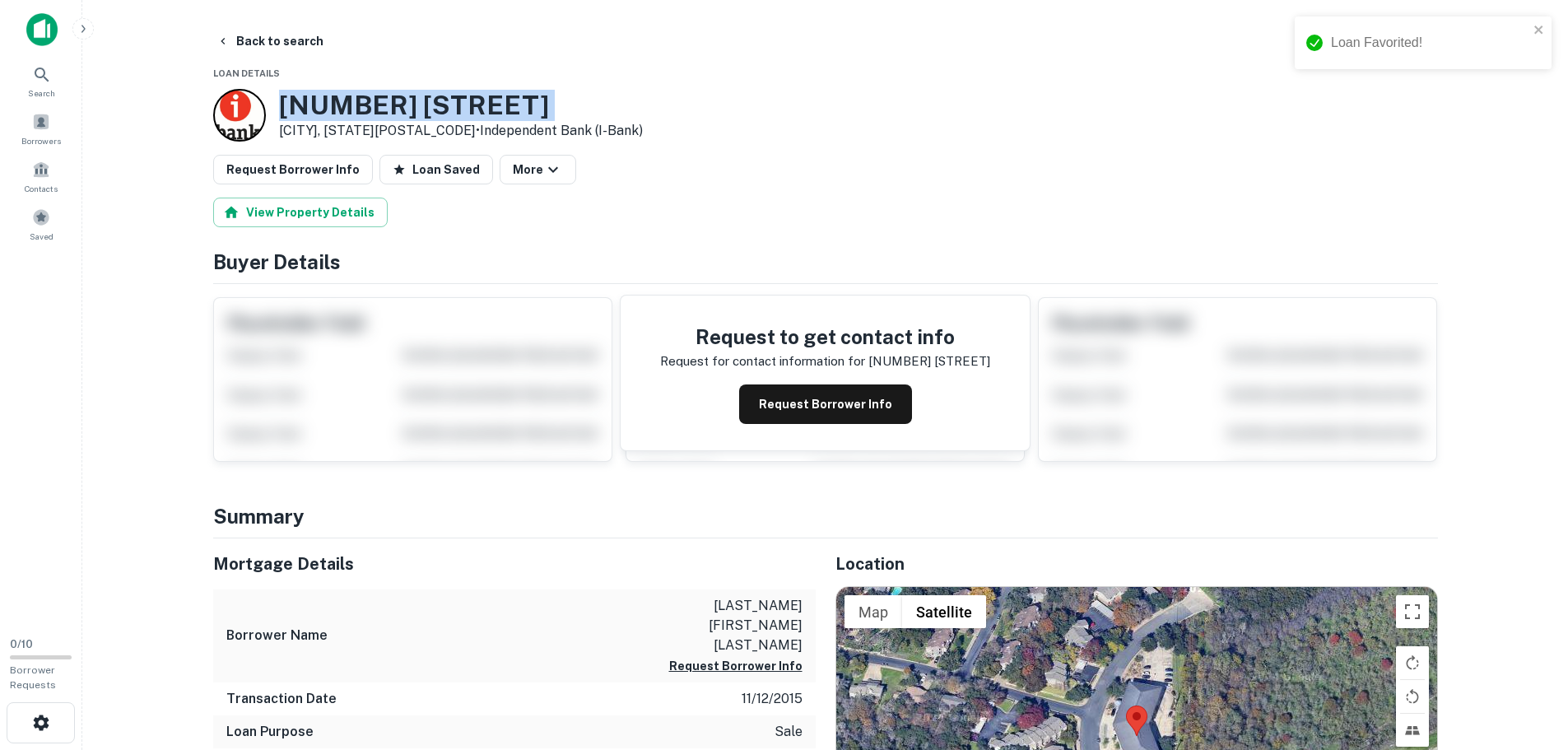 click on "Back to search Loan Details 1901 Capital Pkwy Austin, TX78746   •  Independent Bank (i-bank) Request Borrower Info Loan Saved More View Property Details Buyer Details Request to get contact info Request for contact information for  1901 capital pkwy Request Borrower Info Placeholder Field Display Field Another placeholder field and text Display Field Another placeholder field and text Display Field Another placeholder field and text Display Field Another placeholder field and text Display Field Another placeholder field and text Display Field Another placeholder field and text Placeholder Field Display Field Another placeholder field and text Display Field Another placeholder field and text Display Field Another placeholder field and text Display Field Another placeholder field and text Display Field Another placeholder field and text Display Field Another placeholder field and text Placeholder Field Display Field Another placeholder field and text Display Field Another placeholder field and text Summary" at bounding box center [825, 375] 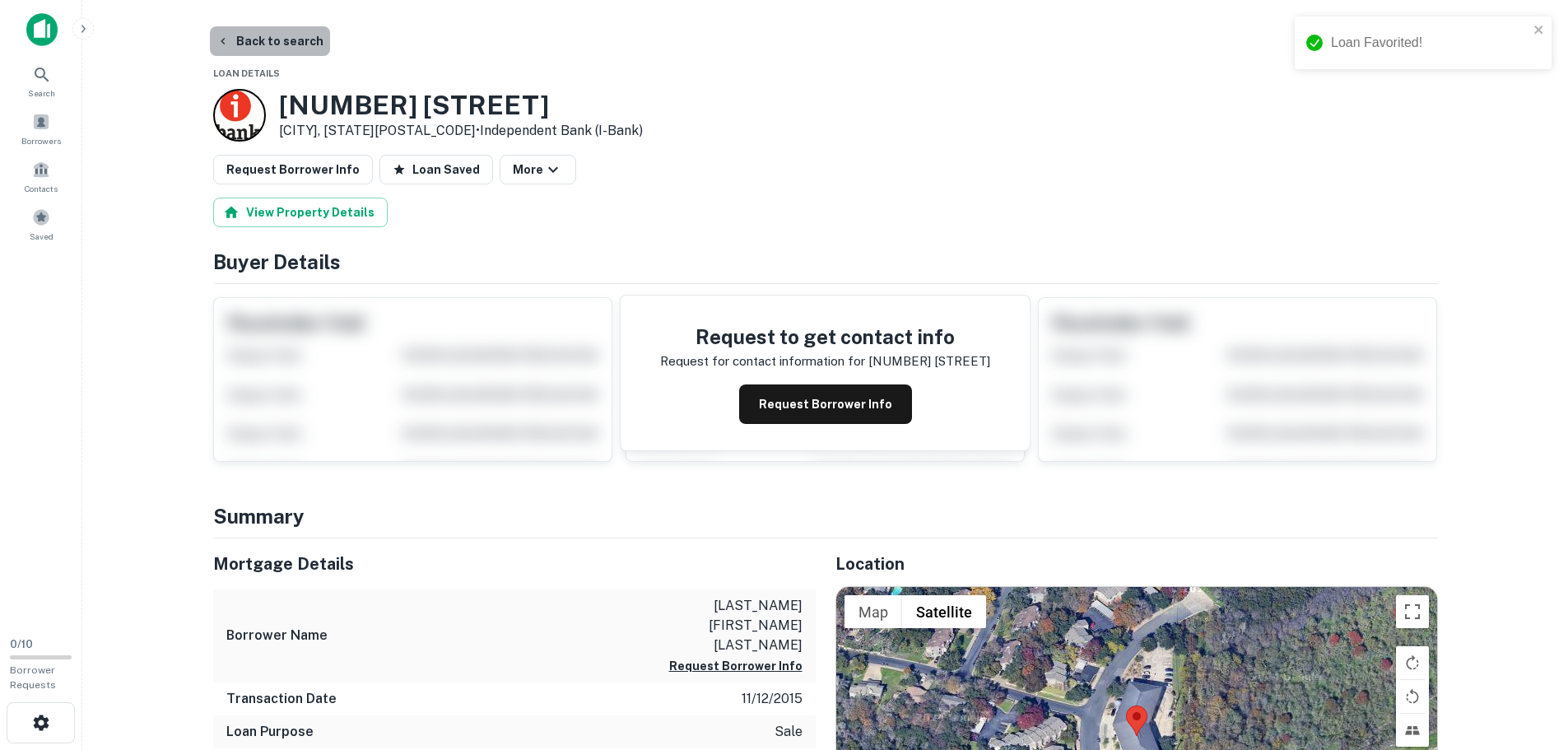 click on "Back to search" at bounding box center [270, 41] 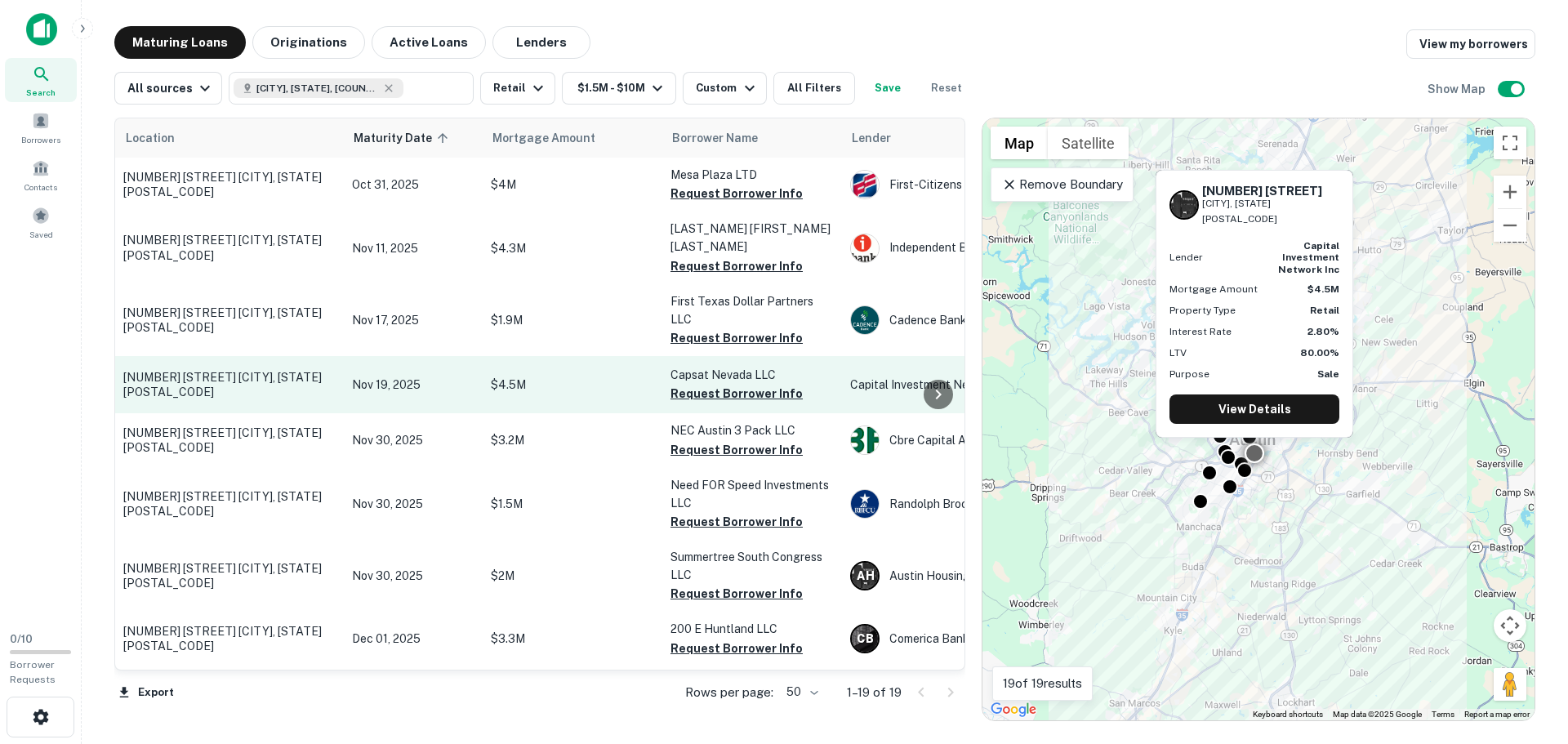 click on "2211 S Interstate 35 Austin, TX78741" at bounding box center (229, 385) 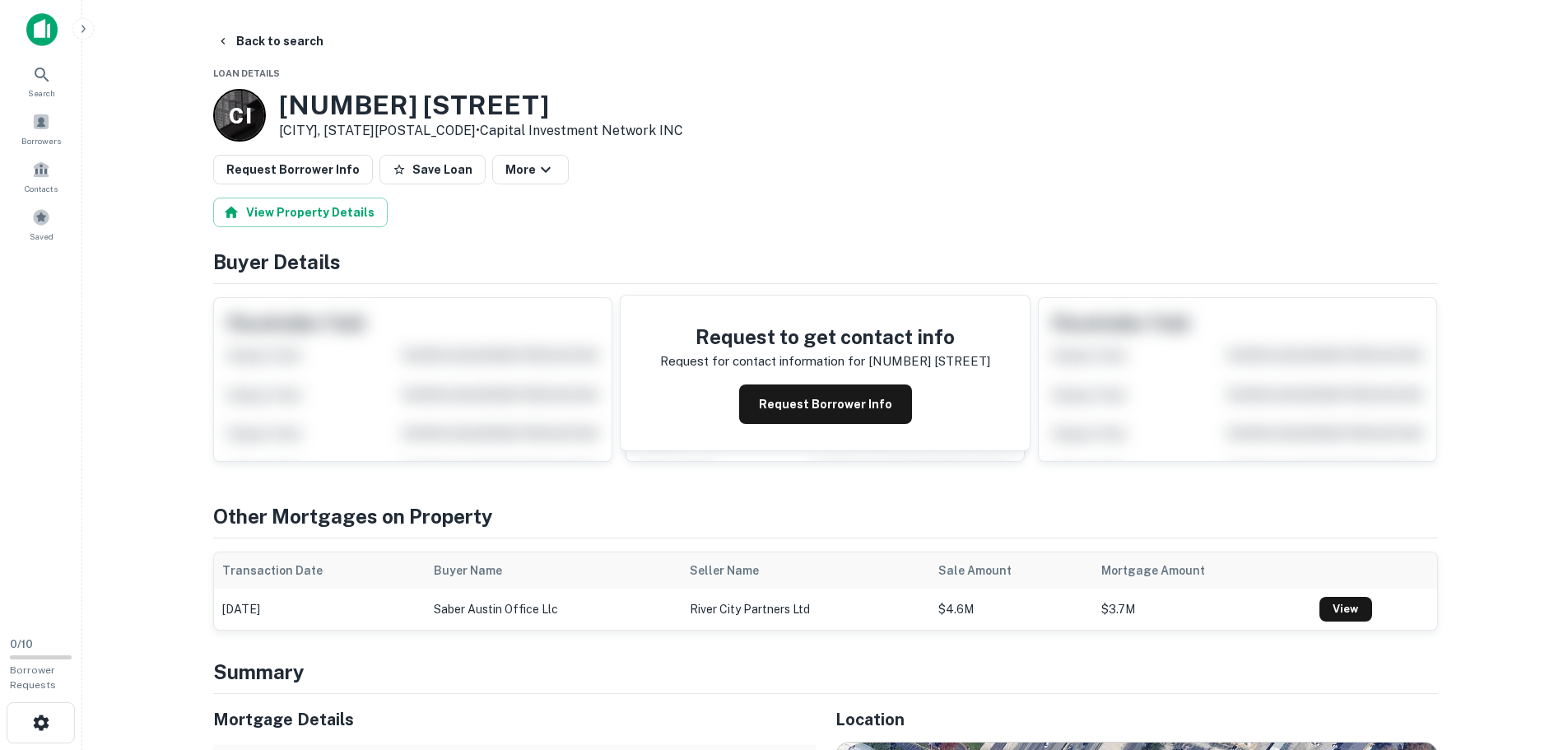 click on "2211 S INTERSTATE 35" at bounding box center [481, 105] 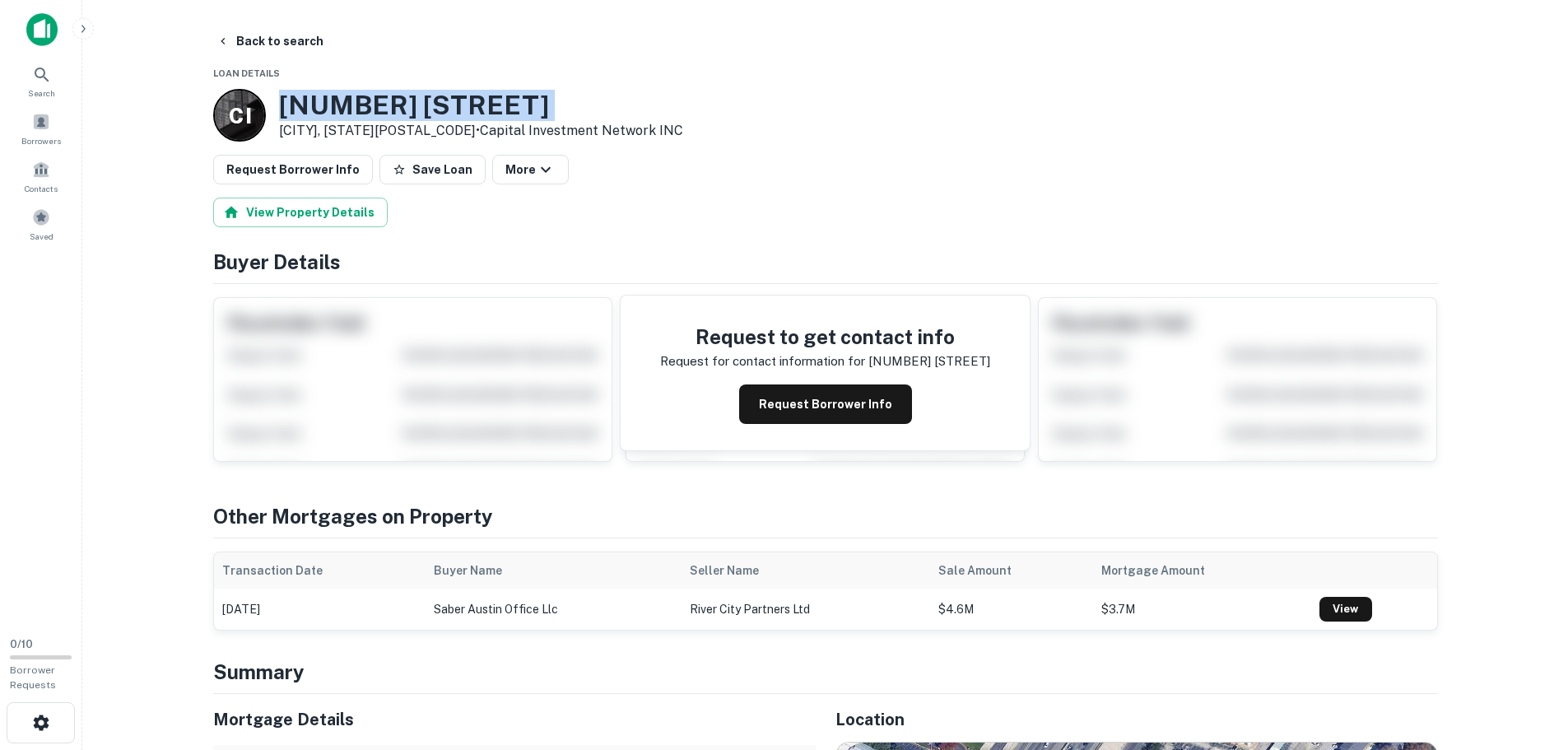 click on "2211 S INTERSTATE 35" at bounding box center (481, 105) 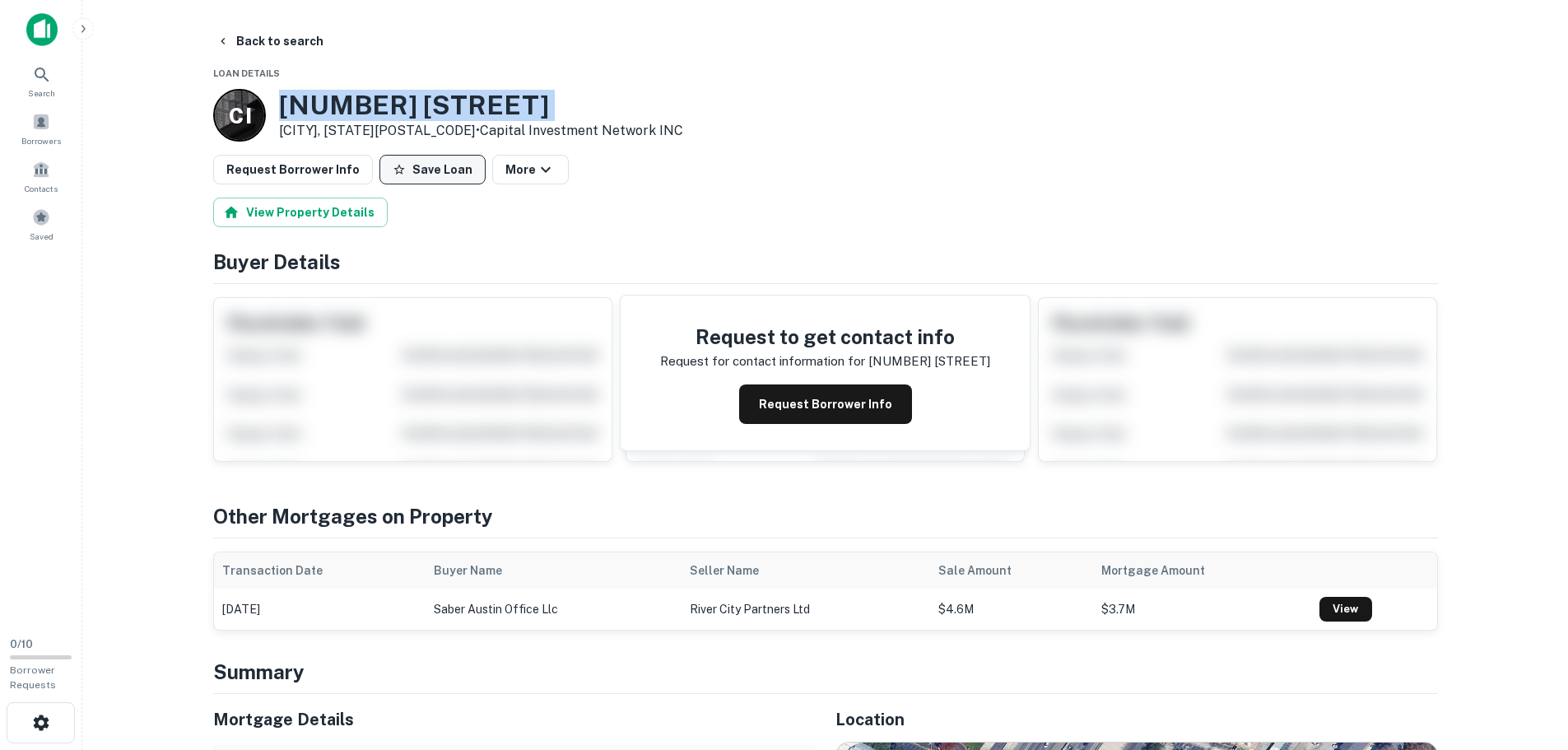 click on "Save Loan" at bounding box center (432, 170) 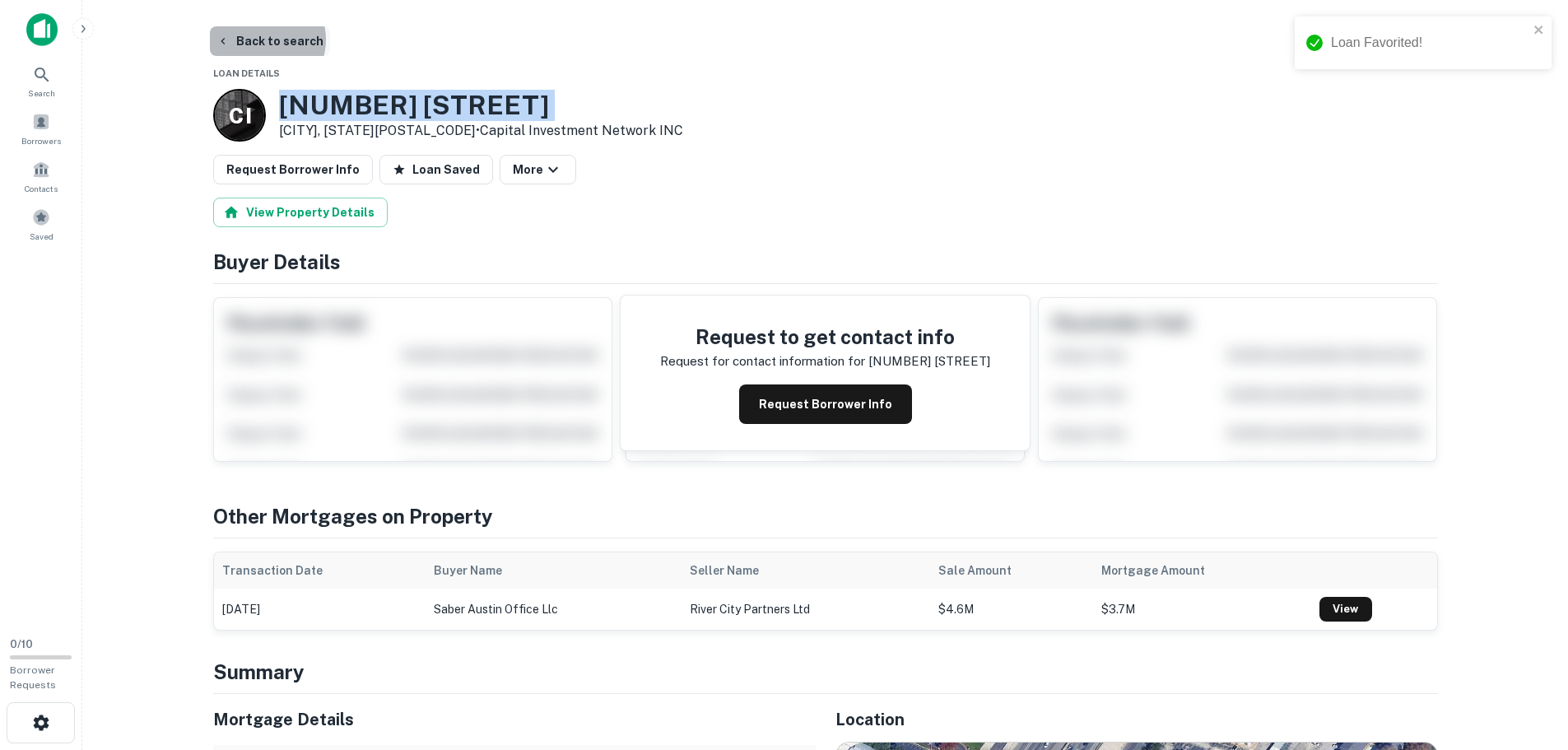 click on "Back to search" at bounding box center (270, 41) 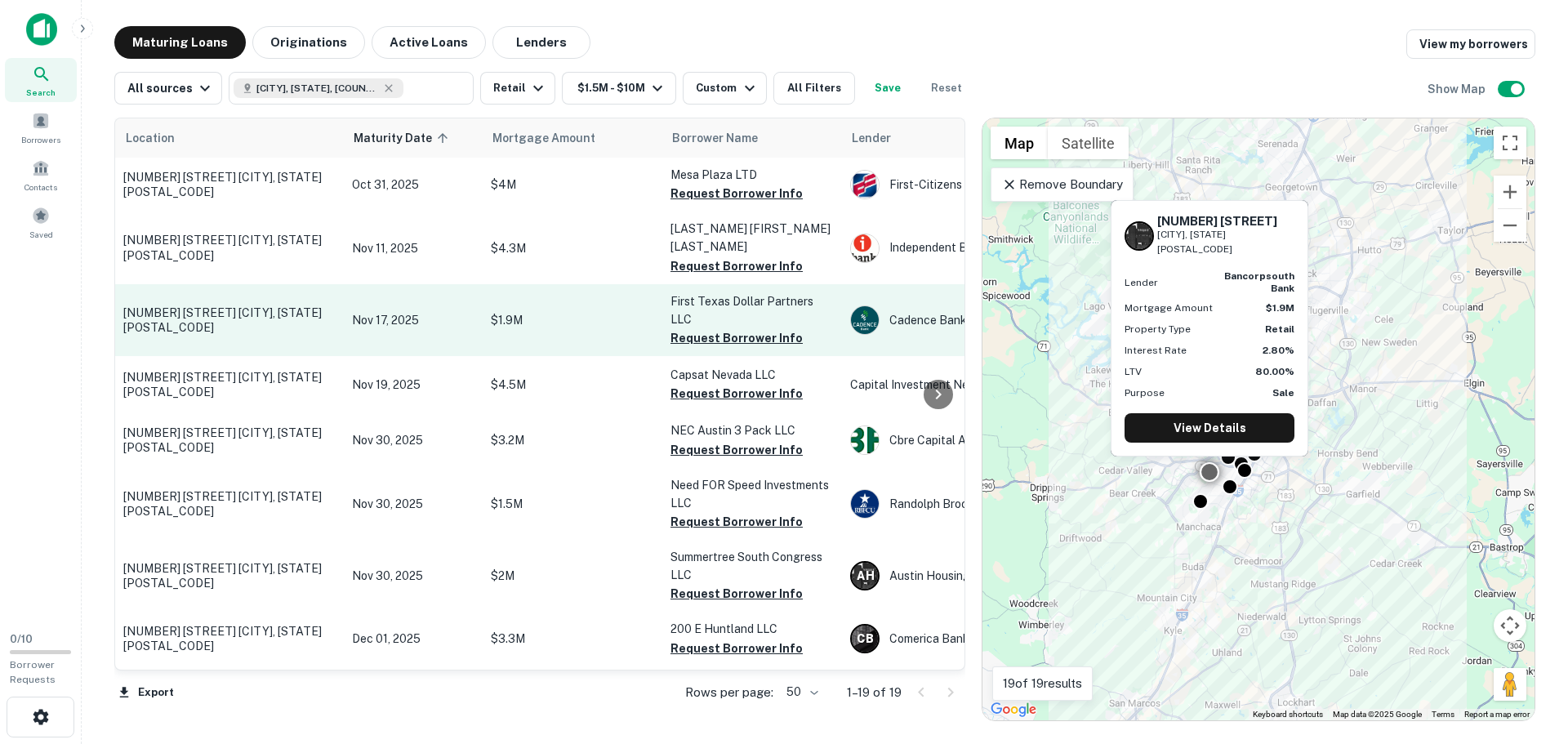 click on "6905 W Gate Blvd Austin, TX78745" at bounding box center (229, 320) 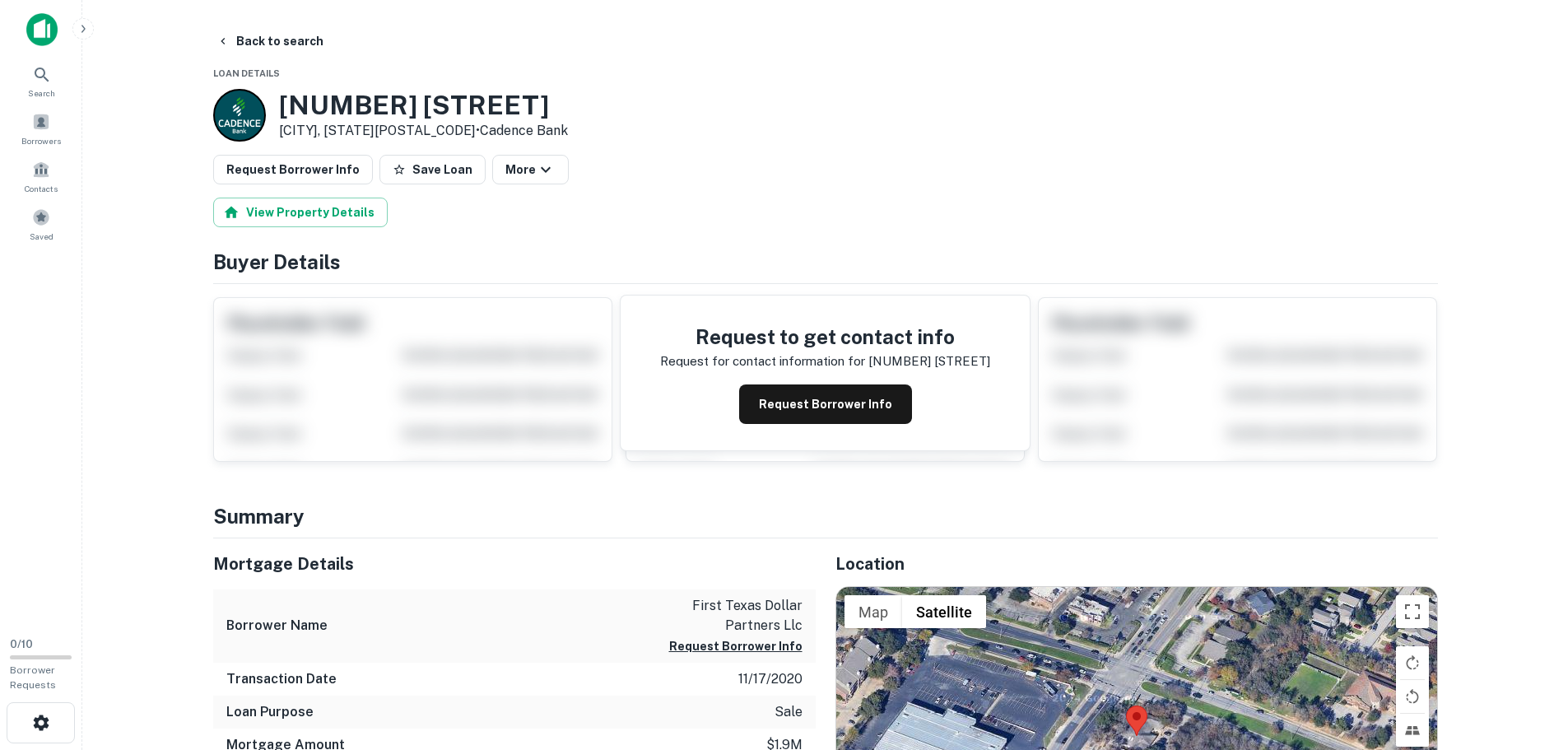 click on "6905 W GATE BLVD" at bounding box center [423, 105] 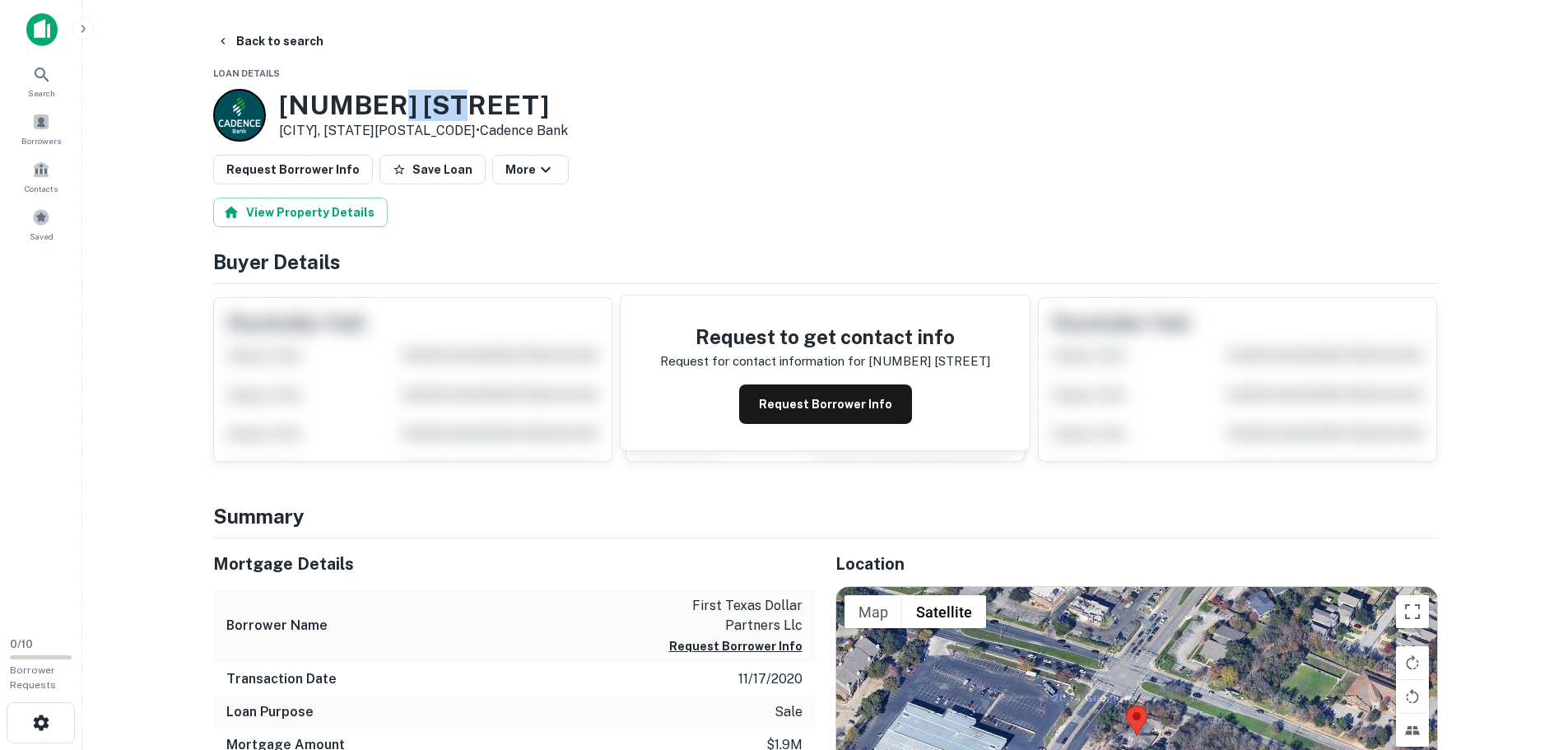 click on "6905 W GATE BLVD" at bounding box center (423, 105) 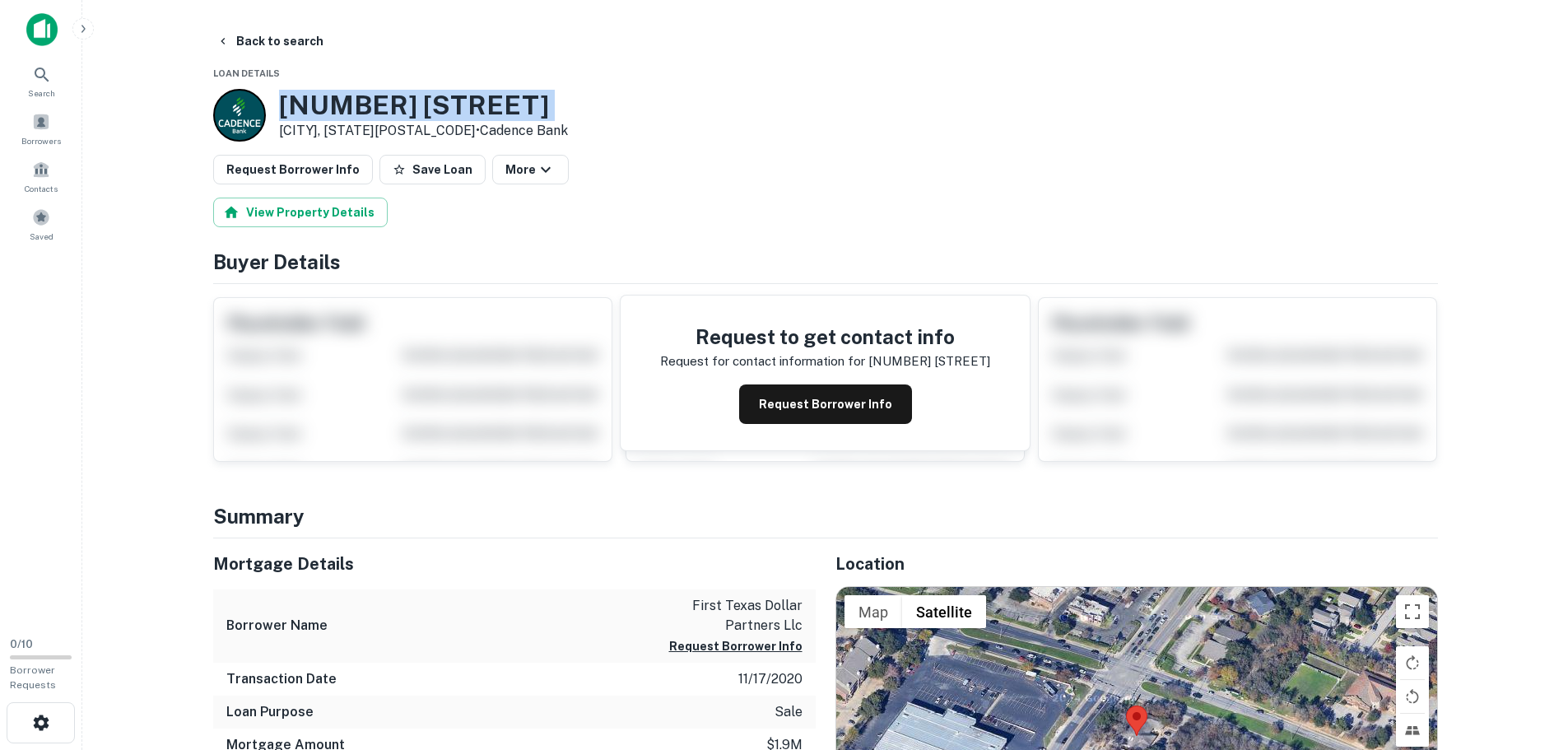 click on "6905 W GATE BLVD" at bounding box center (423, 105) 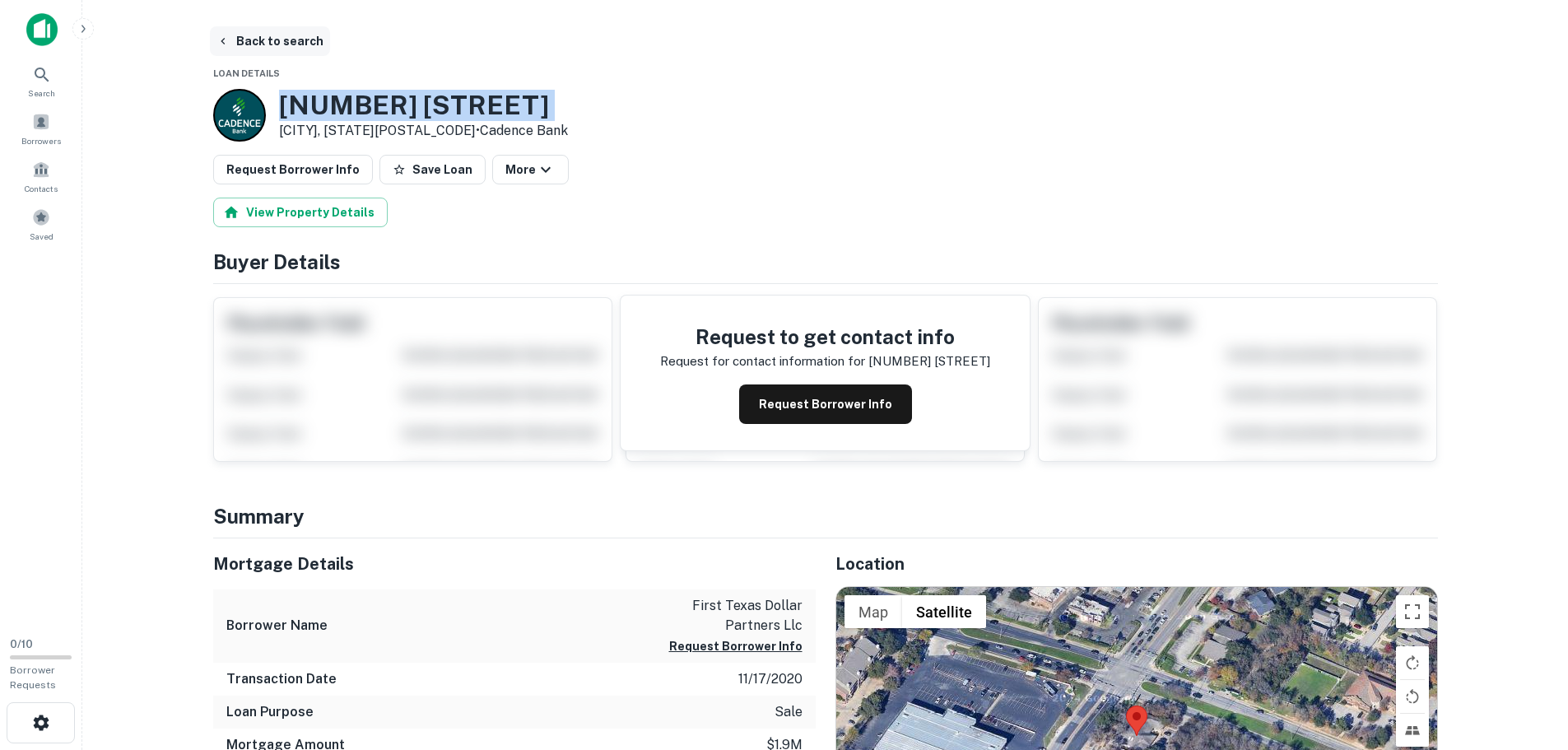 click on "Back to search" at bounding box center [270, 41] 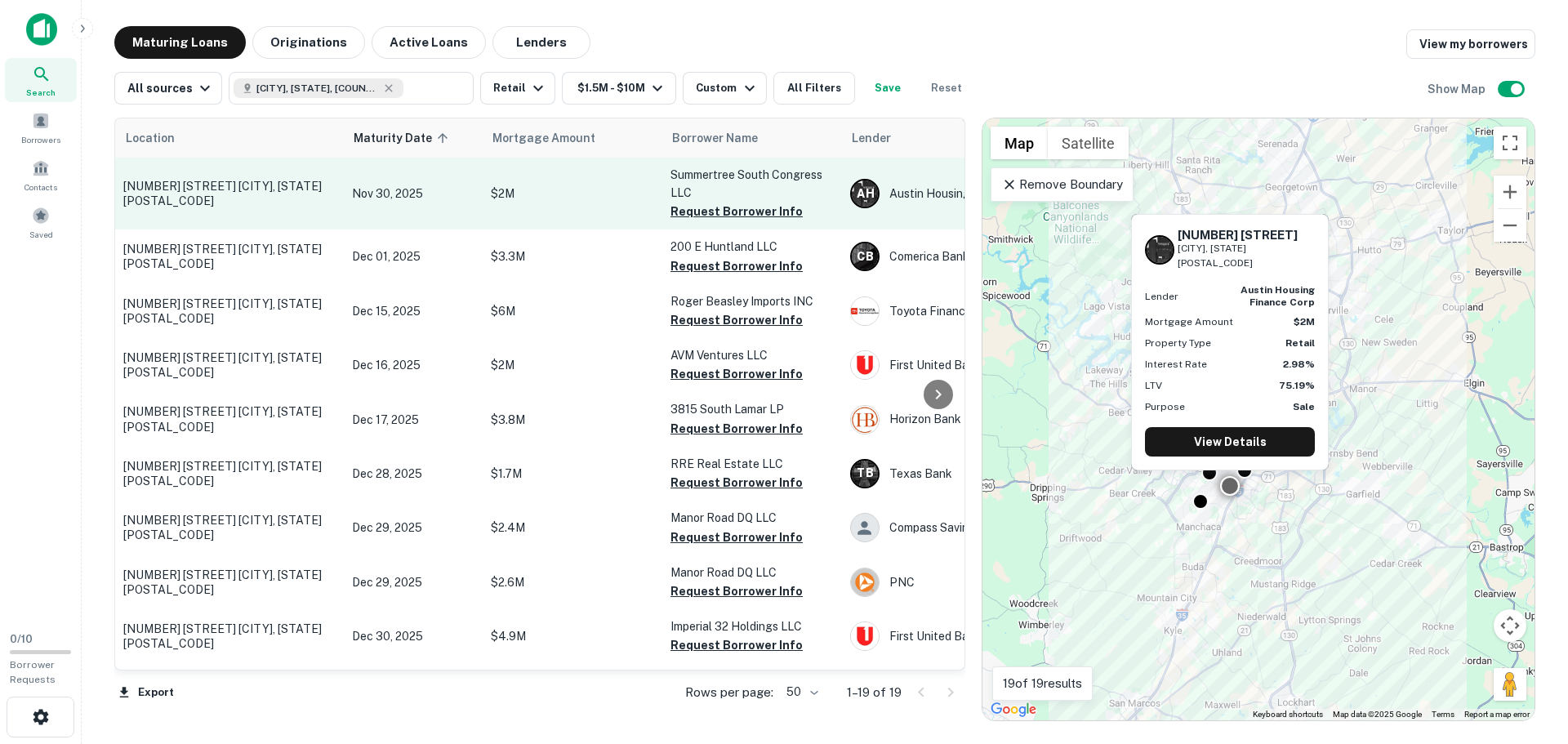 scroll, scrollTop: 587, scrollLeft: 0, axis: vertical 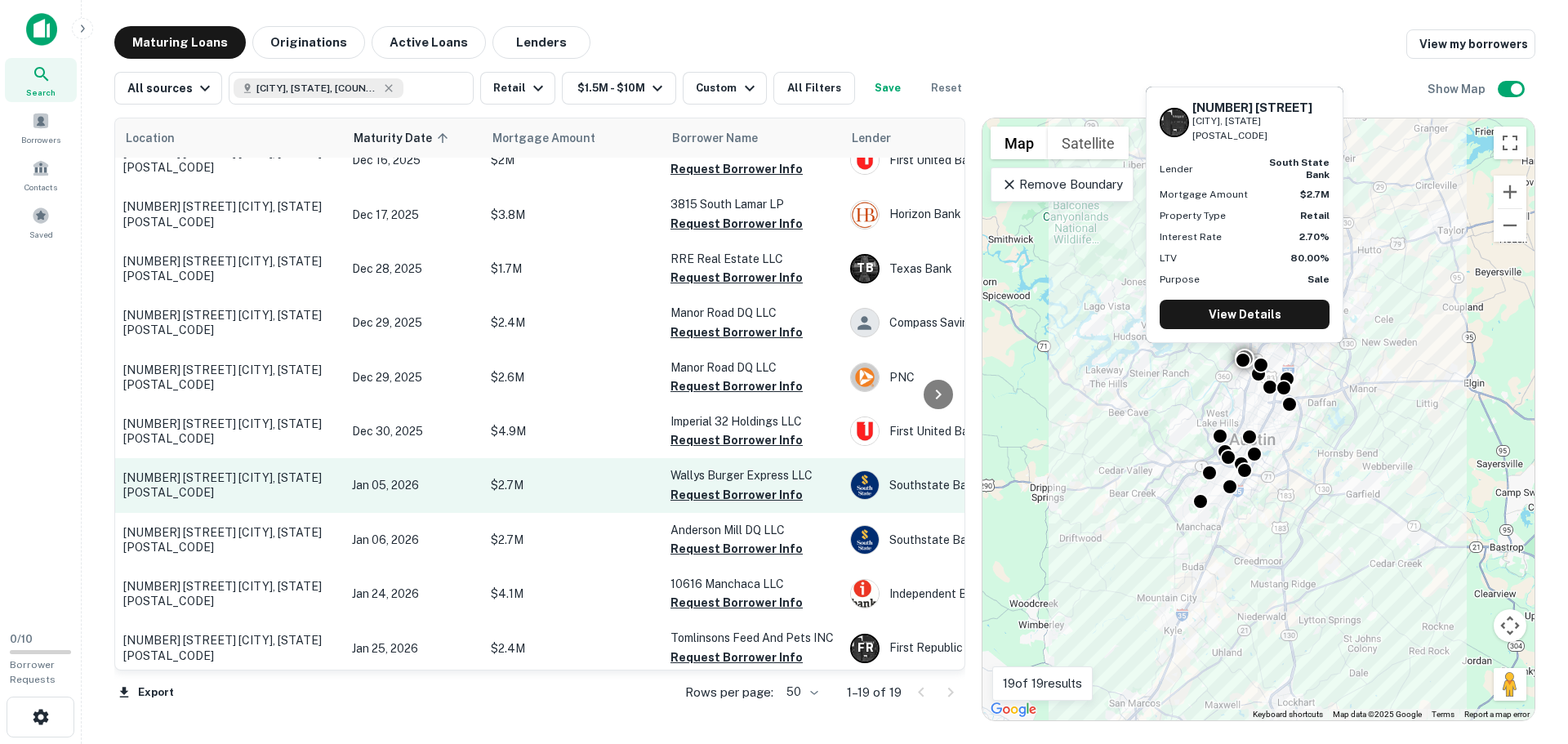click on "8111 Mesa Dr Austin, TX78759" at bounding box center [229, 485] 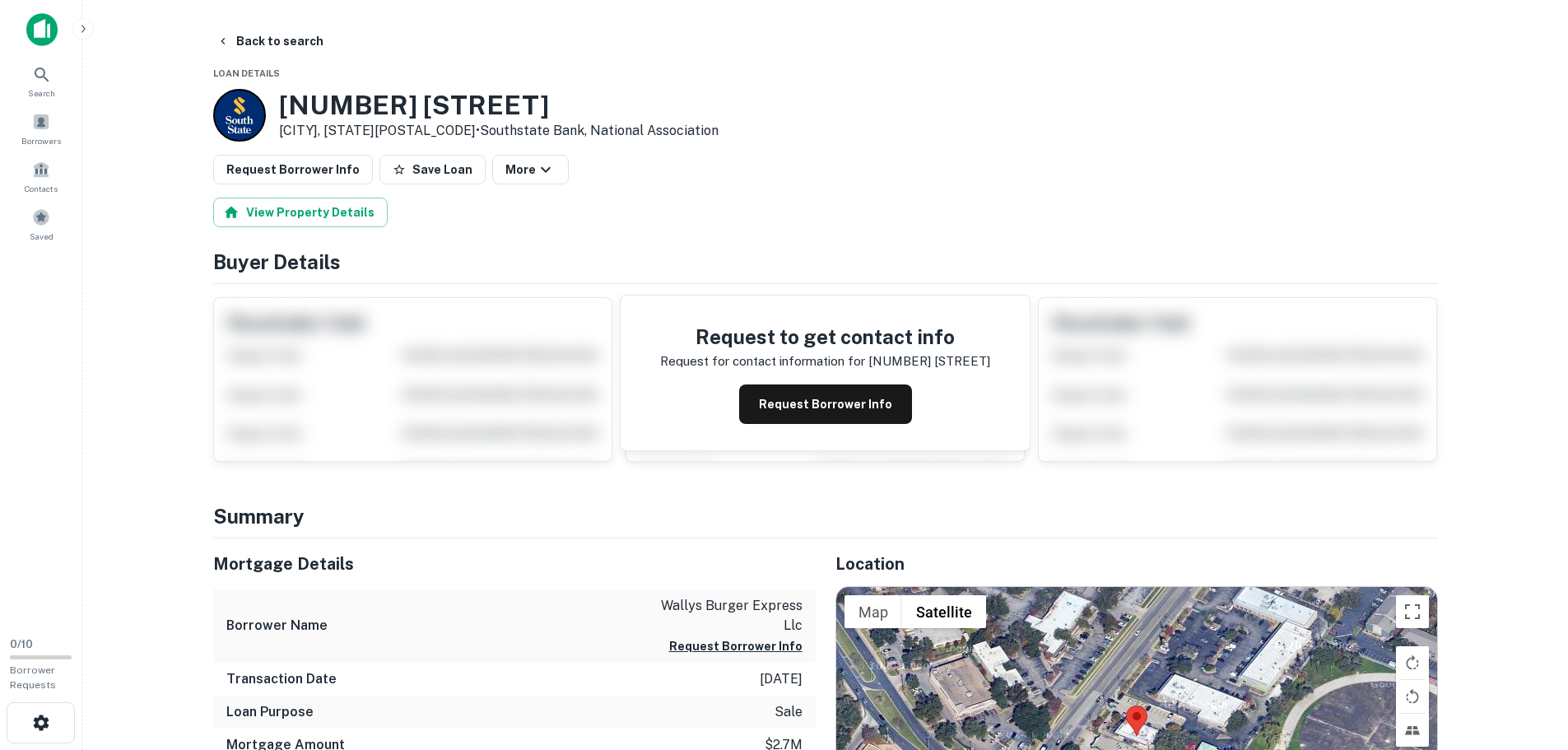 click on "8111 Mesa Dr" at bounding box center [499, 105] 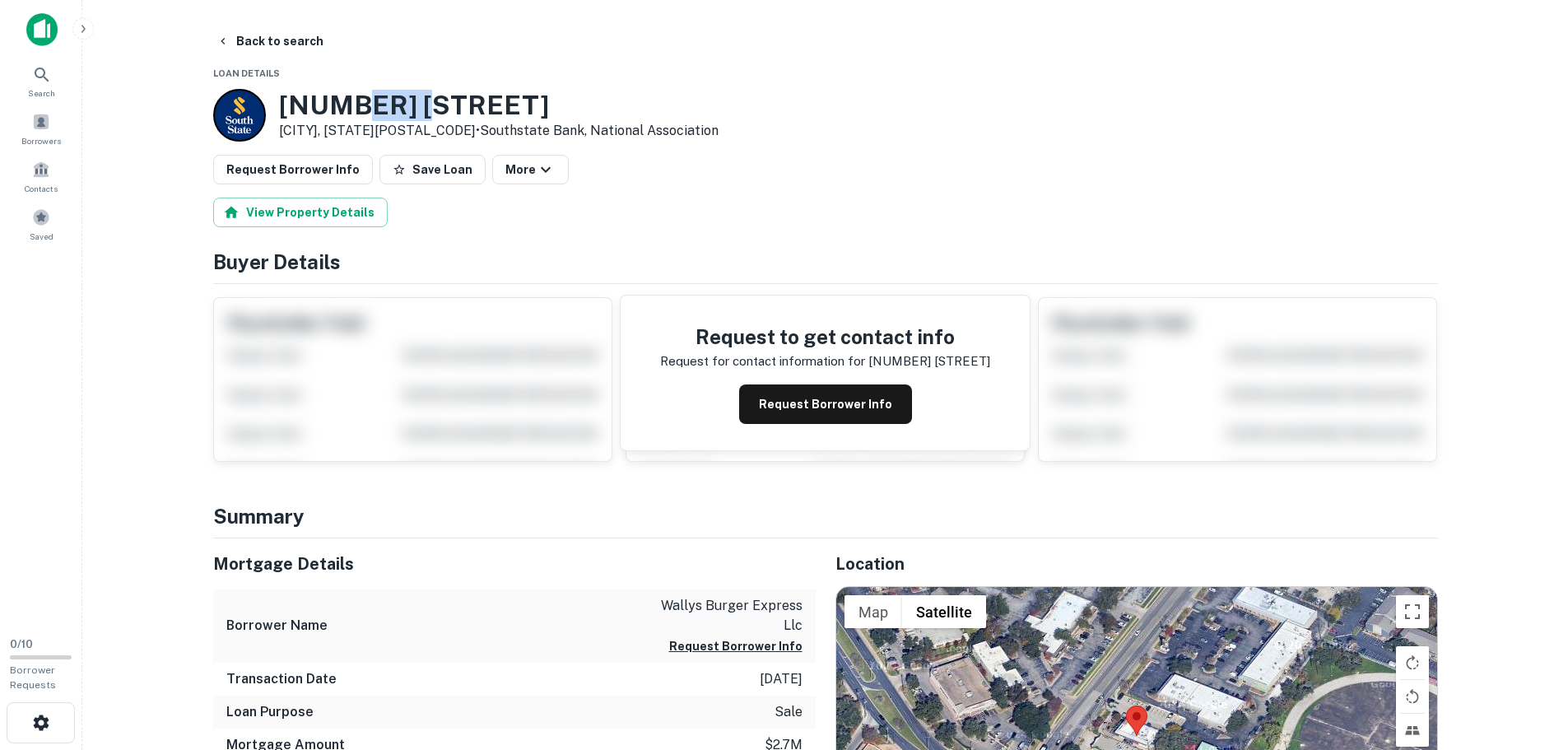 click on "8111 Mesa Dr" at bounding box center [499, 105] 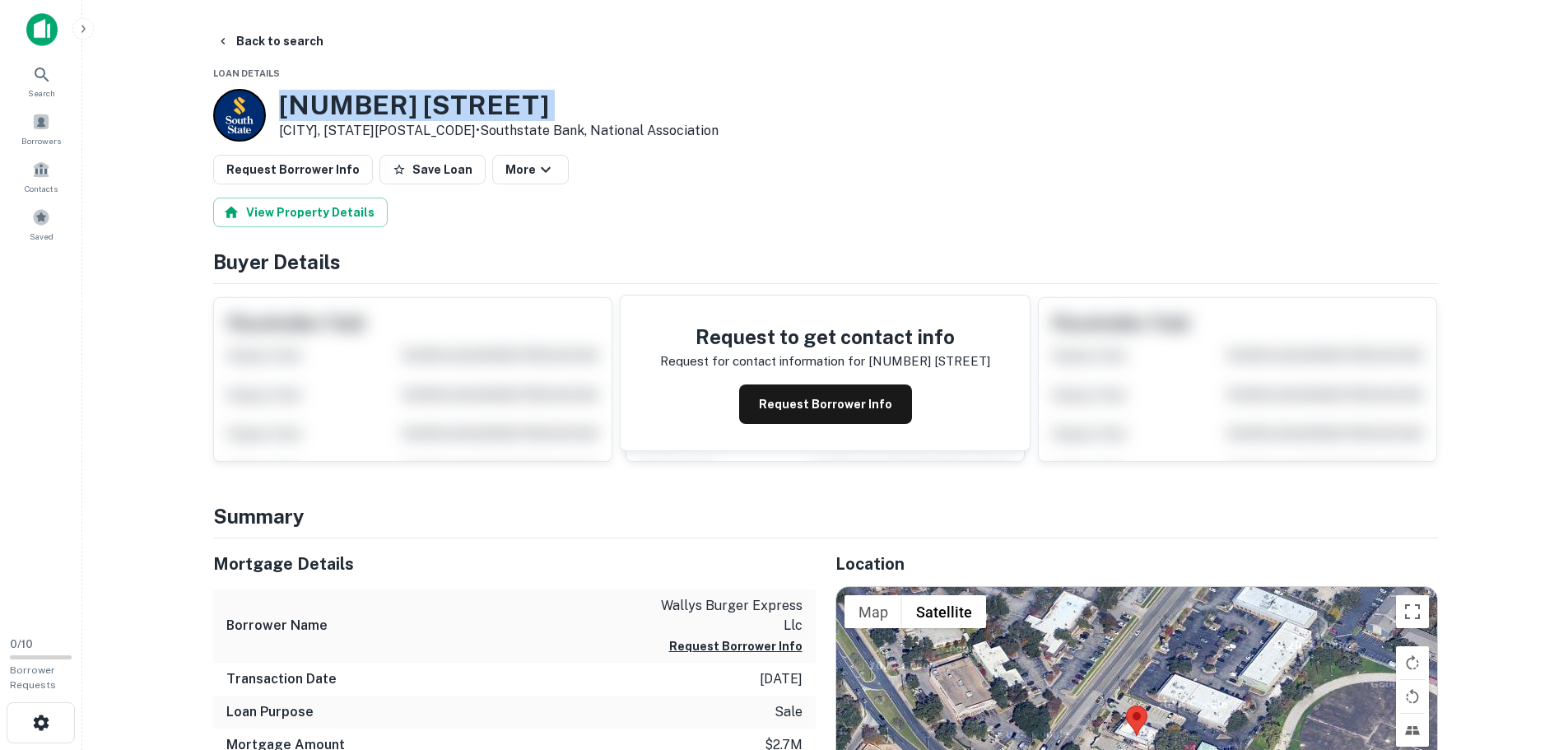 click on "8111 Mesa Dr" at bounding box center [499, 105] 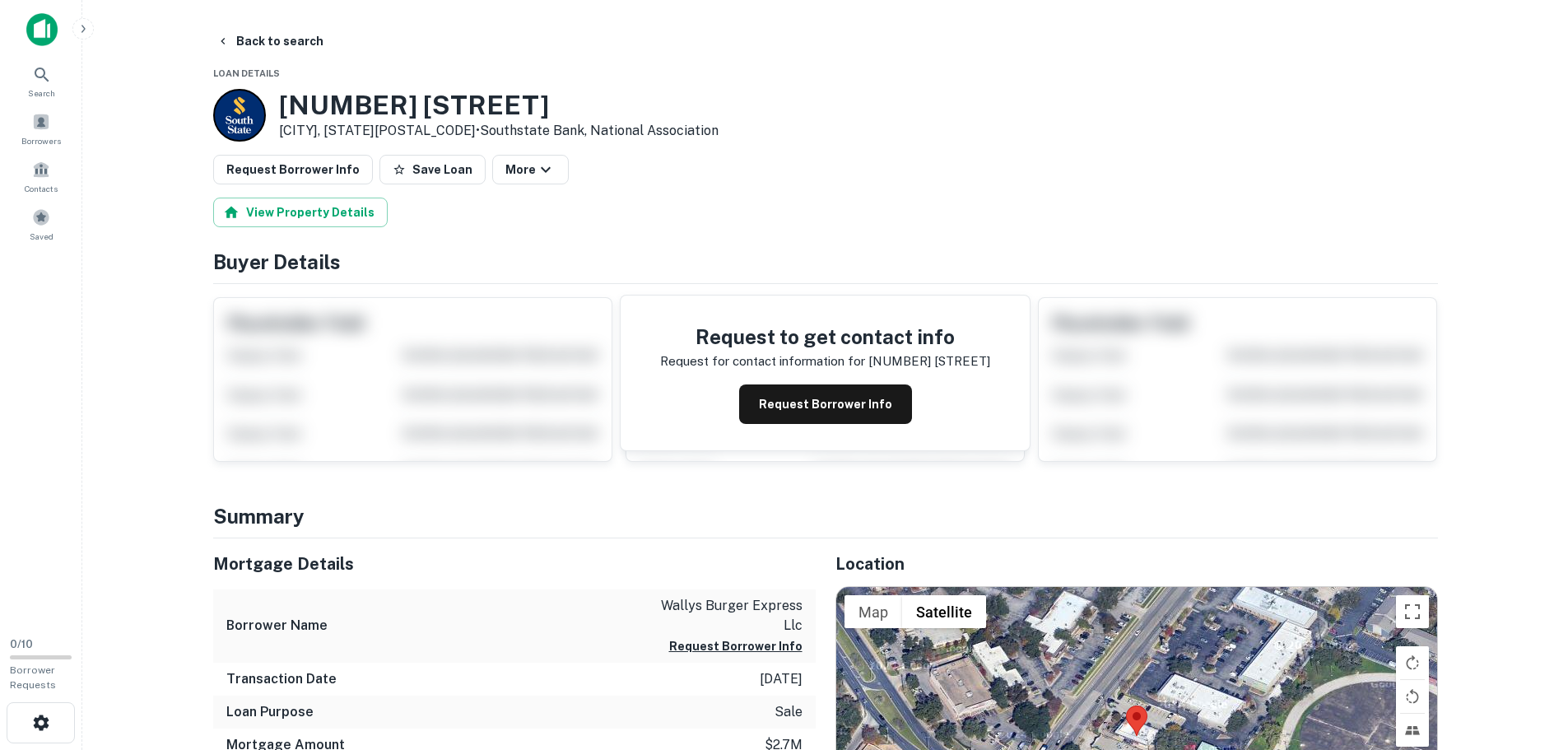 click on "Back to search Loan Details 8111 Mesa Dr Austin, TX78759   •  Southstate Bank, National Association Request Borrower Info Save Loan More View Property Details Buyer Details Request to get contact info Request for contact information for  8111 mesa dr Request Borrower Info Placeholder Field Display Field Another placeholder field and text Display Field Another placeholder field and text Display Field Another placeholder field and text Display Field Another placeholder field and text Display Field Another placeholder field and text Display Field Another placeholder field and text Placeholder Field Display Field Another placeholder field and text Display Field Another placeholder field and text Display Field Another placeholder field and text Display Field Another placeholder field and text Display Field Another placeholder field and text Display Field Another placeholder field and text Placeholder Field Display Field Another placeholder field and text Display Field Another placeholder field and text Summary" at bounding box center [826, 1571] 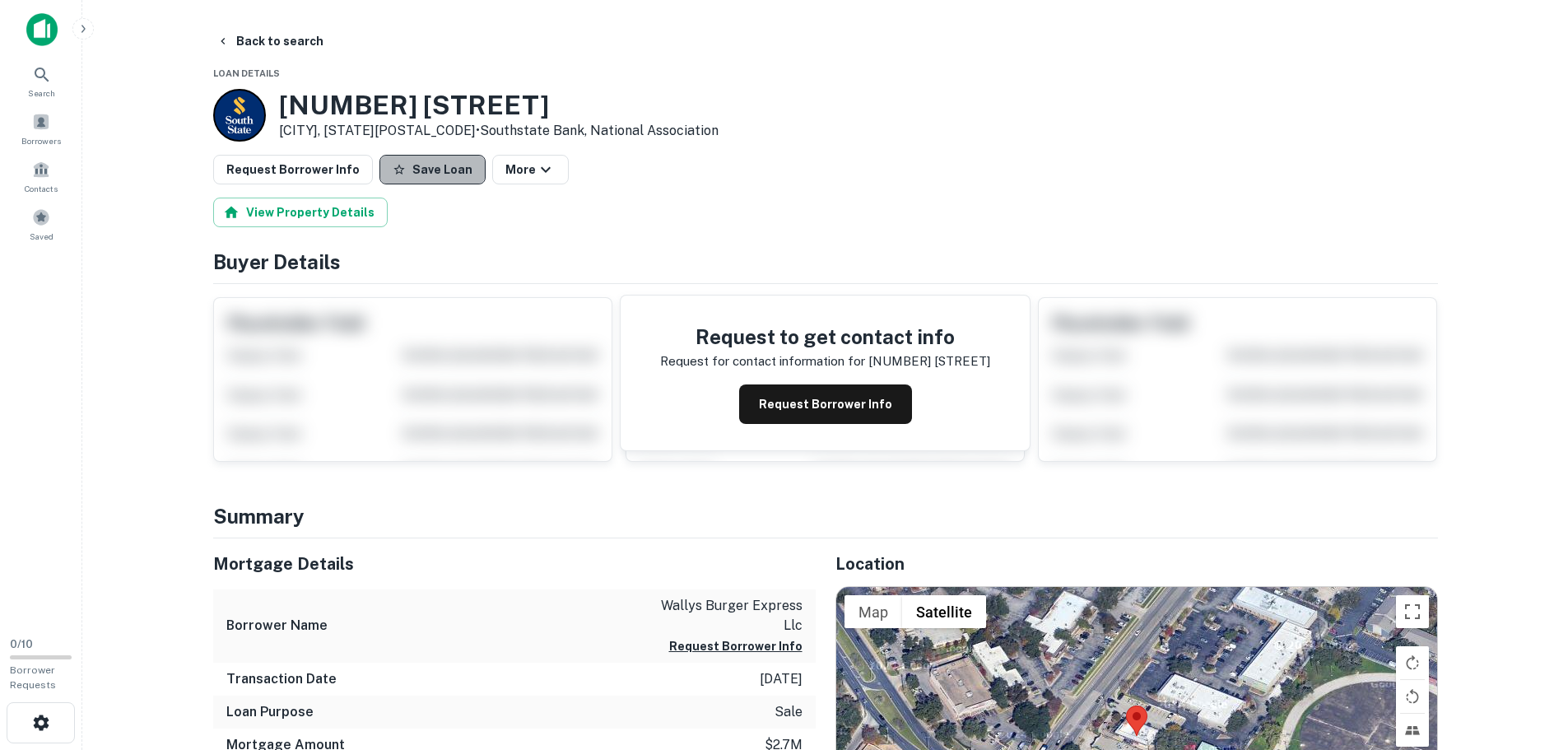 click on "Save Loan" at bounding box center [432, 170] 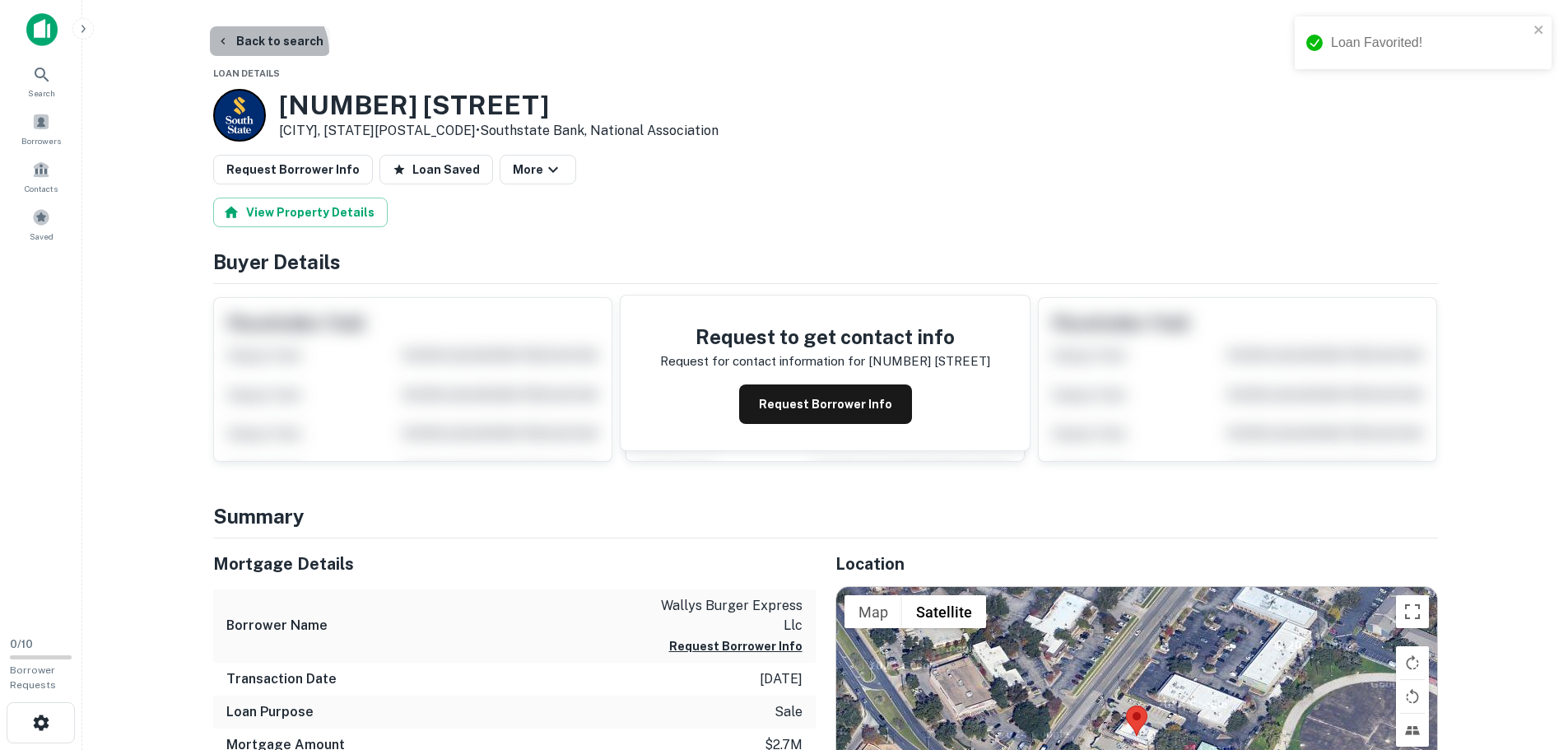 click on "Back to search" at bounding box center [270, 41] 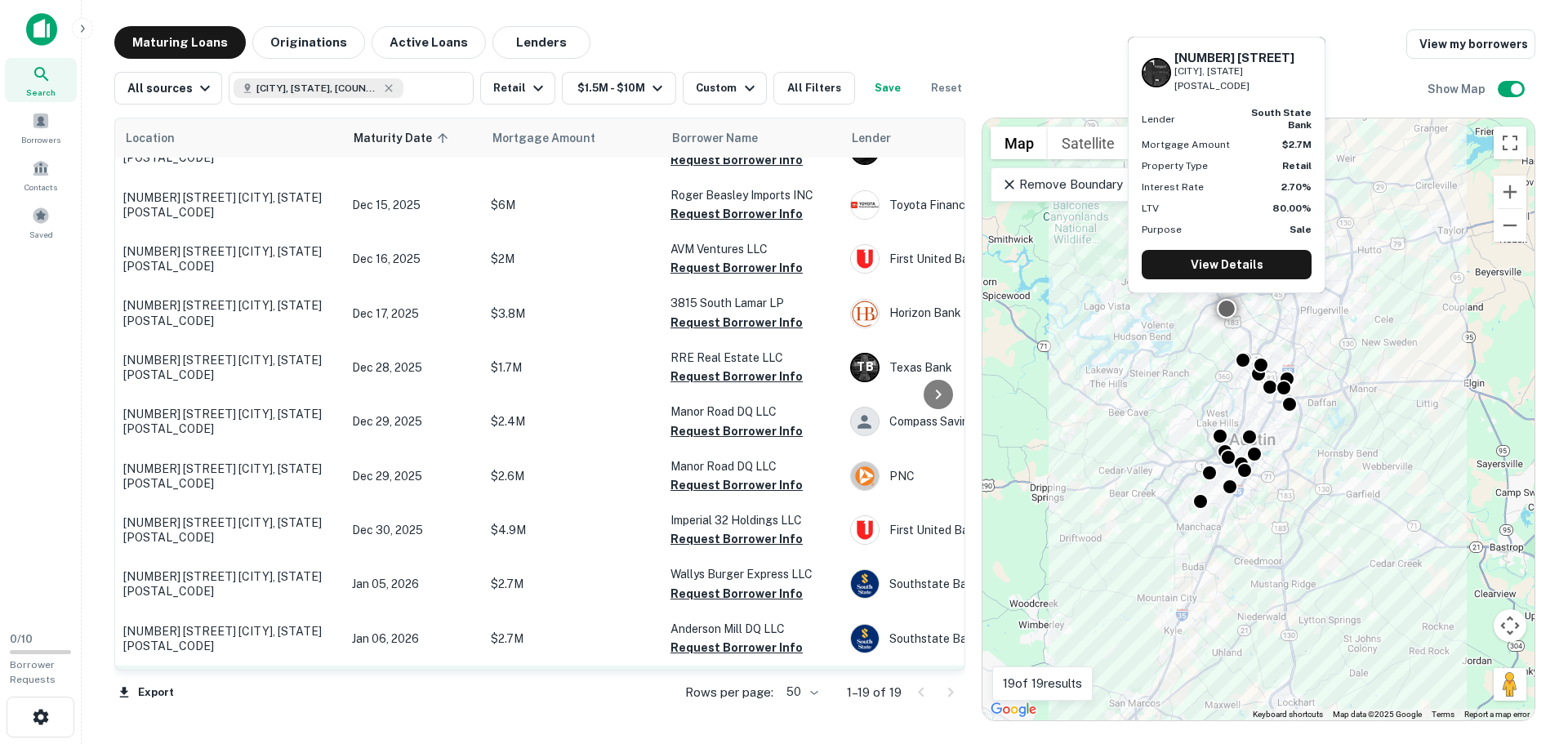 scroll, scrollTop: 488, scrollLeft: 0, axis: vertical 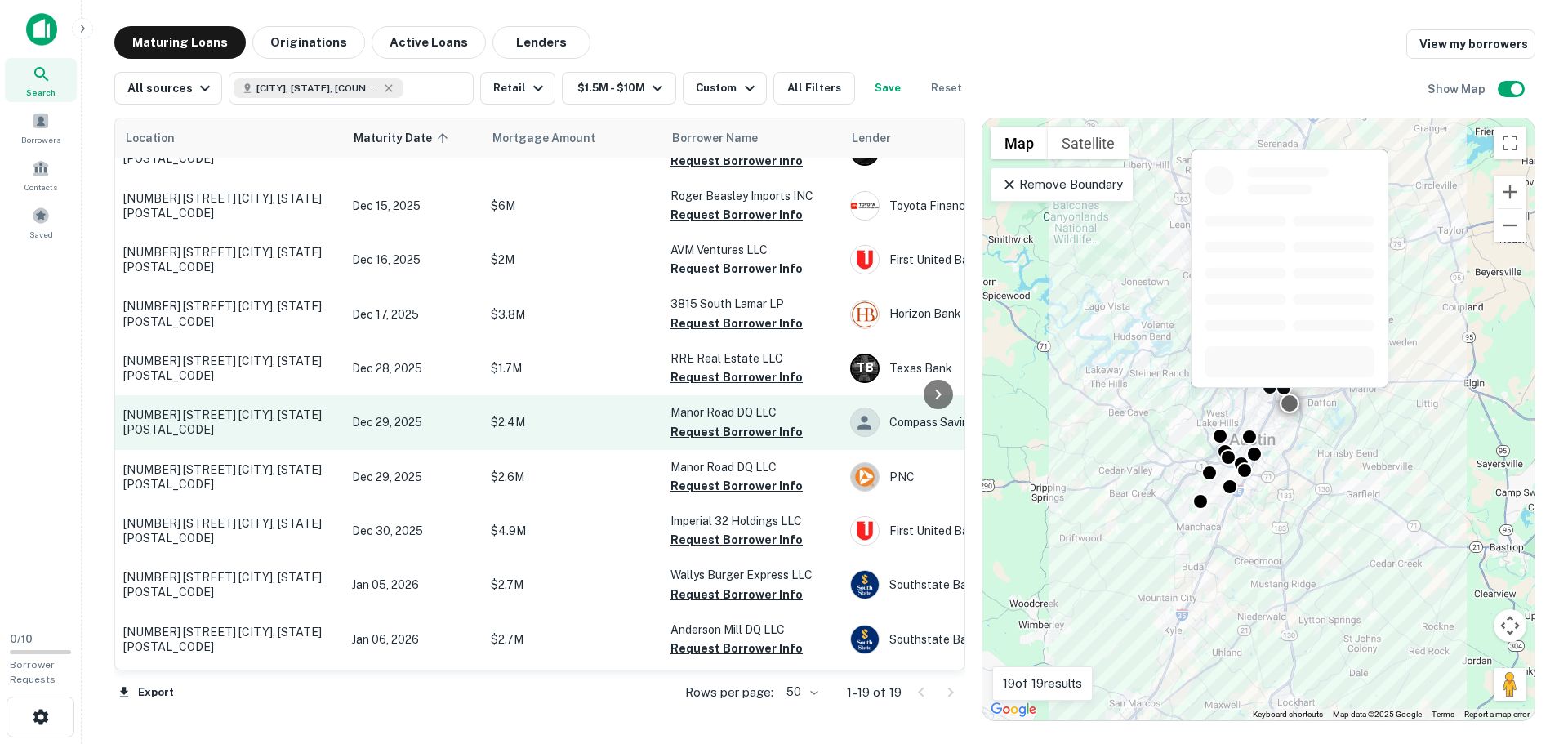 click on "5900 Manor Rd Austin, TX78723" at bounding box center [229, 422] 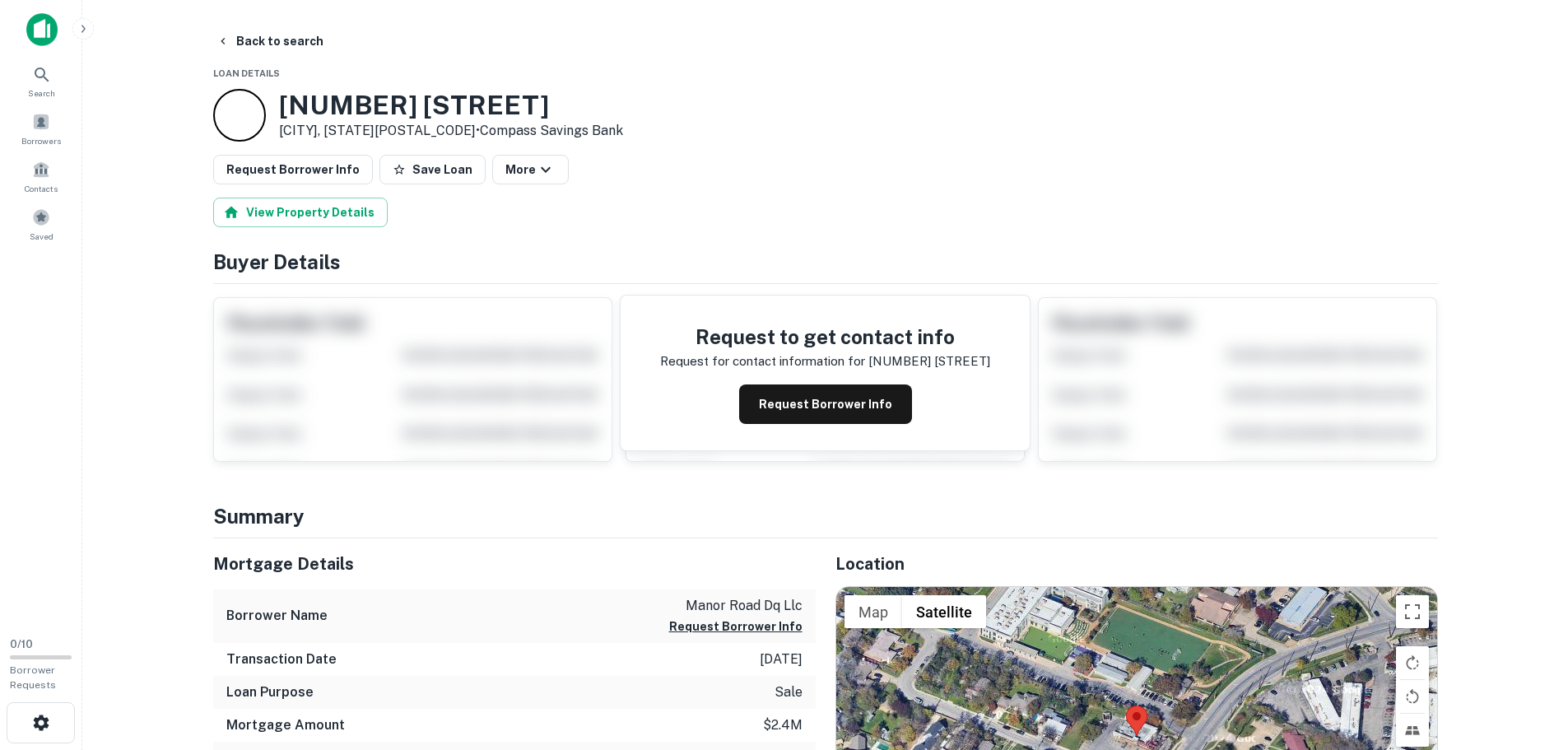 click on "5900 Manor Rd" at bounding box center [451, 105] 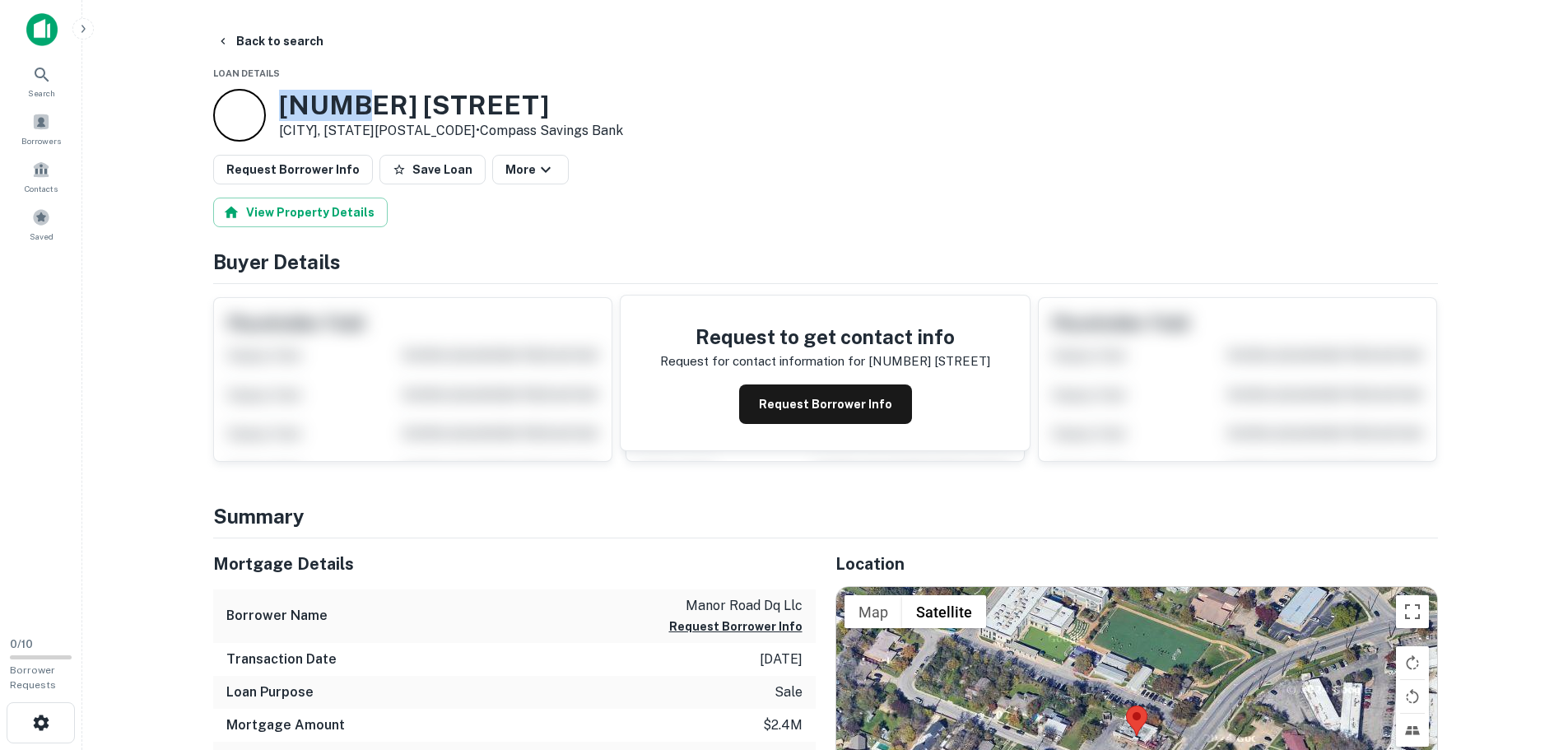 click on "5900 Manor Rd" at bounding box center [451, 105] 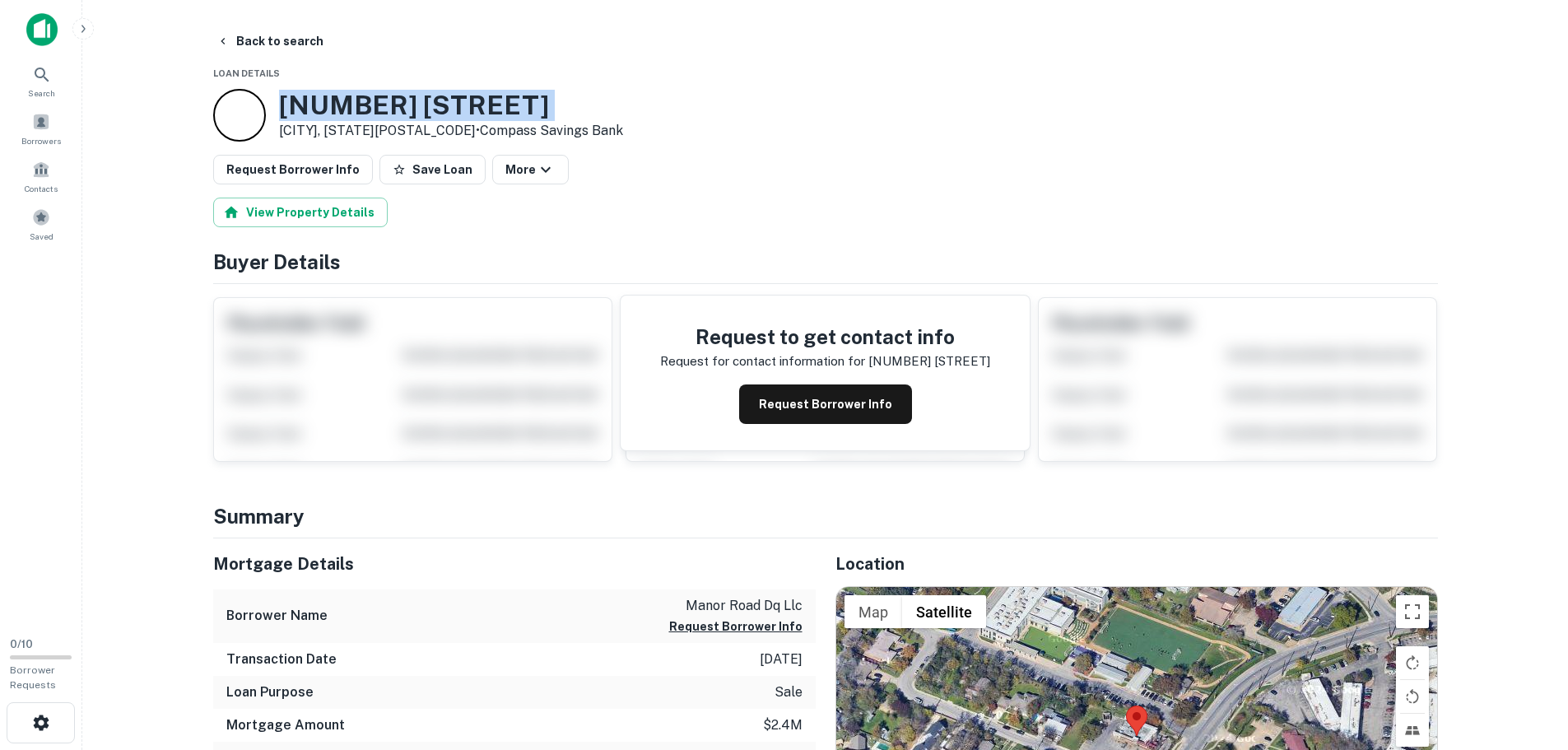 click on "5900 Manor Rd" at bounding box center (451, 105) 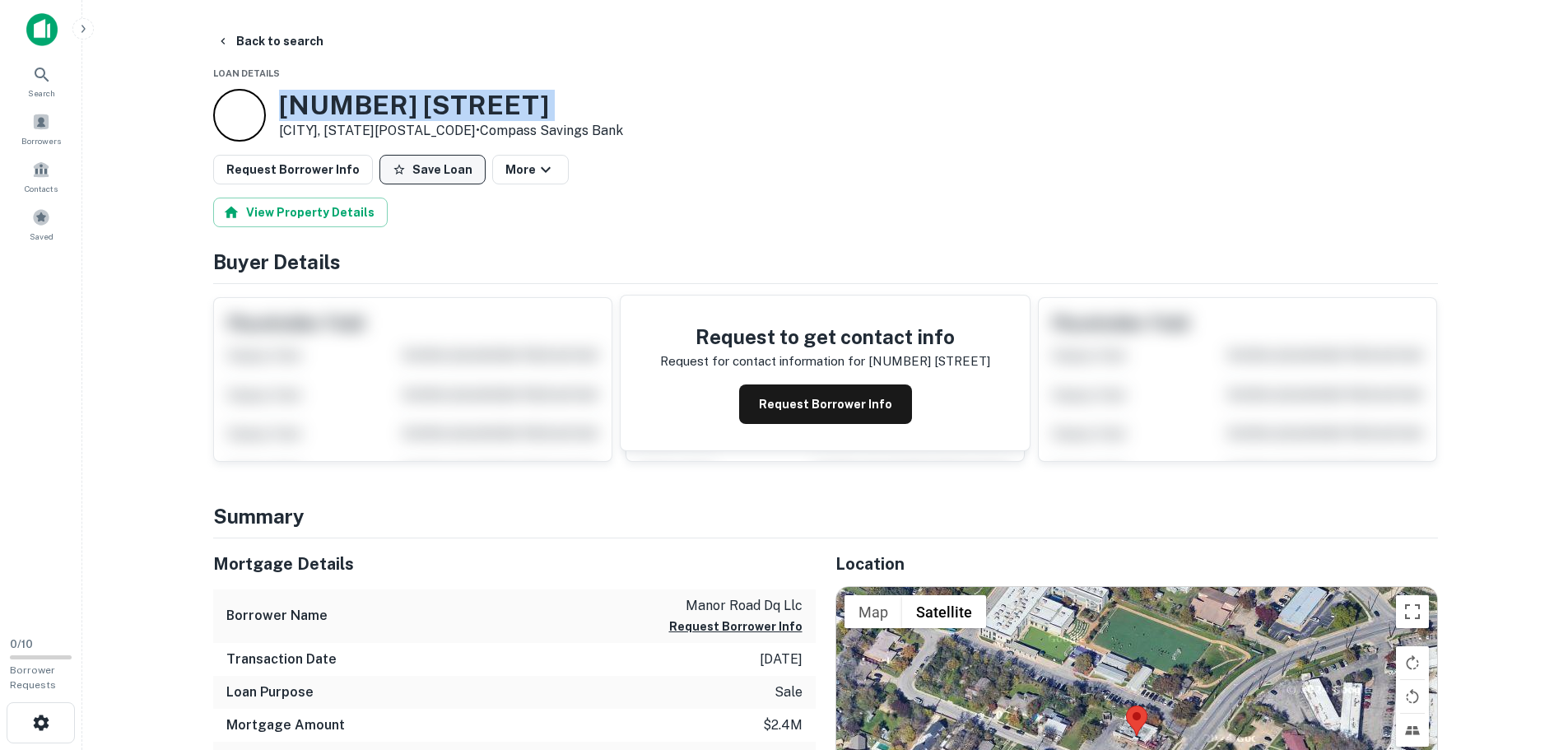 click on "Save Loan" at bounding box center [432, 170] 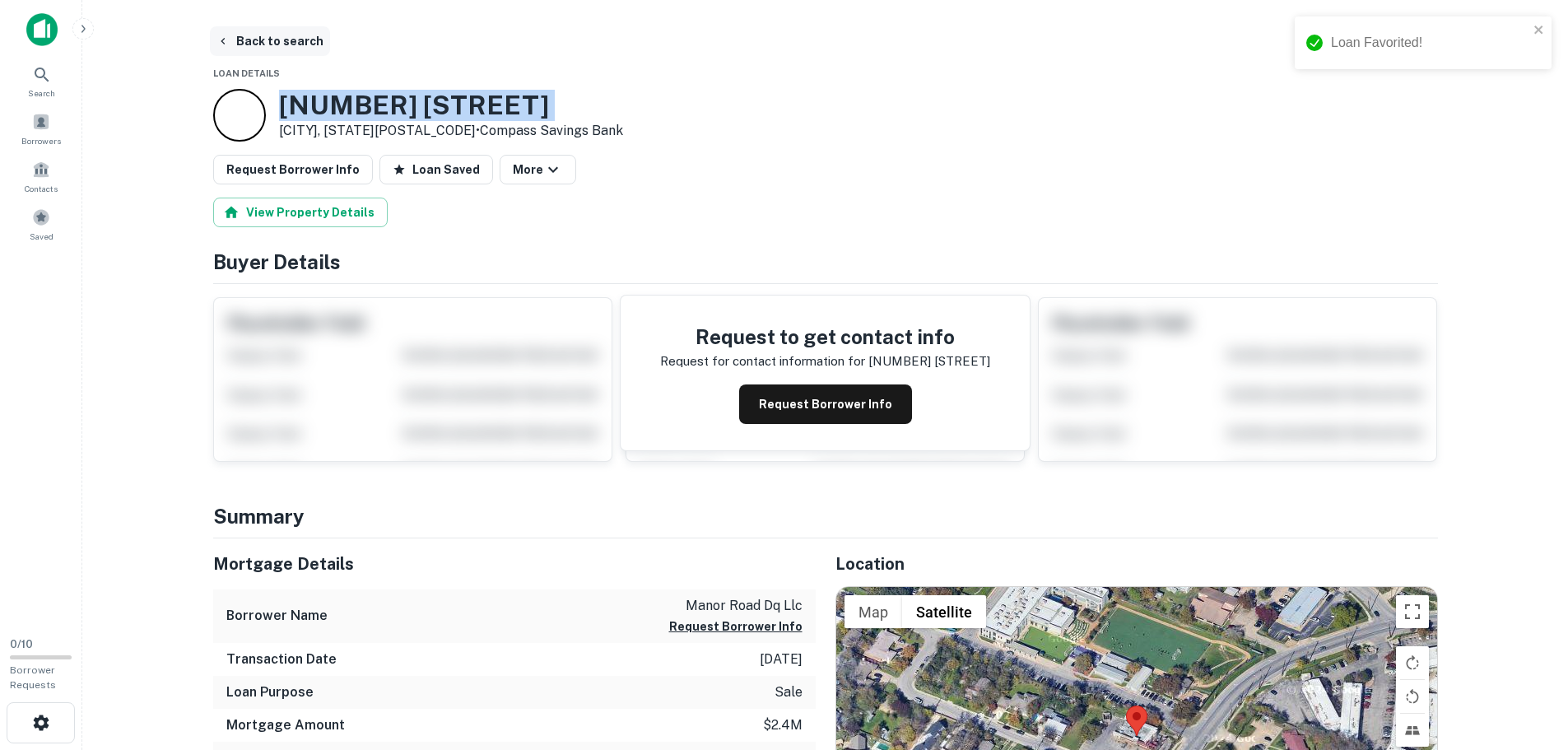 click on "Back to search" at bounding box center (270, 41) 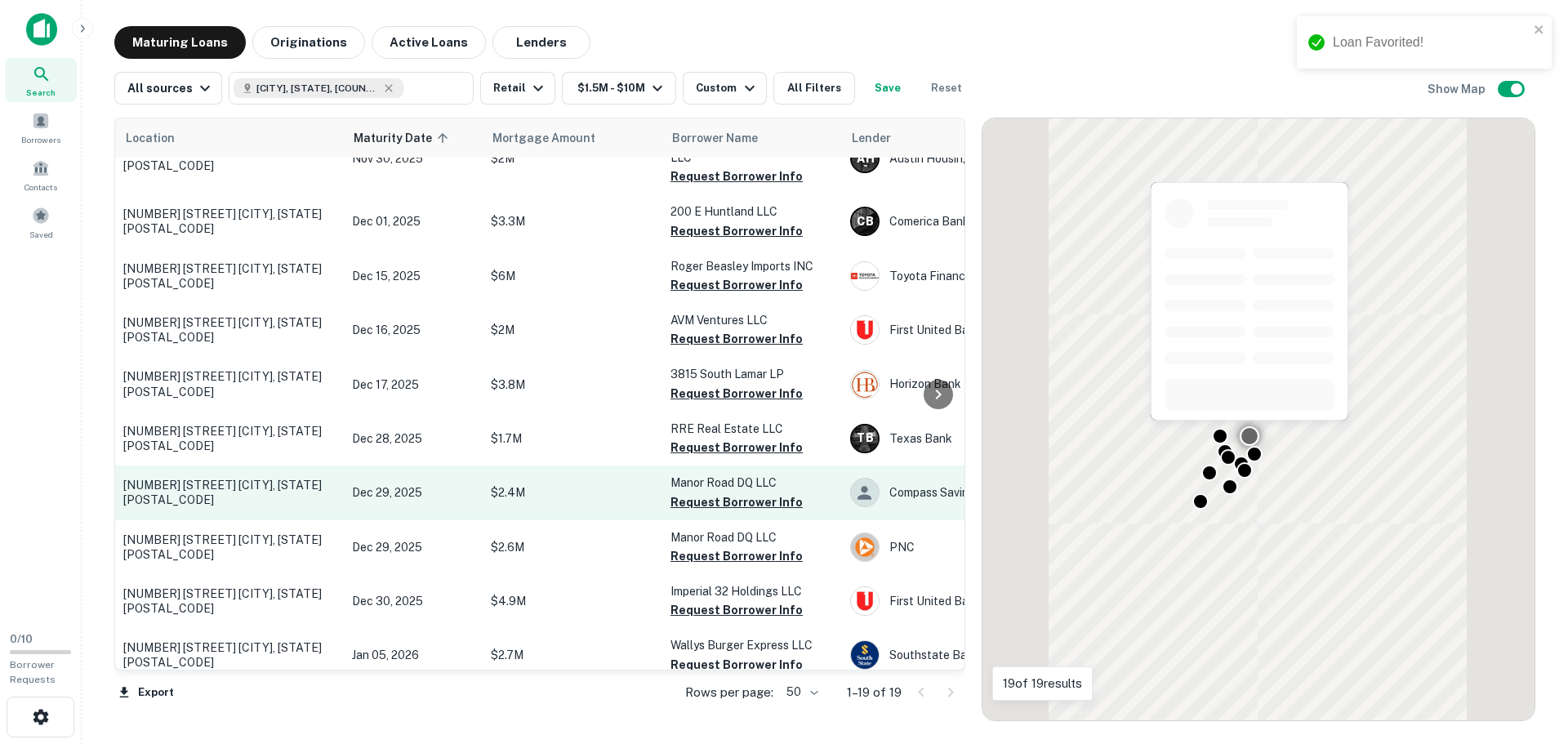 scroll, scrollTop: 488, scrollLeft: 0, axis: vertical 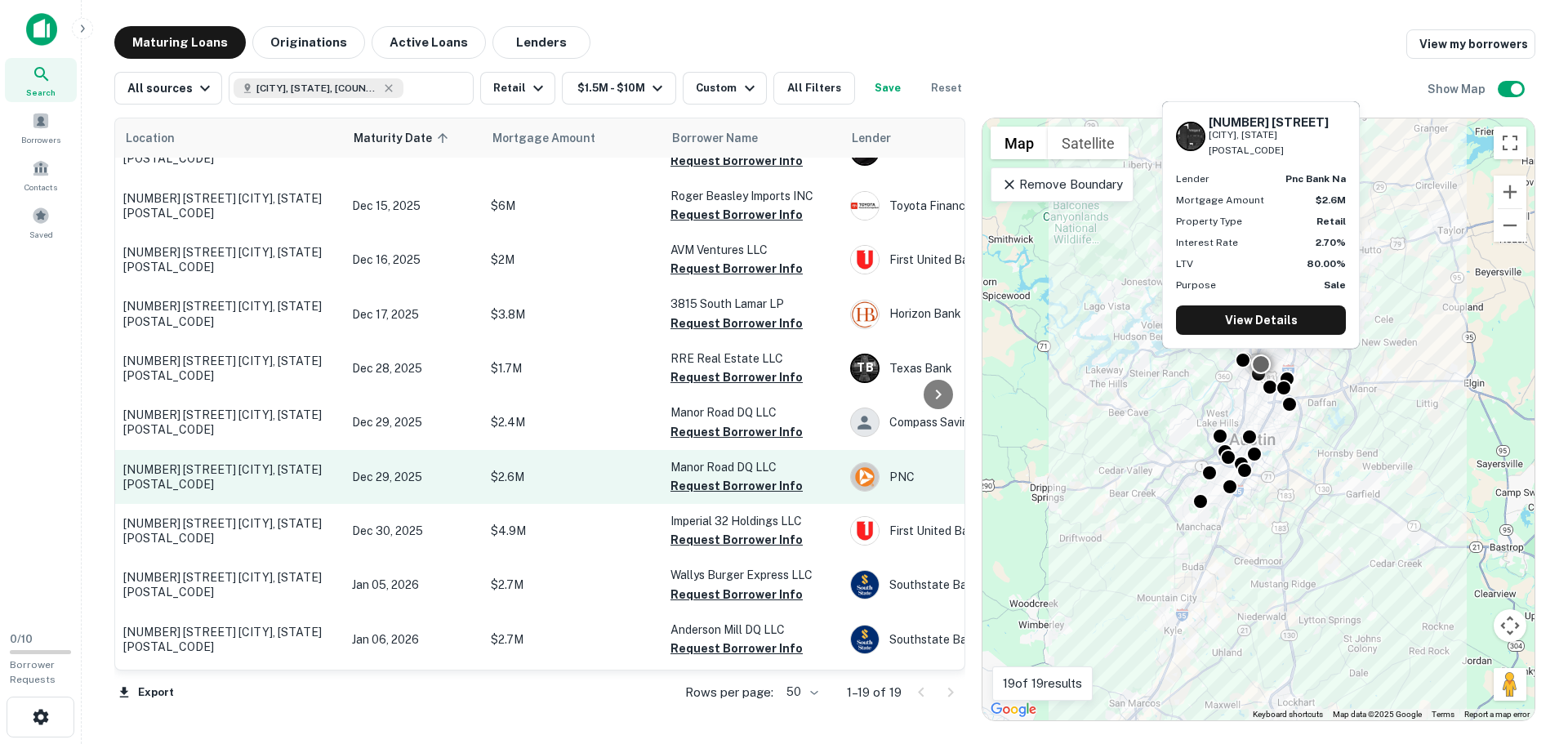 click on "[NUMBER] [STREET] [CITY], [STATE][POSTAL_CODE]" at bounding box center (229, 477) 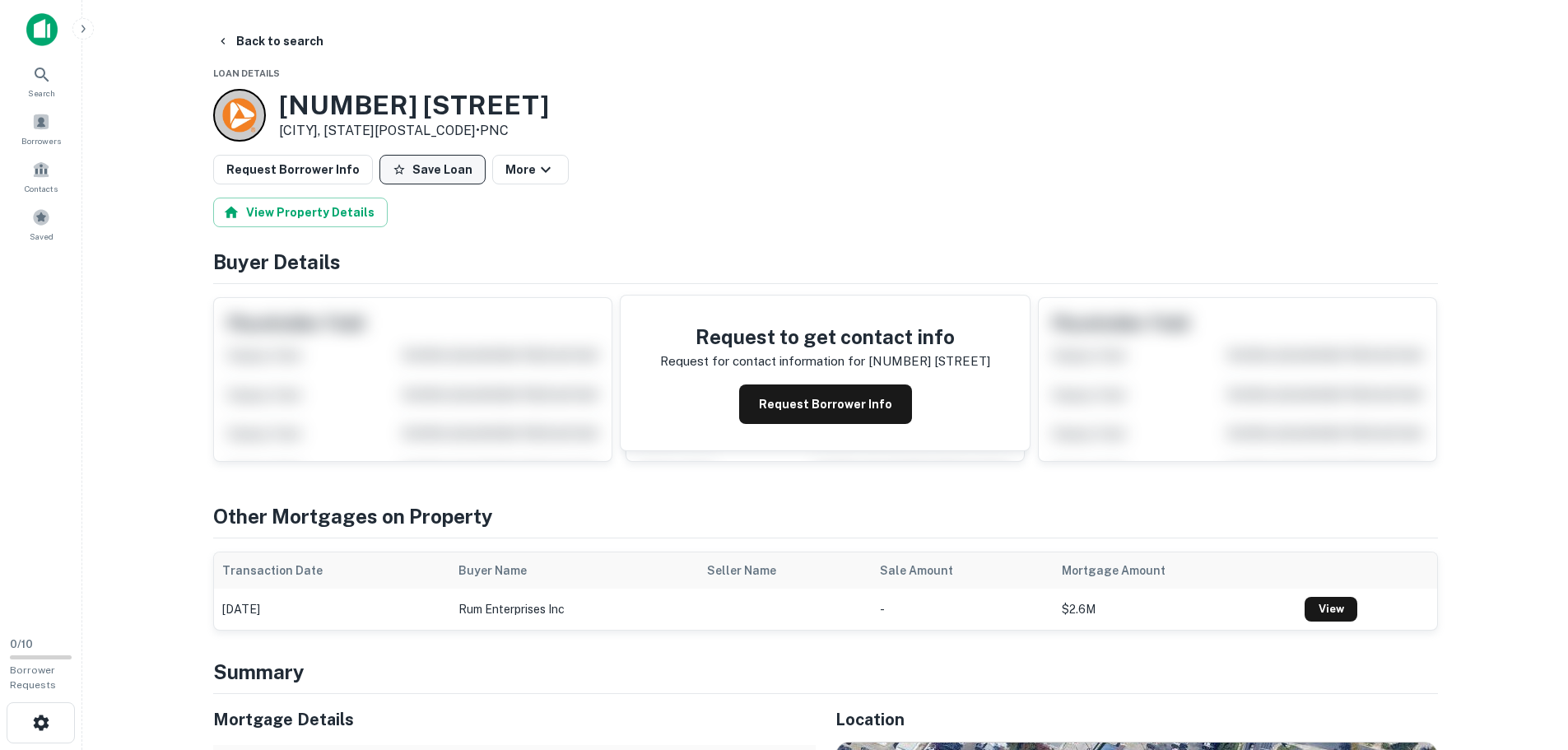 click on "Save Loan" at bounding box center (432, 170) 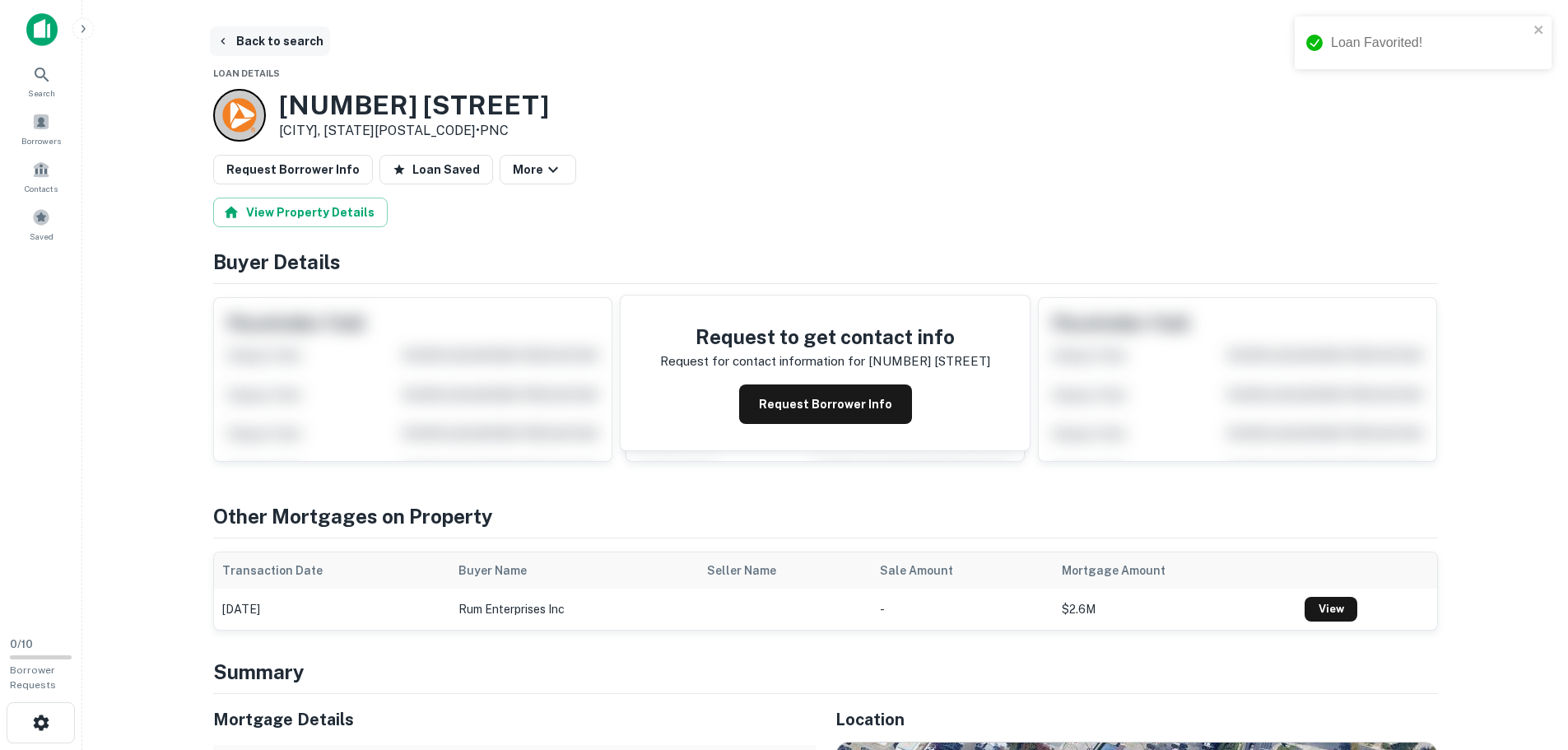 click on "Back to search" at bounding box center (270, 41) 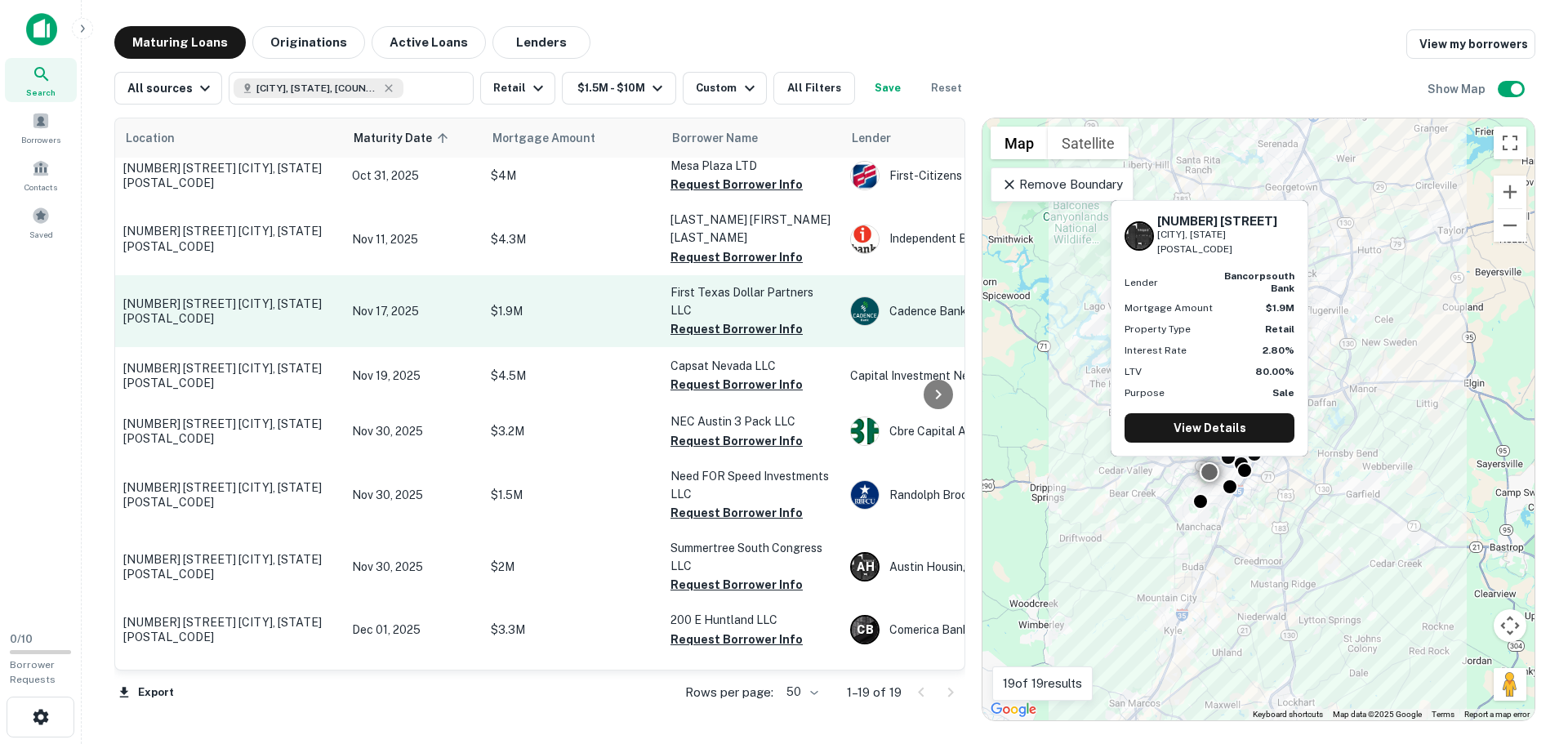 scroll, scrollTop: 0, scrollLeft: 0, axis: both 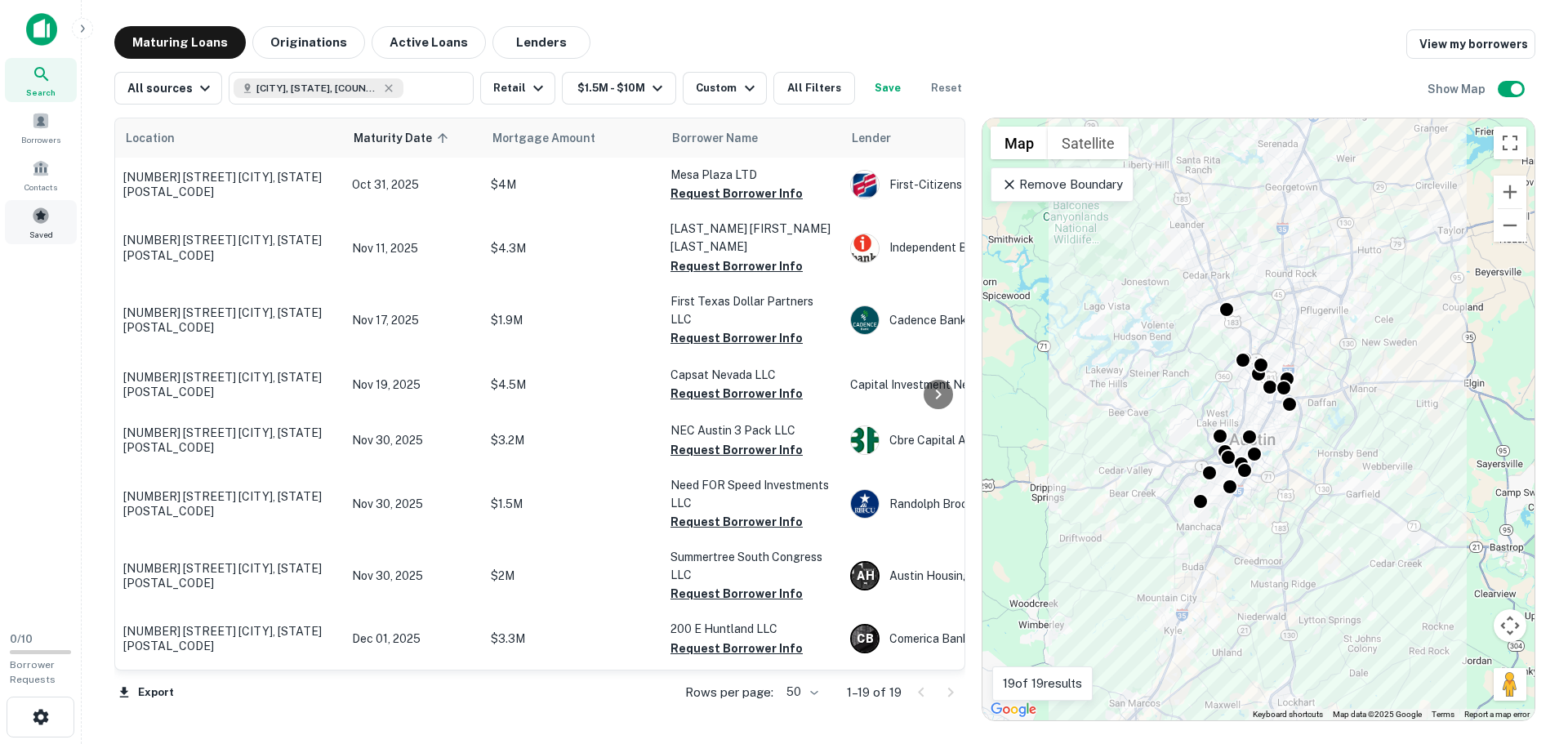 click on "Saved" at bounding box center [41, 222] 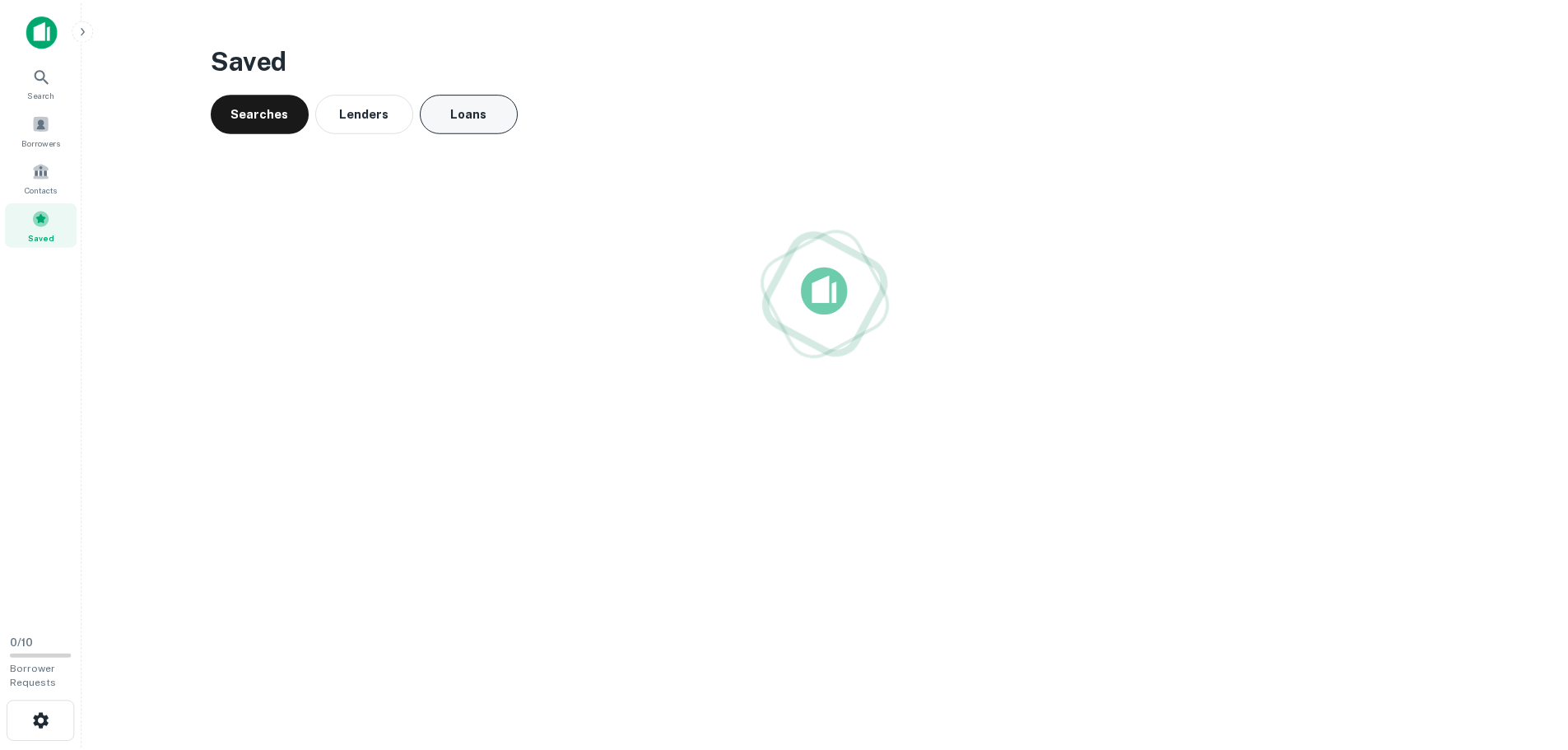 scroll, scrollTop: 0, scrollLeft: 0, axis: both 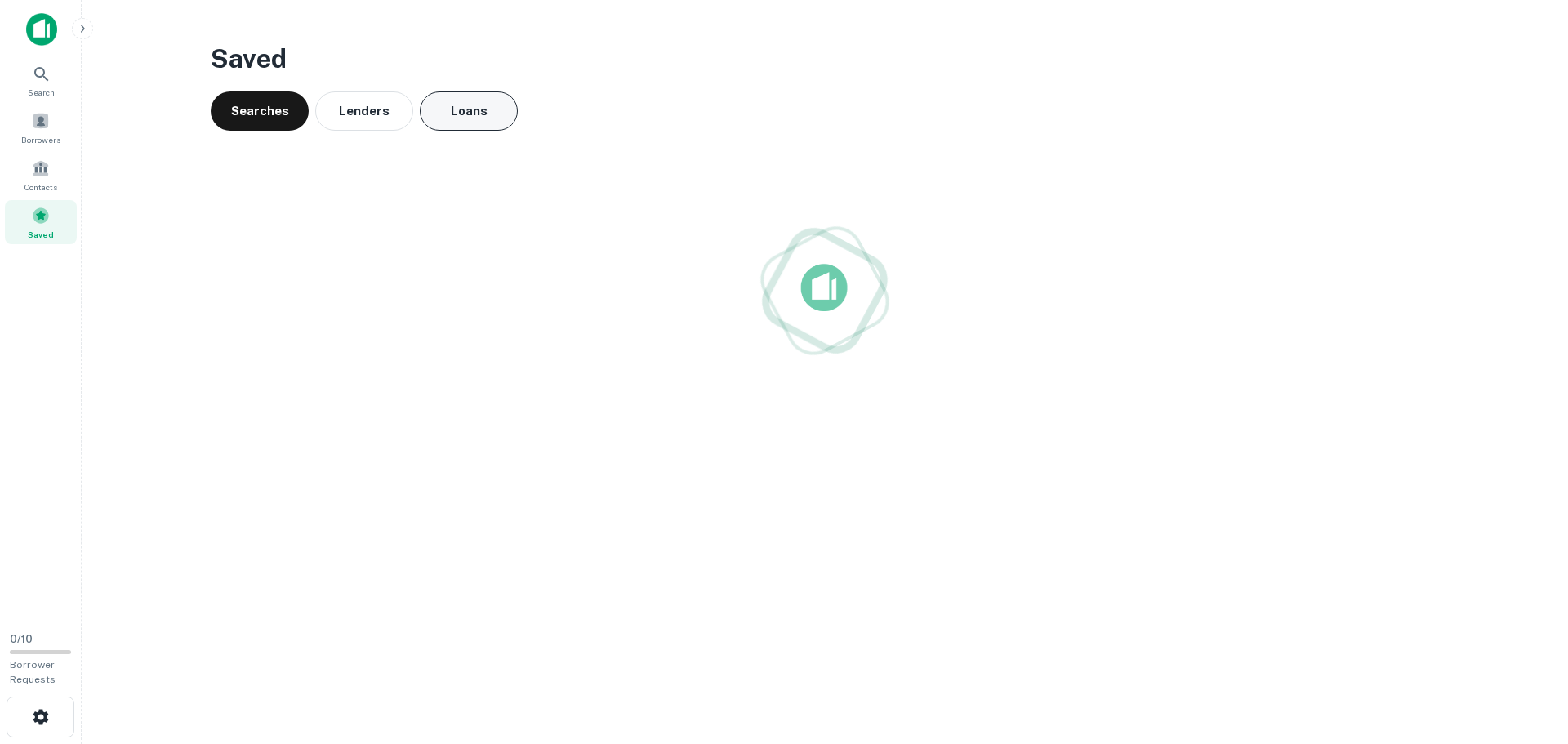 click on "Loans" at bounding box center (469, 111) 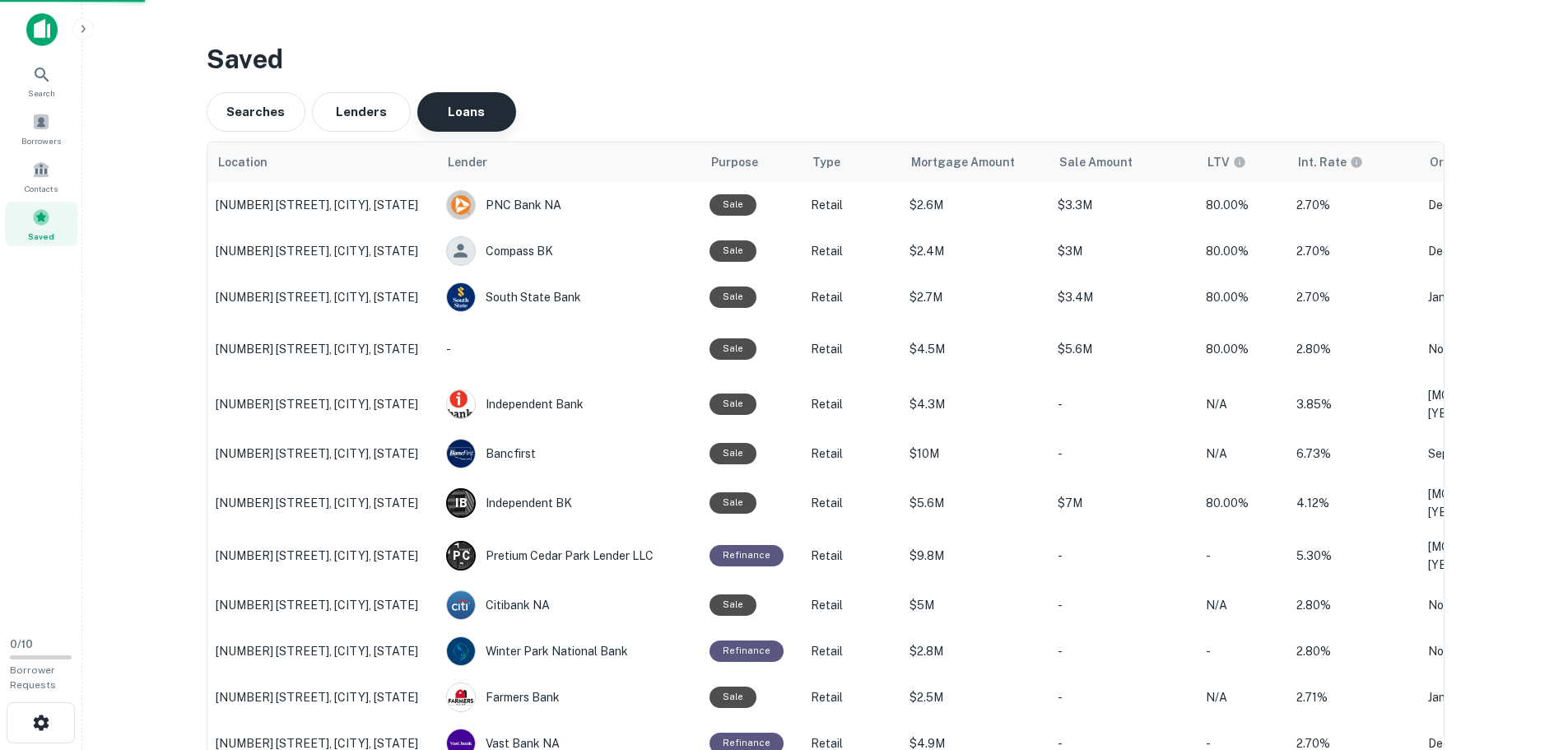 scroll, scrollTop: 0, scrollLeft: 0, axis: both 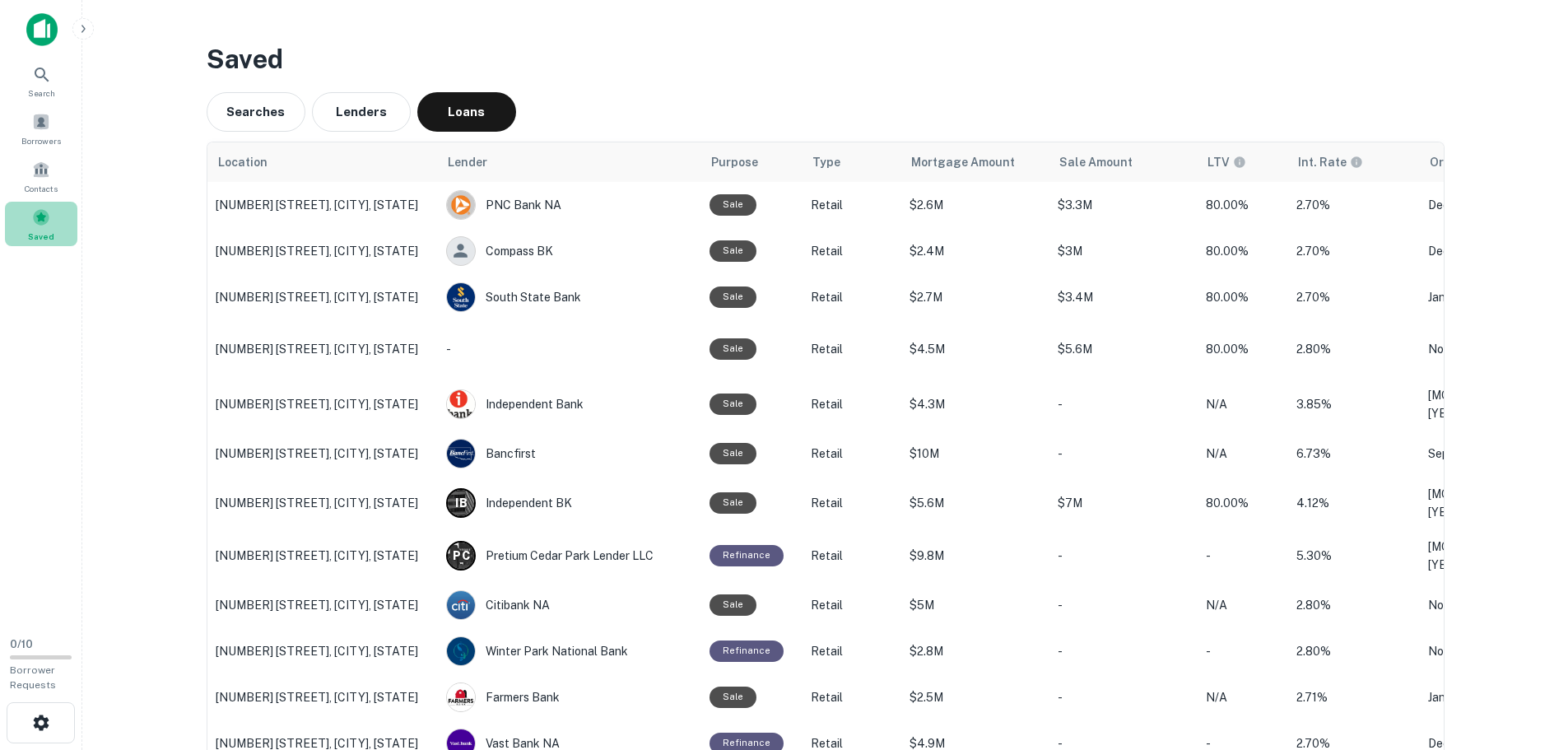 click at bounding box center (41, 217) 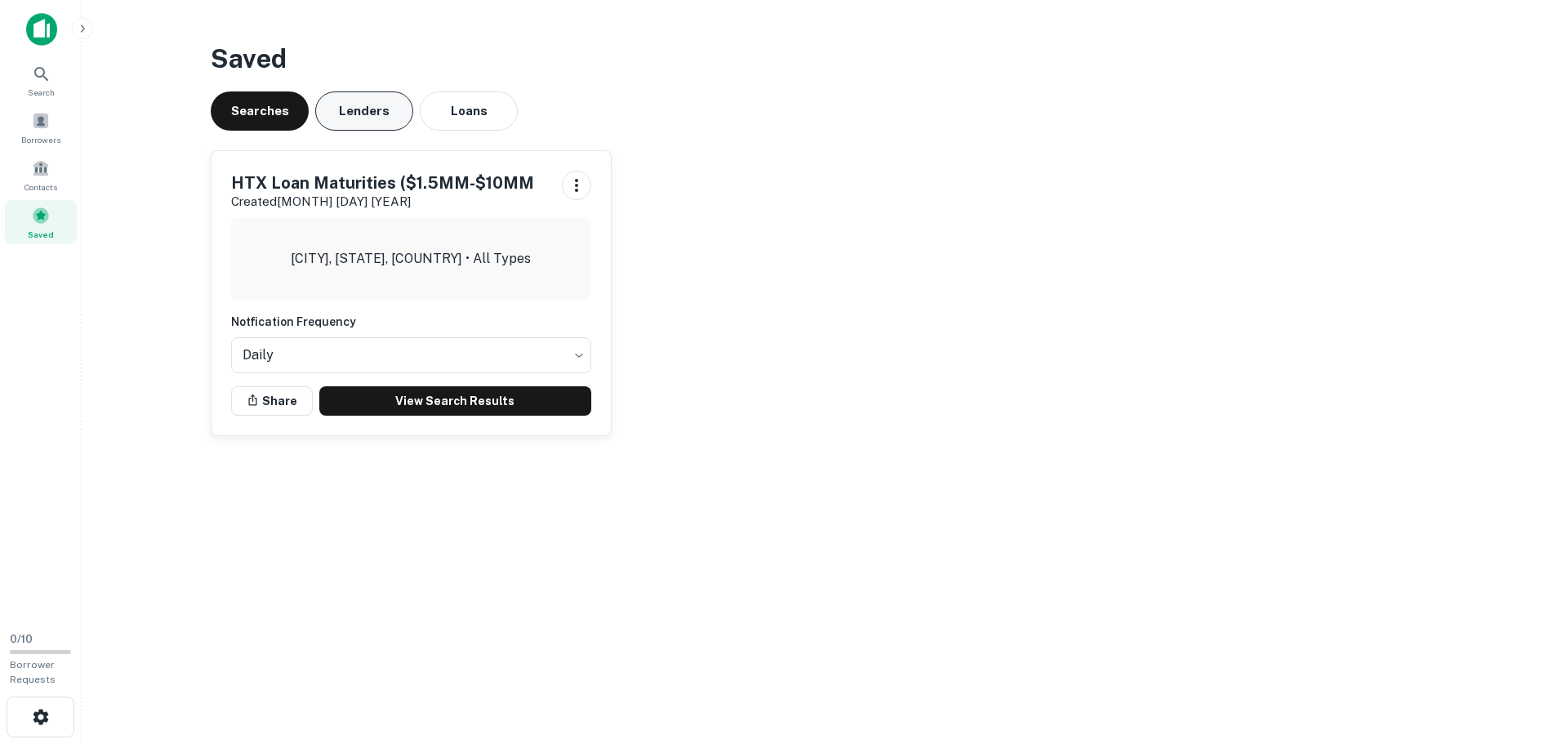scroll, scrollTop: 0, scrollLeft: 0, axis: both 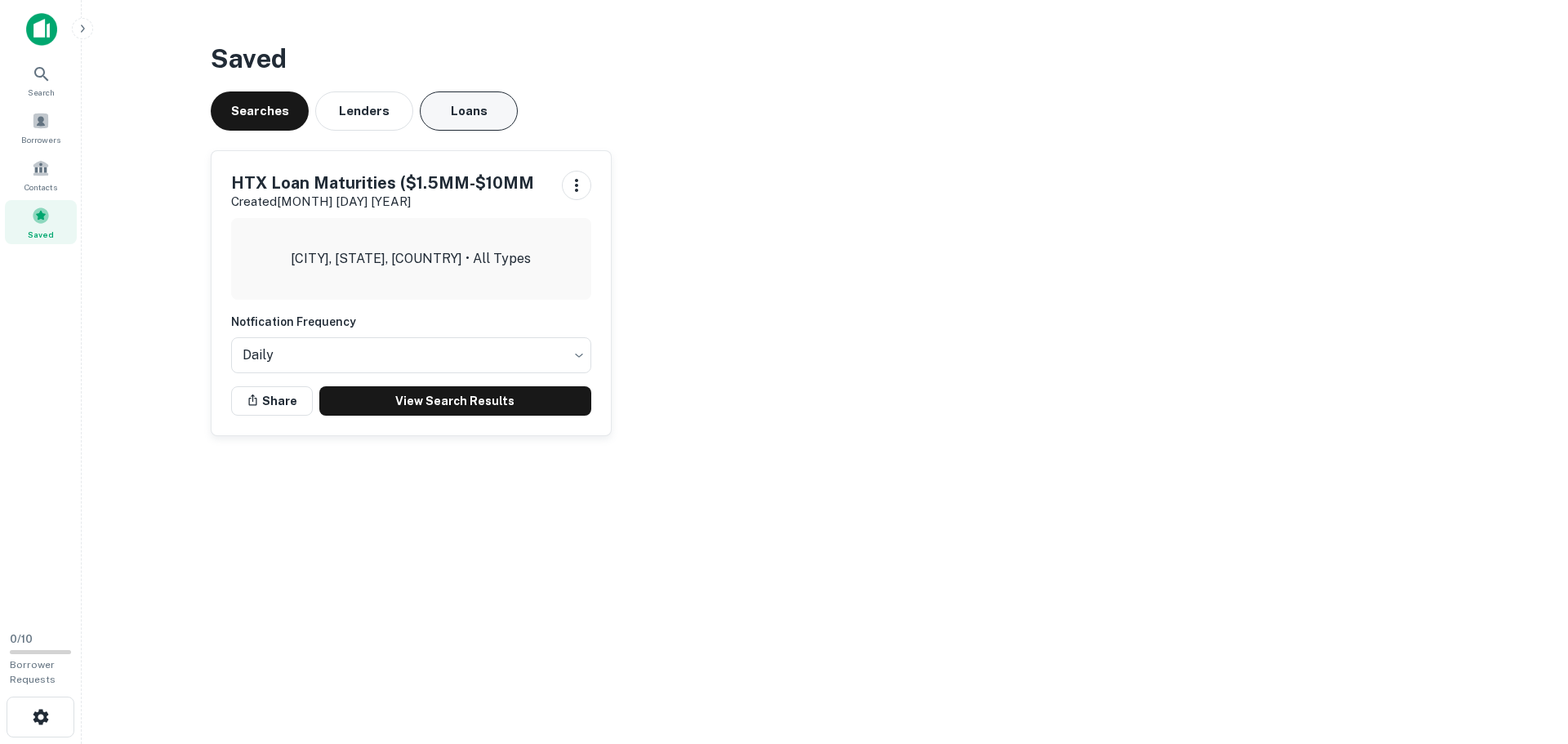 click on "Loans" at bounding box center [469, 111] 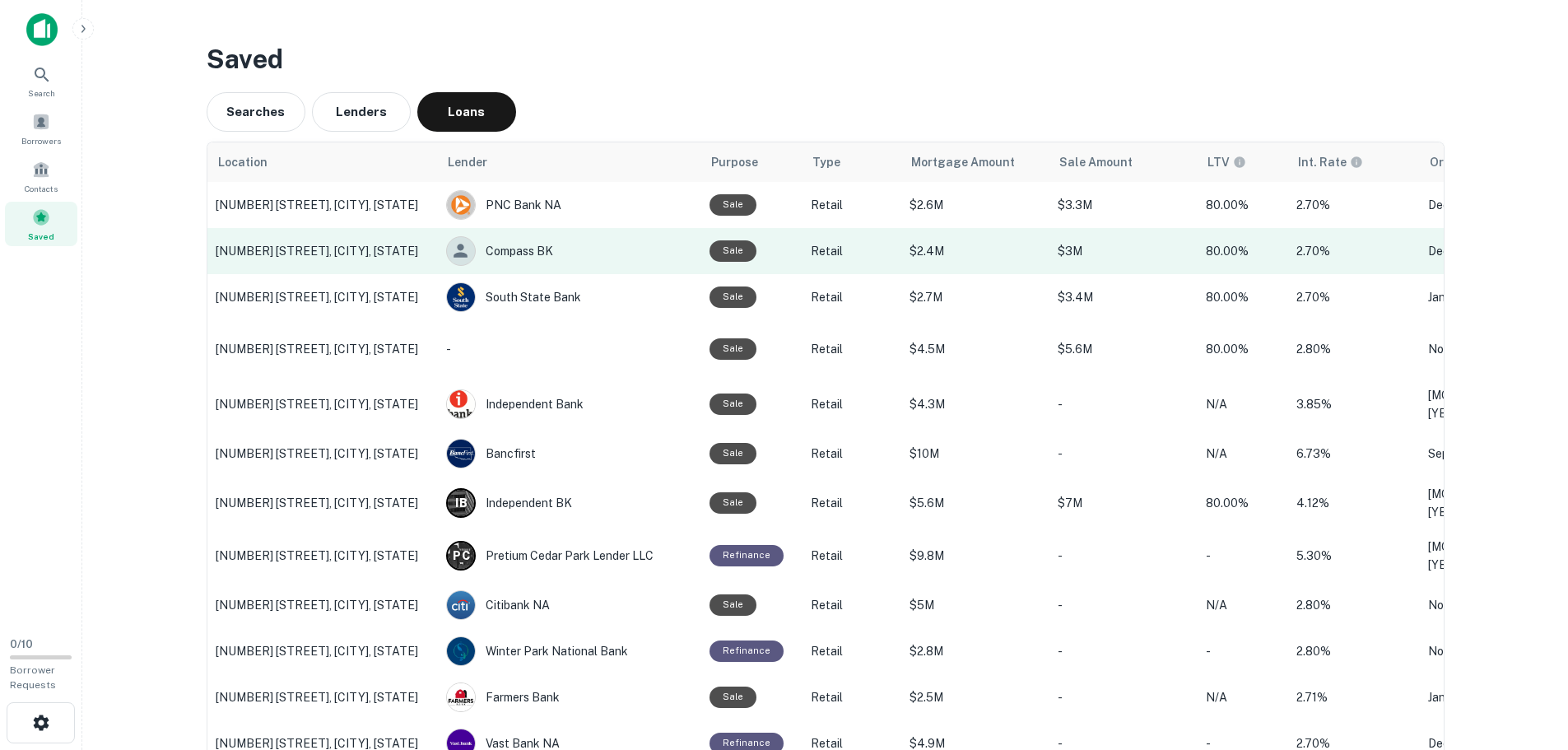scroll, scrollTop: 0, scrollLeft: 272, axis: horizontal 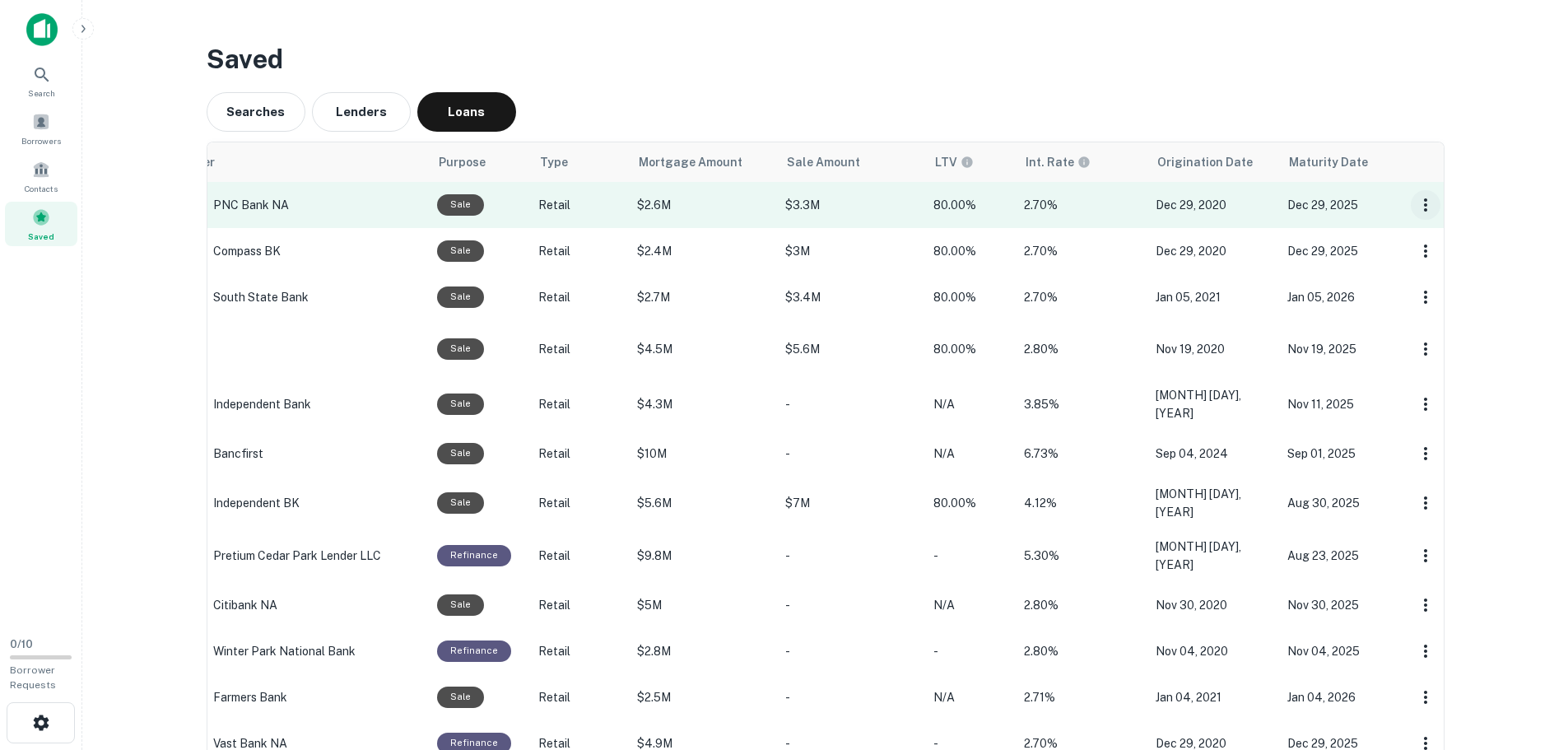 click 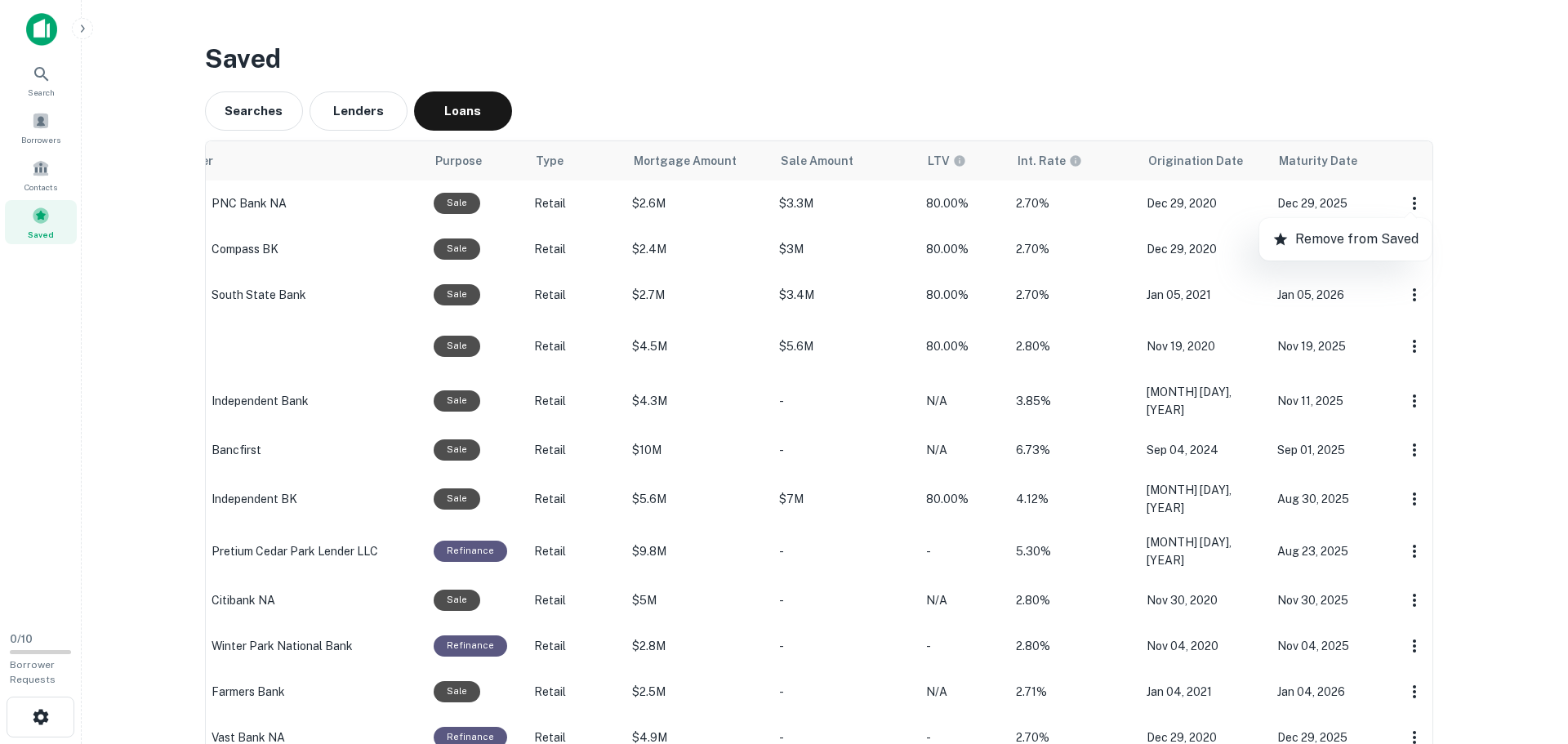 click at bounding box center [784, 372] 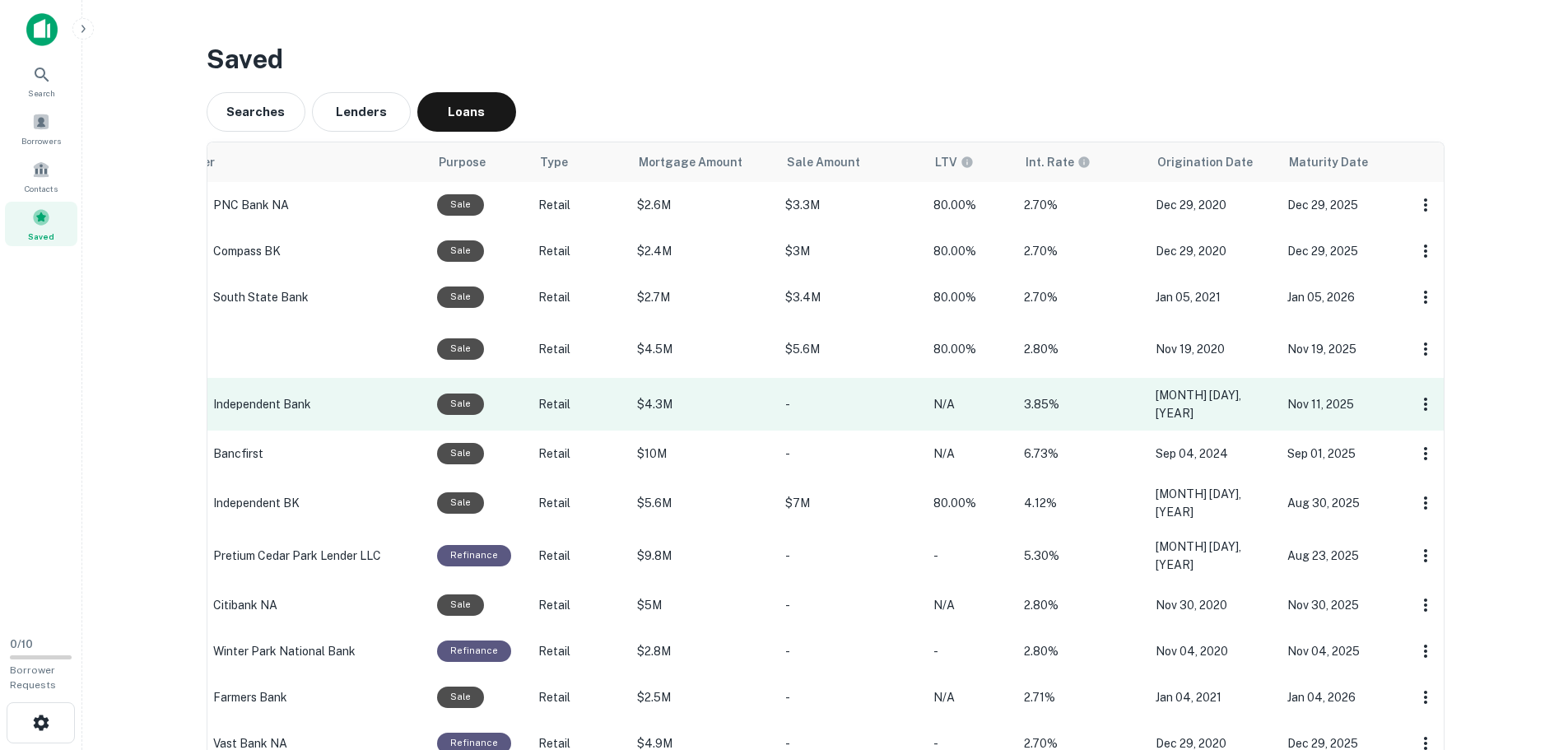 scroll, scrollTop: 0, scrollLeft: 0, axis: both 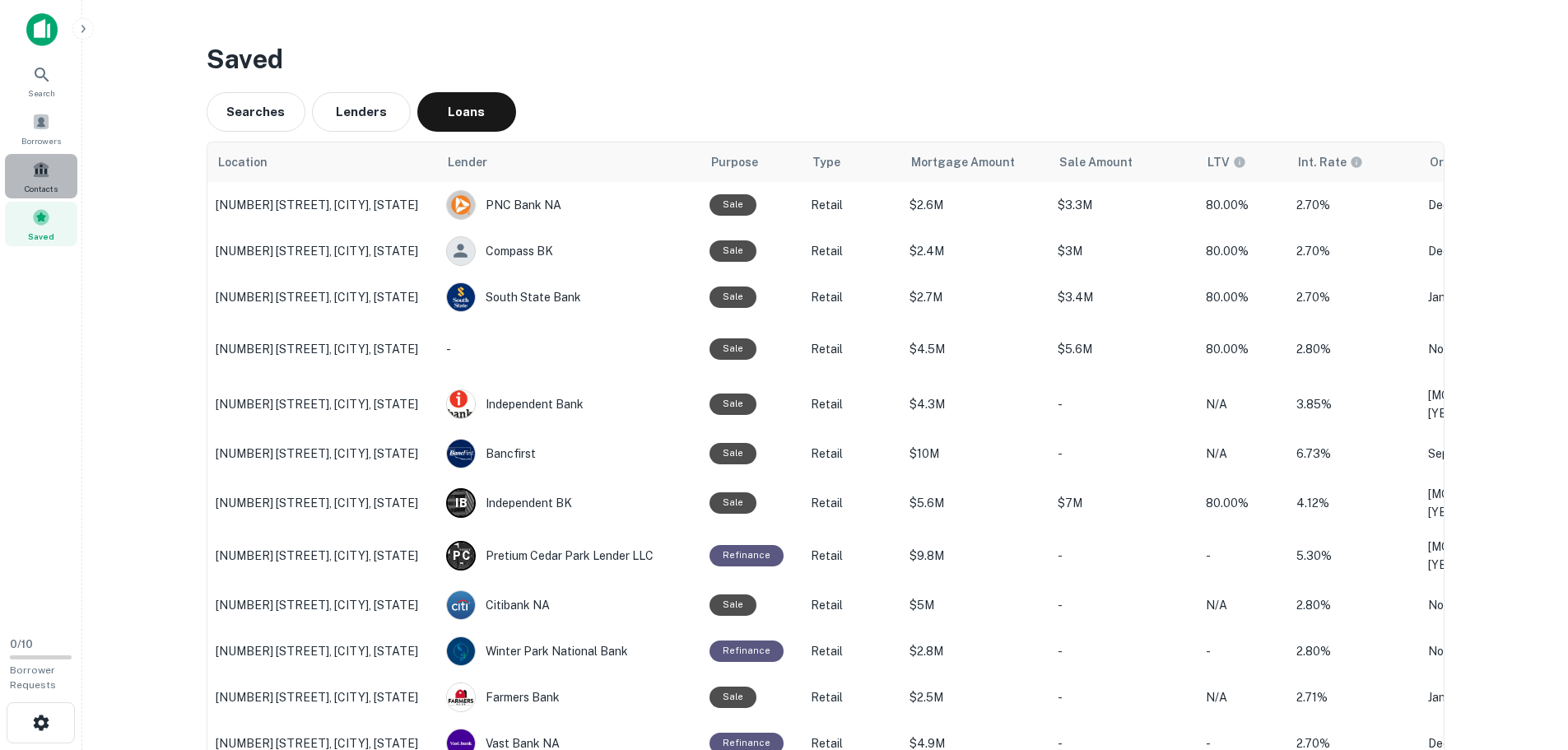 click on "Contacts" at bounding box center (41, 189) 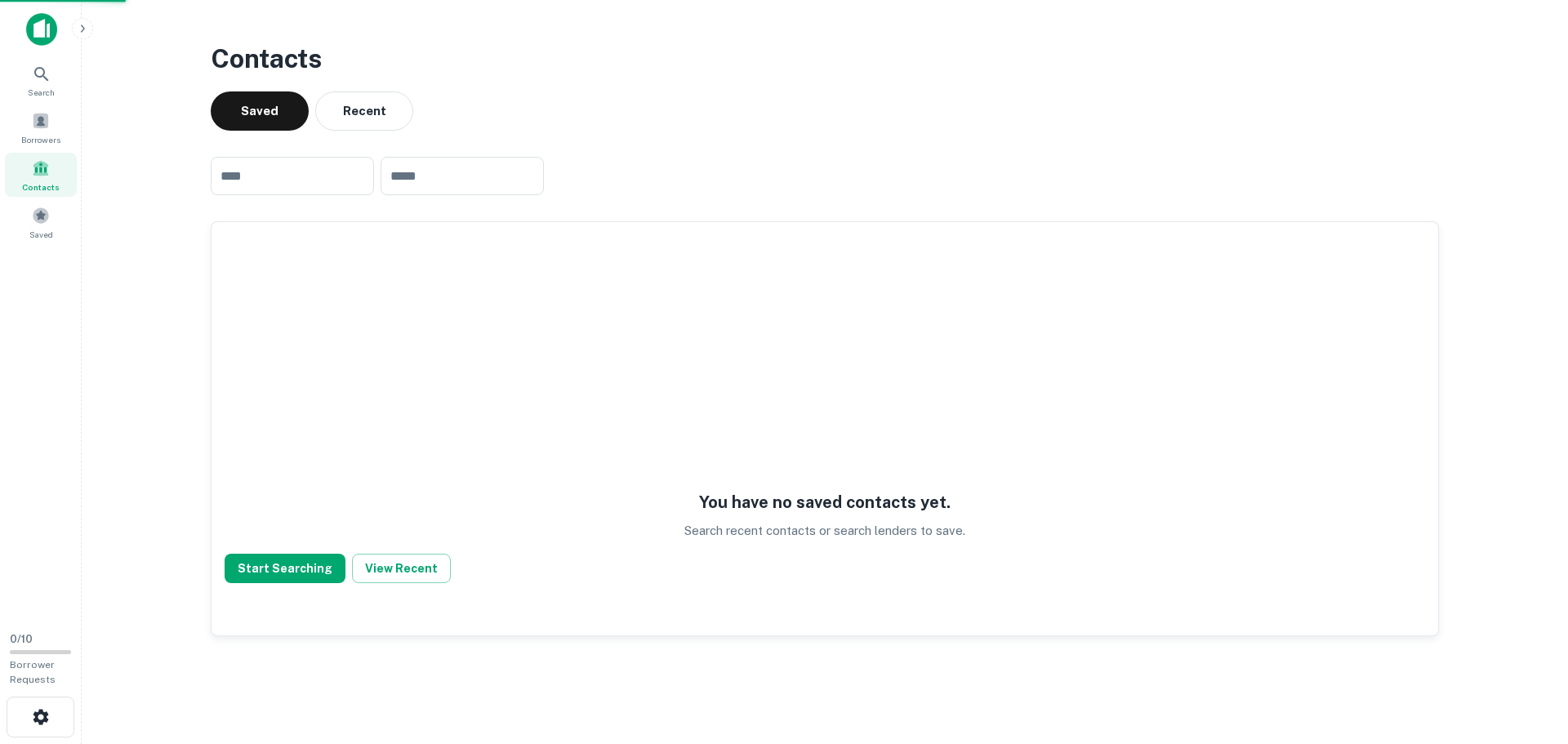 scroll, scrollTop: 0, scrollLeft: 0, axis: both 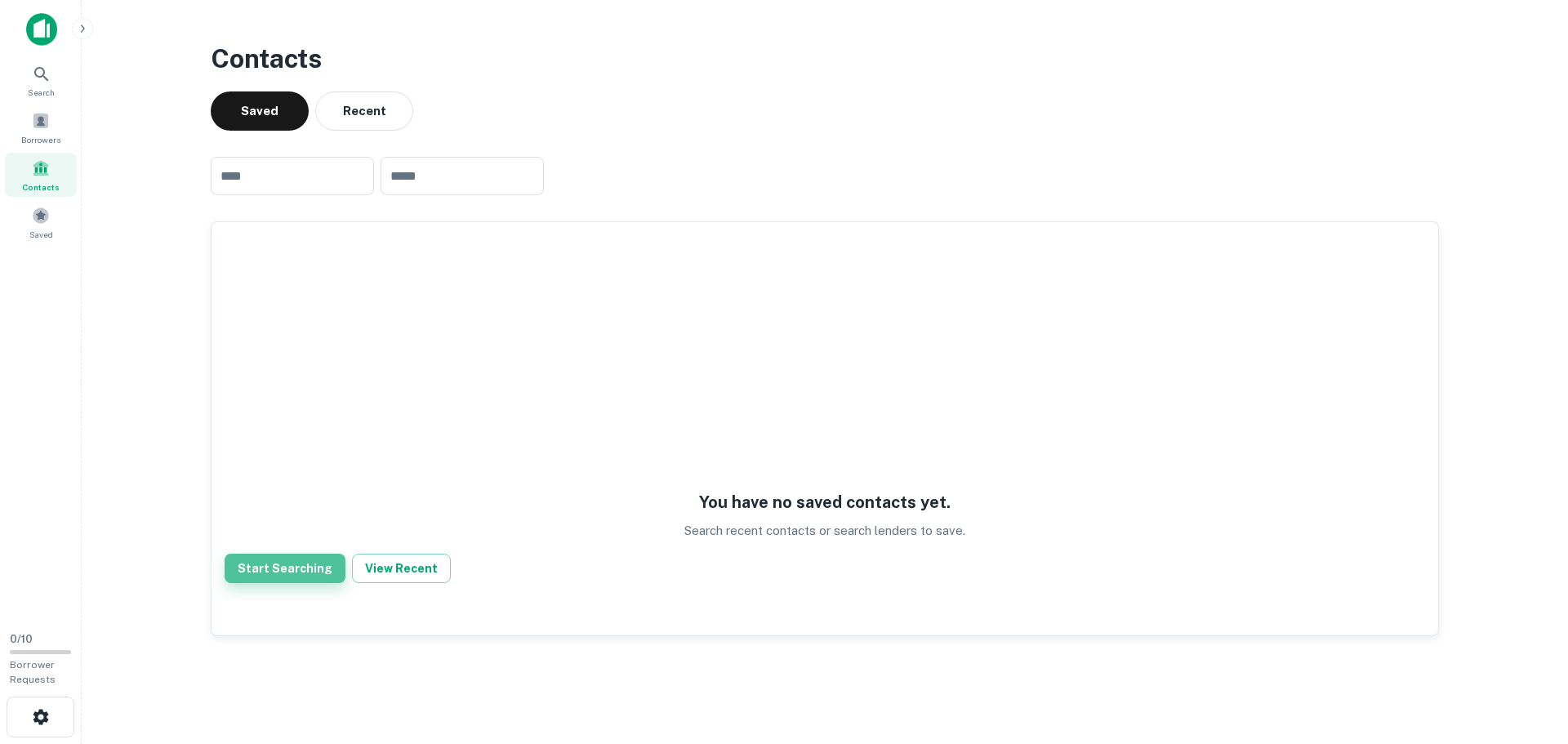 click on "Start Searching" at bounding box center (285, 568) 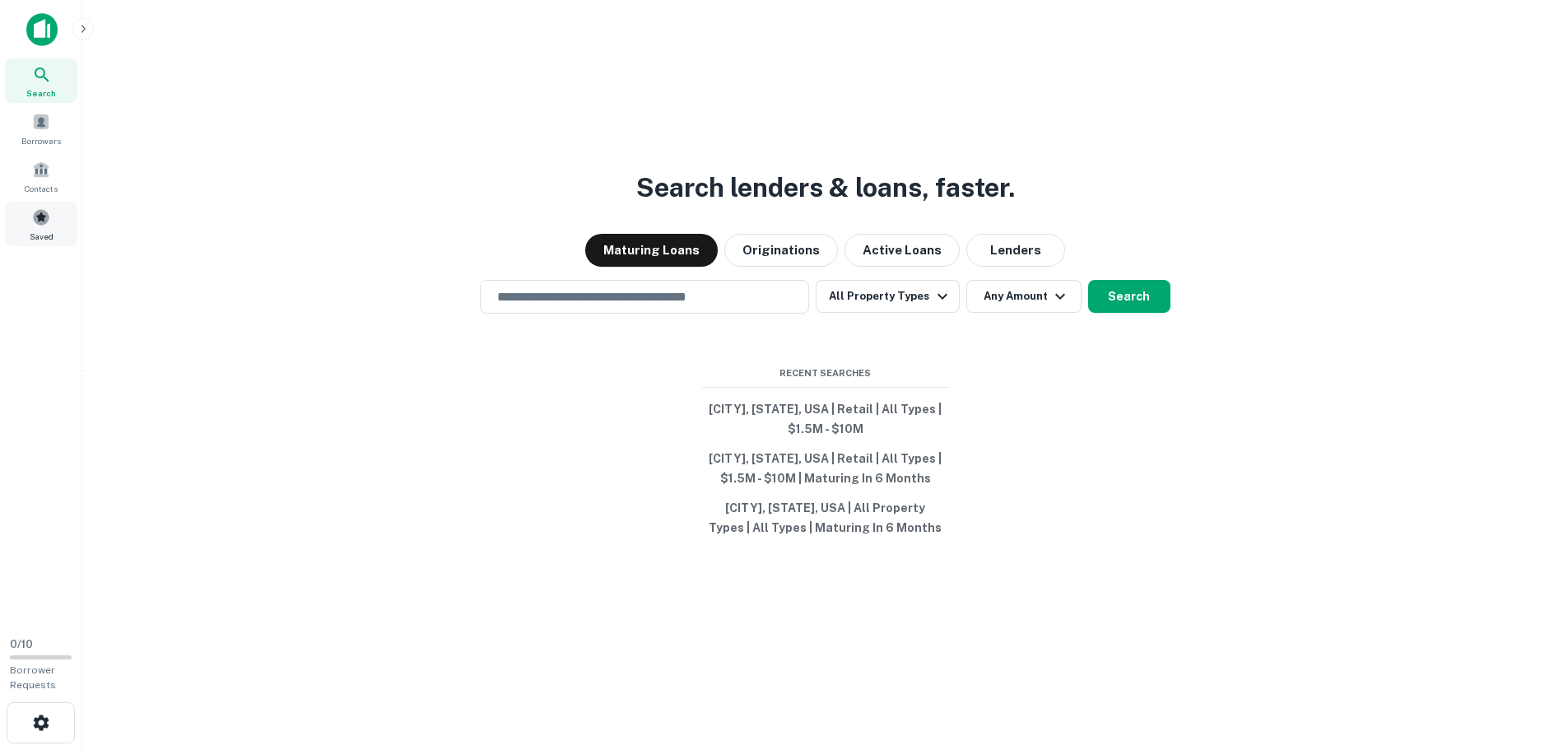 click on "Saved" at bounding box center [41, 224] 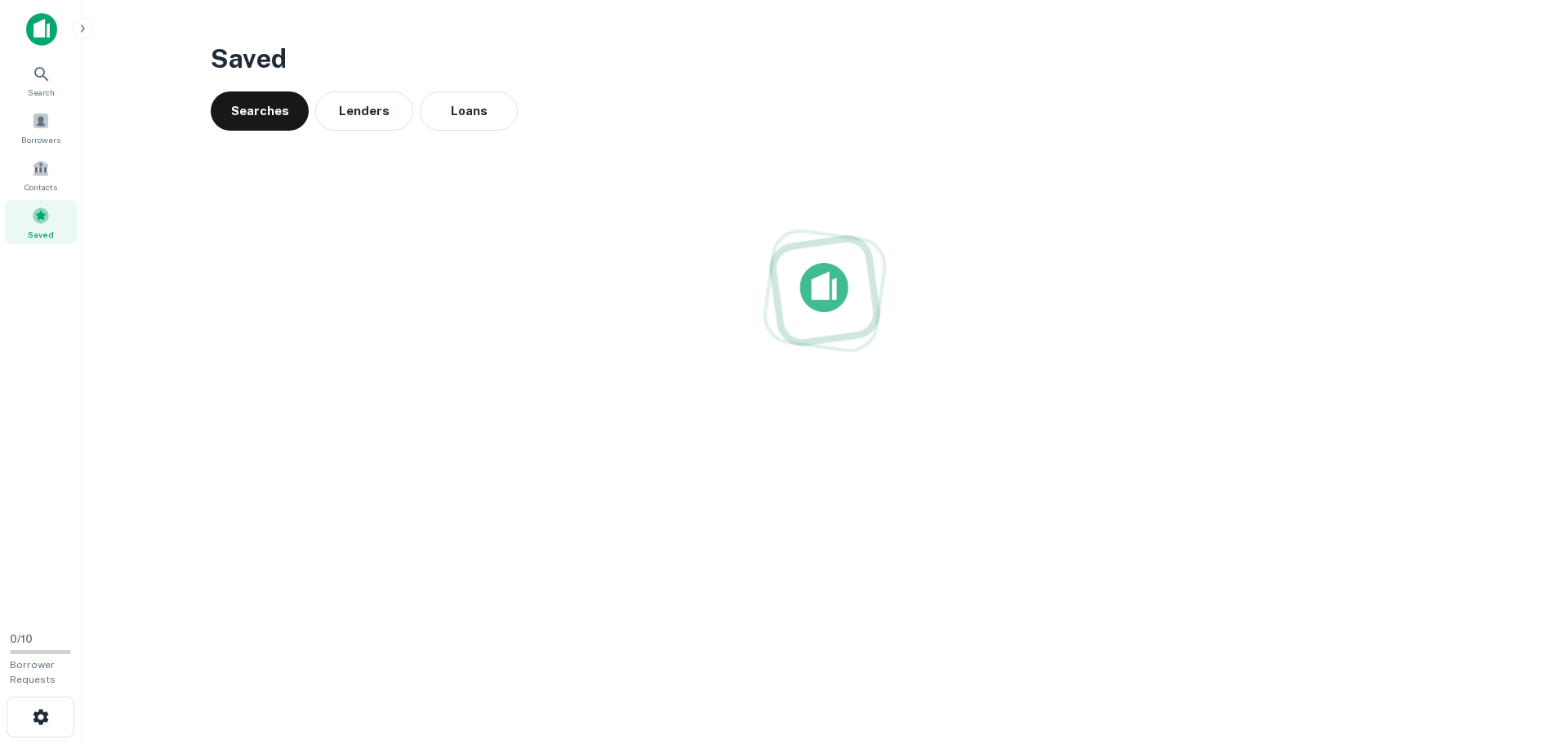 scroll, scrollTop: 0, scrollLeft: 0, axis: both 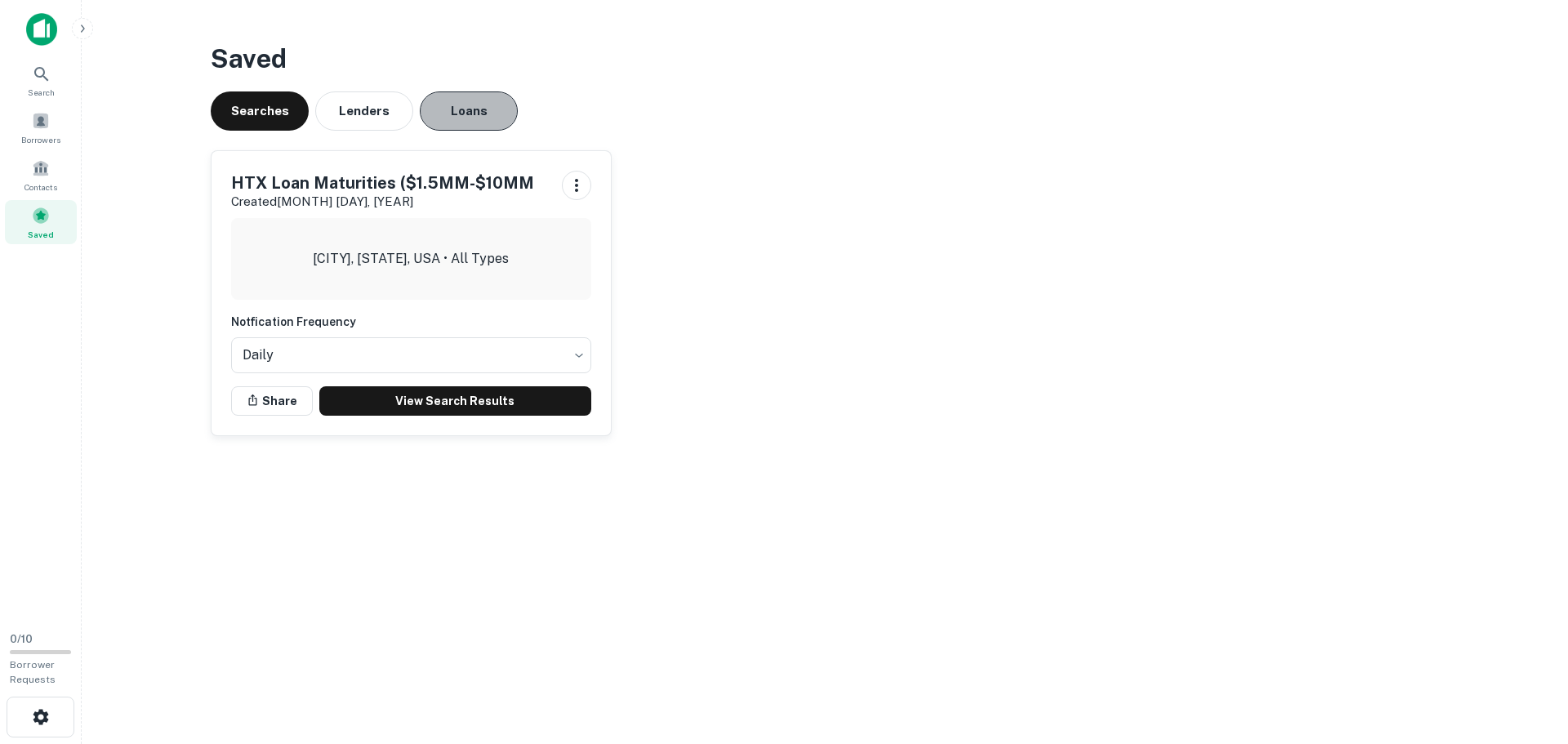click on "Loans" at bounding box center (469, 111) 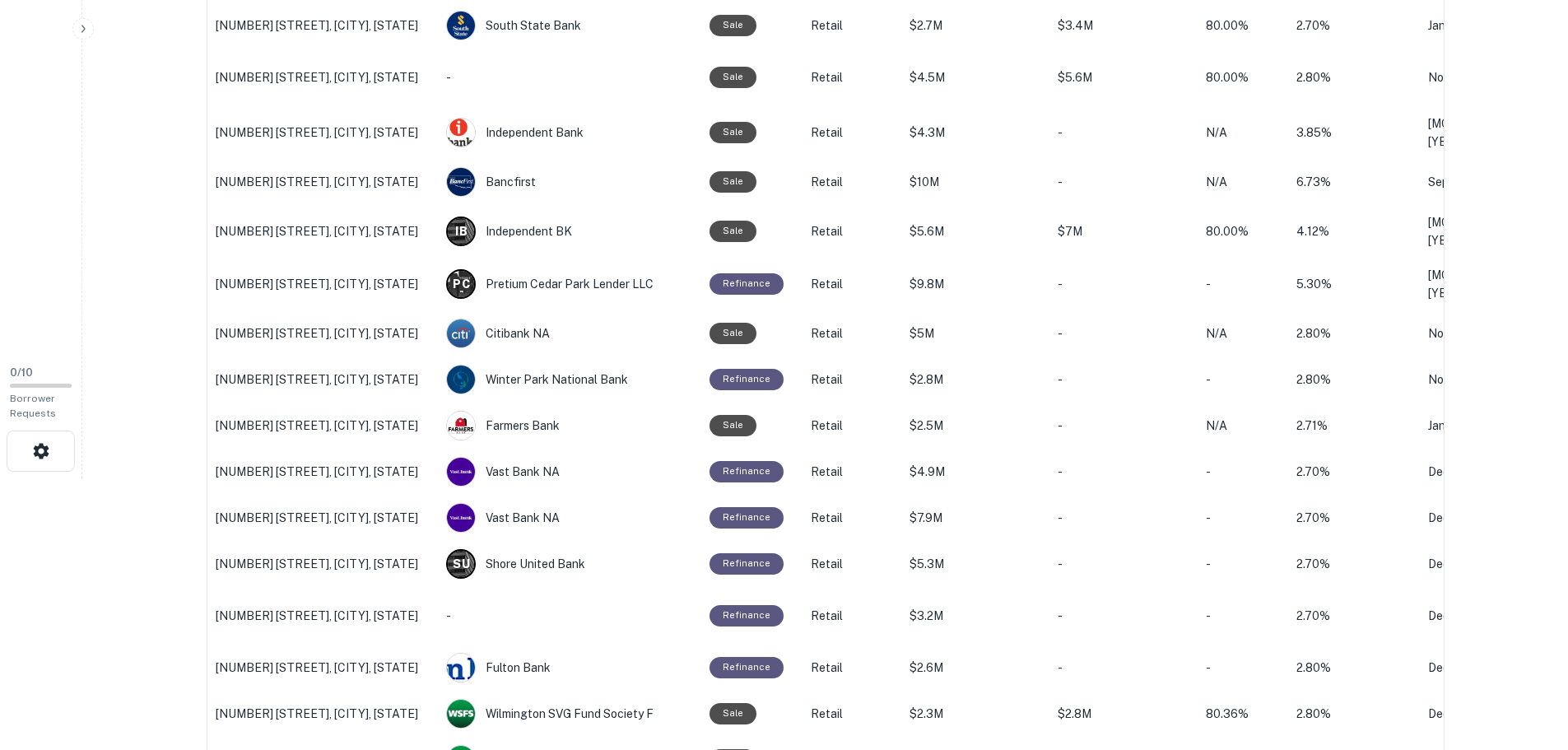 scroll, scrollTop: 0, scrollLeft: 0, axis: both 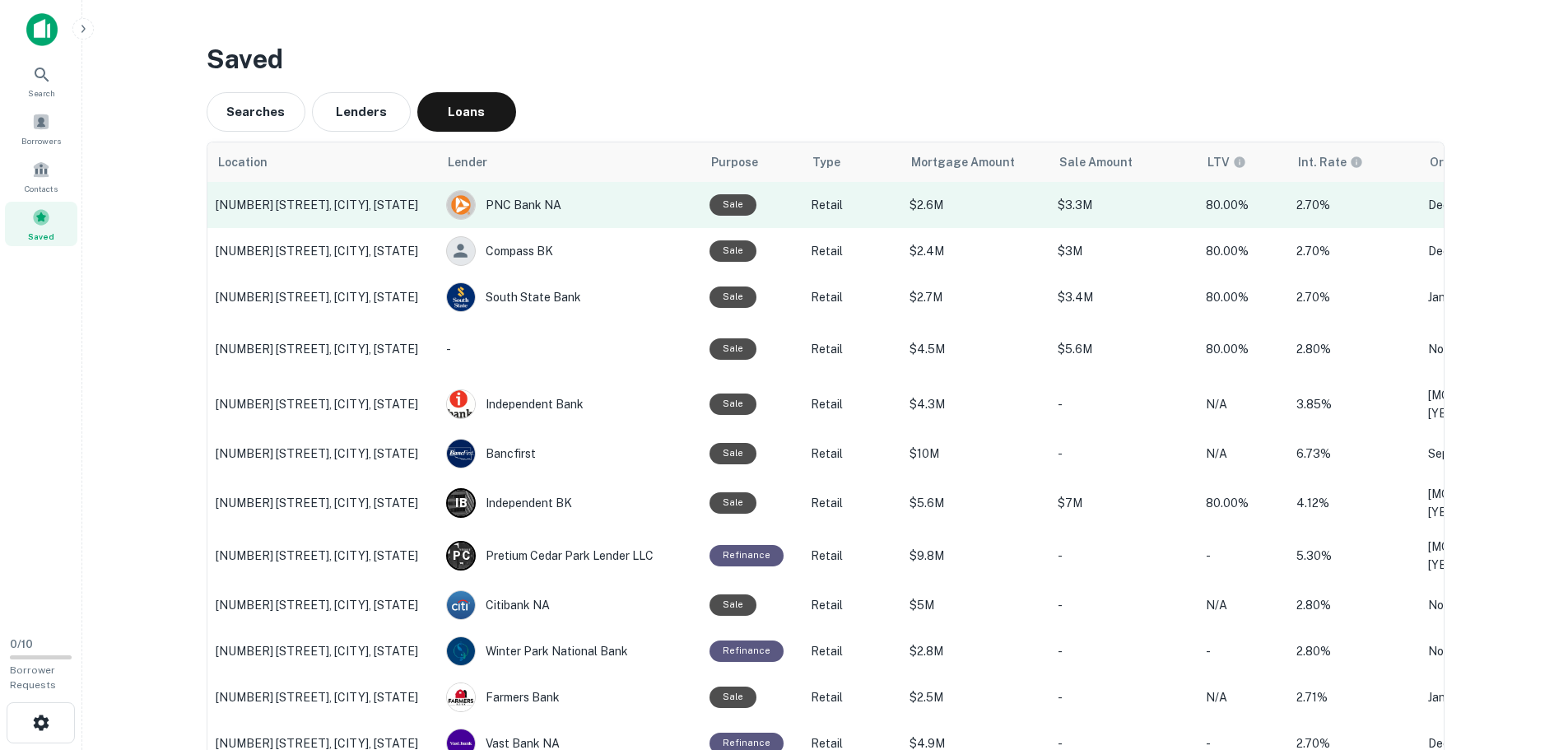 click on "[NUMBER] [STREET], [CITY], [STATE]" at bounding box center (323, 205) 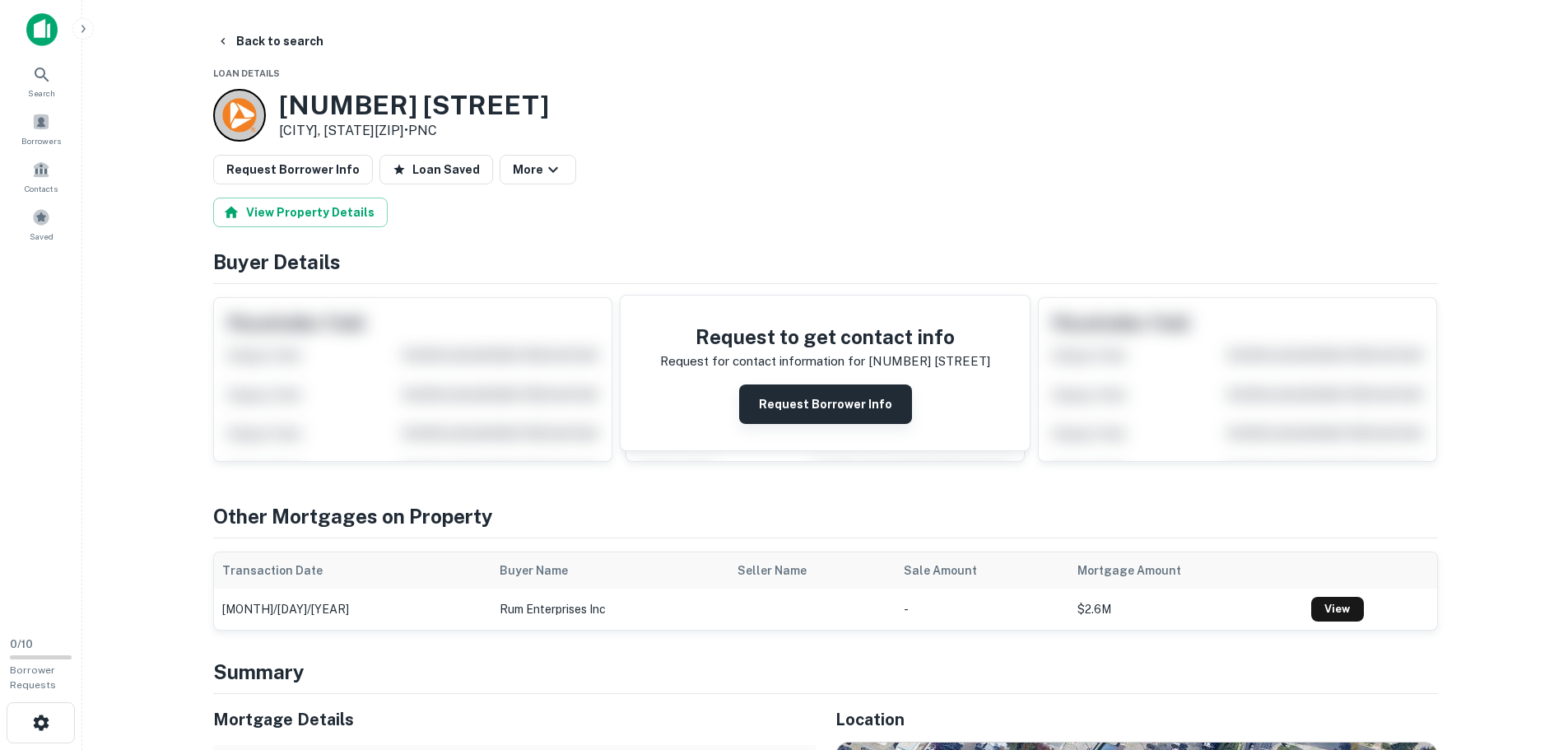 click on "Request Borrower Info" at bounding box center (826, 404) 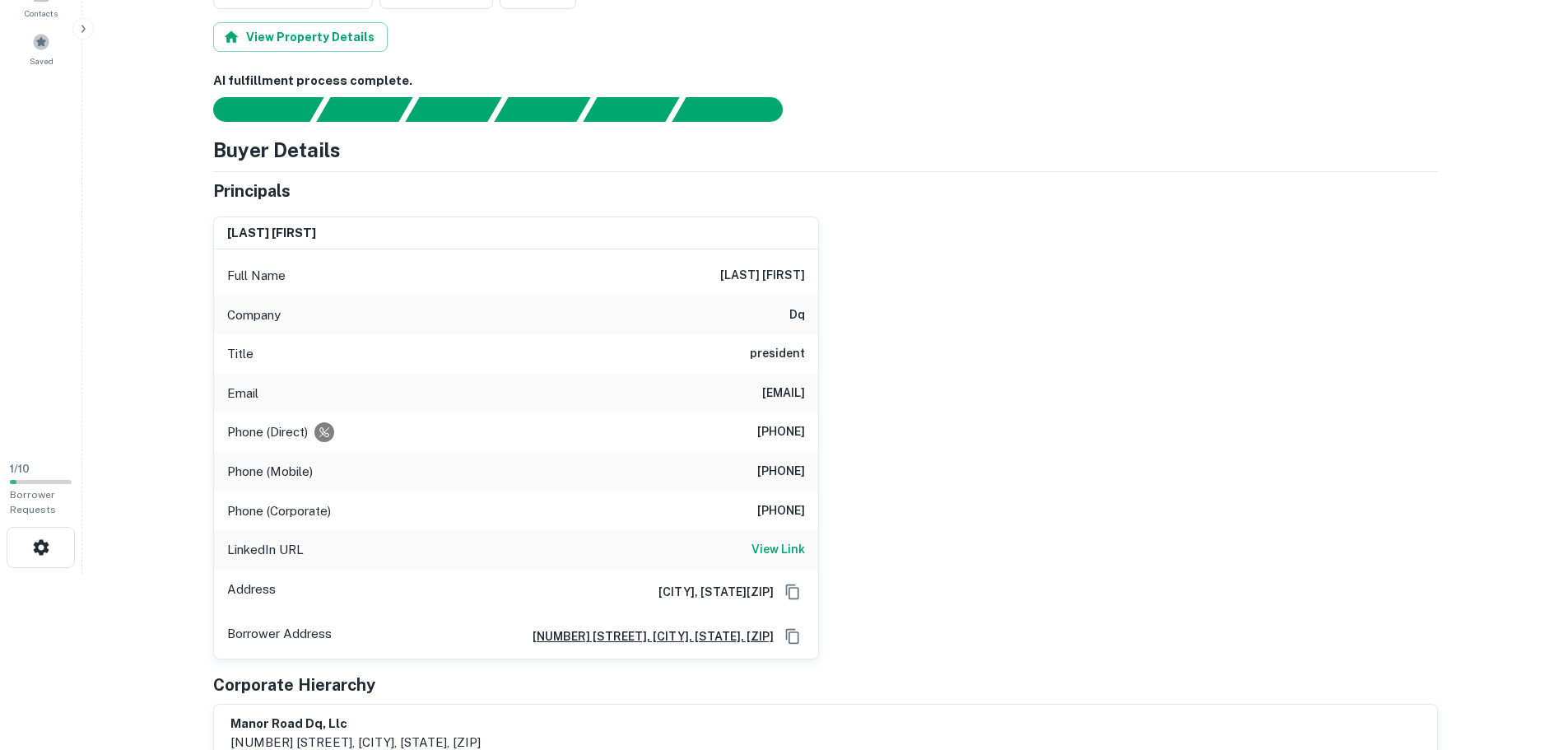 scroll, scrollTop: 179, scrollLeft: 0, axis: vertical 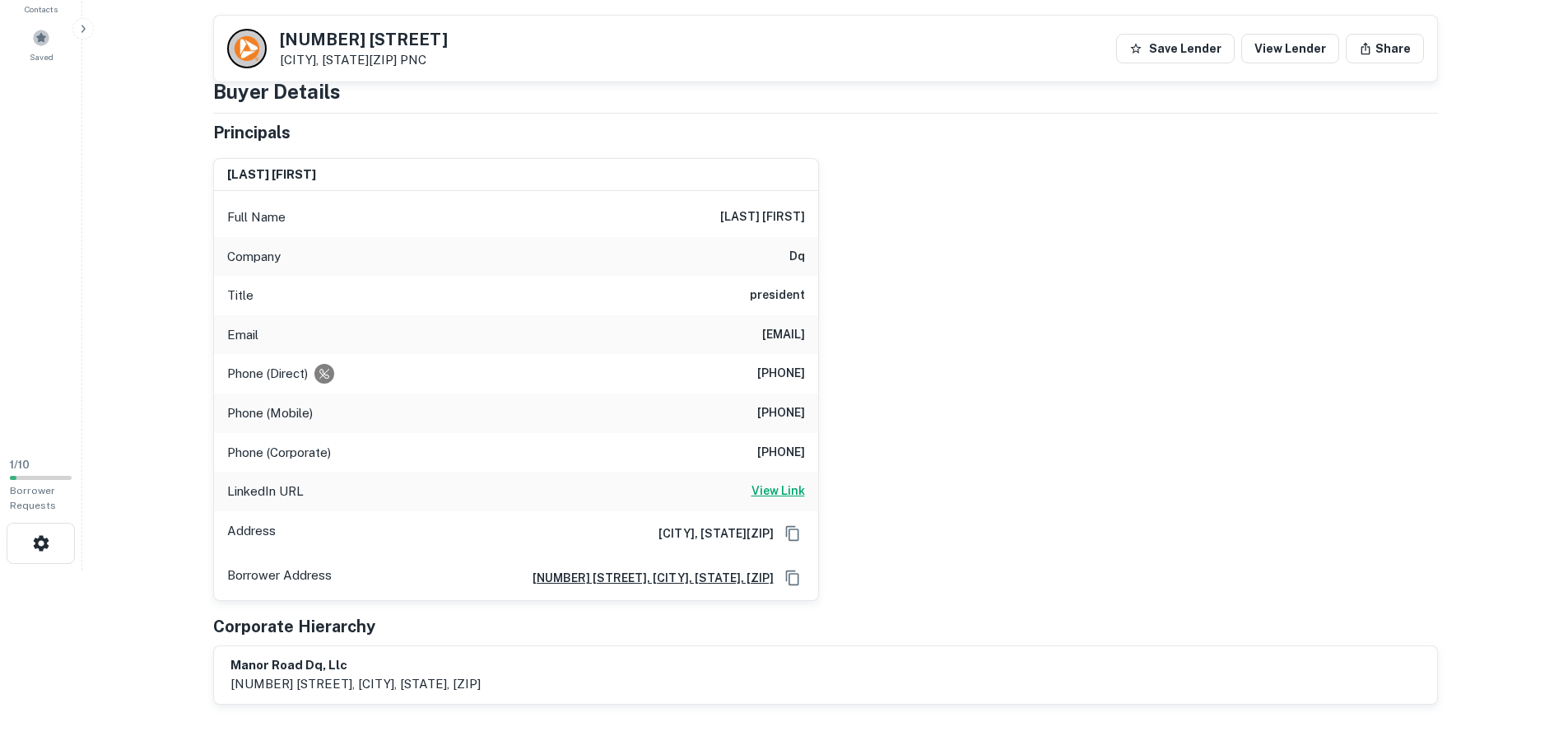 click on "View Link" at bounding box center (778, 491) 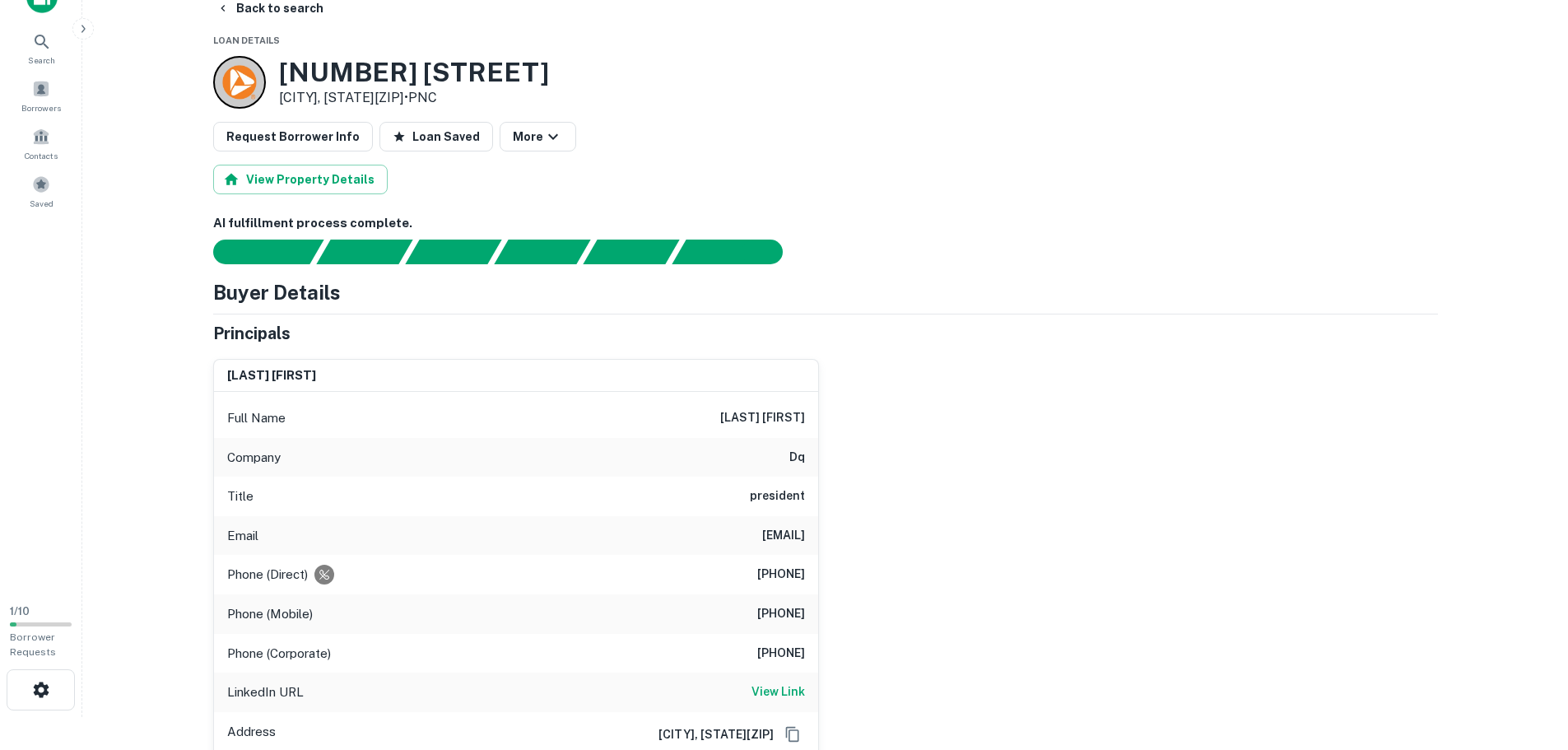 scroll, scrollTop: 0, scrollLeft: 0, axis: both 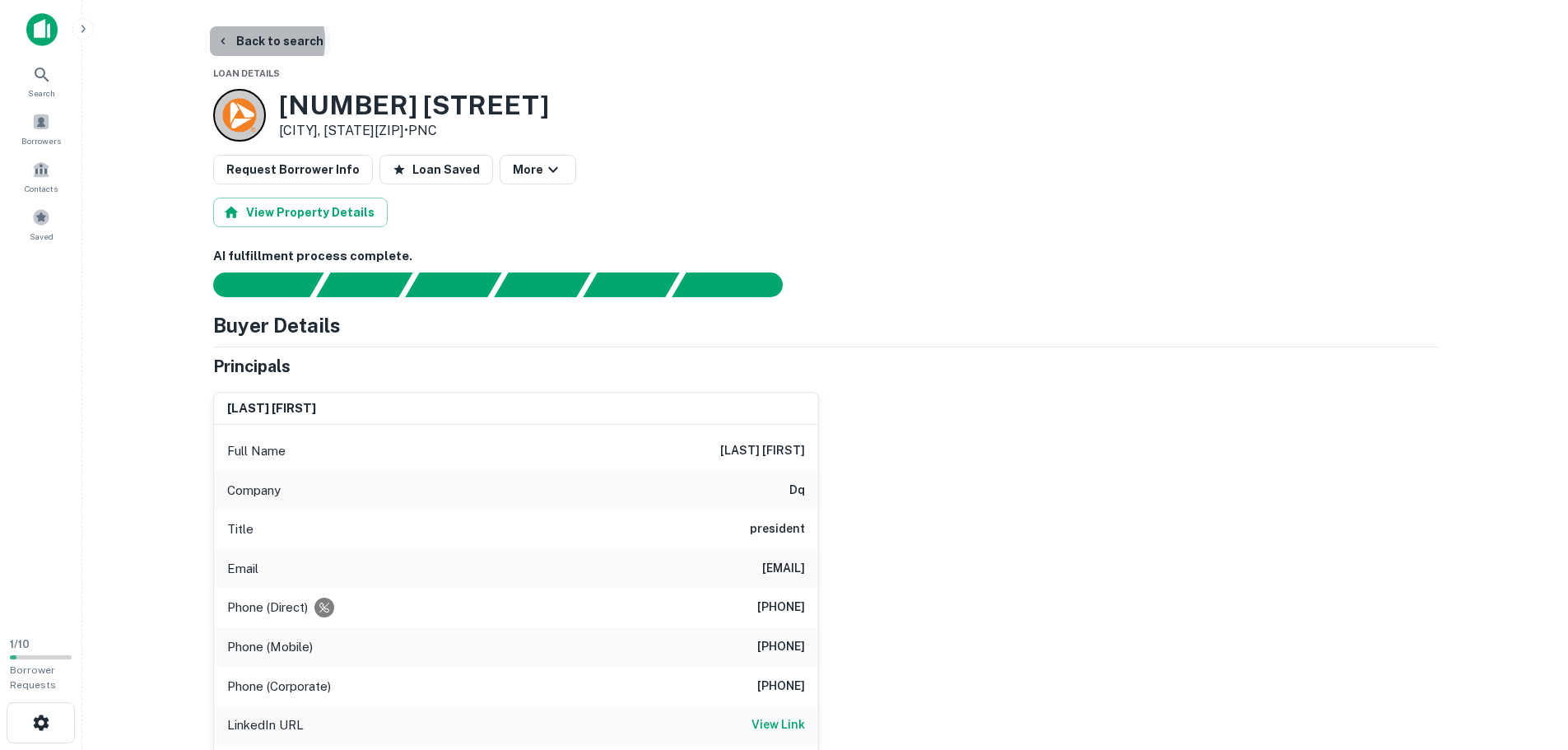 click on "Back to search" at bounding box center [270, 41] 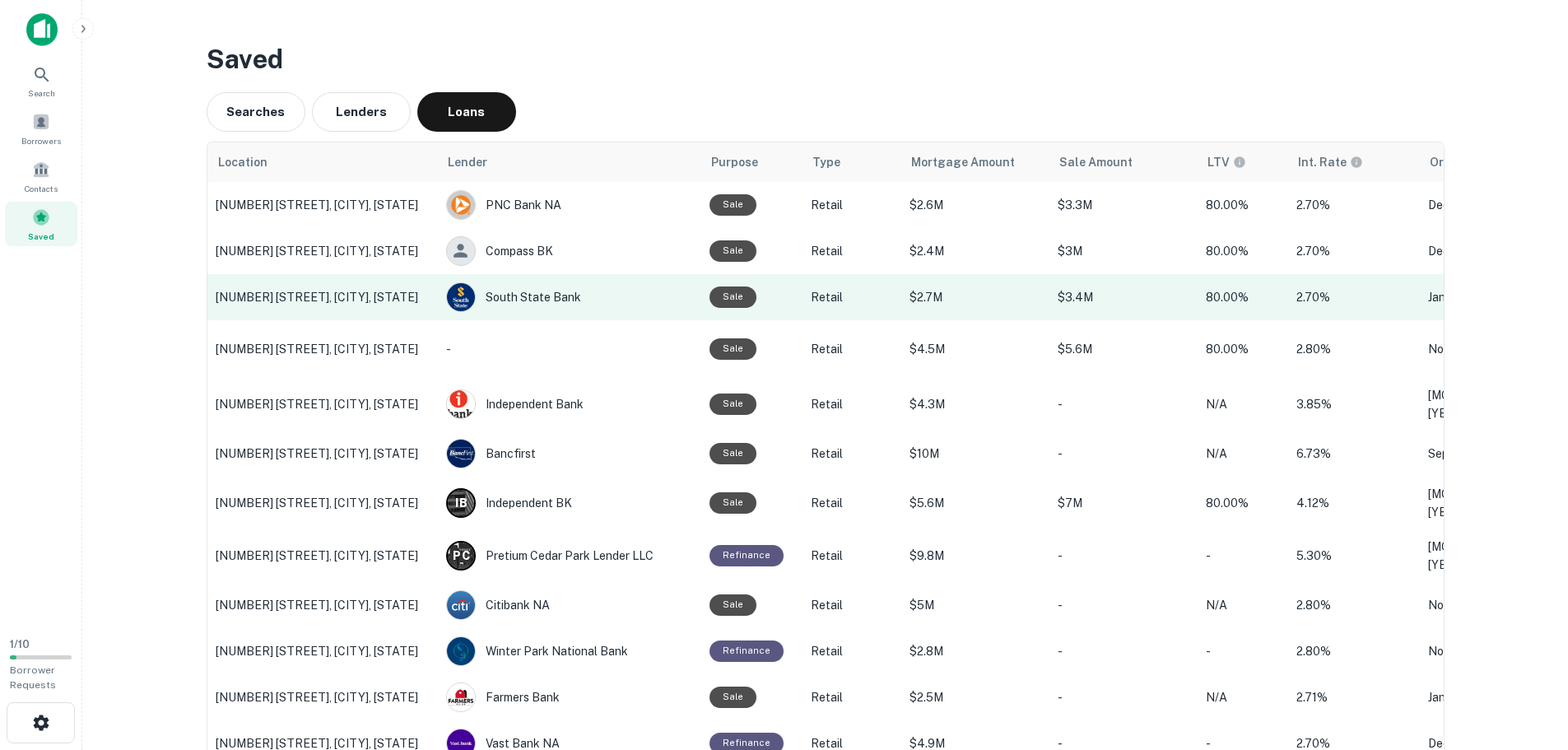 click on "[NUMBER] [STREET], [CITY], [STATE]" at bounding box center [323, 297] 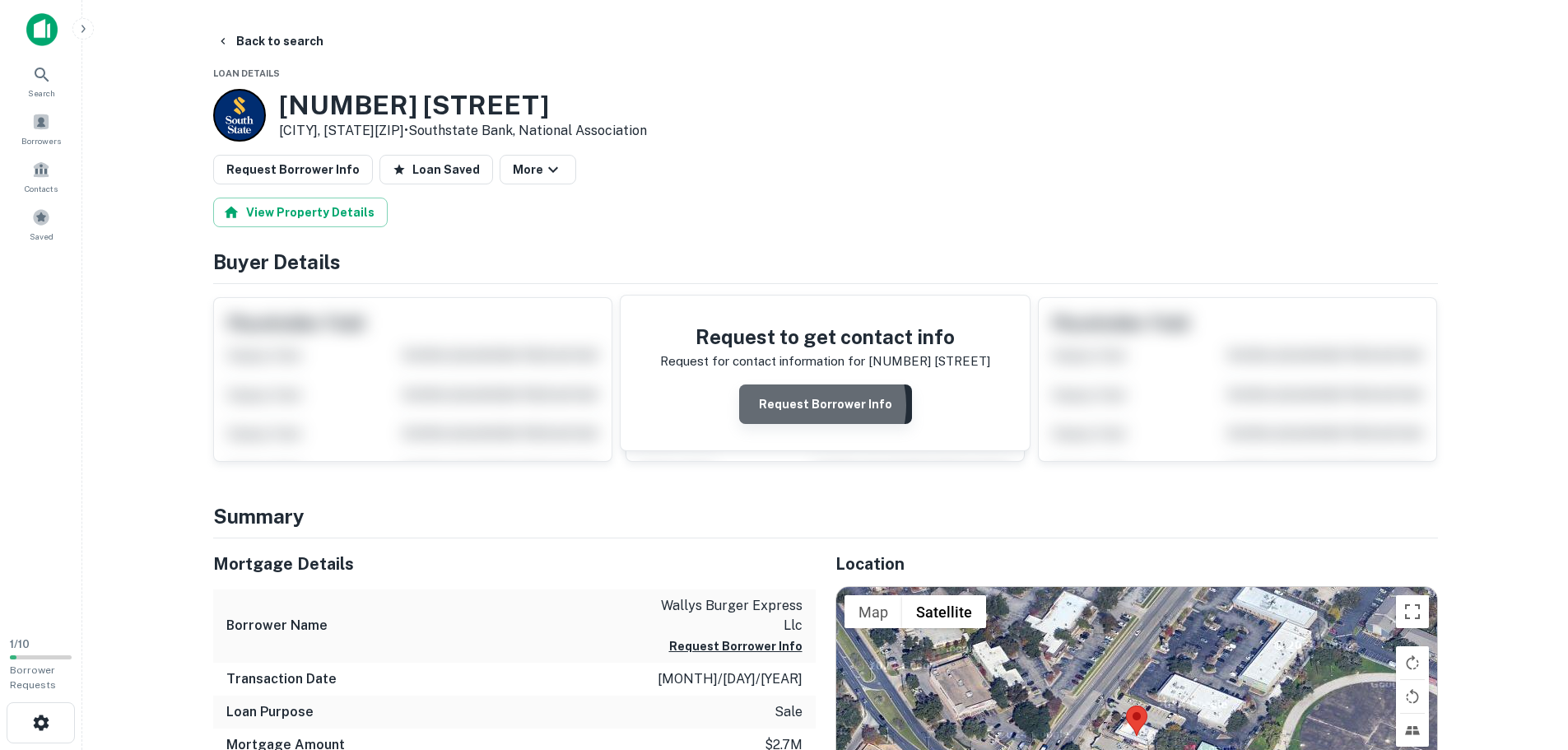 click on "Request Borrower Info" at bounding box center [826, 404] 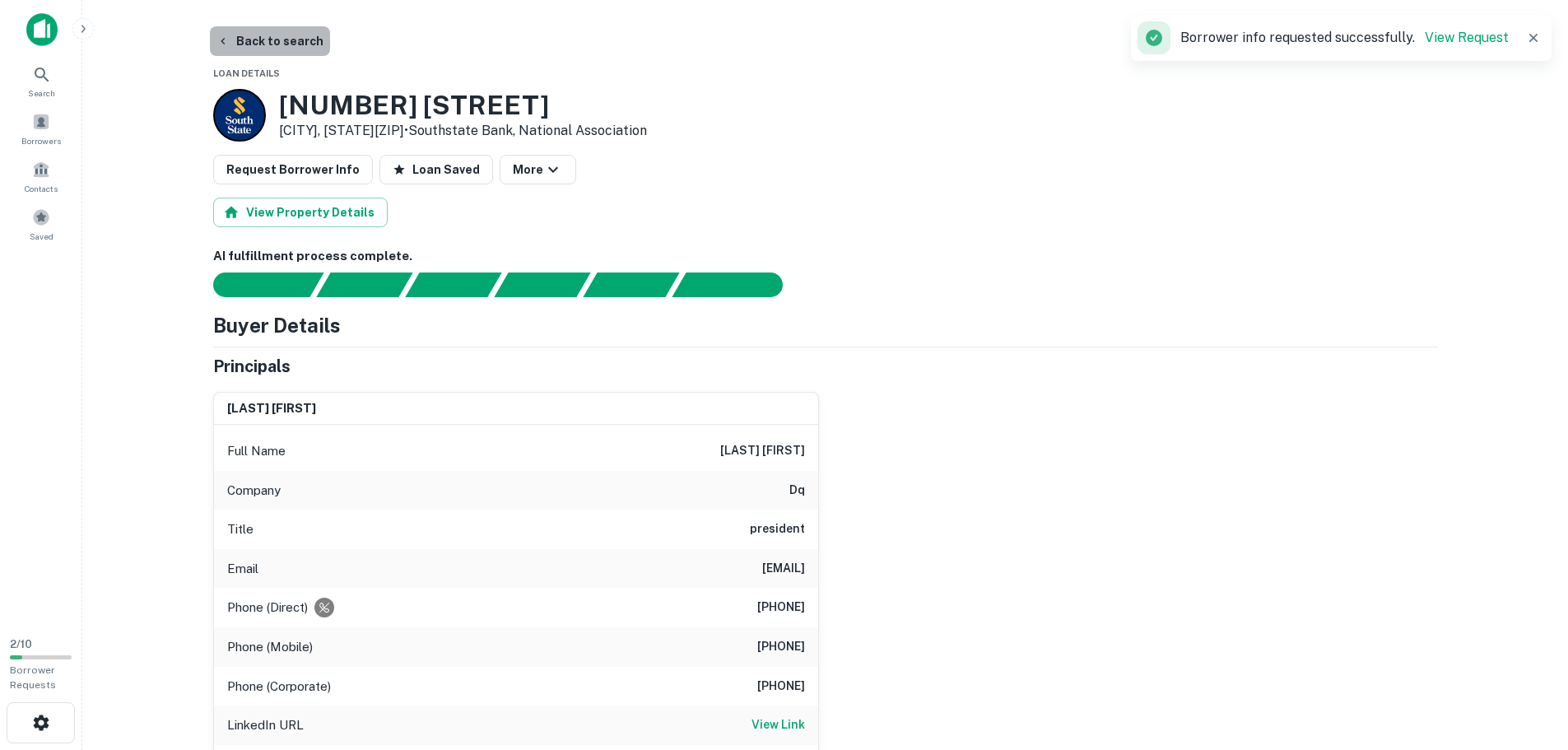 click on "Back to search" at bounding box center [270, 41] 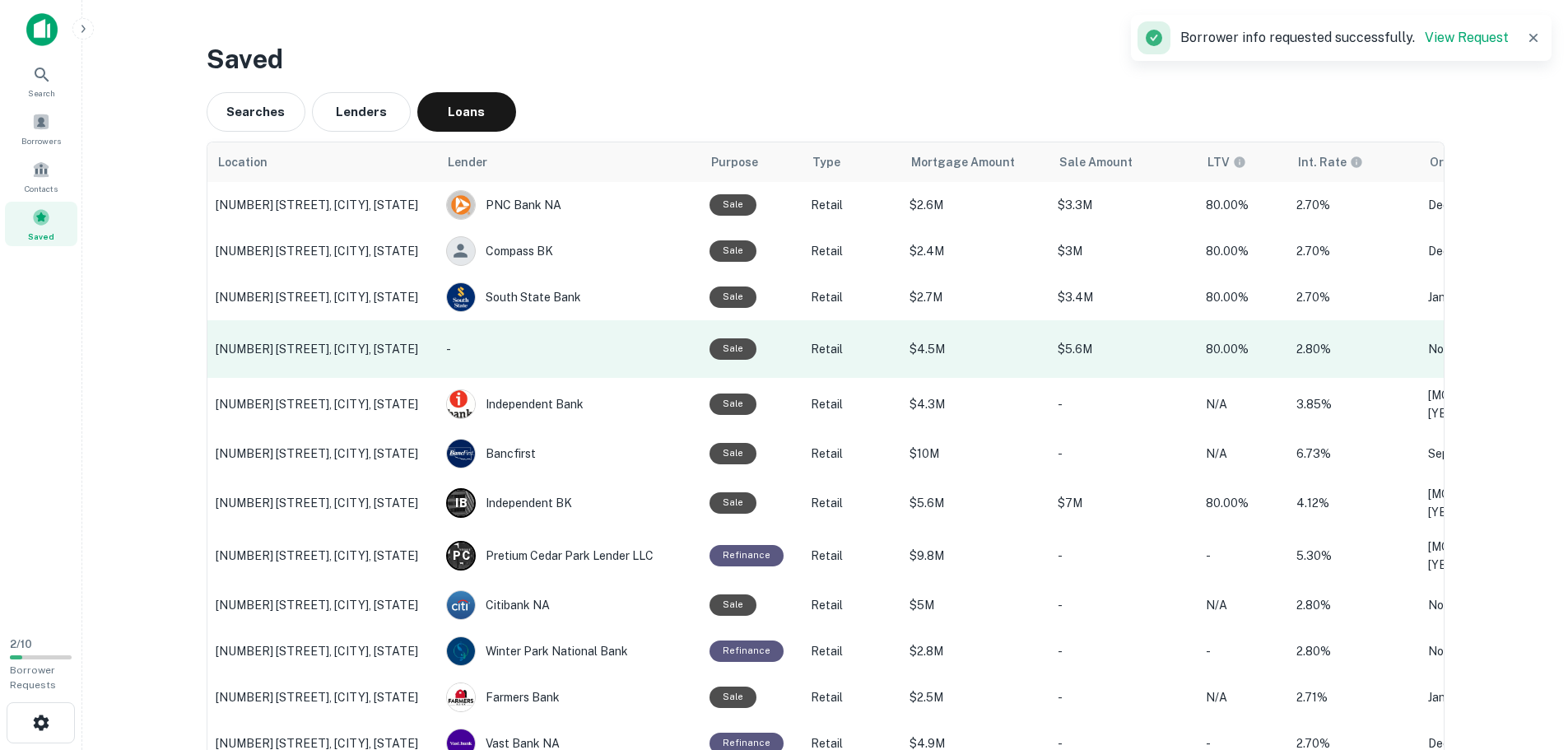 click on "[NUMBER] [STREET] [INTERSTATE] [NUMBER], [CITY], [STATE]" at bounding box center (323, 349) 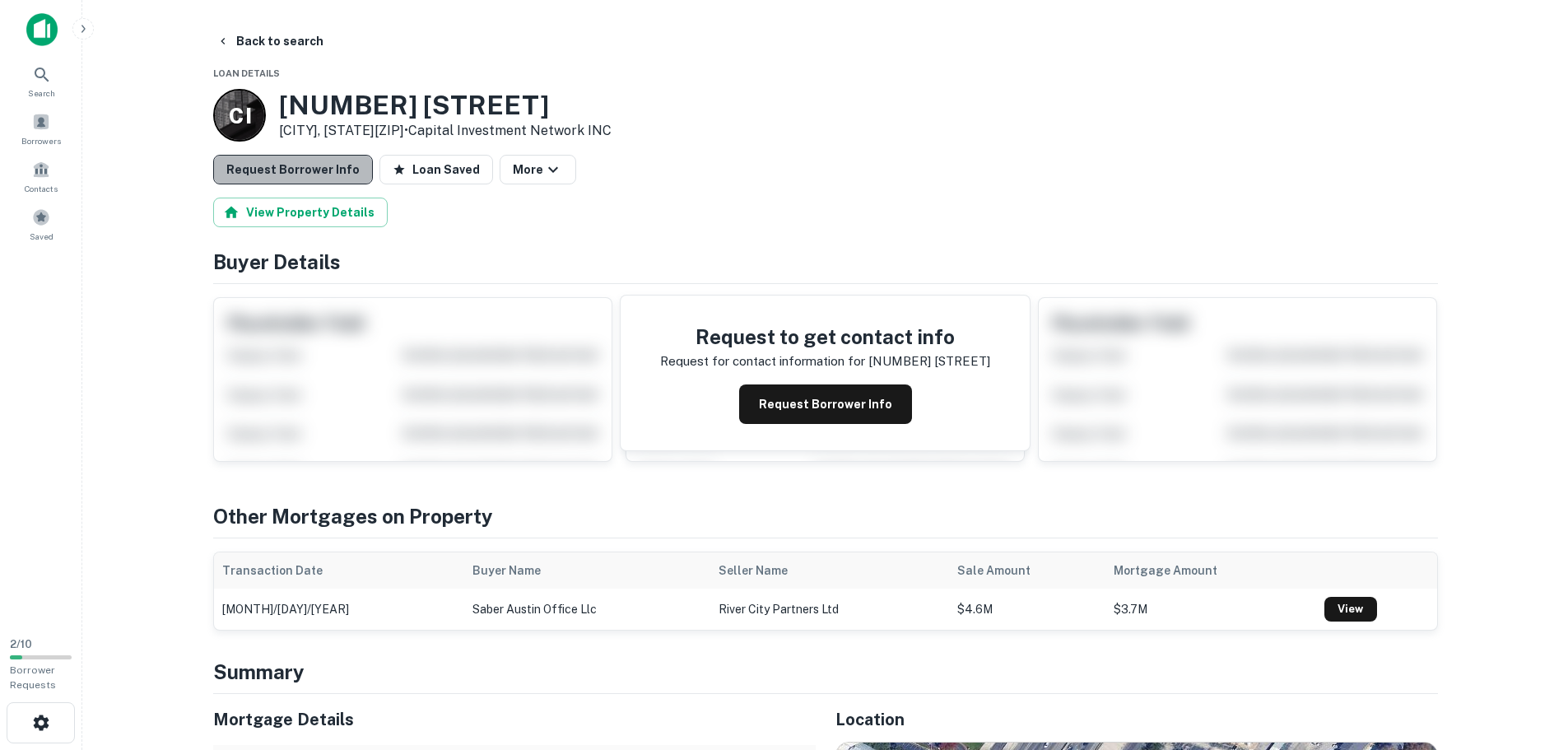 click on "Request Borrower Info" at bounding box center [293, 170] 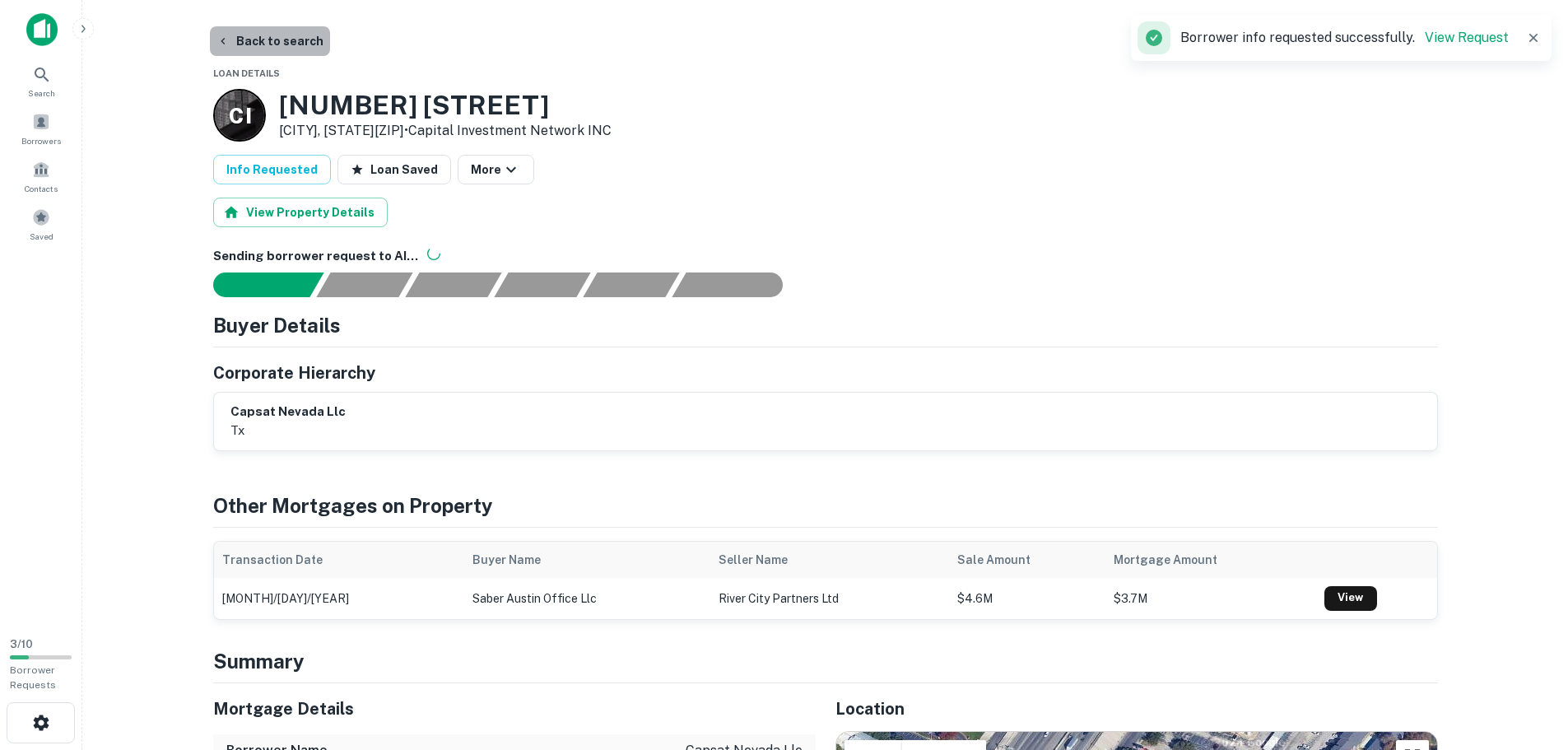 click on "Back to search" at bounding box center [270, 41] 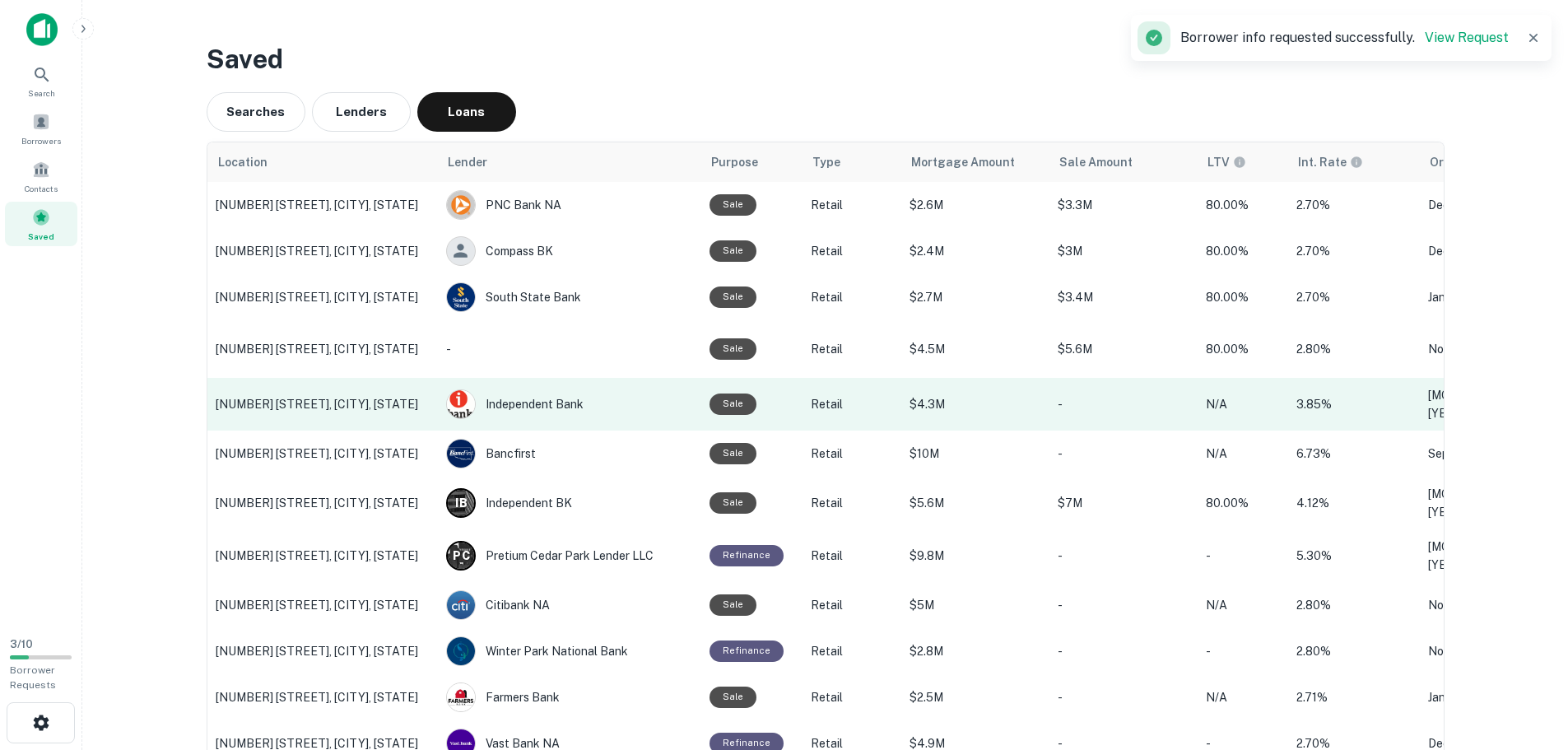 click on "1901 Capital Pkwy, Austin, TX" at bounding box center (323, 404) 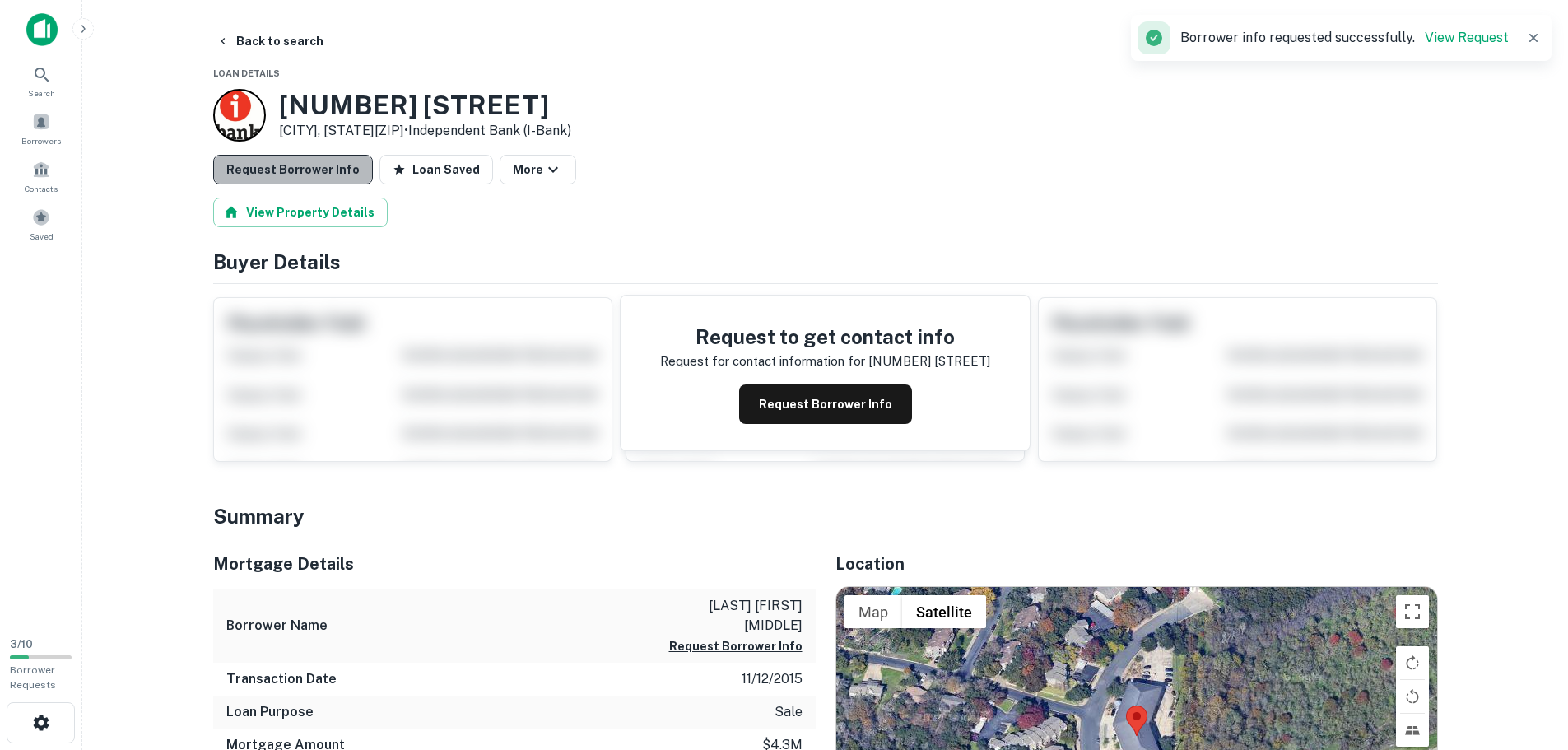 click on "Request Borrower Info" at bounding box center [293, 170] 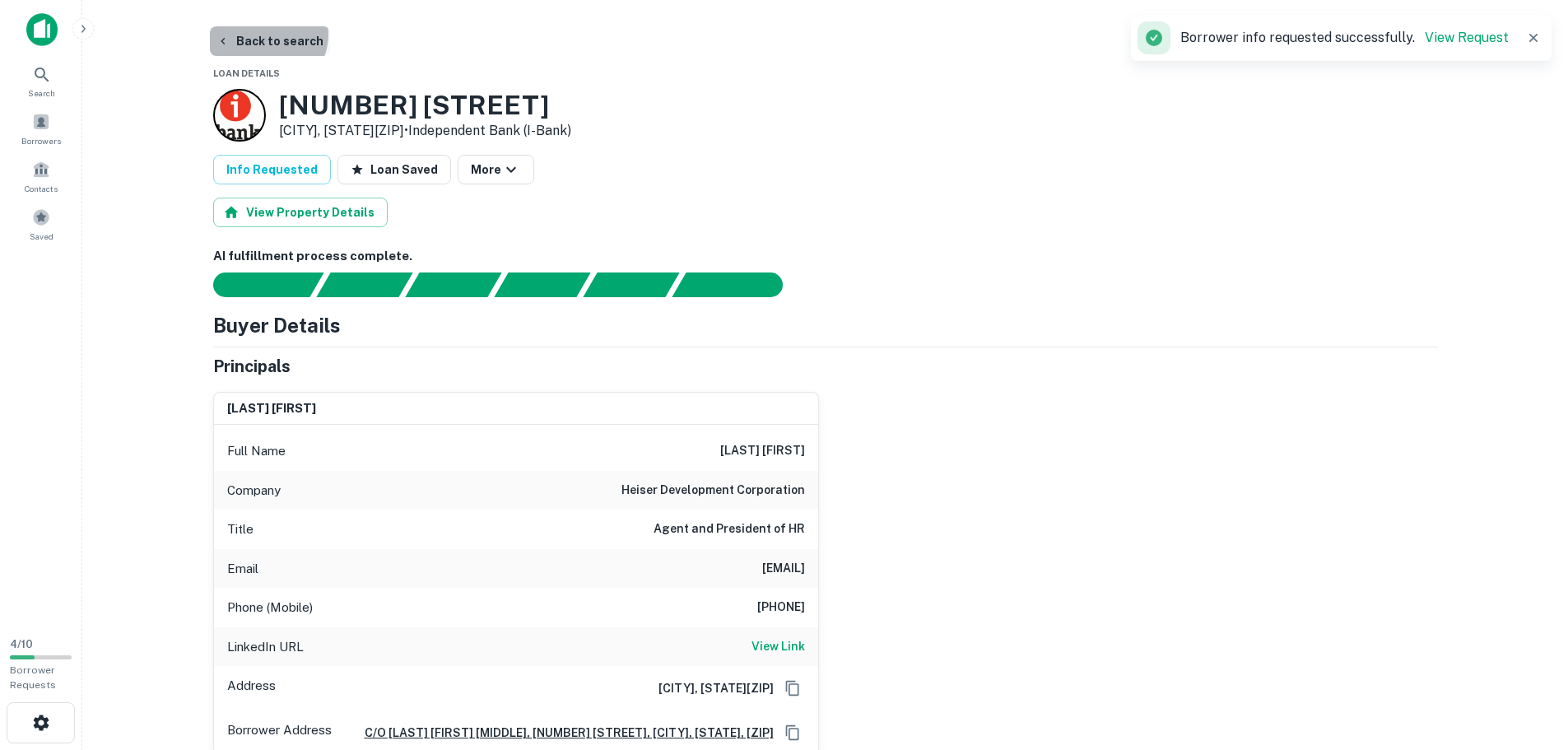 click on "Back to search" at bounding box center (270, 41) 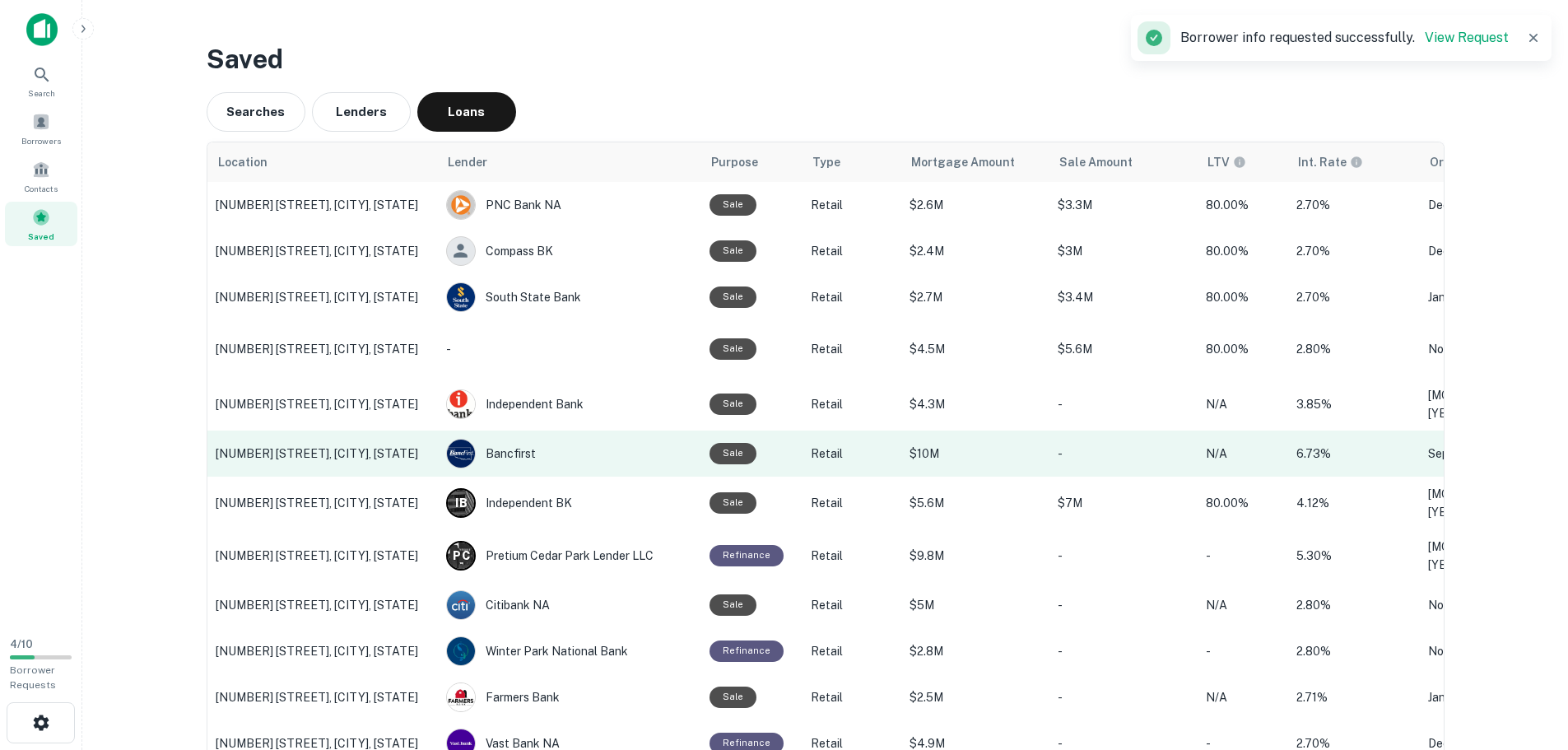 click on "9708 Menchaca Rd, Austin, TX" at bounding box center (323, 454) 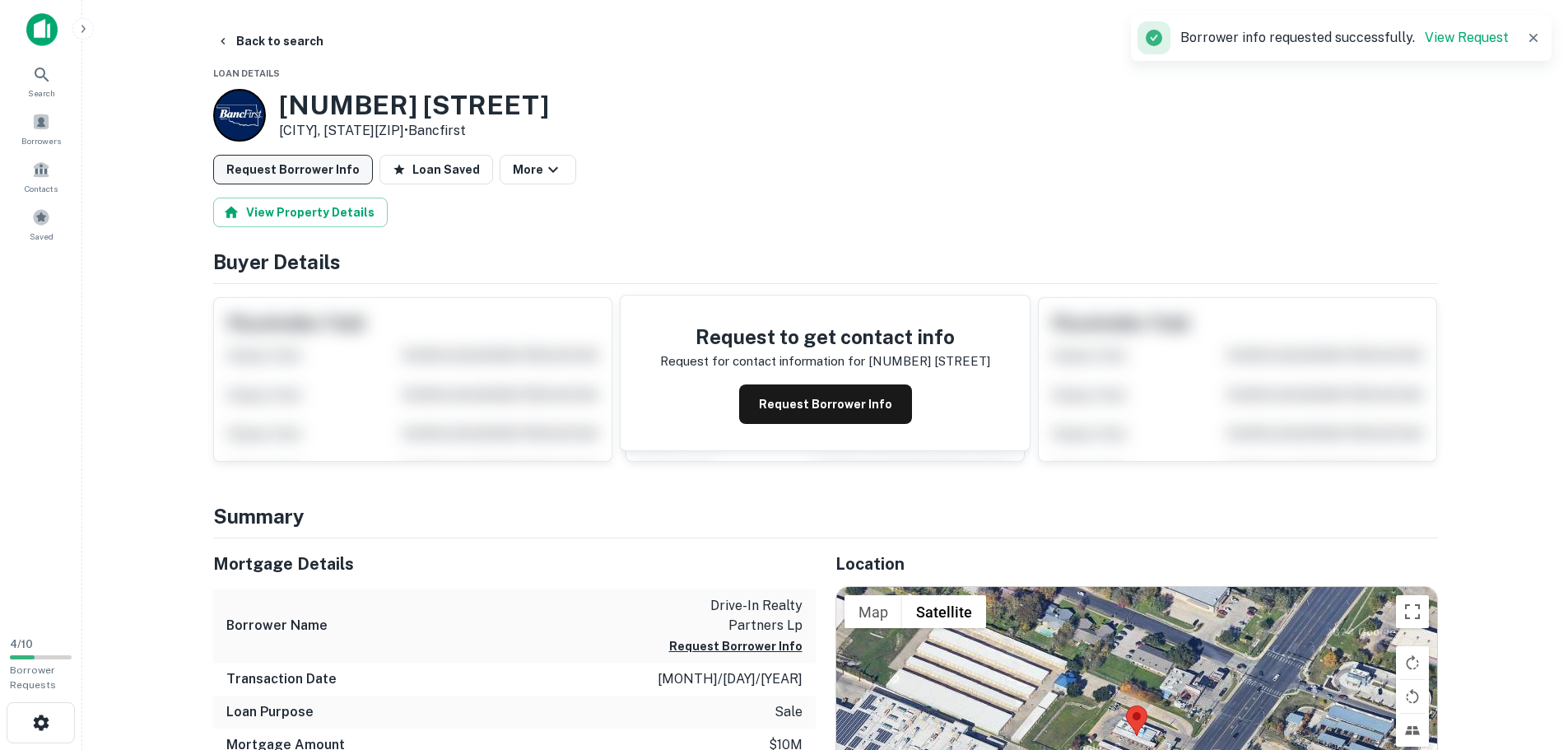 click on "Request Borrower Info" at bounding box center [293, 170] 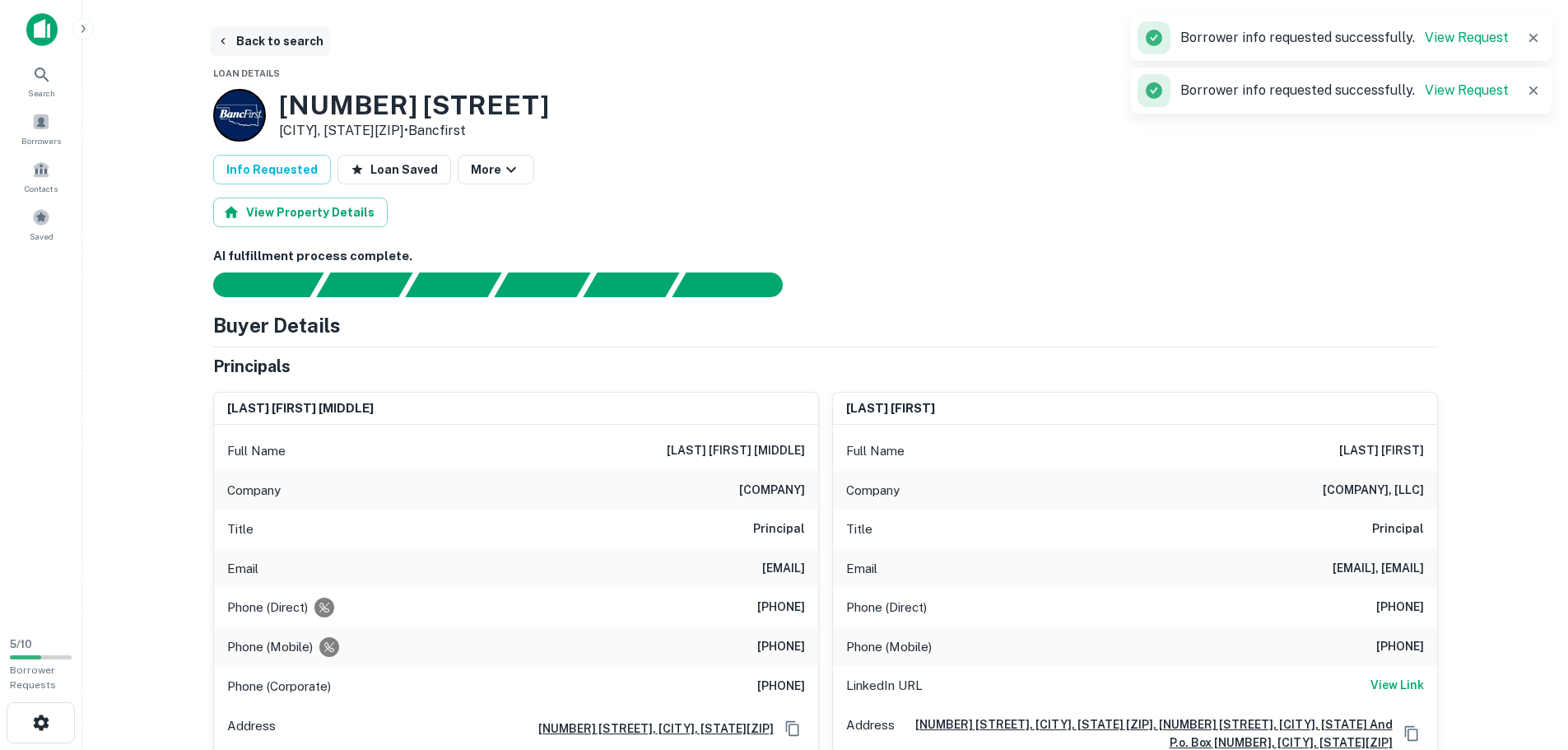 click on "Back to search" at bounding box center [270, 41] 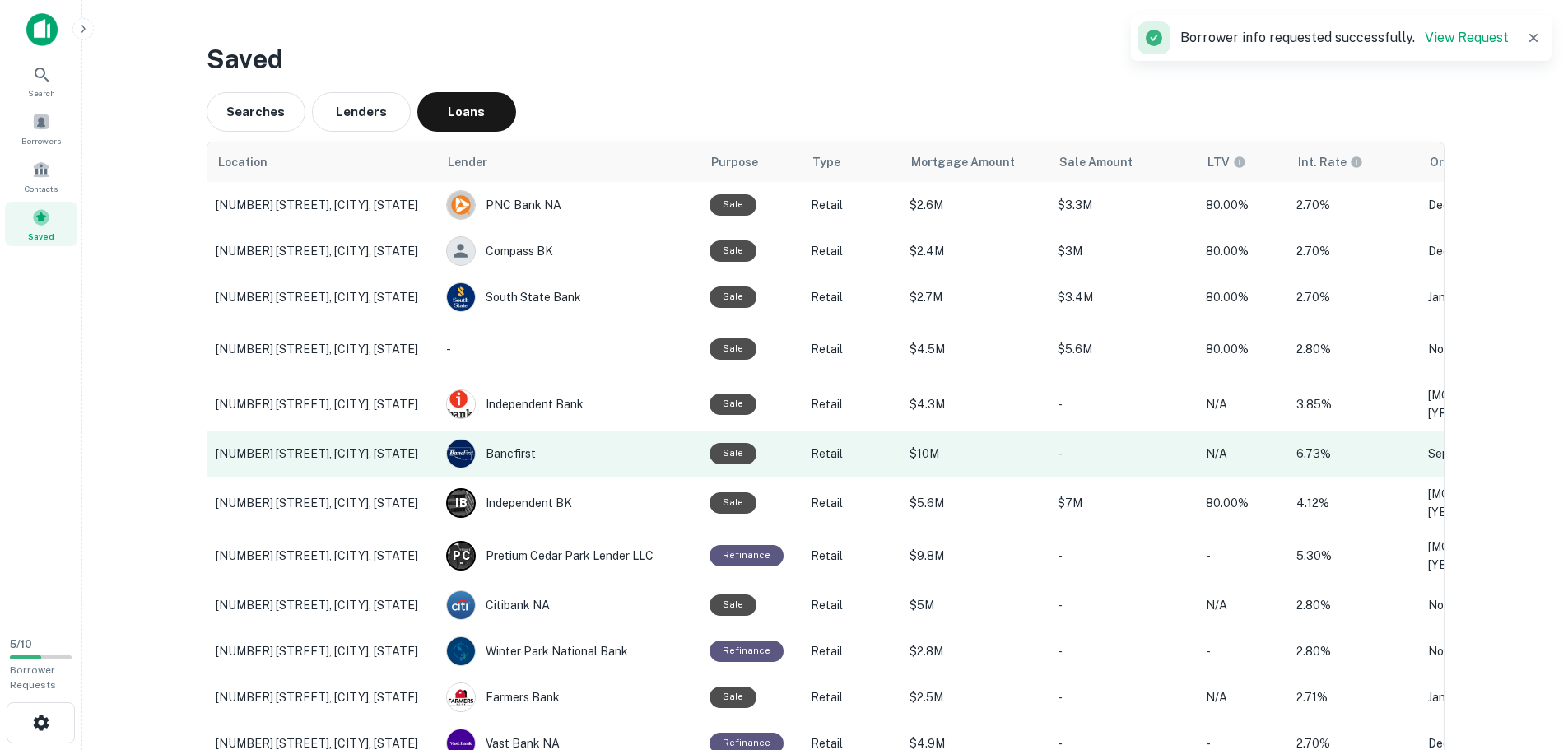 click on "[NUMBER] [STREET], [CITY], [STATE]" at bounding box center [323, 454] 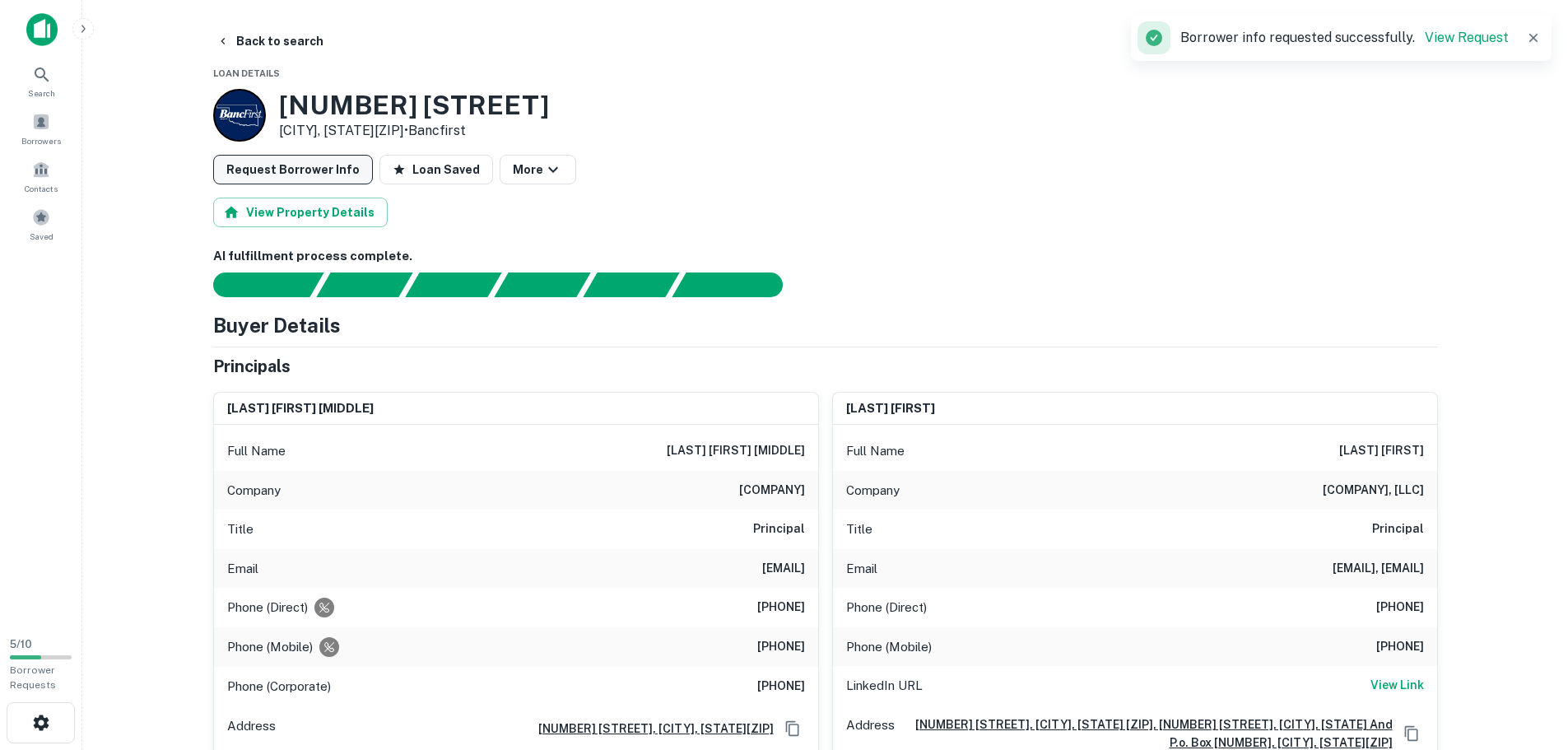 click on "Request Borrower Info" at bounding box center (293, 170) 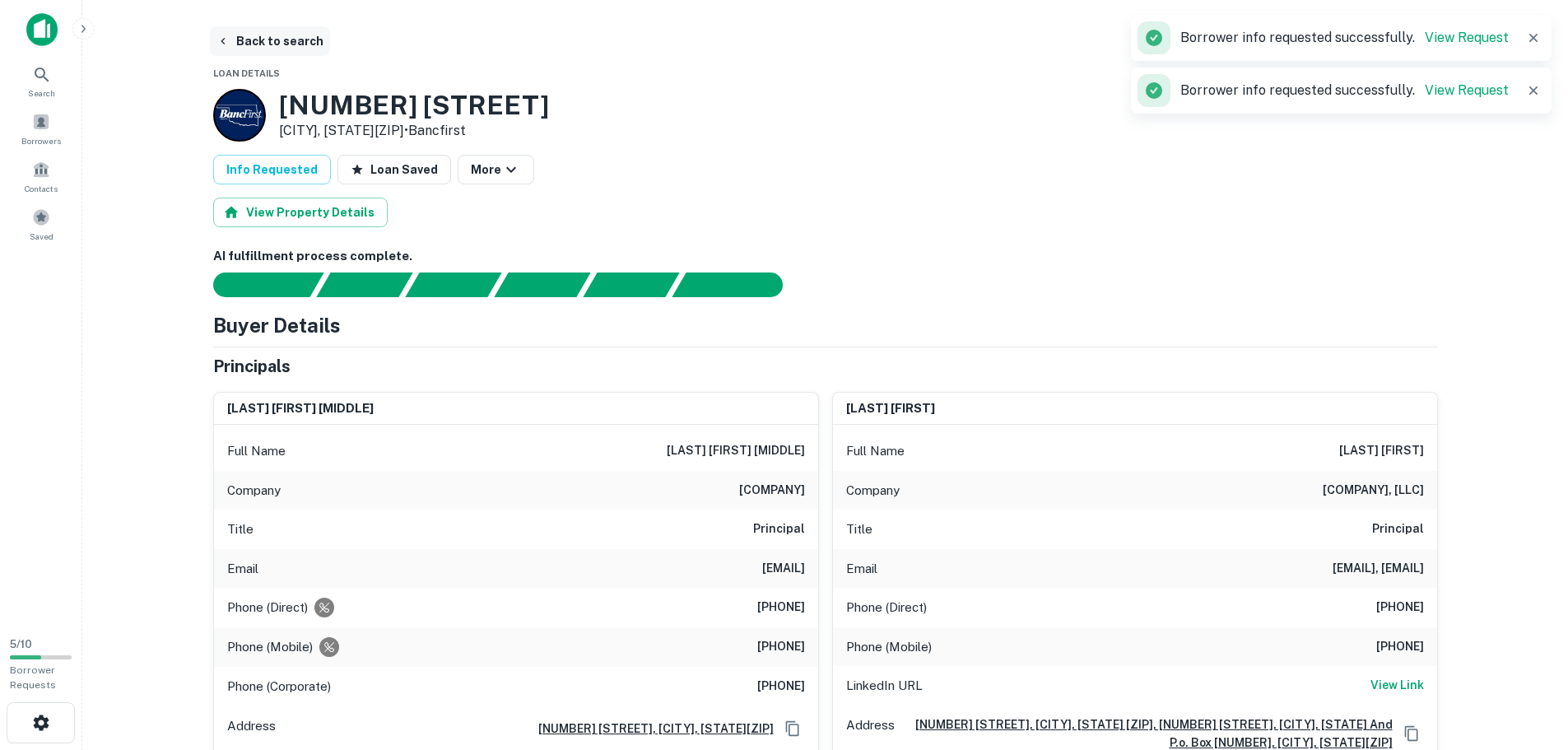 click on "Back to search" at bounding box center (270, 41) 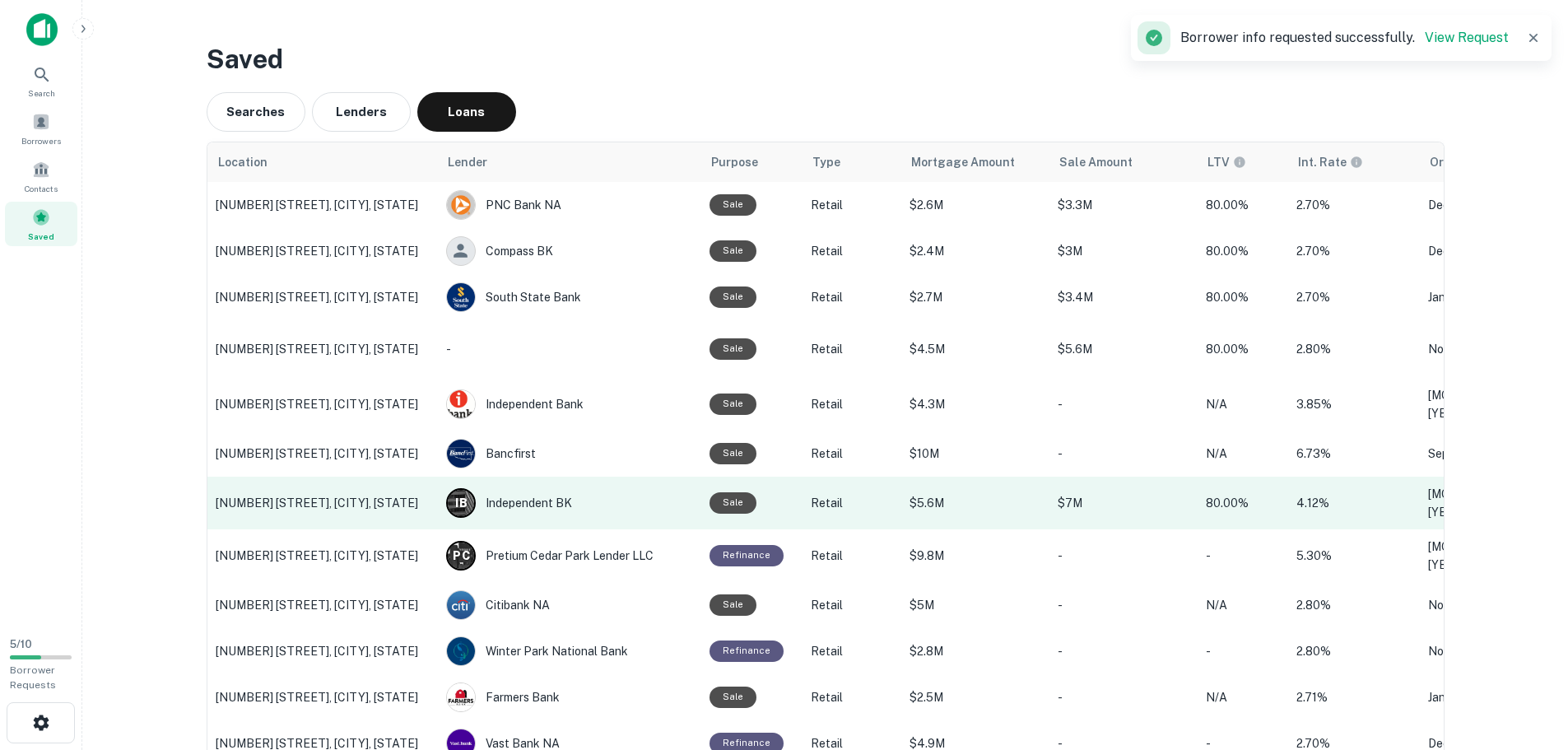 click on "[NUMBER] [STREET], [CITY], [STATE]" at bounding box center [323, 503] 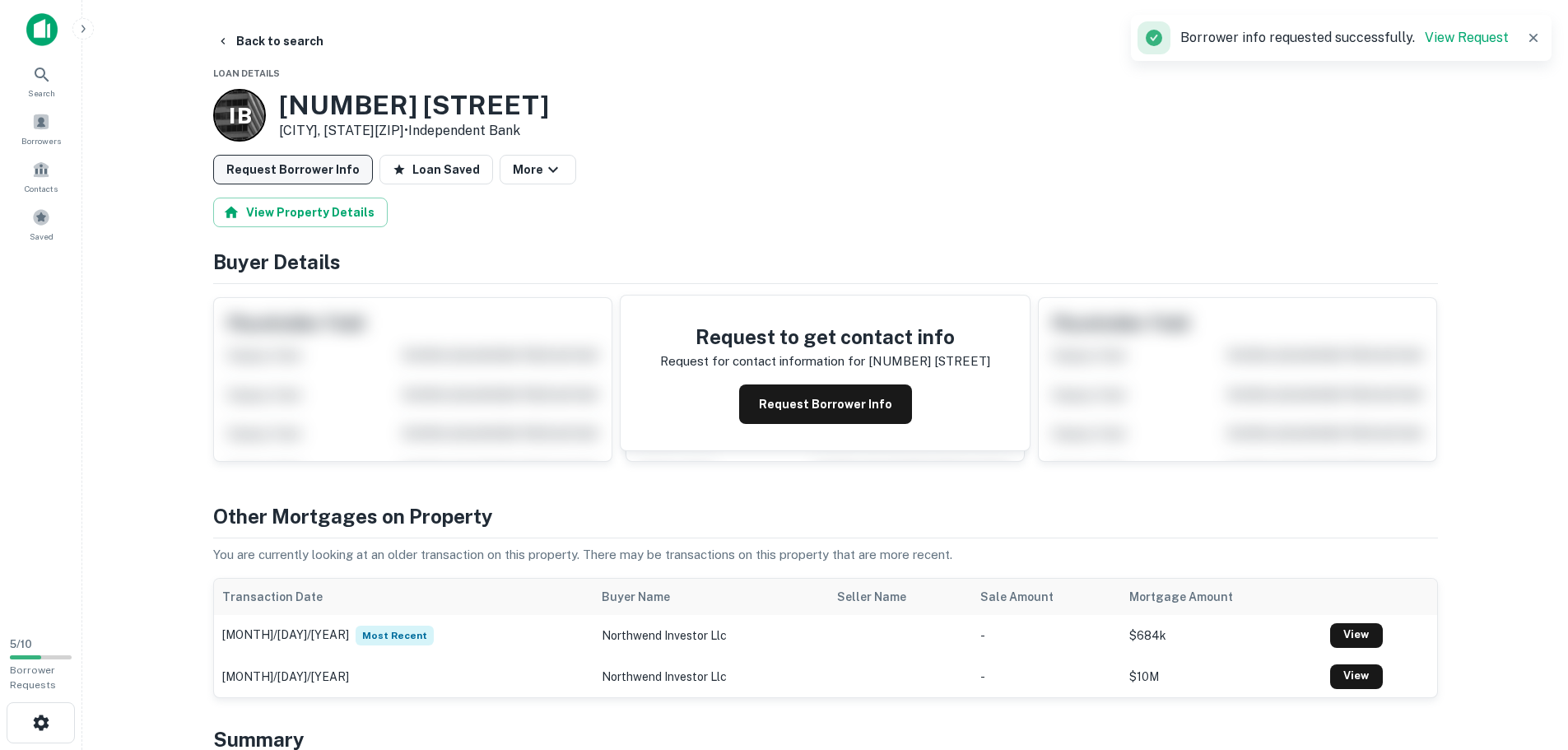 click on "Request Borrower Info" at bounding box center [293, 170] 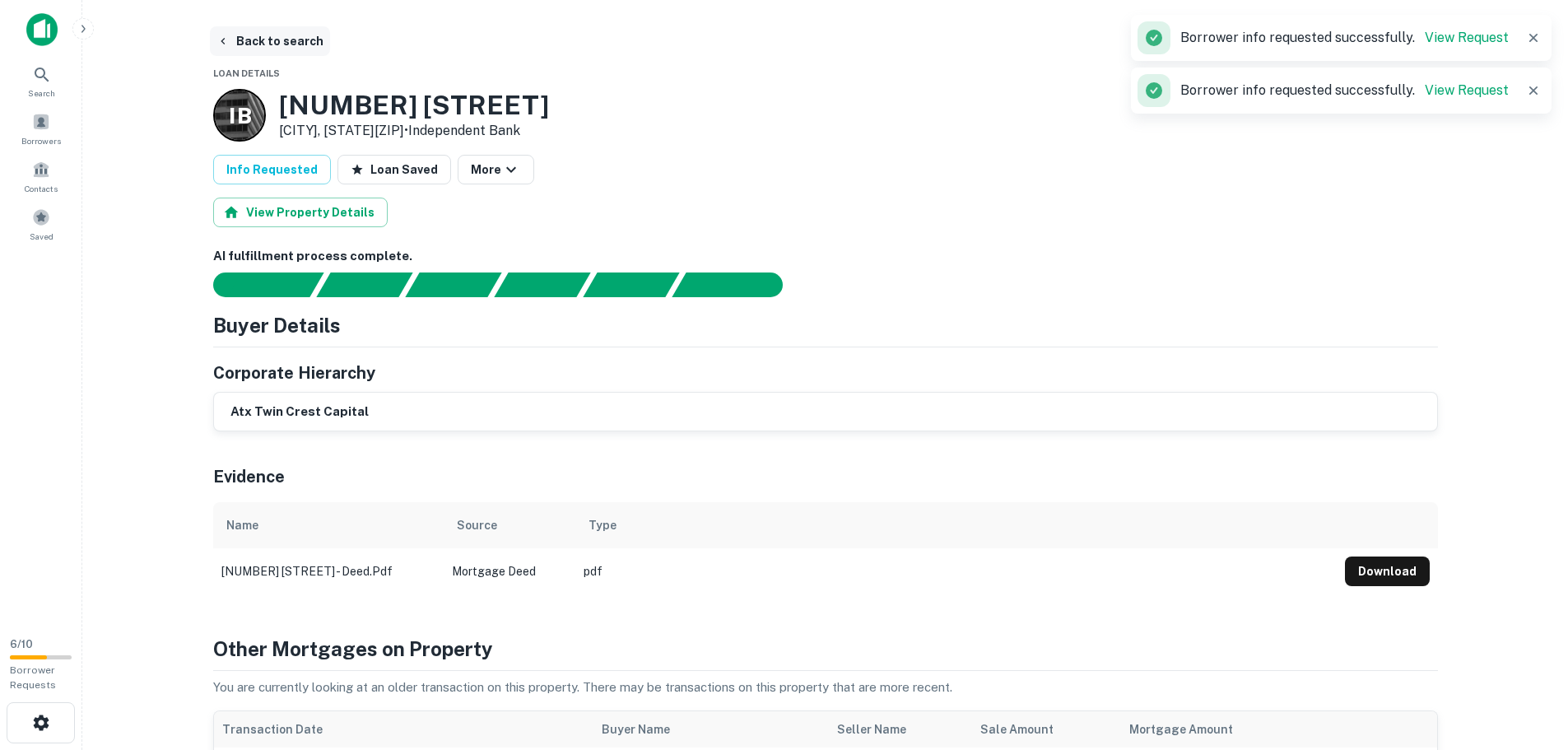 click on "Back to search" at bounding box center [270, 41] 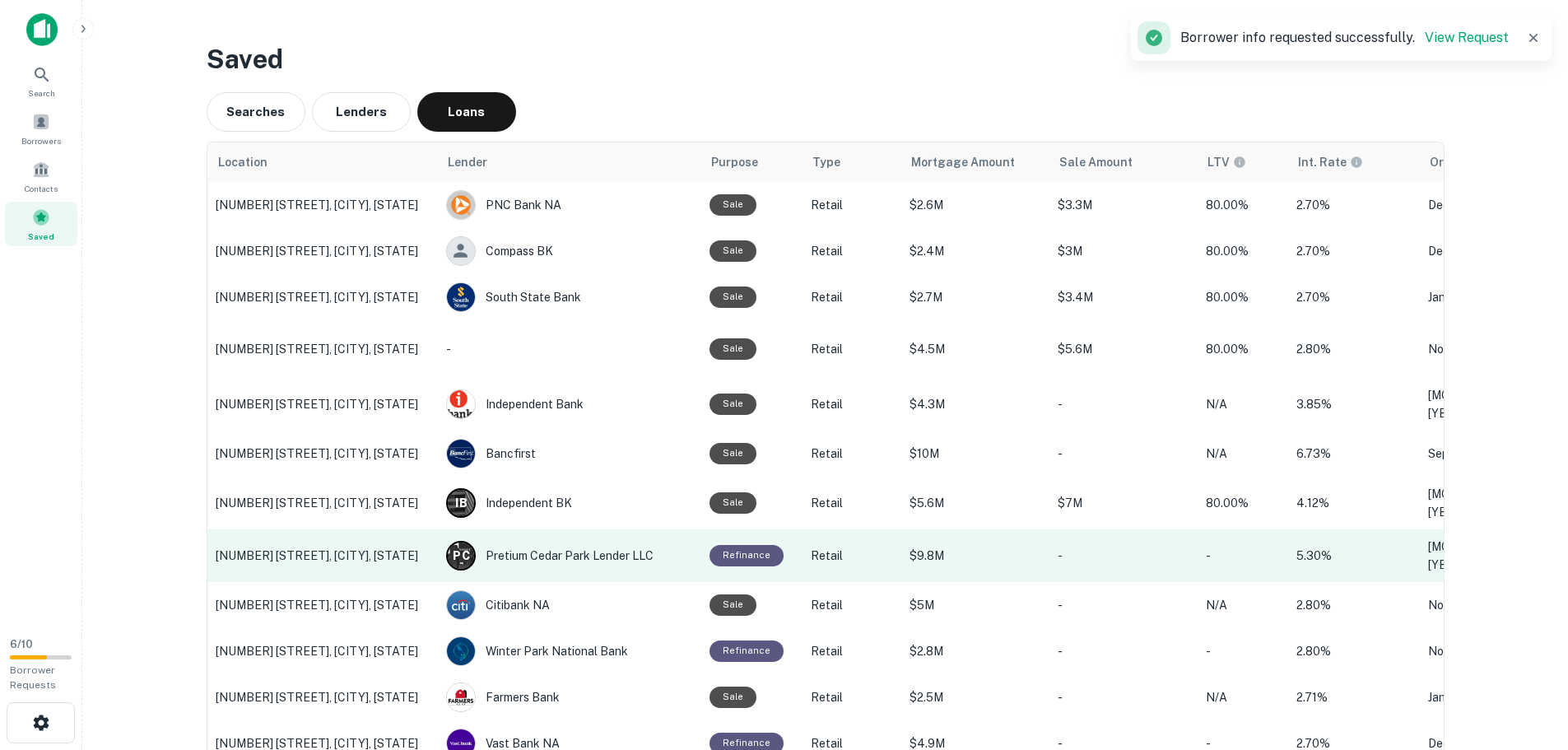 click on "[NUMBER] [STREET], [CITY], [STATE]" at bounding box center (323, 556) 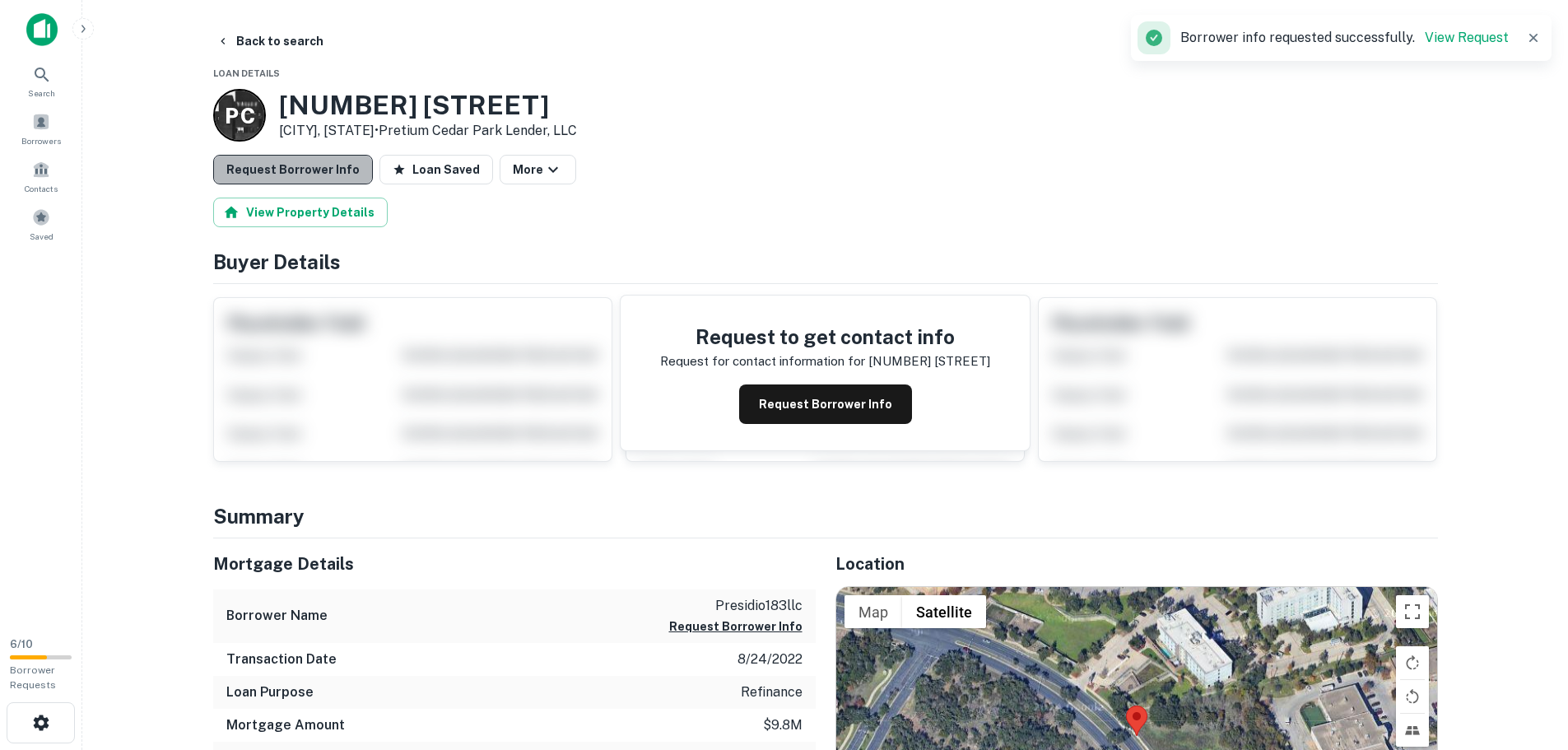 click on "Request Borrower Info" at bounding box center [293, 170] 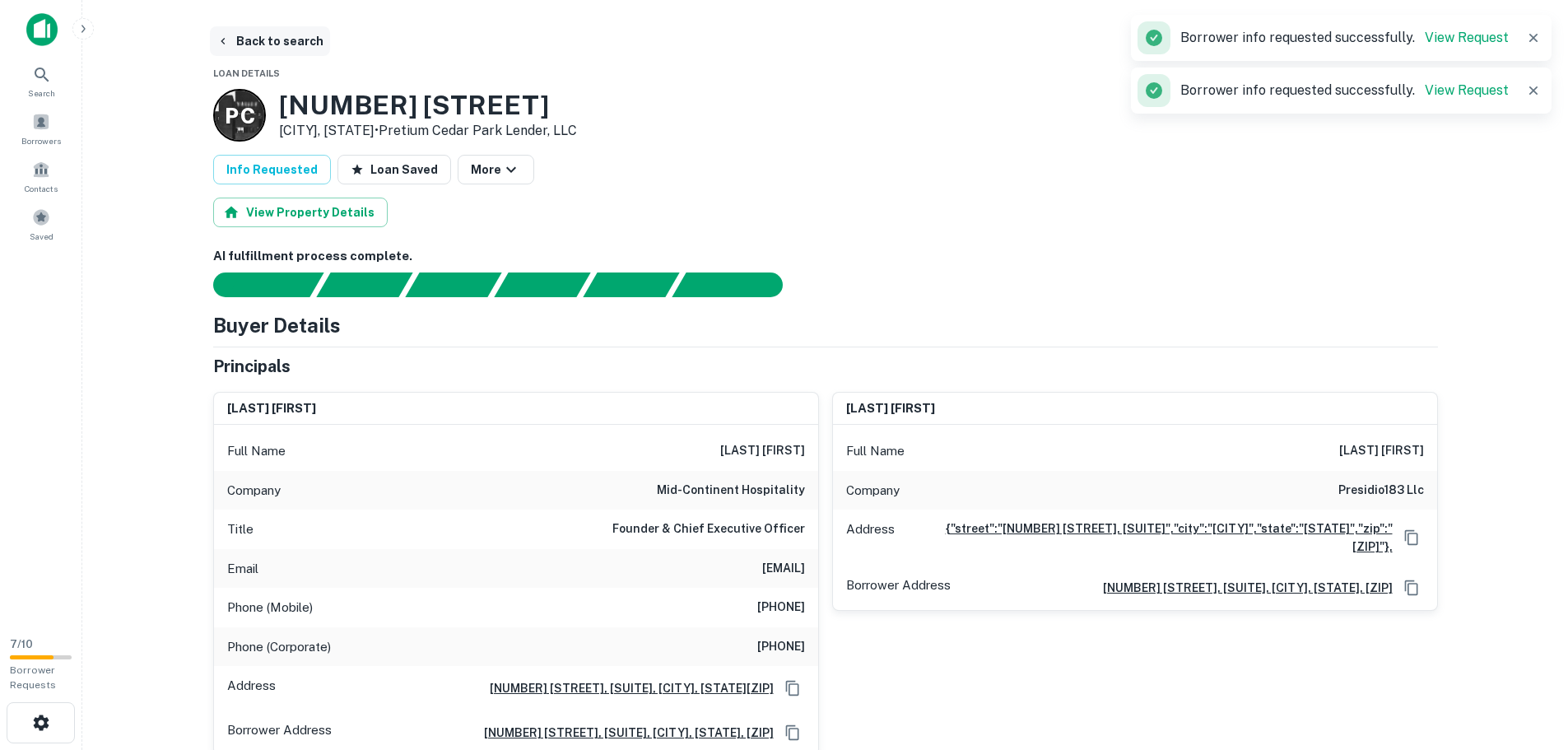click on "Back to search" at bounding box center (270, 41) 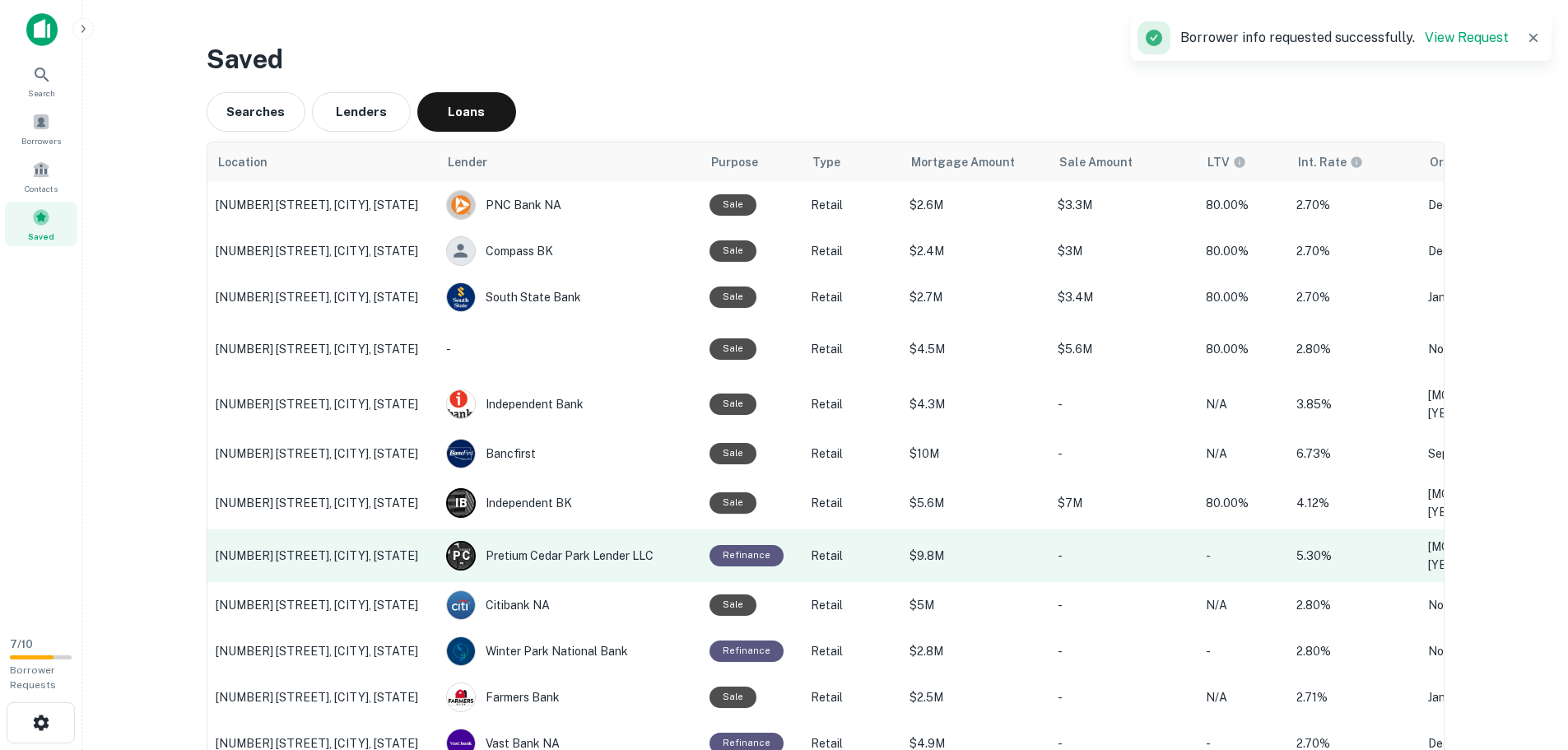 click on "[NUMBER] [STREET], [CITY], [STATE]" at bounding box center (323, 556) 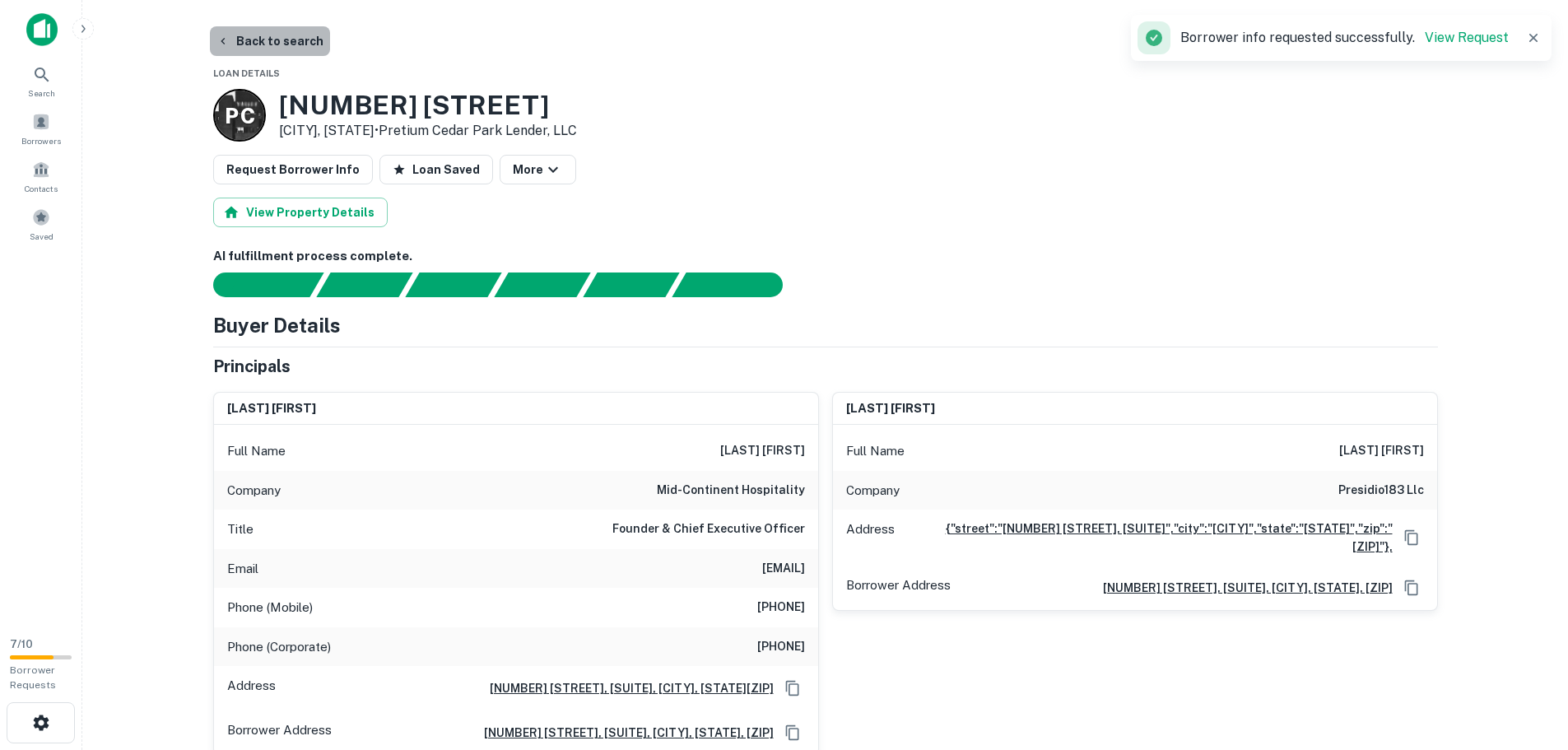 click on "Back to search" at bounding box center [270, 41] 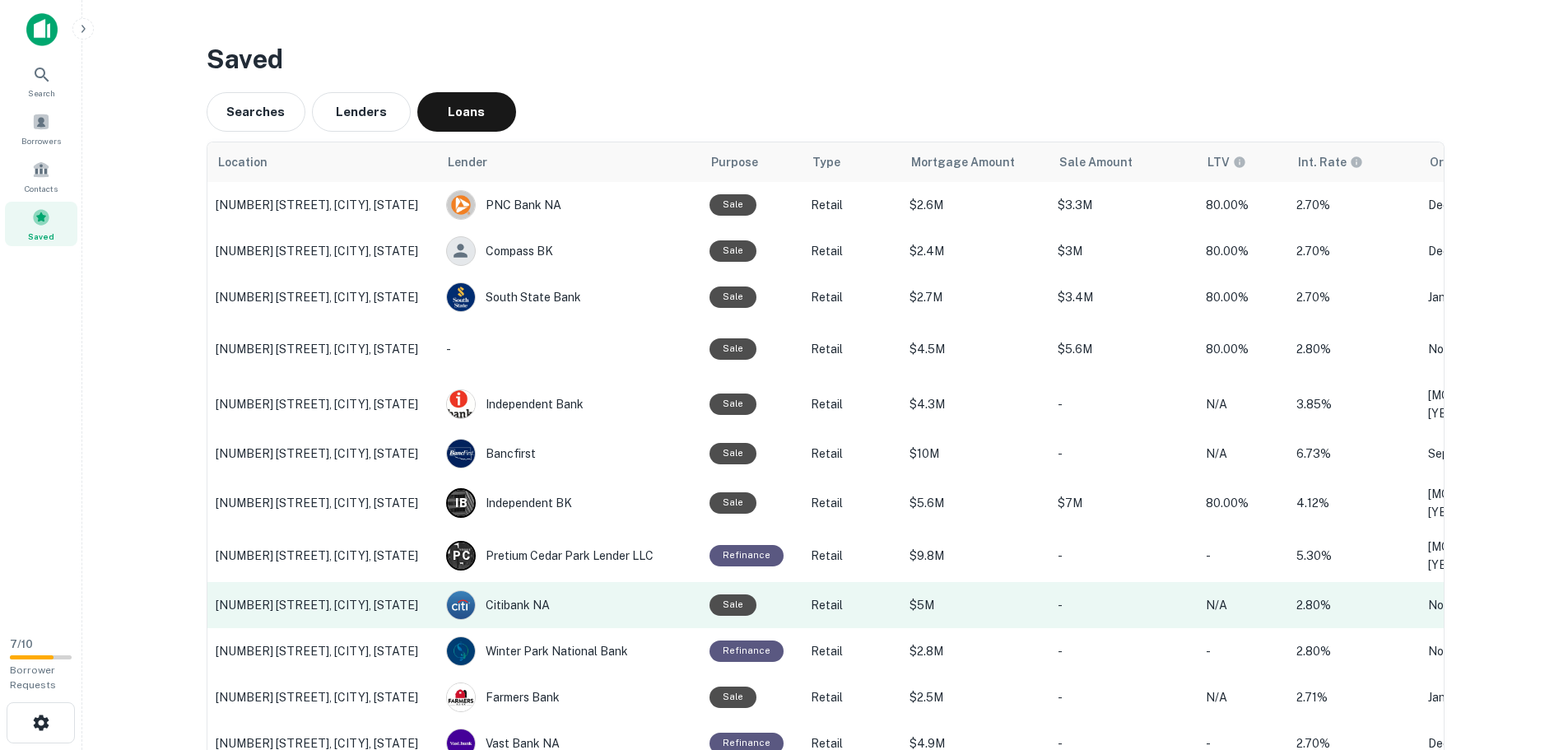 click on "[NUMBER] [STREET], [CITY], [STATE]" at bounding box center [323, 605] 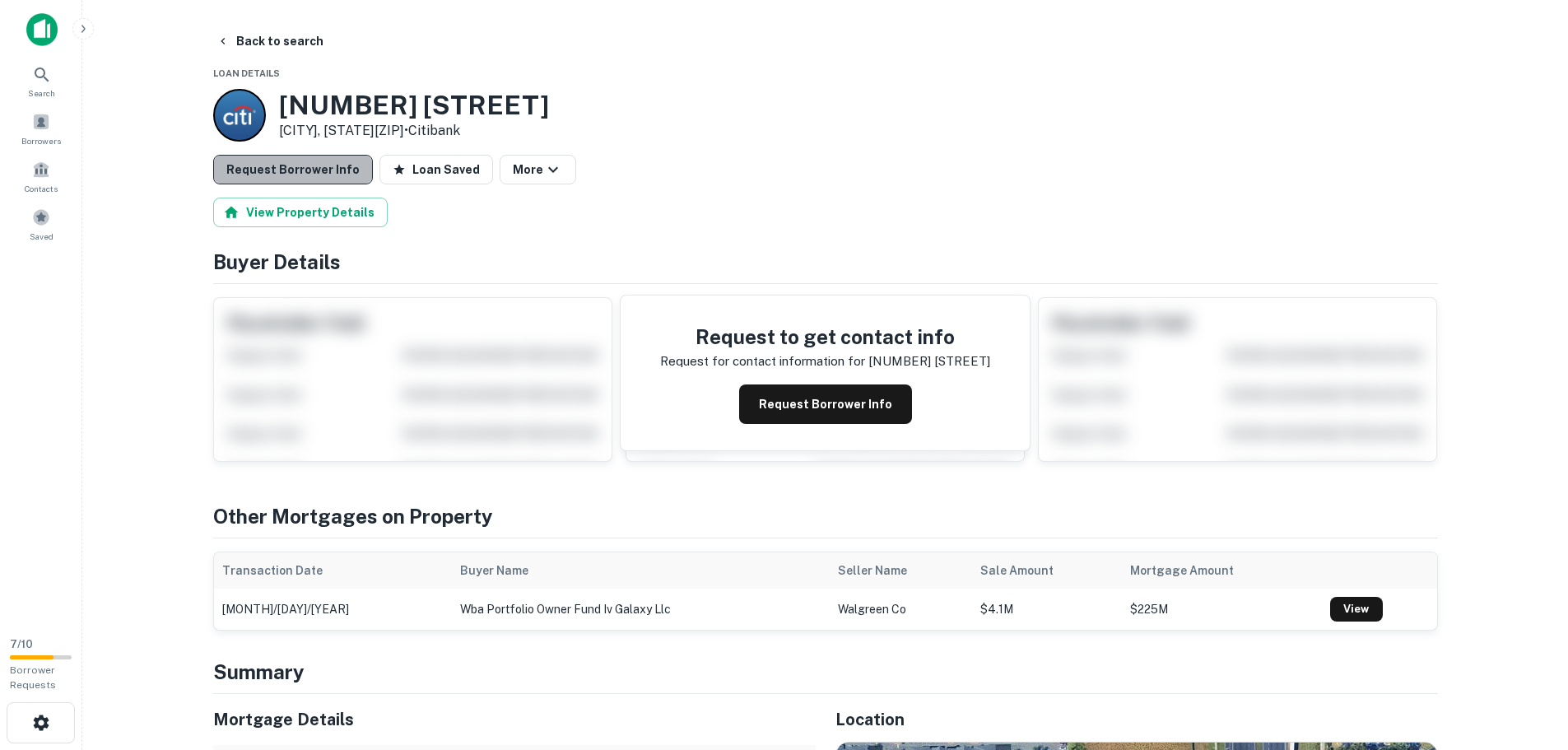 click on "Request Borrower Info" at bounding box center (293, 170) 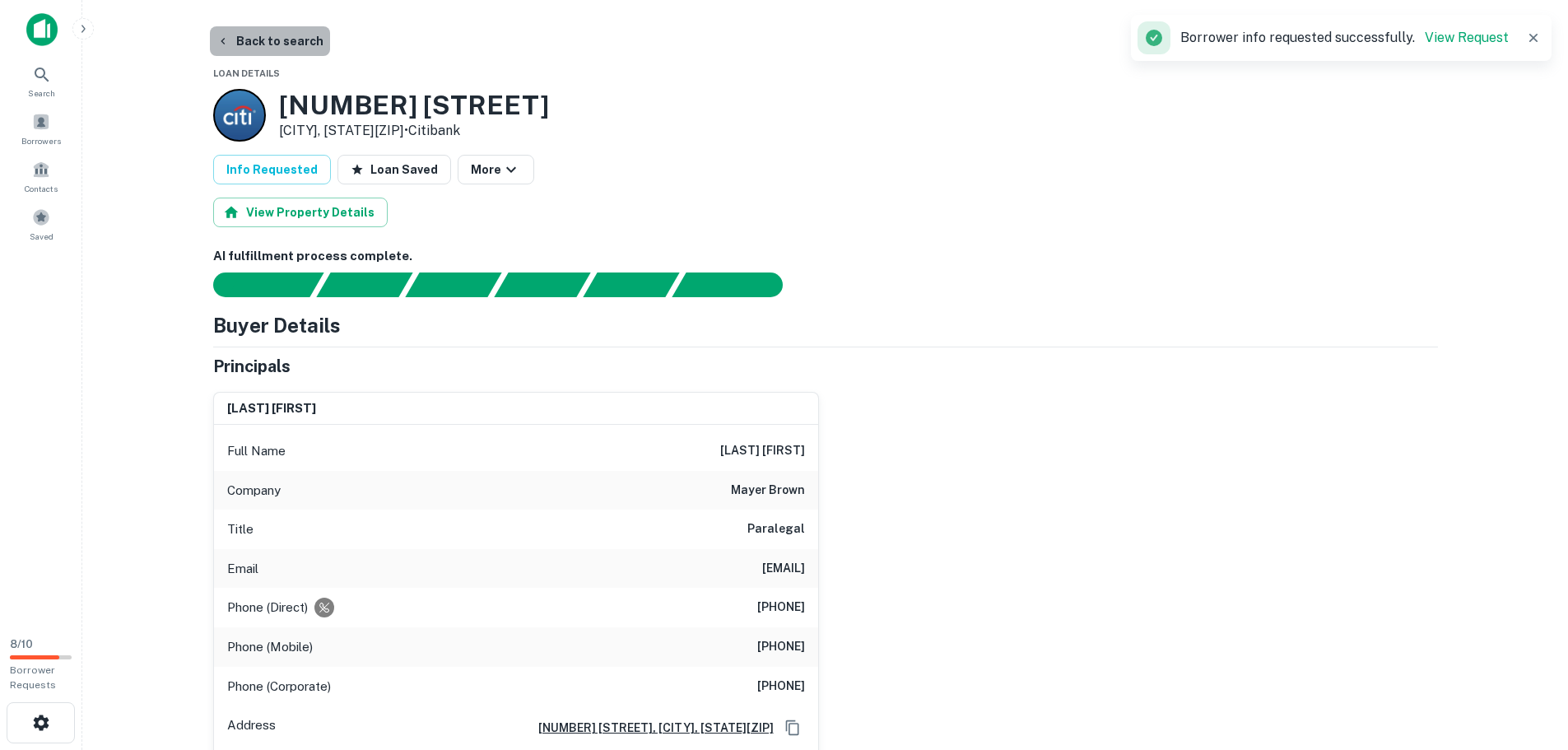 click on "Back to search" at bounding box center (270, 41) 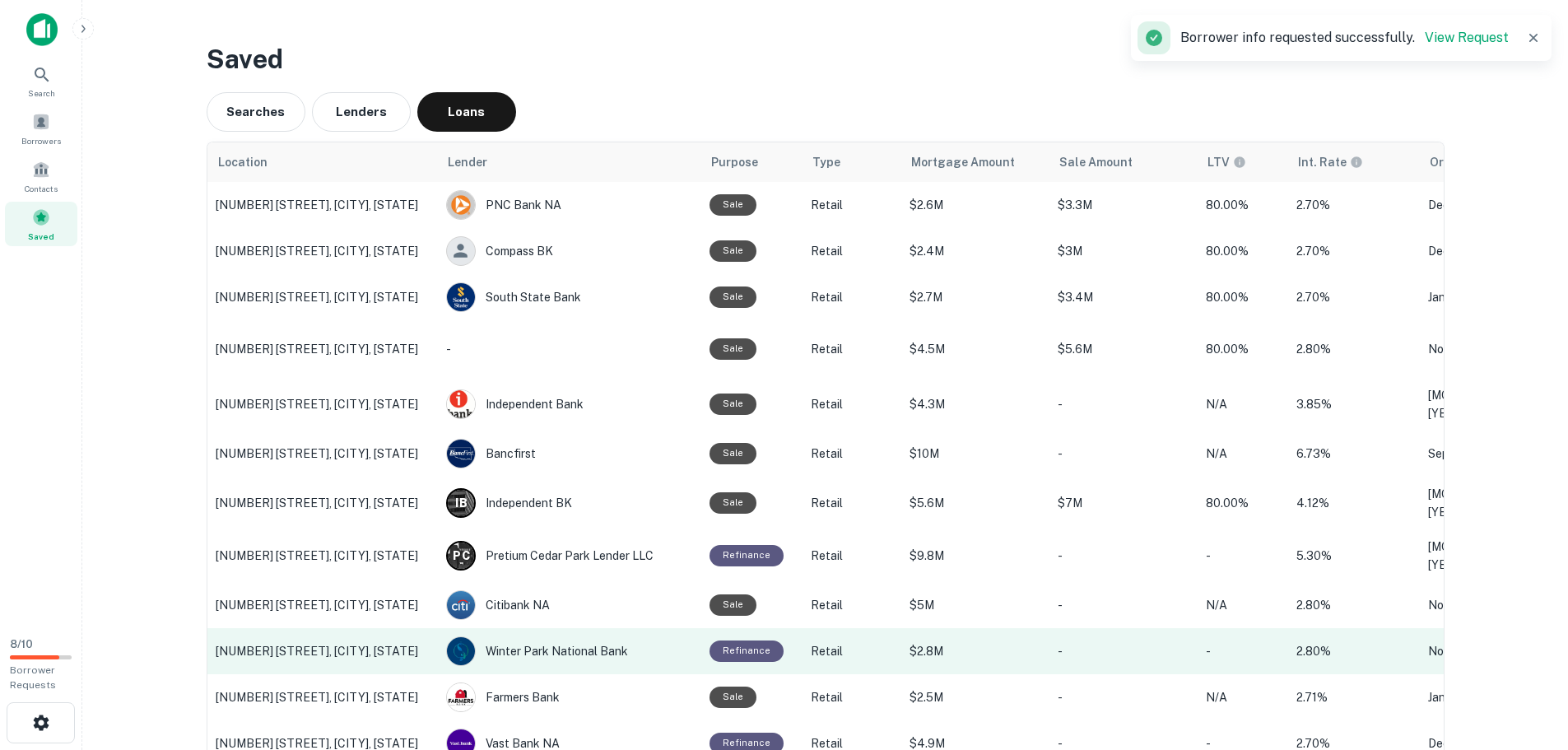 click on "[NUMBER] [STREET], [CITY], [STATE]" at bounding box center [323, 651] 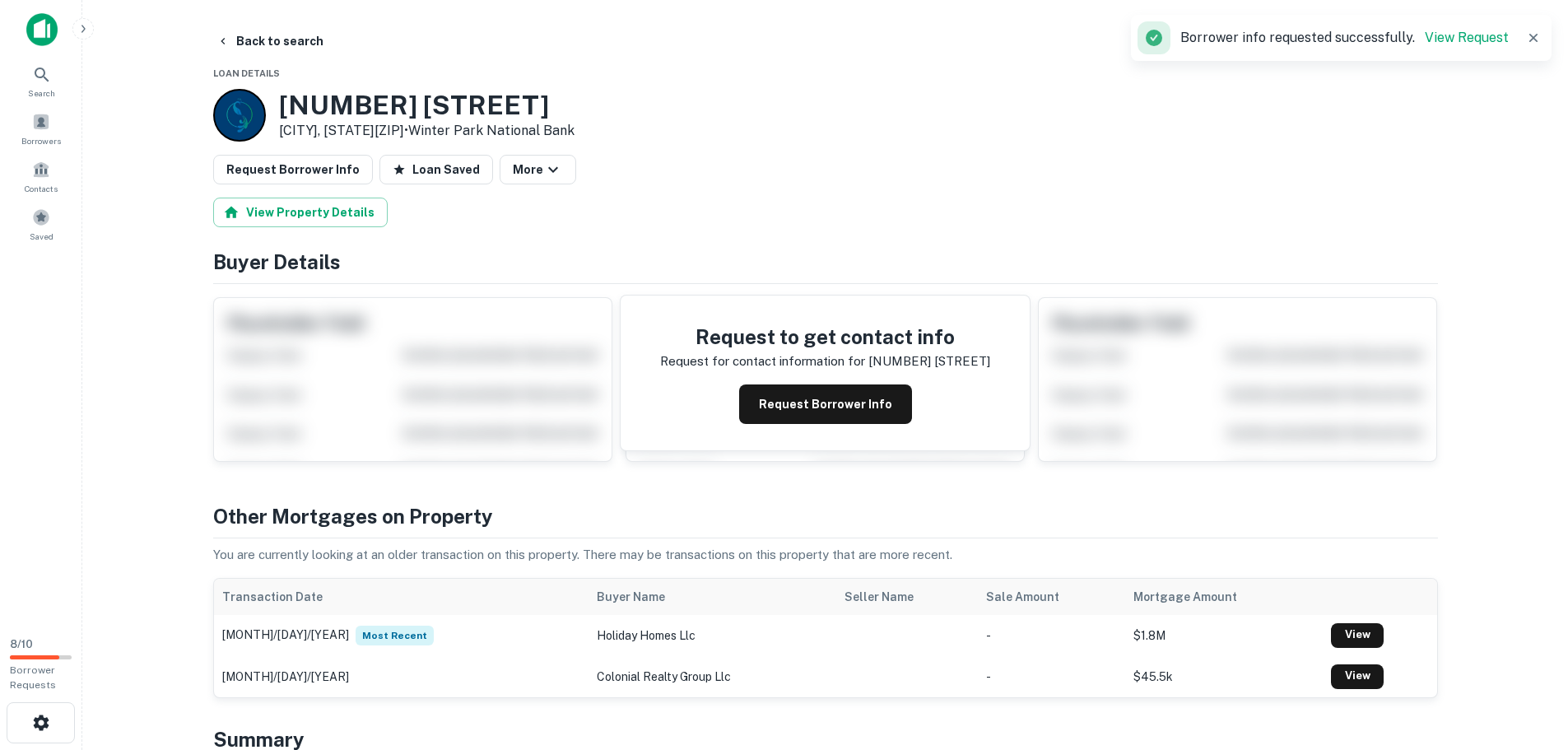 click on "Orlando, FL32804   •  Winter Park National Bank" at bounding box center (426, 131) 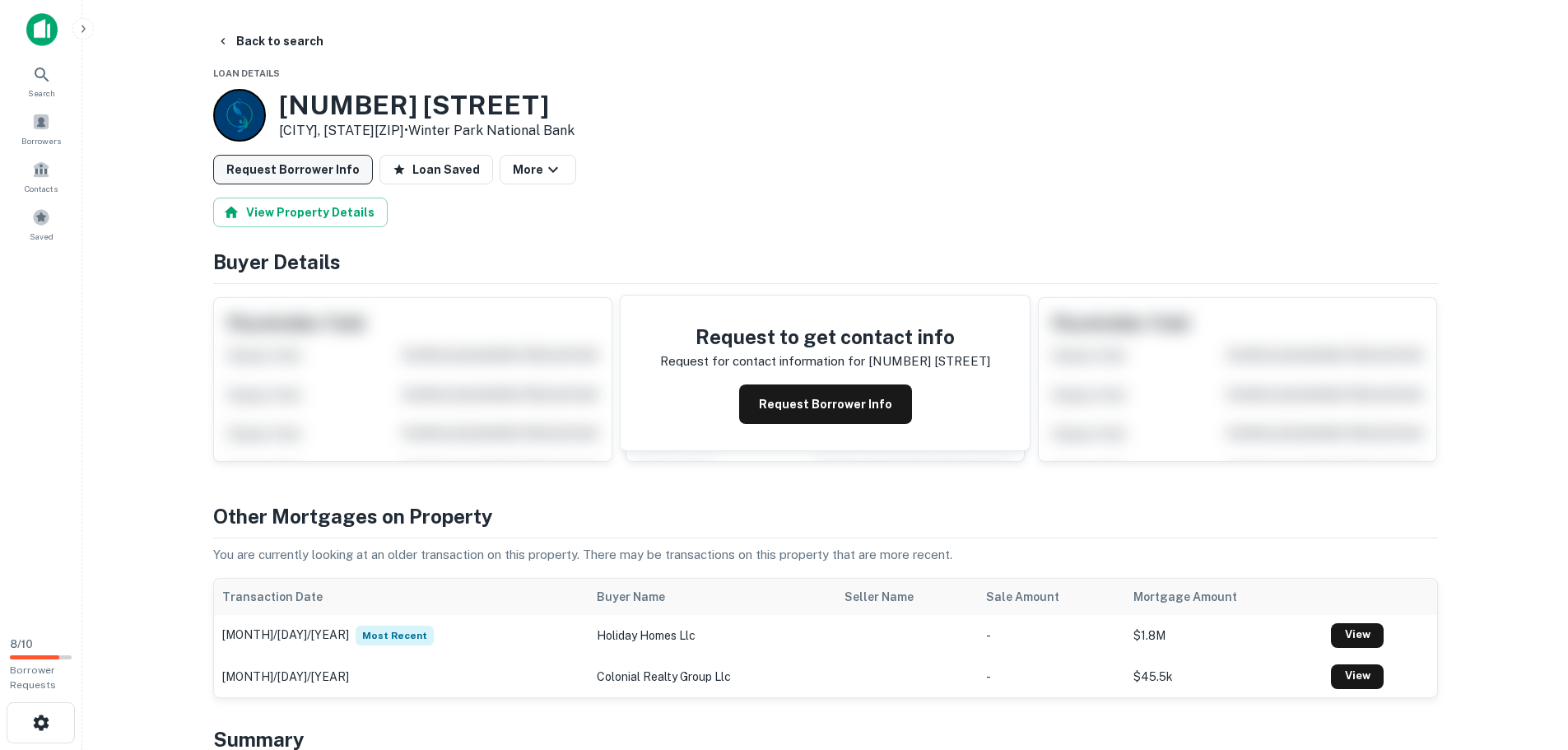 click on "Request Borrower Info" at bounding box center [293, 170] 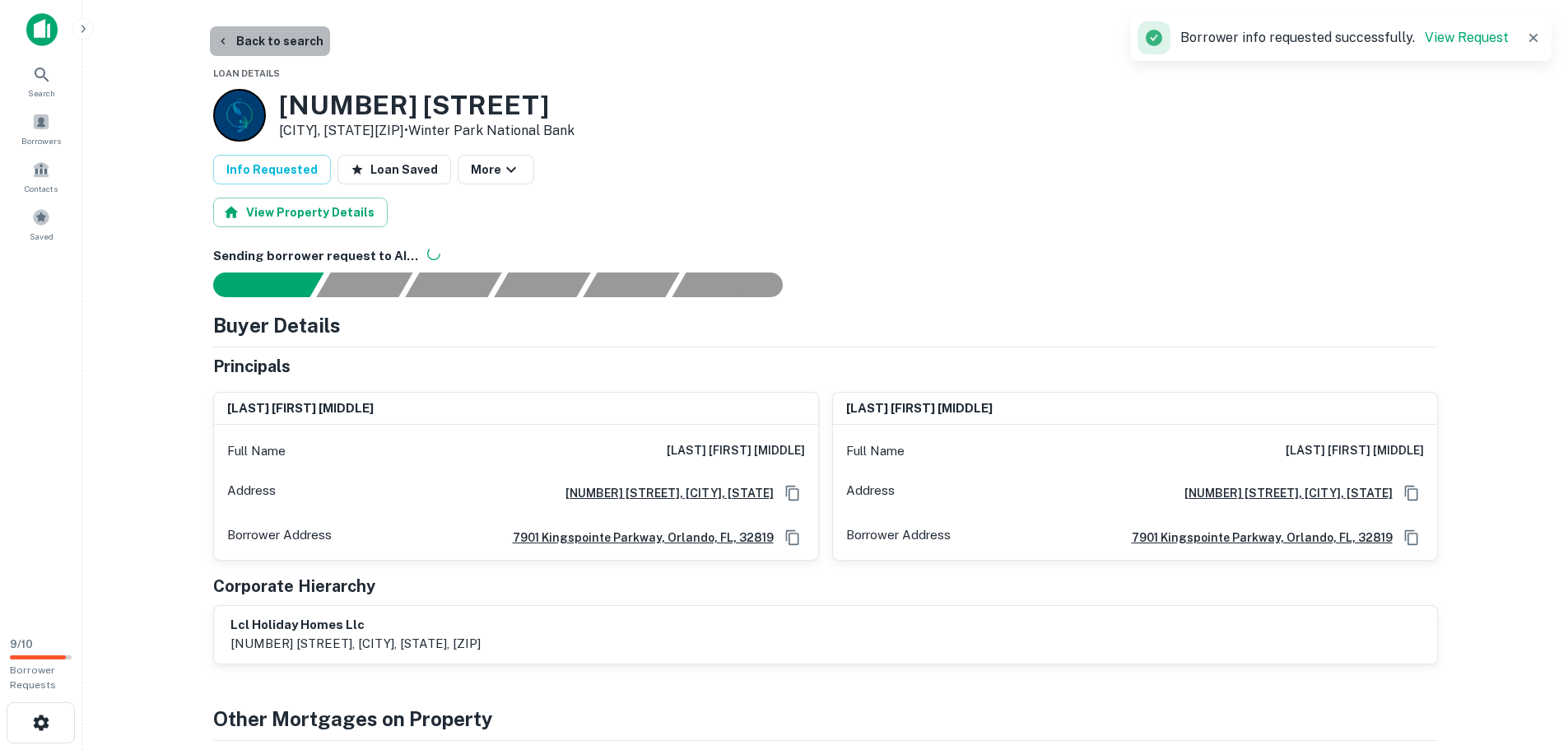 click on "Back to search" at bounding box center [270, 41] 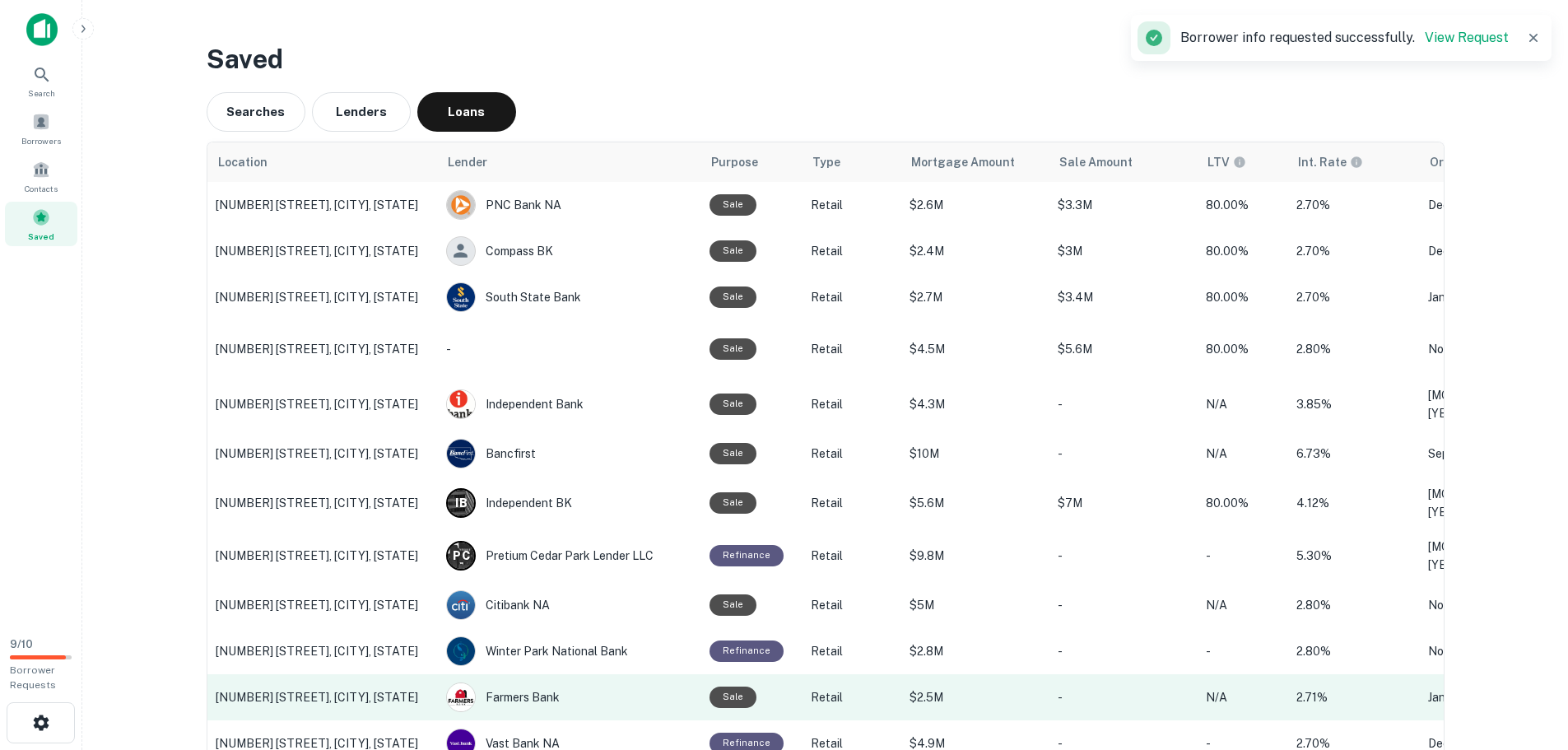 click on "[NUMBER] [STREET], [CITY], [STATE]" at bounding box center [323, 697] 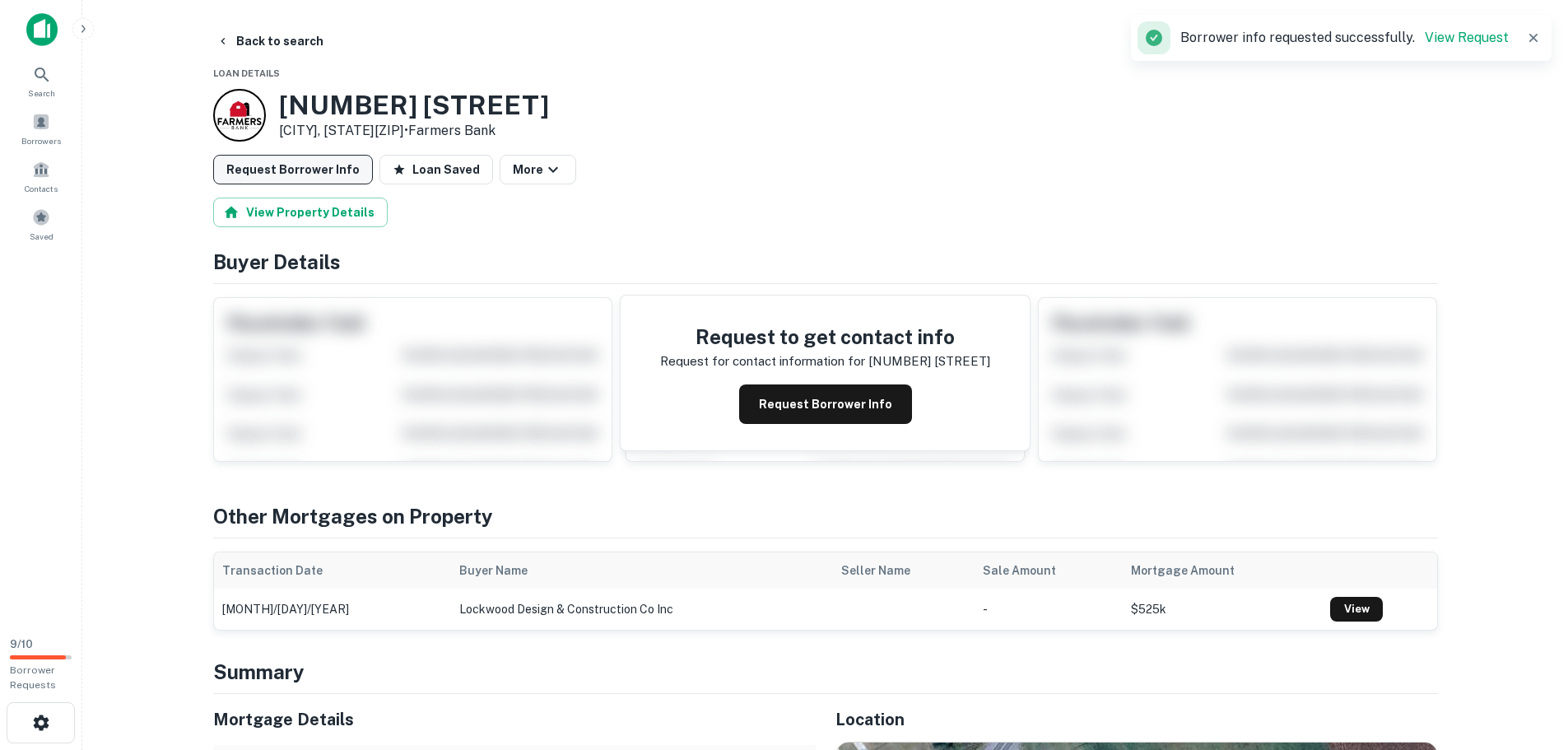 click on "Request Borrower Info" at bounding box center [293, 170] 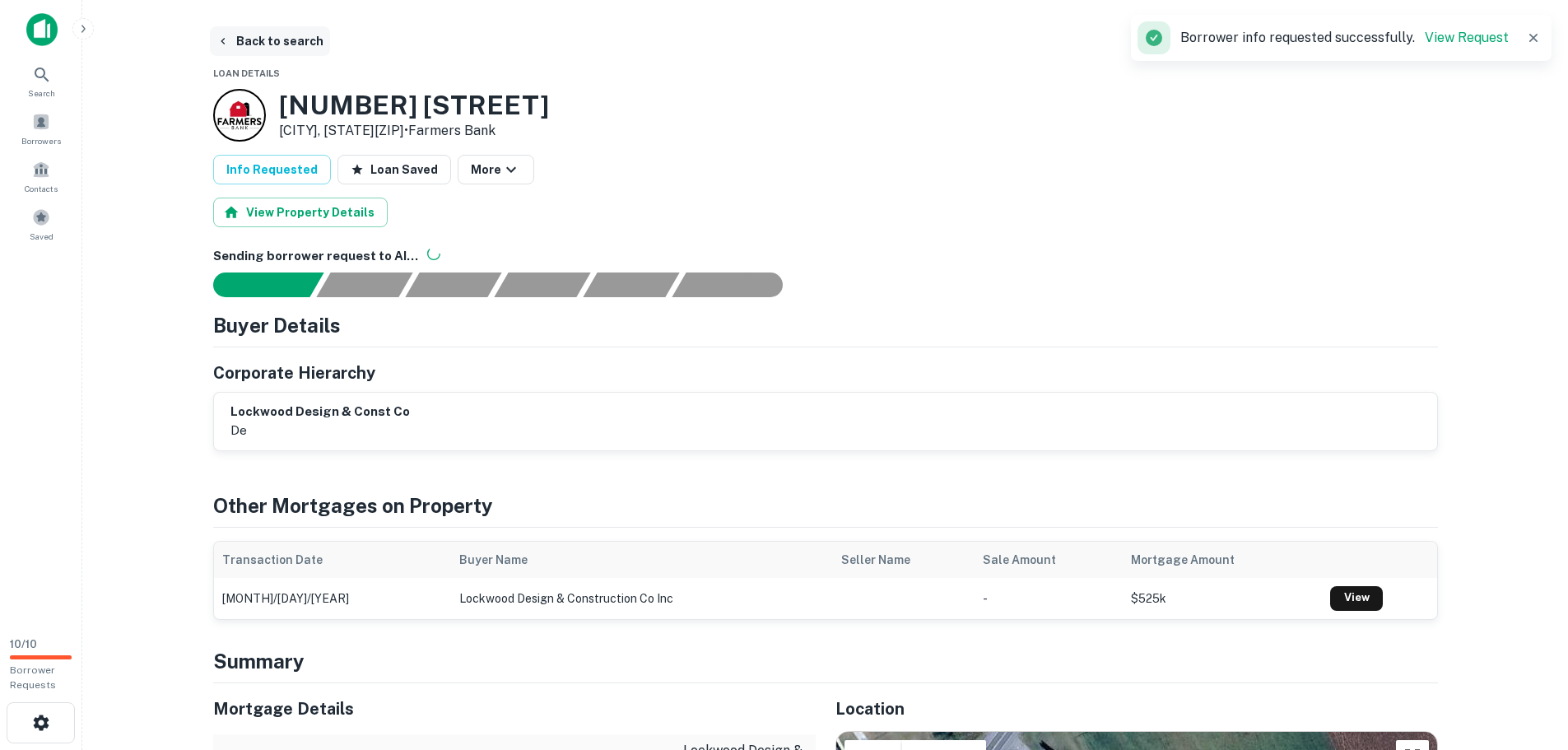 click on "Back to search" at bounding box center [270, 41] 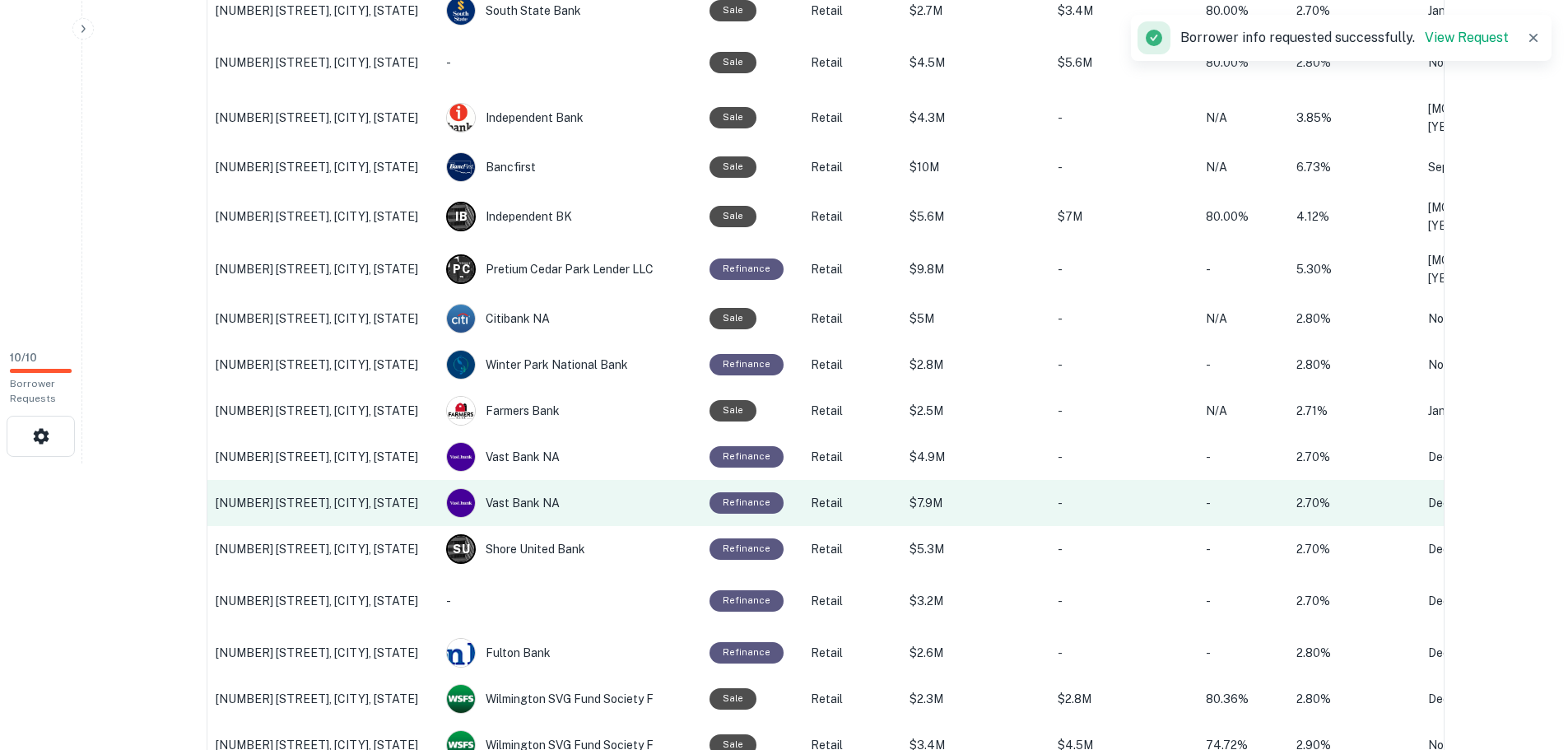 scroll, scrollTop: 288, scrollLeft: 0, axis: vertical 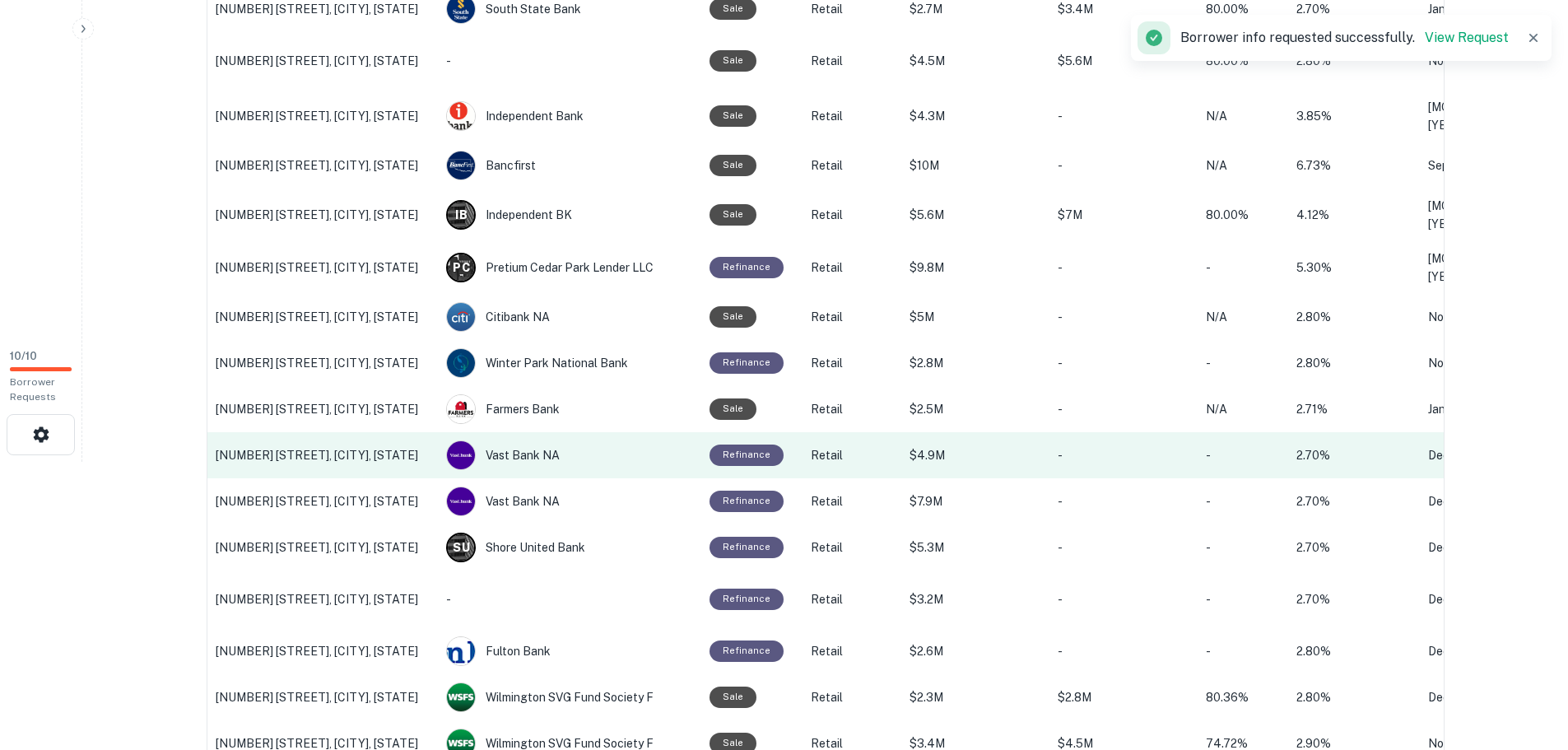 click on "100 S Main St, Newark, DE" at bounding box center (323, 455) 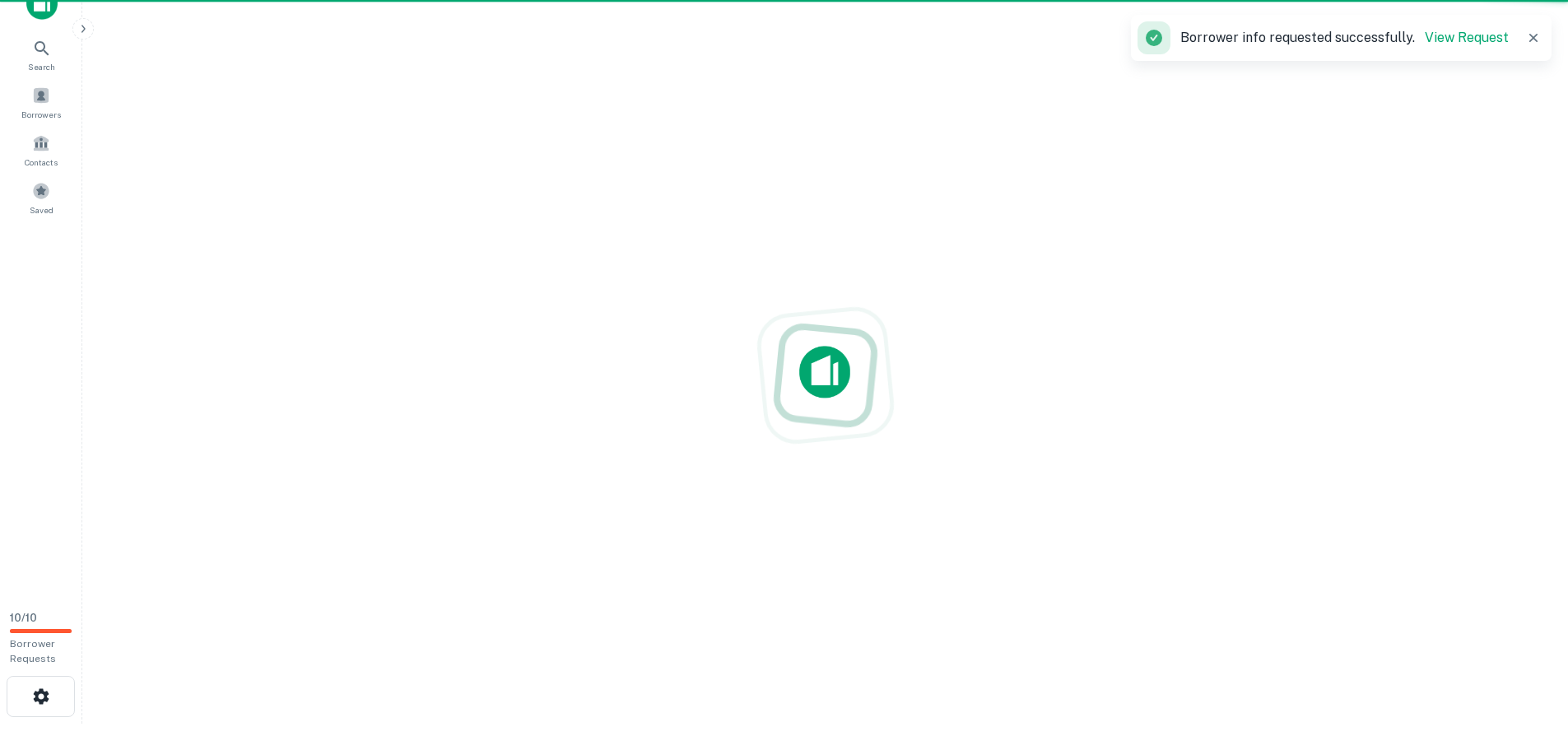 scroll, scrollTop: 0, scrollLeft: 0, axis: both 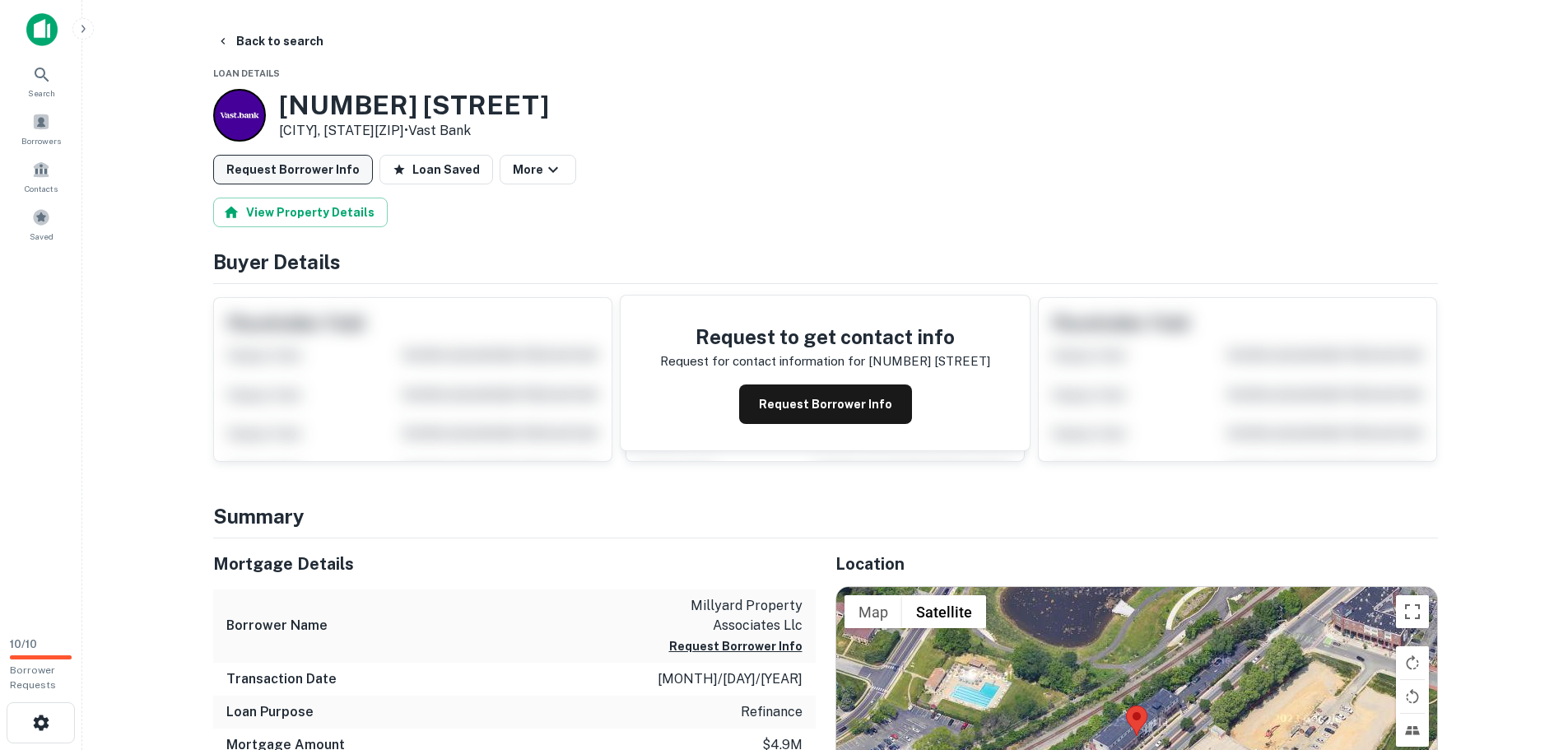 click on "Request Borrower Info" at bounding box center [293, 170] 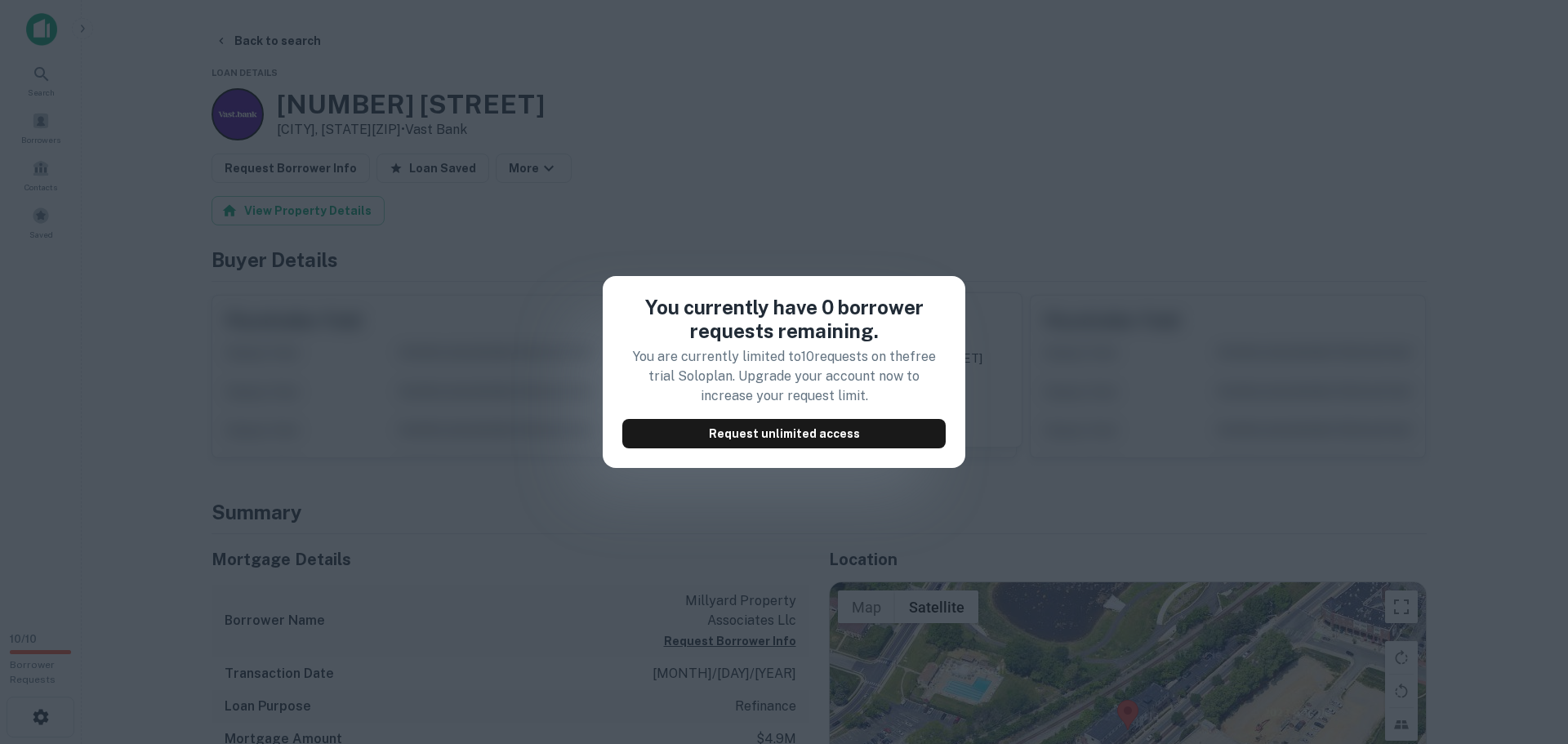 click on "You are currently limited to  10  requests on the  free trial   Solo  plan. Upgrade your account now to increase your request limit." at bounding box center [784, 376] 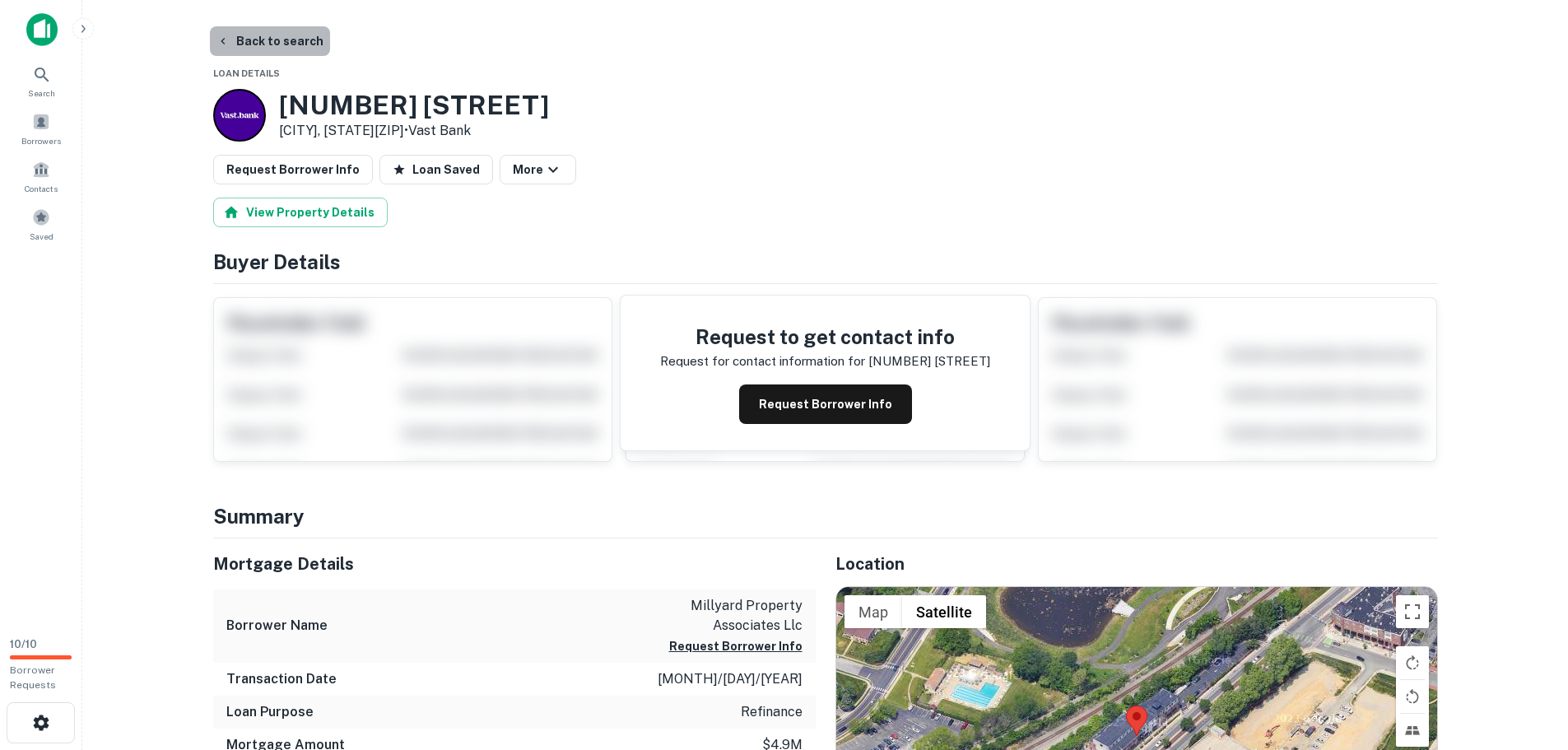 click on "Back to search" at bounding box center [270, 41] 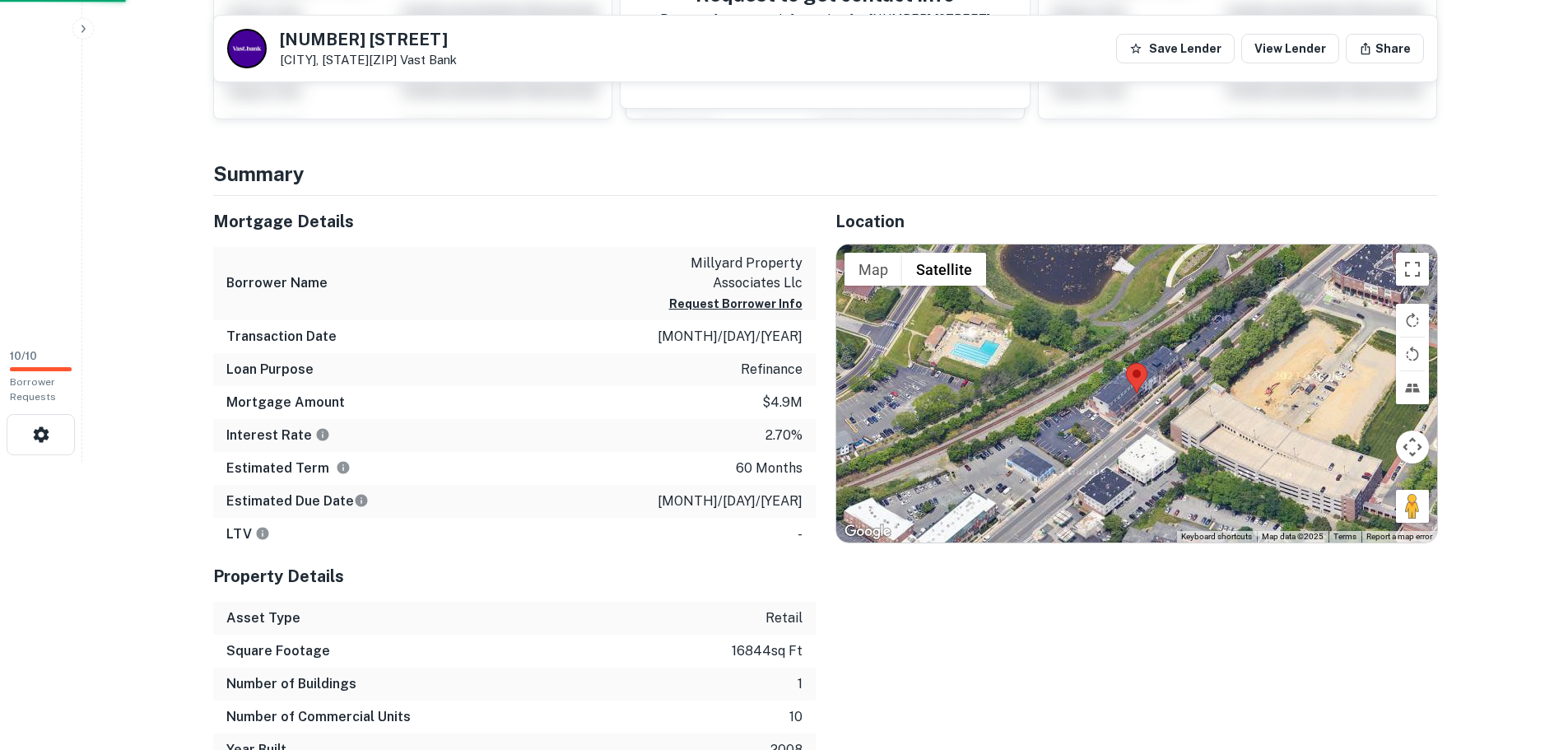 scroll, scrollTop: 0, scrollLeft: 0, axis: both 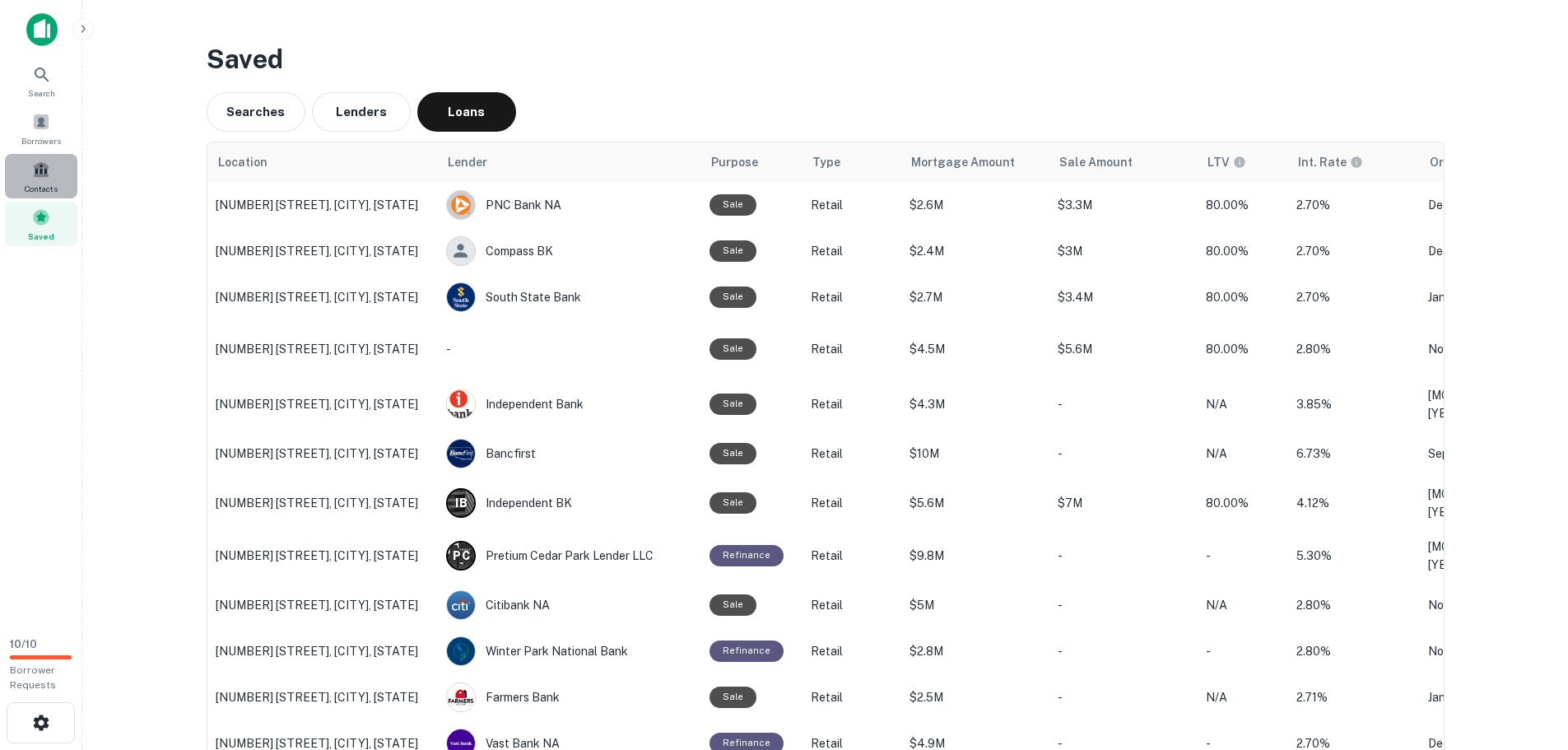 click at bounding box center (41, 170) 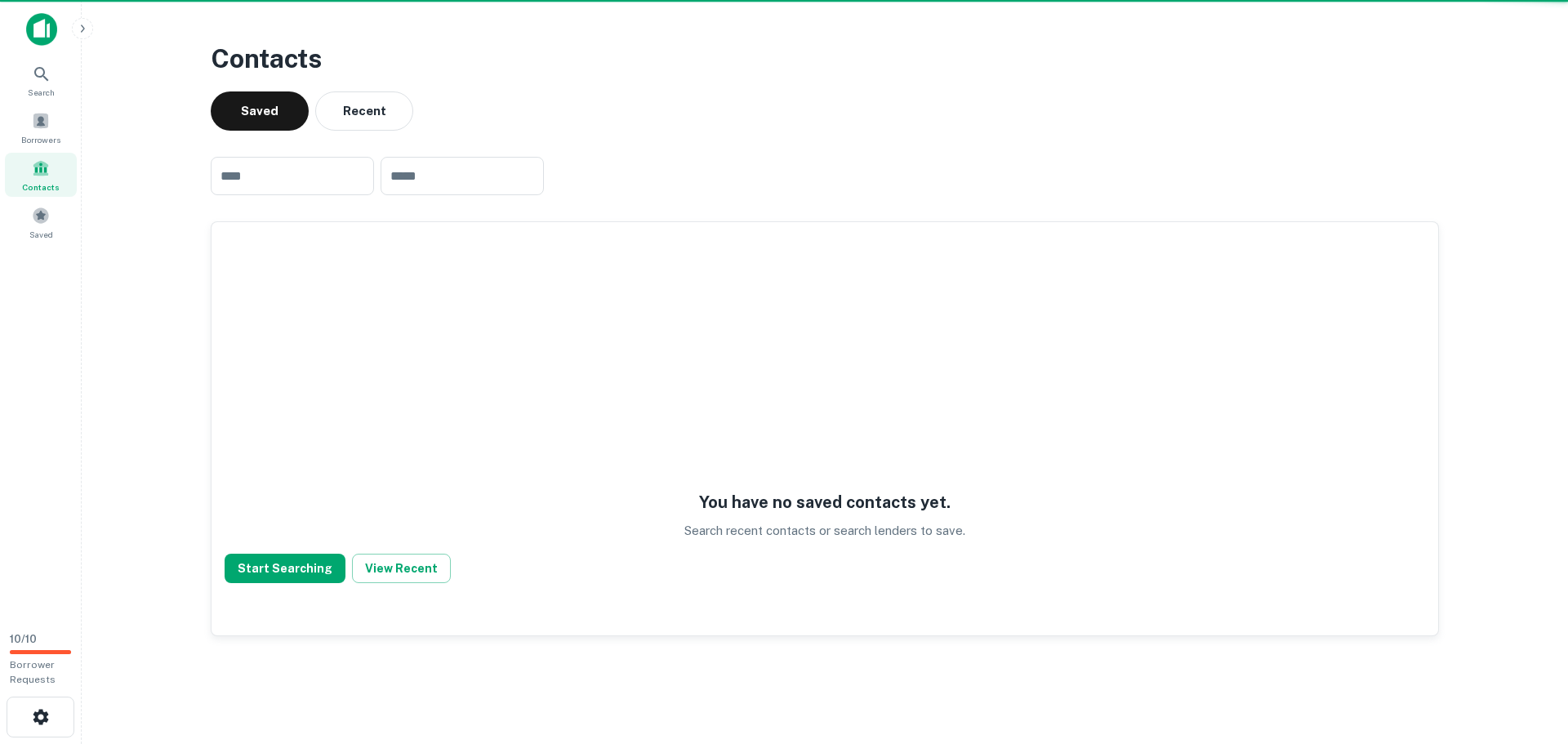 scroll, scrollTop: 0, scrollLeft: 0, axis: both 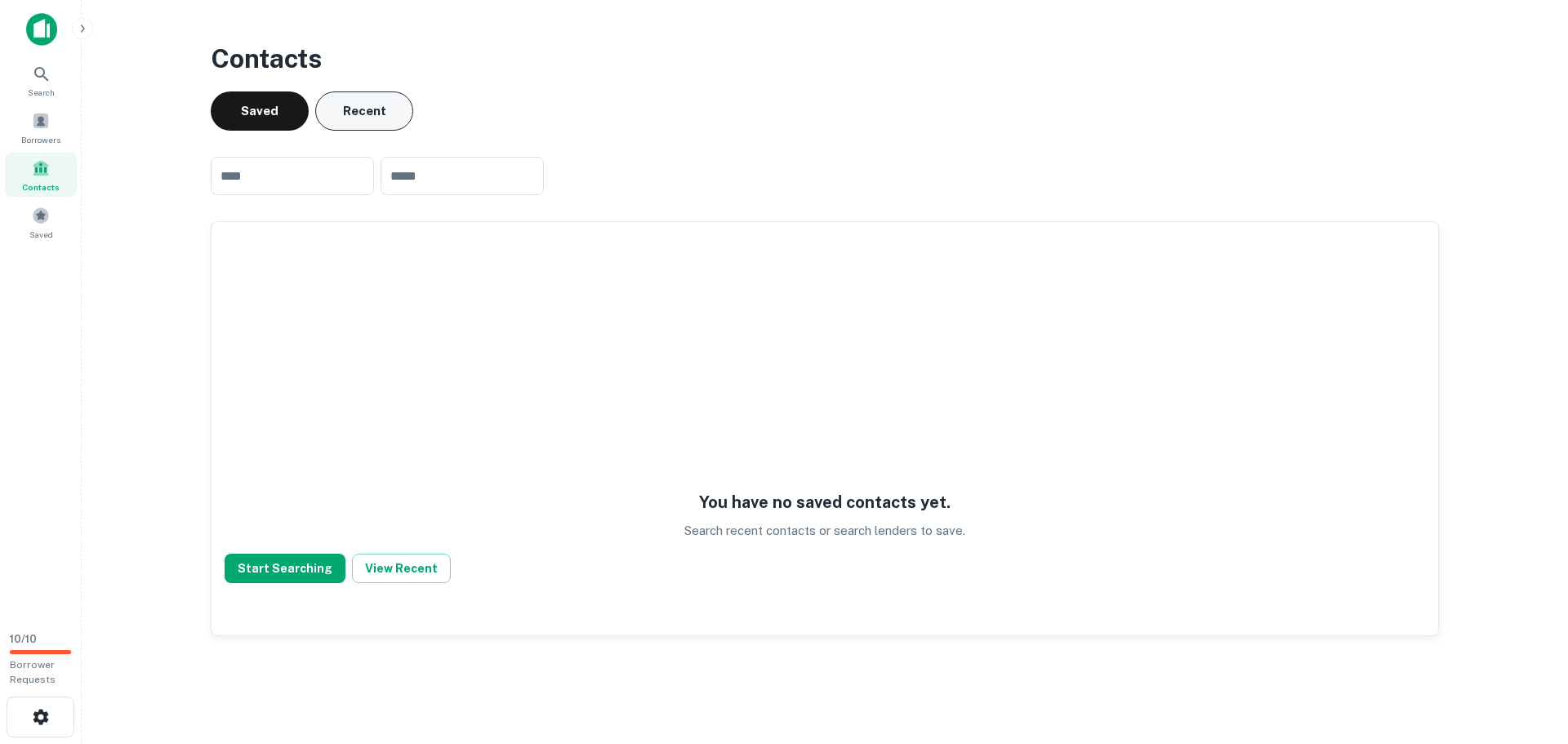 click on "Recent" at bounding box center (364, 111) 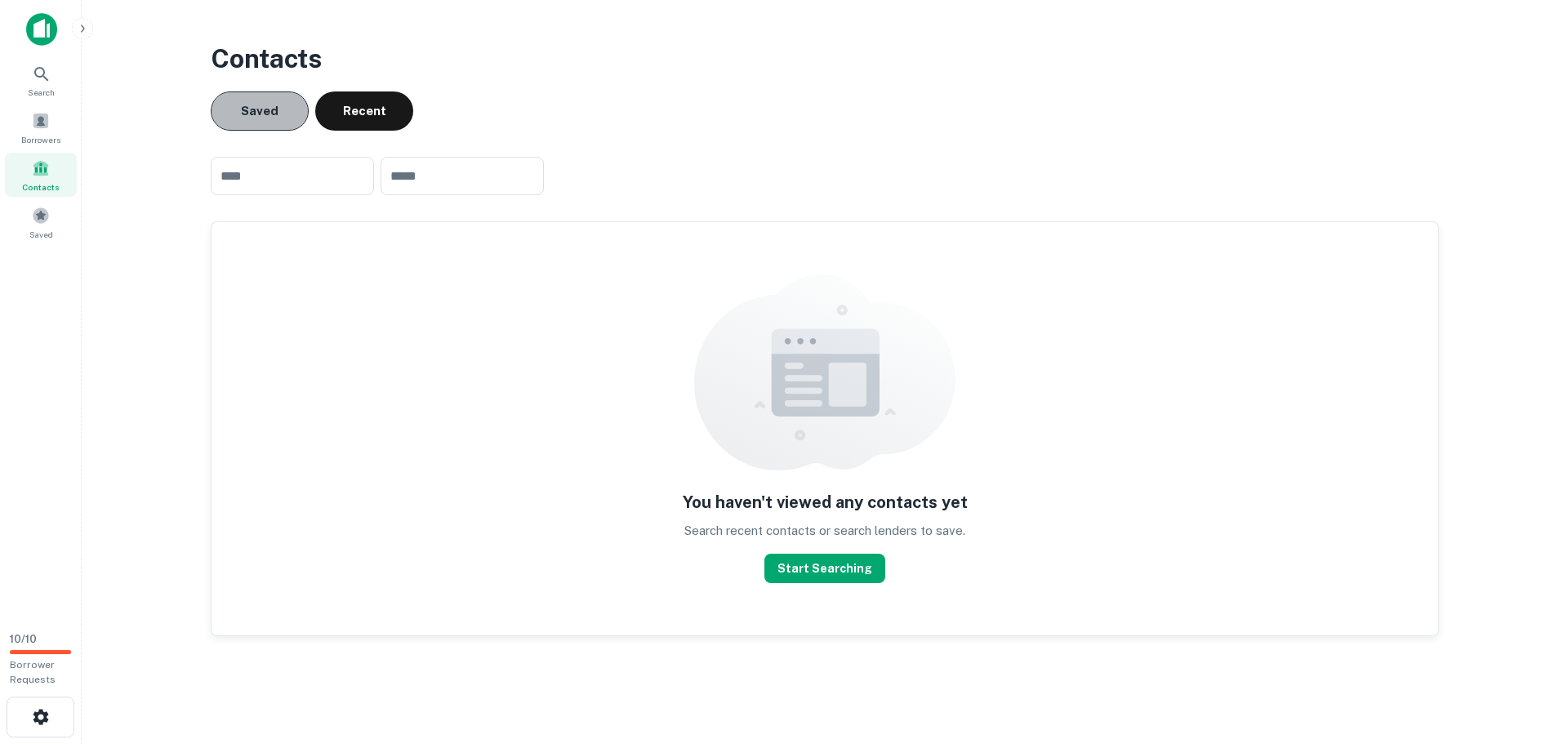 click on "Saved" at bounding box center (260, 111) 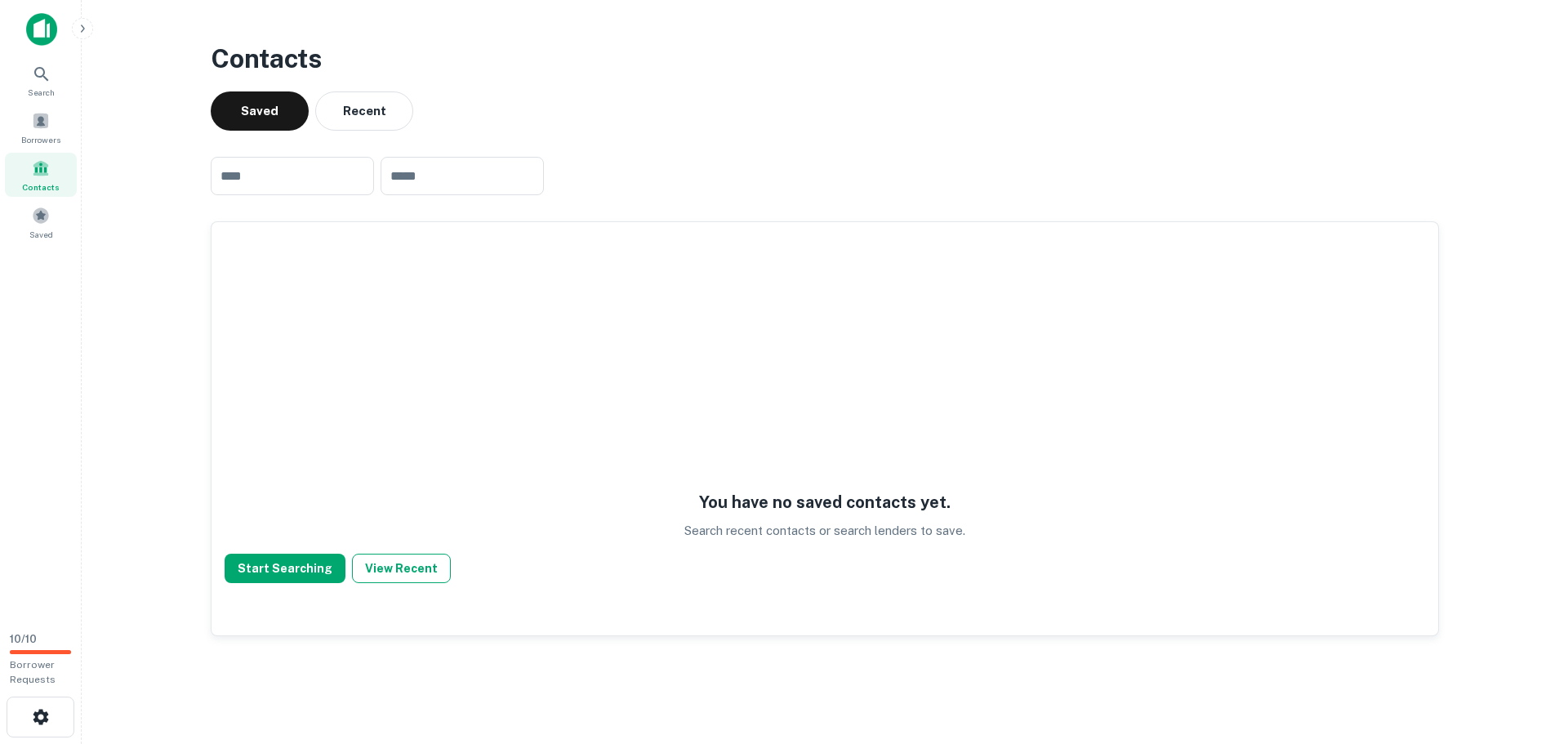 click on "View Recent" at bounding box center (401, 568) 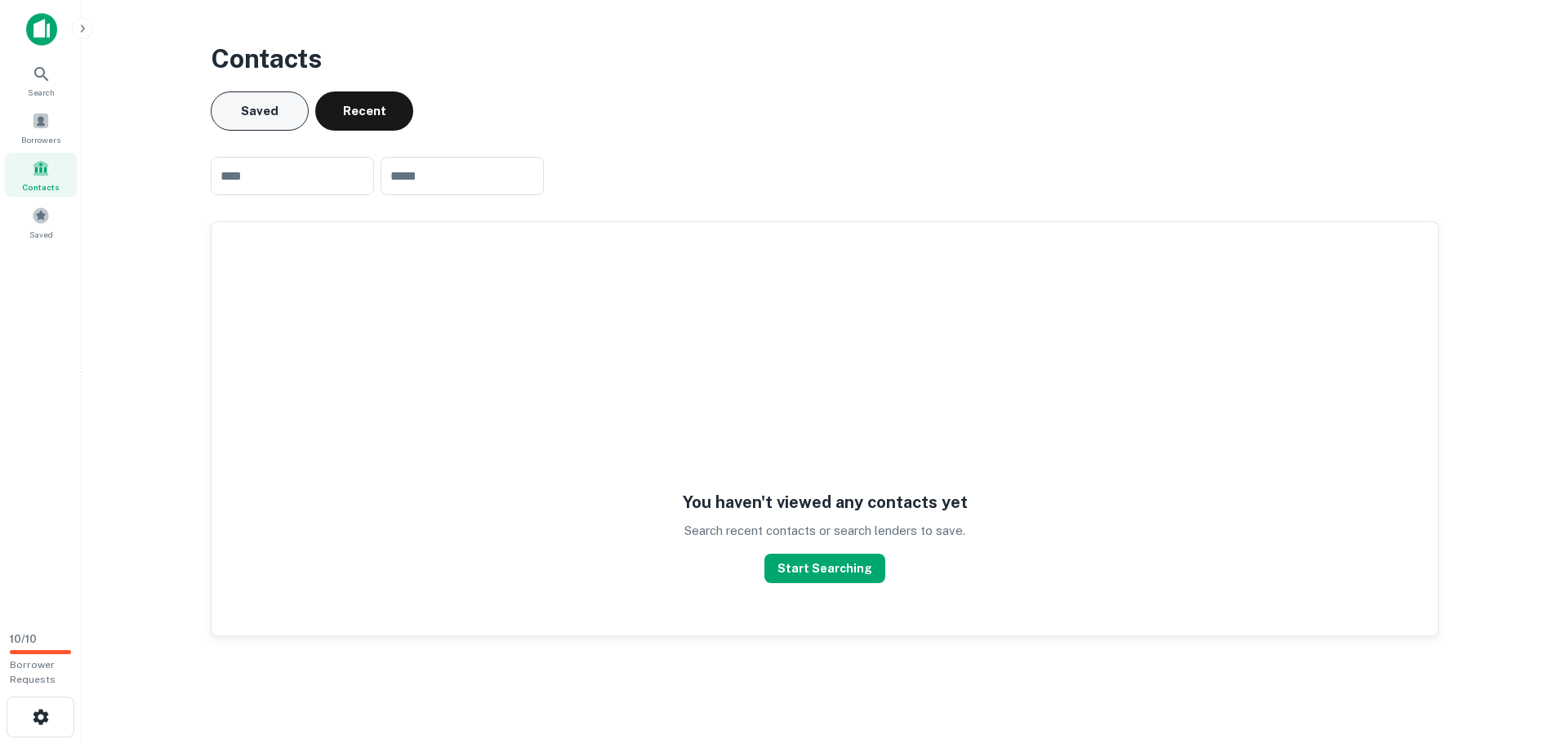 click on "Saved" at bounding box center [260, 111] 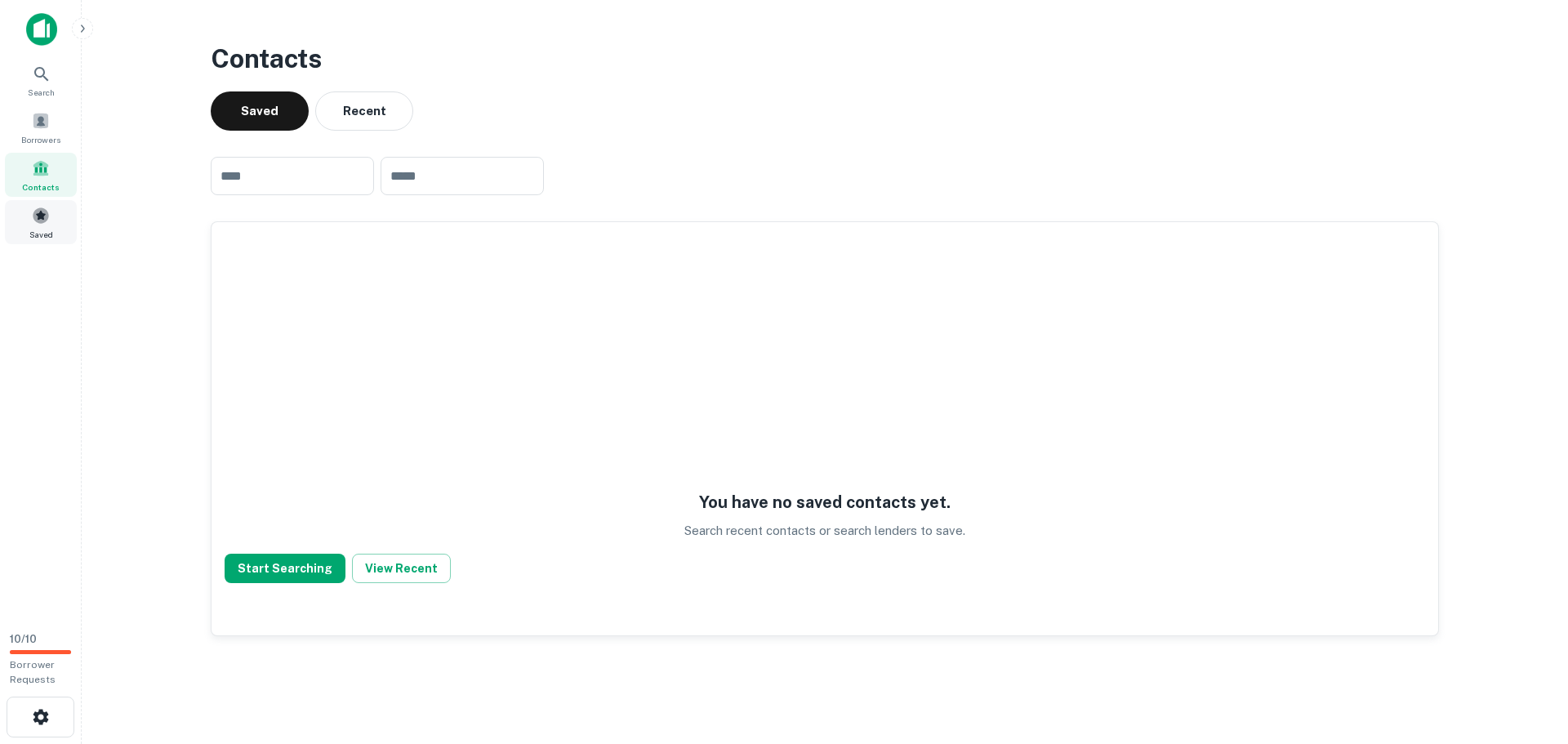 click on "Saved" at bounding box center [41, 234] 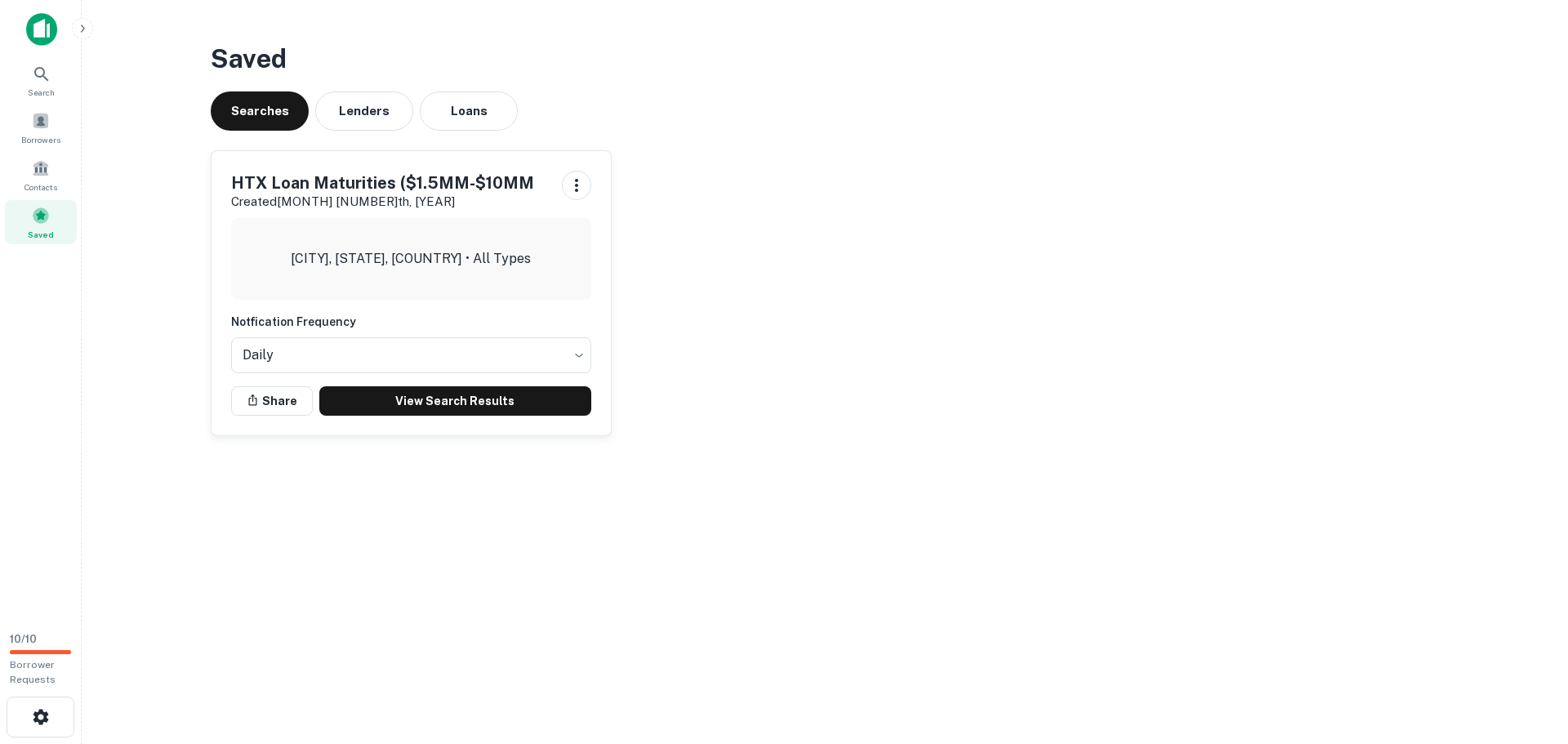scroll, scrollTop: 0, scrollLeft: 0, axis: both 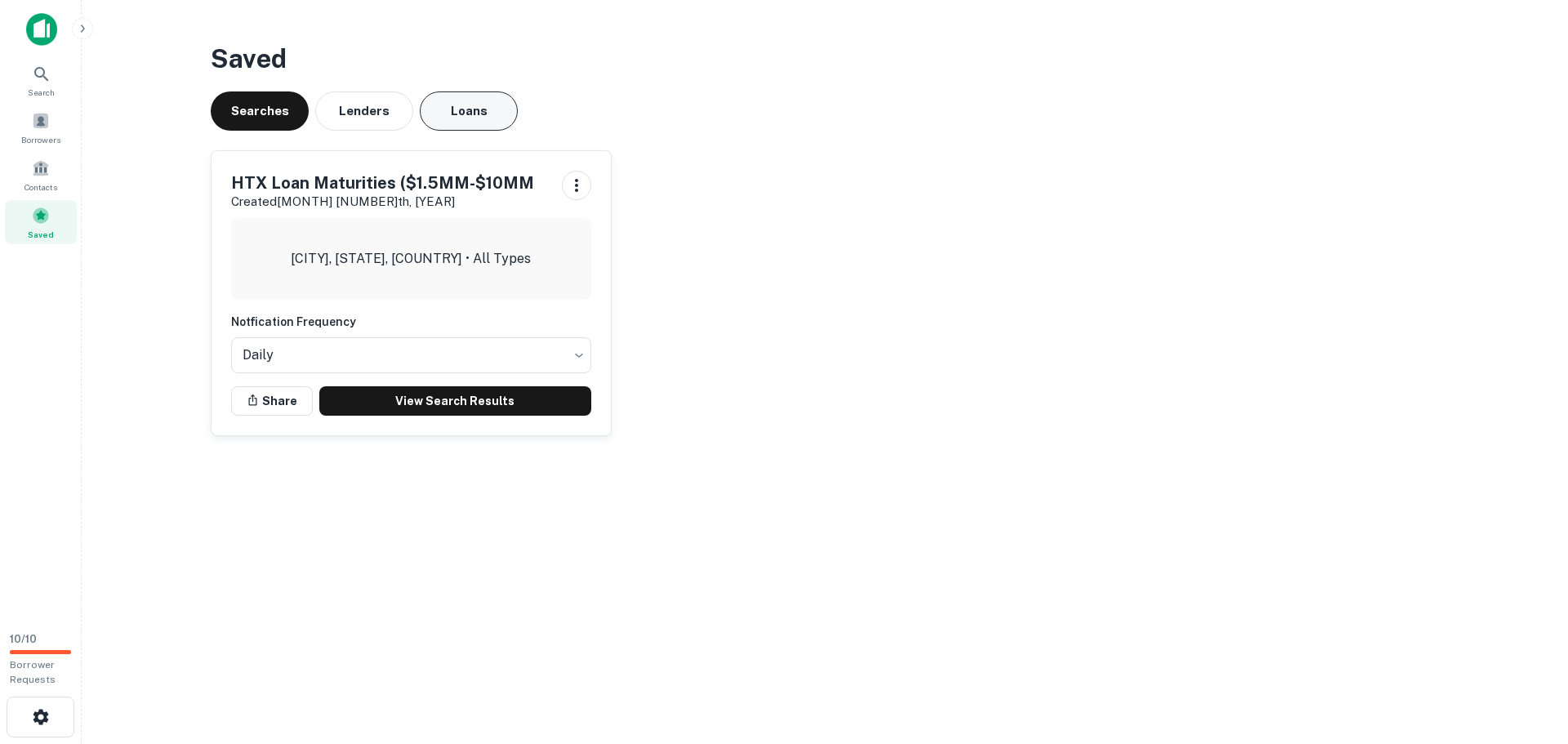 click on "Loans" at bounding box center [469, 111] 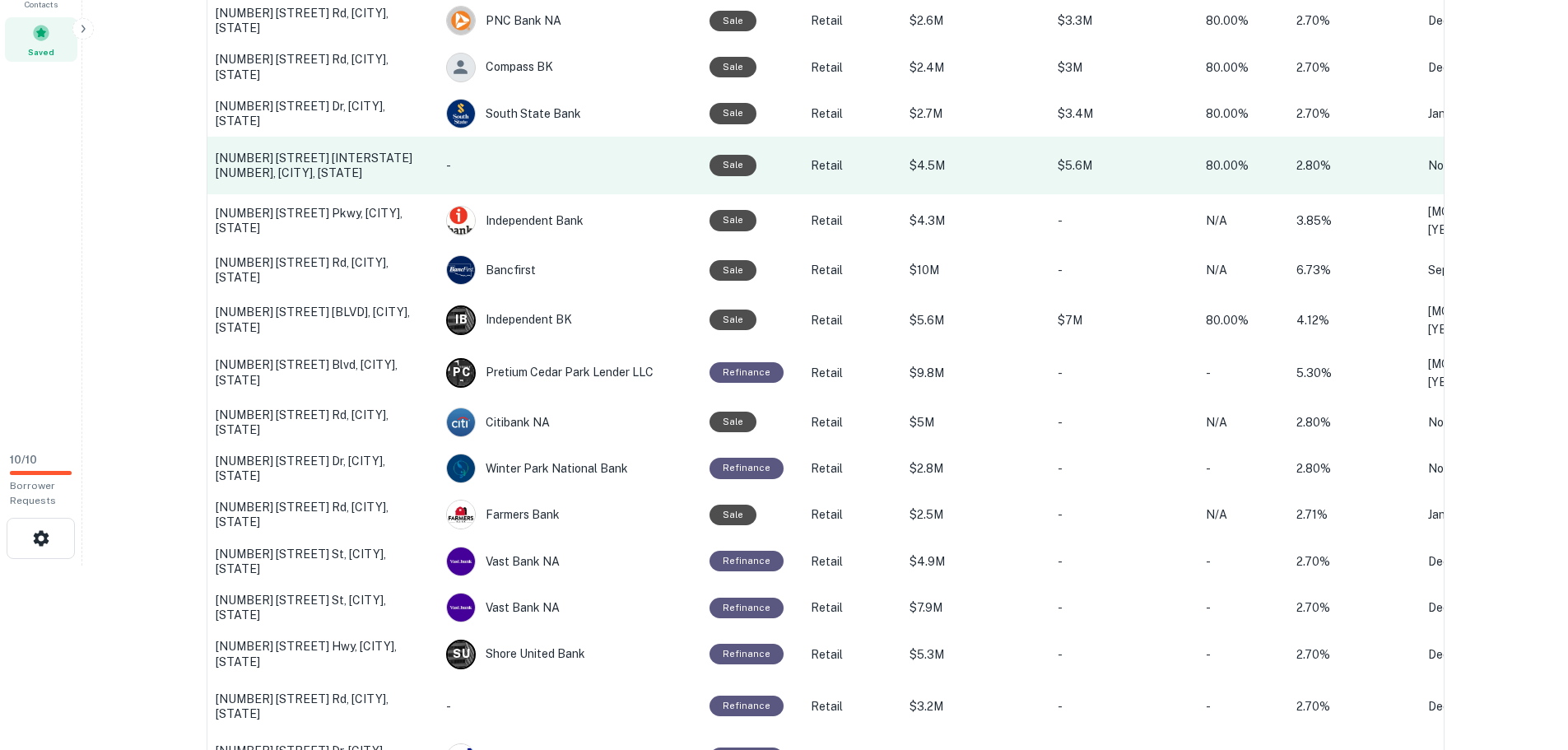 scroll, scrollTop: 0, scrollLeft: 0, axis: both 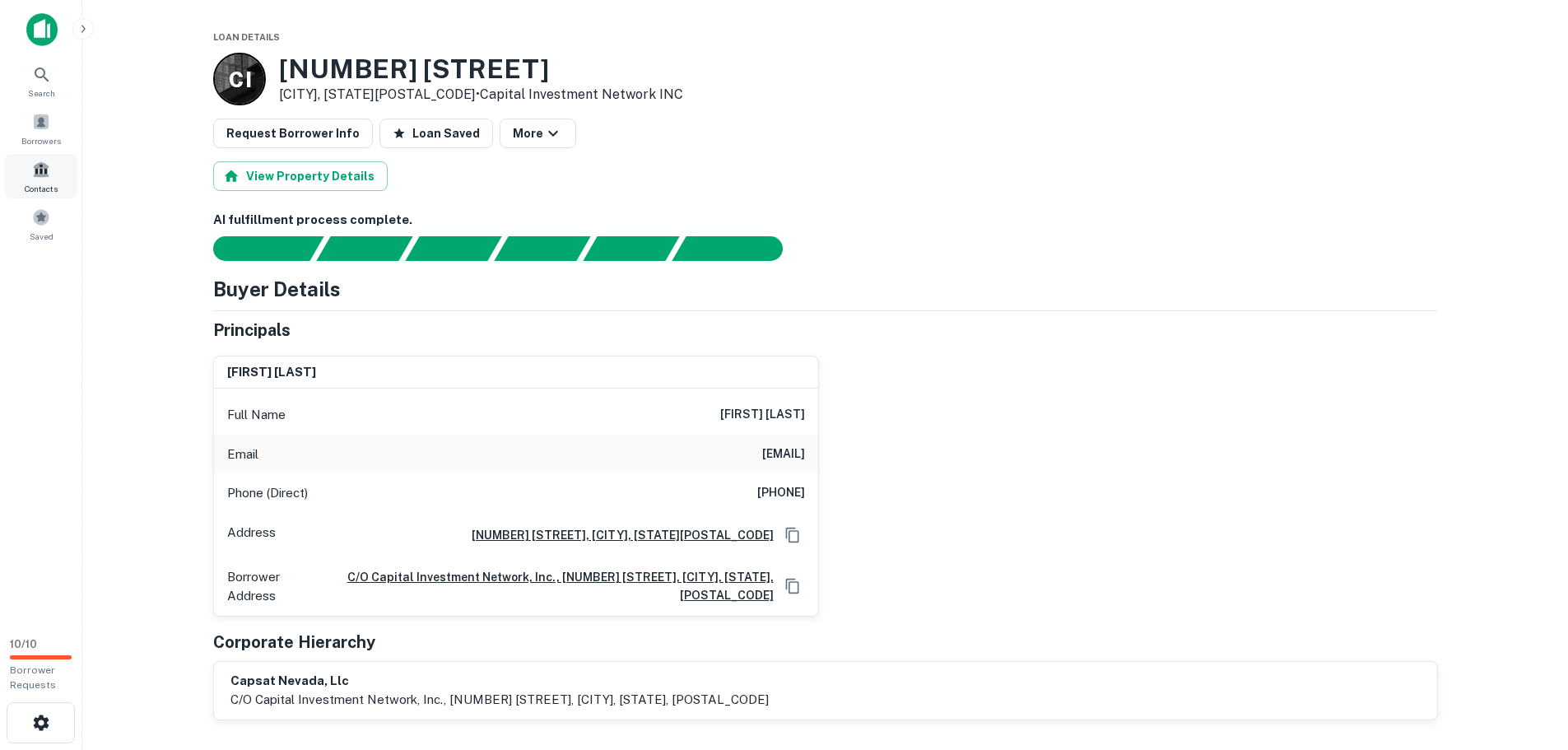 click on "Contacts" at bounding box center (41, 176) 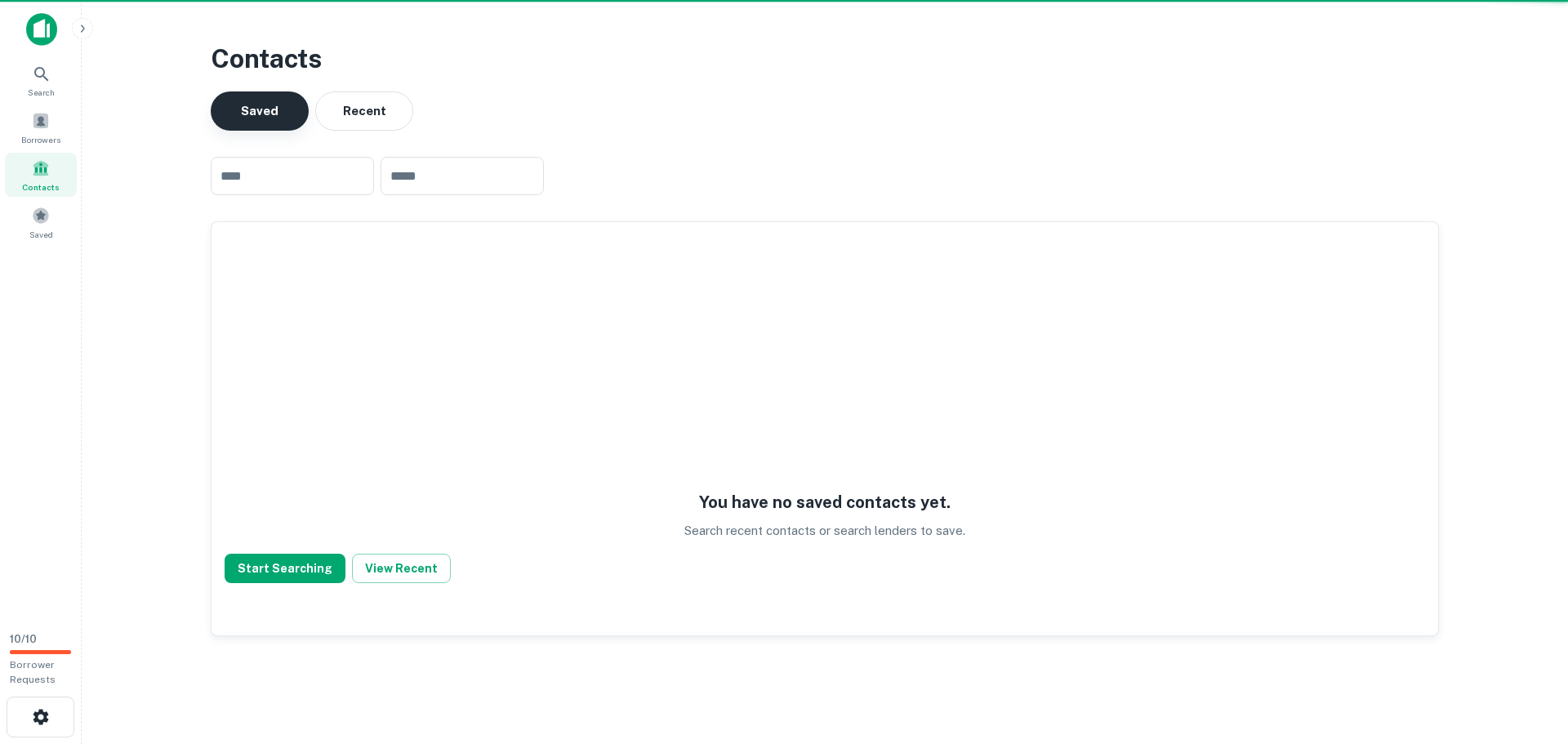 scroll, scrollTop: 0, scrollLeft: 0, axis: both 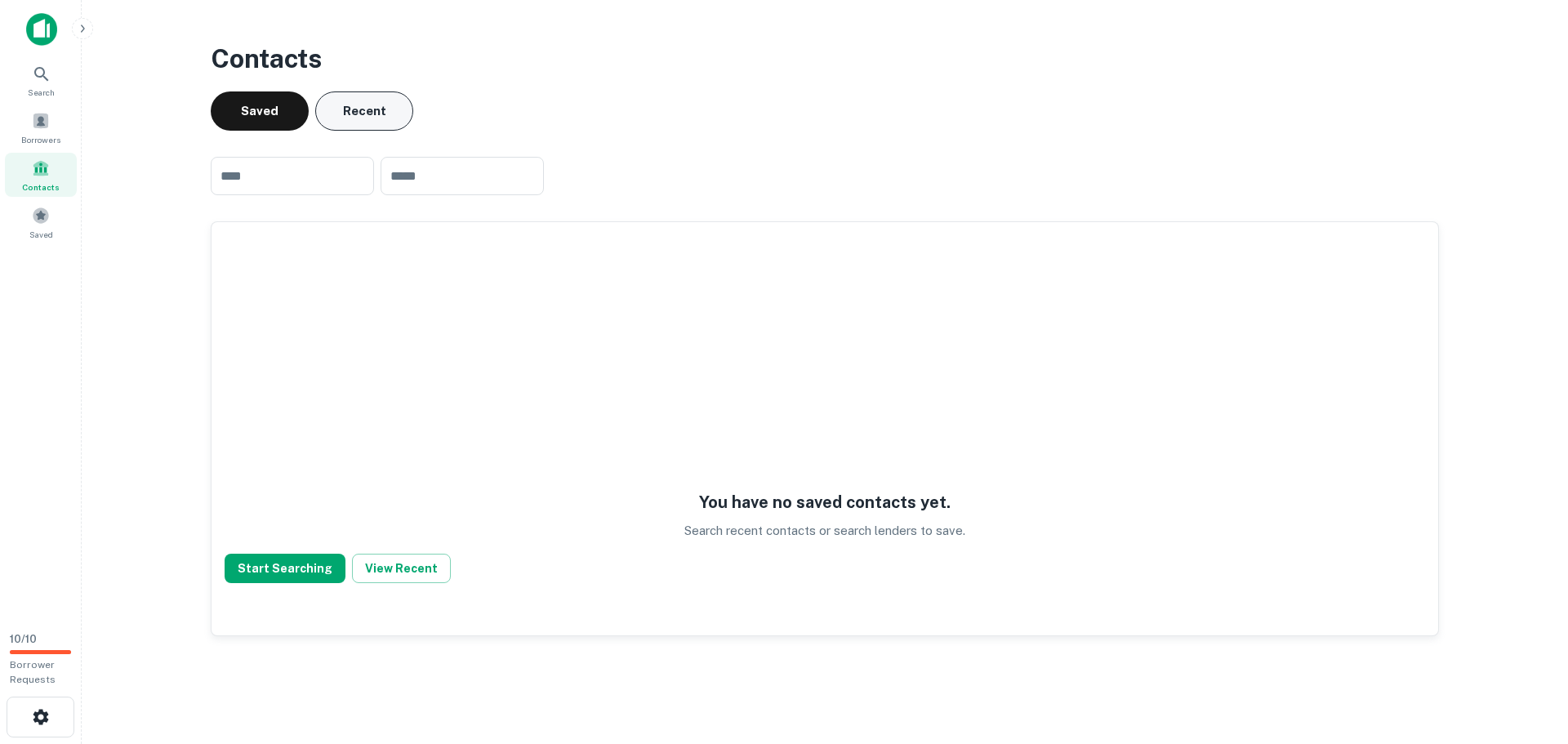 click on "Recent" at bounding box center (364, 111) 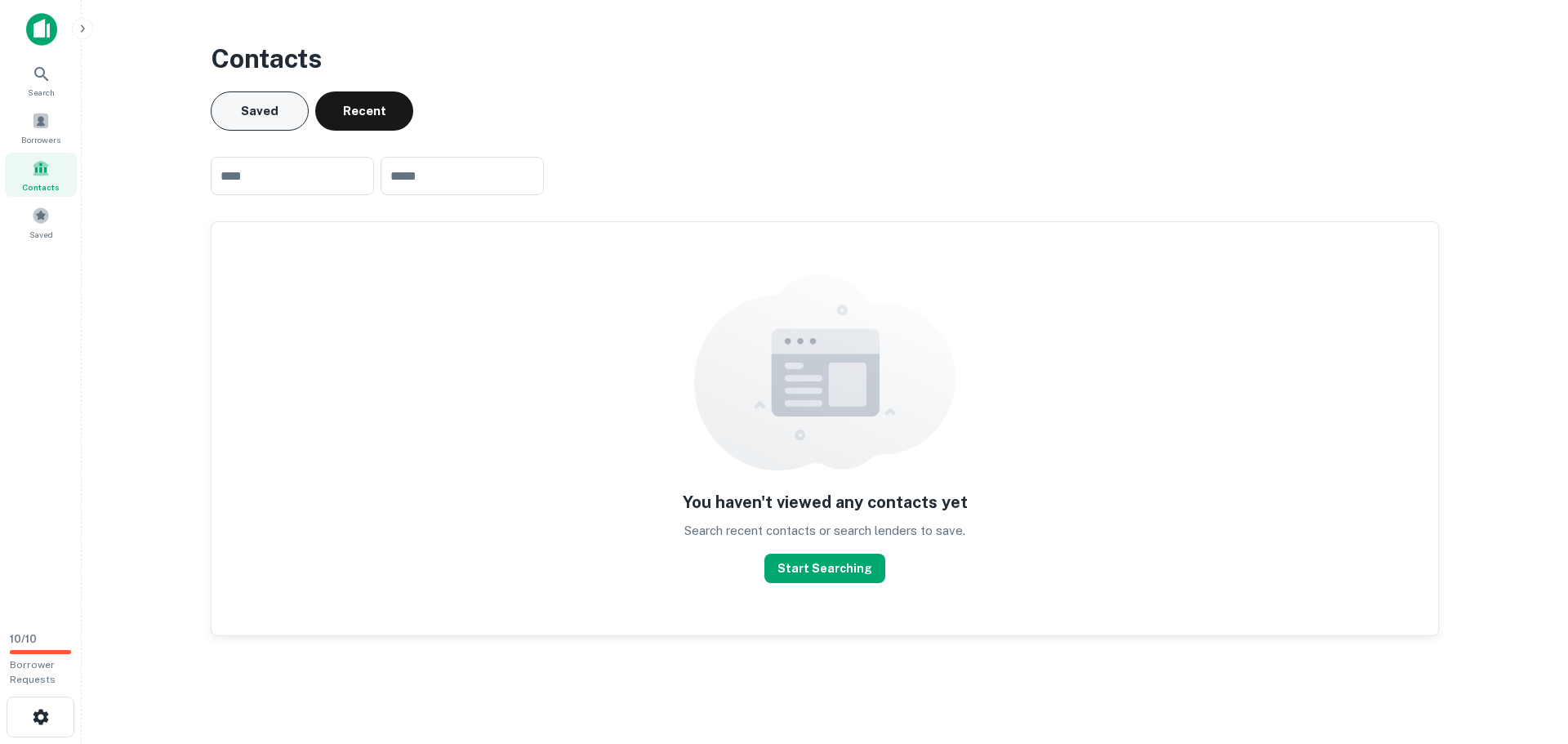click on "Saved" at bounding box center (260, 111) 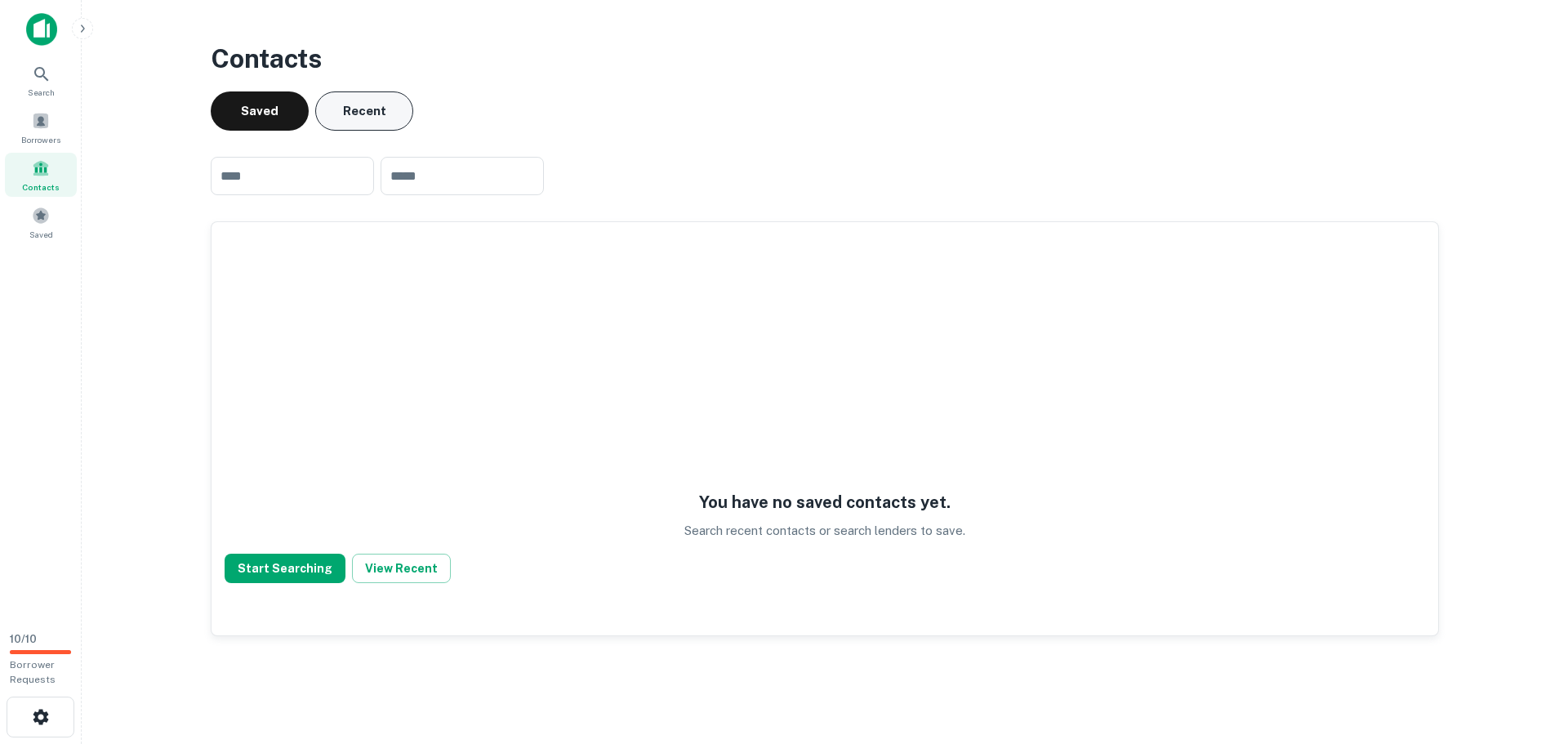 click on "Recent" at bounding box center [364, 111] 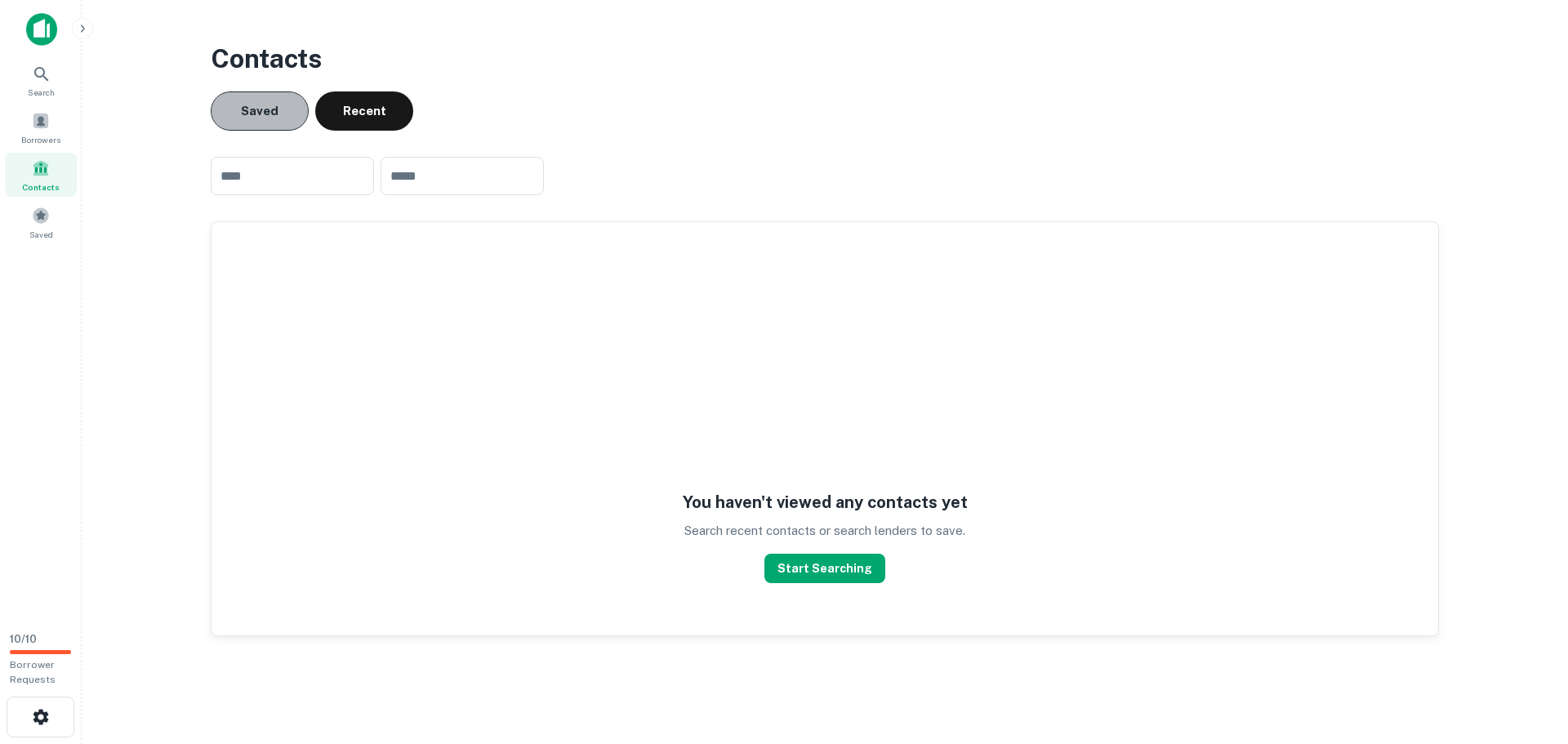 click on "Saved" at bounding box center (260, 111) 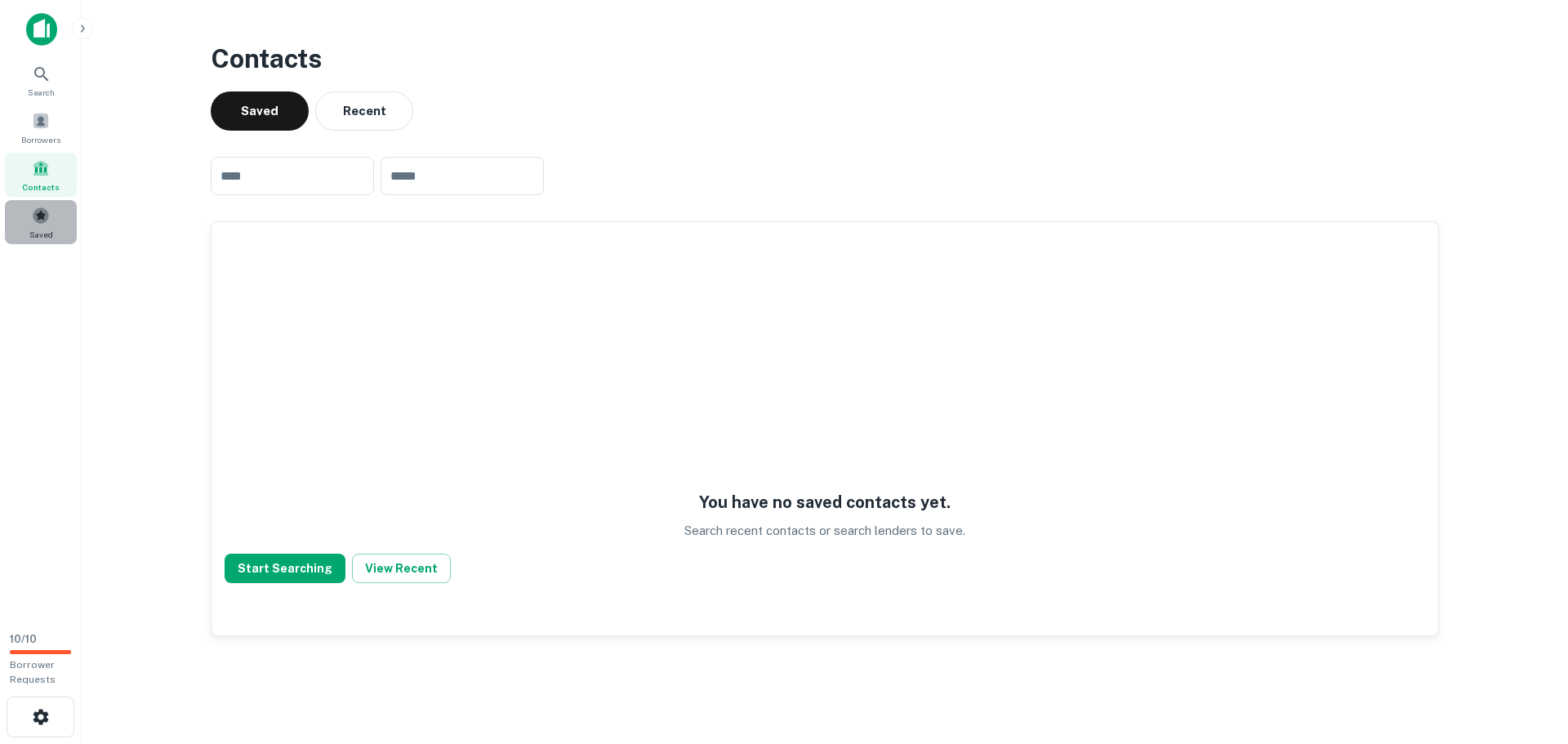 click on "Saved" at bounding box center (41, 222) 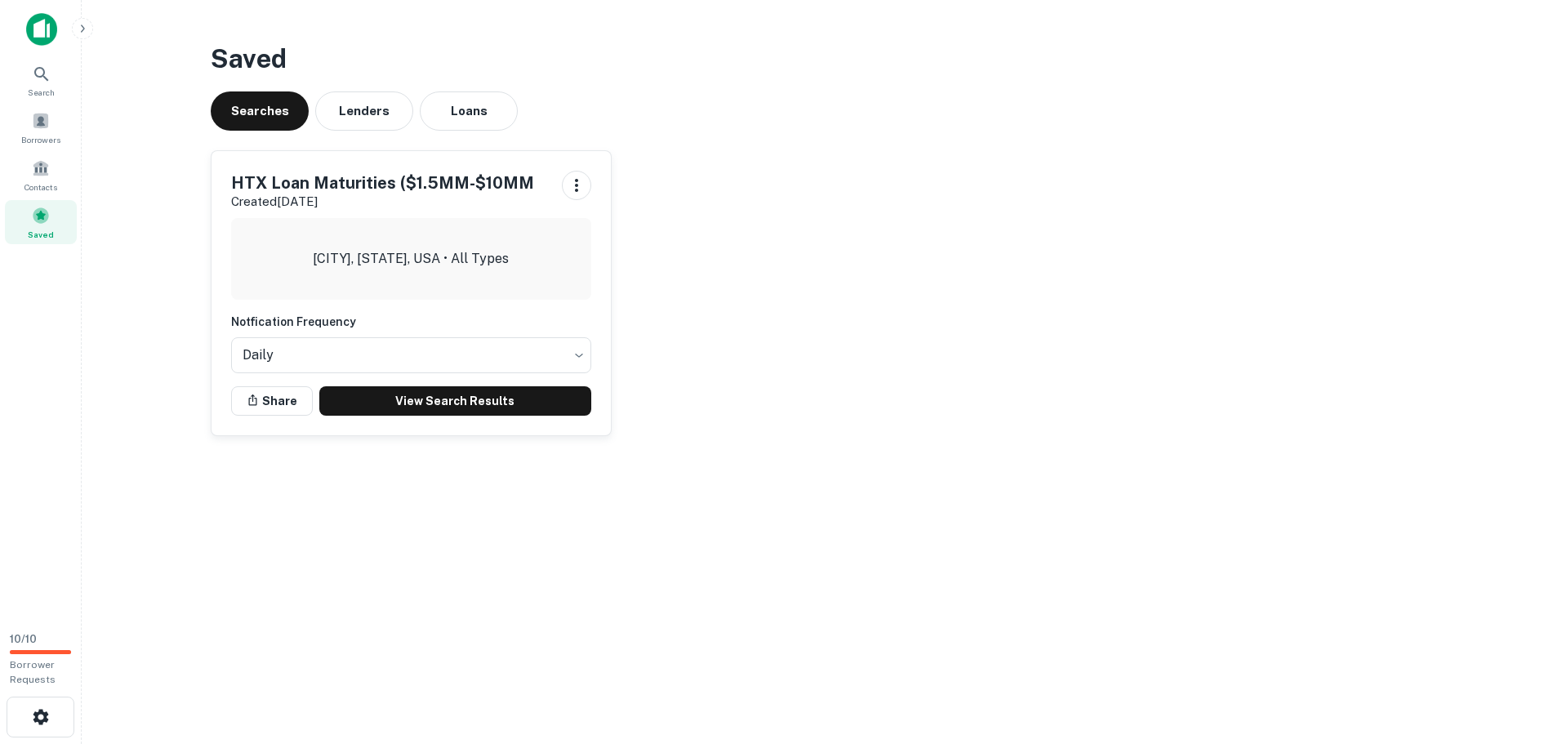 scroll, scrollTop: 0, scrollLeft: 0, axis: both 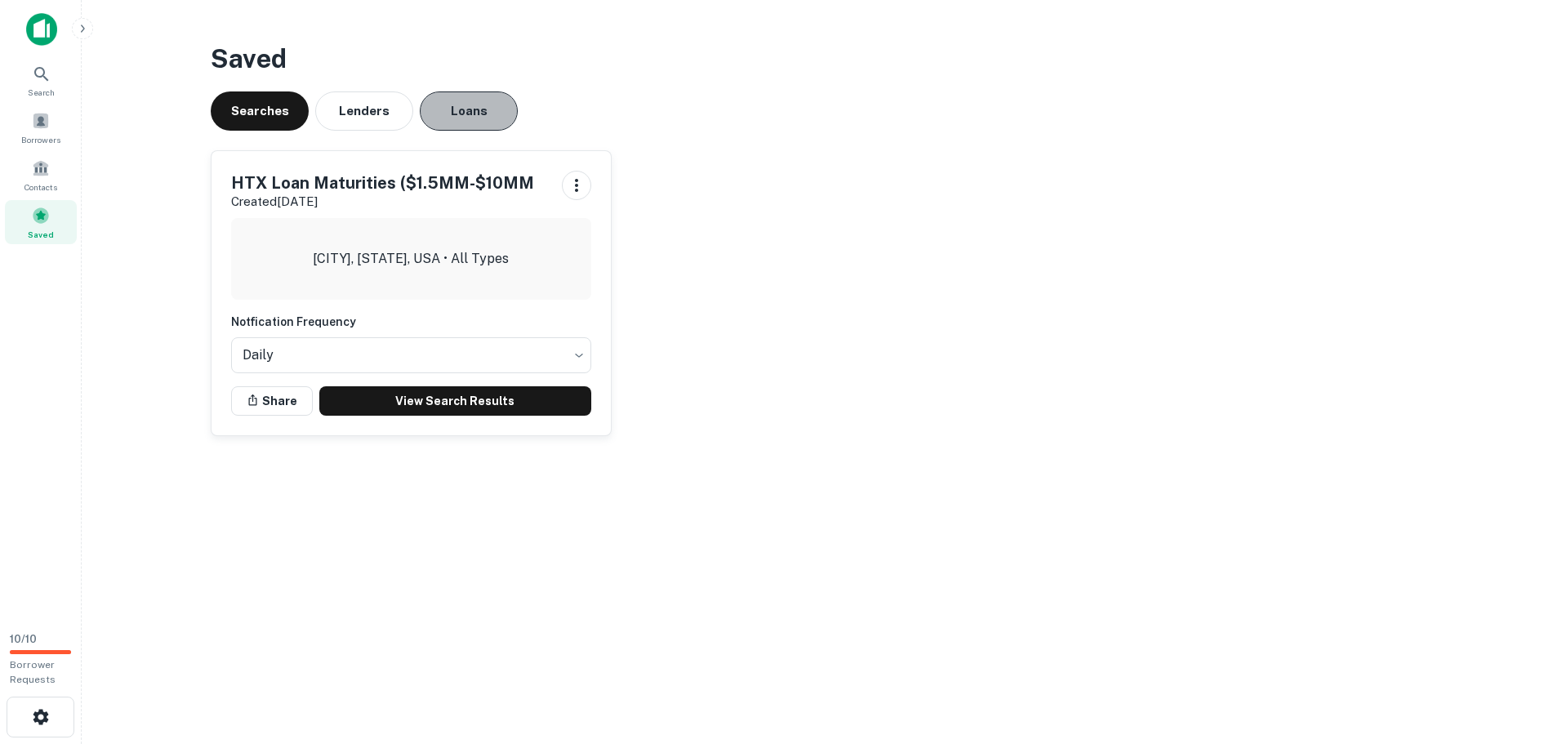 click on "Loans" at bounding box center [469, 111] 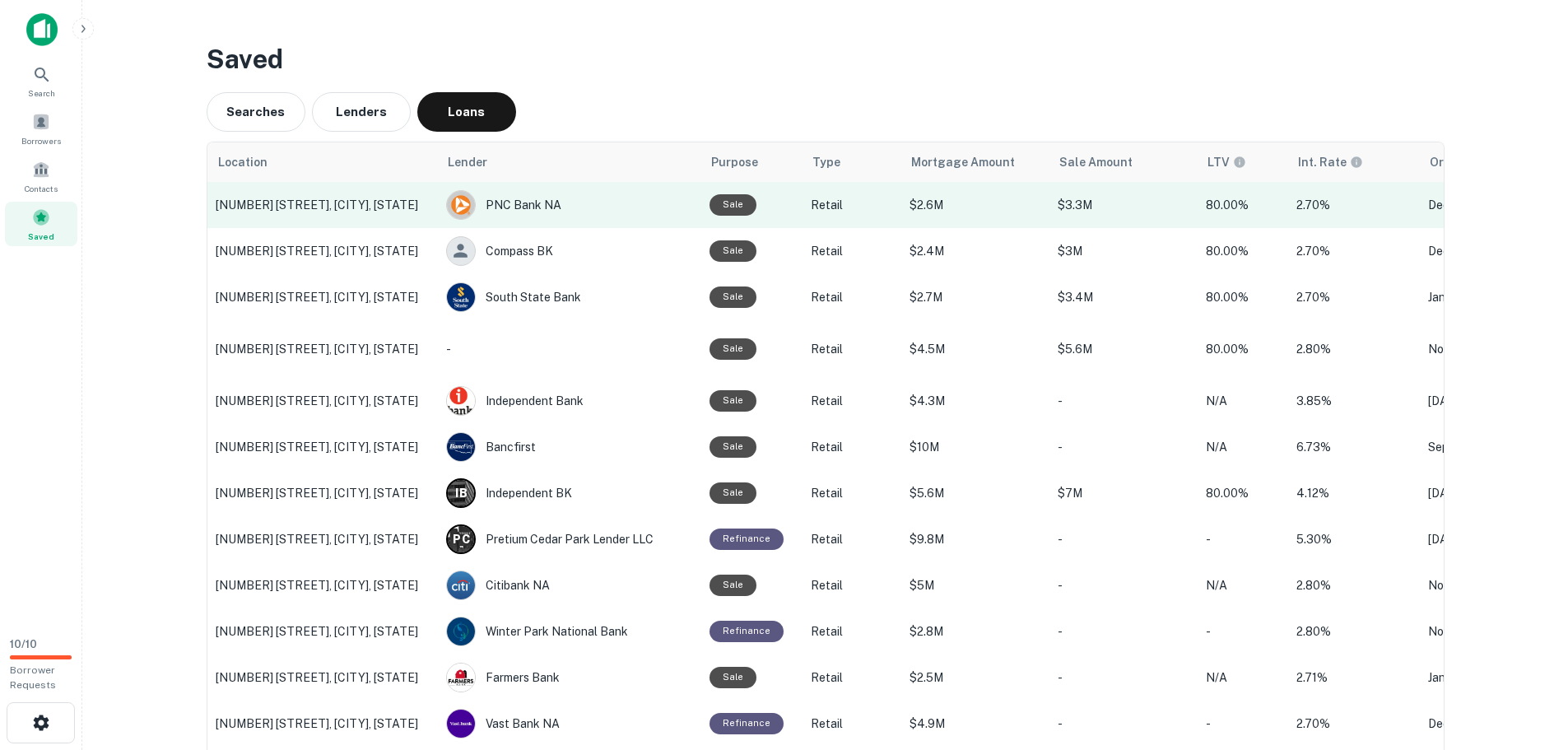 click on "[NUMBER] [STREET], [CITY], [STATE]" at bounding box center (323, 205) 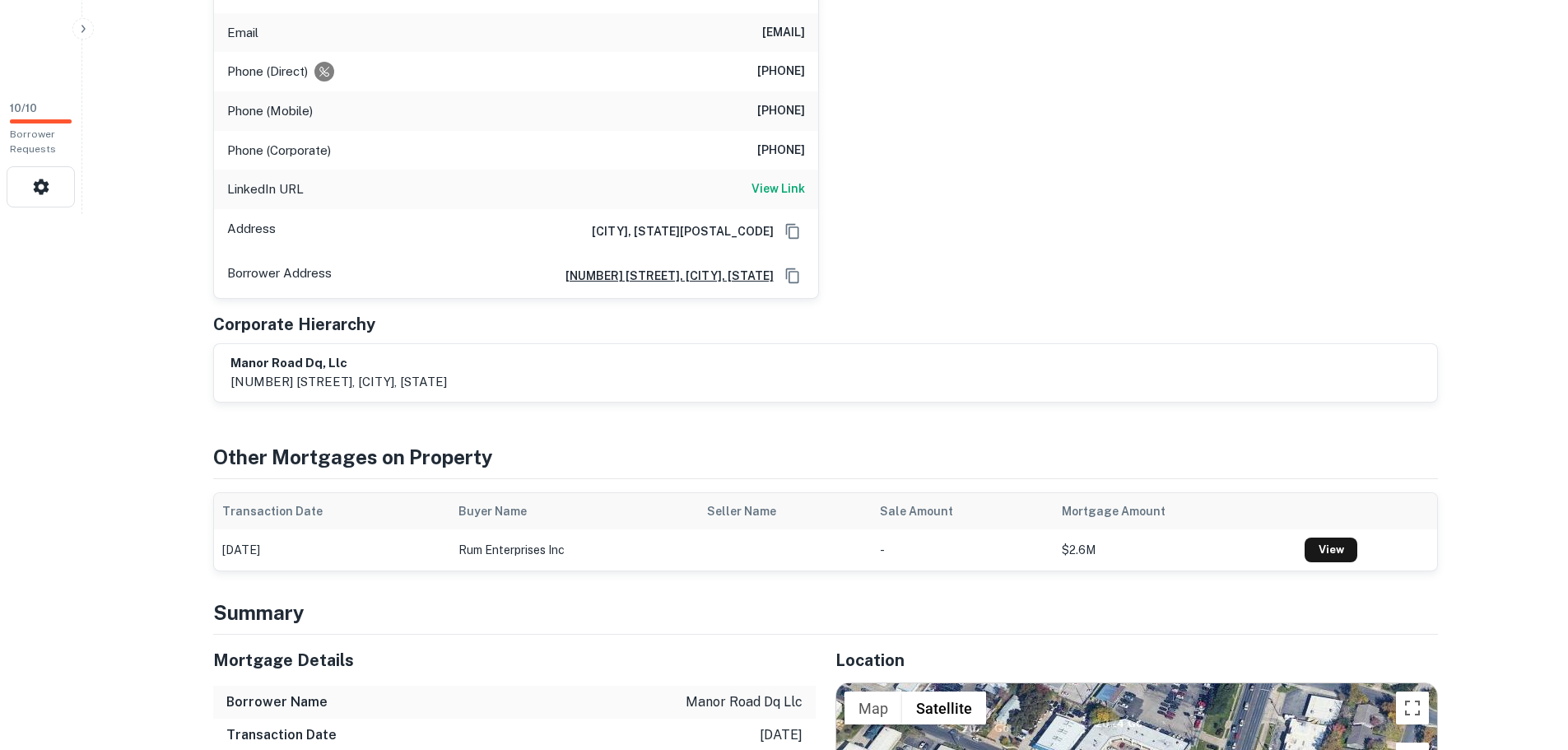 scroll, scrollTop: 0, scrollLeft: 0, axis: both 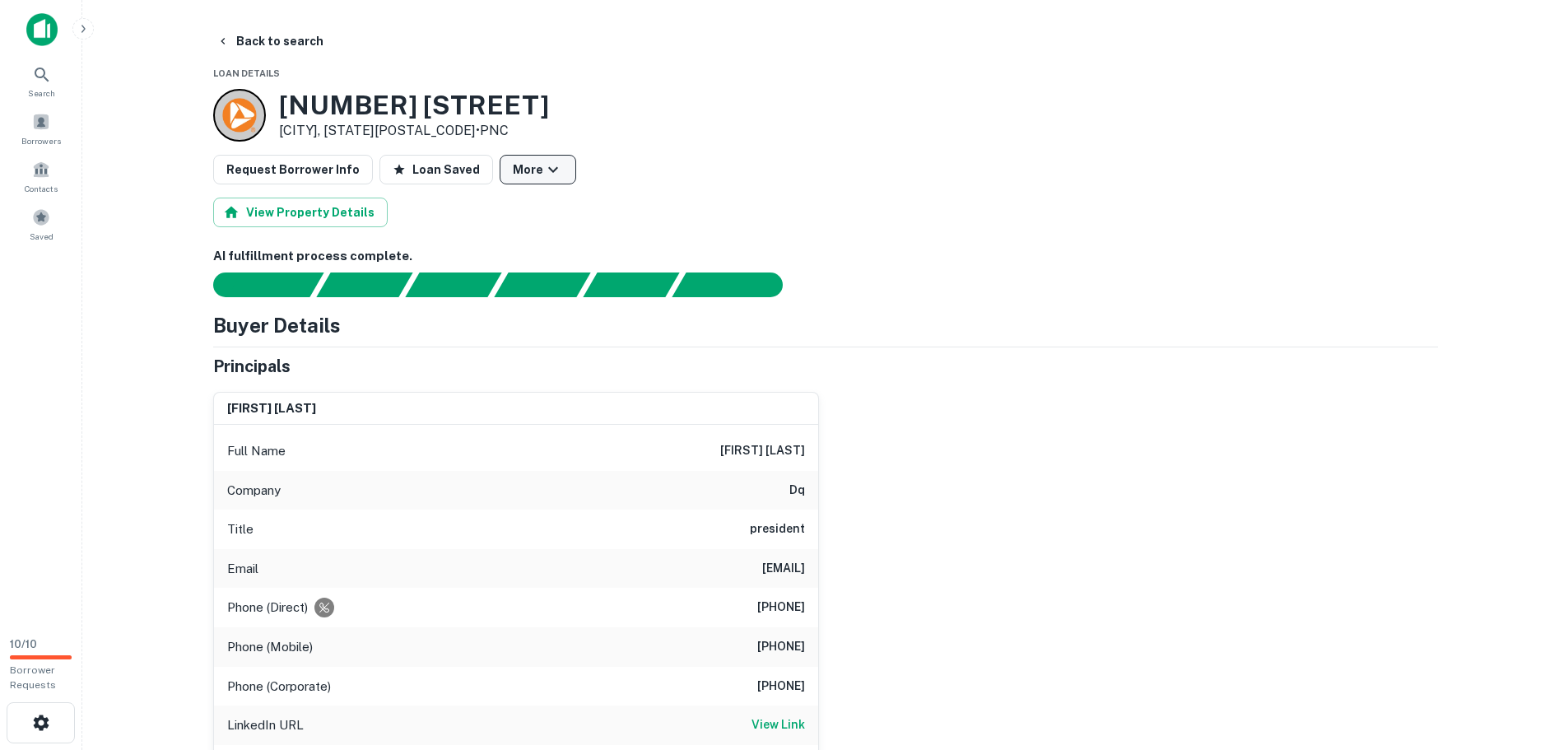 click 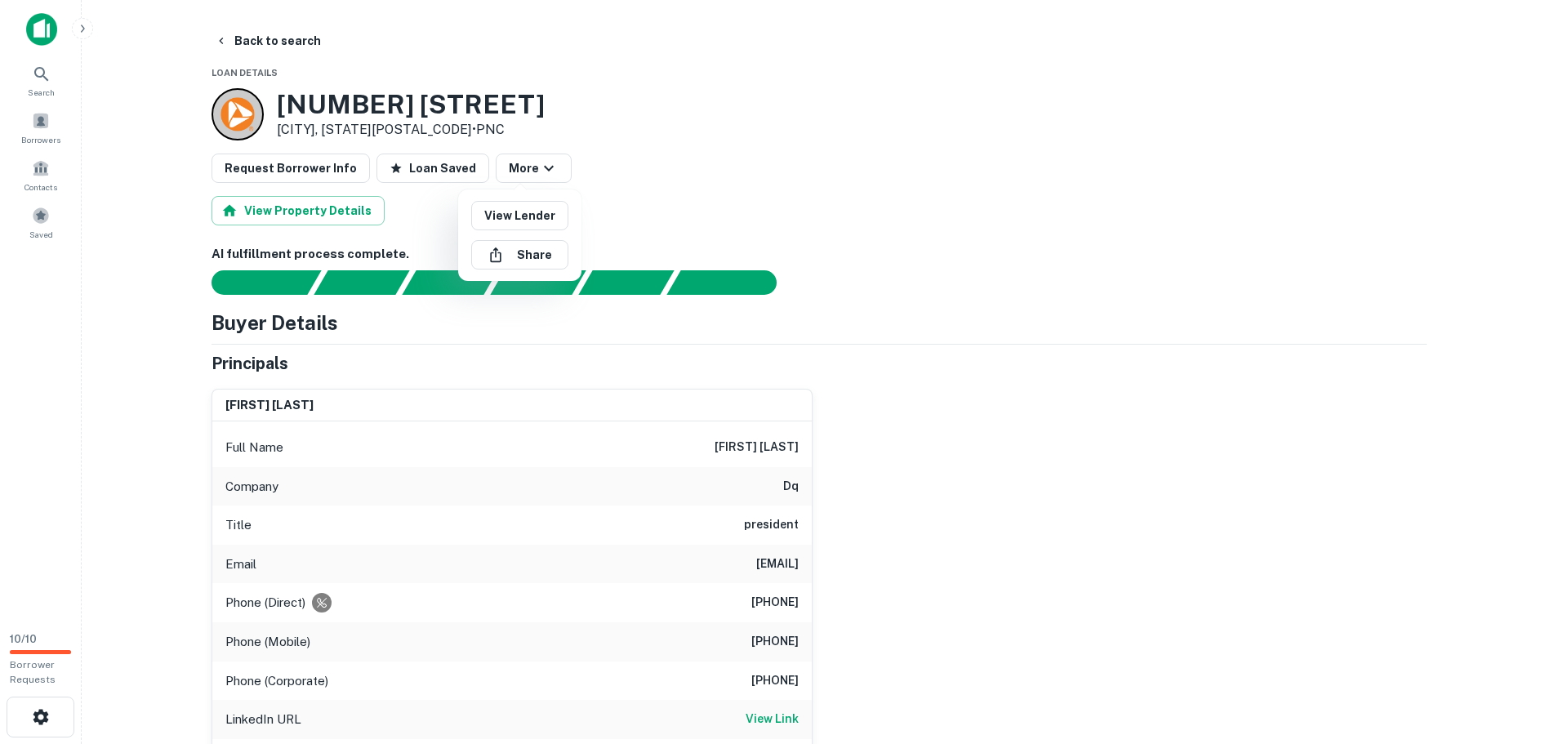 click at bounding box center (784, 372) 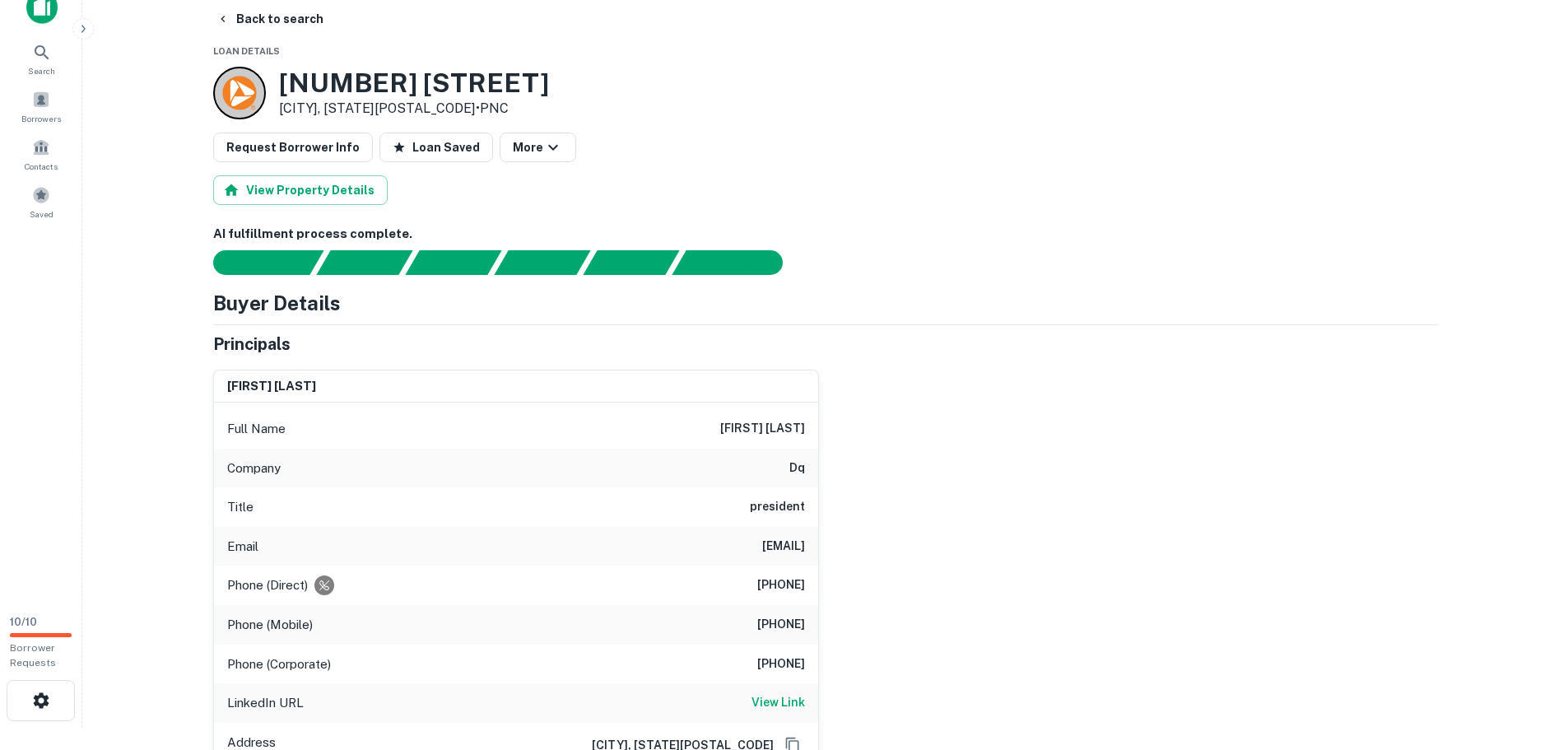 scroll, scrollTop: 0, scrollLeft: 0, axis: both 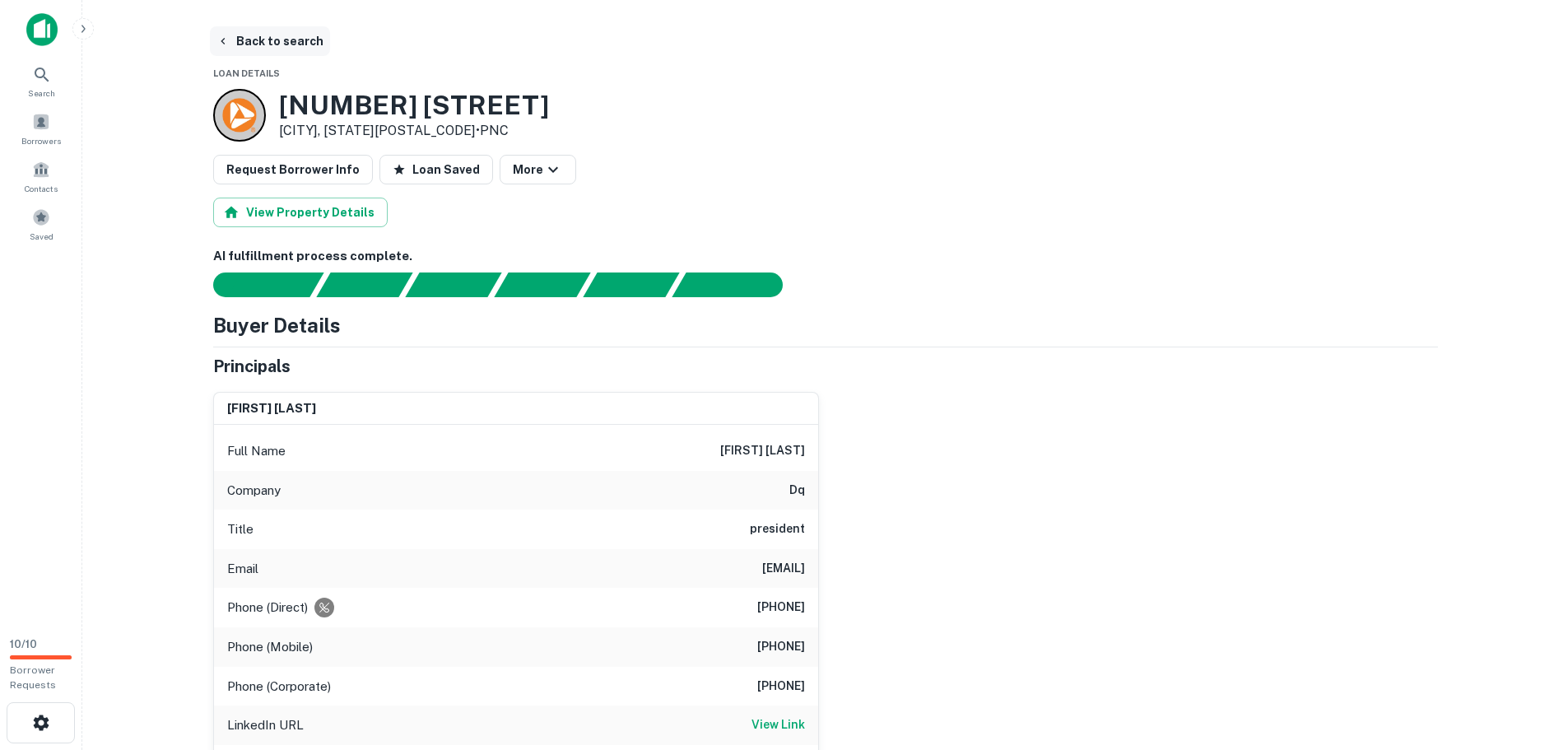 click on "Back to search" at bounding box center (270, 41) 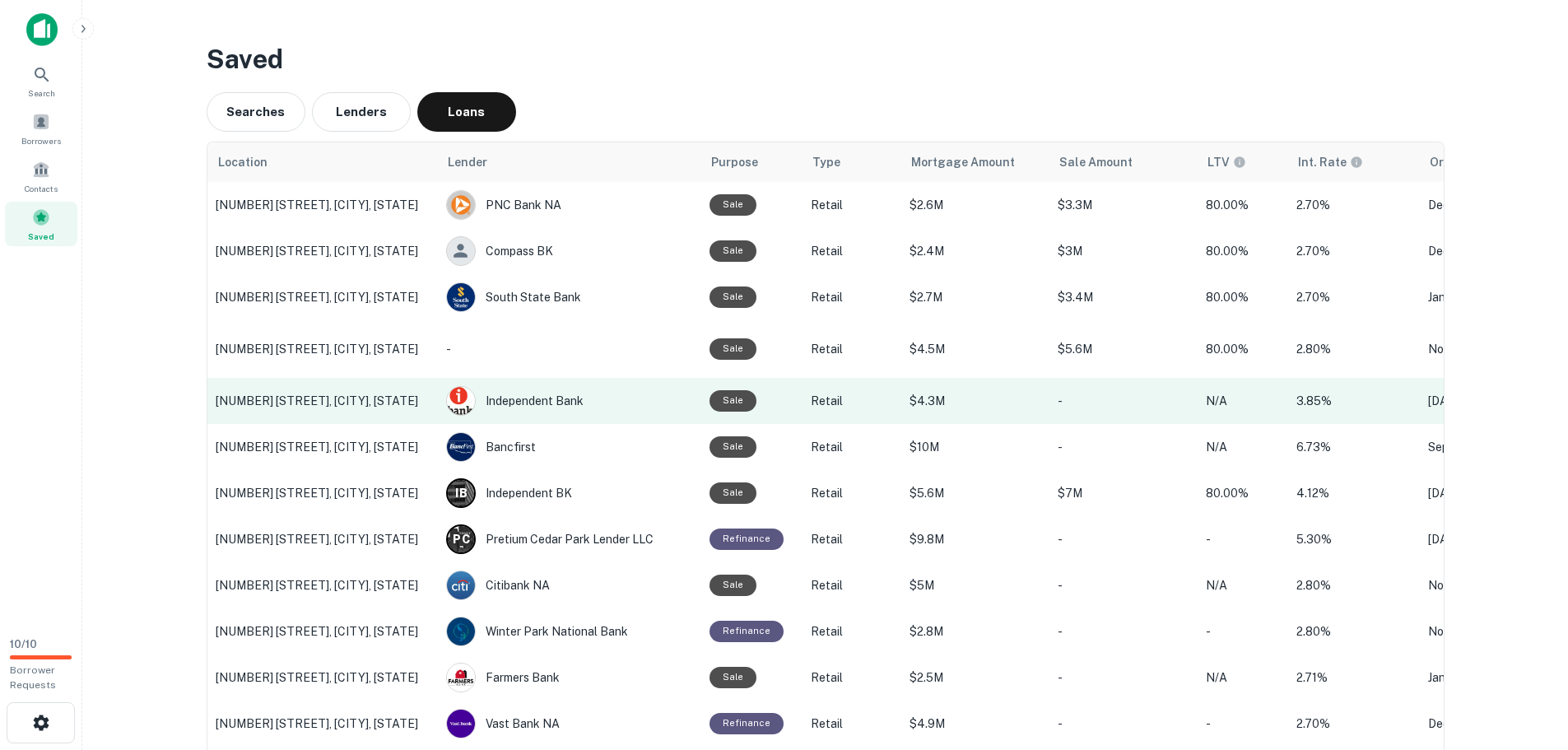 click on "[NUMBER] [STREET], [CITY], [STATE]" at bounding box center [323, 401] 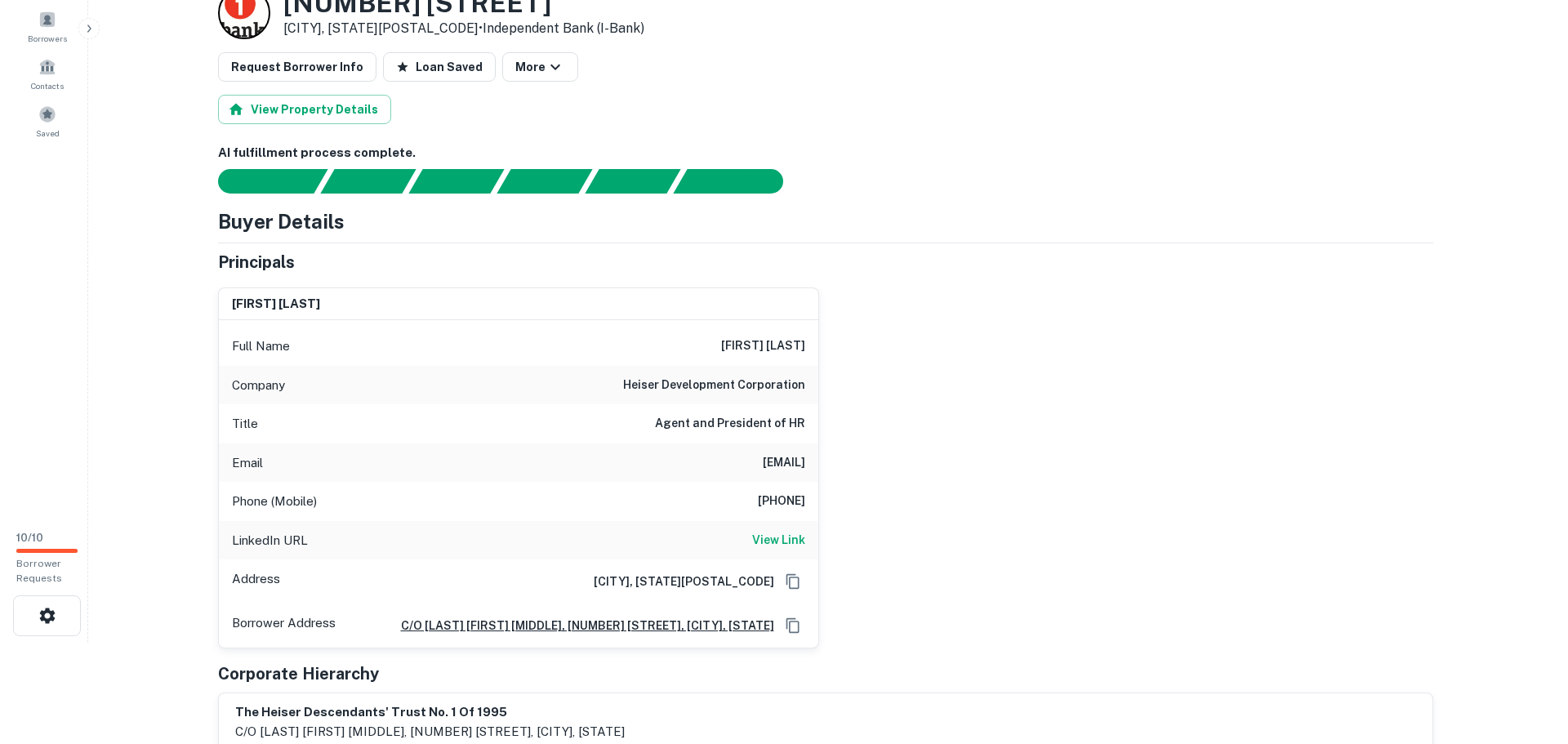 scroll, scrollTop: 0, scrollLeft: 0, axis: both 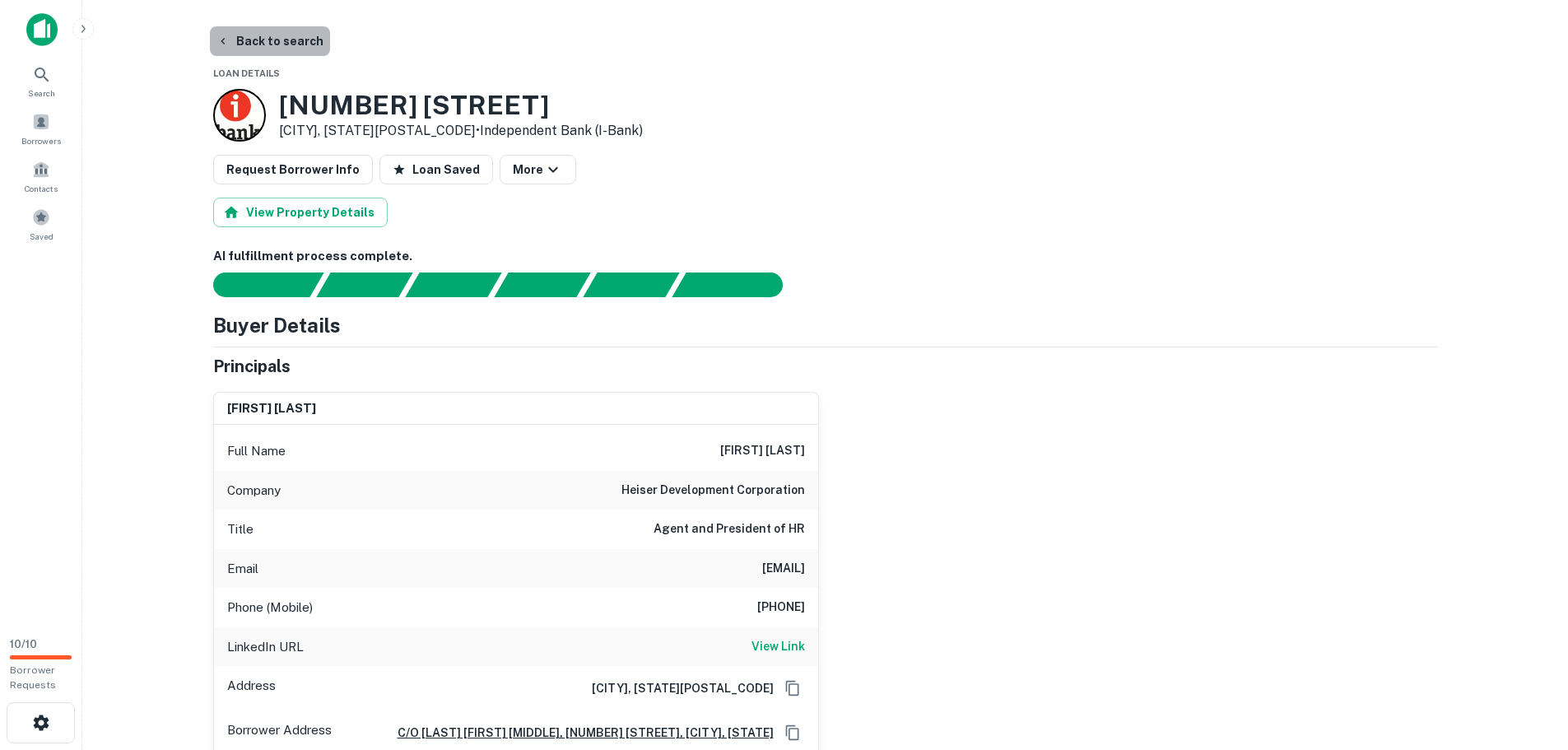 click on "Back to search" at bounding box center [270, 41] 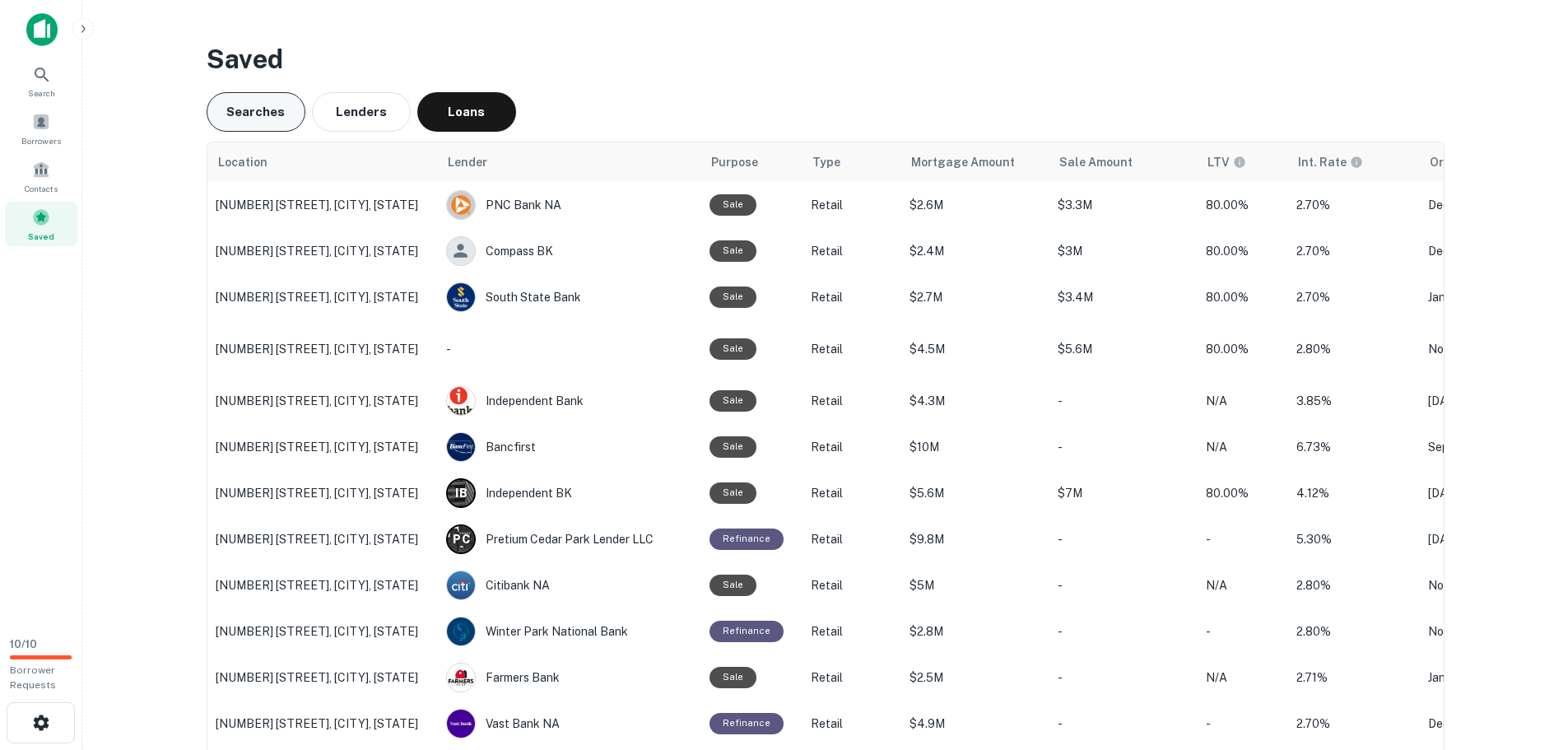 click on "Searches" at bounding box center (256, 112) 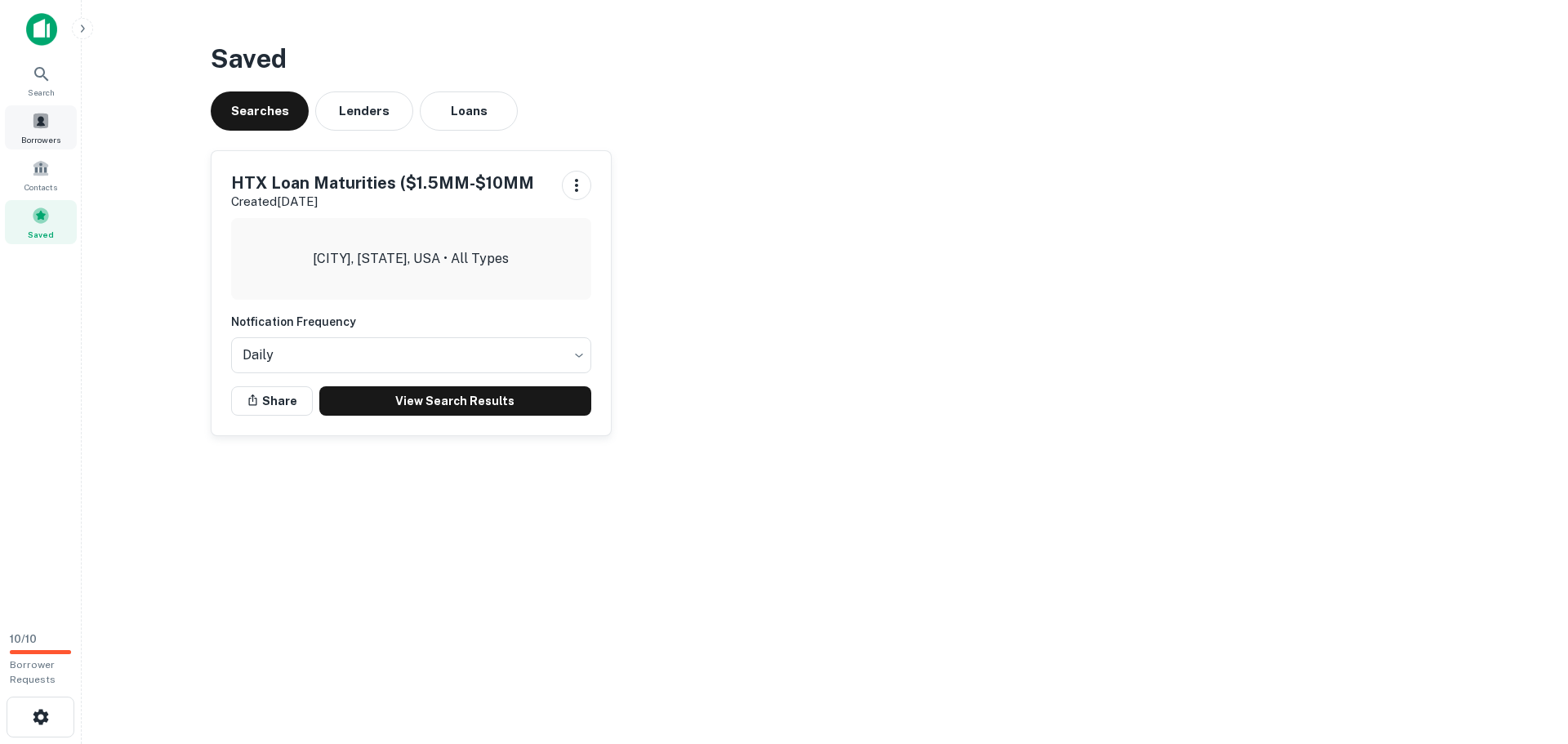 click at bounding box center (41, 121) 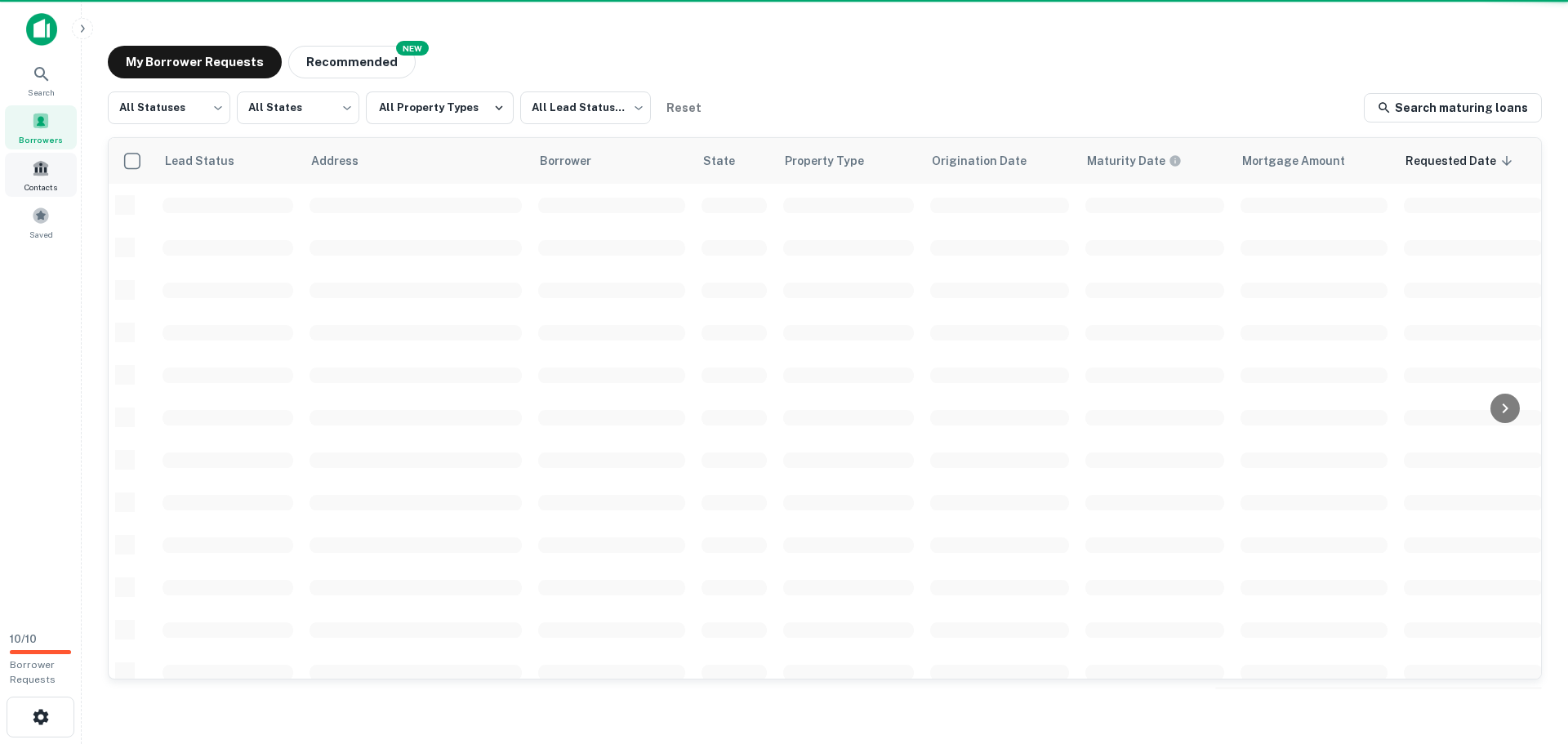 scroll, scrollTop: 0, scrollLeft: 0, axis: both 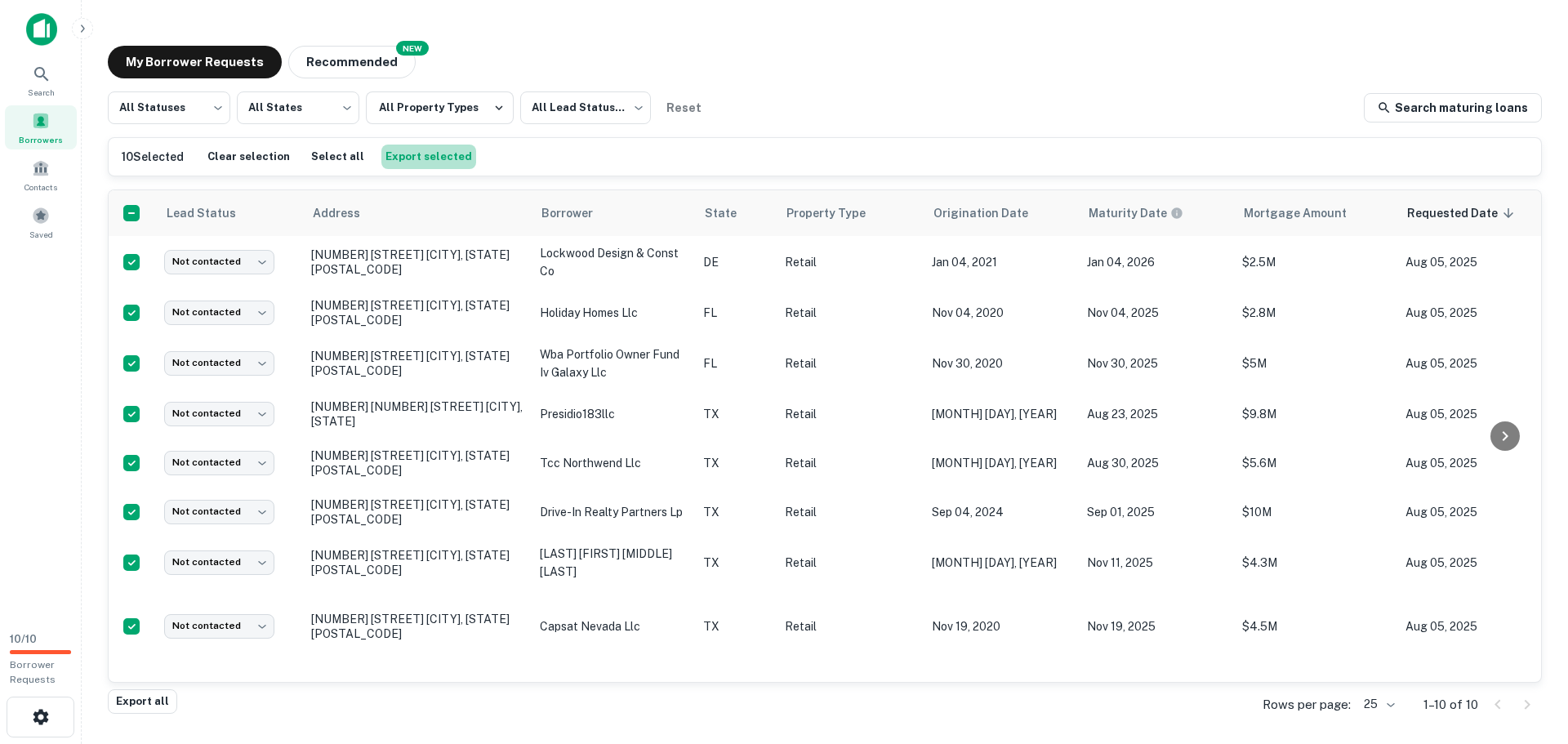 click on "Export selected" at bounding box center (429, 157) 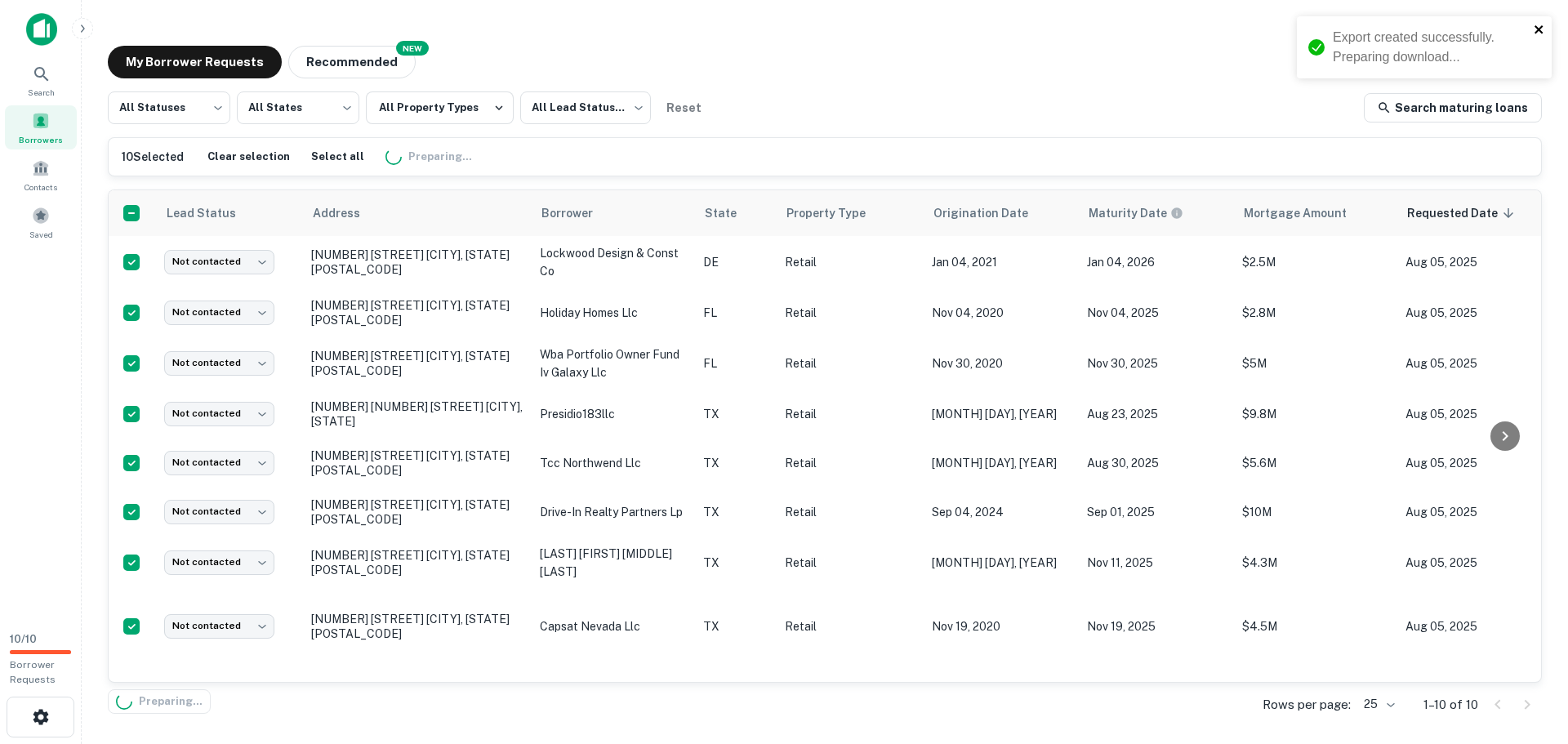 click 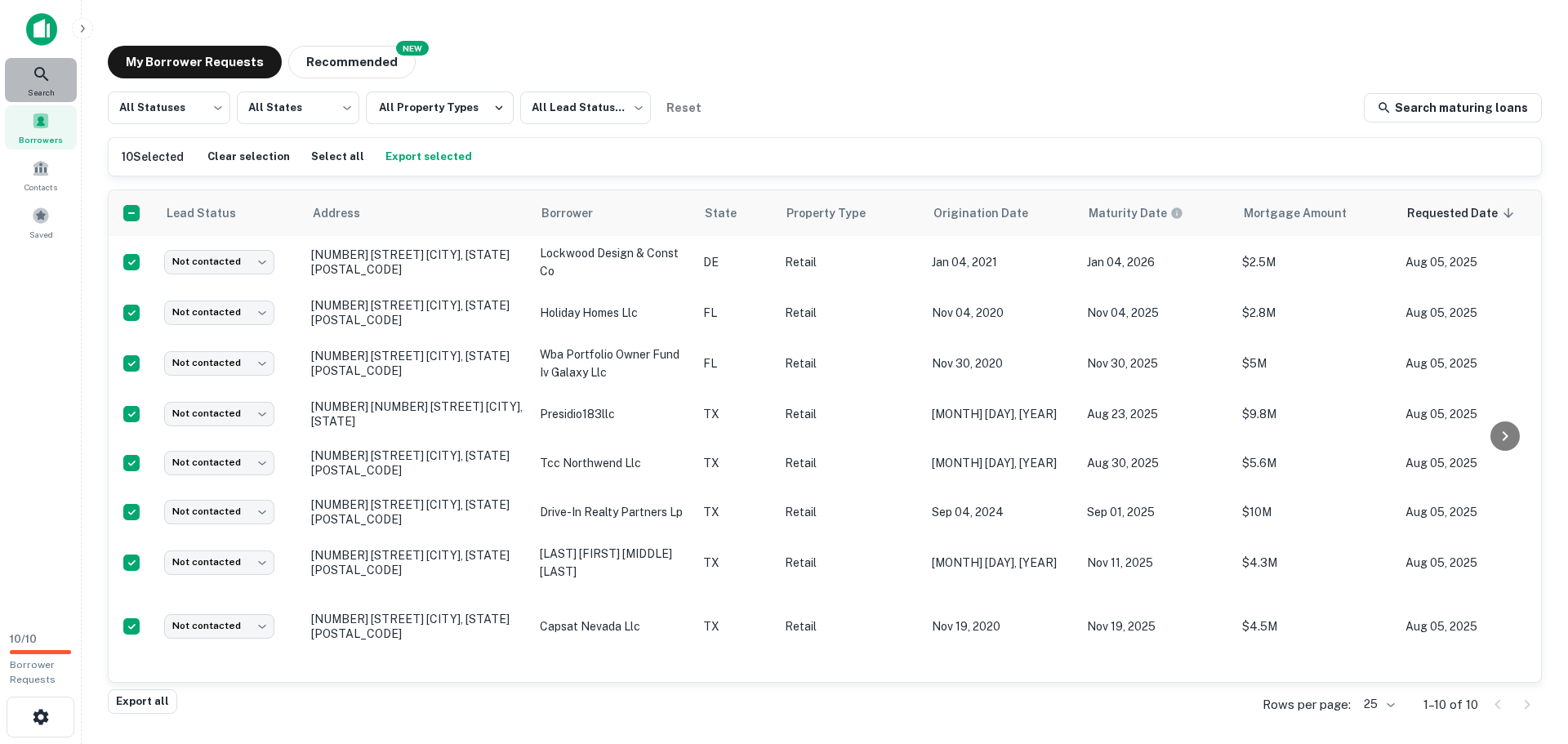 click on "Search" at bounding box center [41, 92] 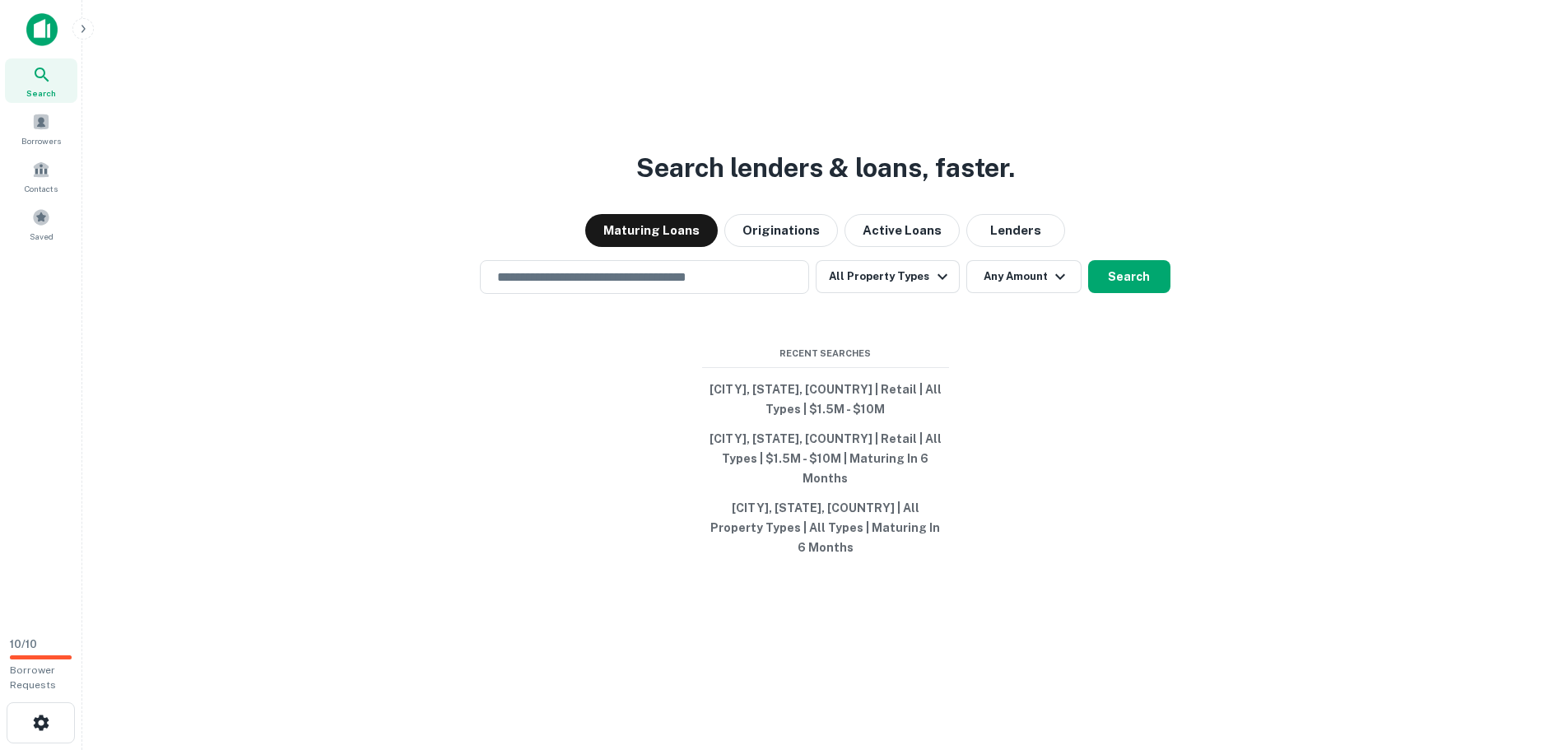 scroll, scrollTop: 0, scrollLeft: 0, axis: both 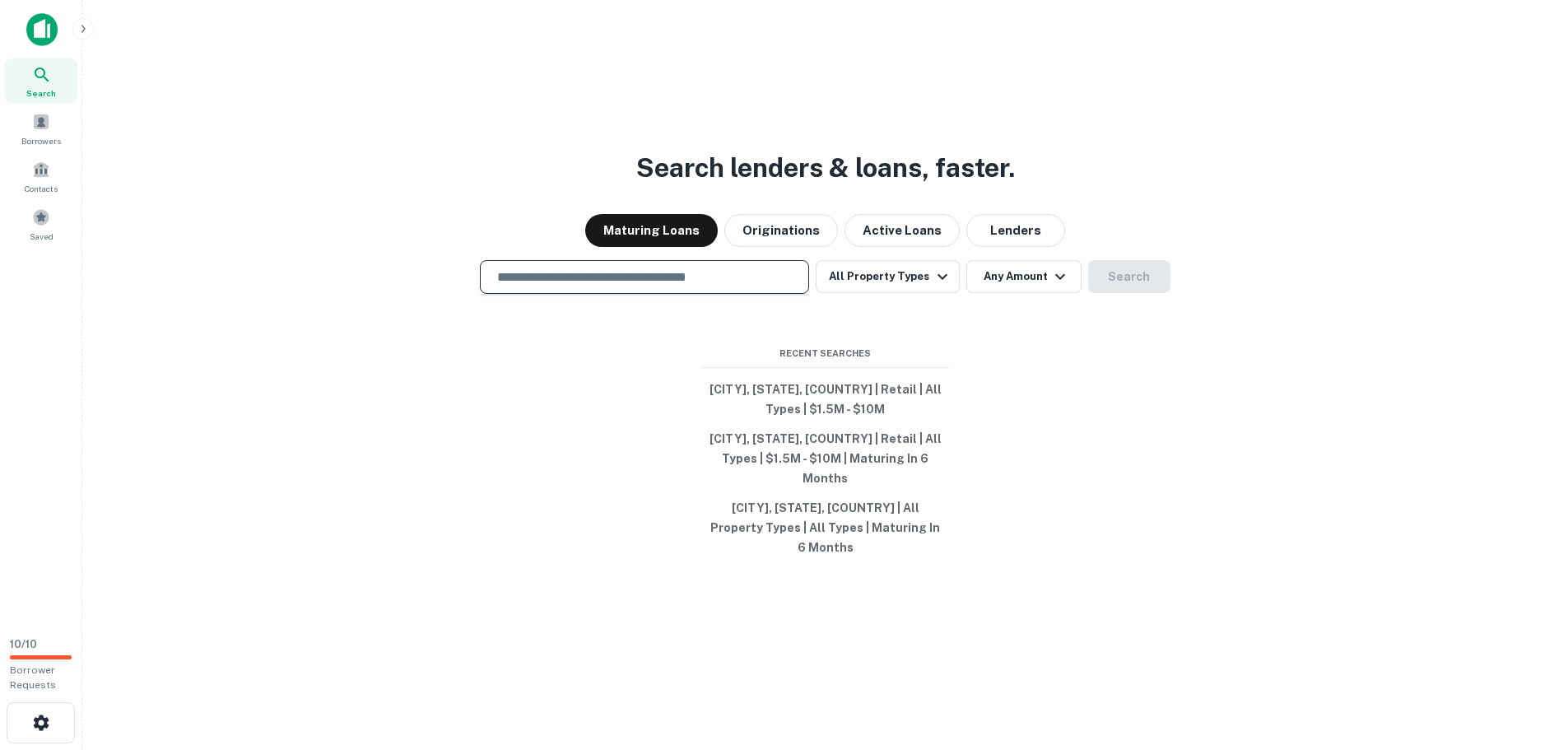 click at bounding box center [644, 277] 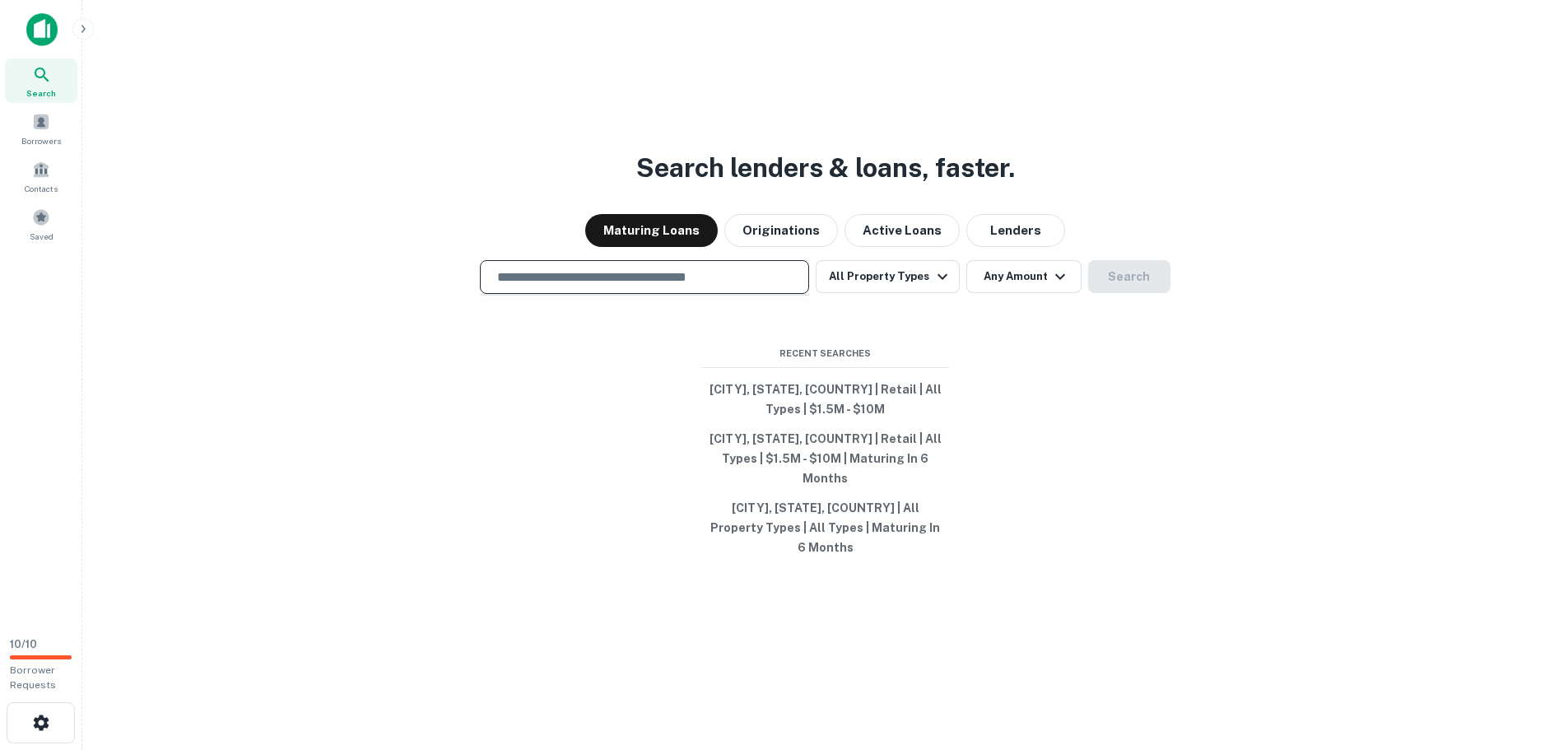 click at bounding box center (644, 277) 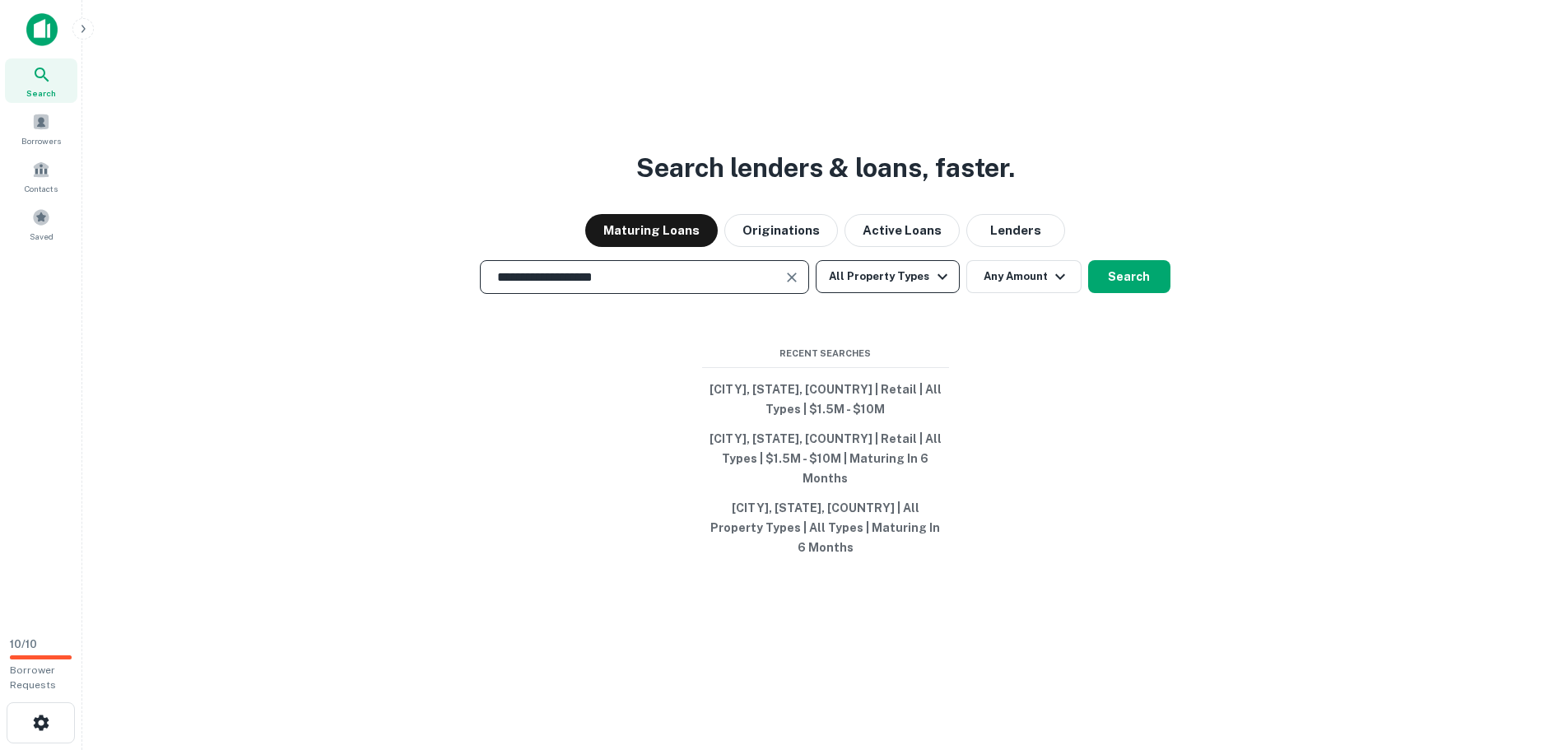 type on "**********" 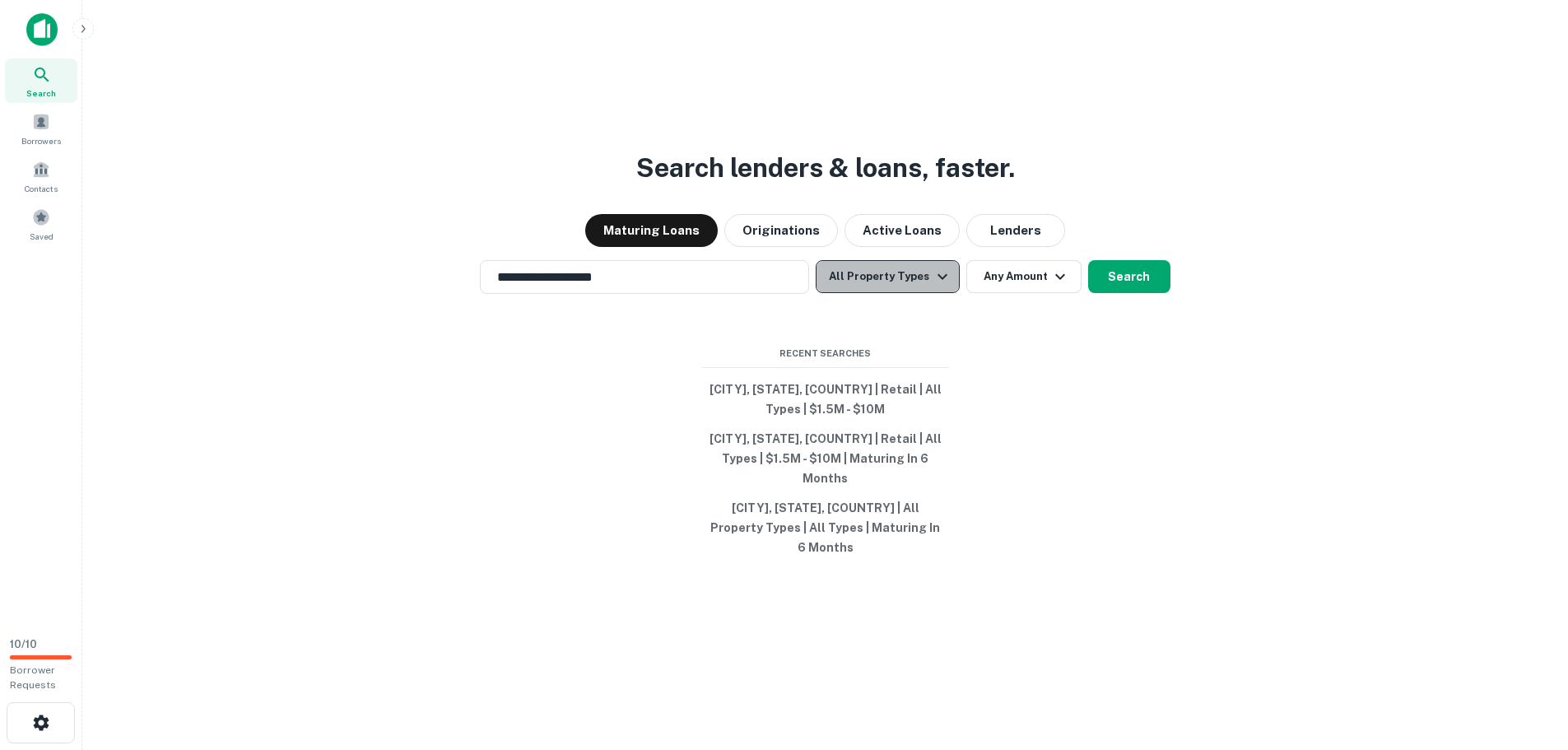 click 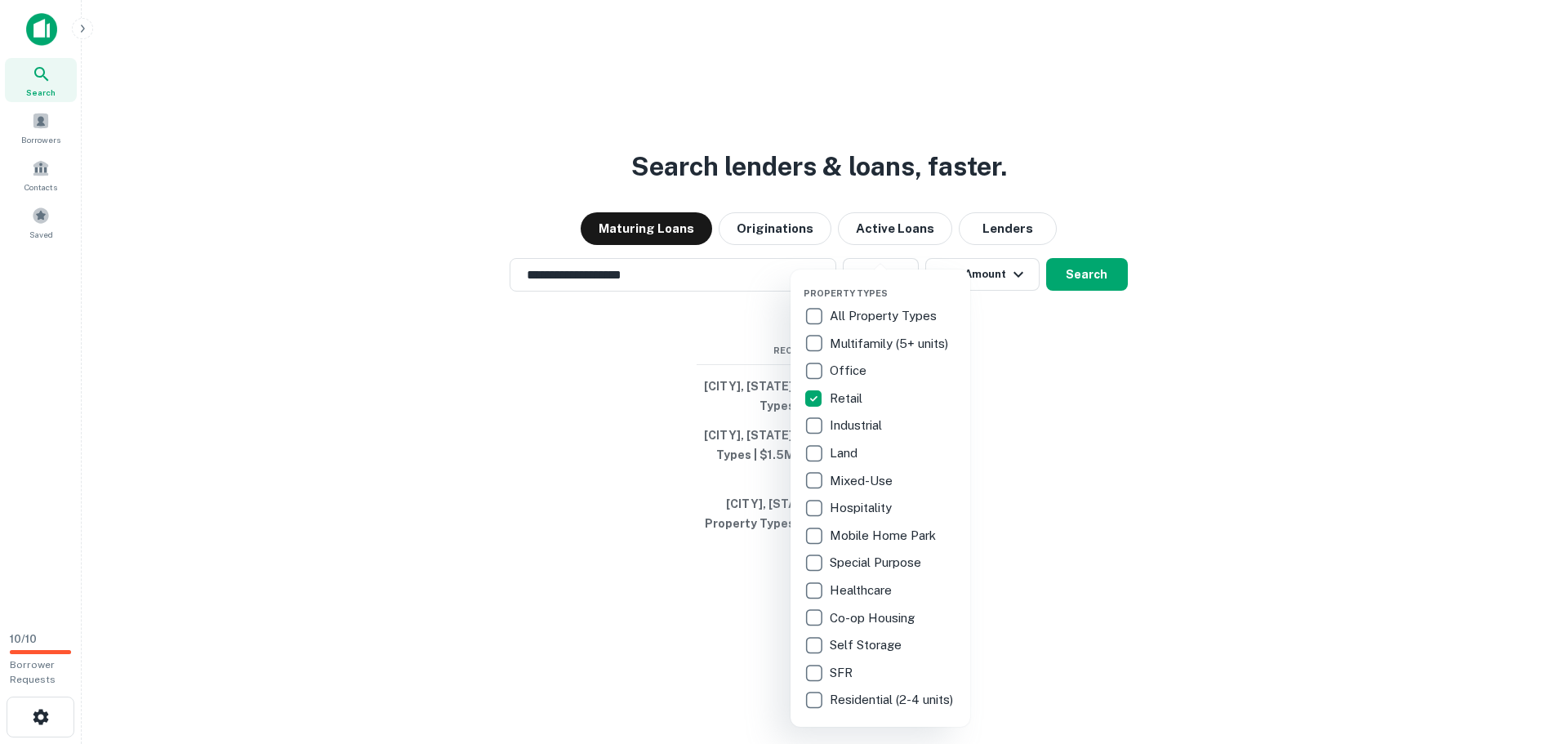 click at bounding box center [784, 372] 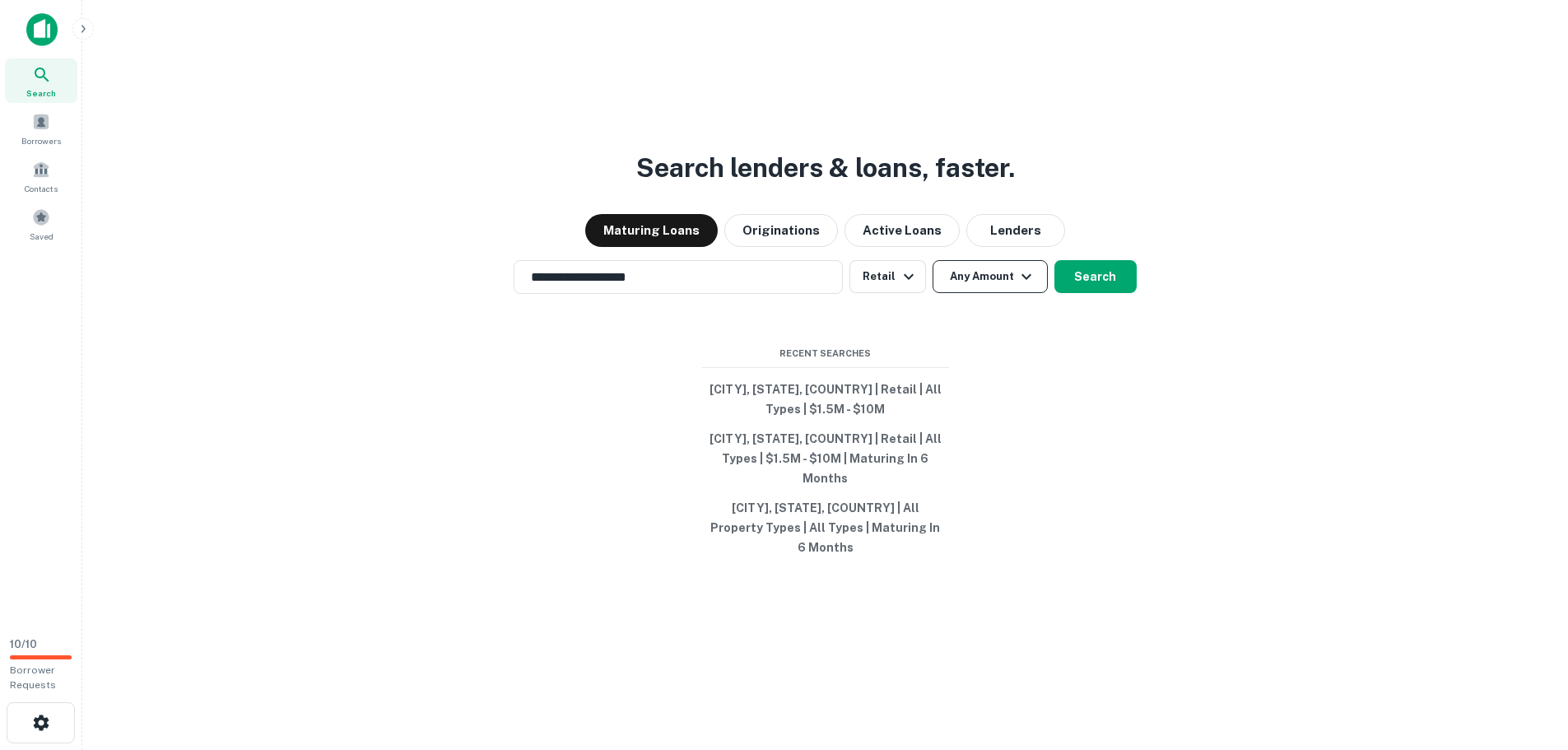 click on "Any Amount" at bounding box center (990, 277) 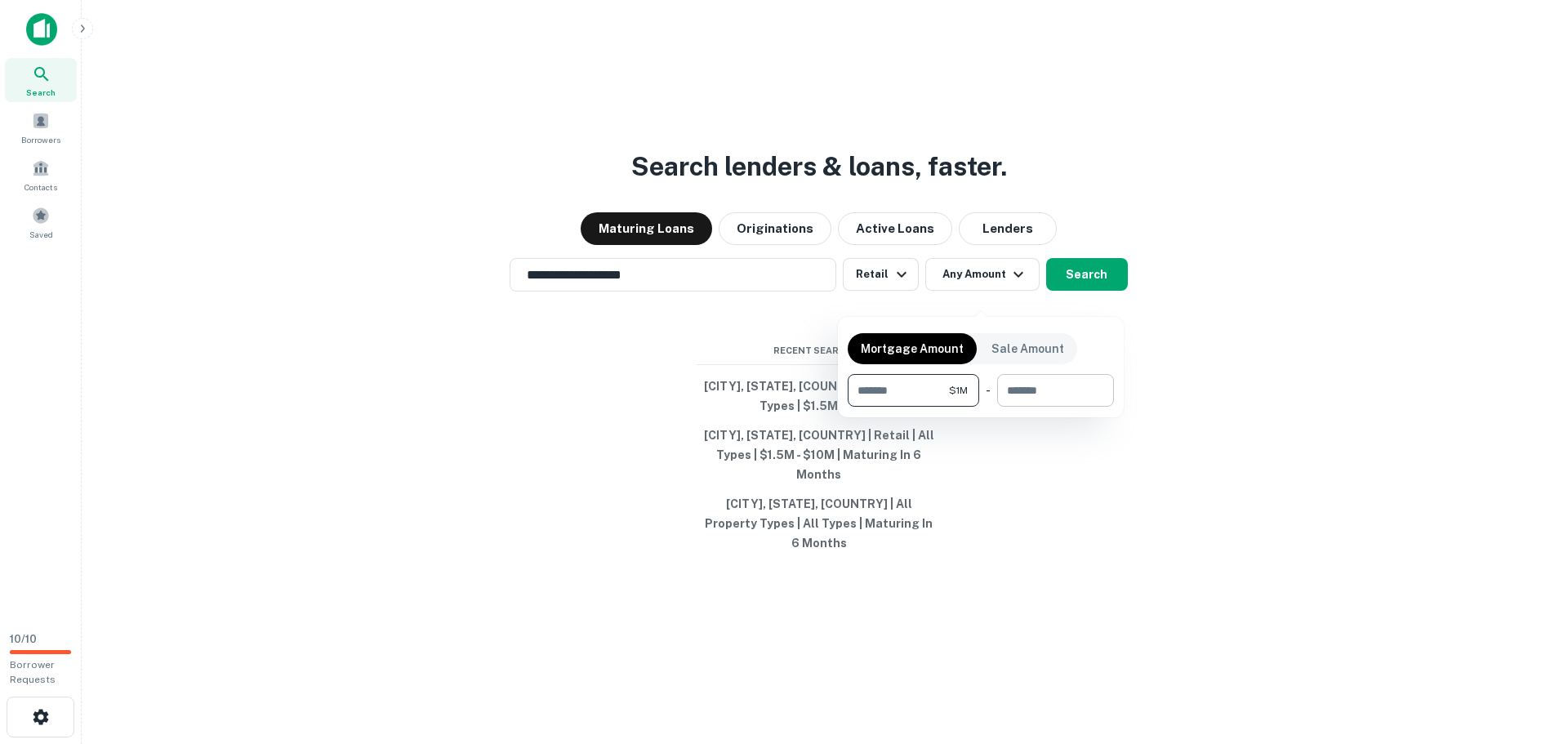 type on "*******" 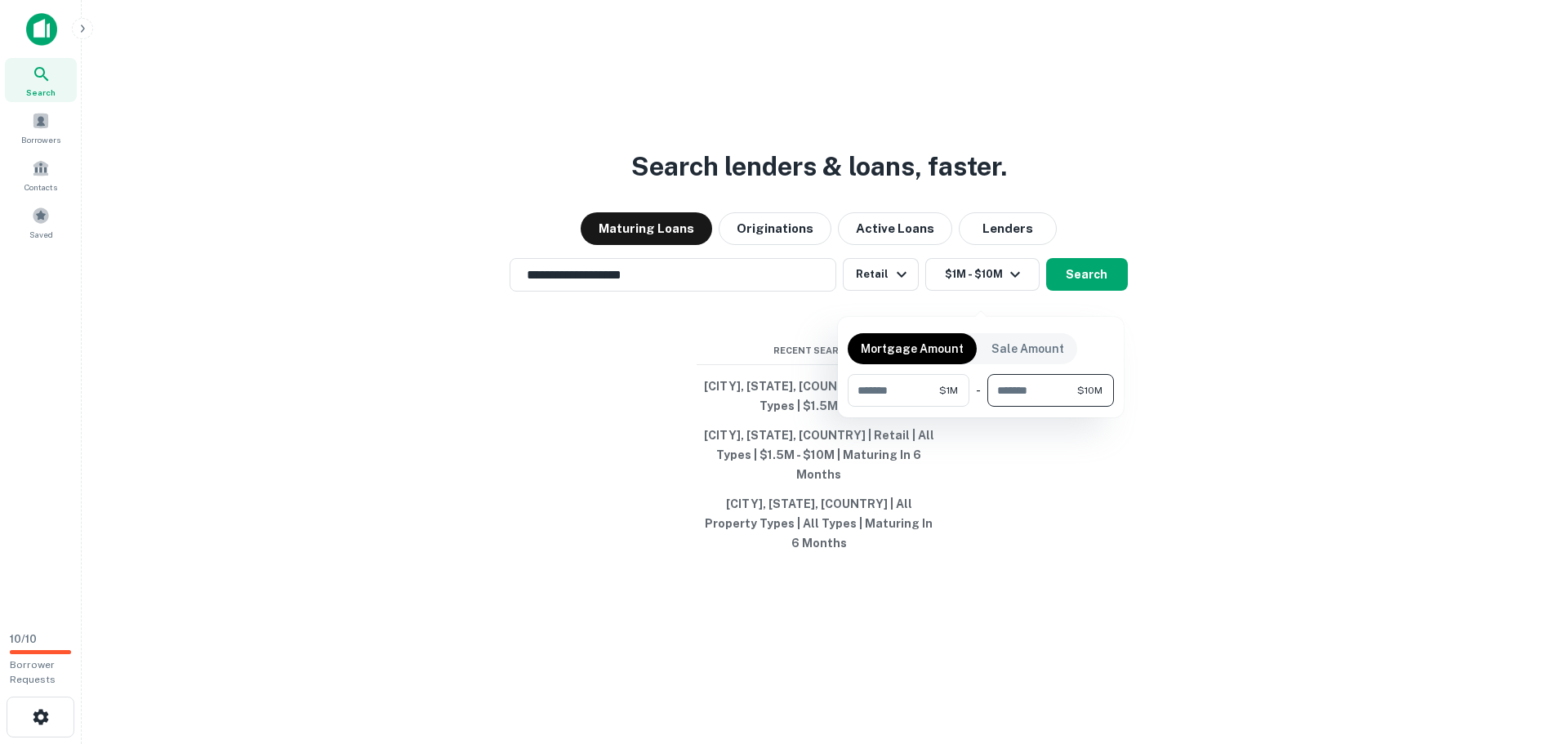 type on "********" 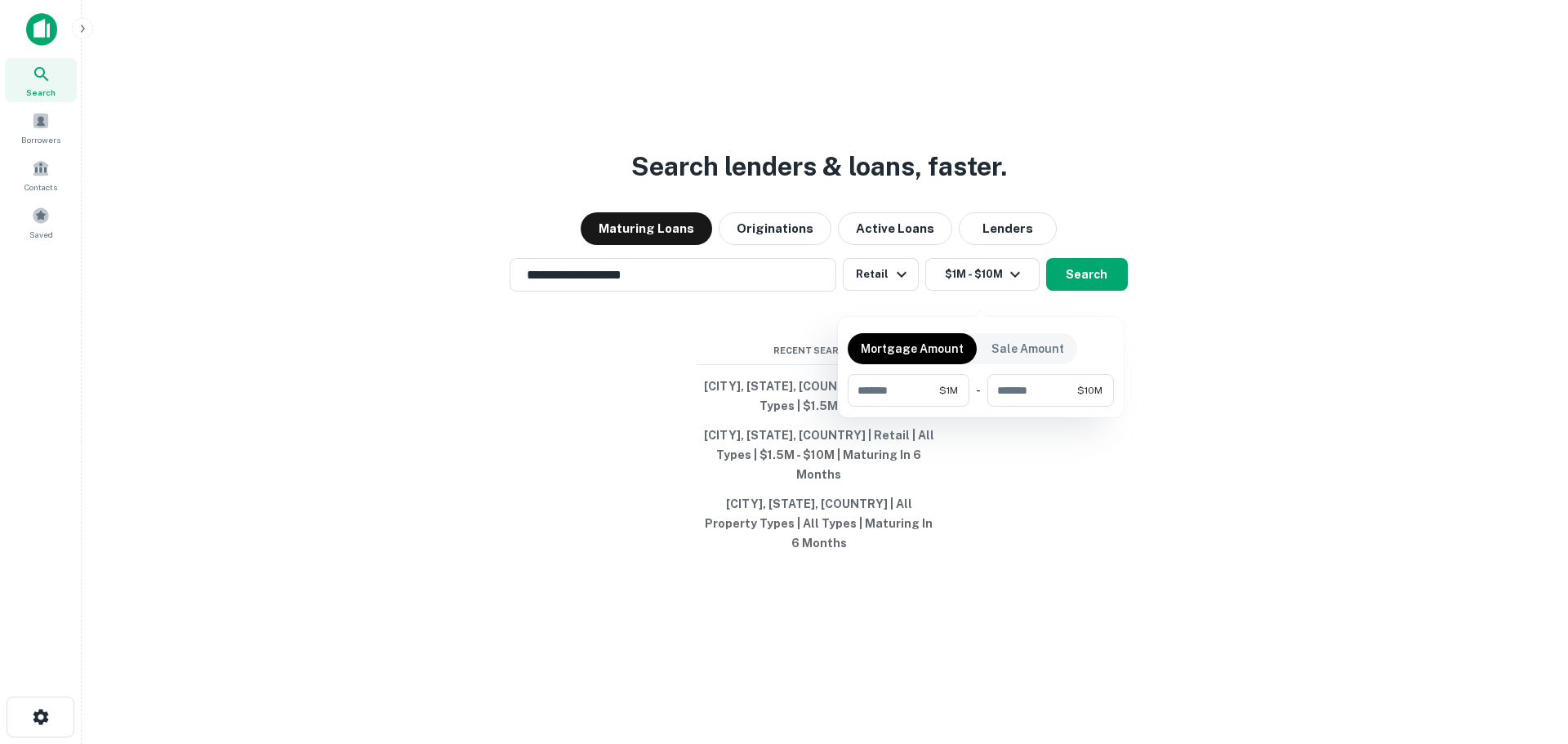 click at bounding box center [784, 372] 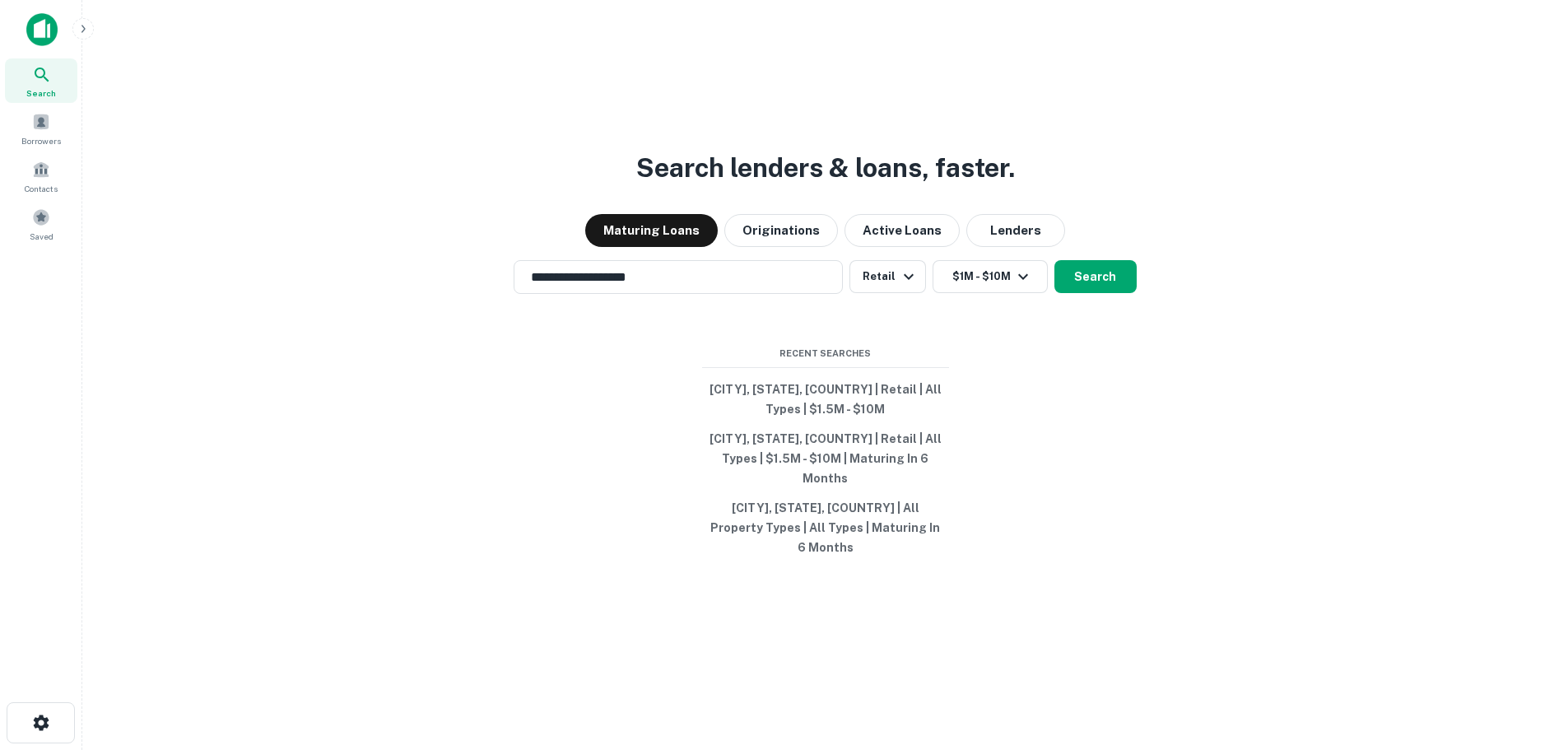 click 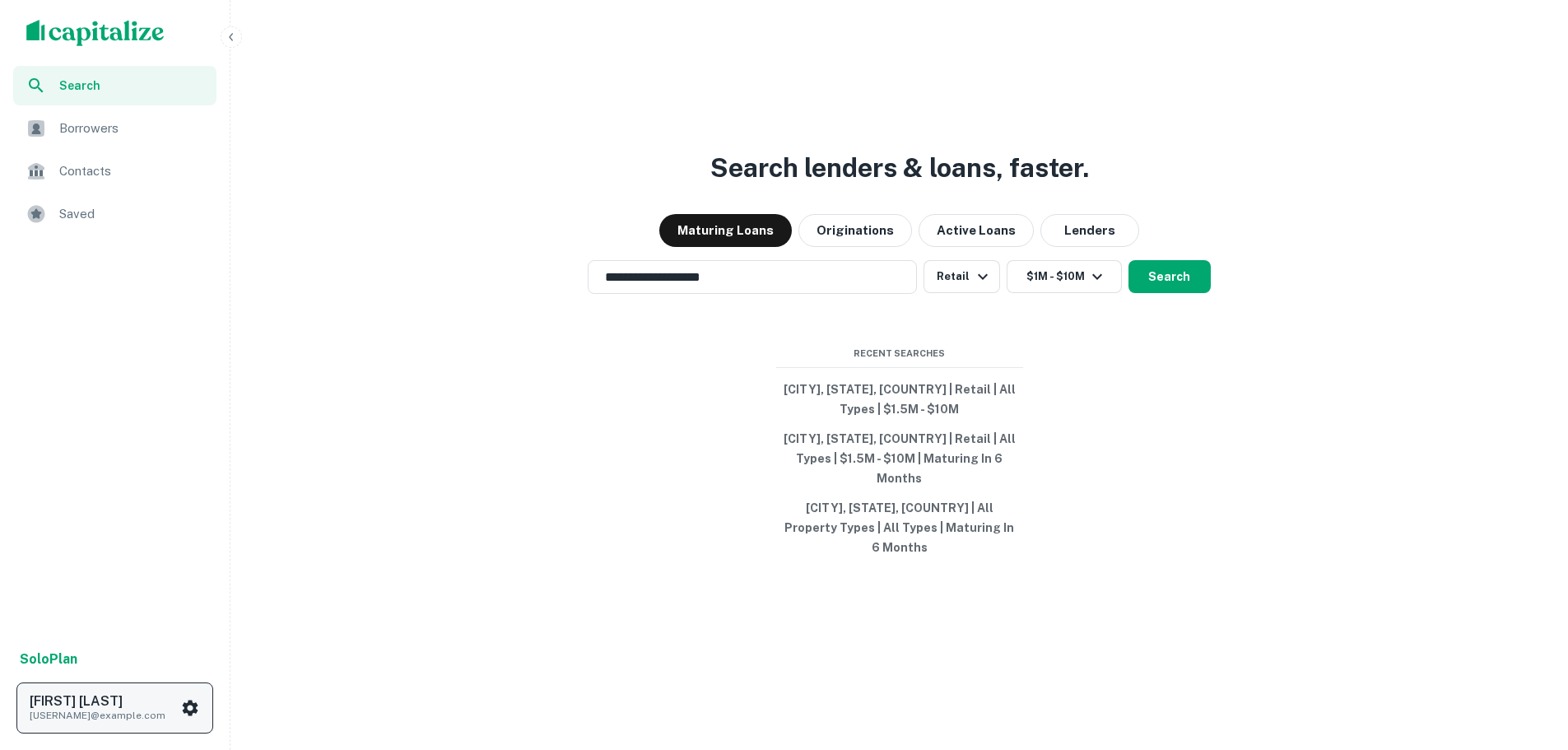 click 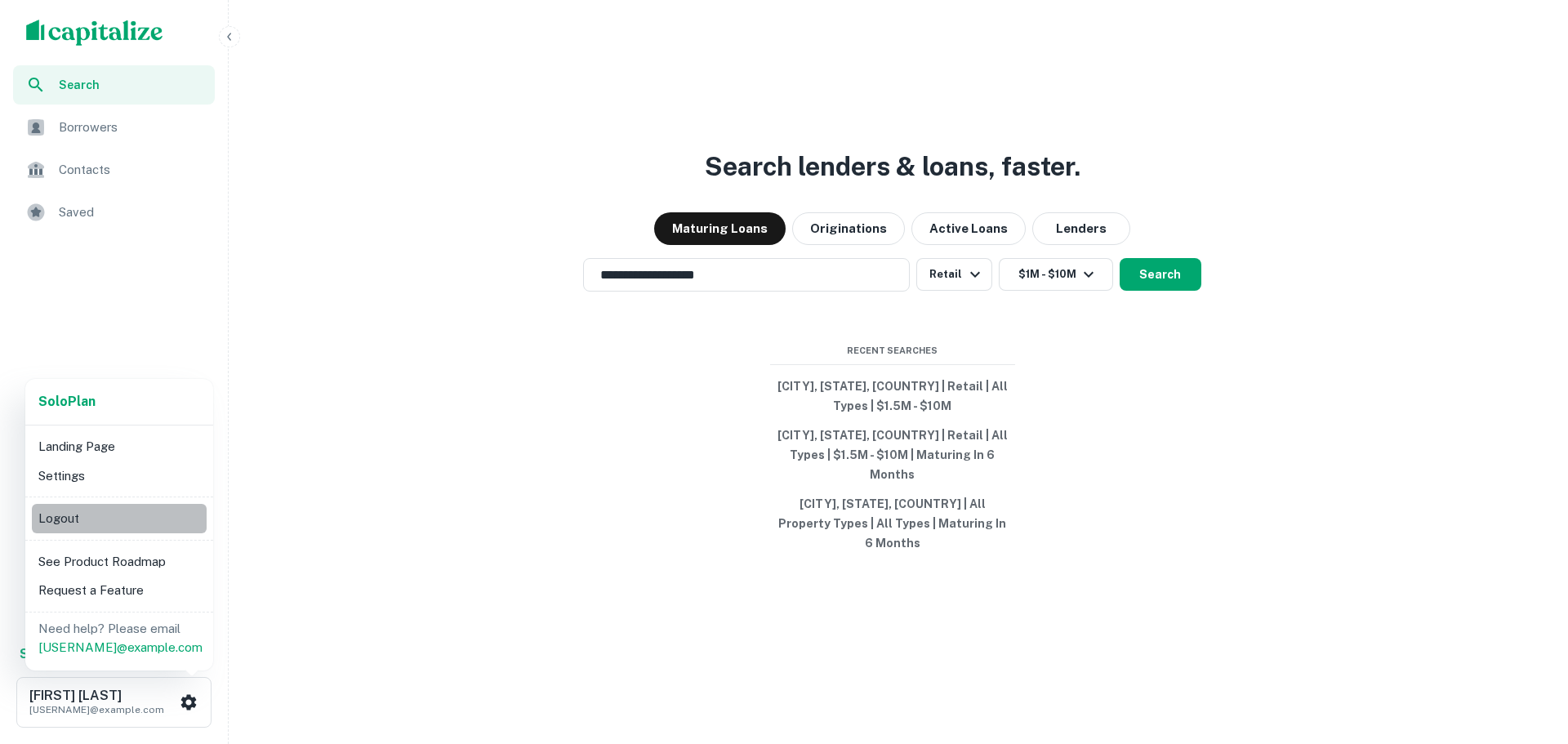 click on "Logout" at bounding box center (119, 519) 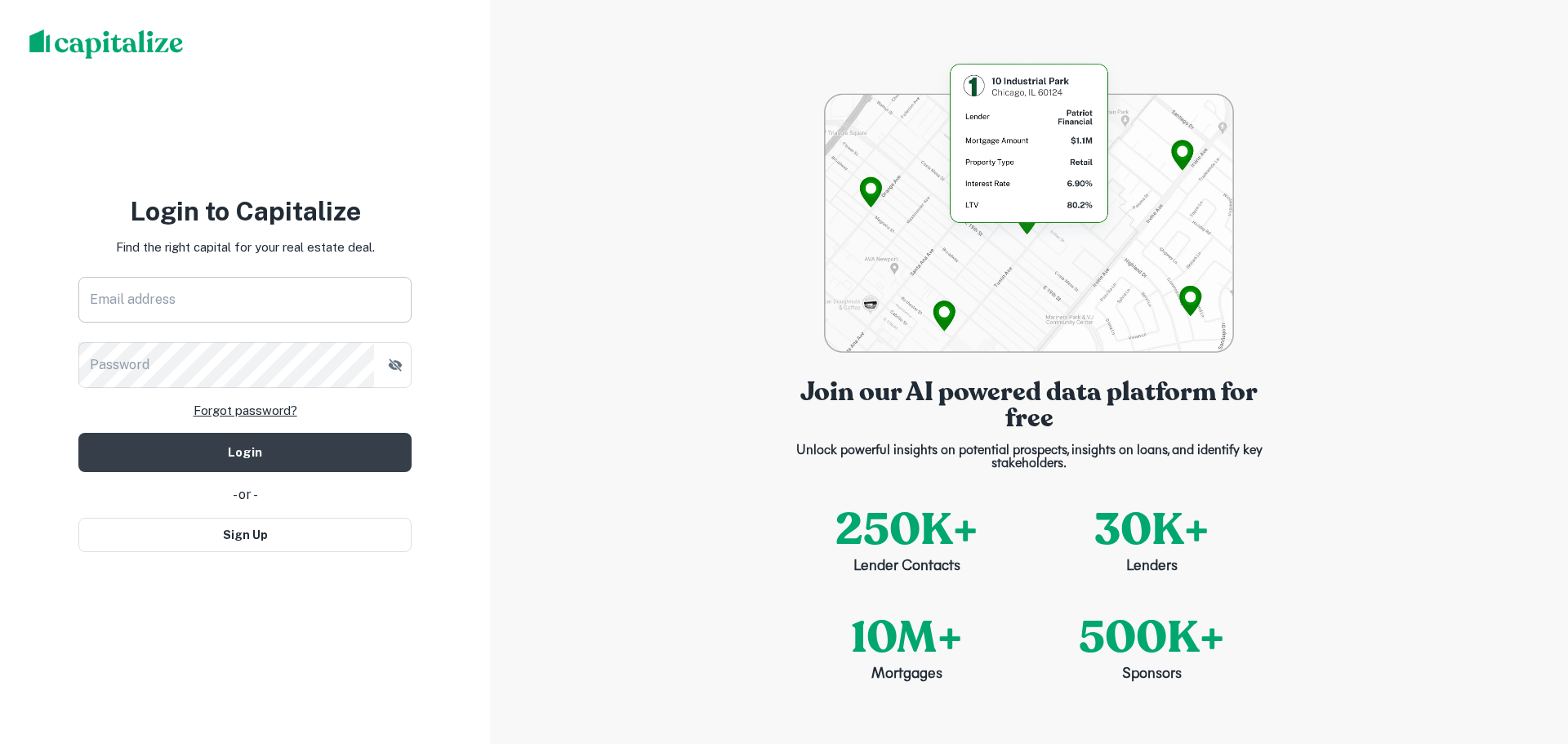 click on "Email address" at bounding box center [245, 300] 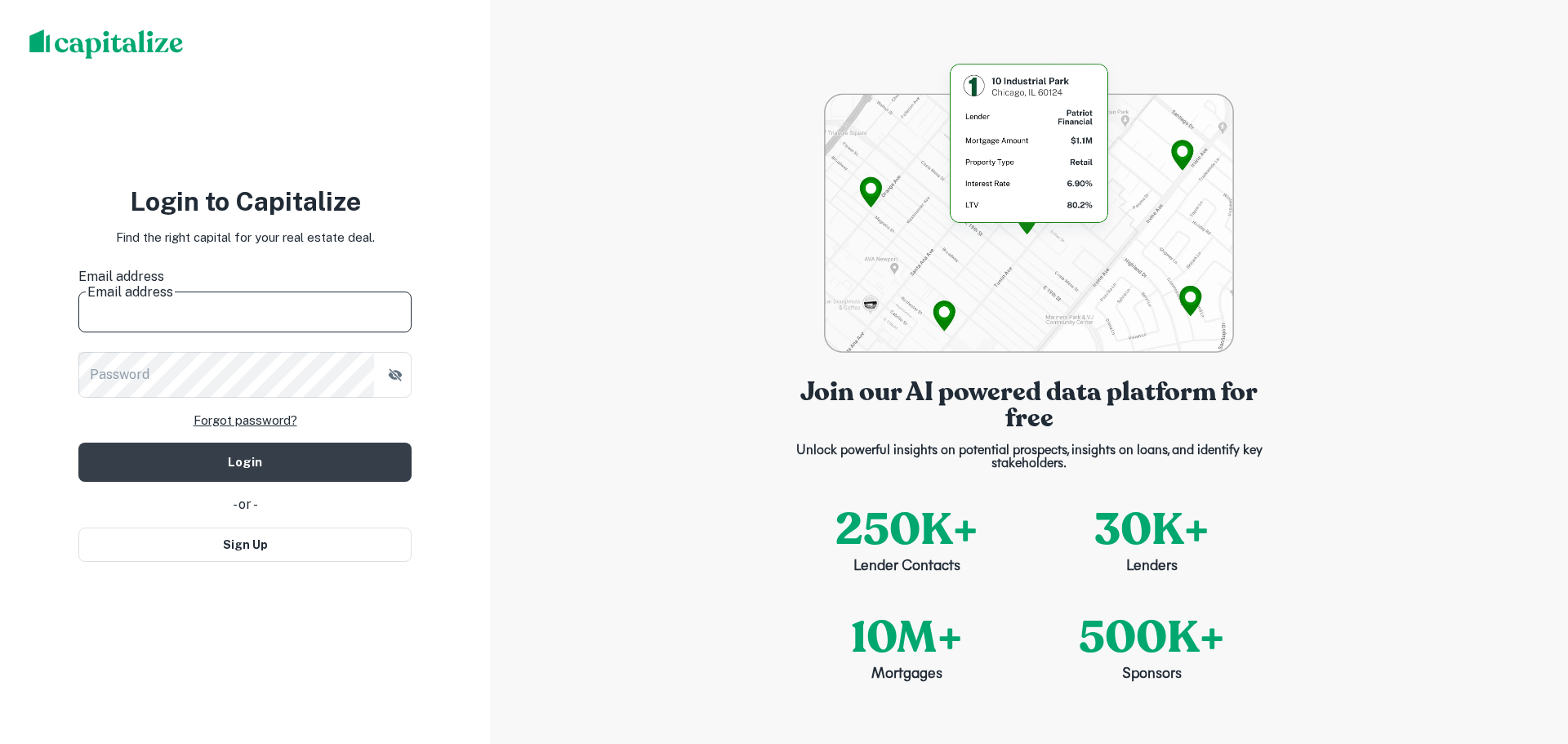 type on "**********" 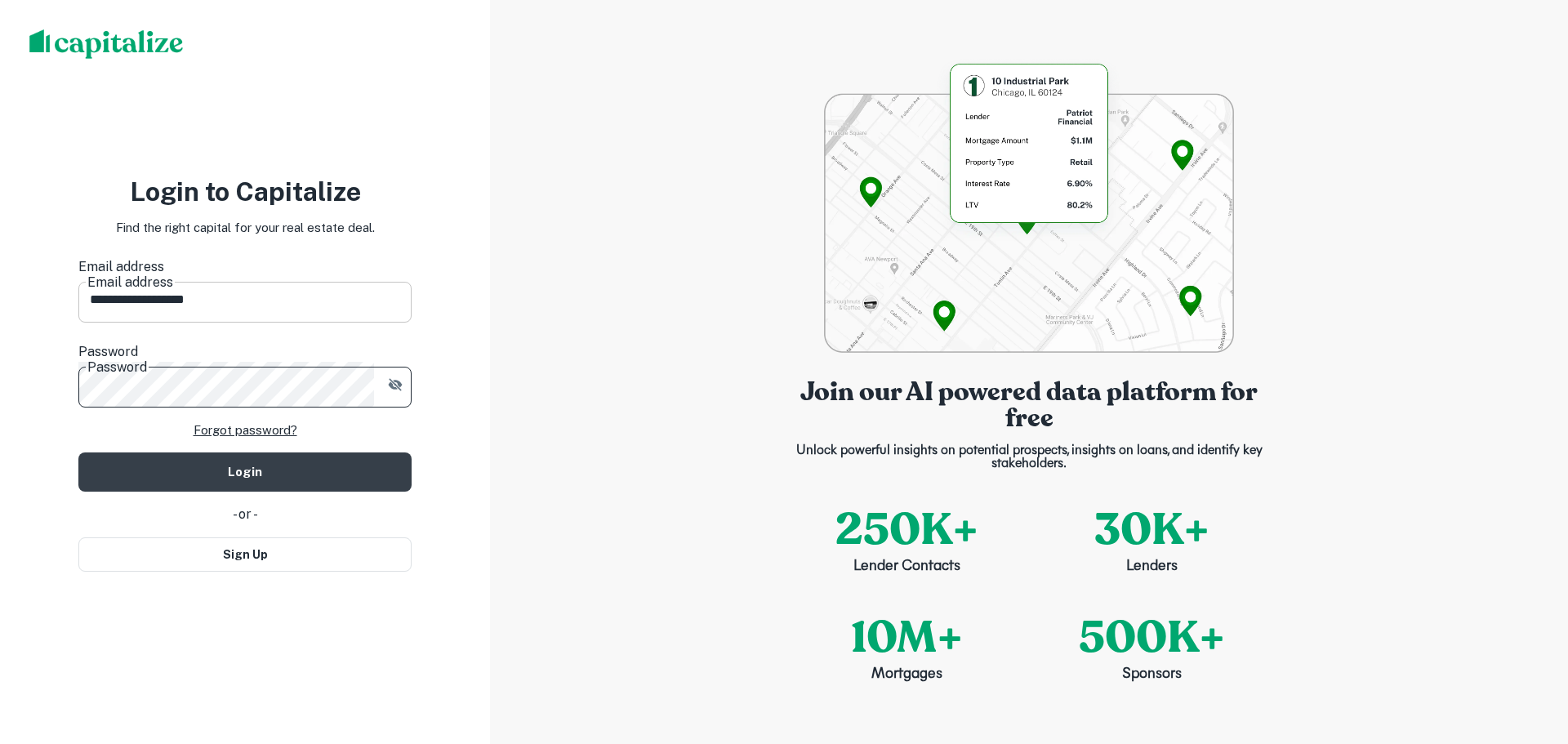 click on "Login" at bounding box center (245, 472) 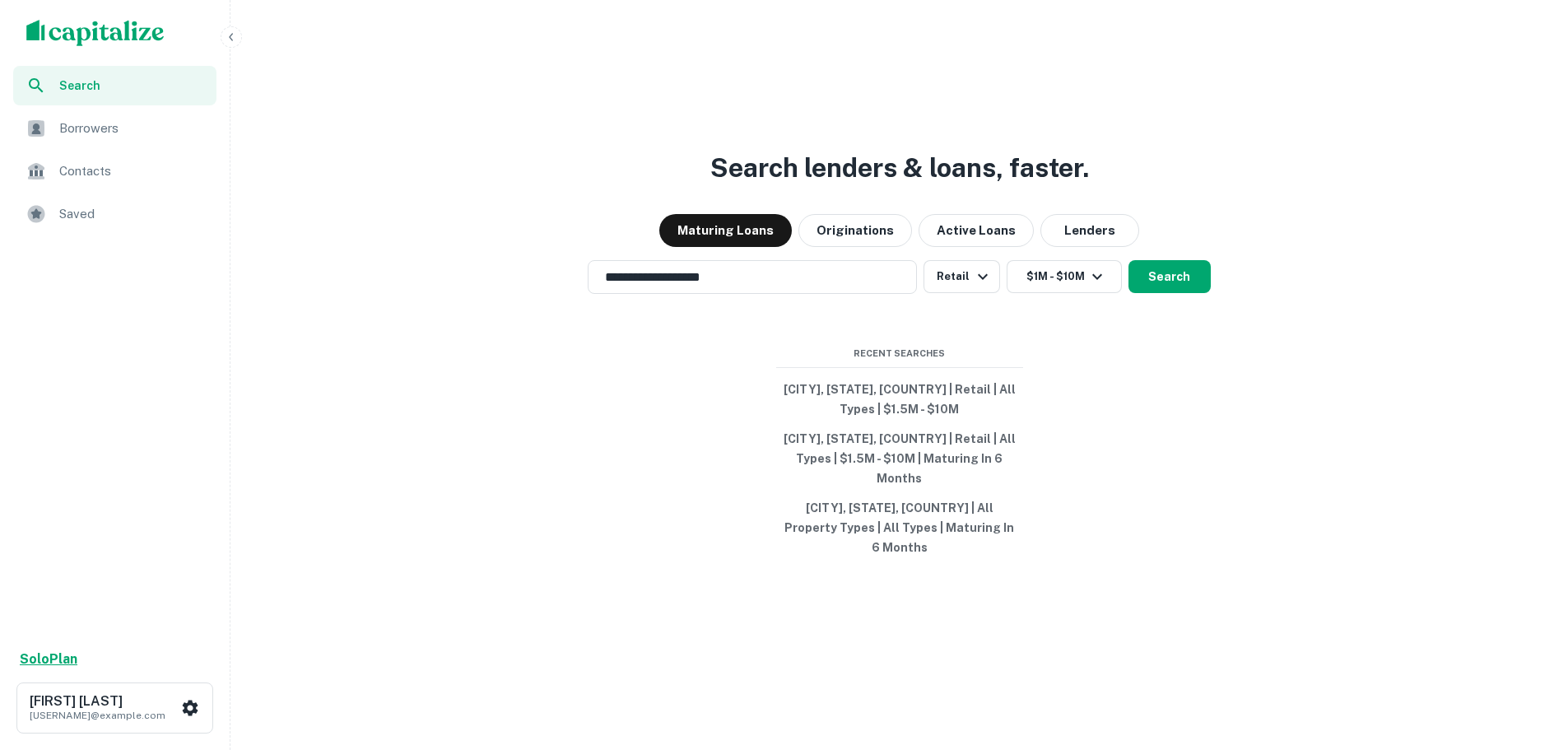 click on "Solo  Plan" at bounding box center [49, 659] 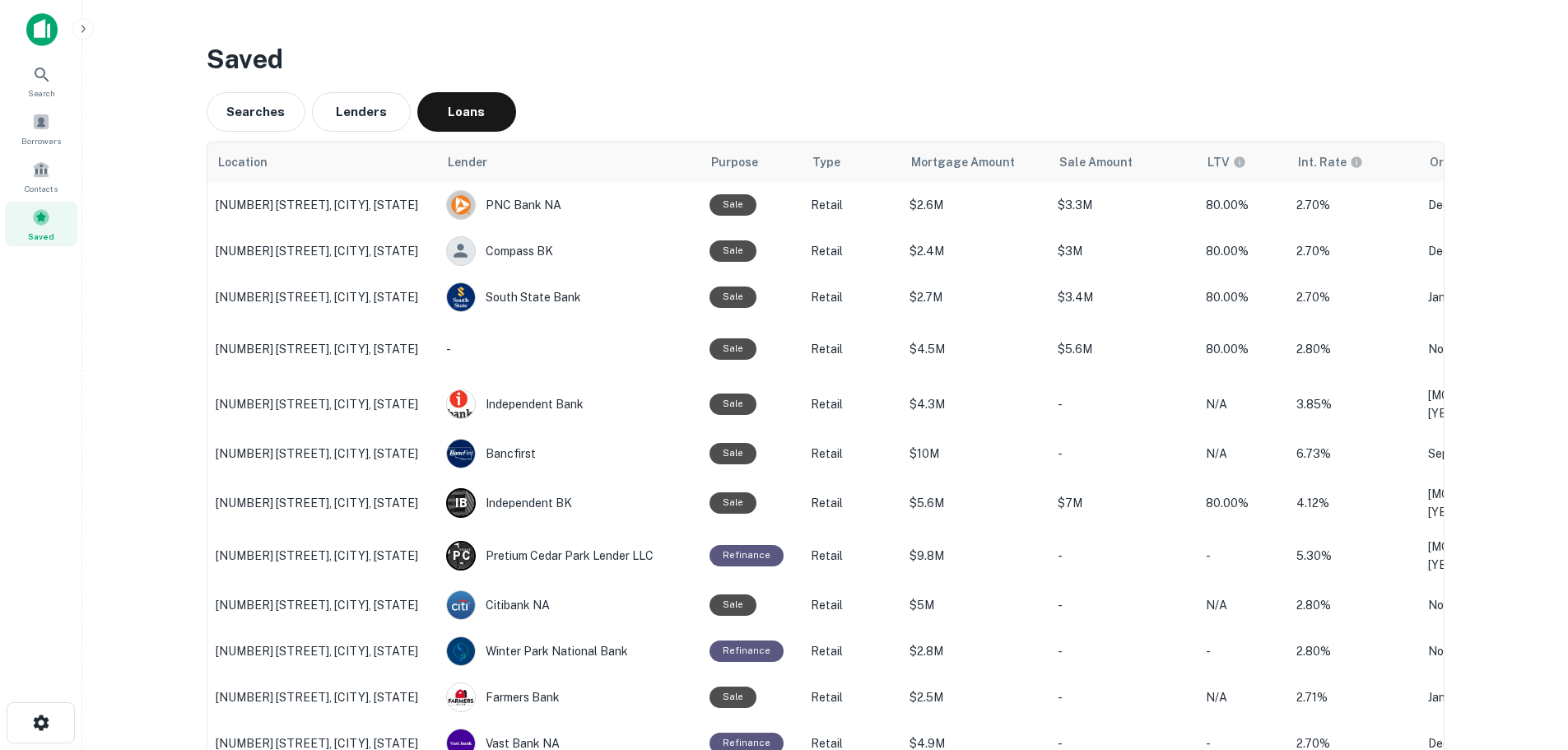 scroll, scrollTop: 0, scrollLeft: 0, axis: both 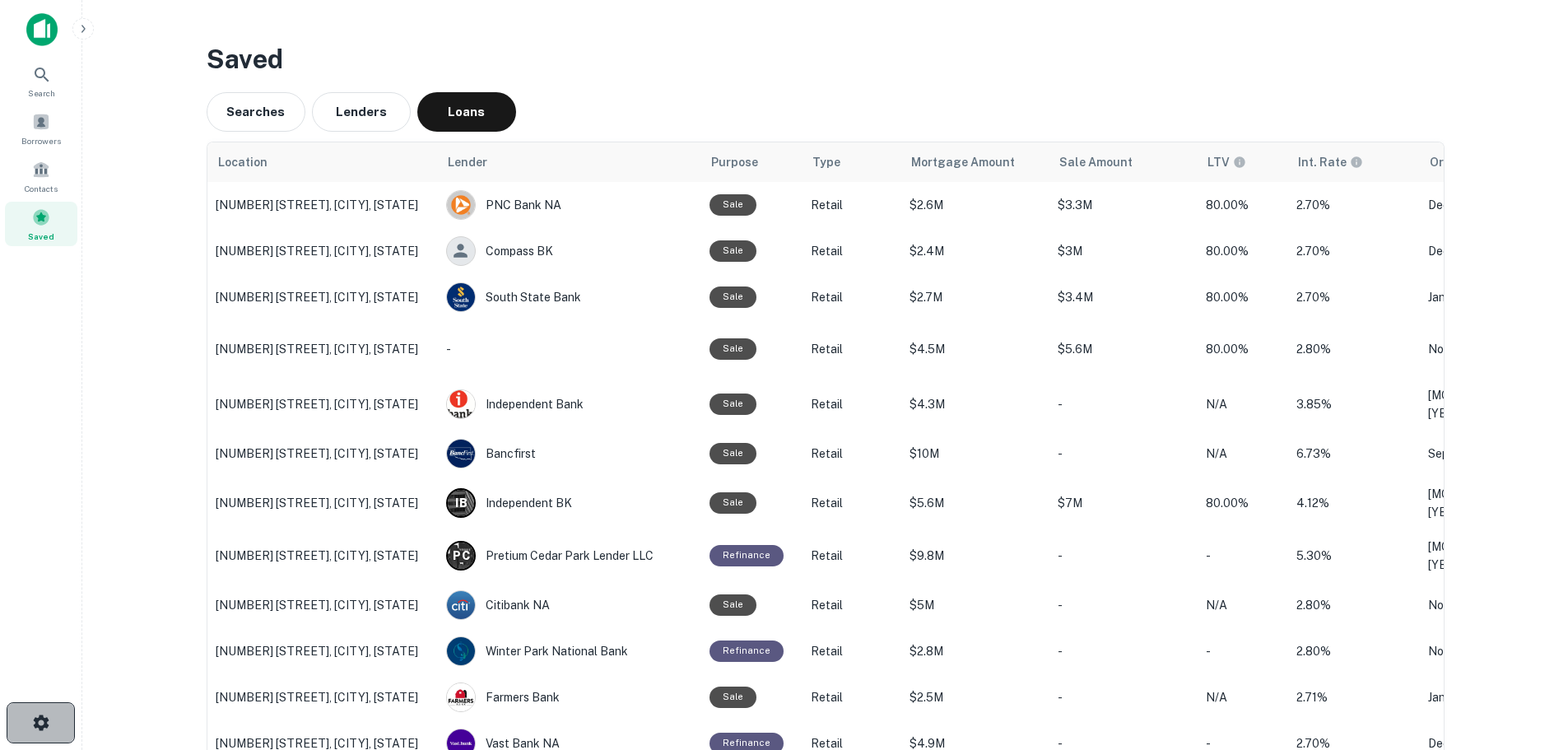 click 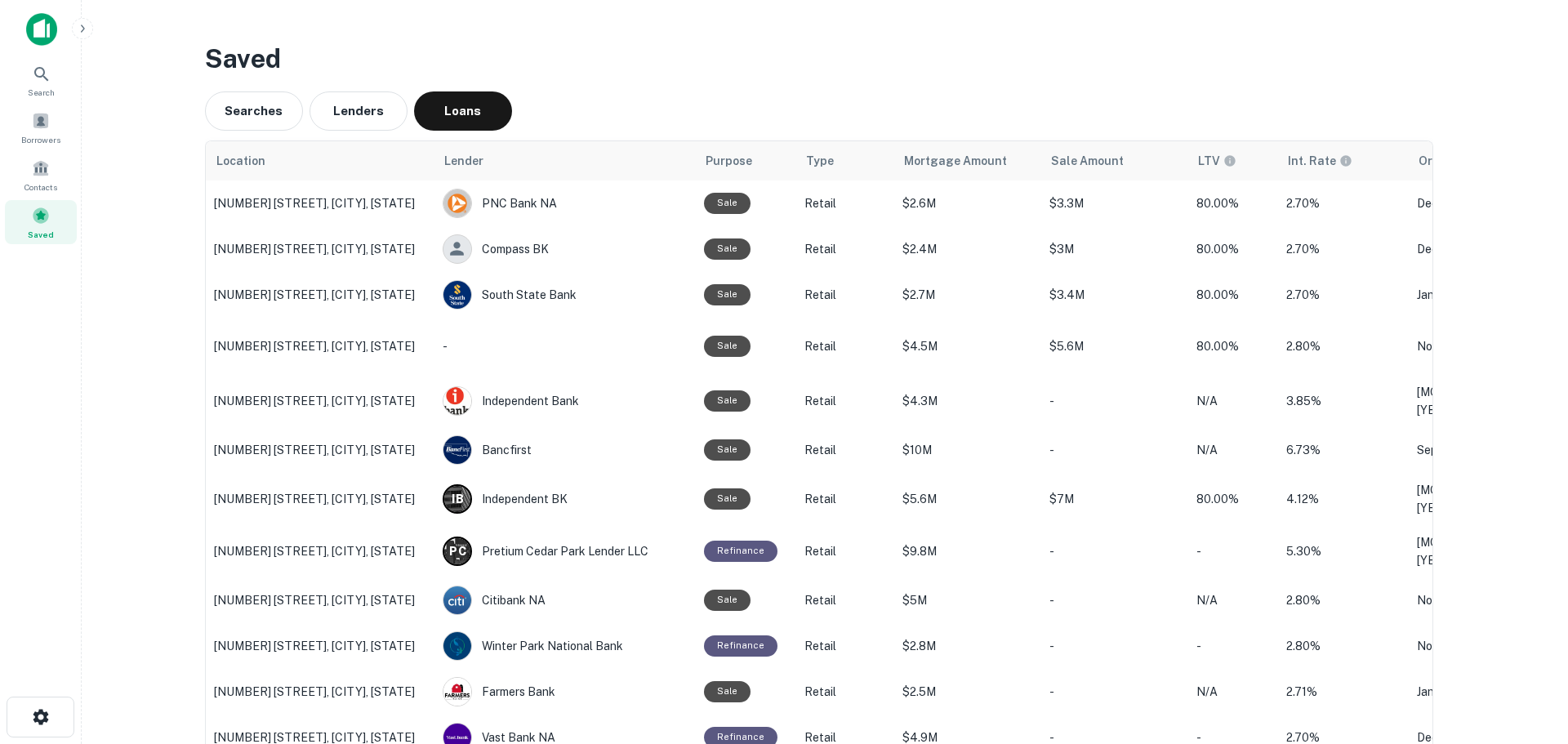 click on "Logout" at bounding box center (777, 827) 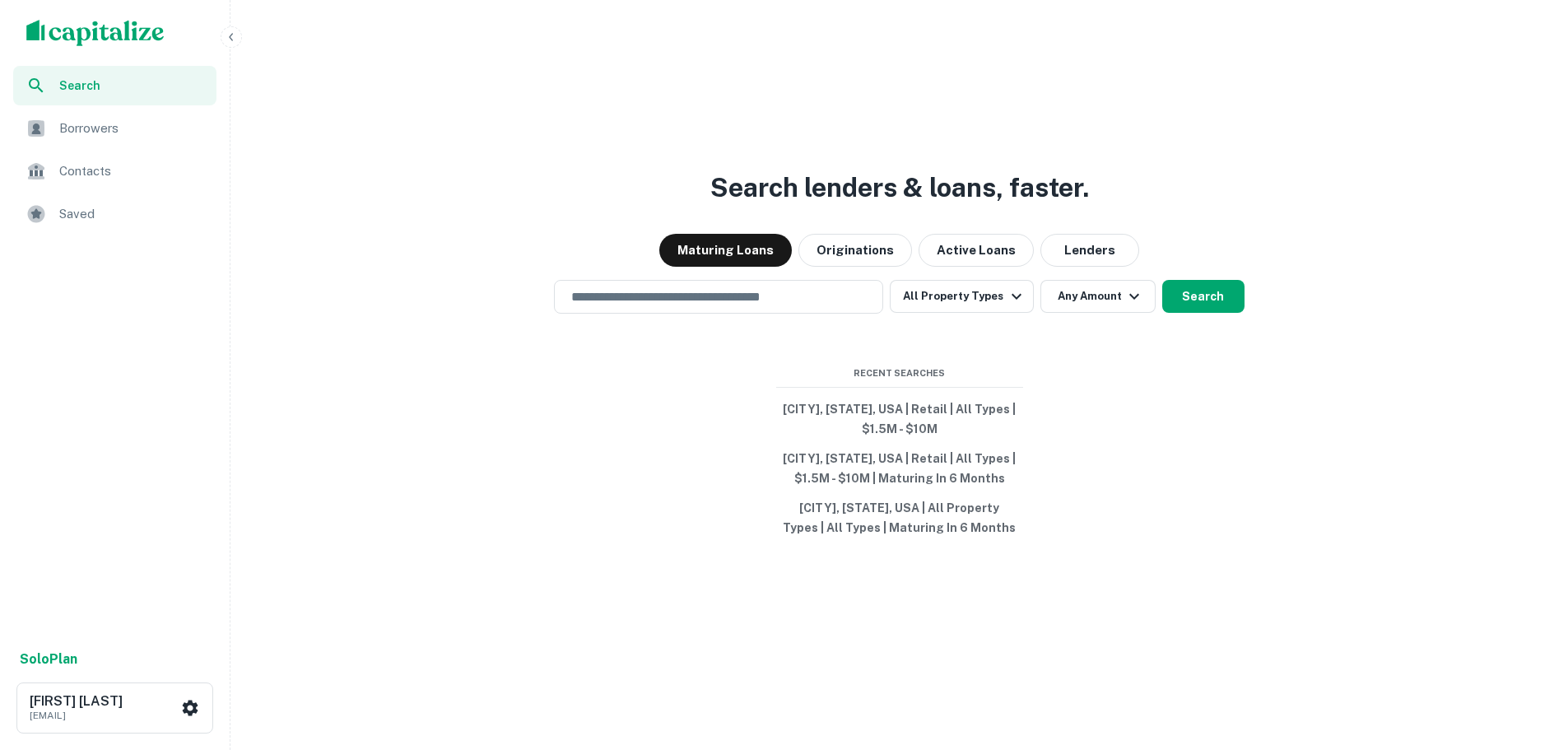 scroll, scrollTop: 0, scrollLeft: 0, axis: both 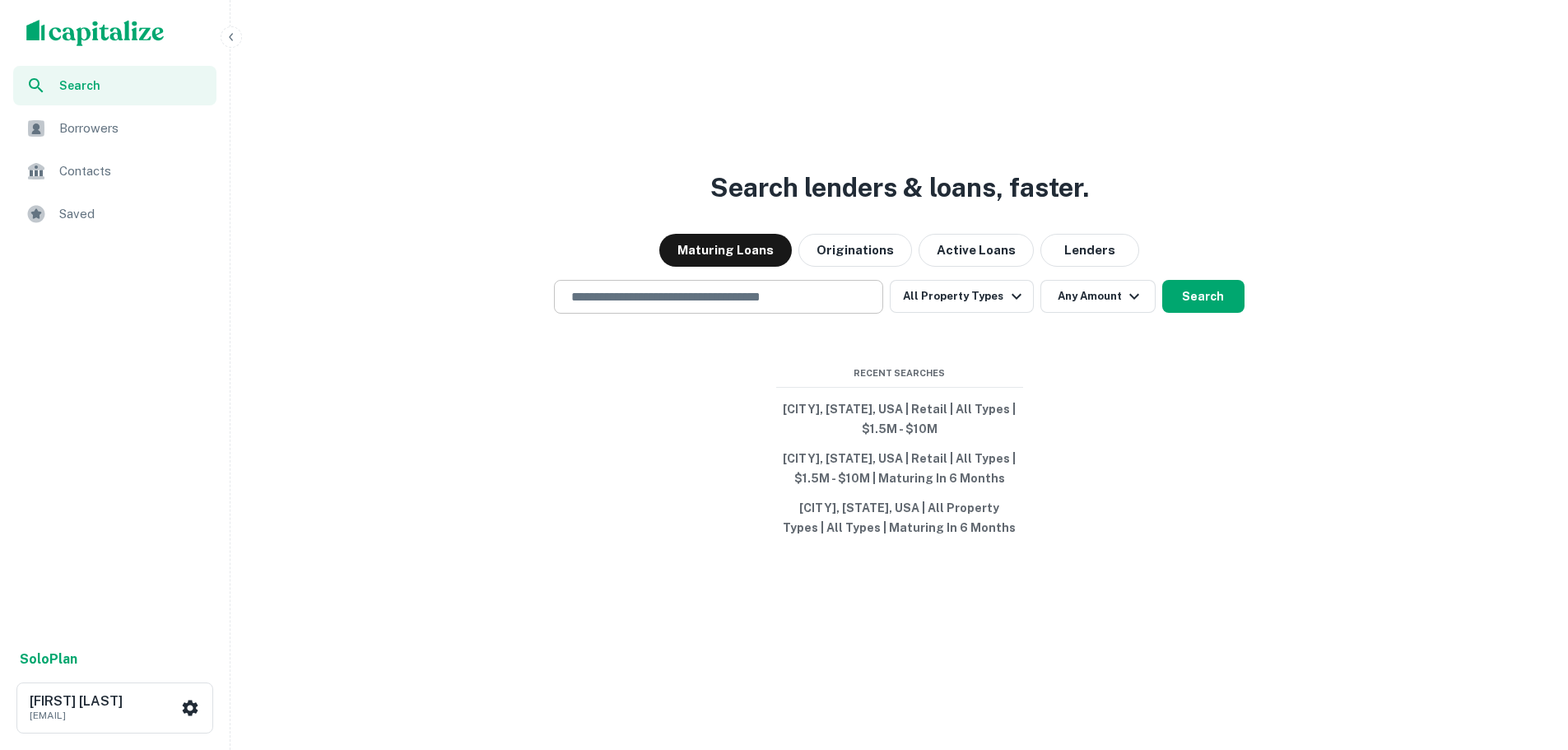 click at bounding box center (719, 296) 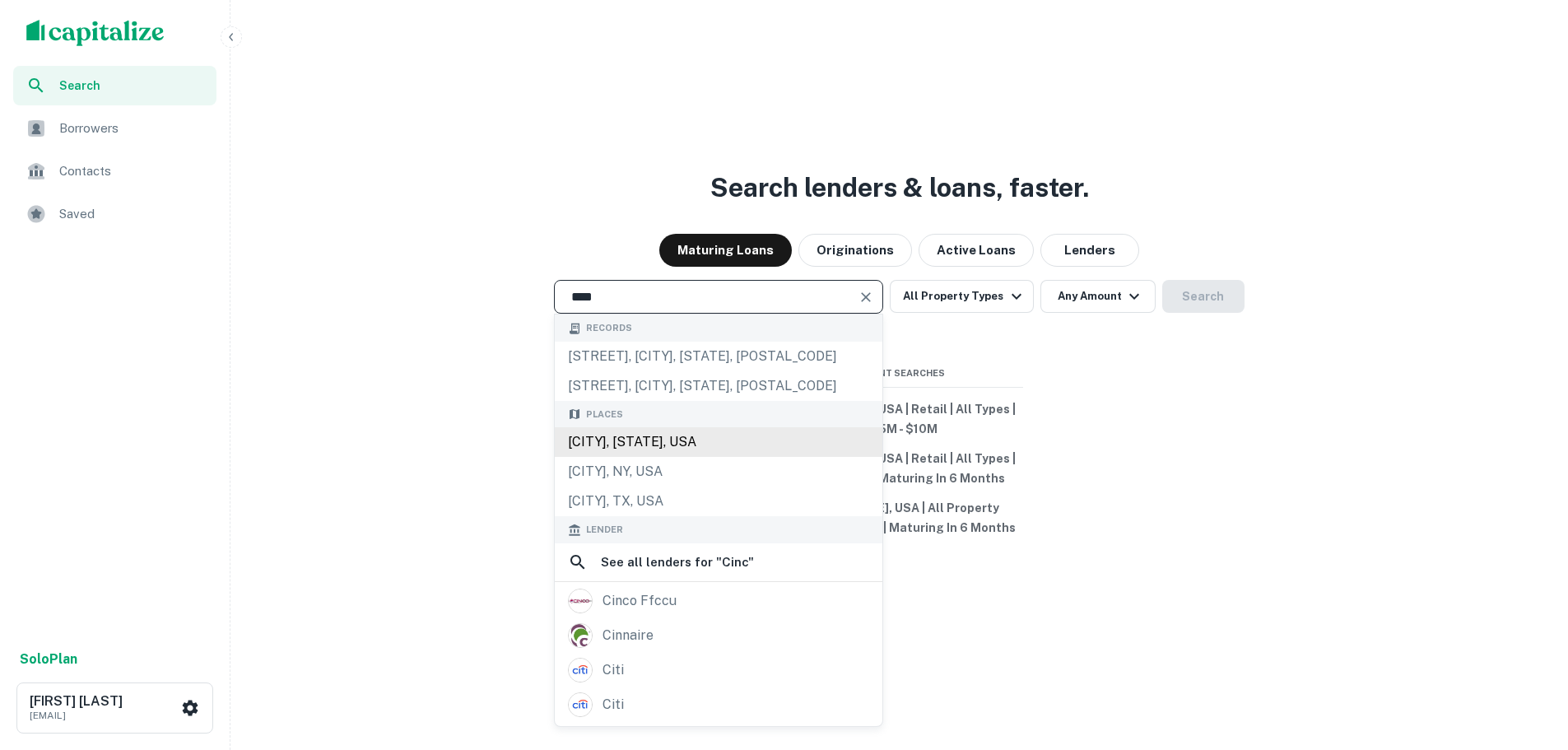 click on "[CITY], [STATE], USA" at bounding box center [719, 442] 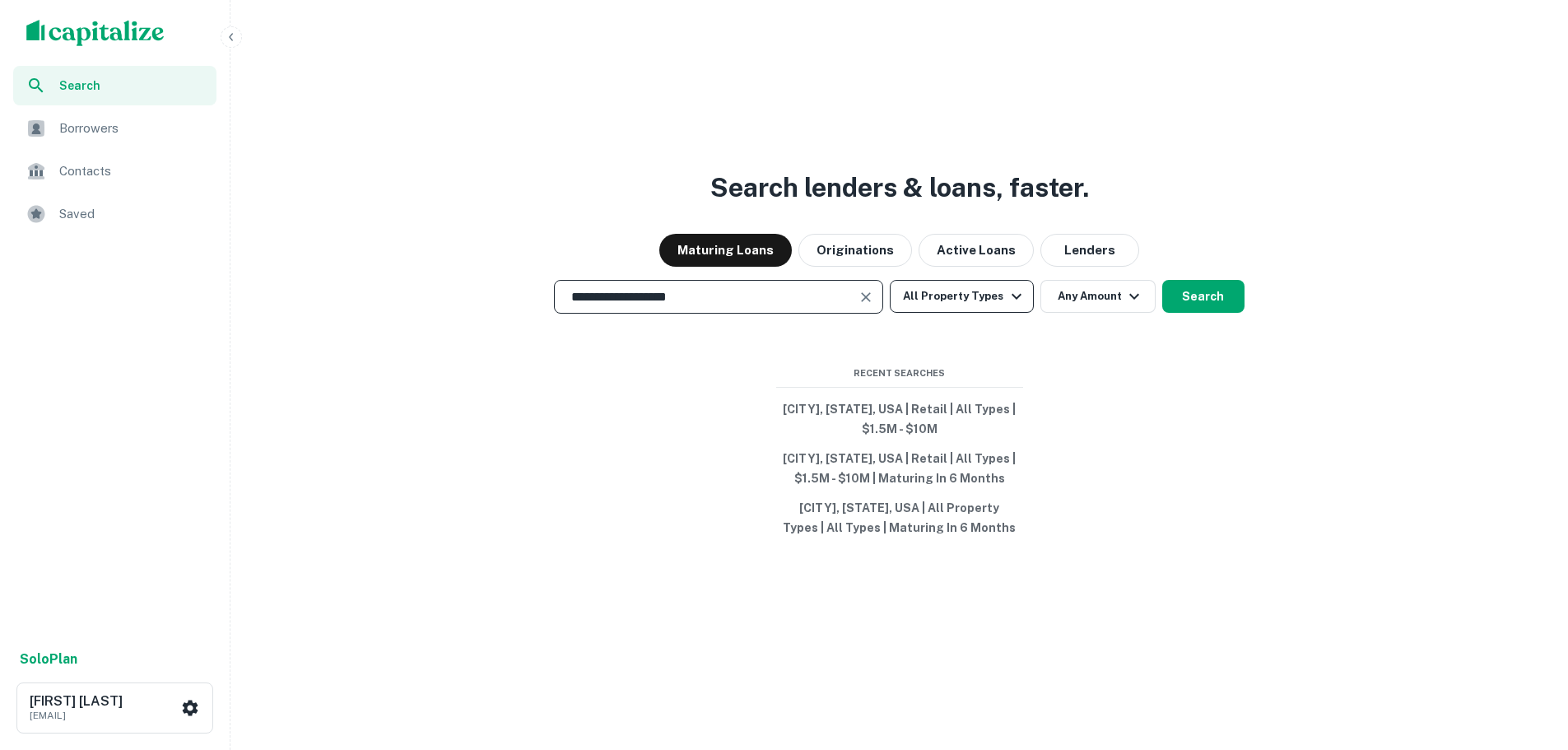 type on "**********" 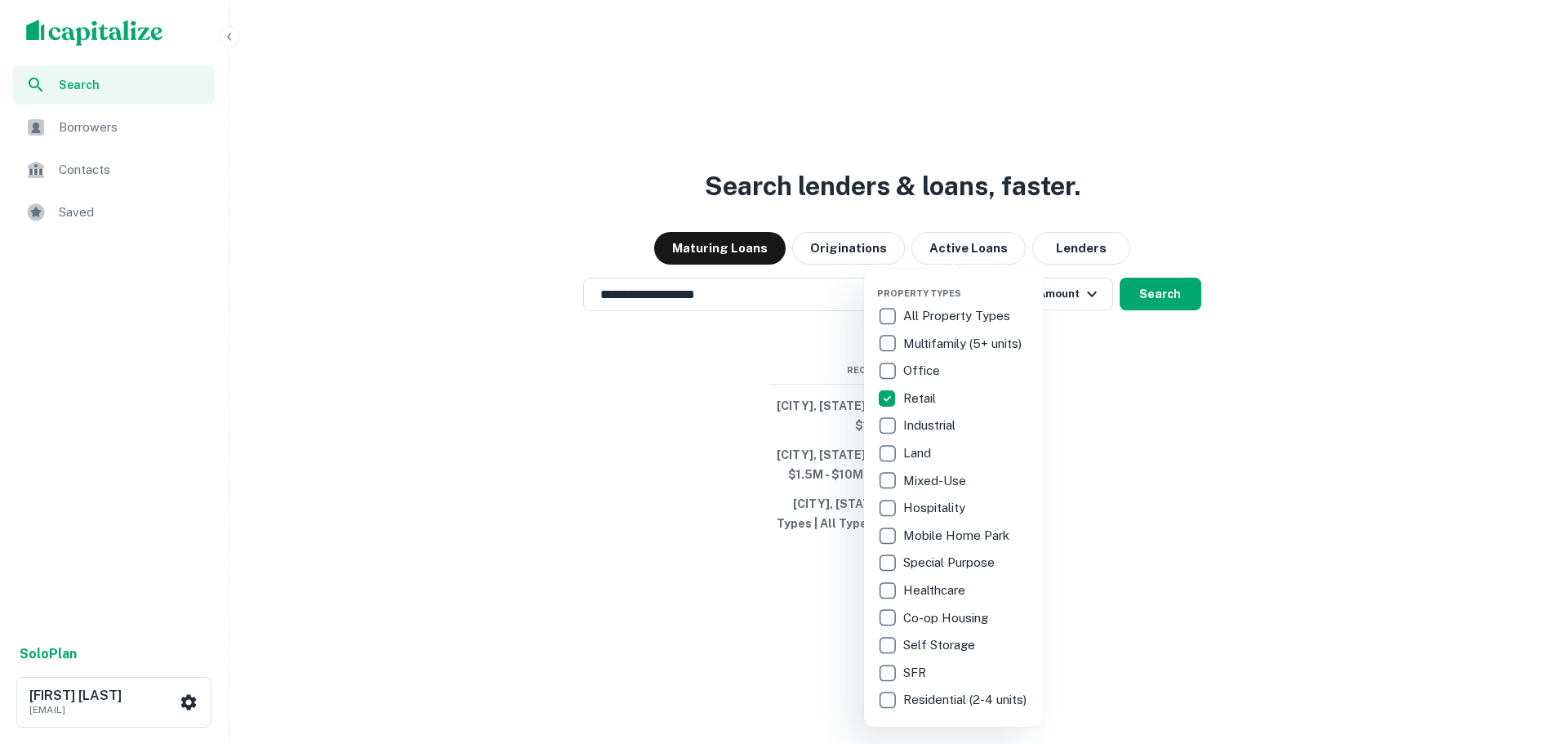 click at bounding box center [784, 372] 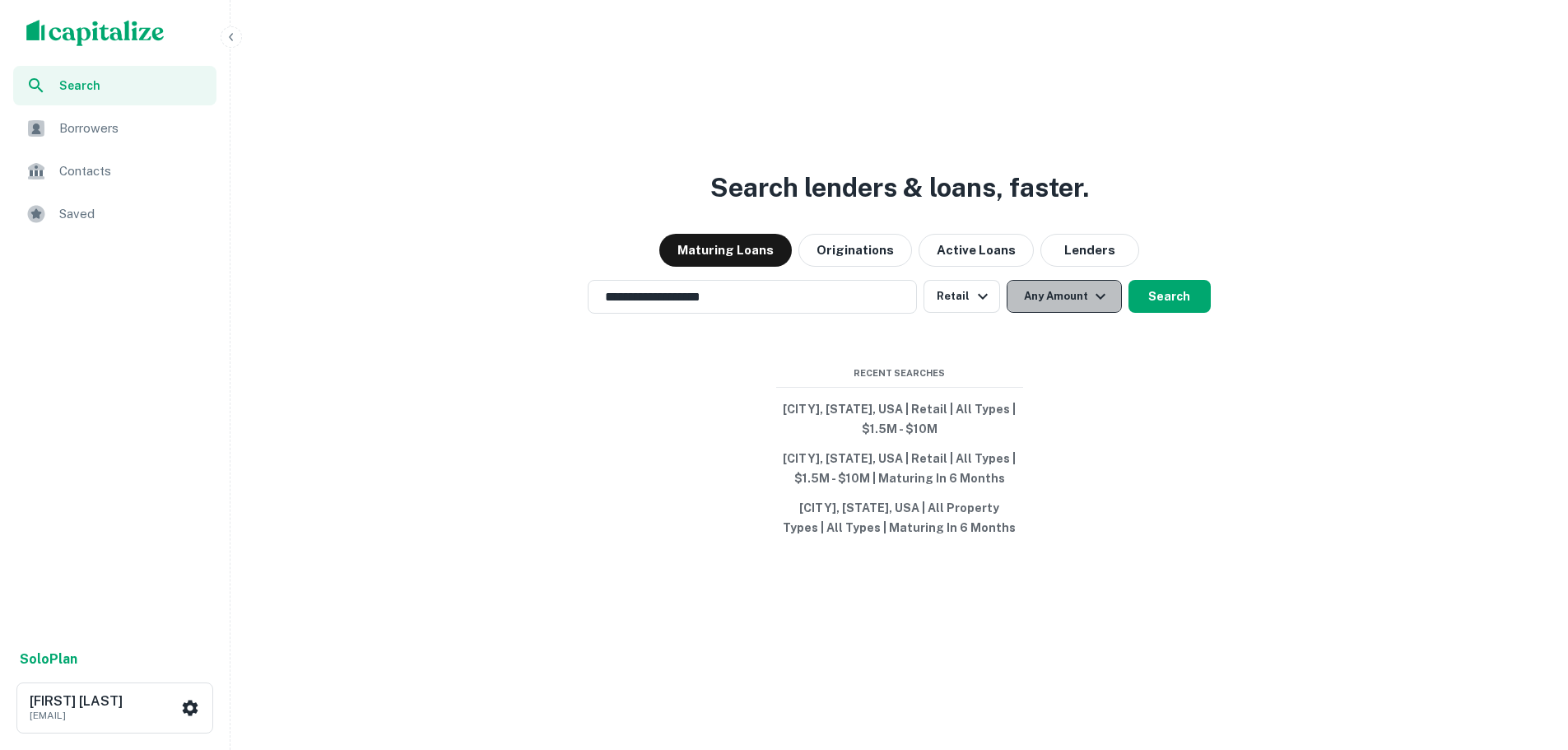 click 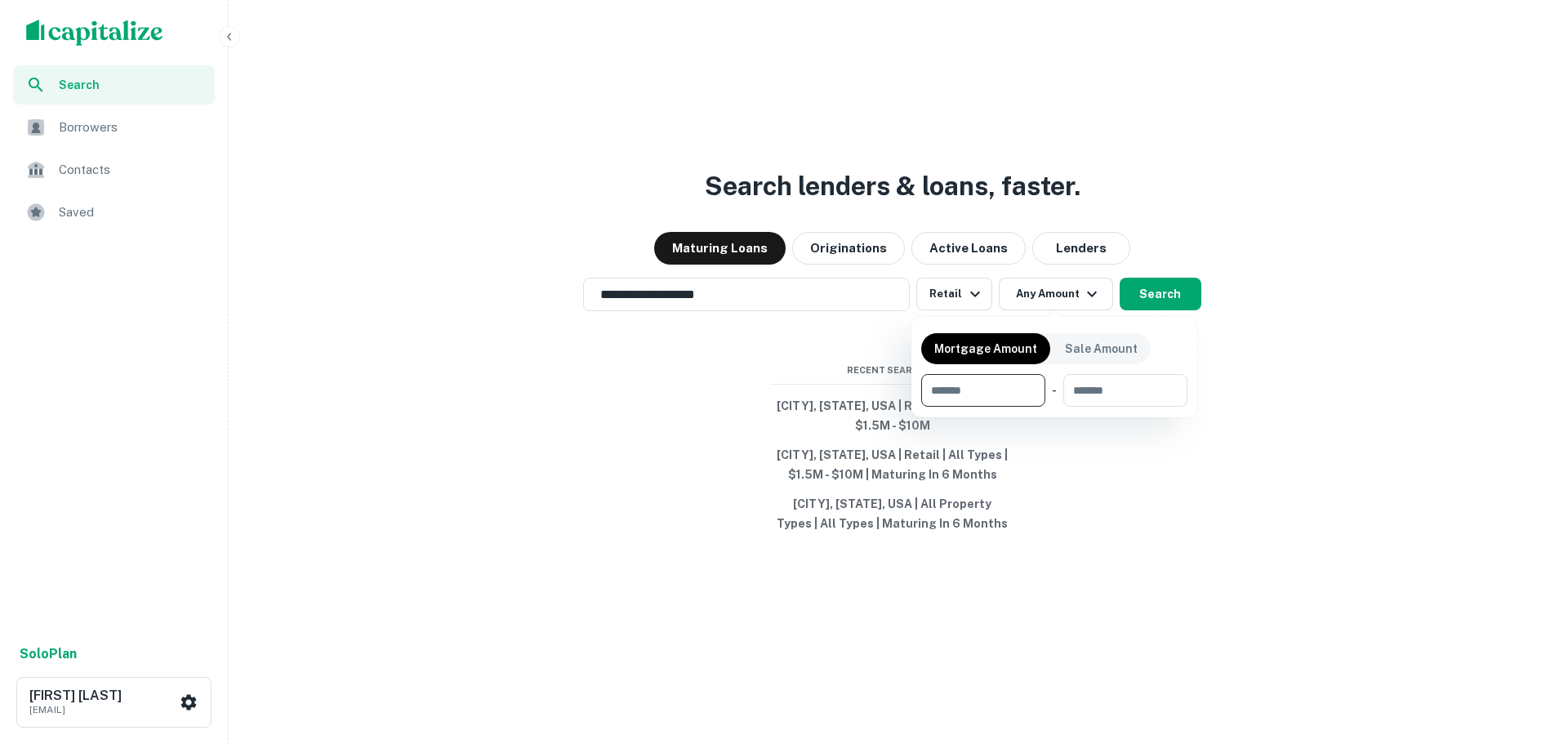type on "*" 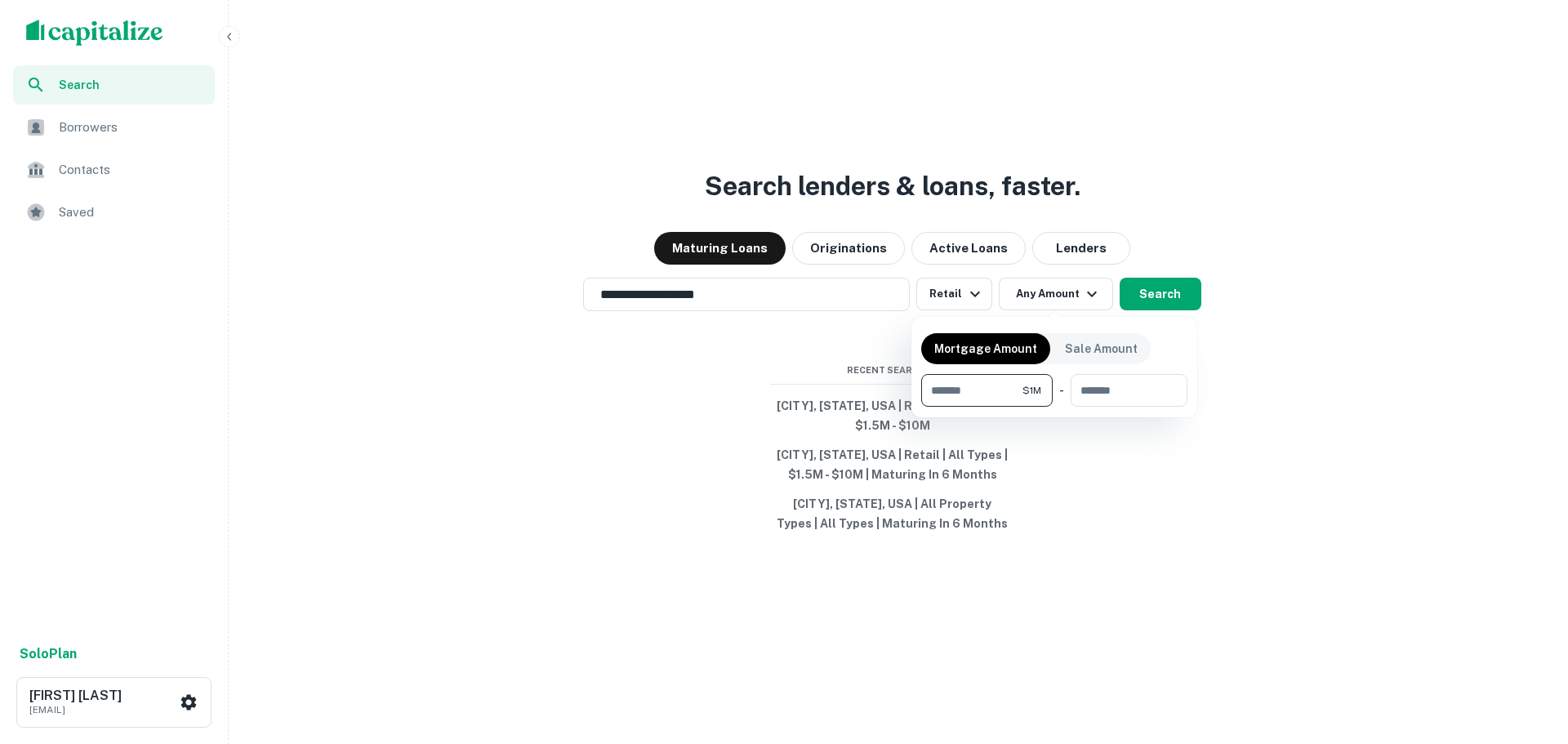 type on "*******" 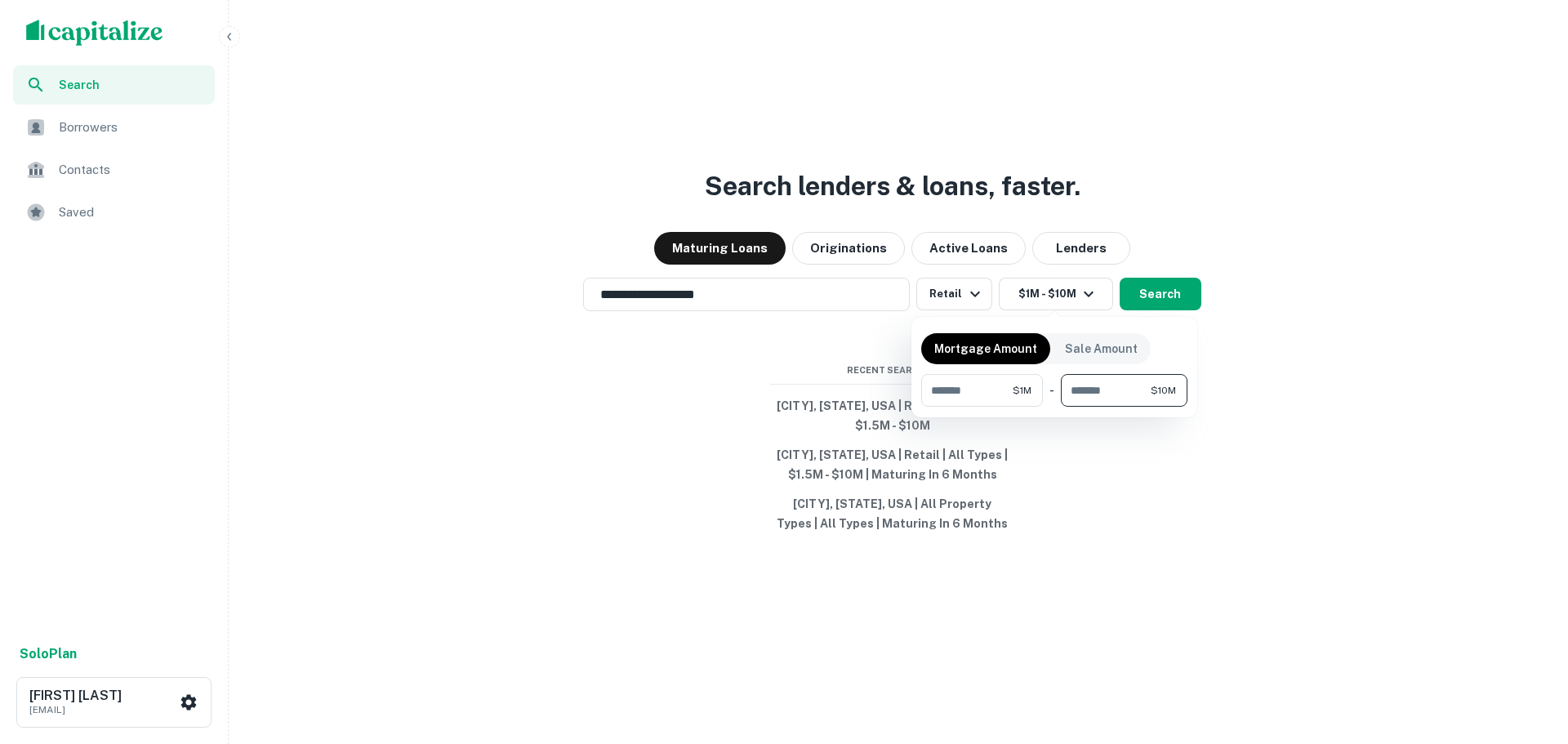 type on "********" 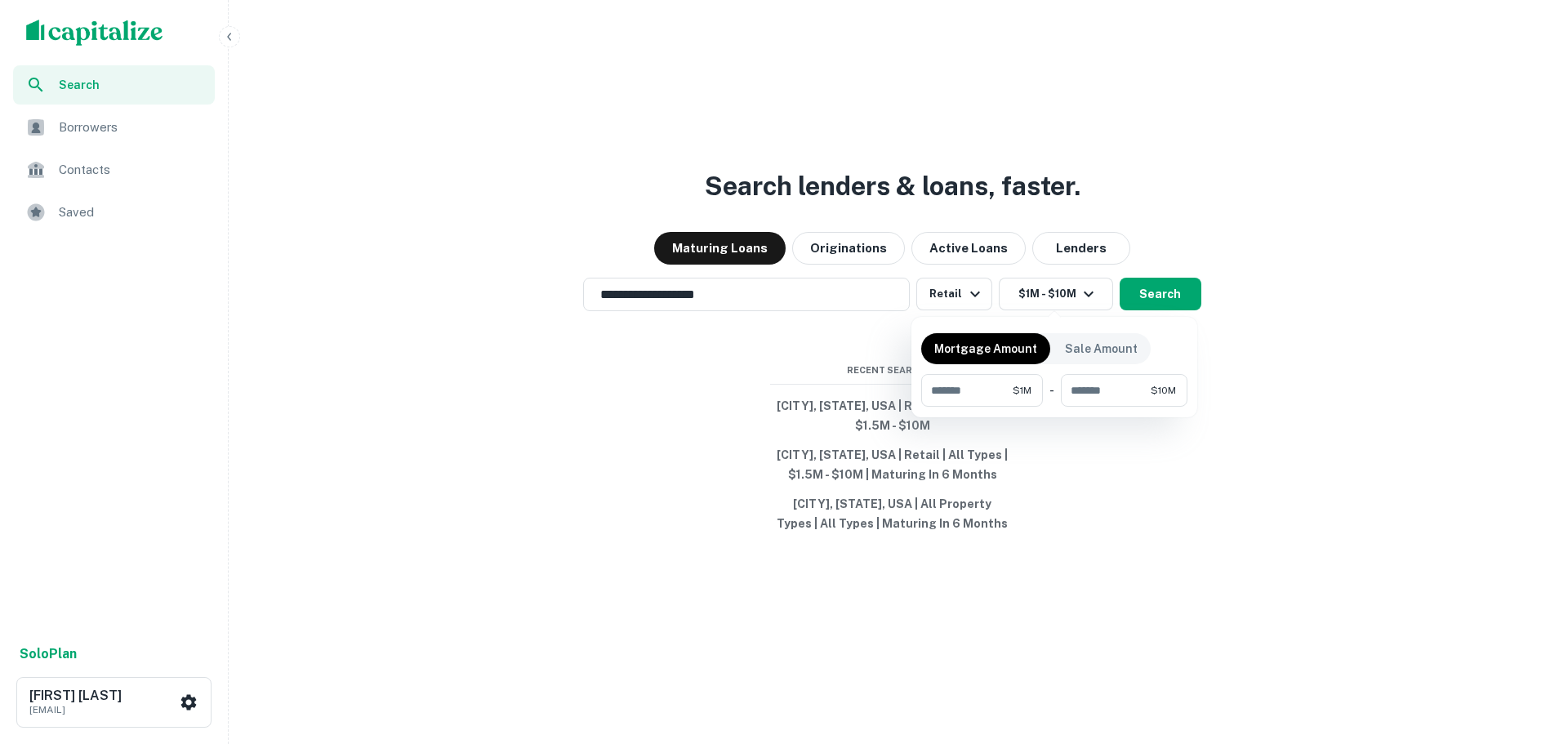 click at bounding box center (784, 372) 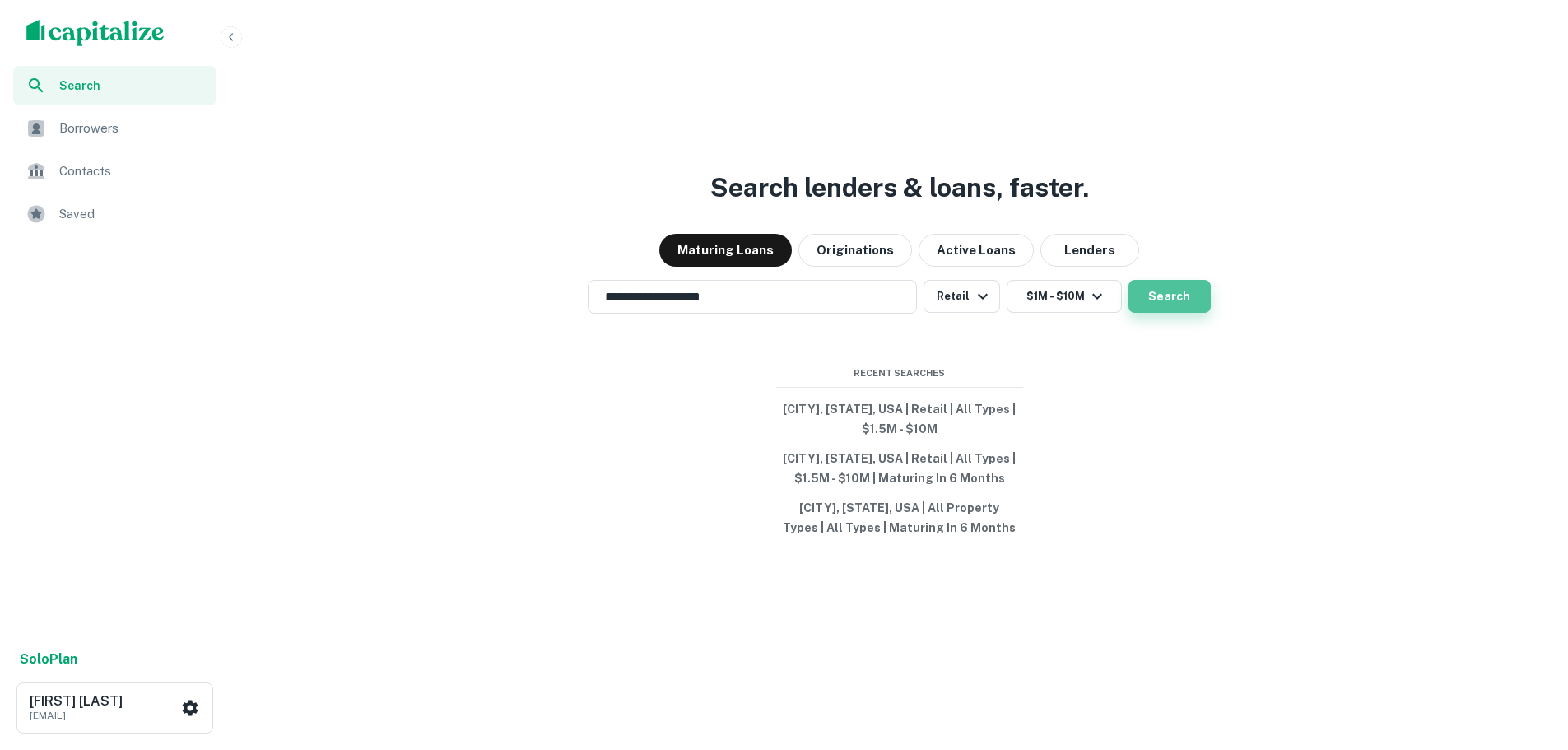 click on "Search" at bounding box center [1170, 296] 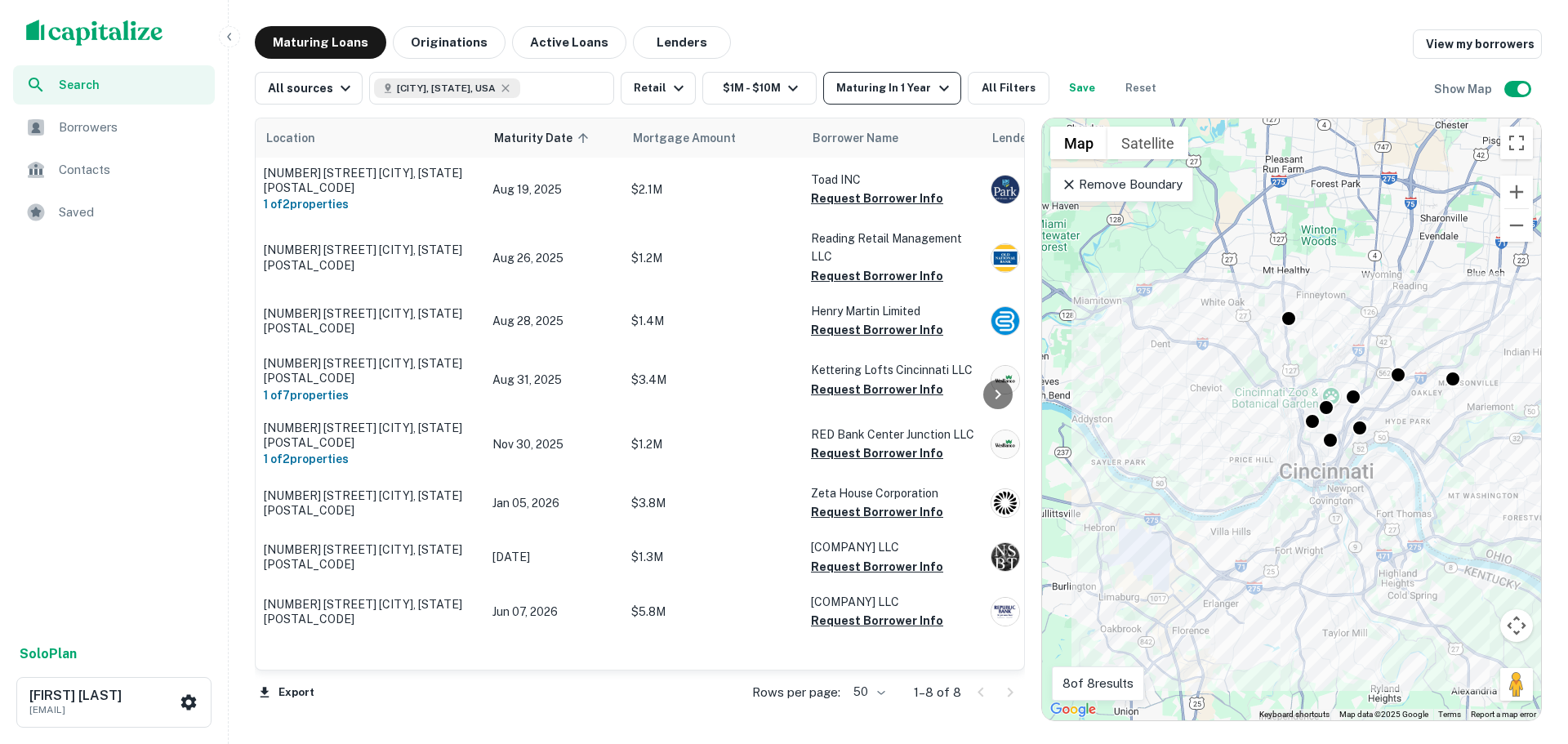 click 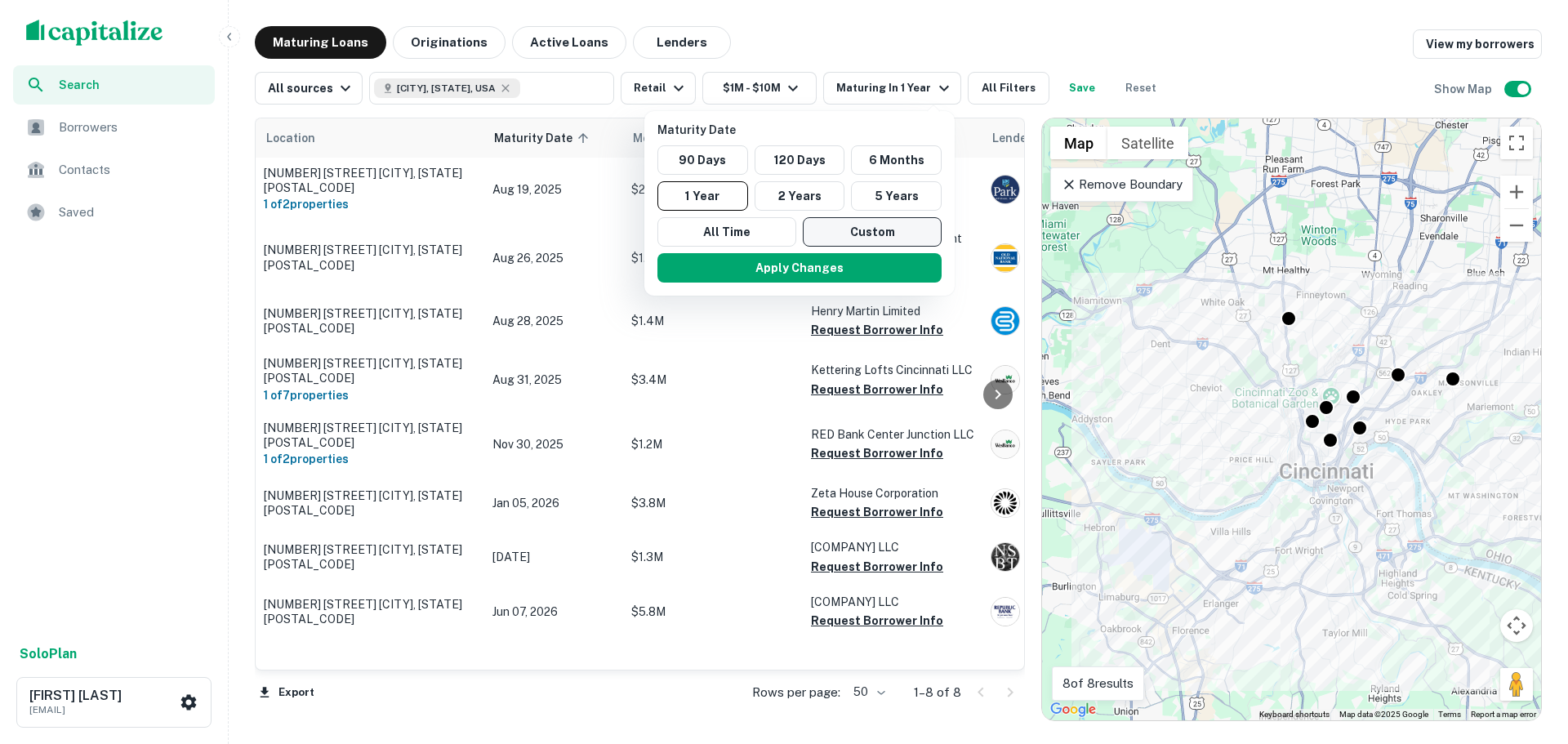 click on "Custom" at bounding box center (872, 232) 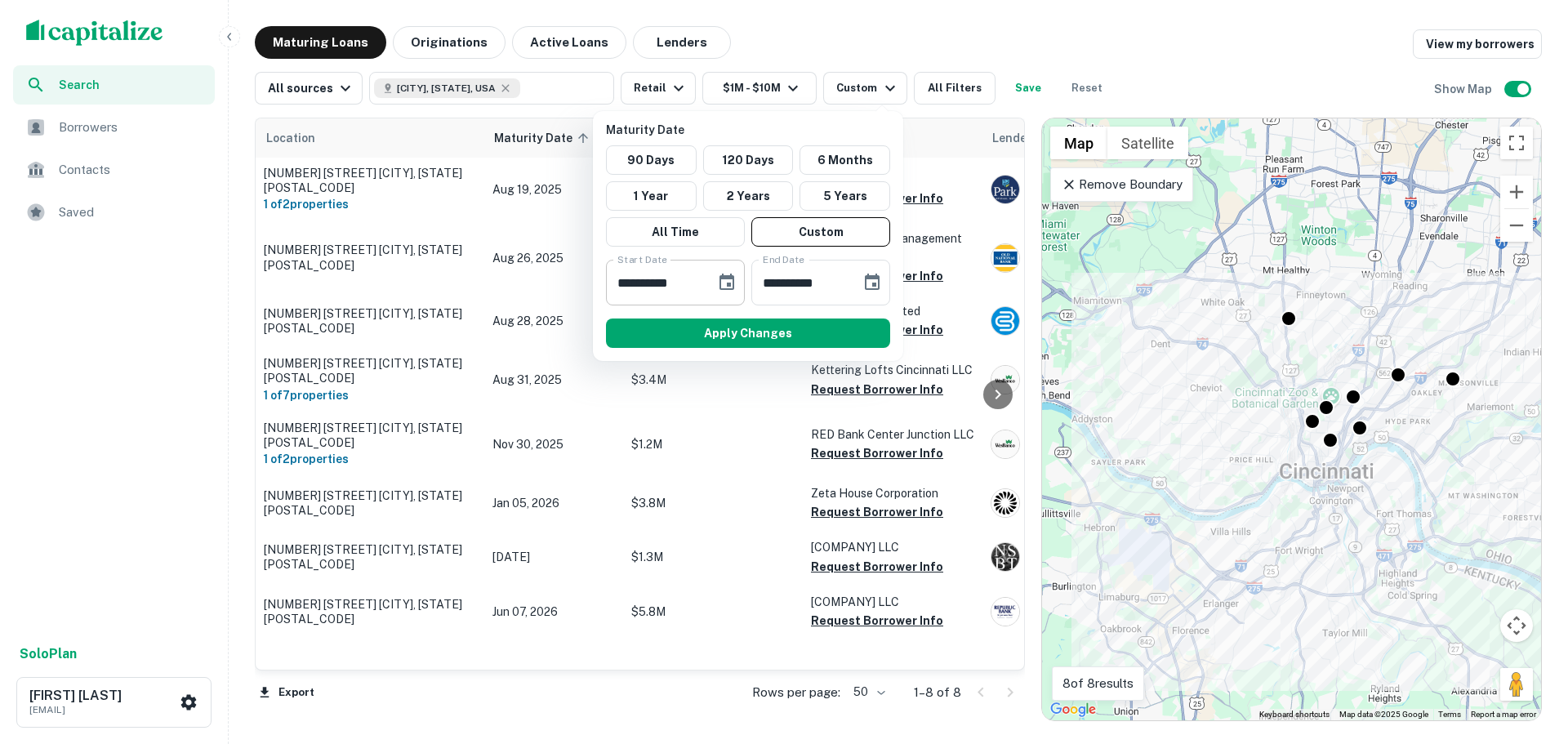 click at bounding box center (727, 283) 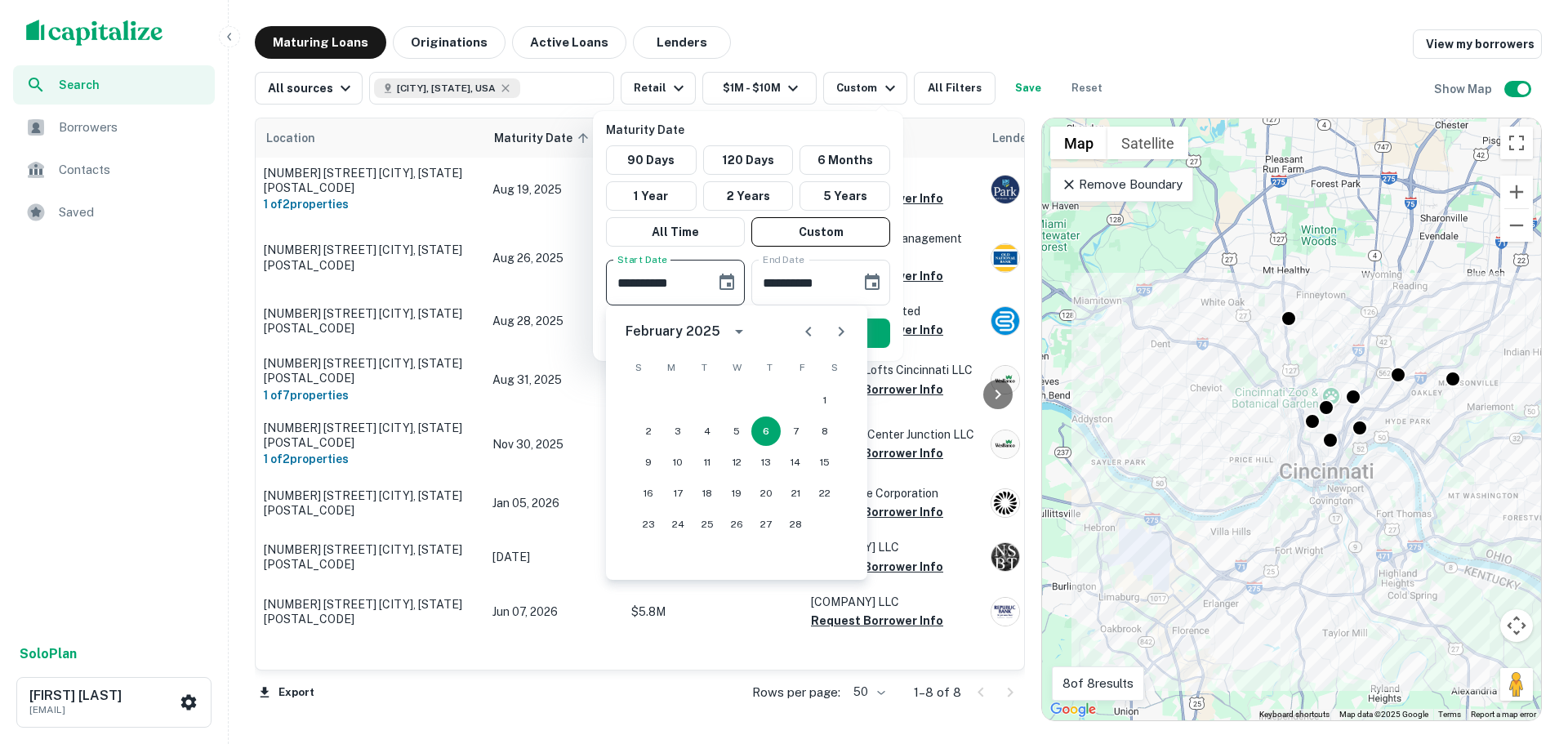 click 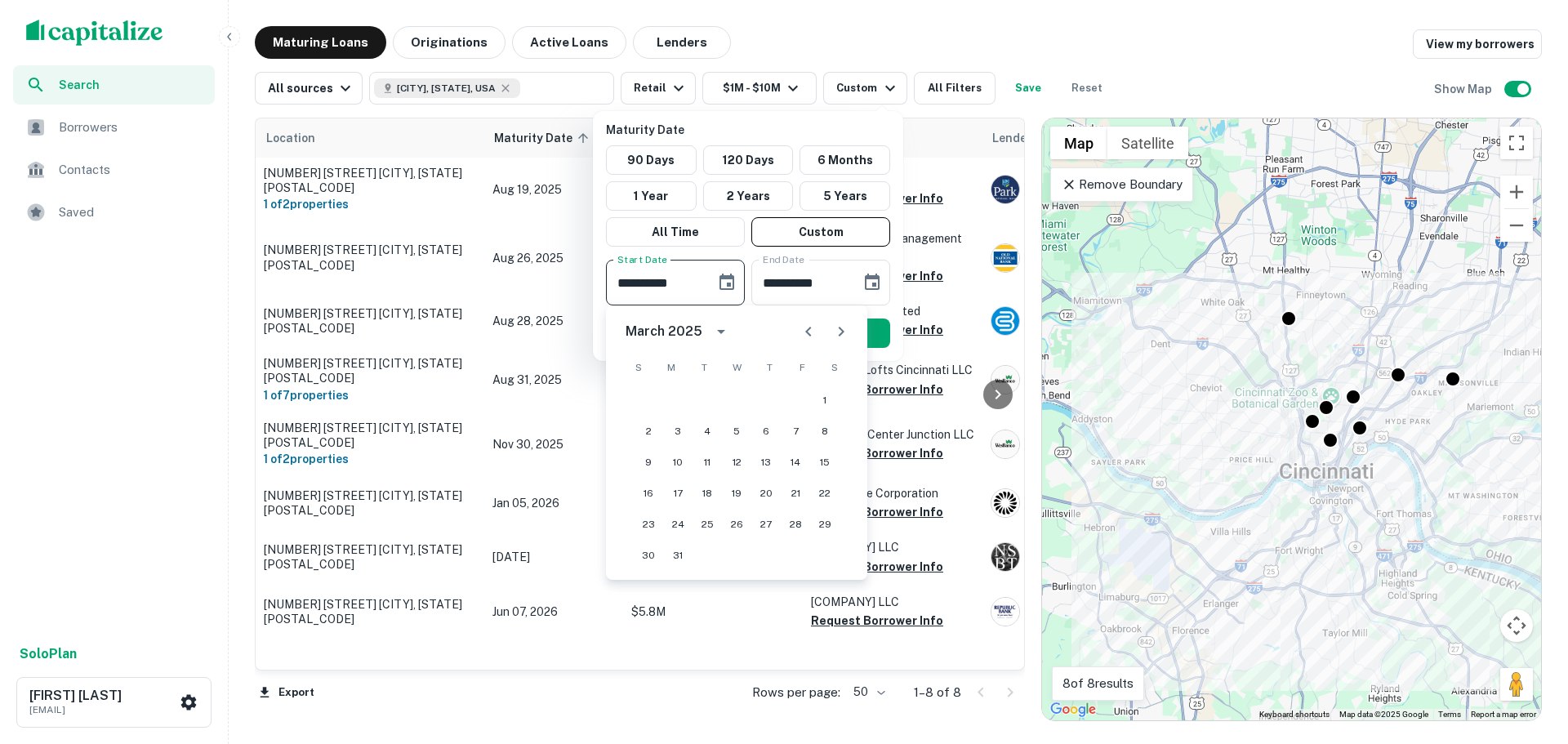 click 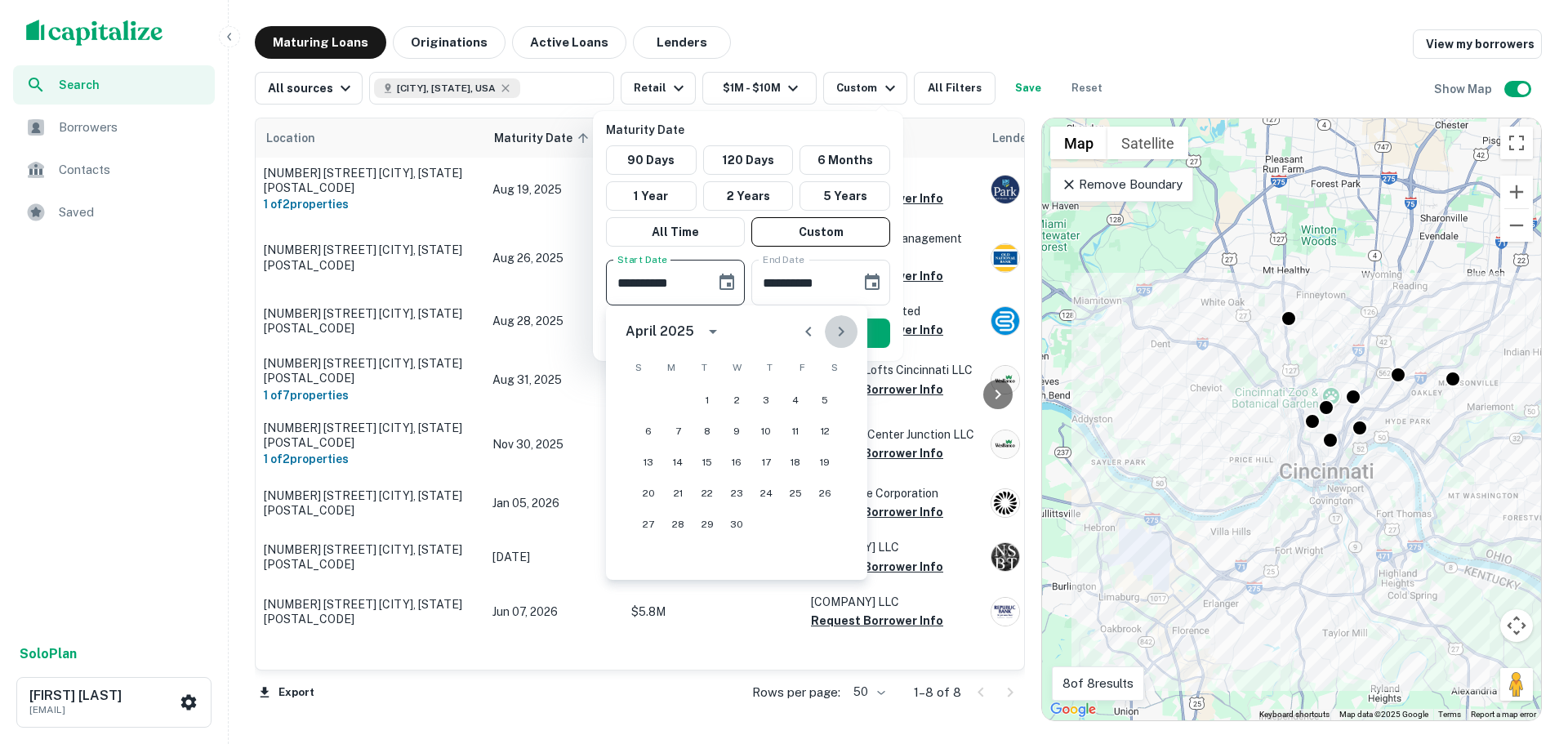 click 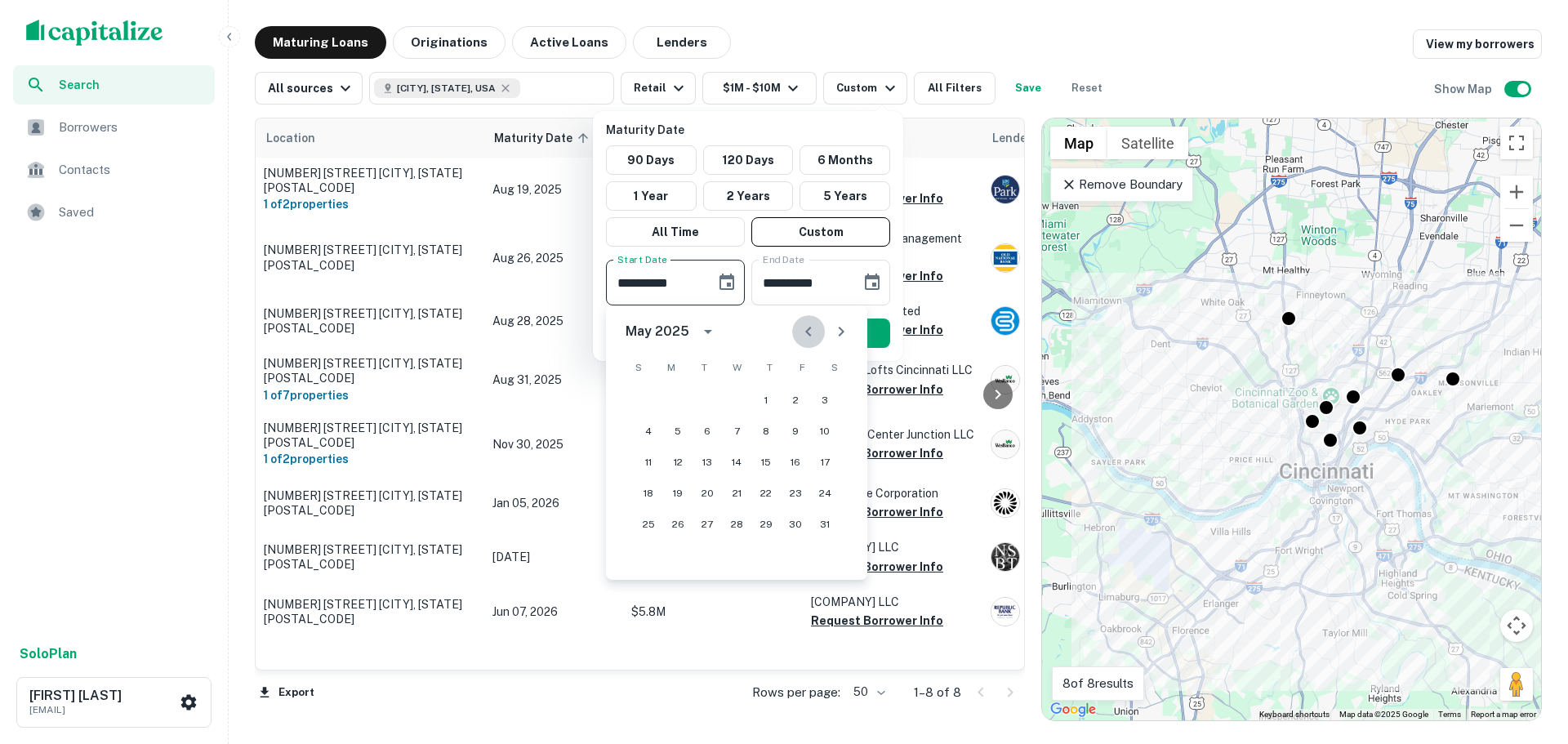 click 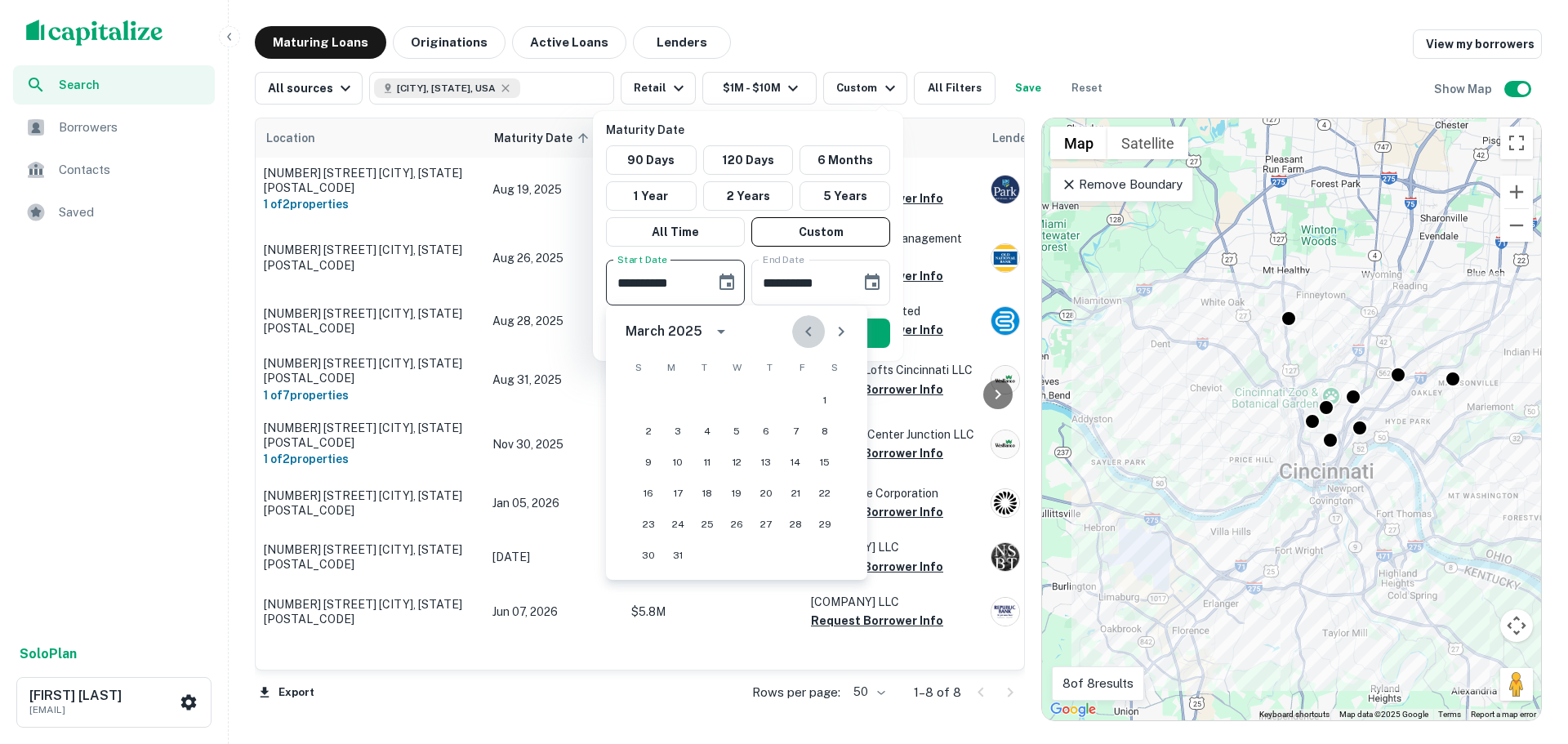 click 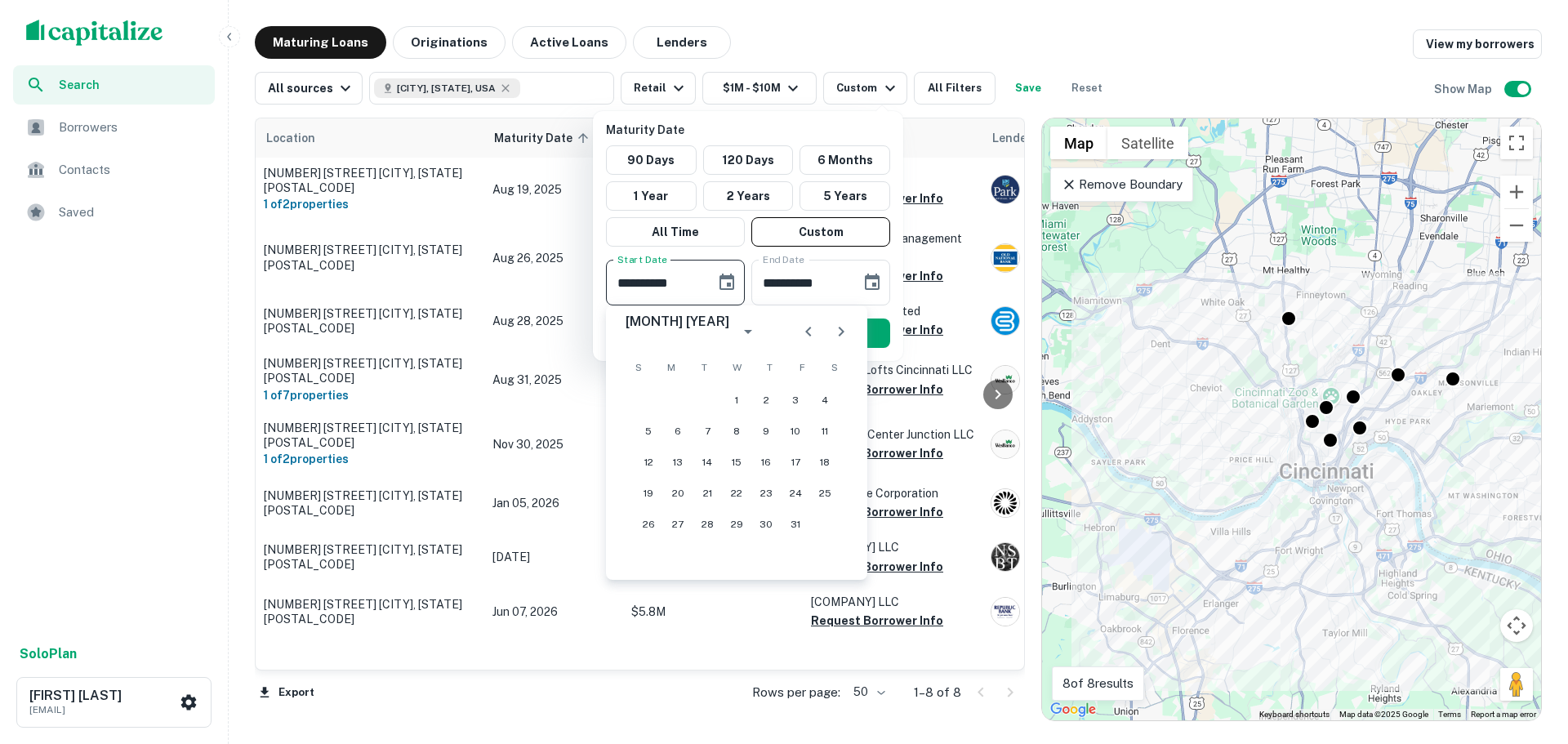 click 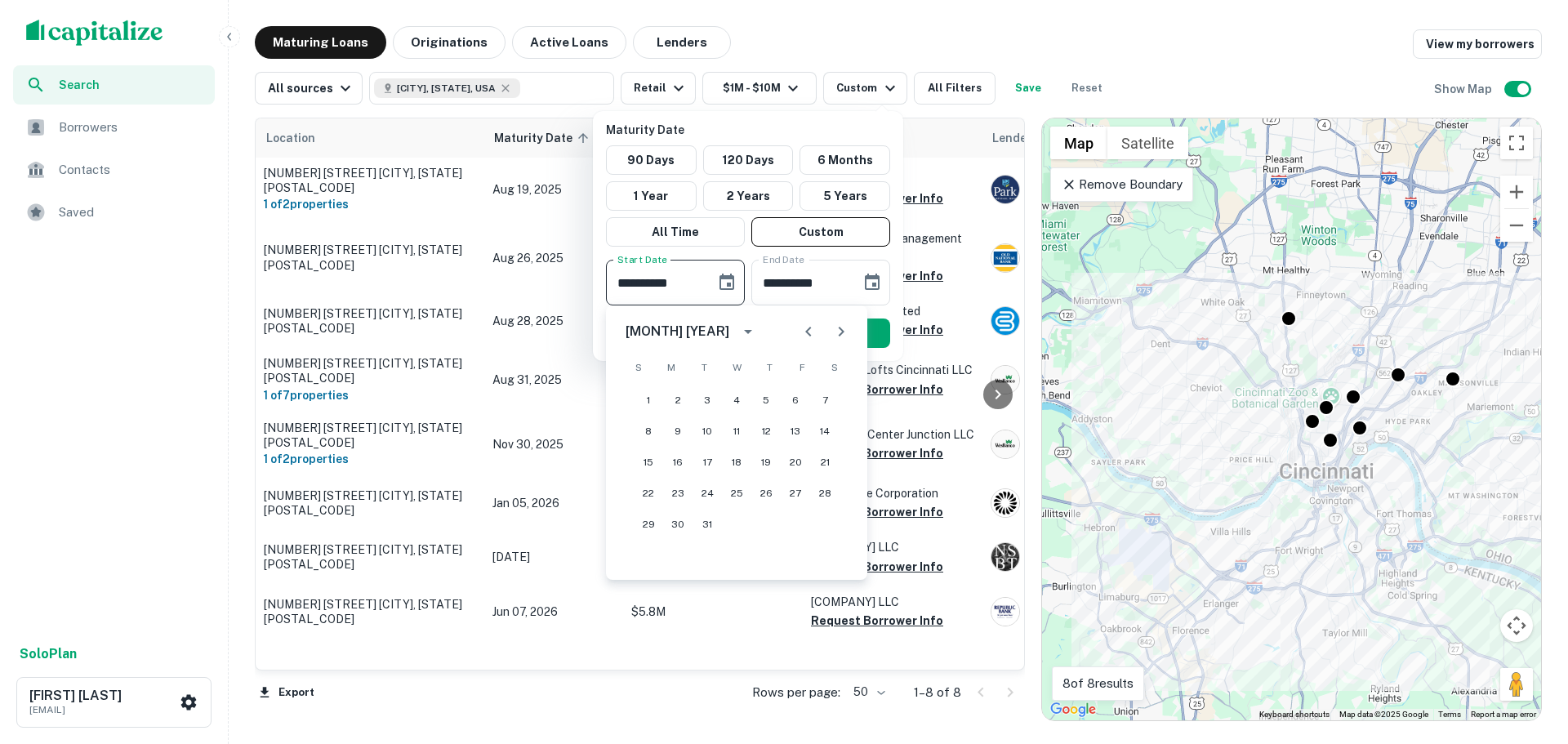 click 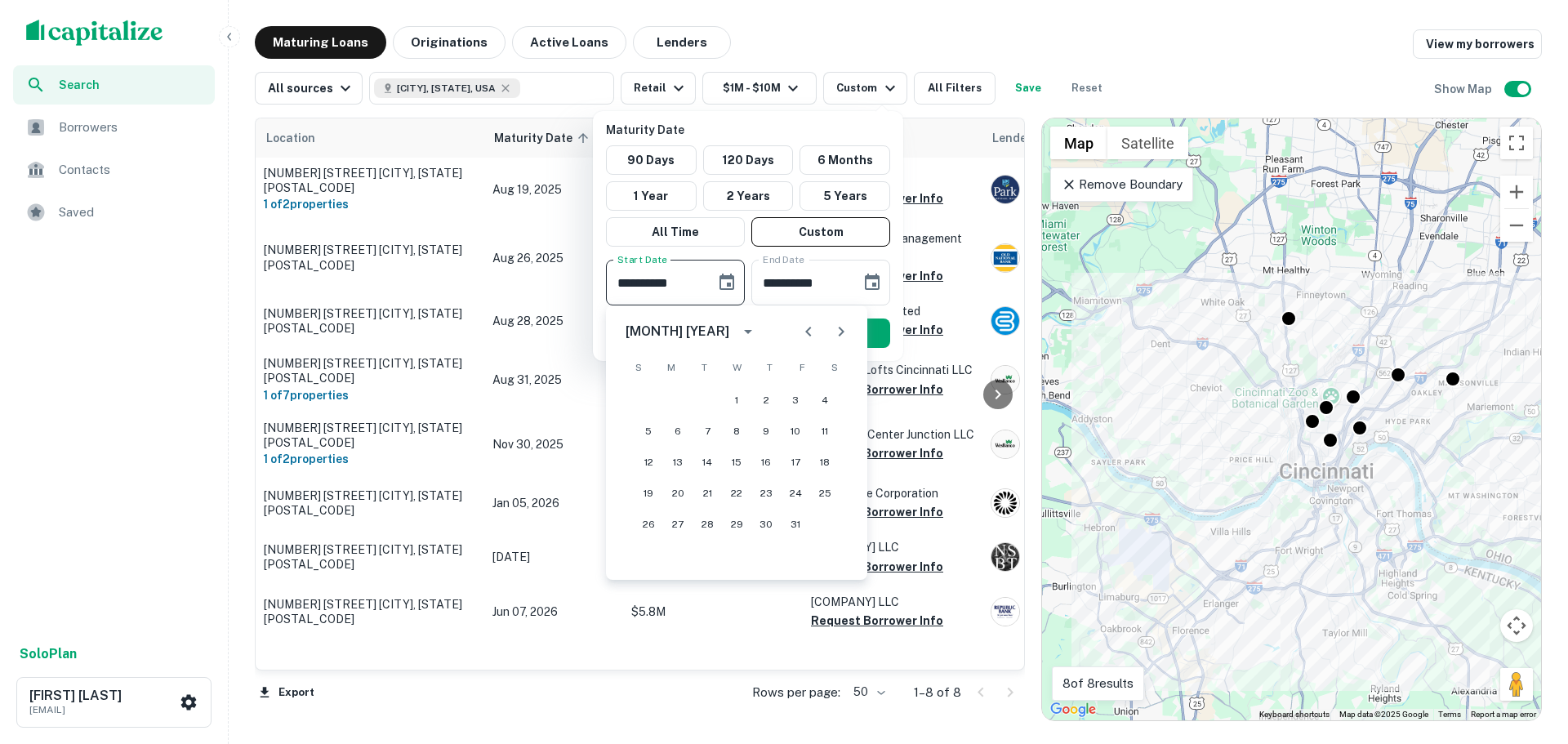 click 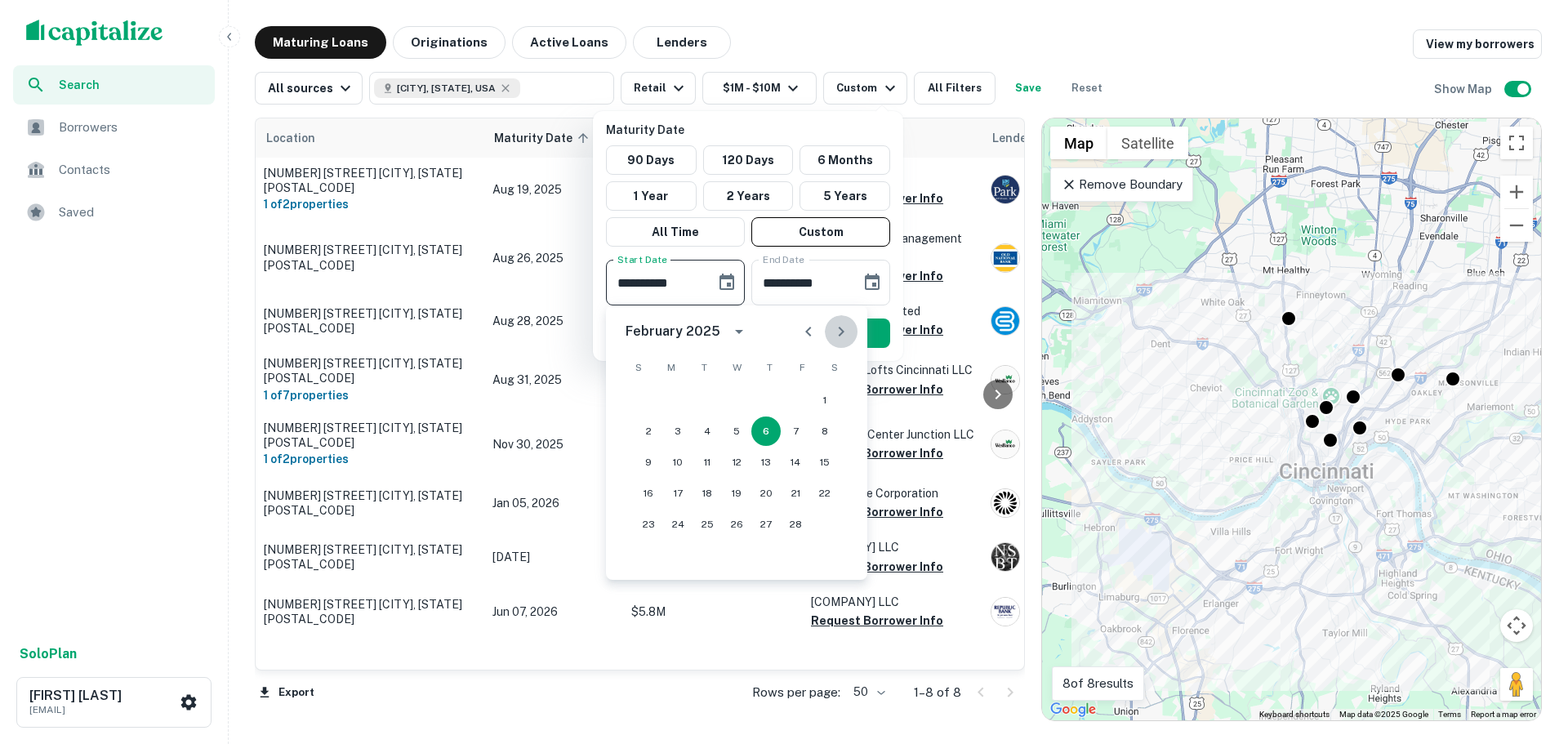 click 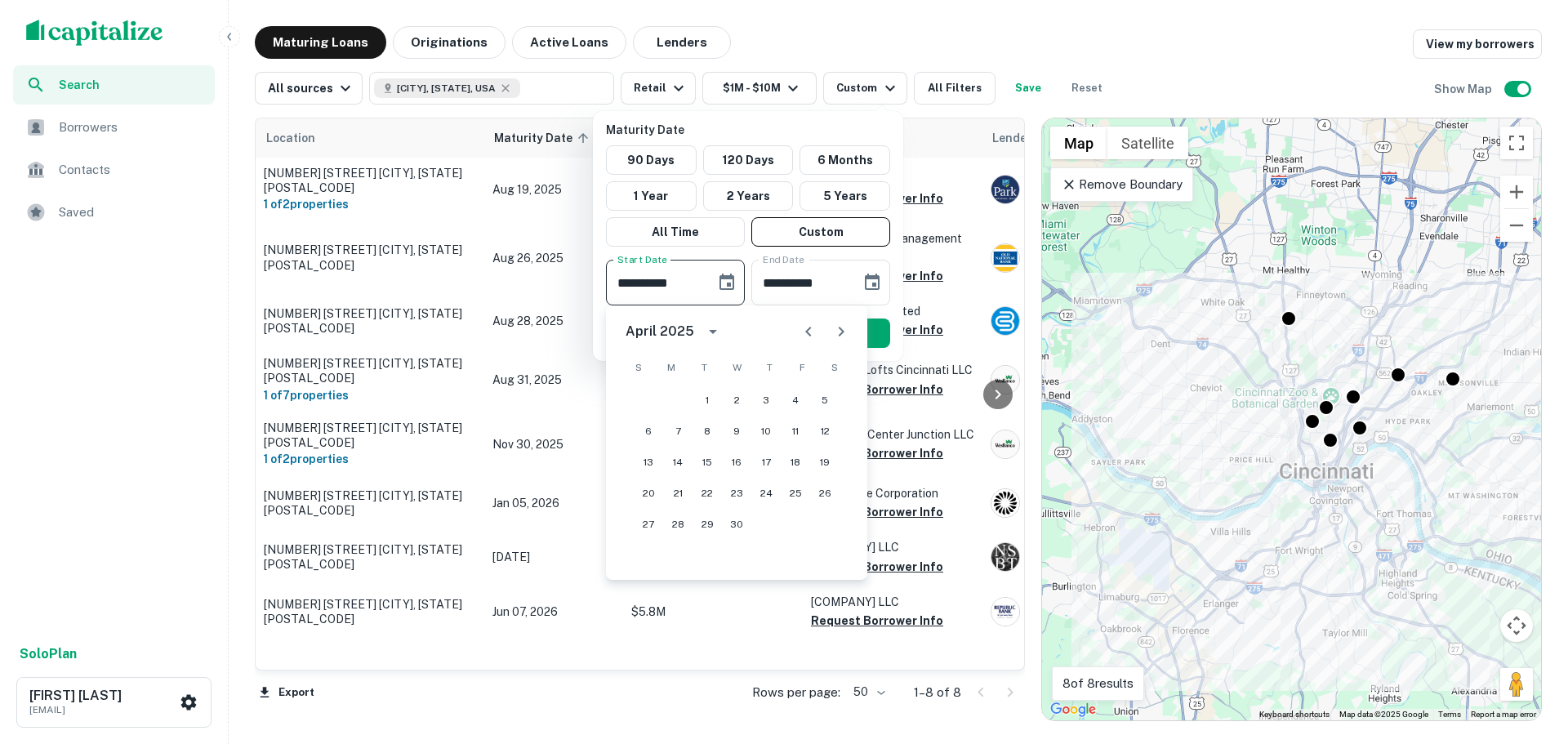 click 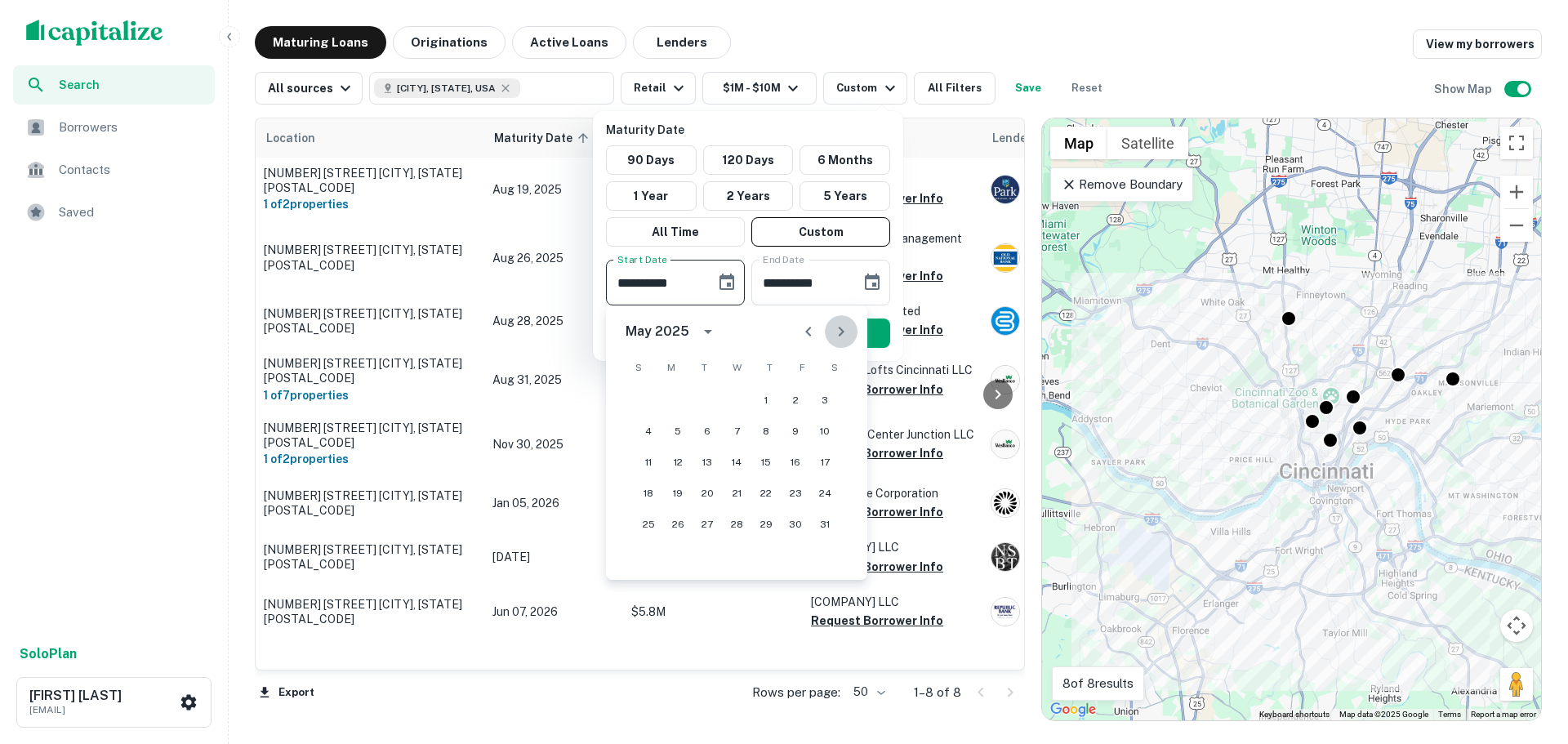 click 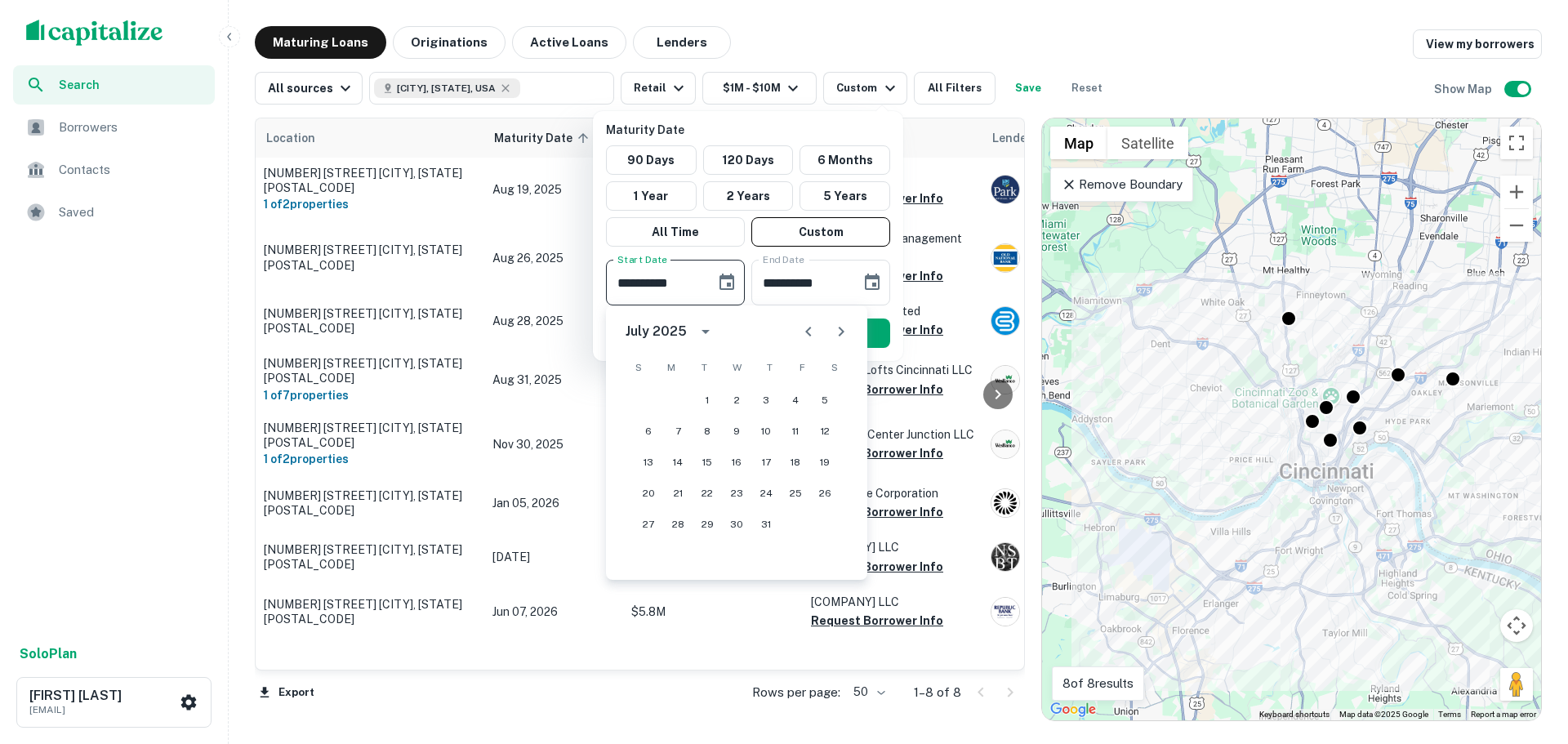 click 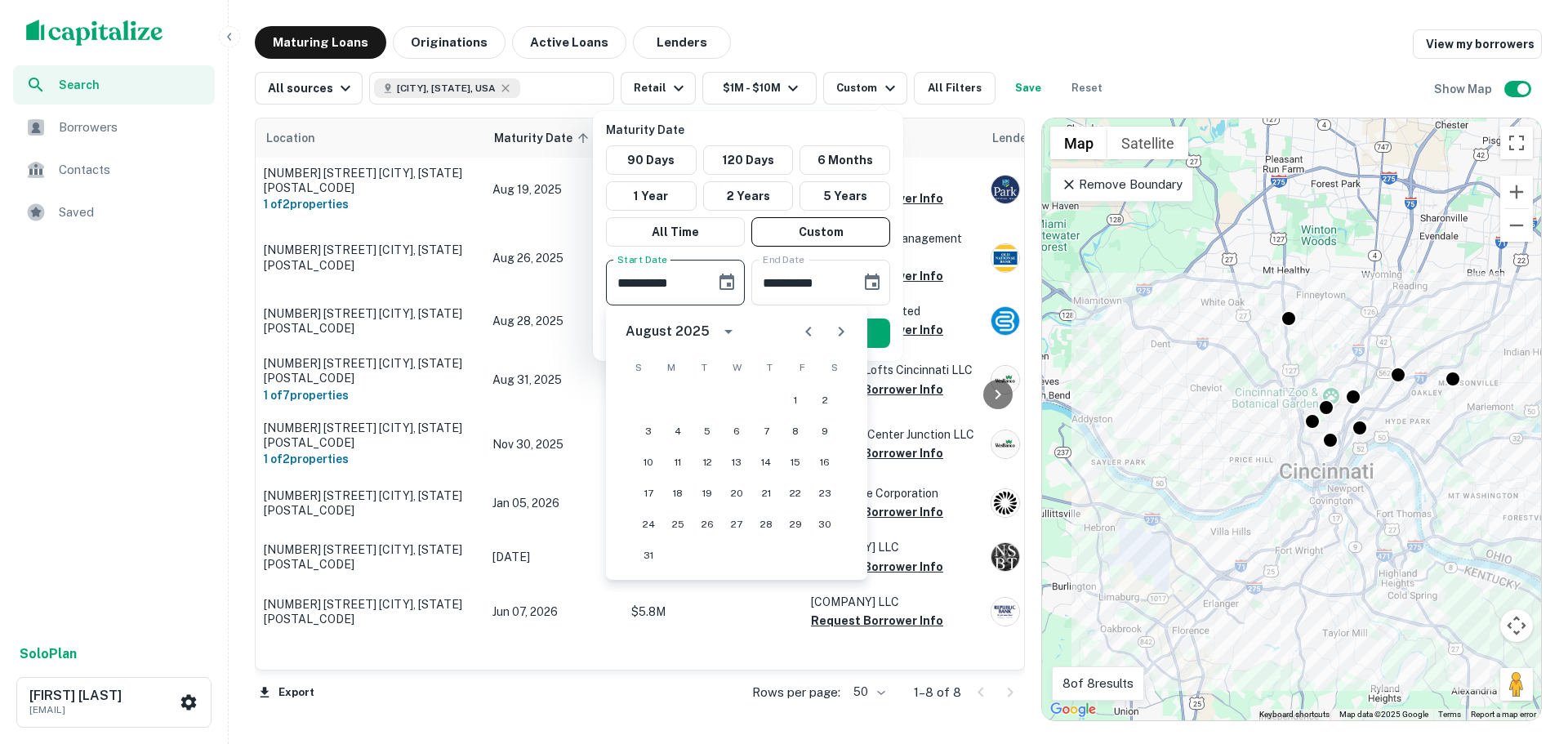 click 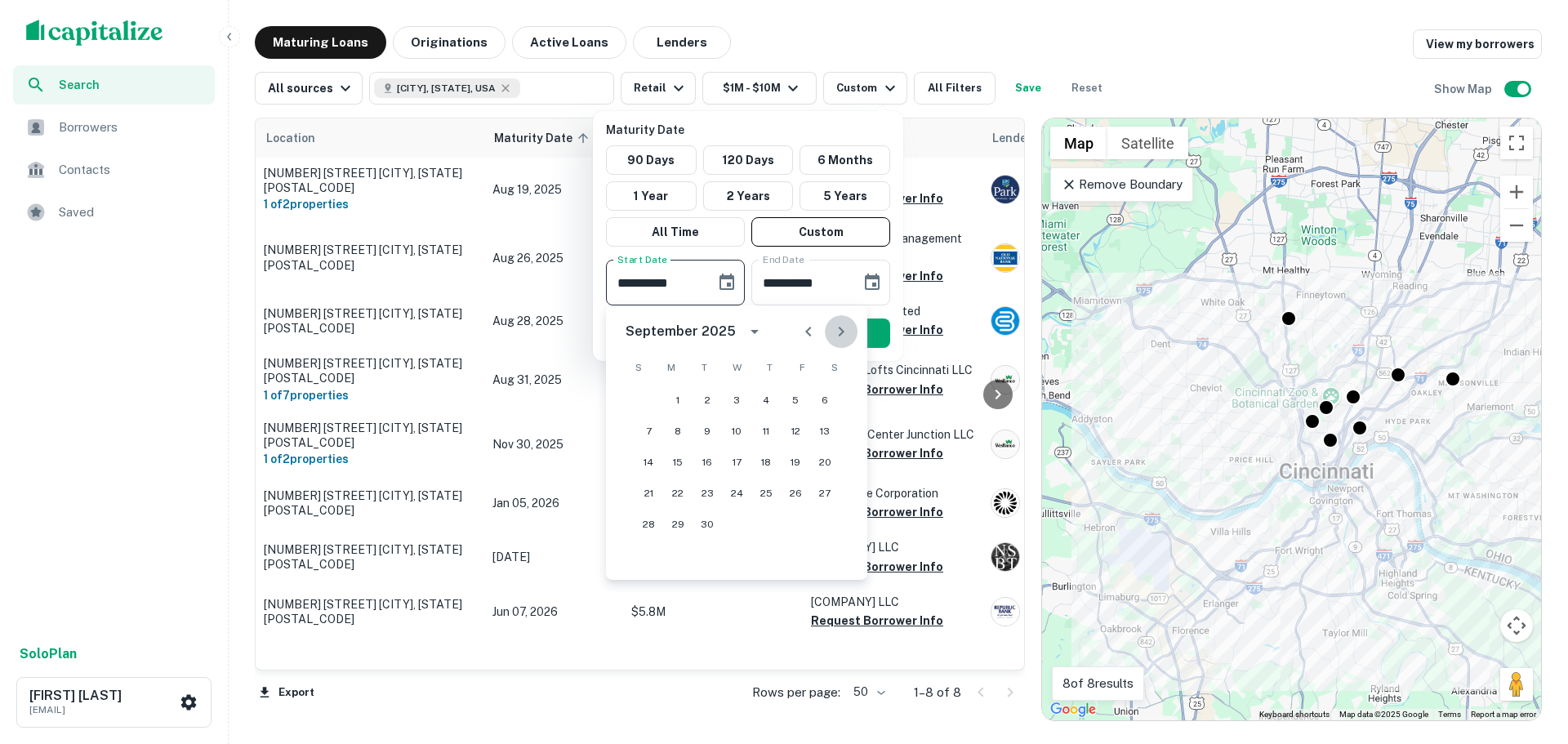 click 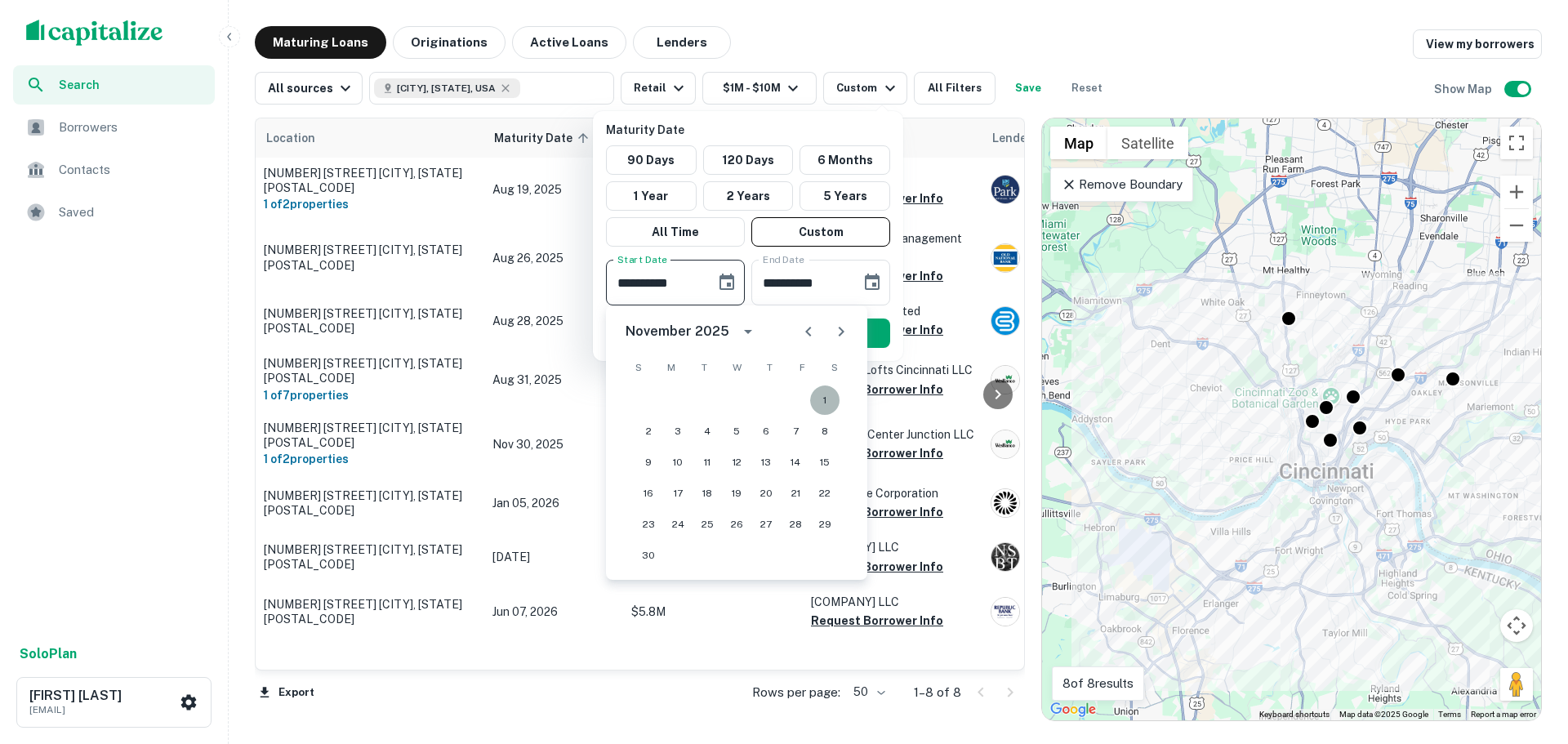 click on "1" at bounding box center [825, 400] 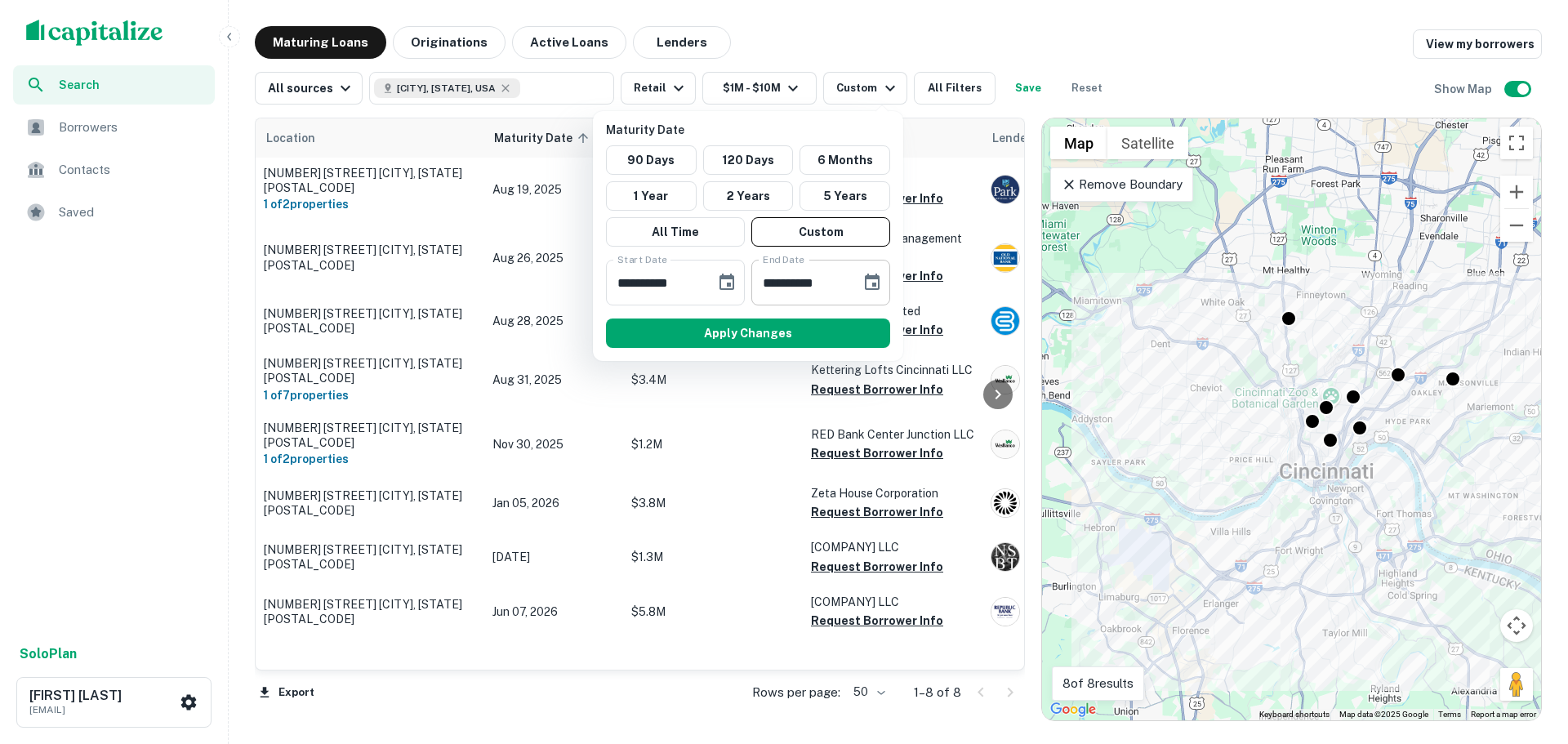 click on "**********" at bounding box center [800, 283] 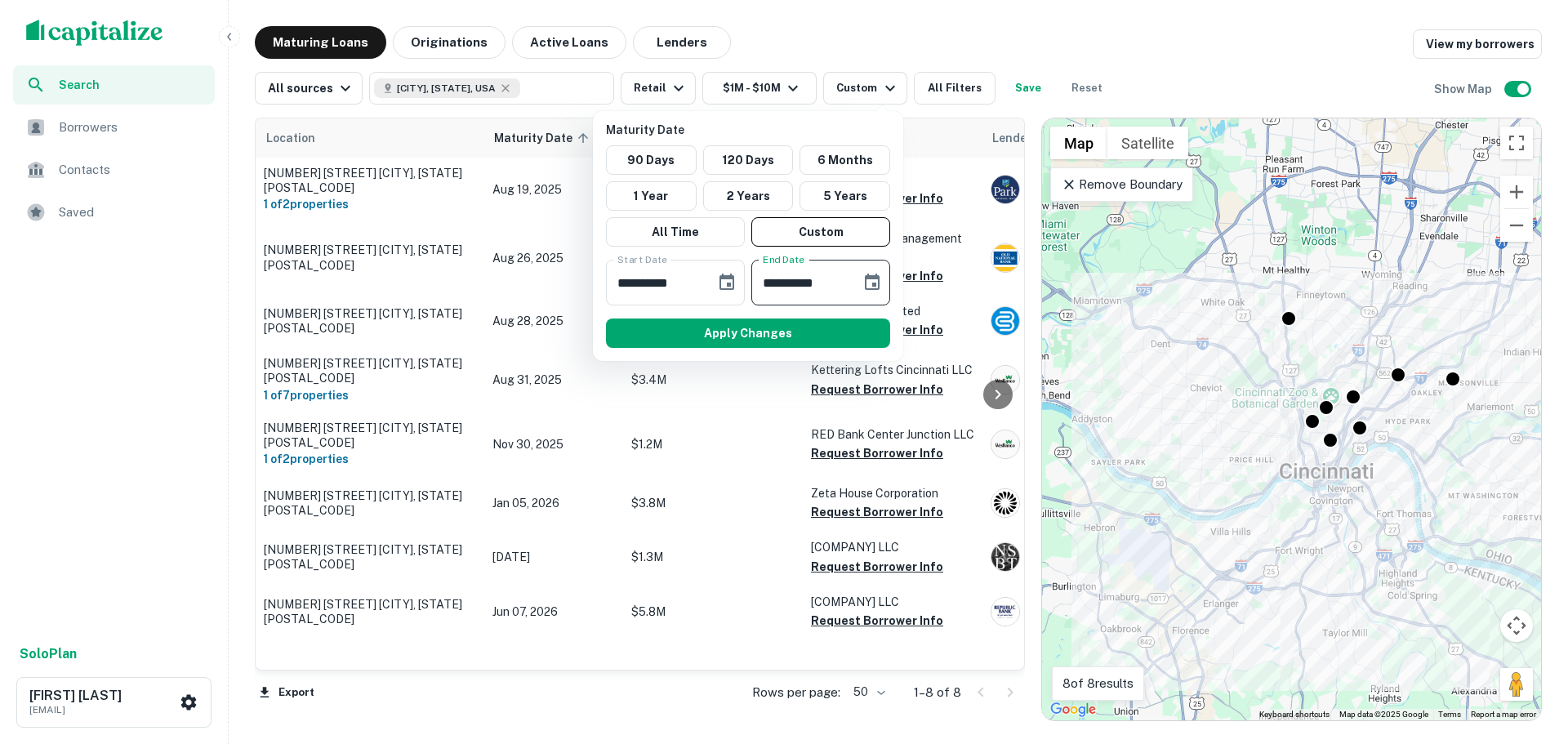click 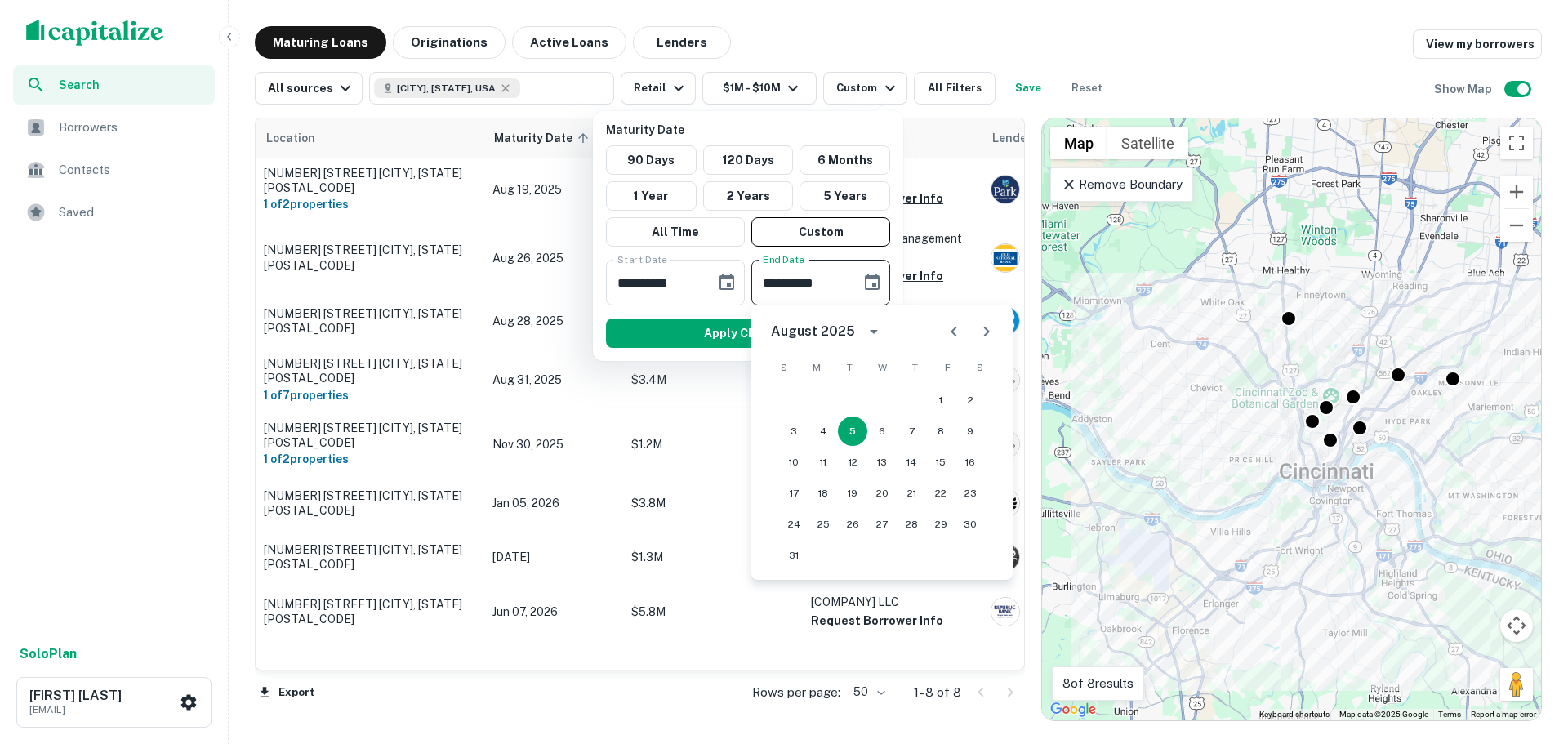 click 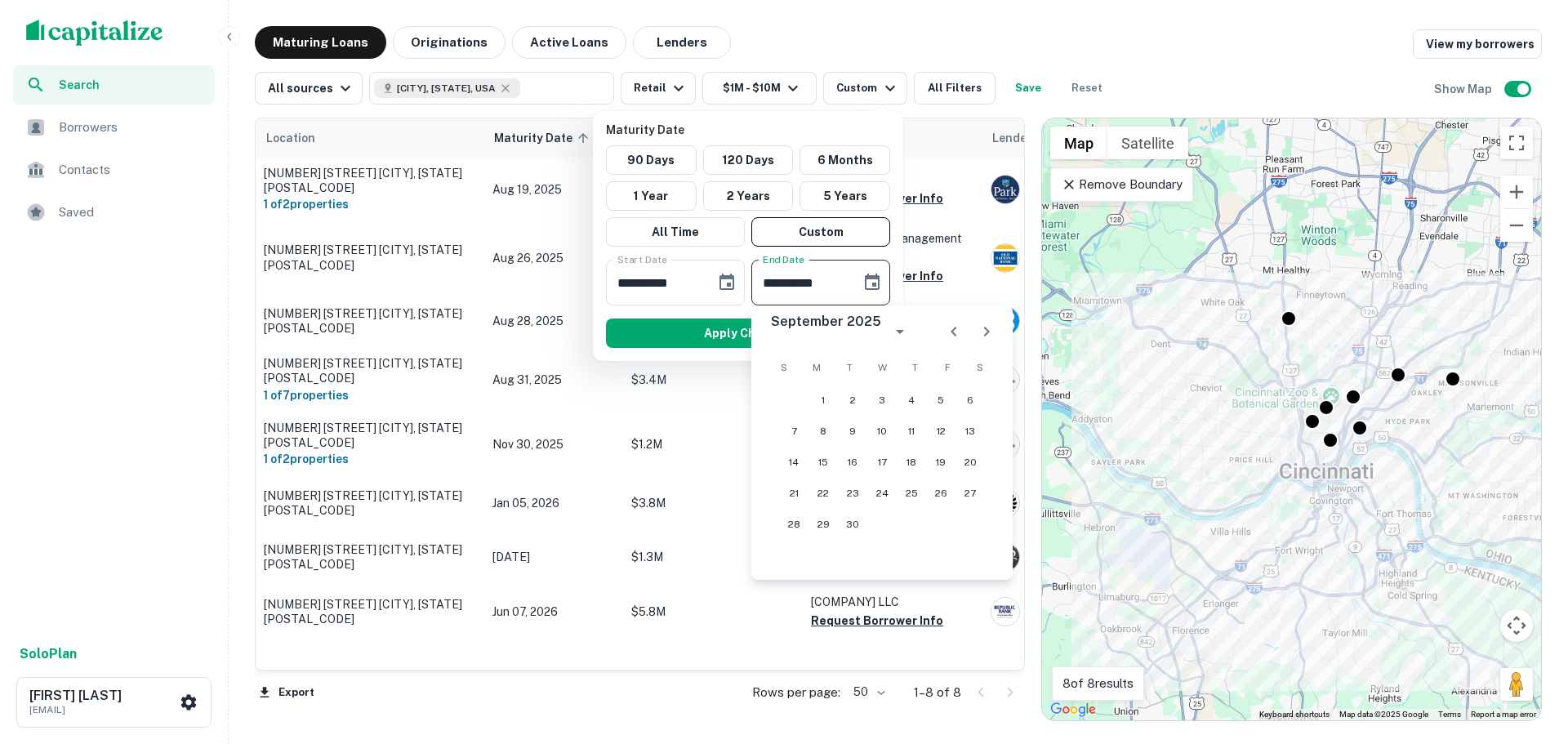 click 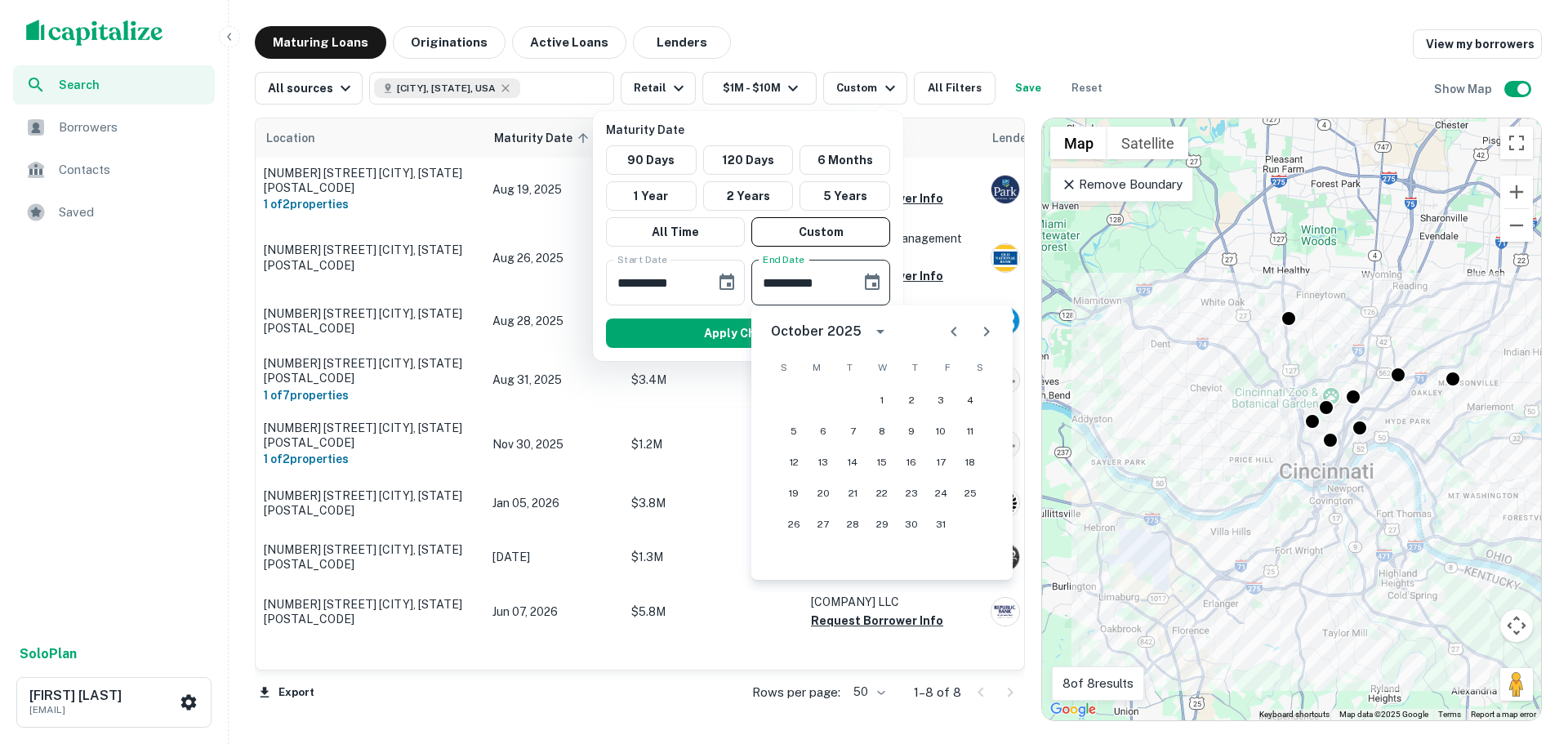 click 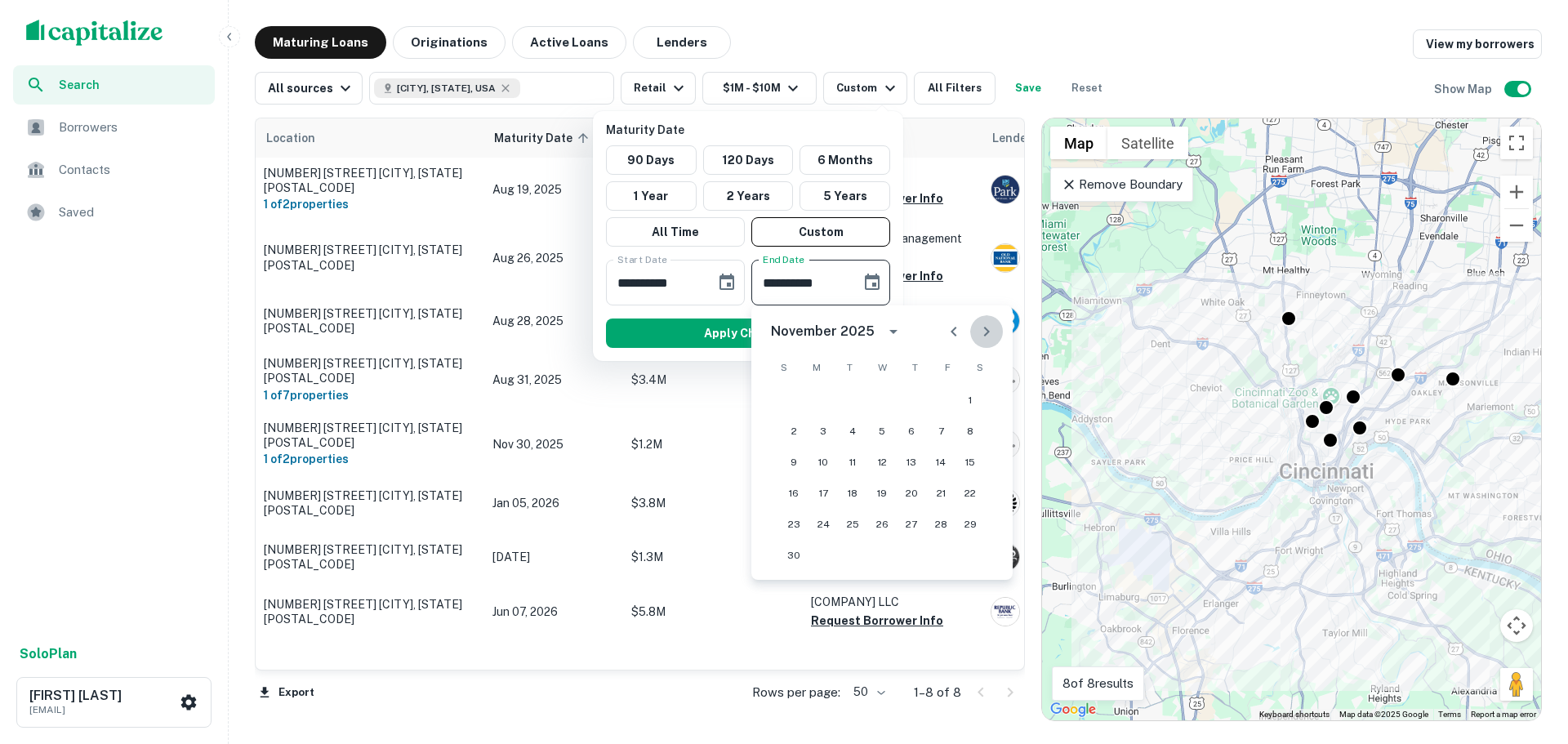click 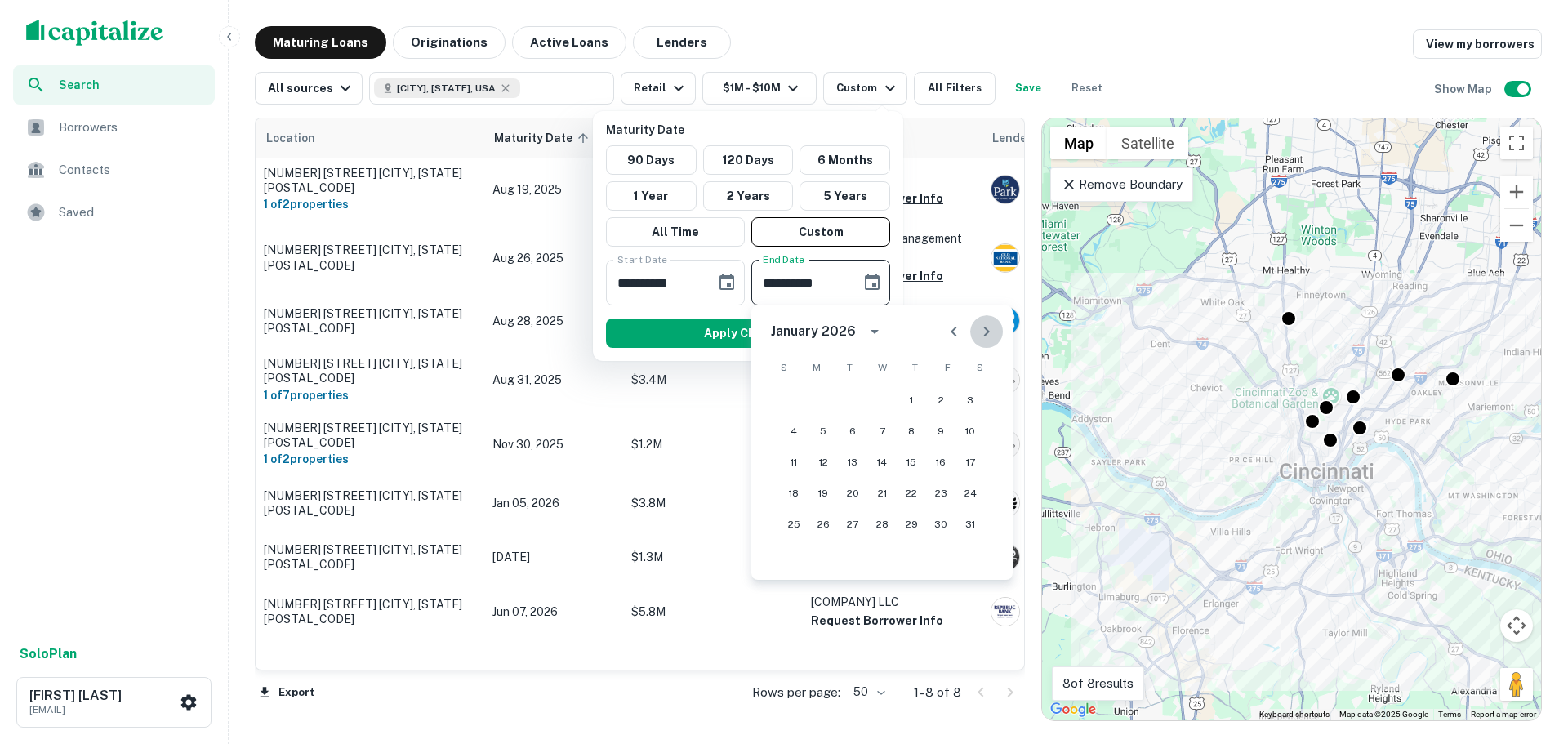 click 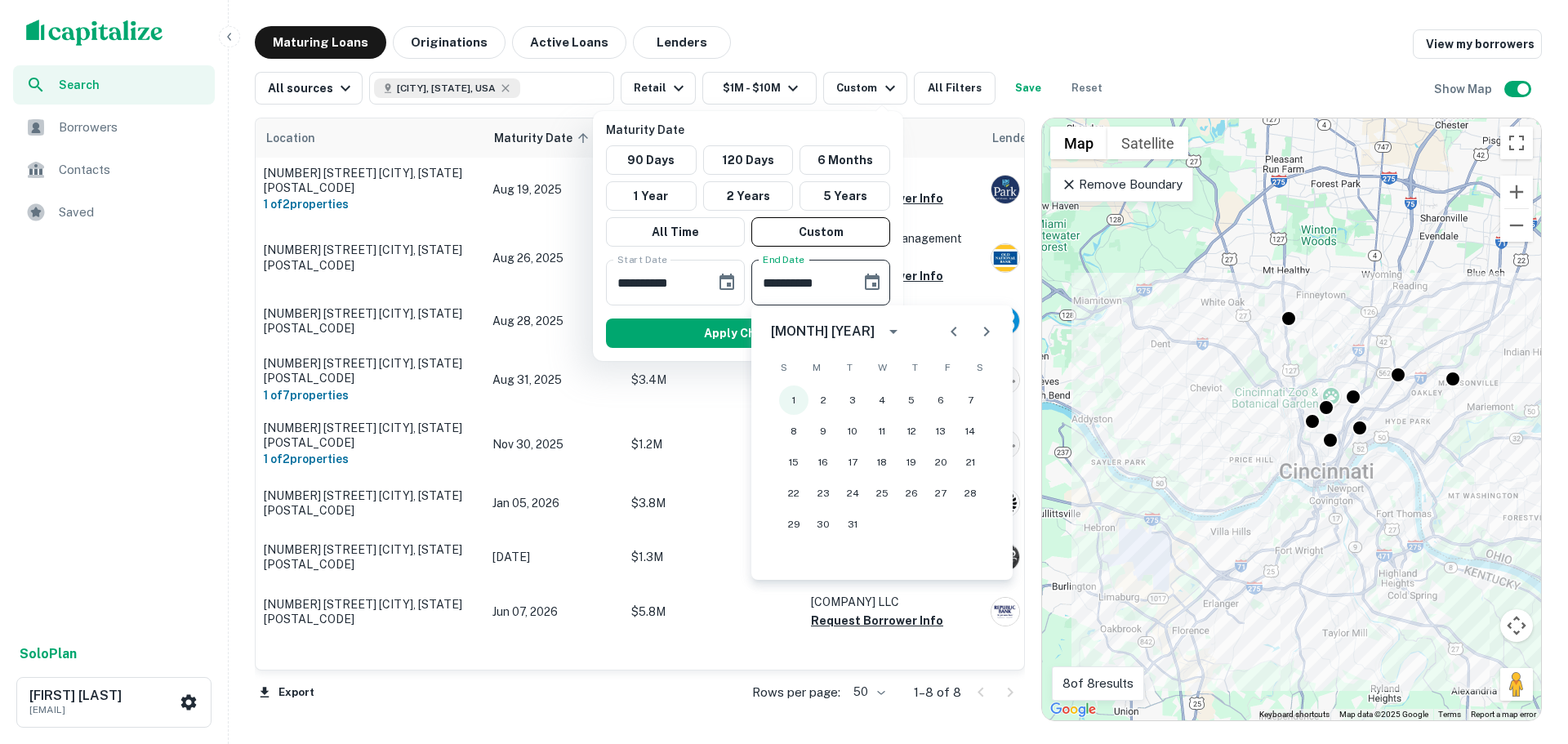 click on "1" at bounding box center [794, 400] 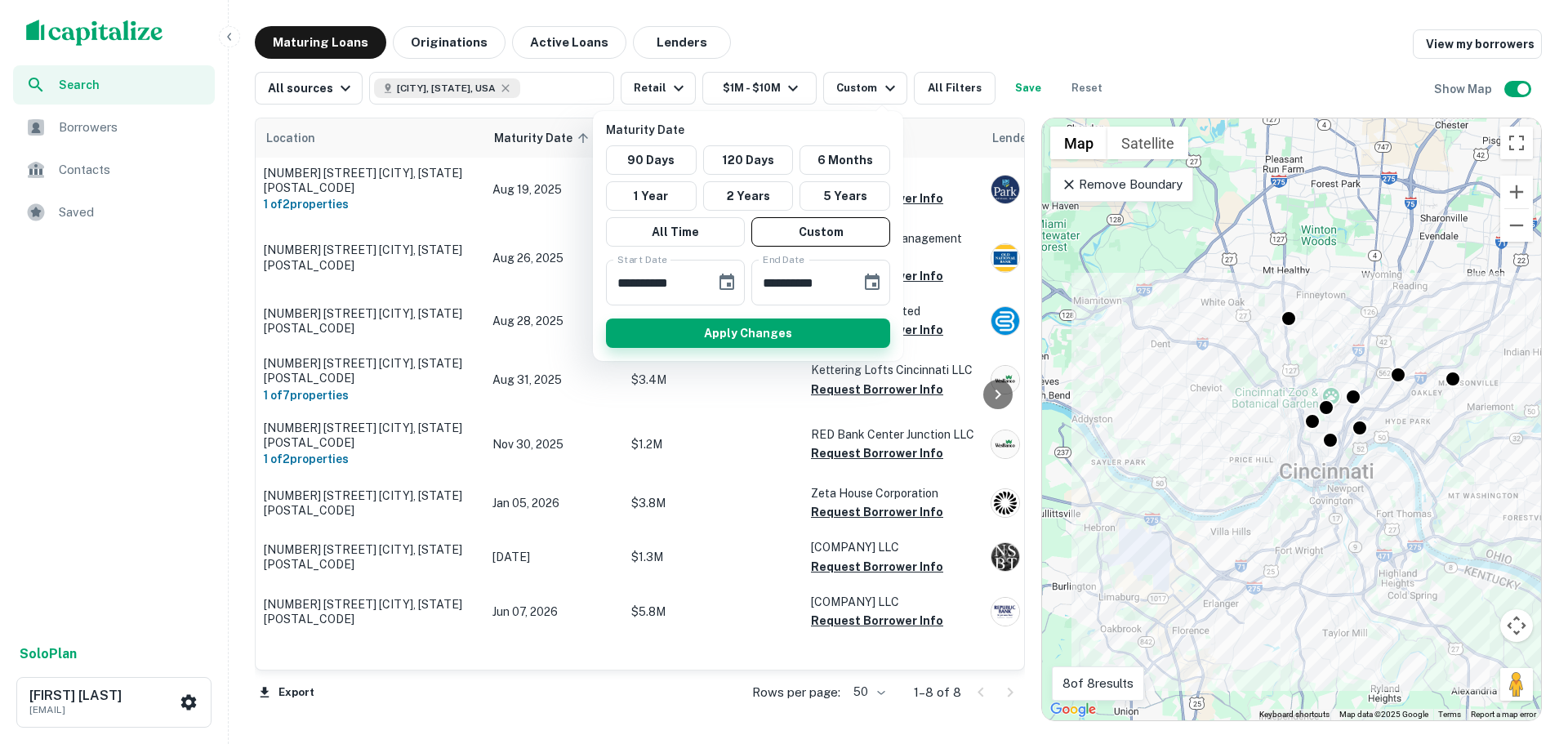 click on "Apply Changes" at bounding box center [748, 333] 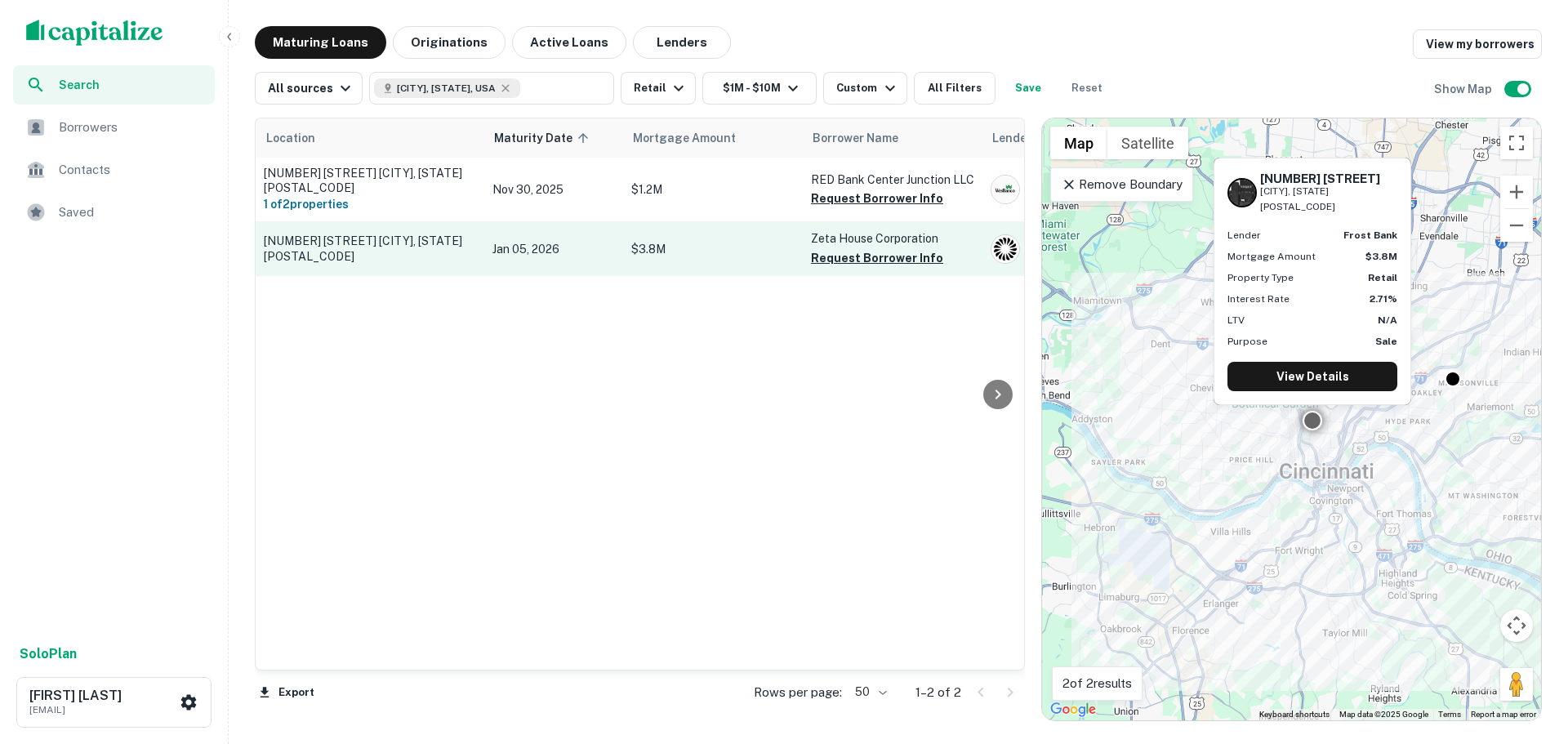 click on "2605 University Ct Cincinnati, OH45219" at bounding box center [370, 248] 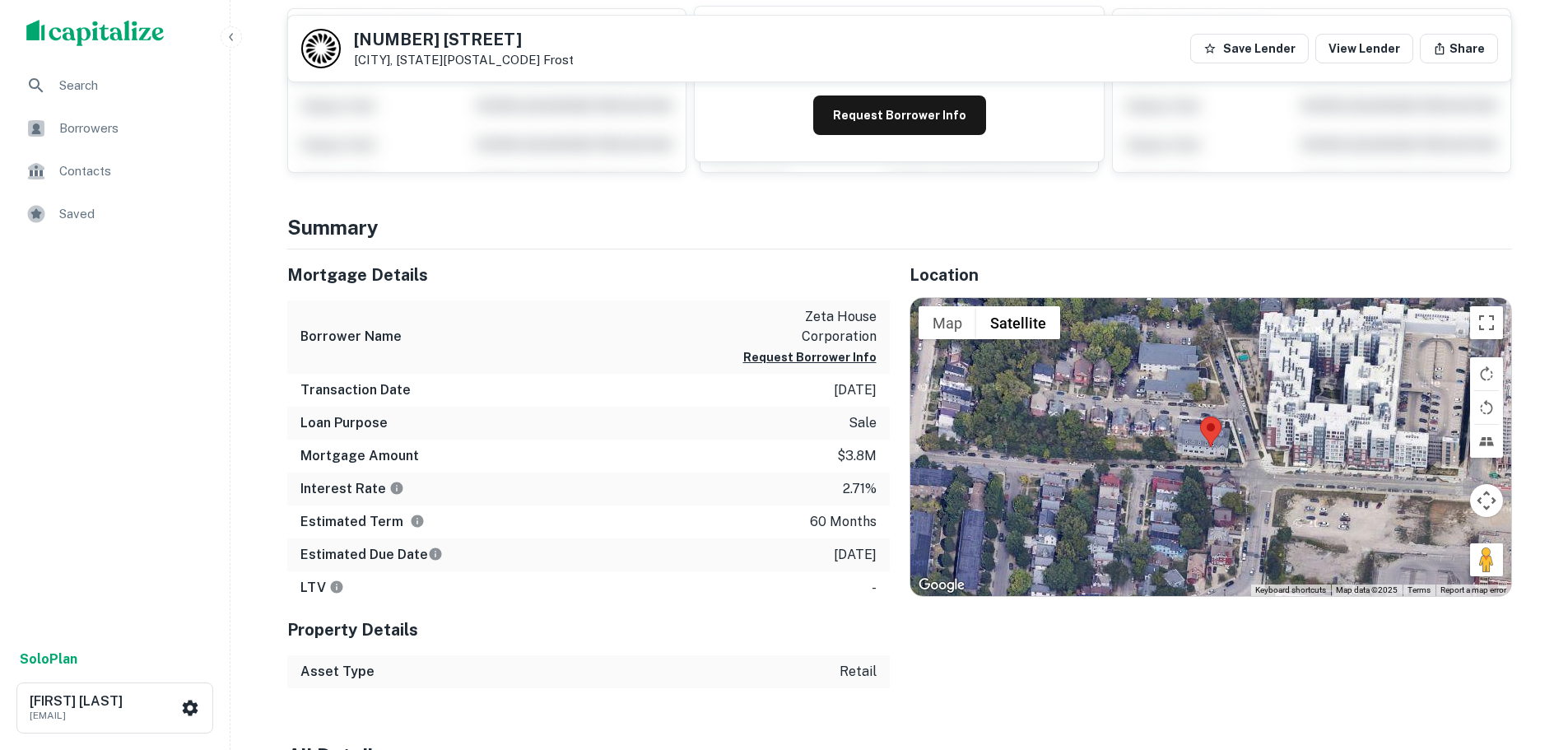 scroll, scrollTop: 0, scrollLeft: 0, axis: both 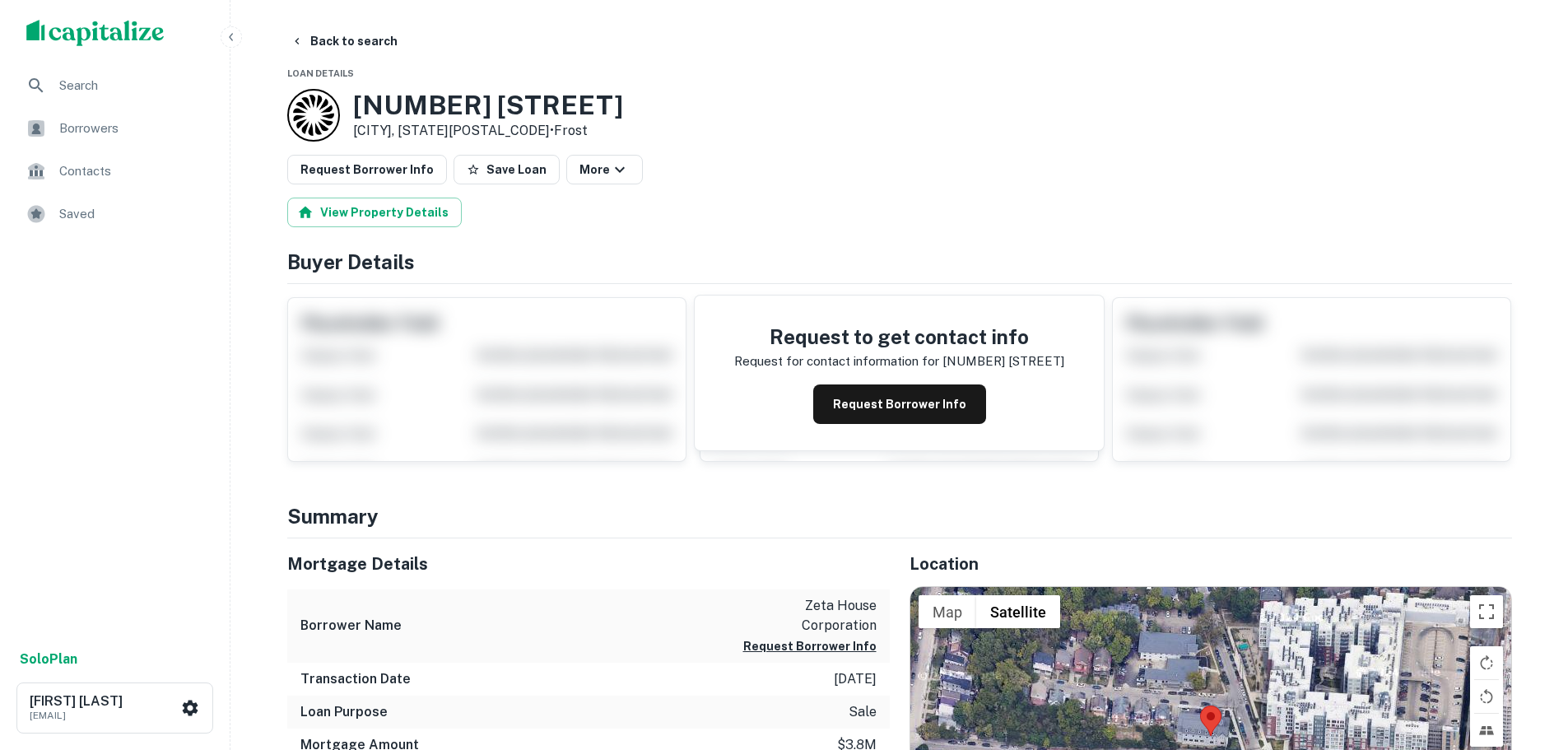 click on "2605 University Ct" at bounding box center [488, 105] 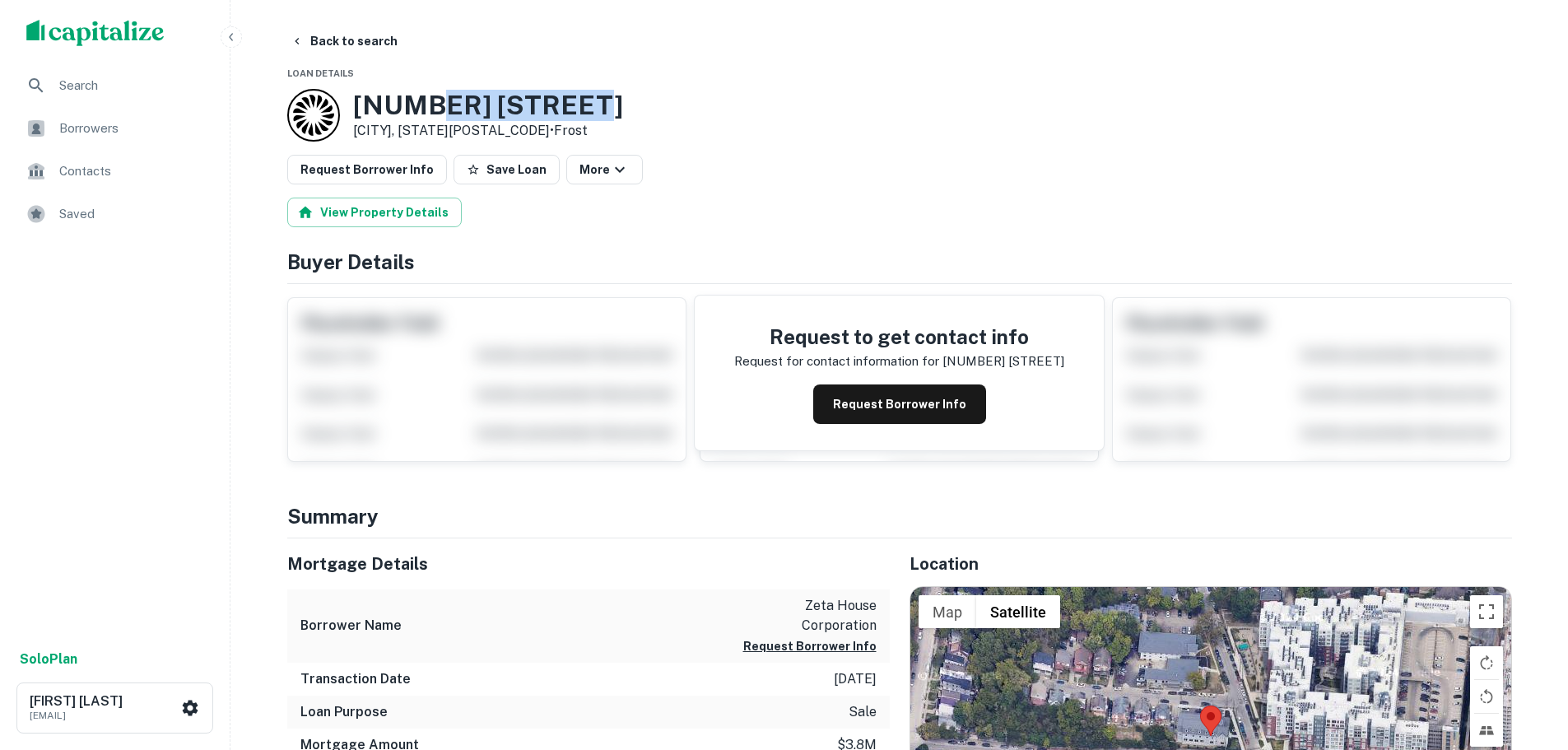 click on "2605 University Ct" at bounding box center (488, 105) 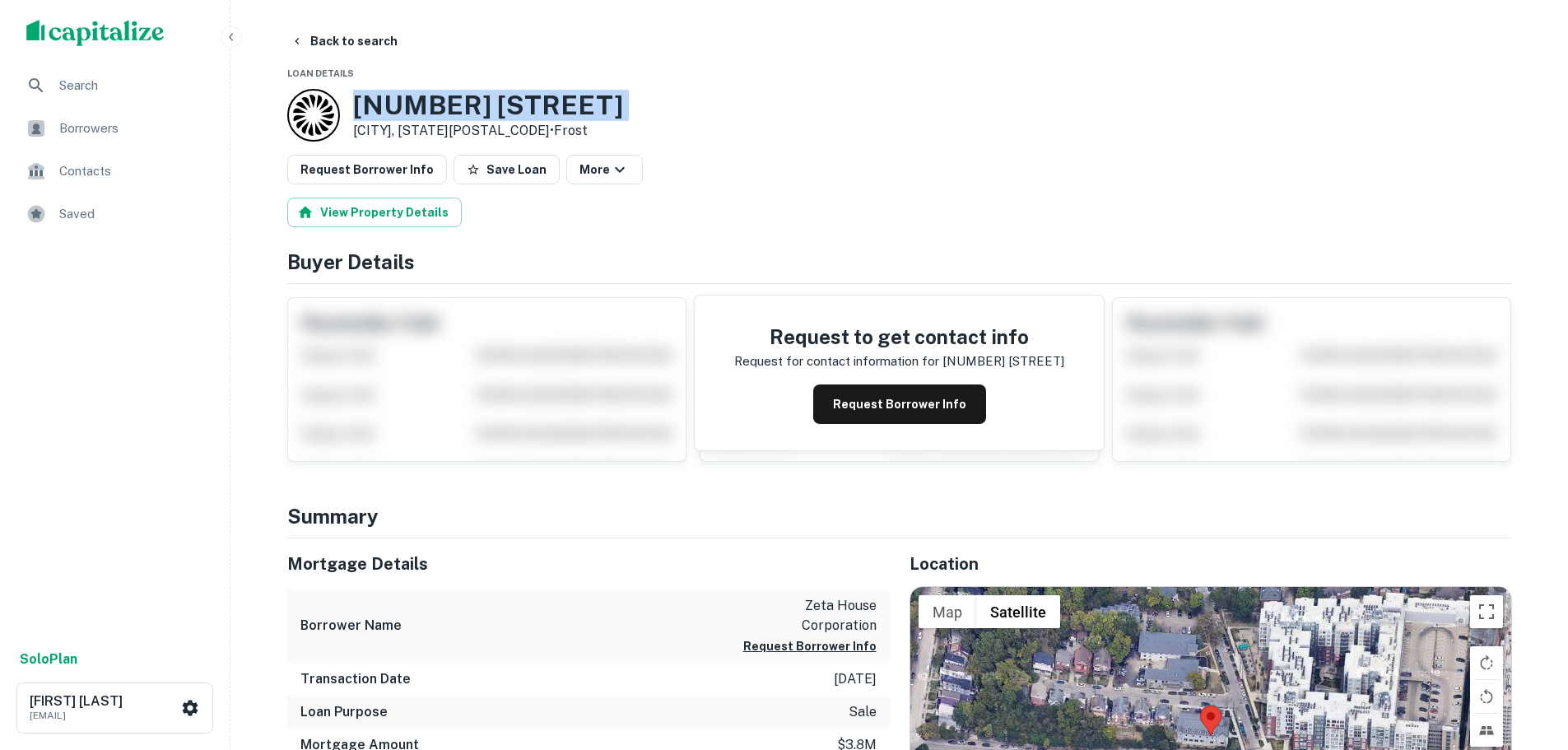 click on "2605 University Ct" at bounding box center [488, 105] 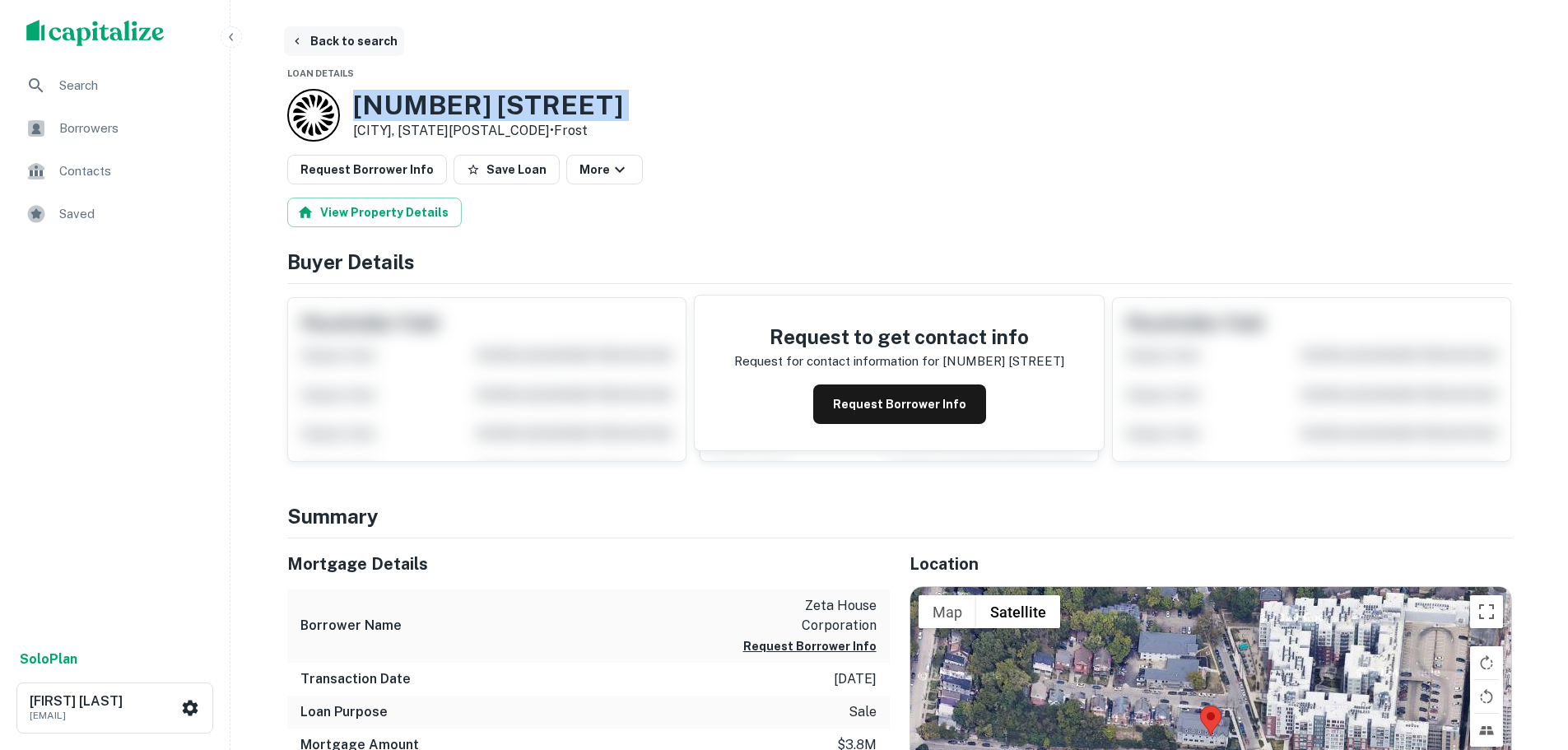click on "Back to search" at bounding box center (344, 41) 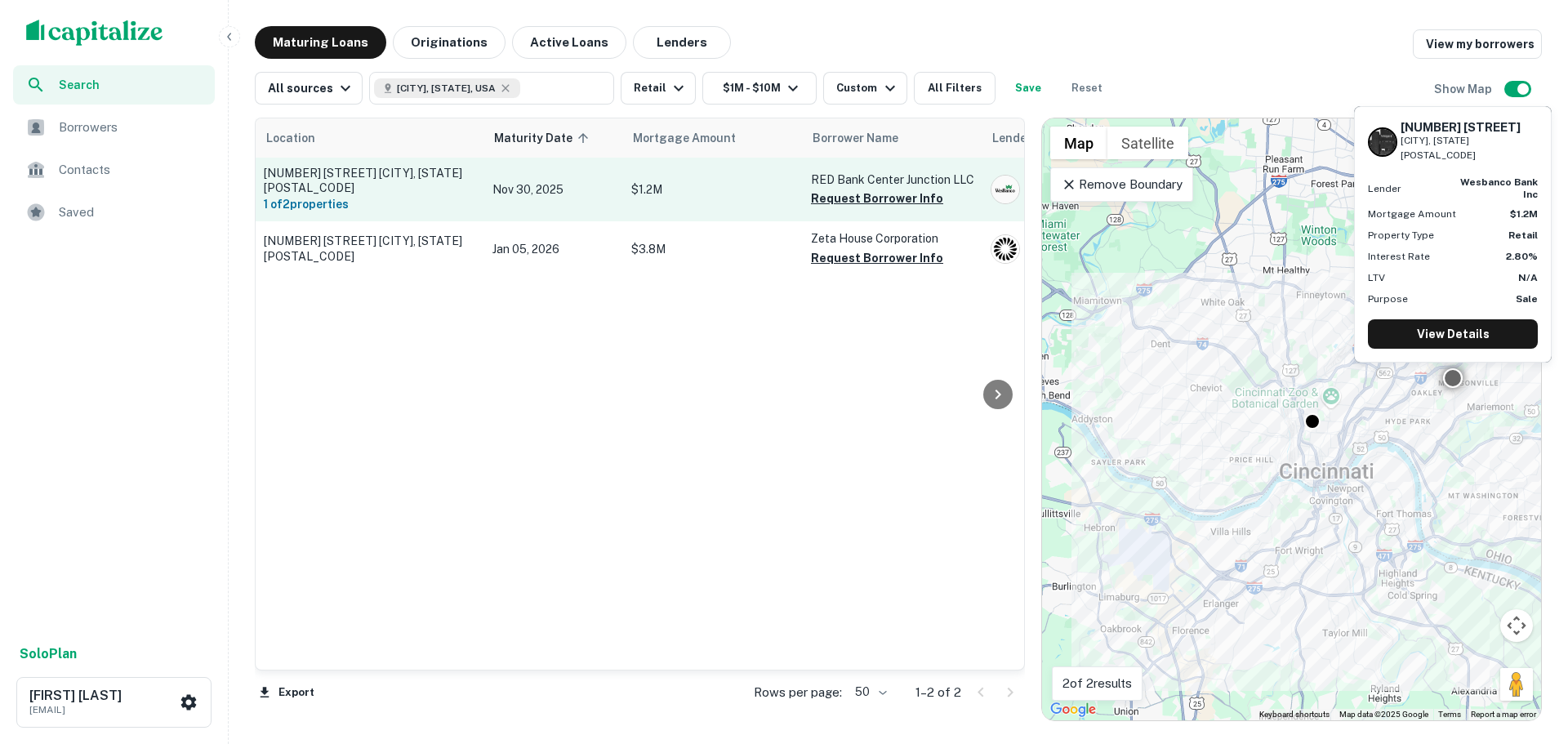 click on "4766 Red Bank Rd Cincinnati, OH45227" at bounding box center (370, 180) 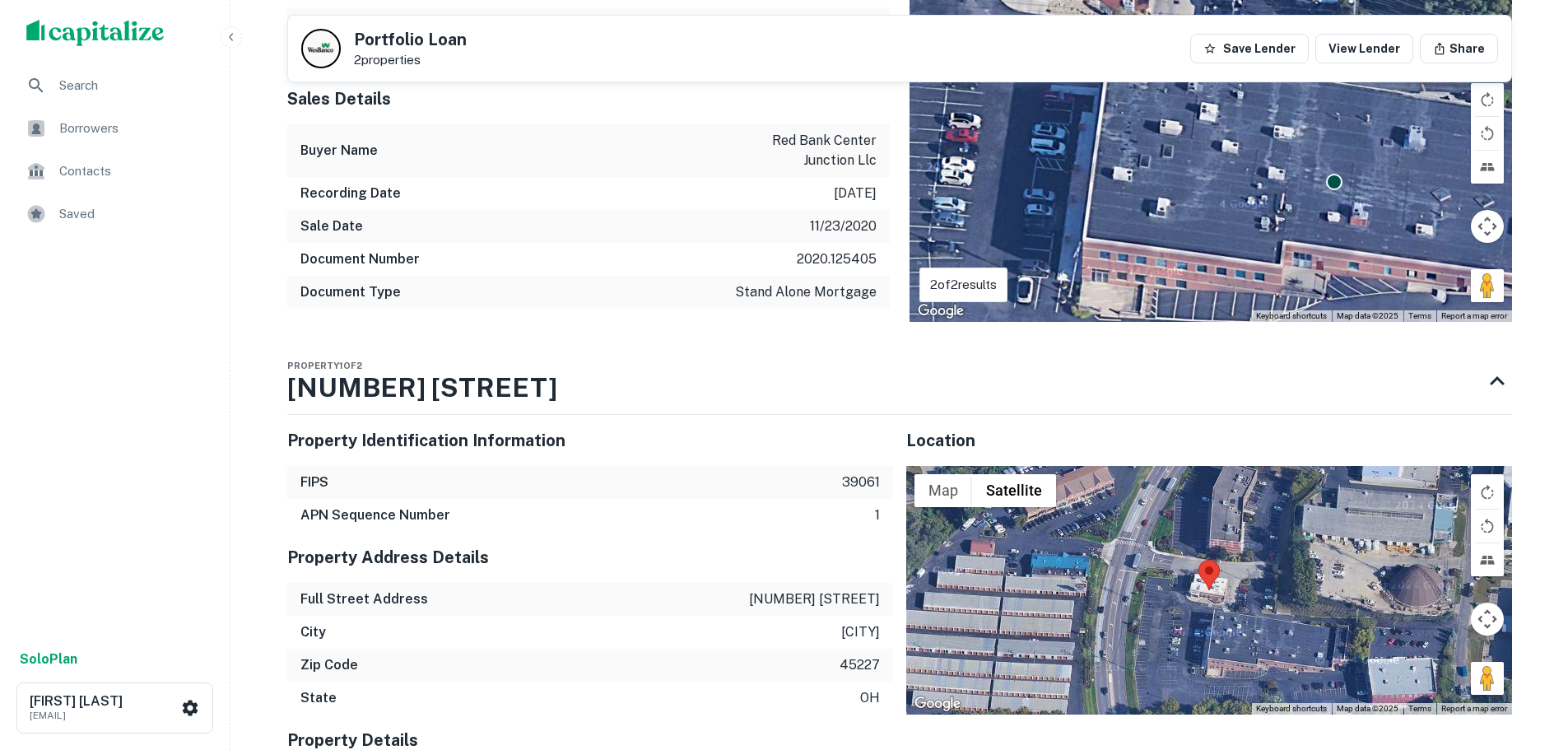 scroll, scrollTop: 668, scrollLeft: 0, axis: vertical 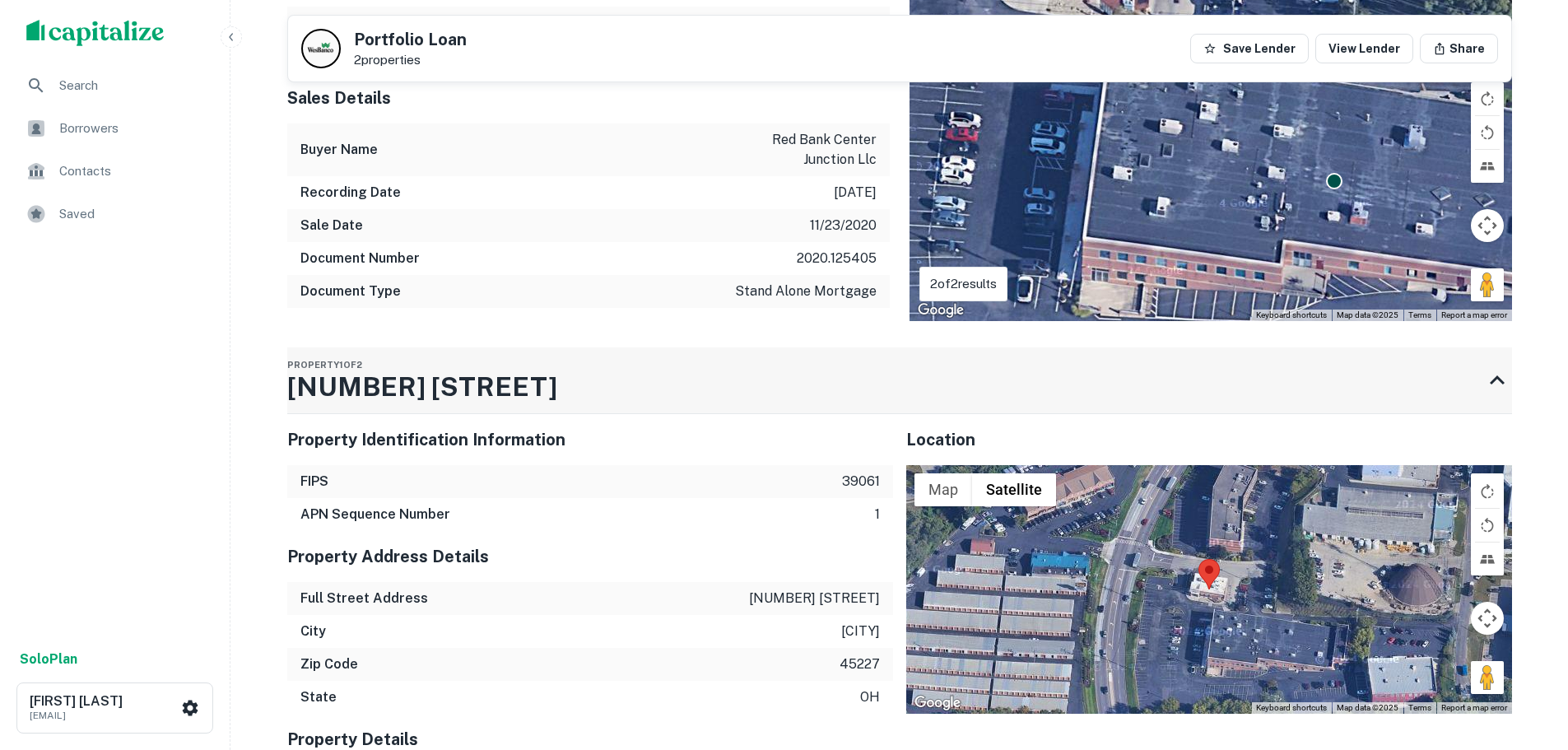 drag, startPoint x: 305, startPoint y: 379, endPoint x: 441, endPoint y: 379, distance: 136 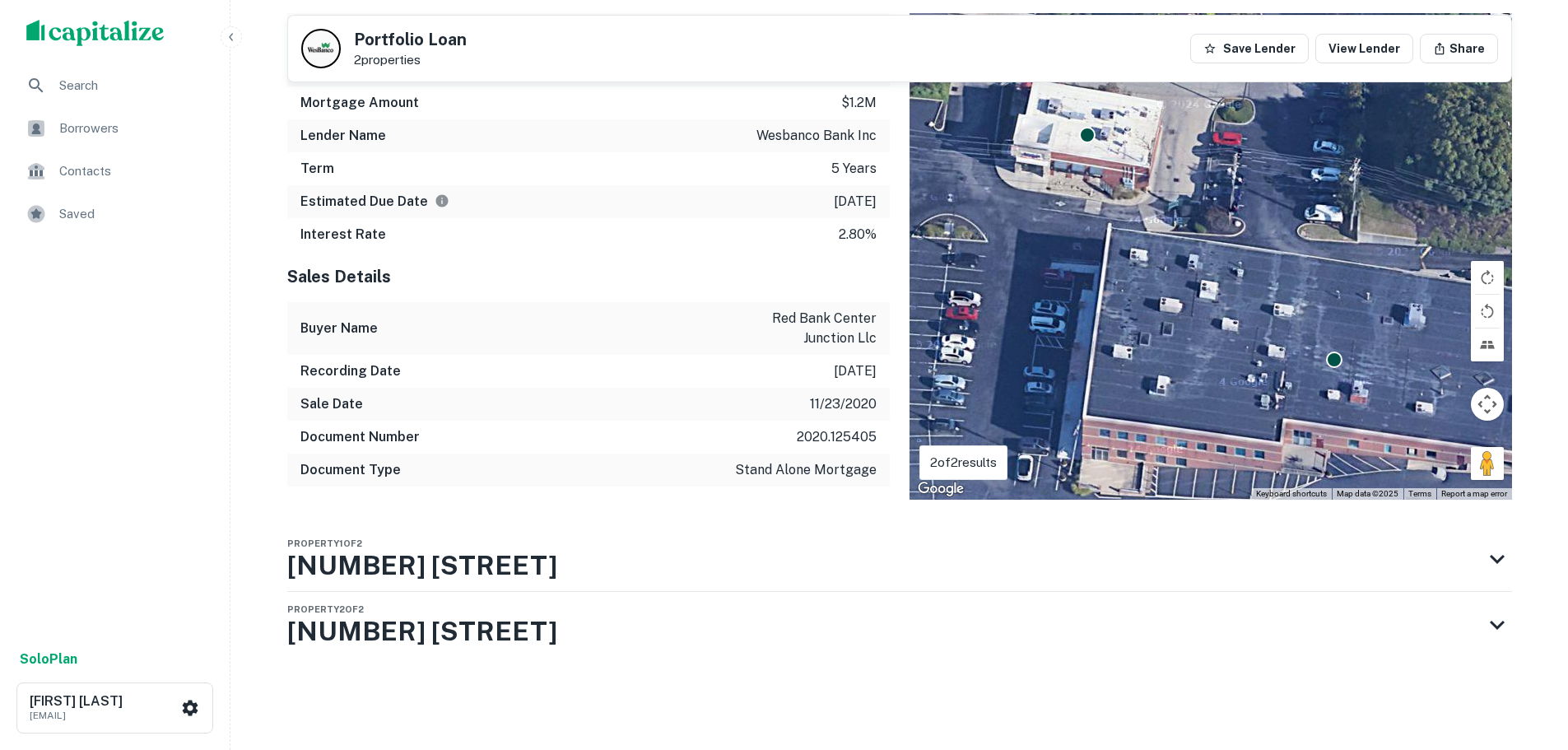 scroll, scrollTop: 489, scrollLeft: 0, axis: vertical 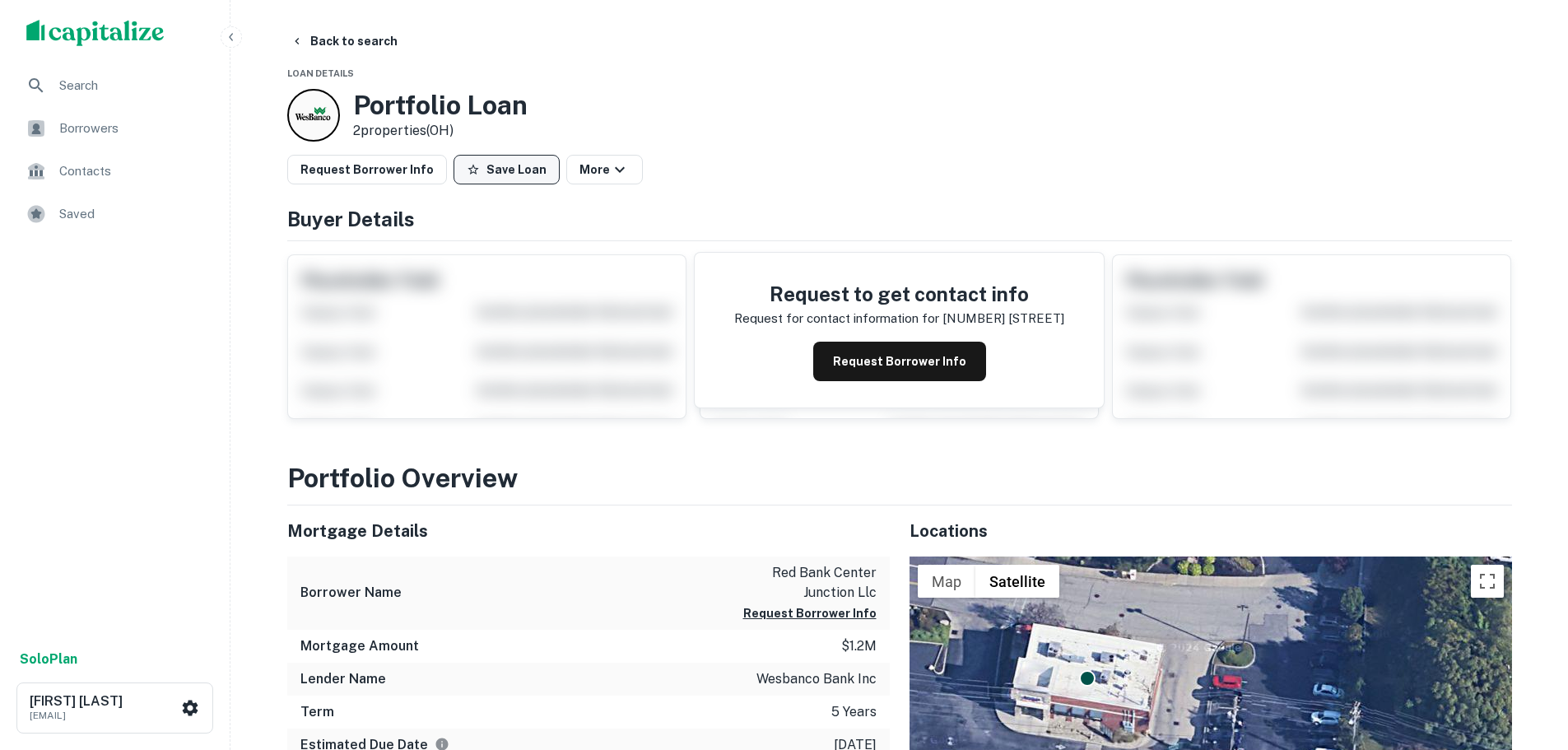 click on "Save Loan" at bounding box center [506, 170] 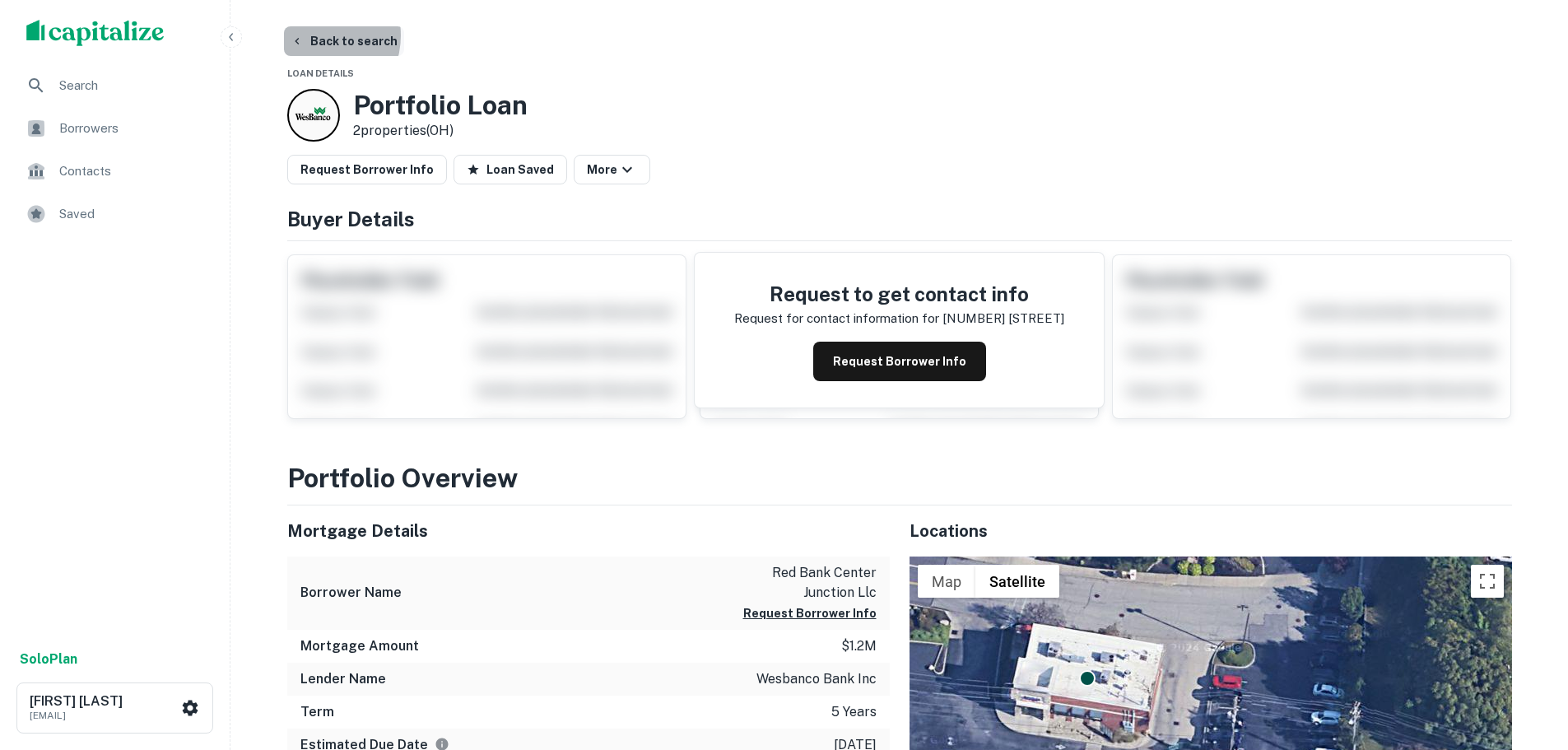 click on "Back to search" at bounding box center (344, 41) 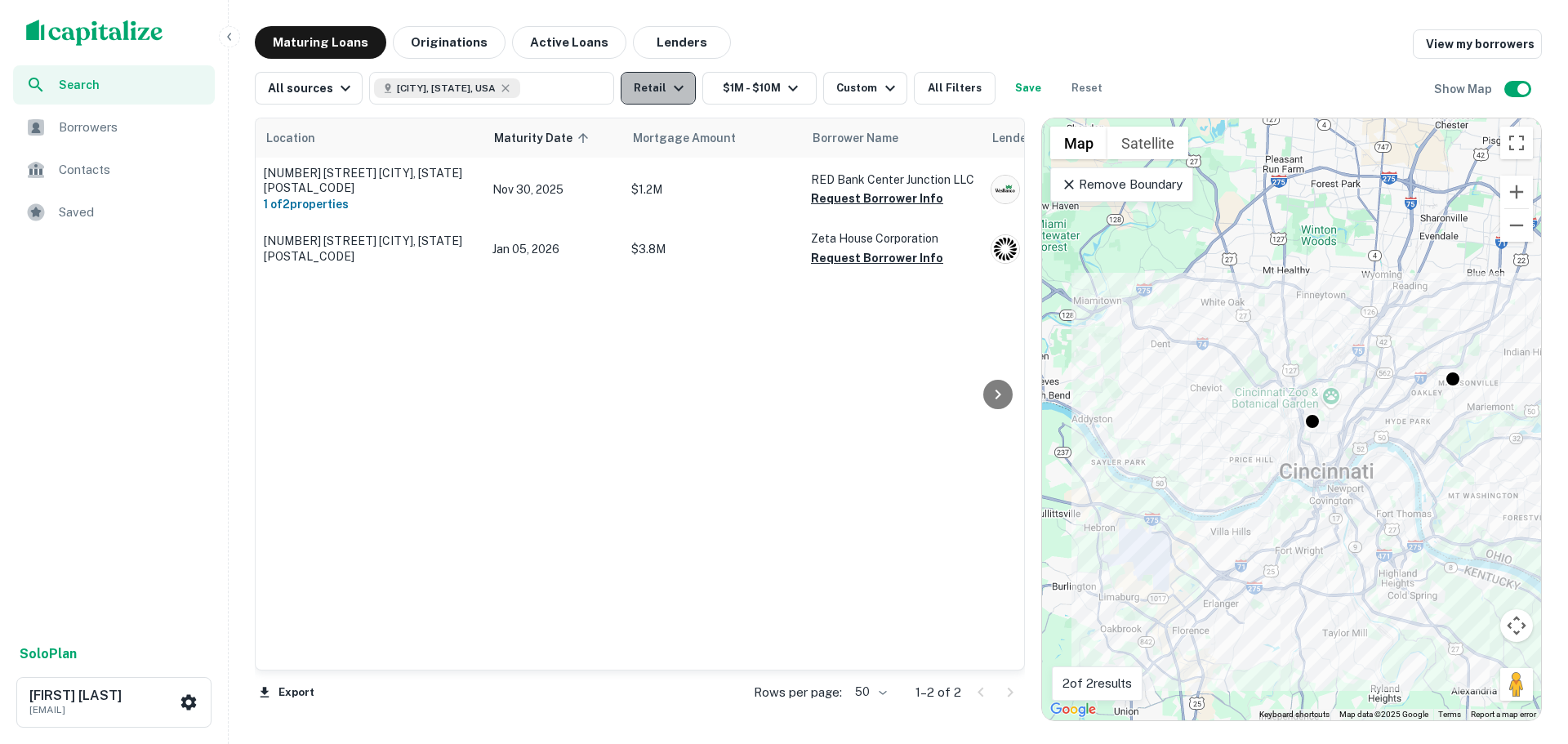 click 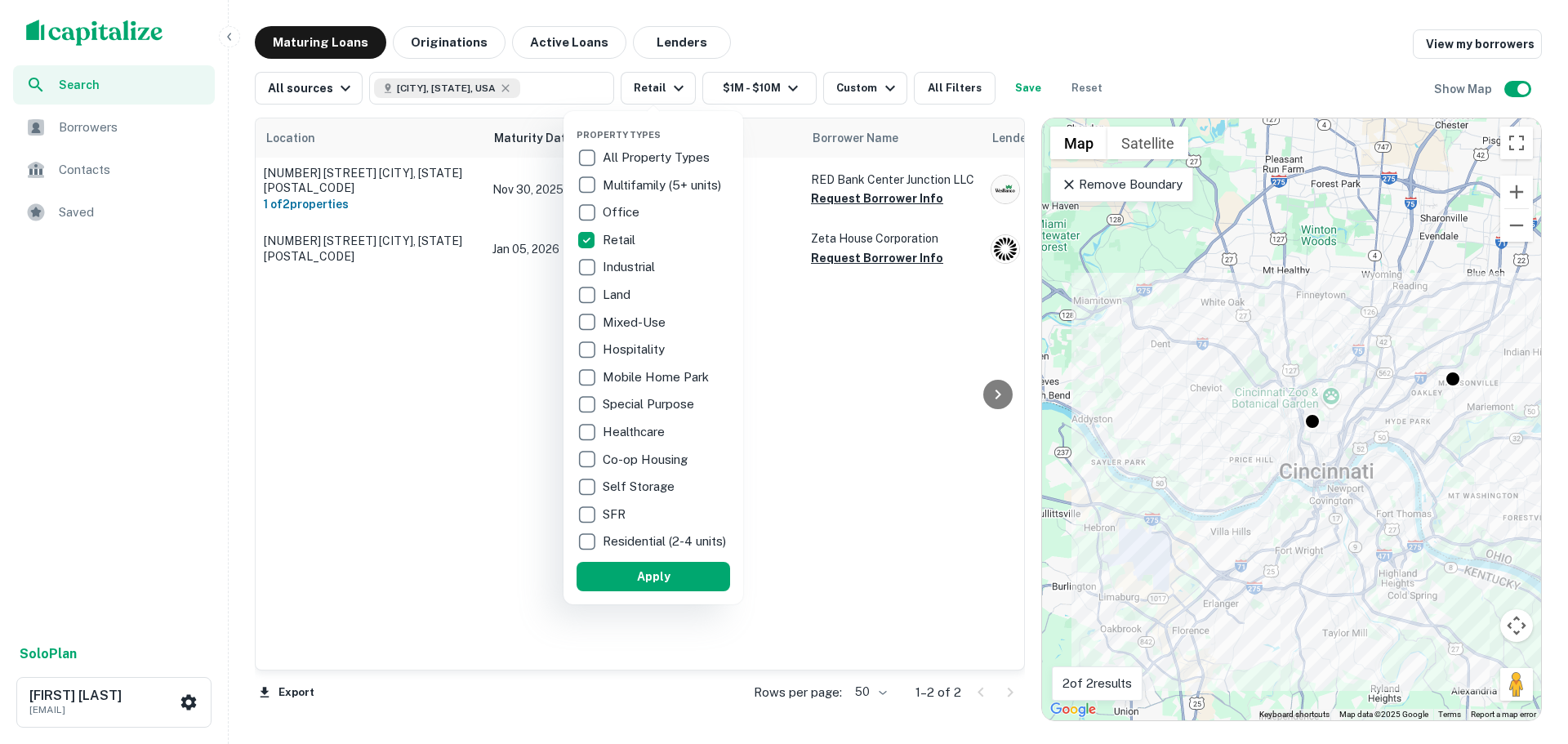 click at bounding box center [784, 372] 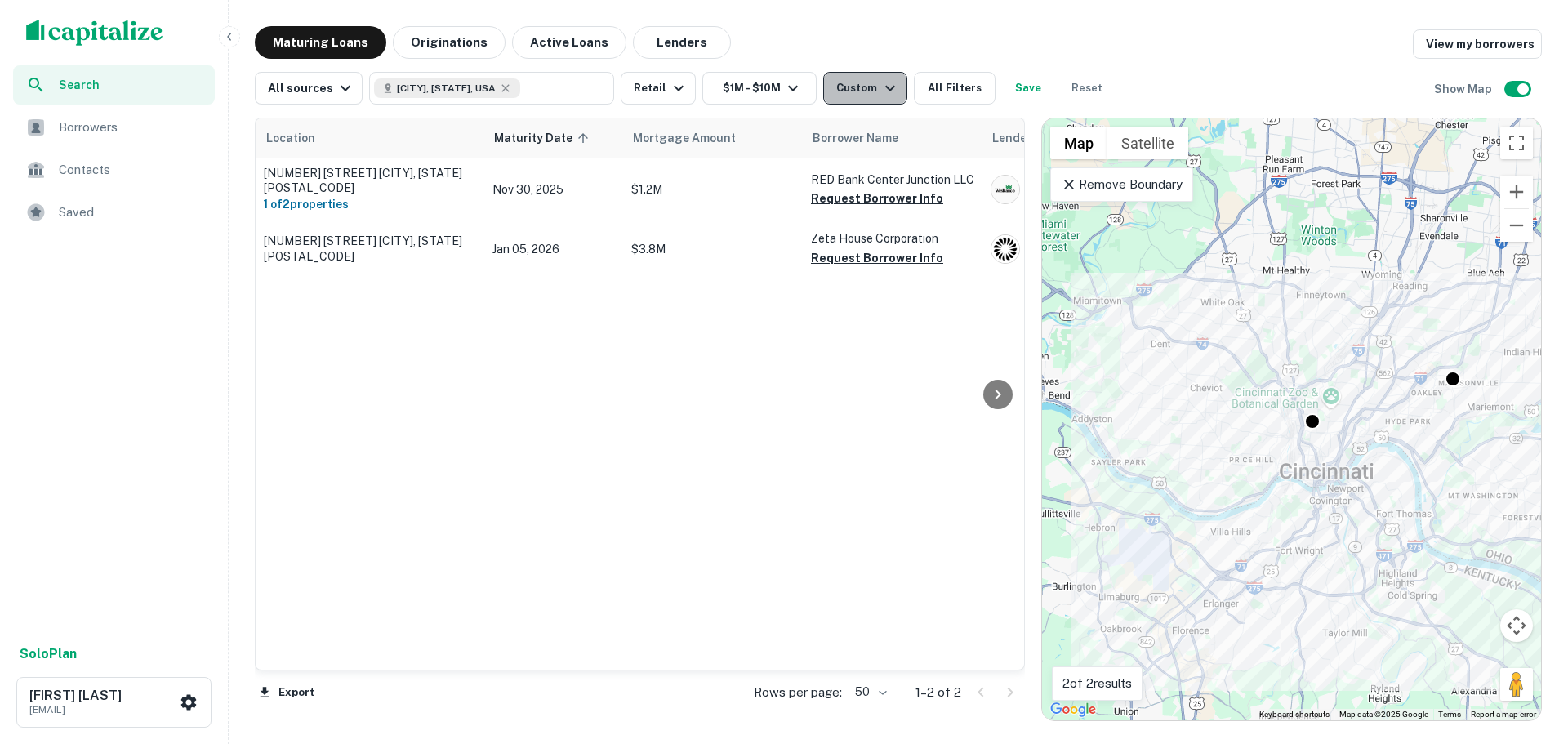 click 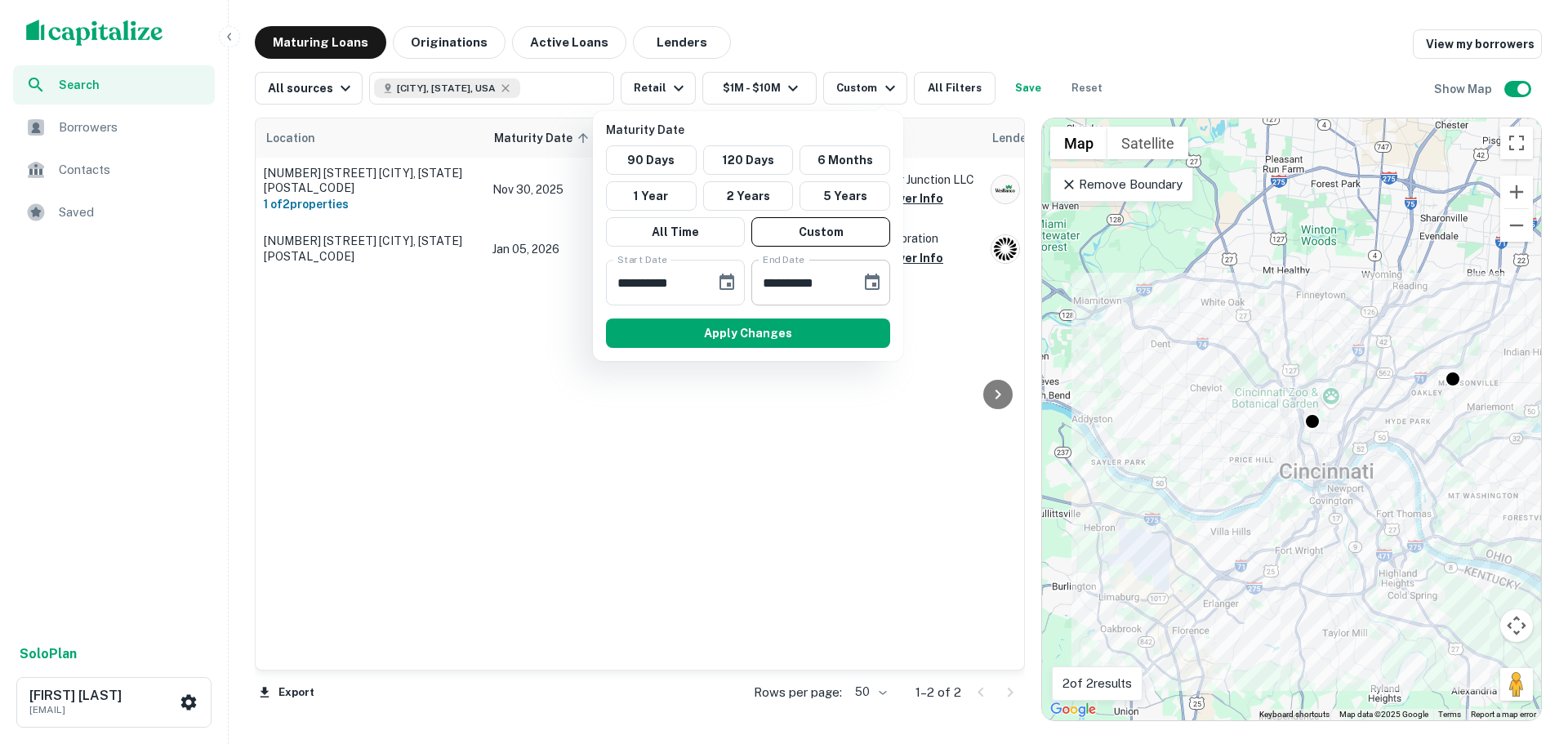 click at bounding box center [872, 283] 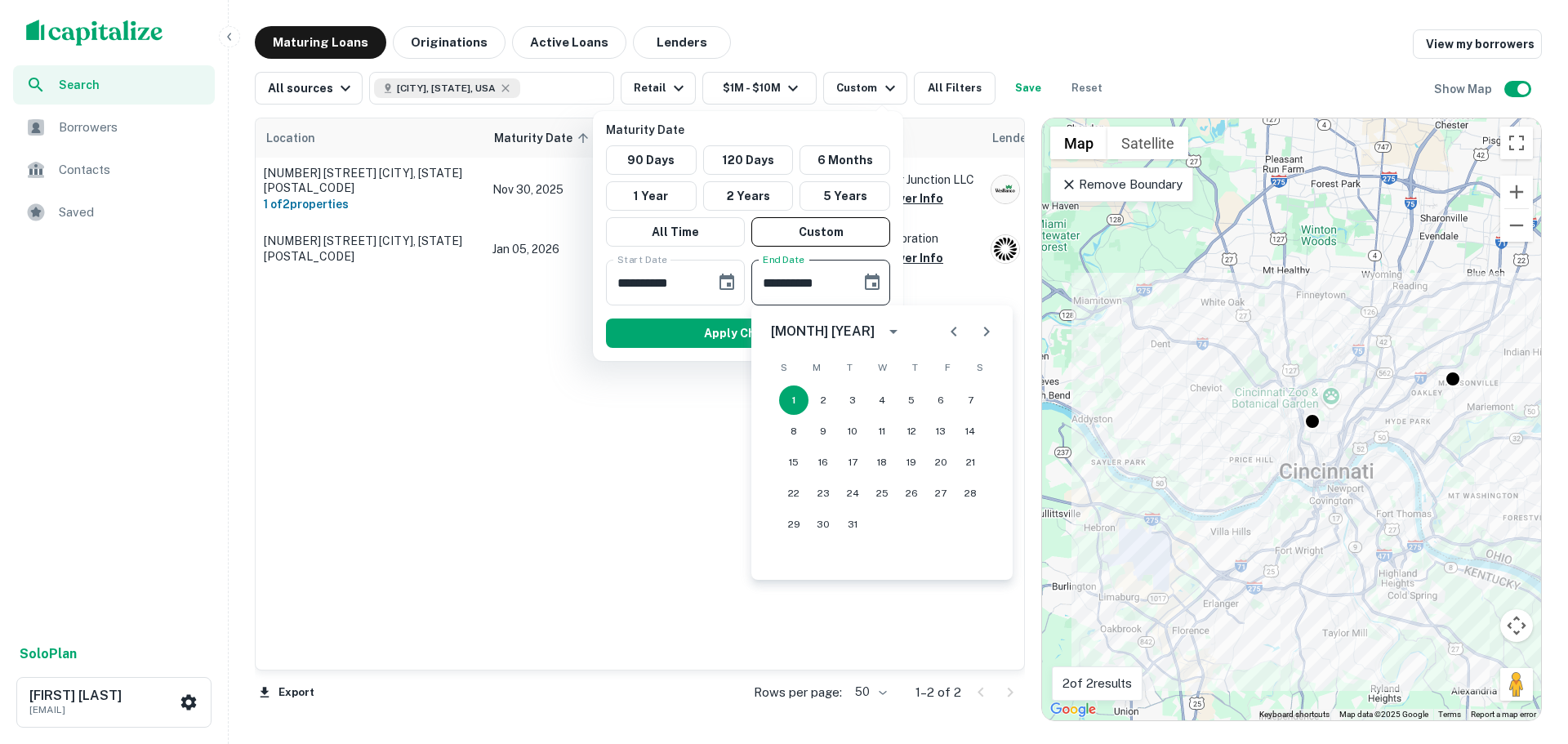 click 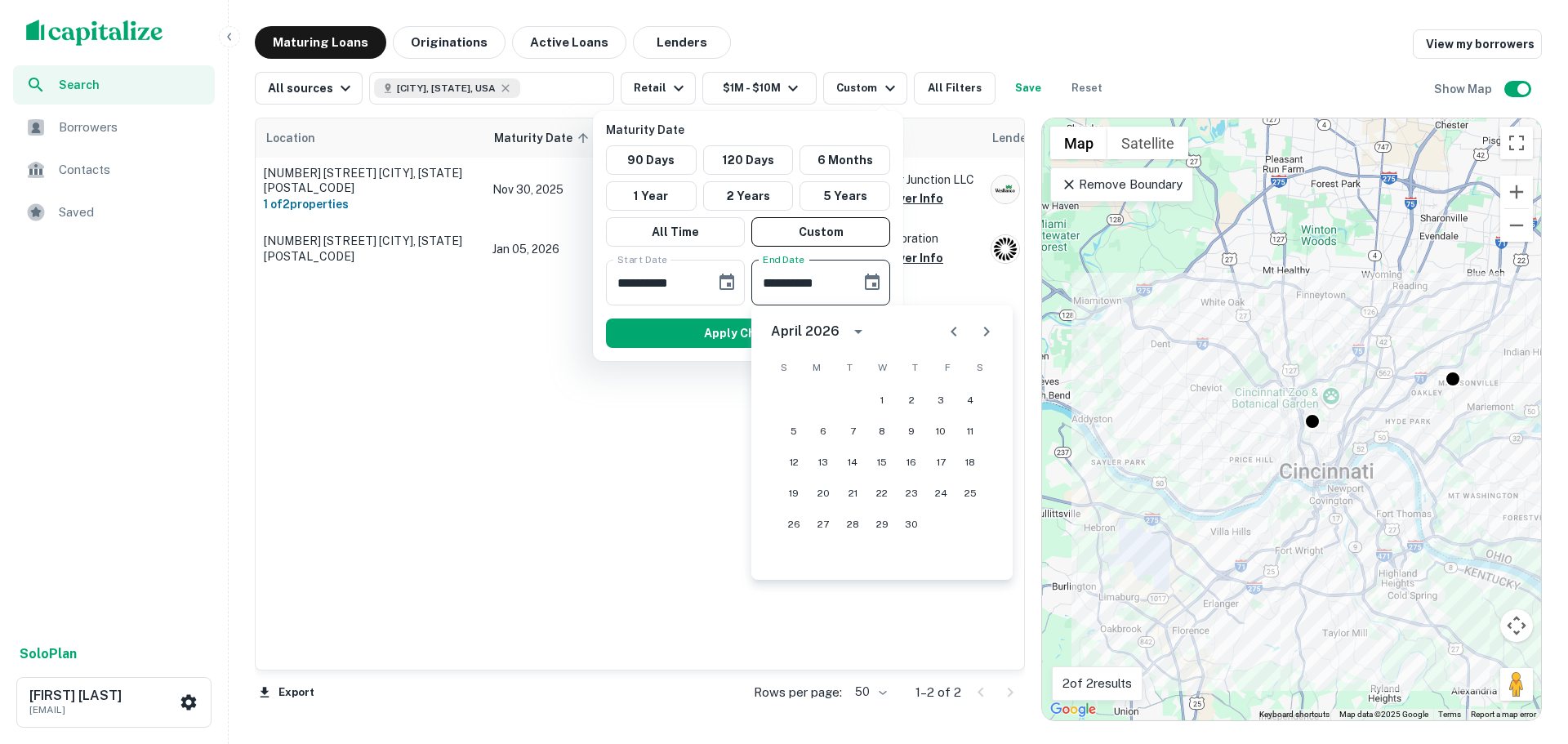 click 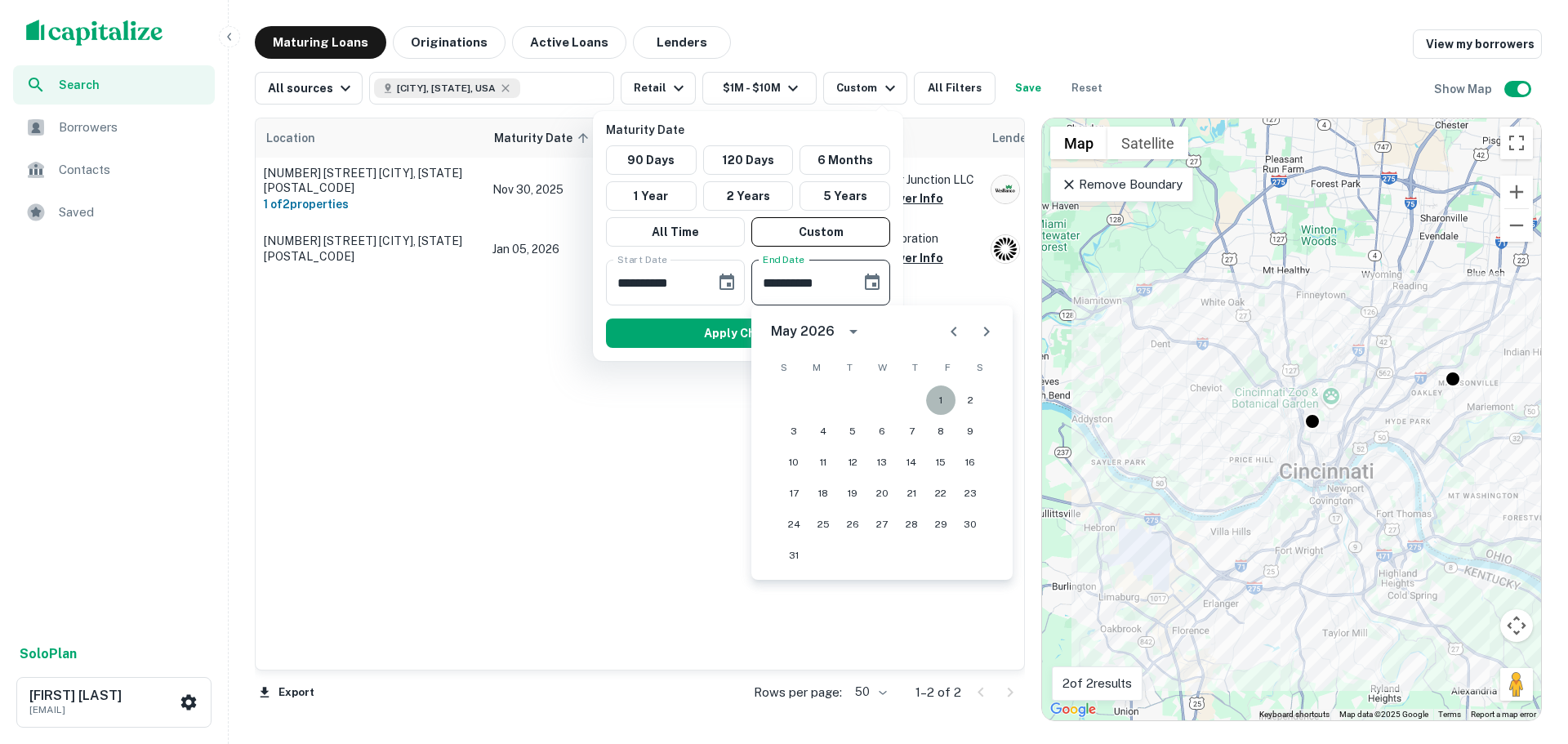 click on "1" at bounding box center (941, 400) 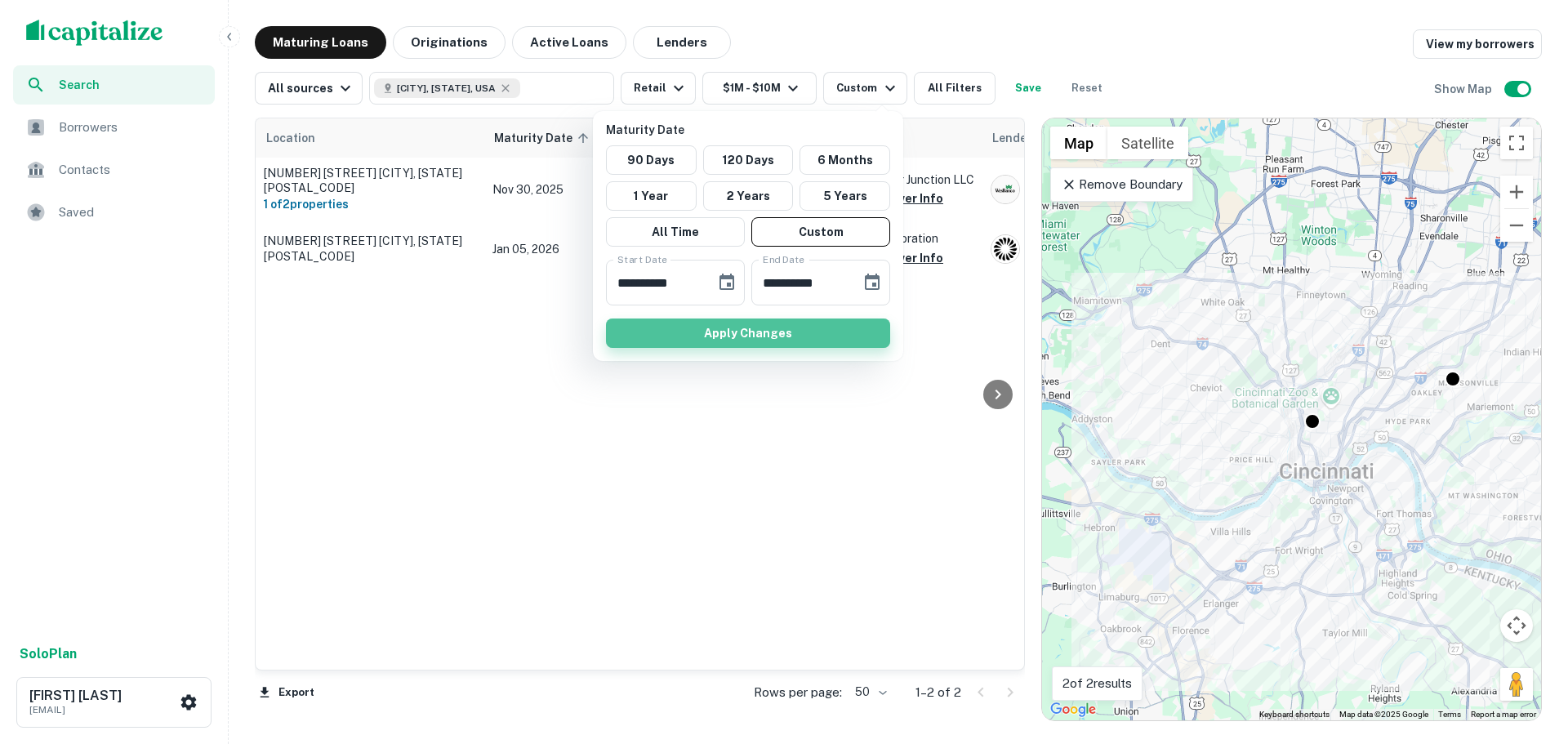 click on "Apply Changes" at bounding box center [748, 333] 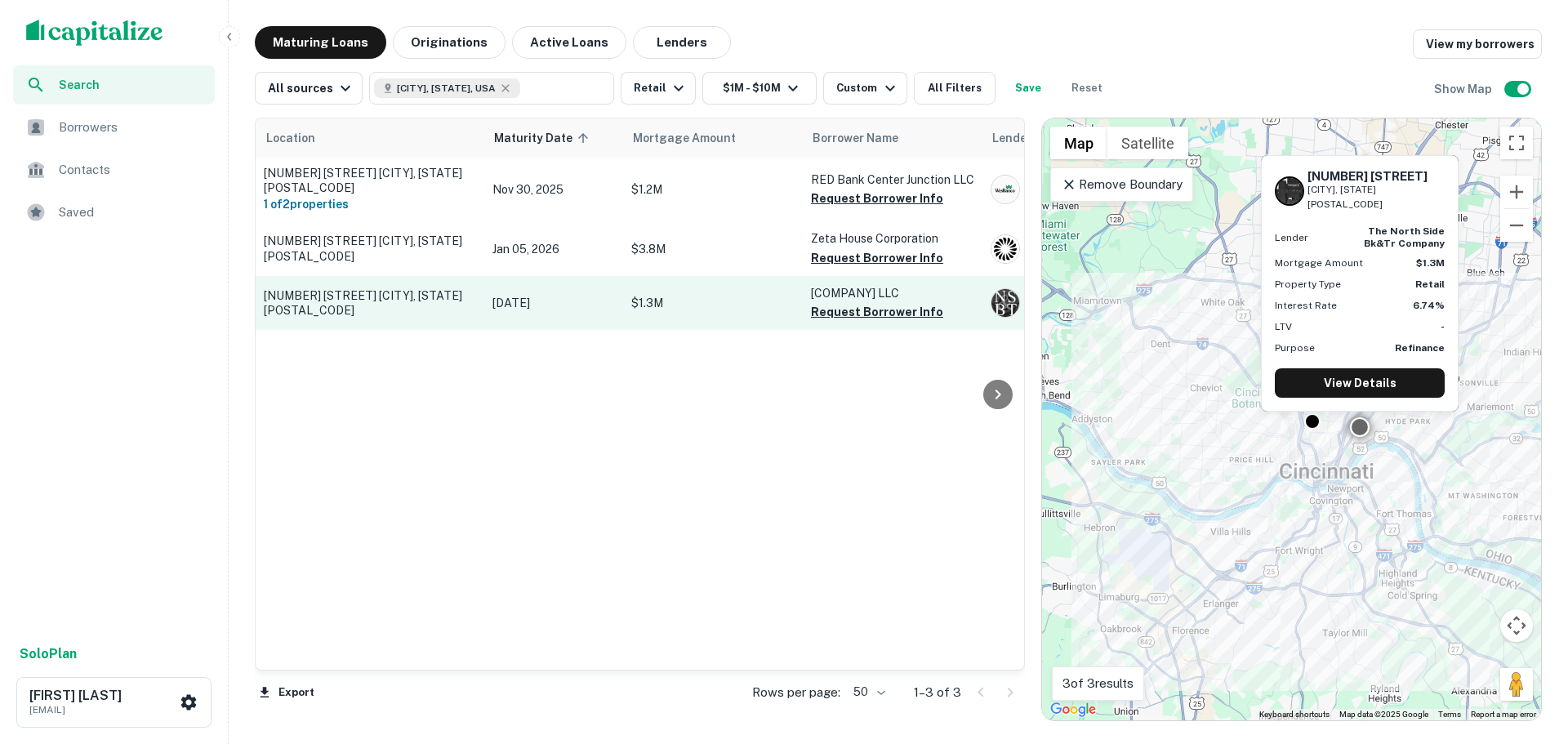 click on "[NUMBER] [STREET] [CITY], [STATE][POSTAL_CODE]" at bounding box center [370, 303] 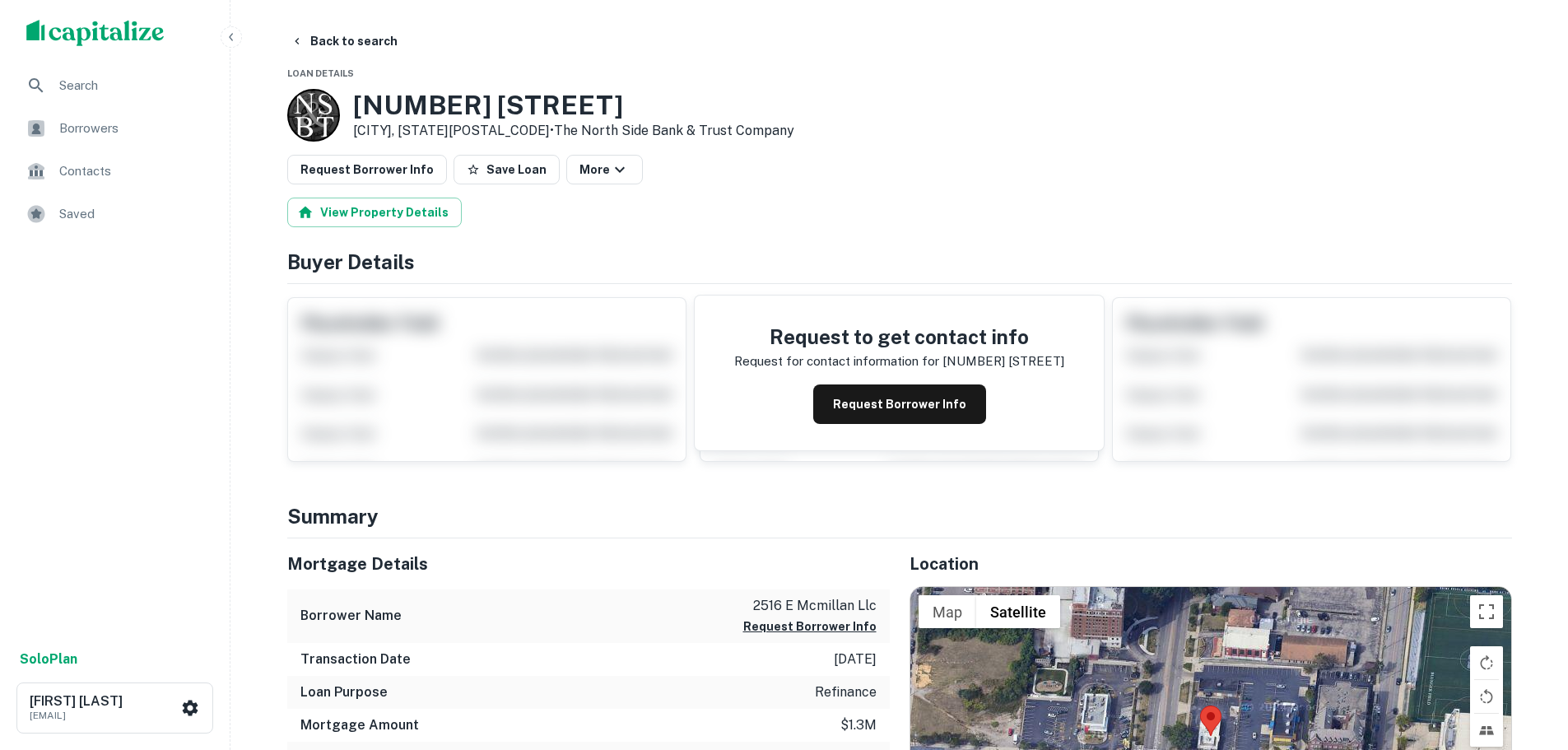 click on "1202 E MCMILLAN ST" at bounding box center [574, 105] 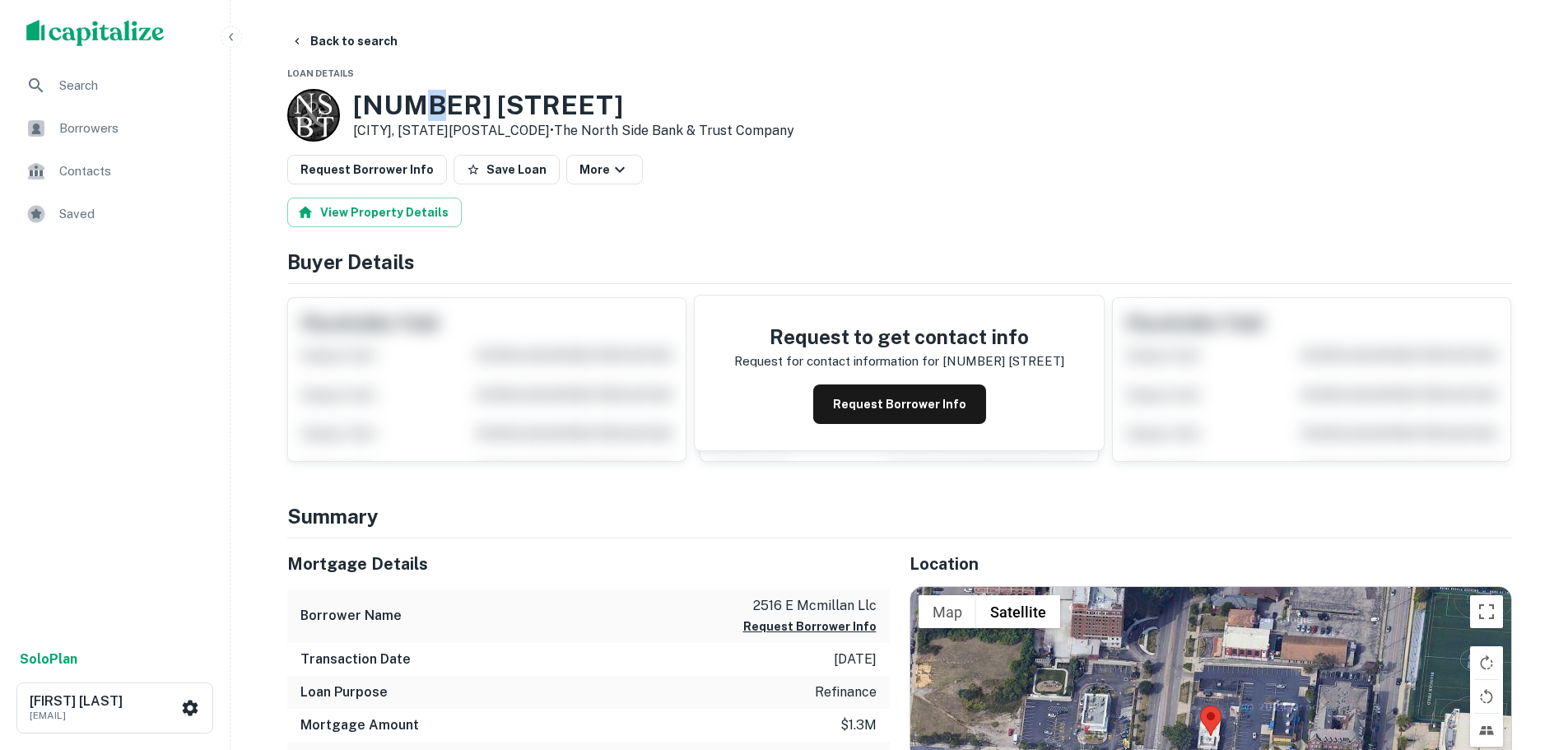 click on "1202 E MCMILLAN ST" at bounding box center [574, 105] 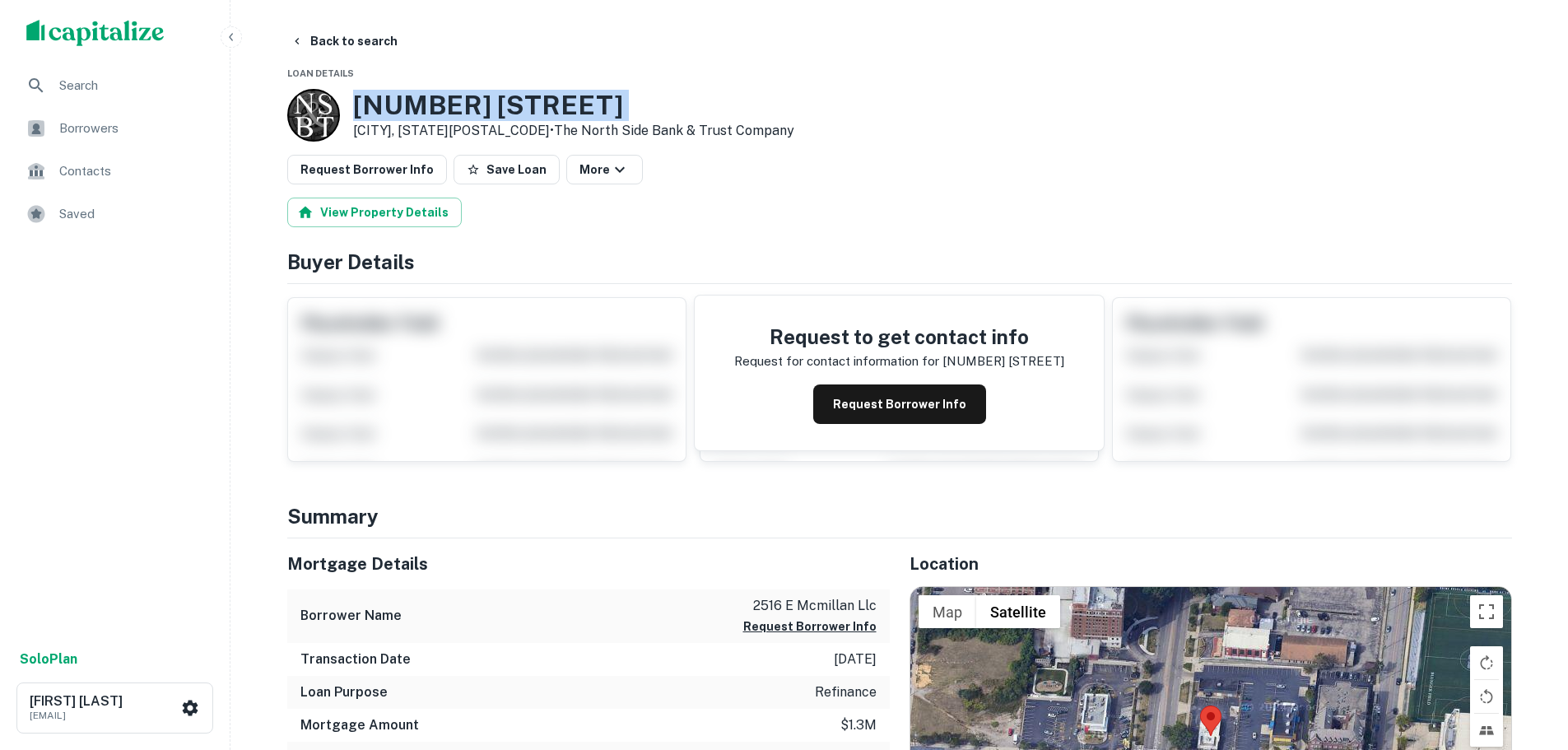 click on "1202 E MCMILLAN ST" at bounding box center [574, 105] 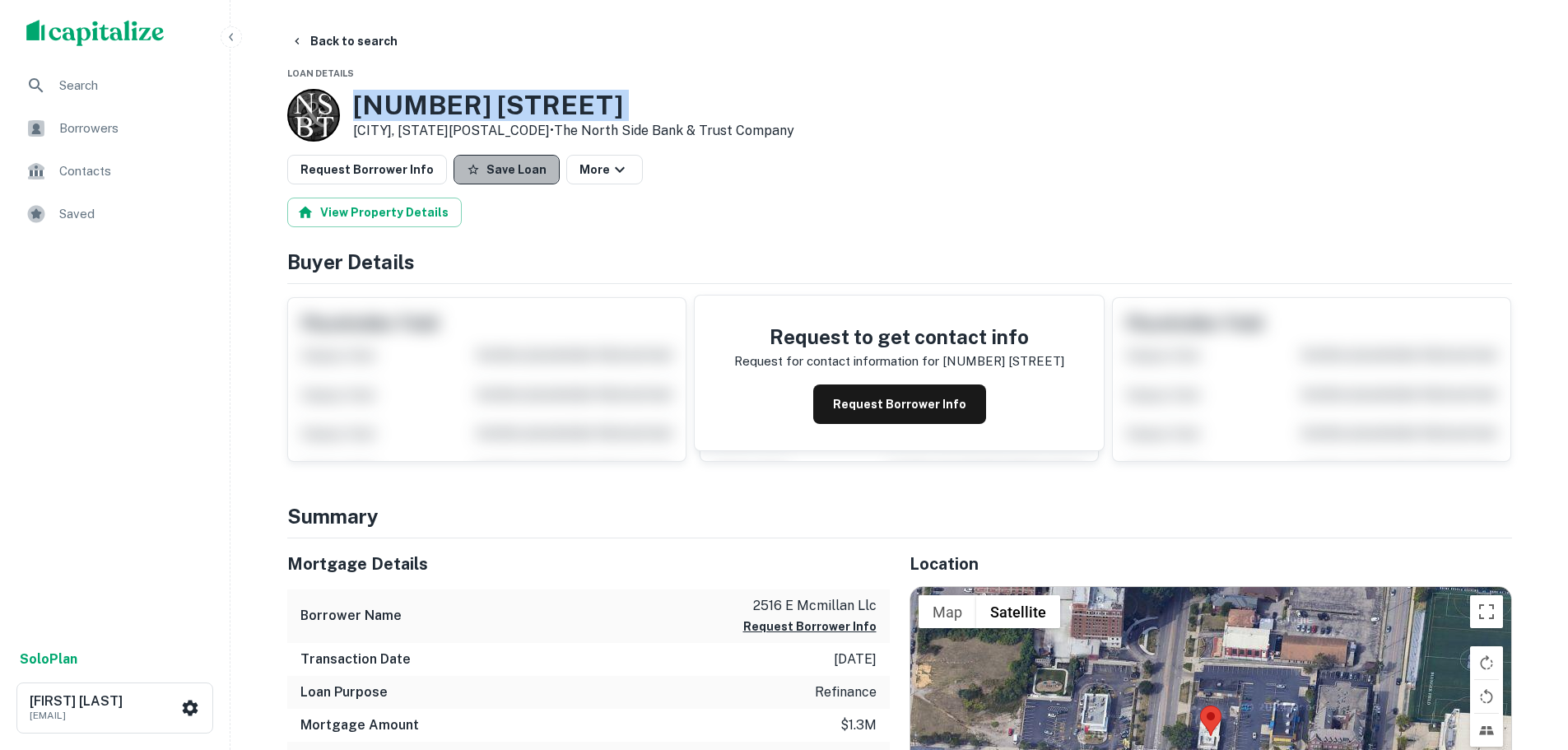click on "Save Loan" at bounding box center (506, 170) 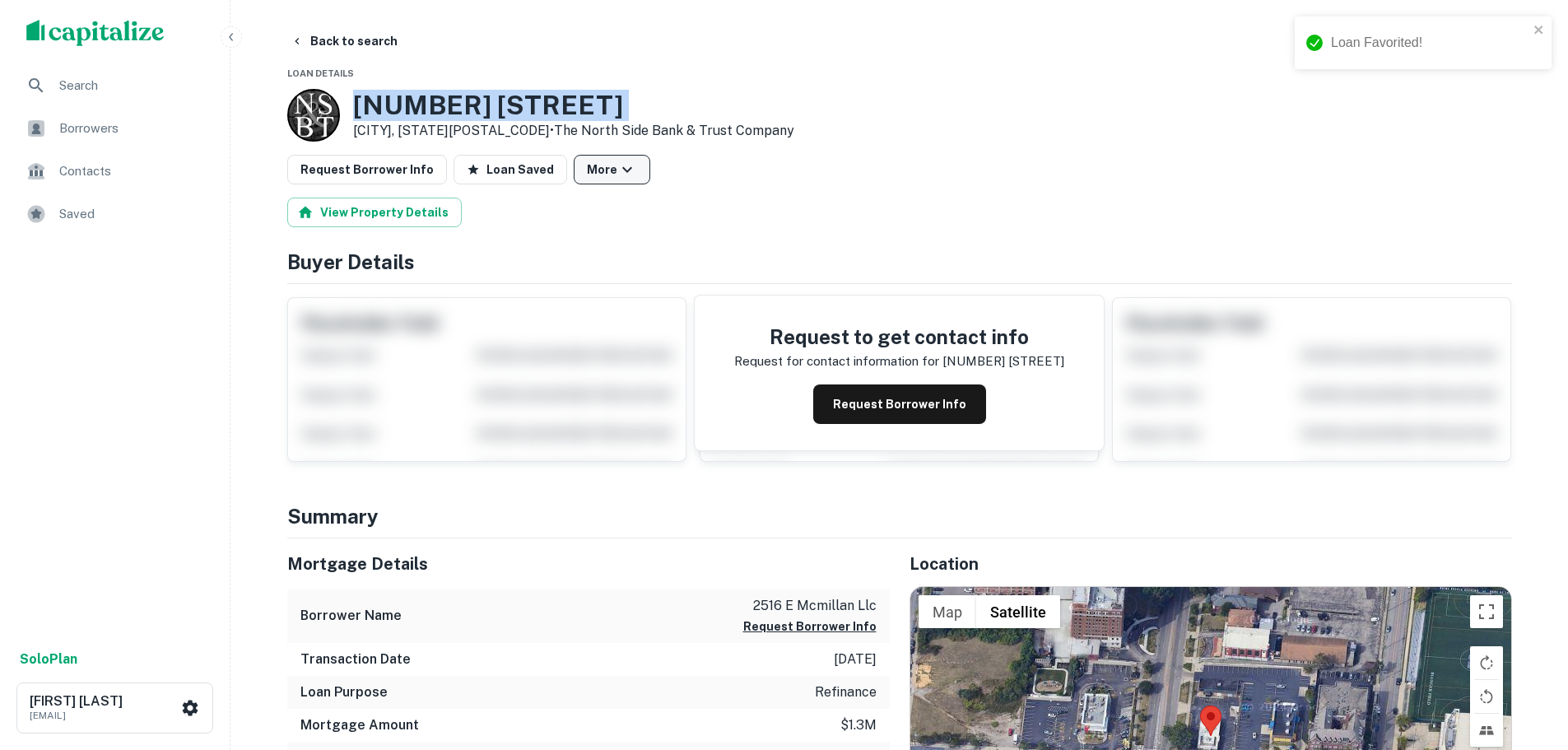 click on "More" at bounding box center [612, 170] 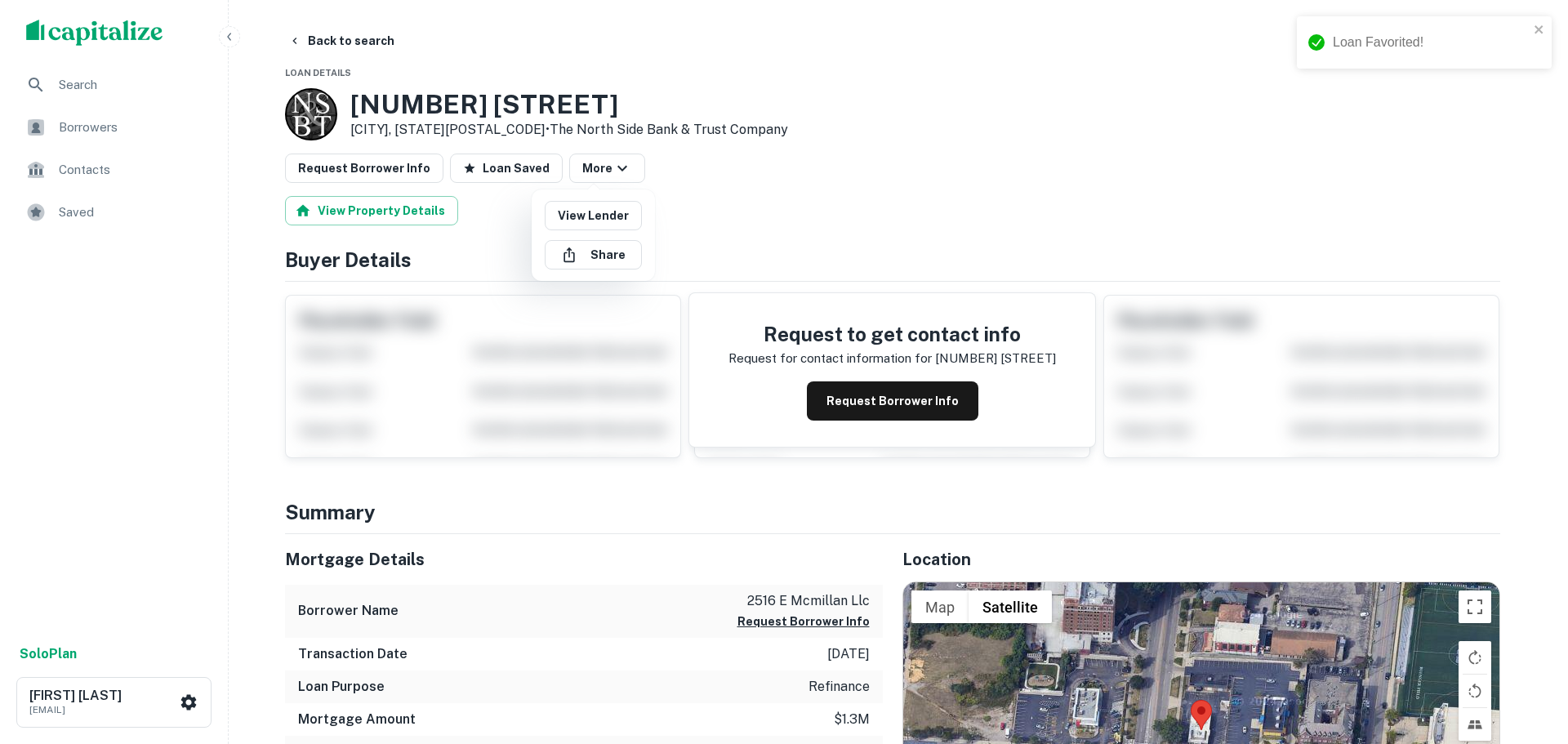 click at bounding box center (784, 372) 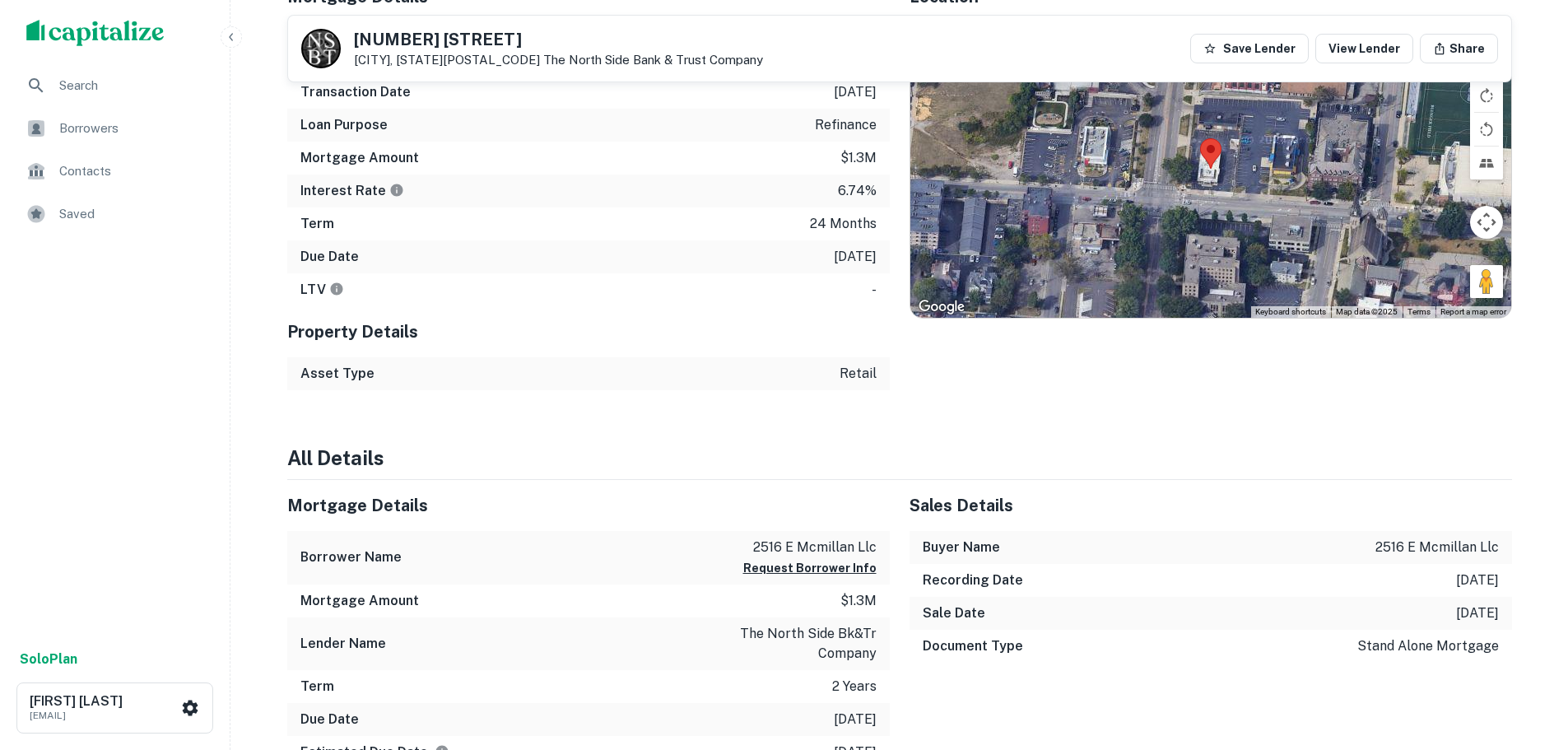 scroll, scrollTop: 0, scrollLeft: 0, axis: both 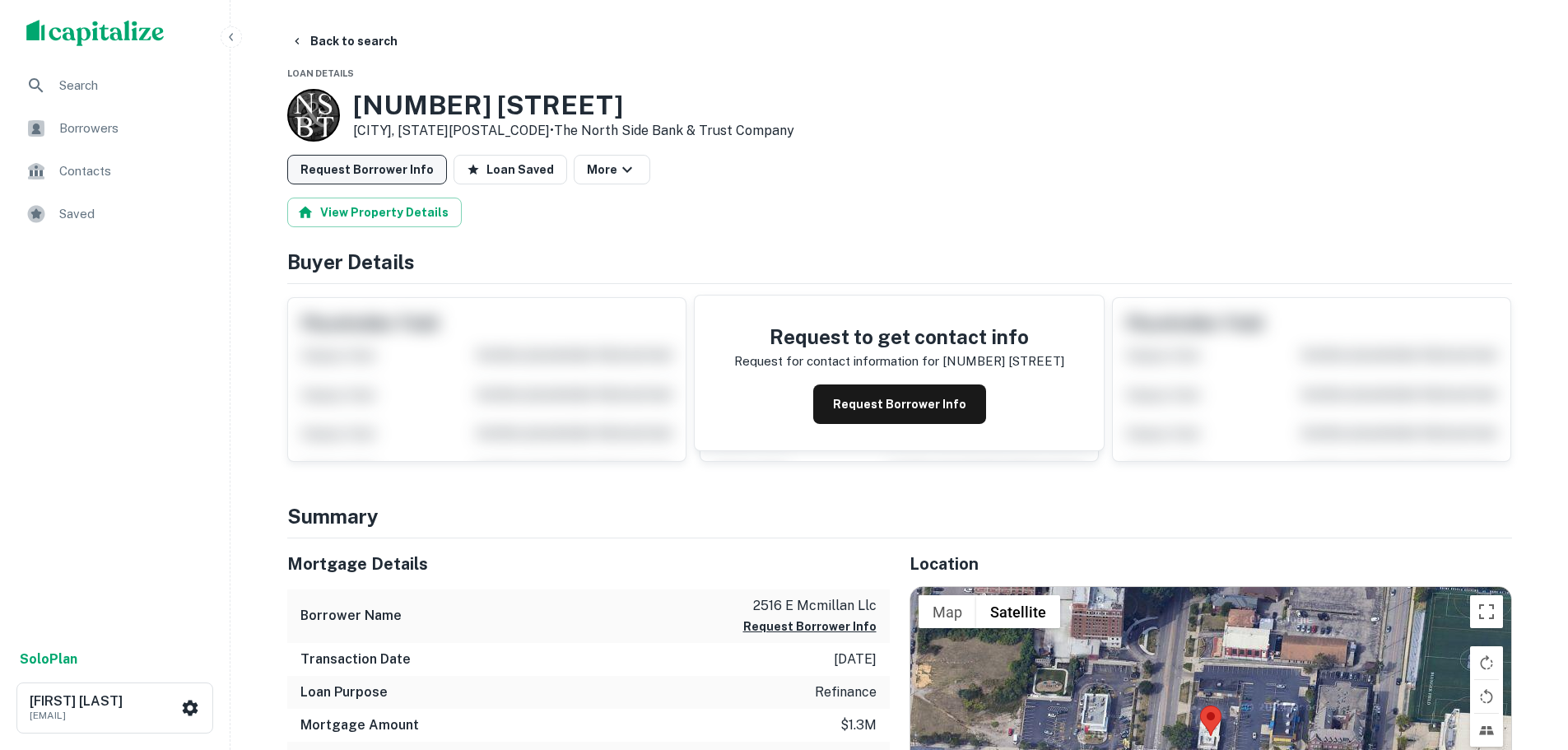 click on "Request Borrower Info" at bounding box center (367, 170) 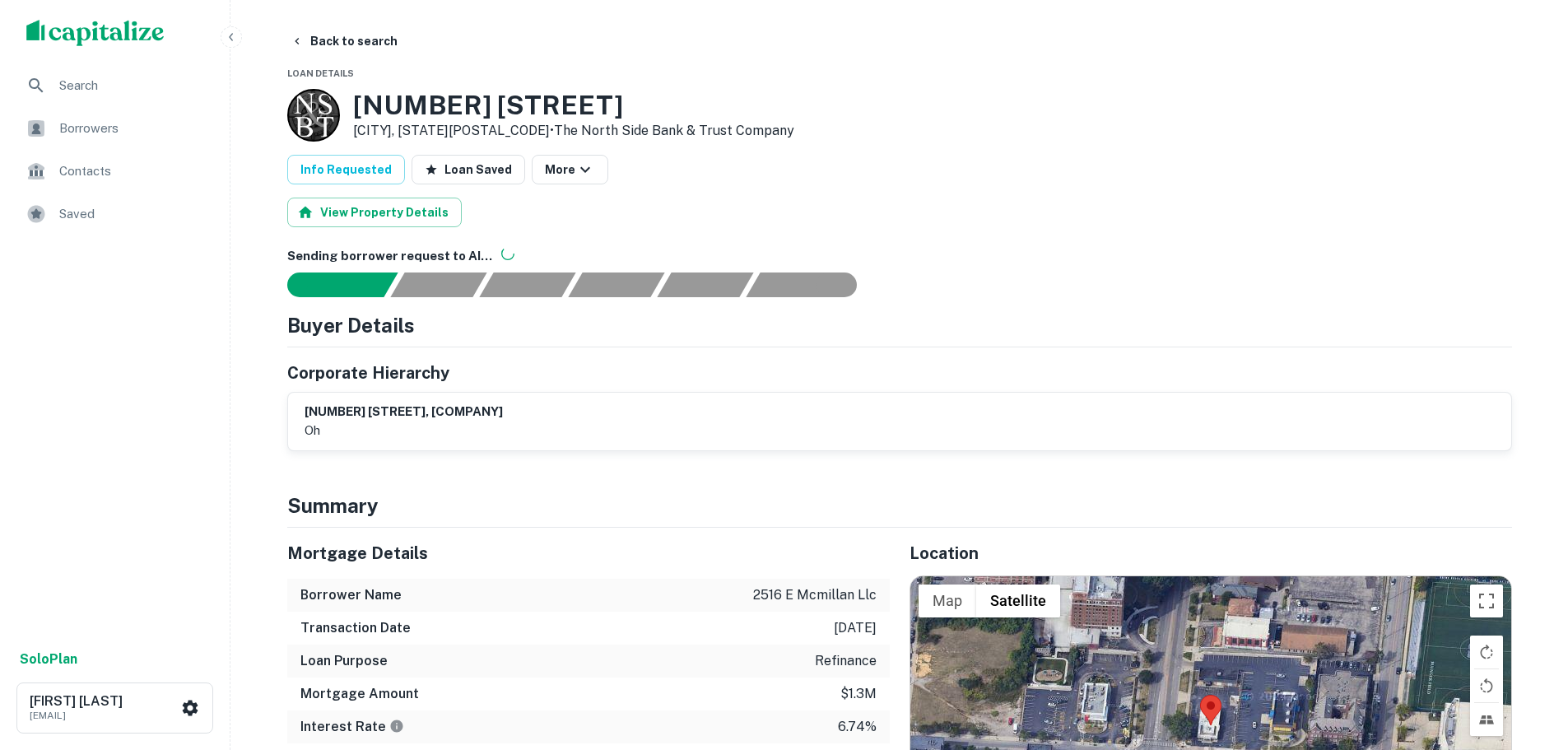 click on "Contacts" at bounding box center (133, 171) 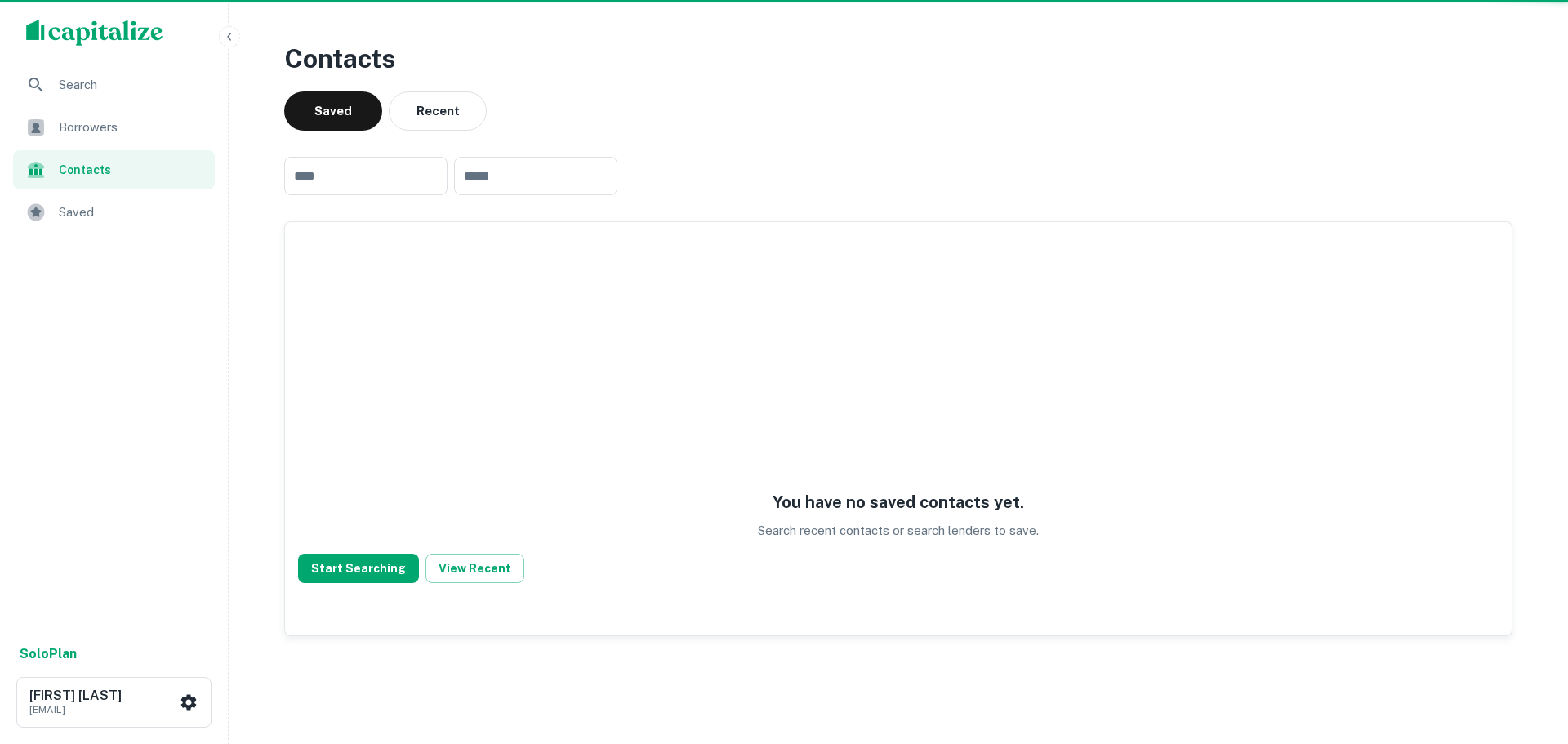 scroll, scrollTop: 0, scrollLeft: 0, axis: both 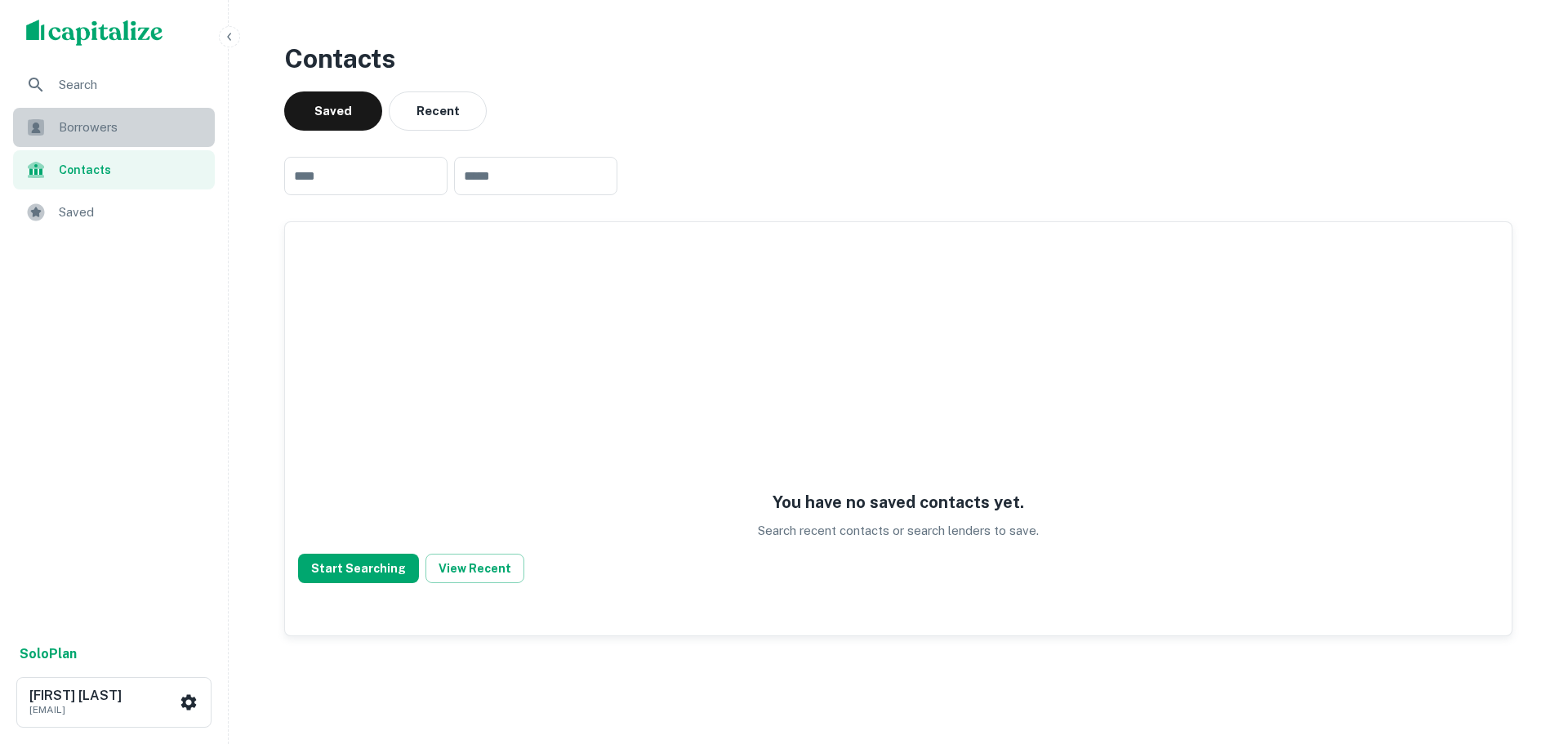 click on "Borrowers" at bounding box center [131, 127] 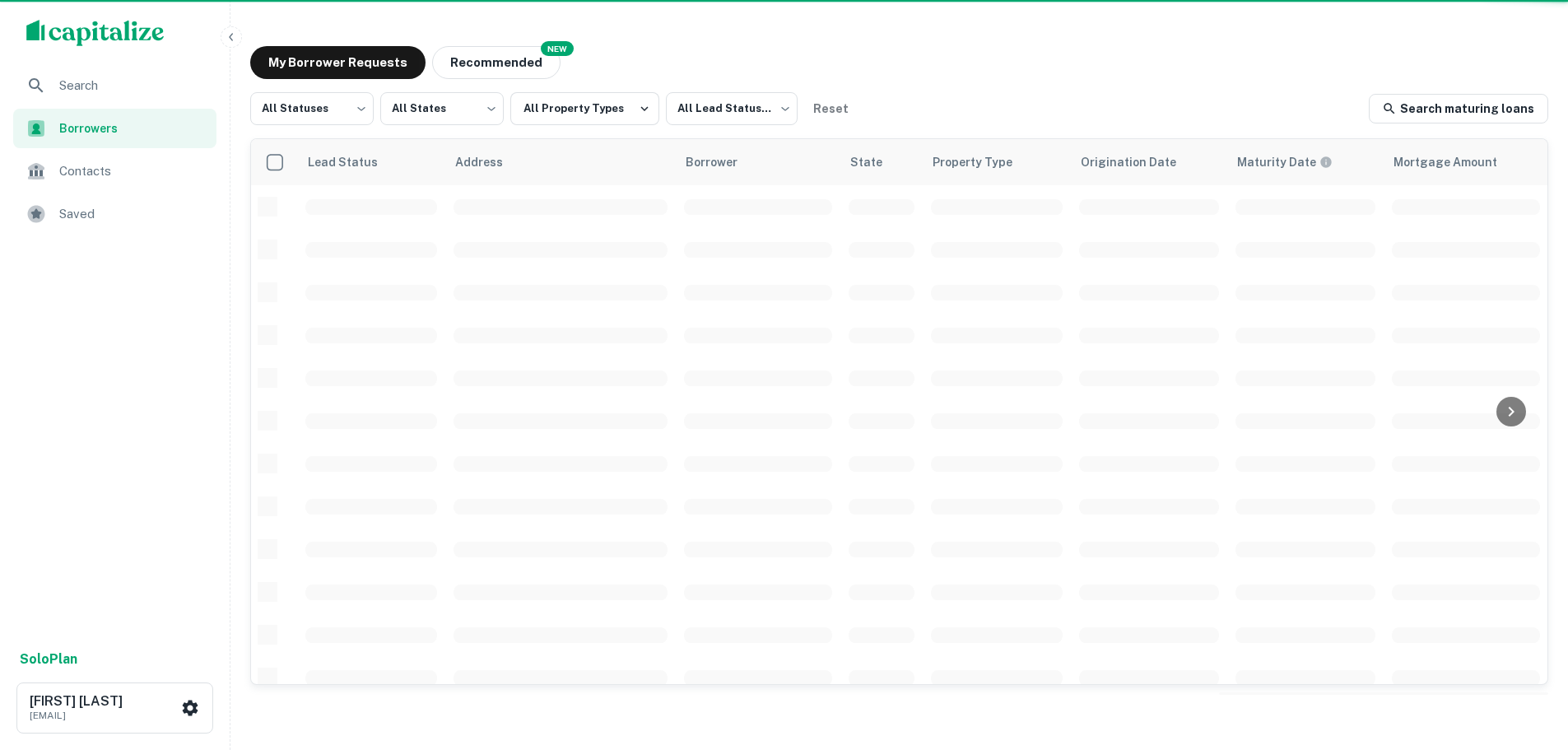 scroll, scrollTop: 0, scrollLeft: 0, axis: both 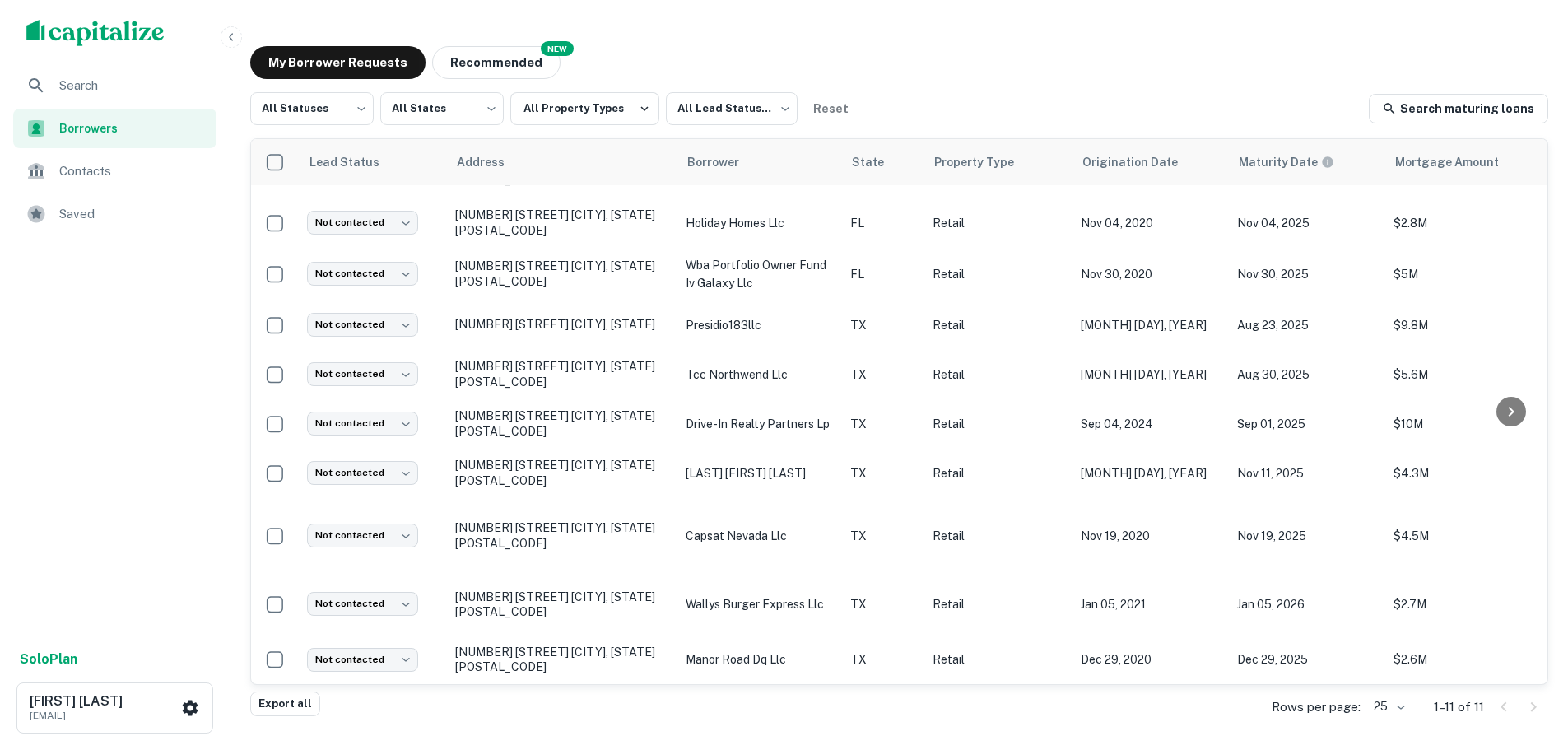 click on "Saved" at bounding box center [133, 214] 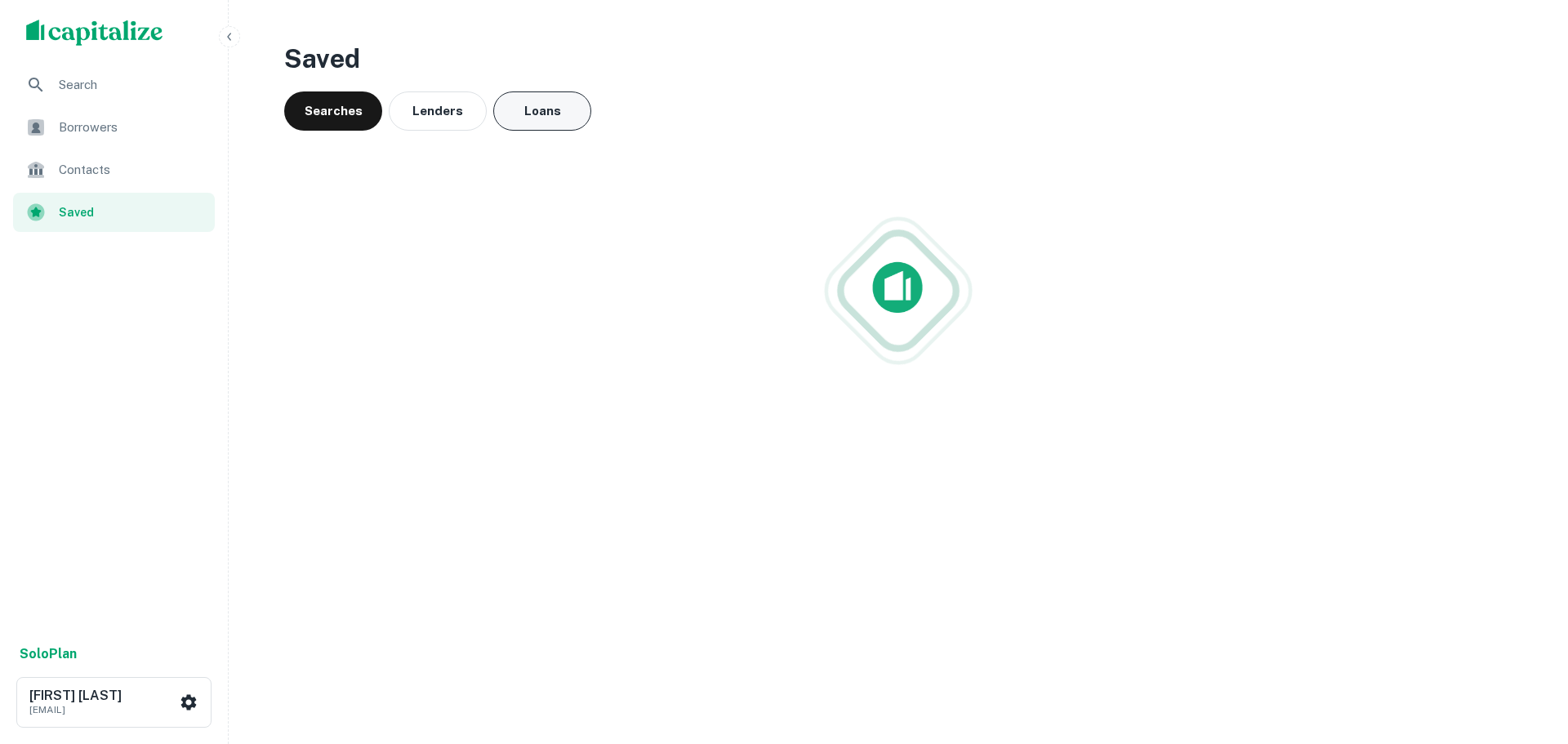 scroll, scrollTop: 0, scrollLeft: 0, axis: both 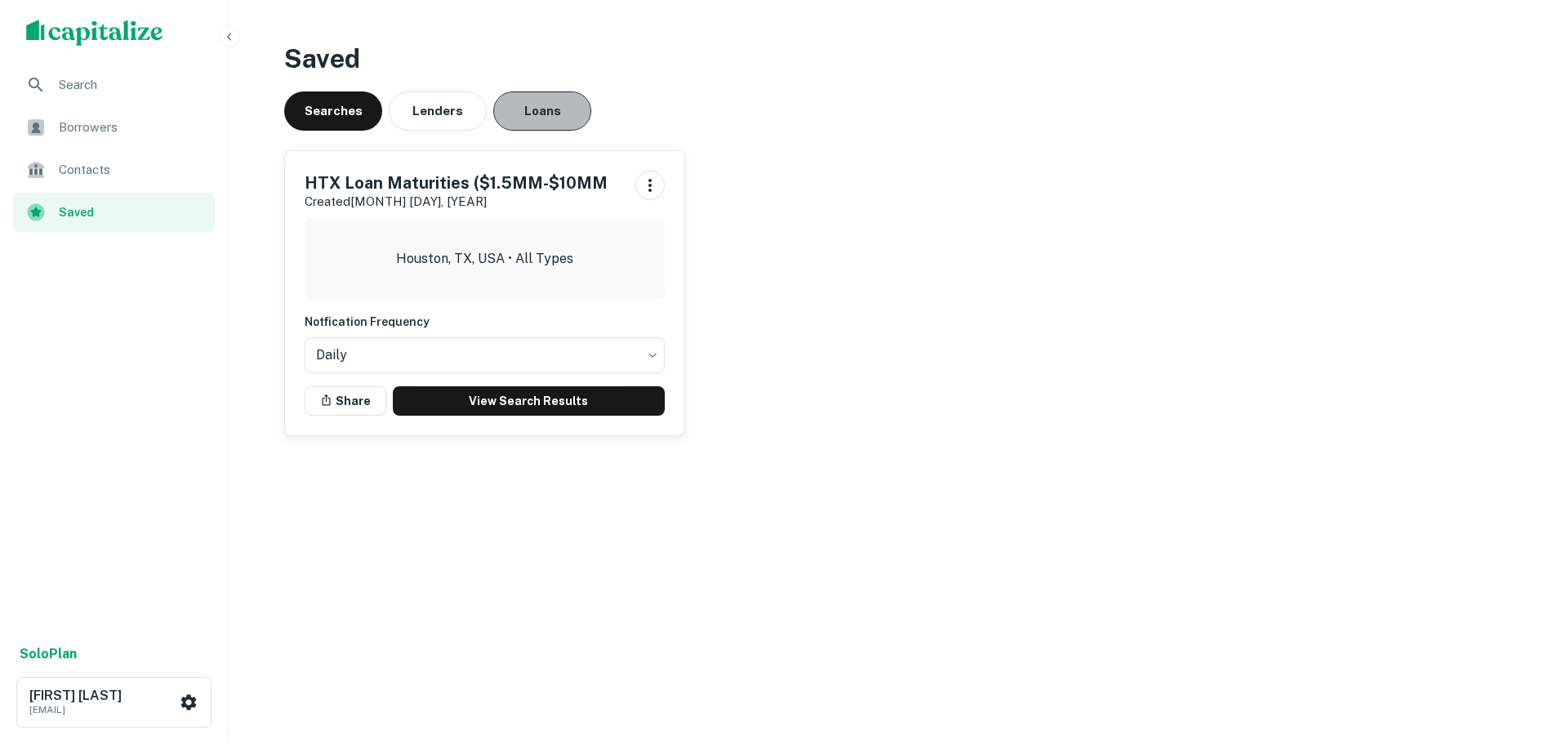 click on "Loans" at bounding box center (542, 111) 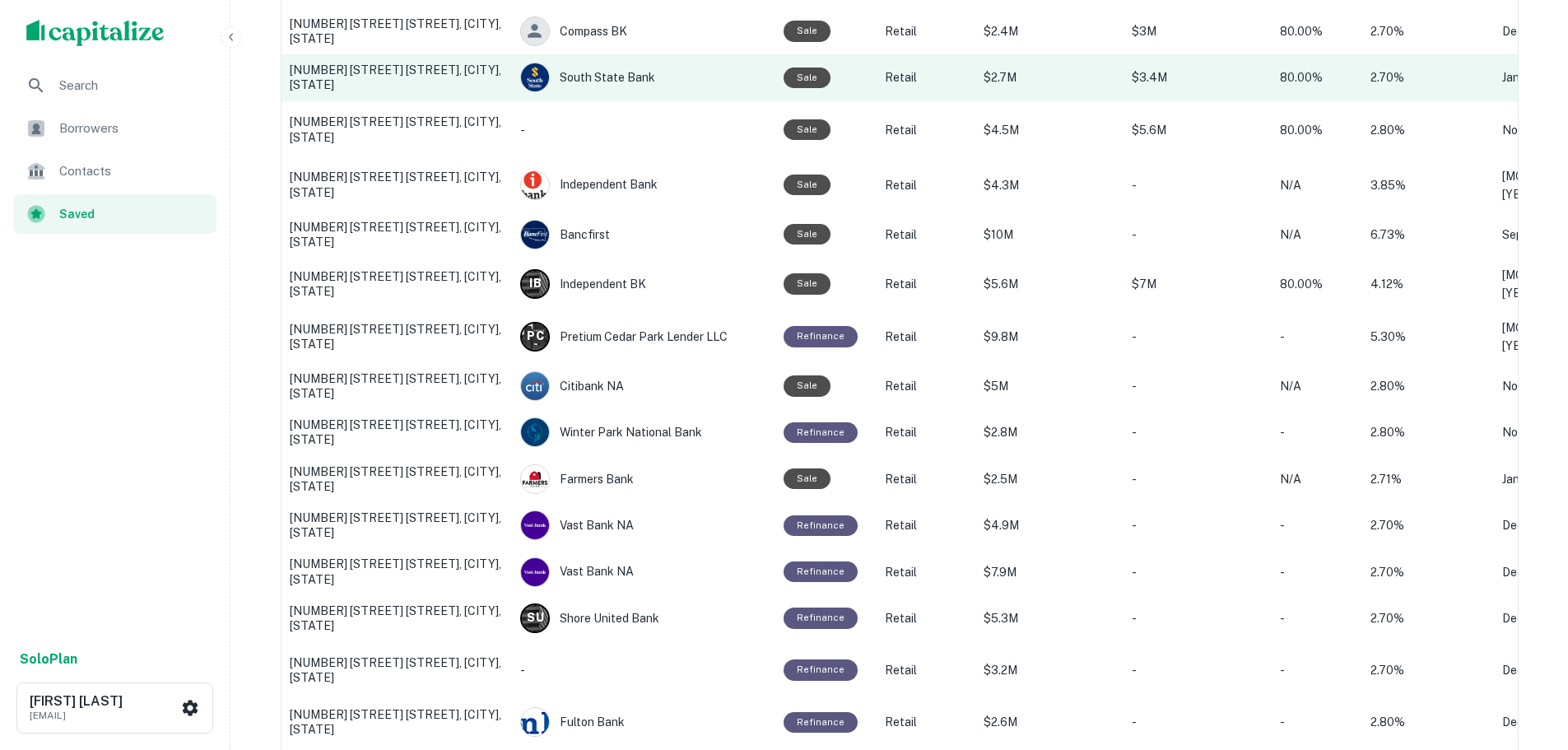 scroll, scrollTop: 320, scrollLeft: 0, axis: vertical 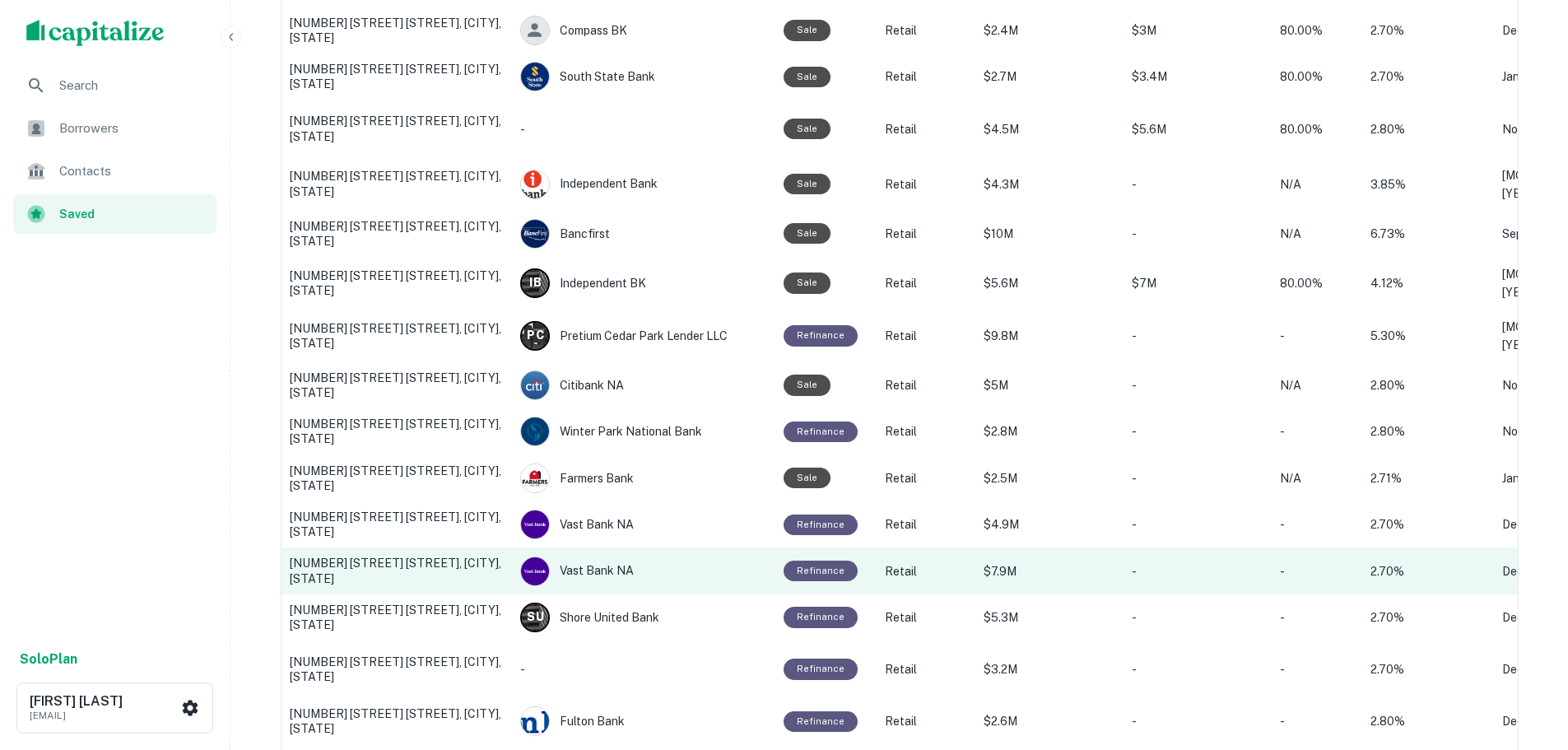 click on "[NUMBER] [STREET] [STREET], [CITY], [STATE]" at bounding box center (397, 571) 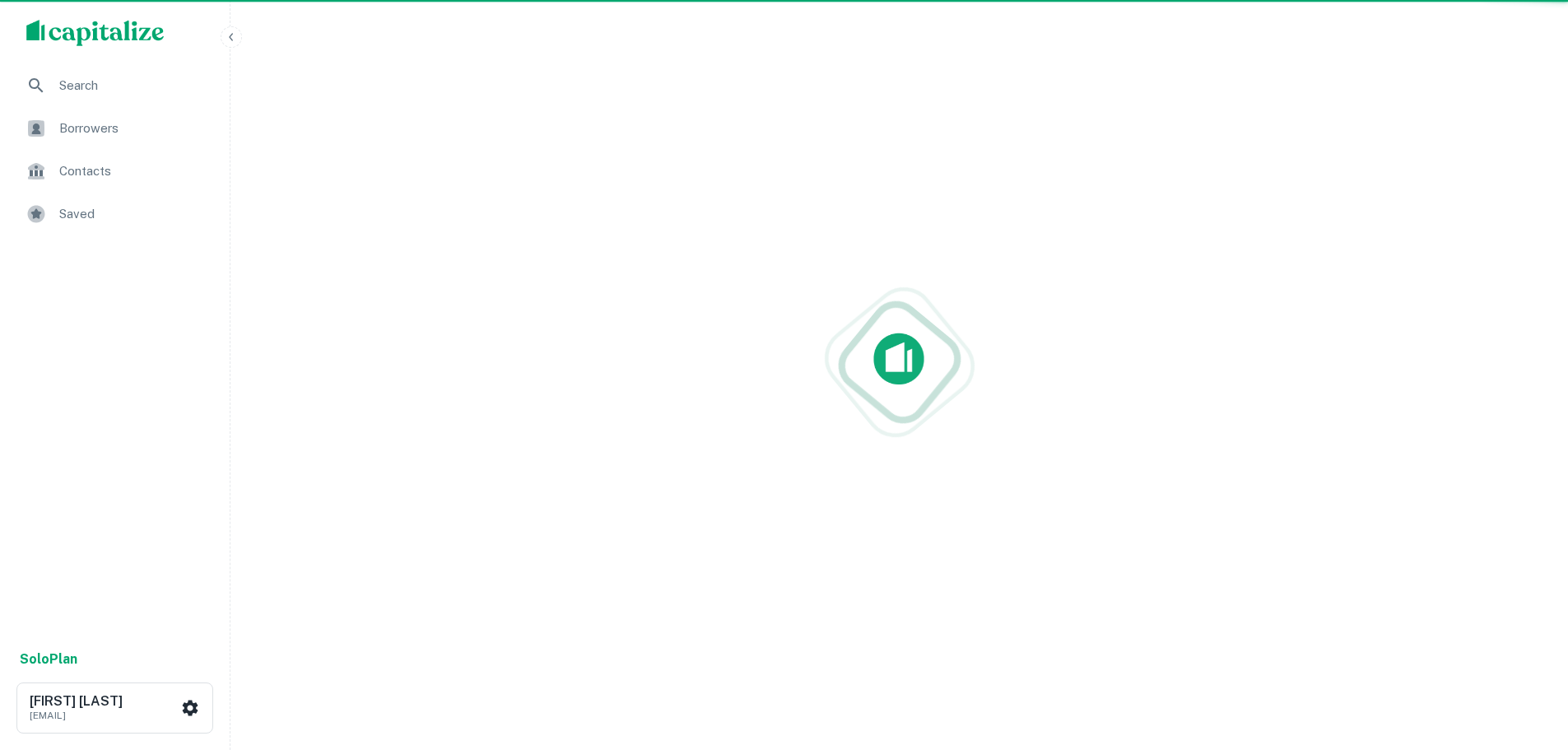 scroll, scrollTop: 0, scrollLeft: 0, axis: both 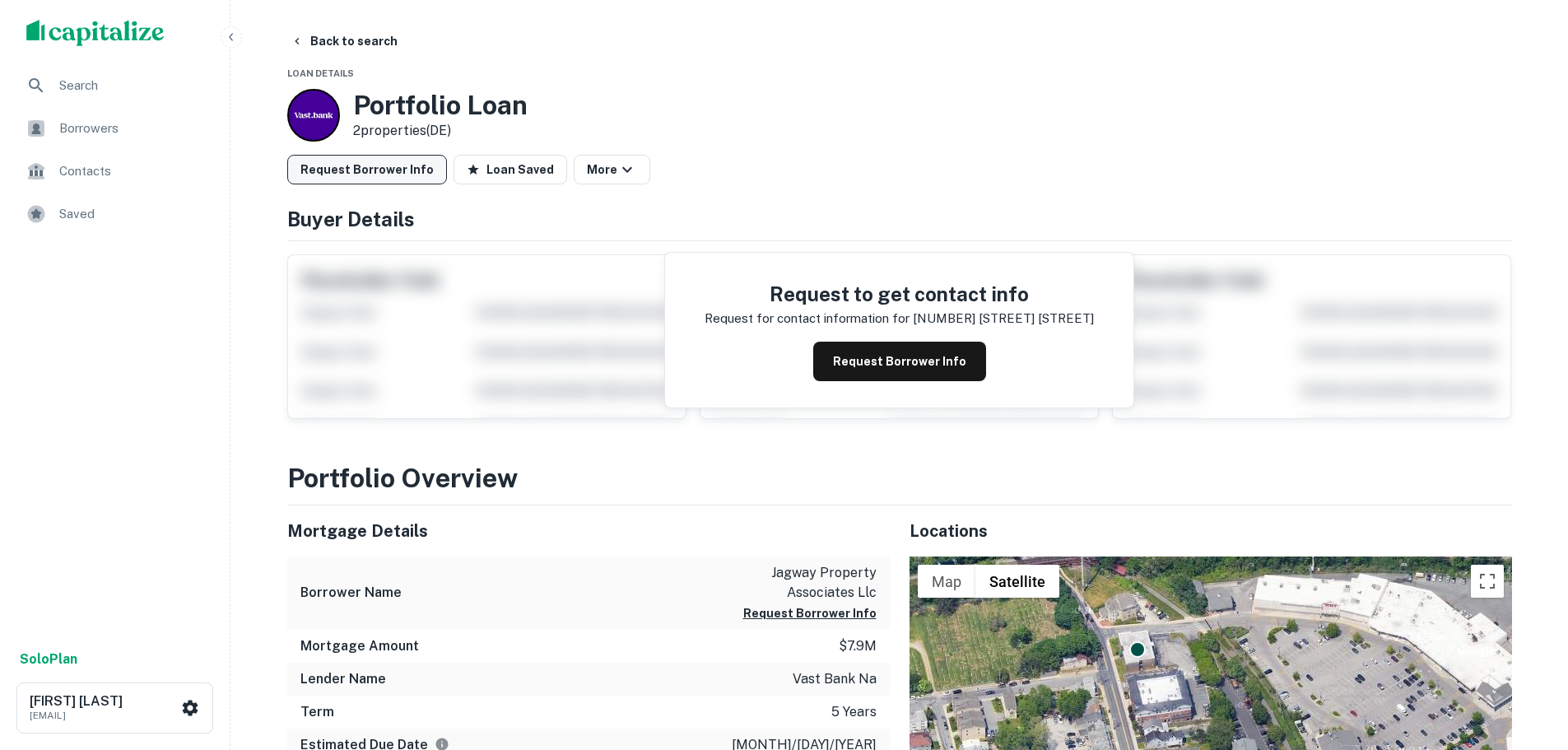 click on "Request Borrower Info" at bounding box center [367, 170] 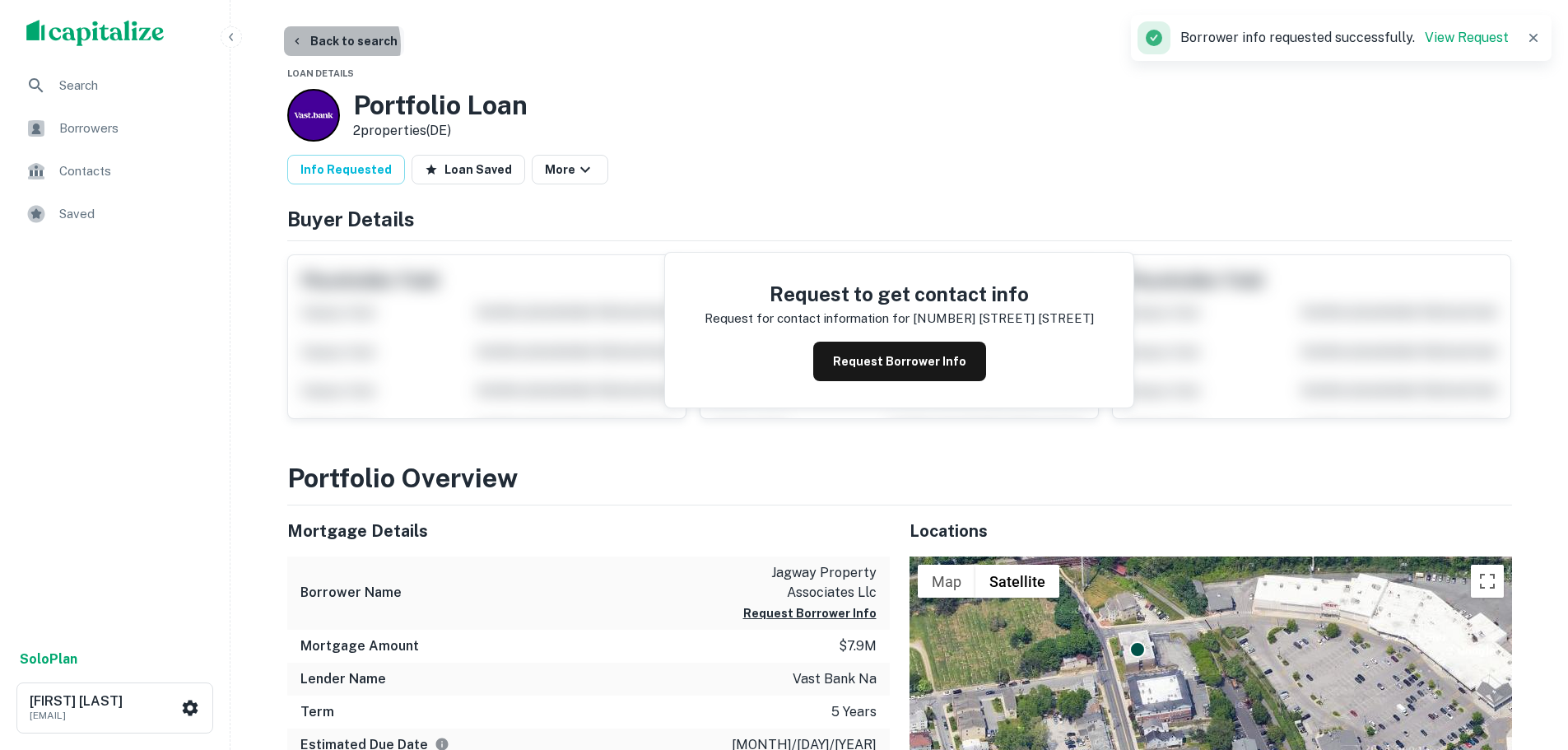 click on "Back to search" at bounding box center (344, 41) 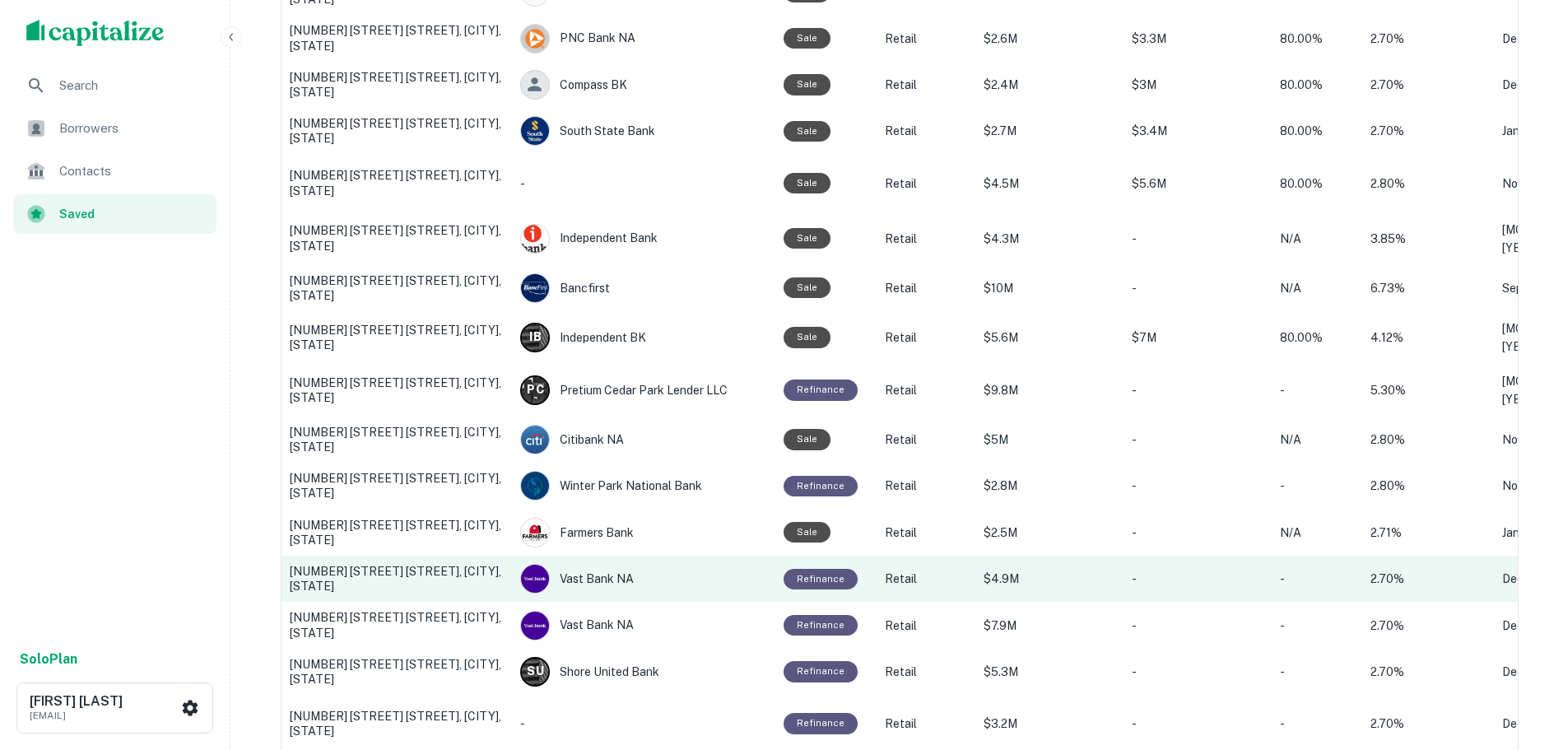 scroll, scrollTop: 277, scrollLeft: 0, axis: vertical 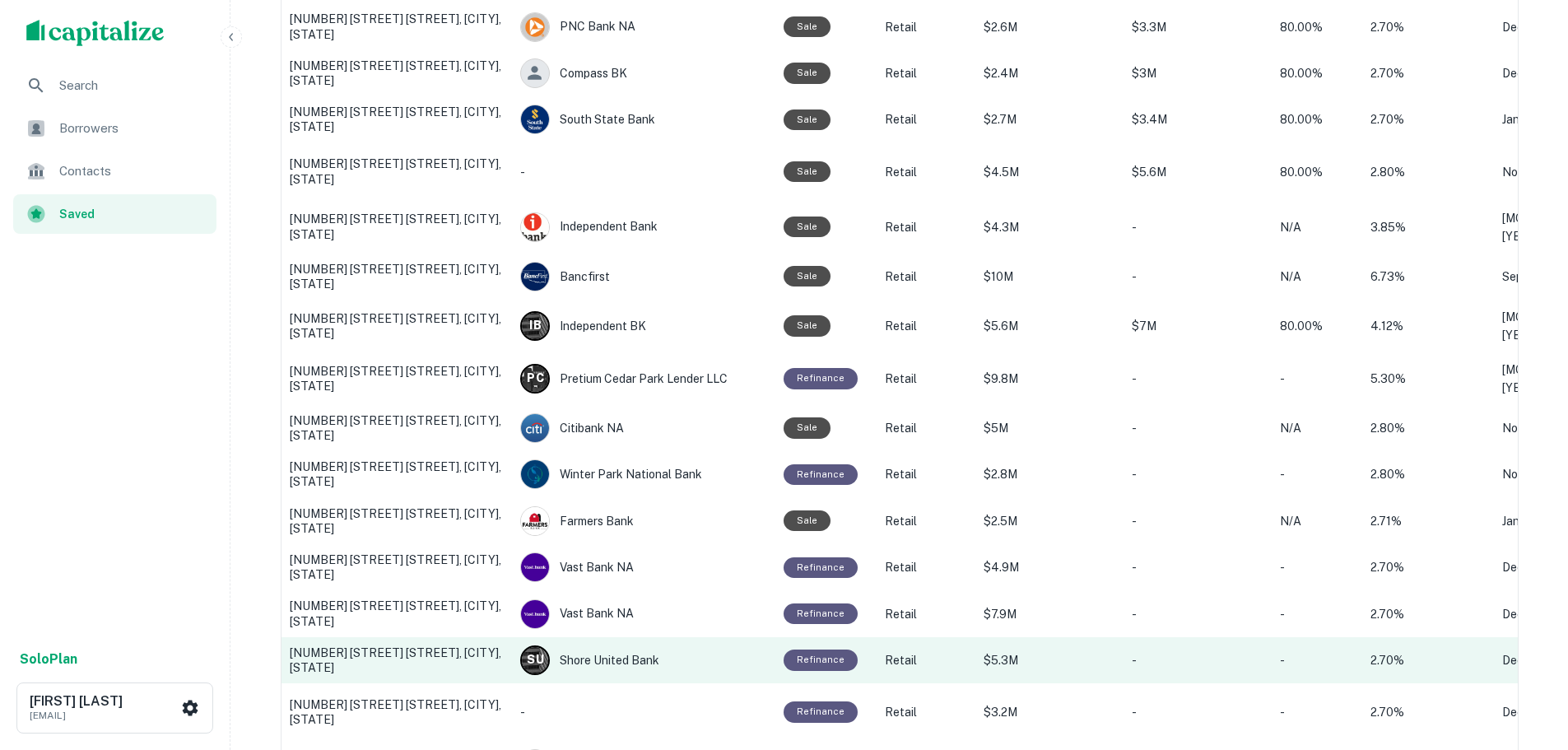 click on "20689 Sussex Hwy, Seaford, DE" at bounding box center [397, 660] 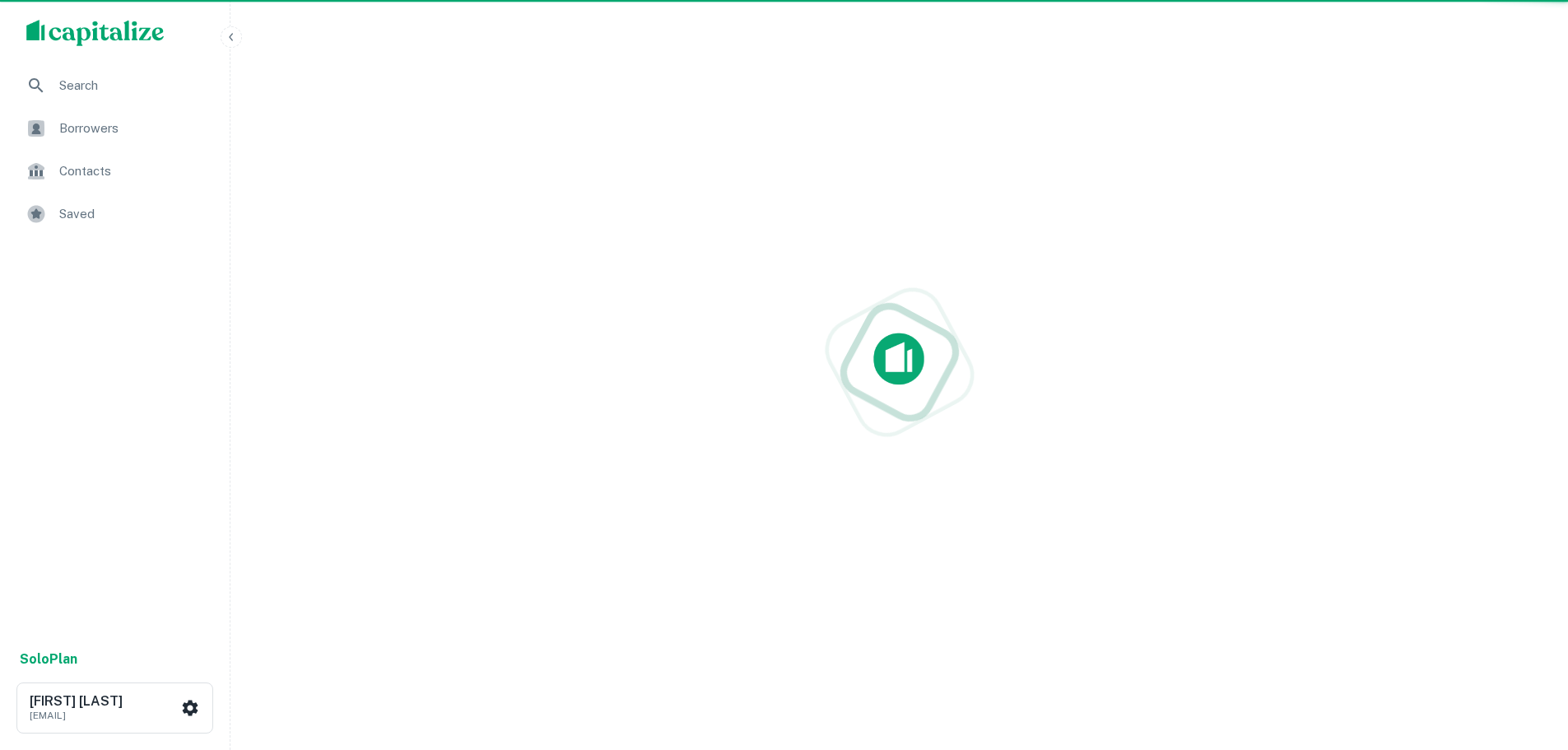 scroll, scrollTop: 0, scrollLeft: 0, axis: both 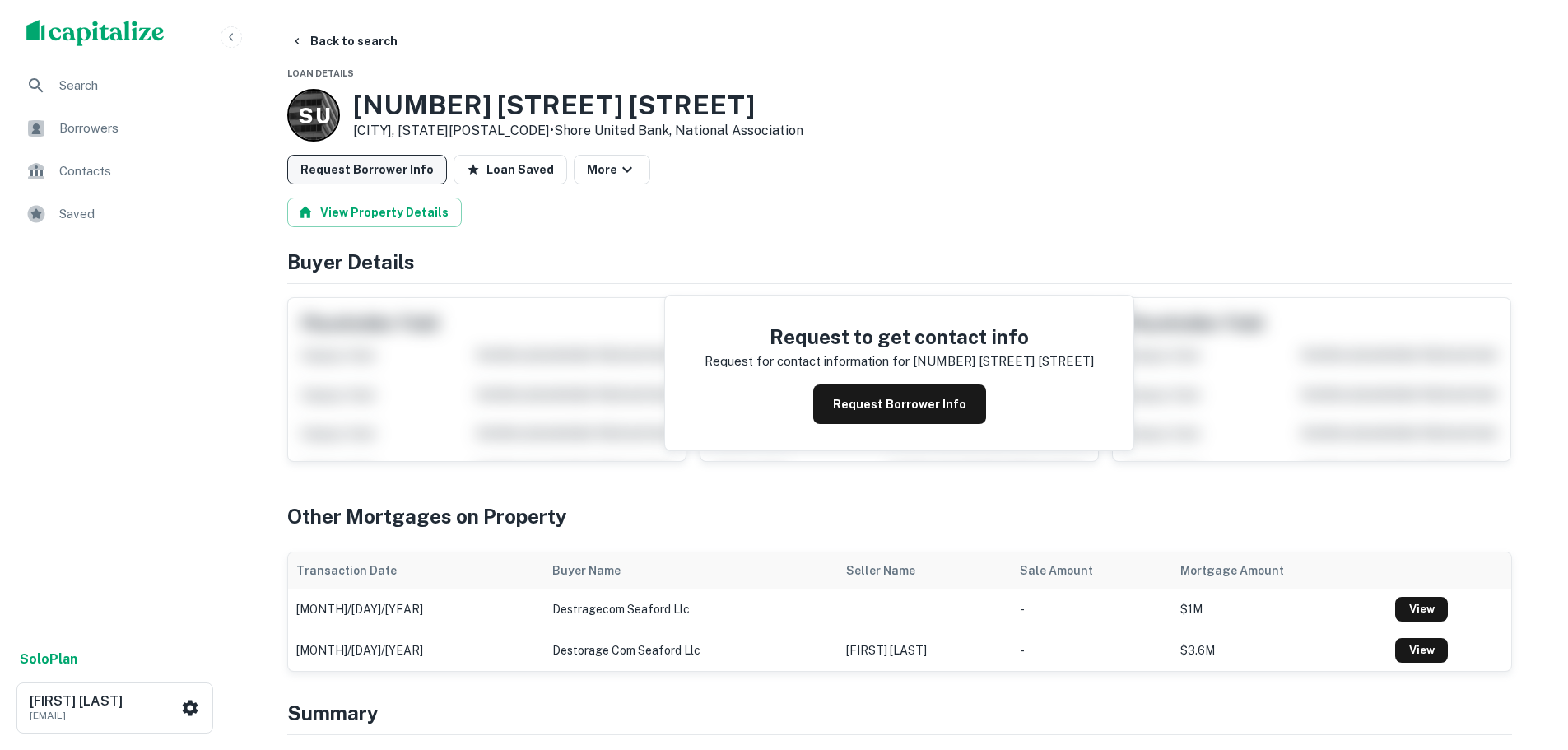 click on "Request Borrower Info" at bounding box center [367, 170] 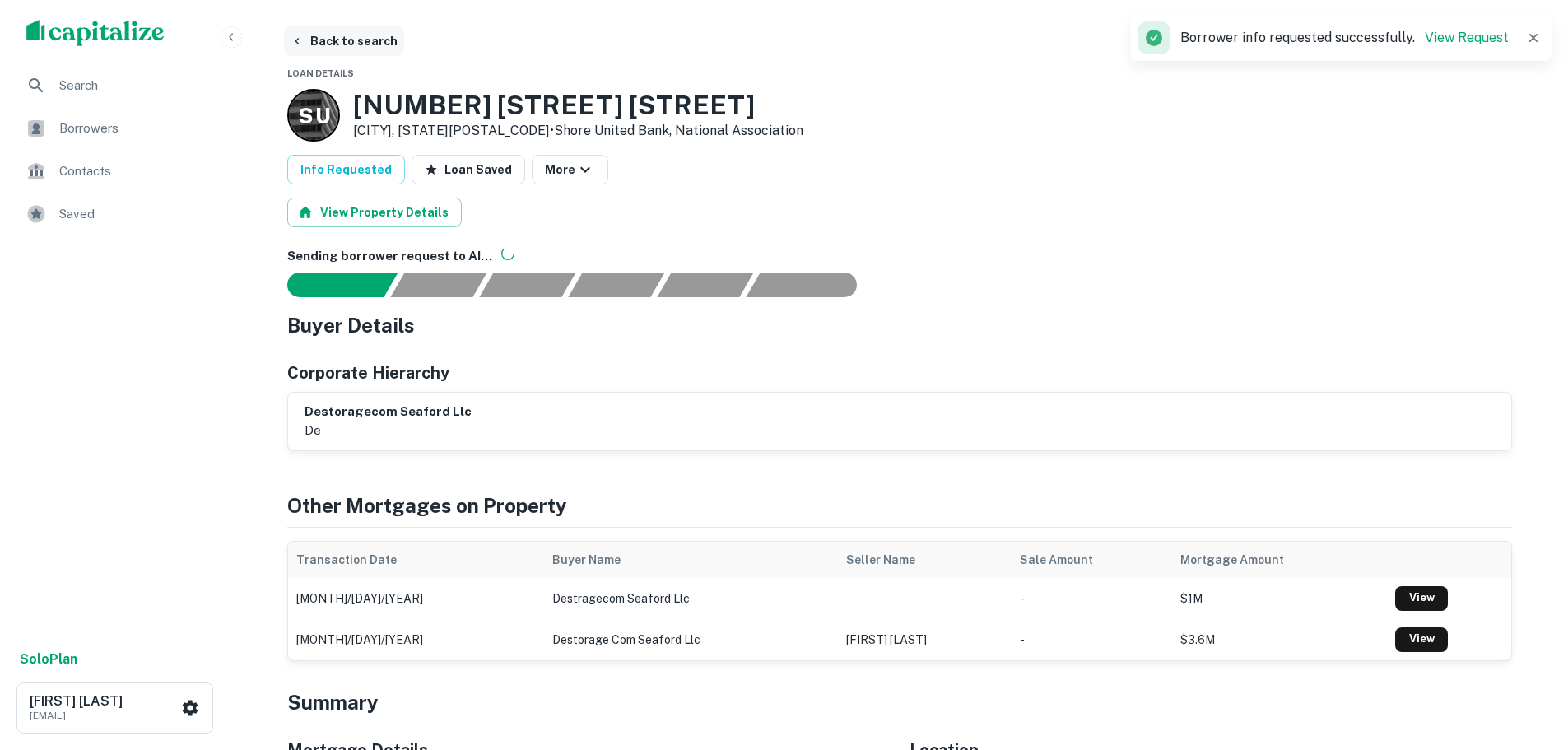 click 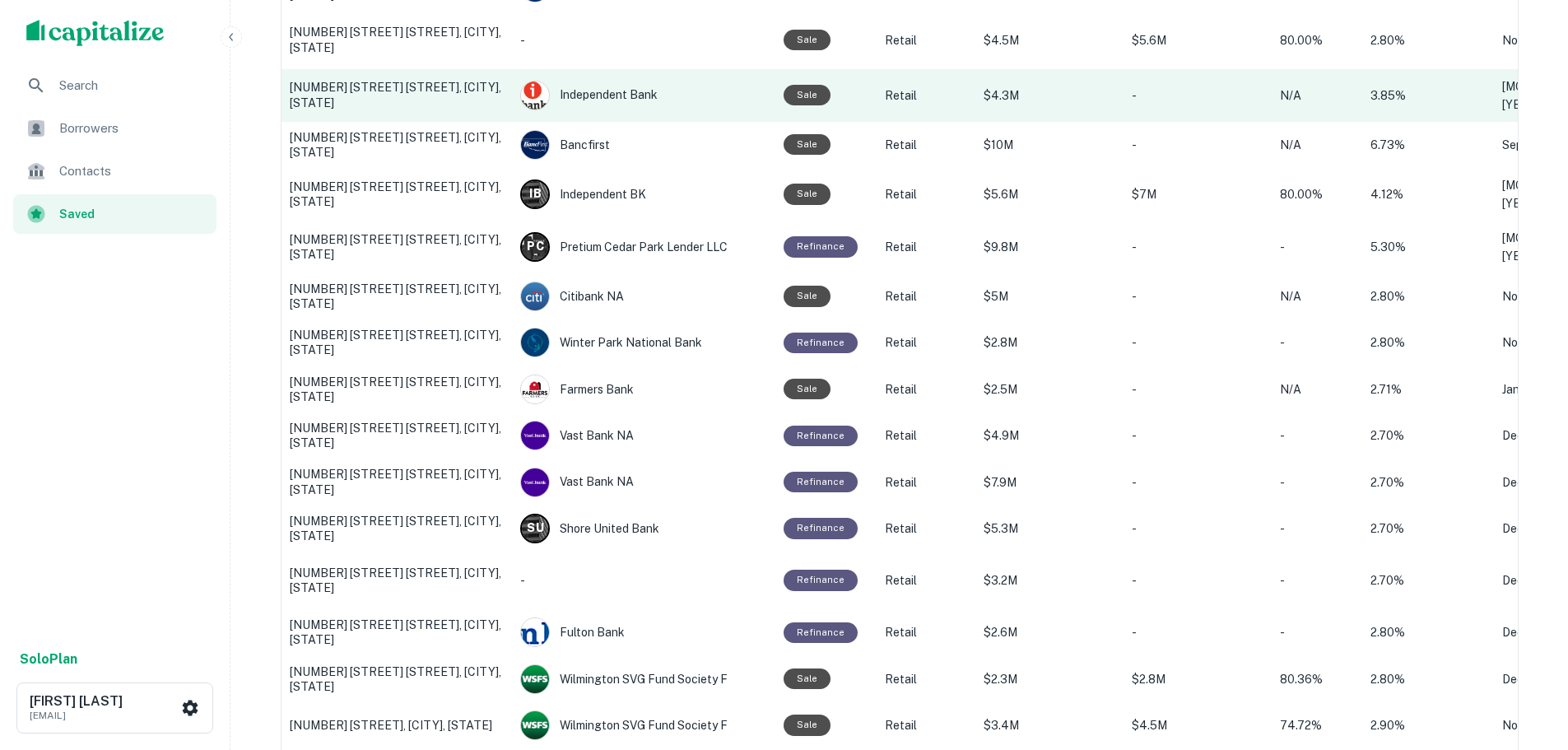 scroll, scrollTop: 410, scrollLeft: 0, axis: vertical 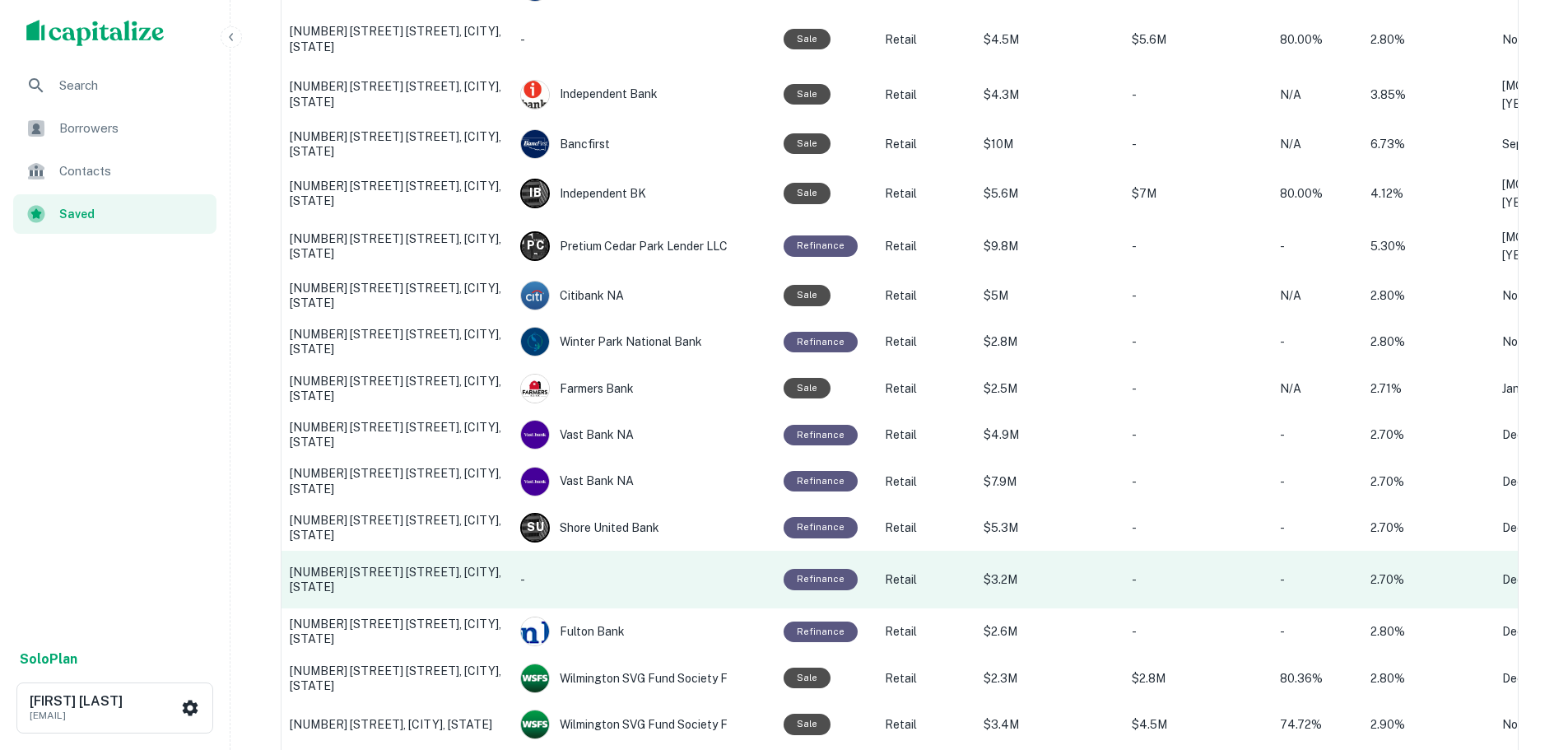 click on "18993 Munchy Branch Rd, Rehoboth Beach, DE" at bounding box center [397, 580] 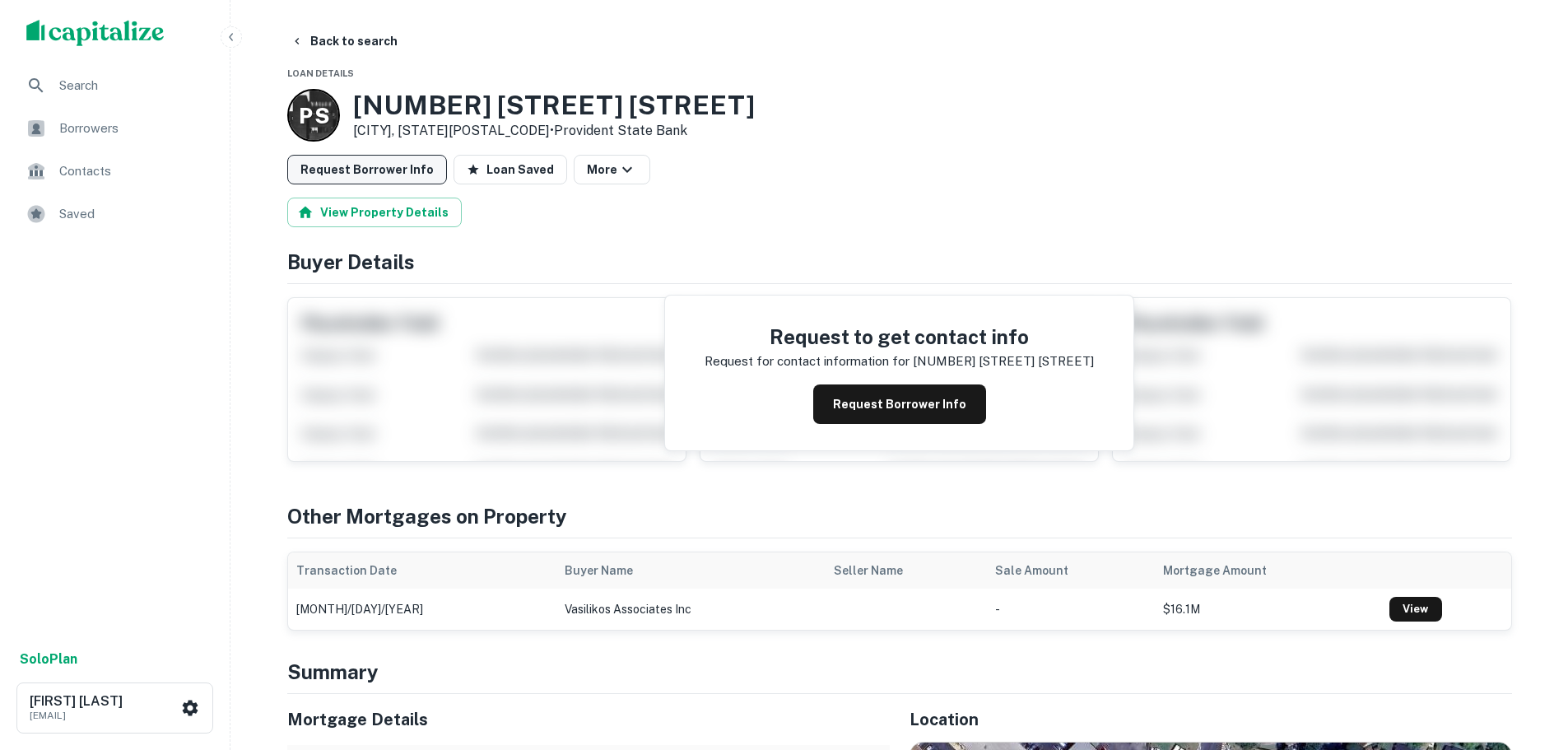 click on "Request Borrower Info" at bounding box center [367, 170] 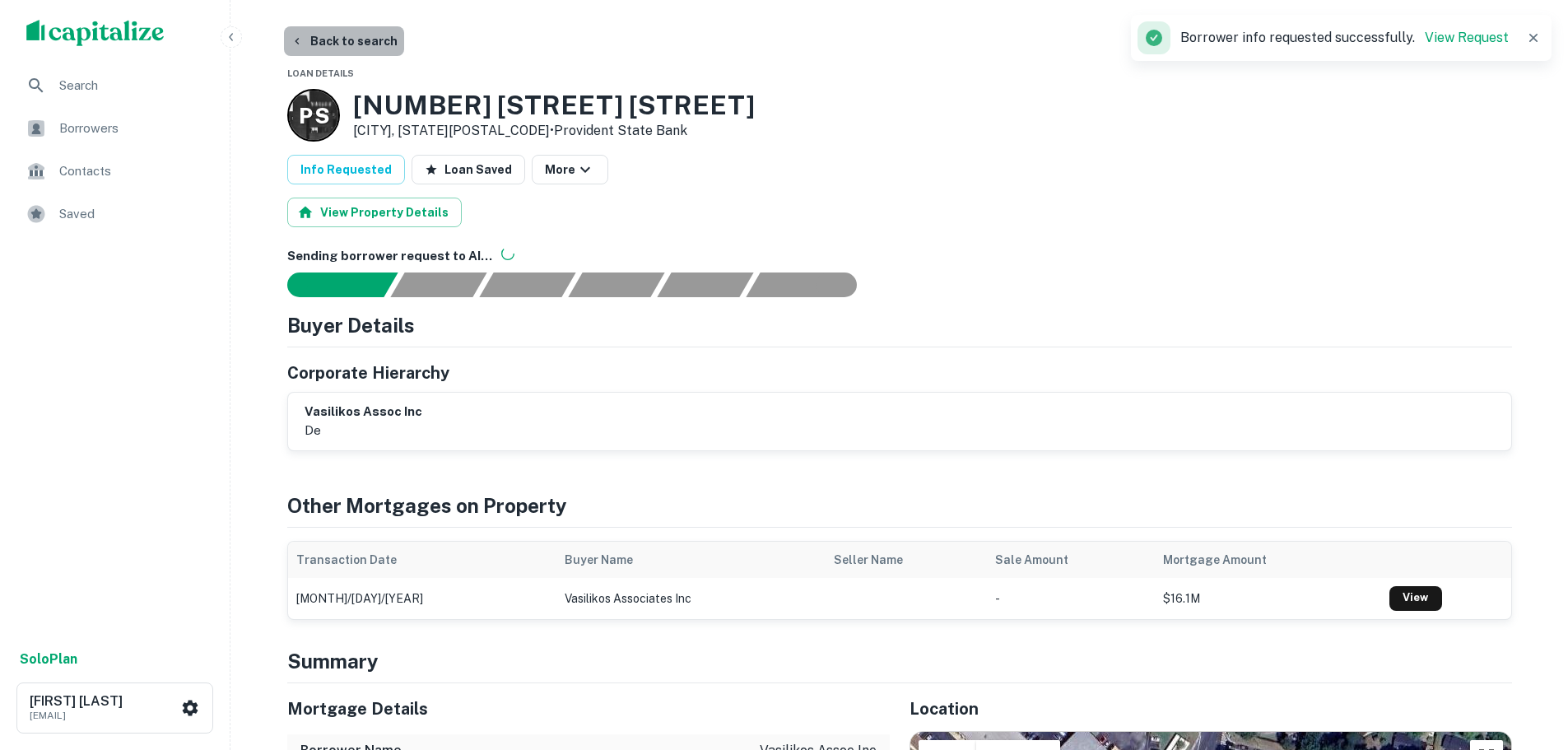 click on "Back to search" at bounding box center (344, 41) 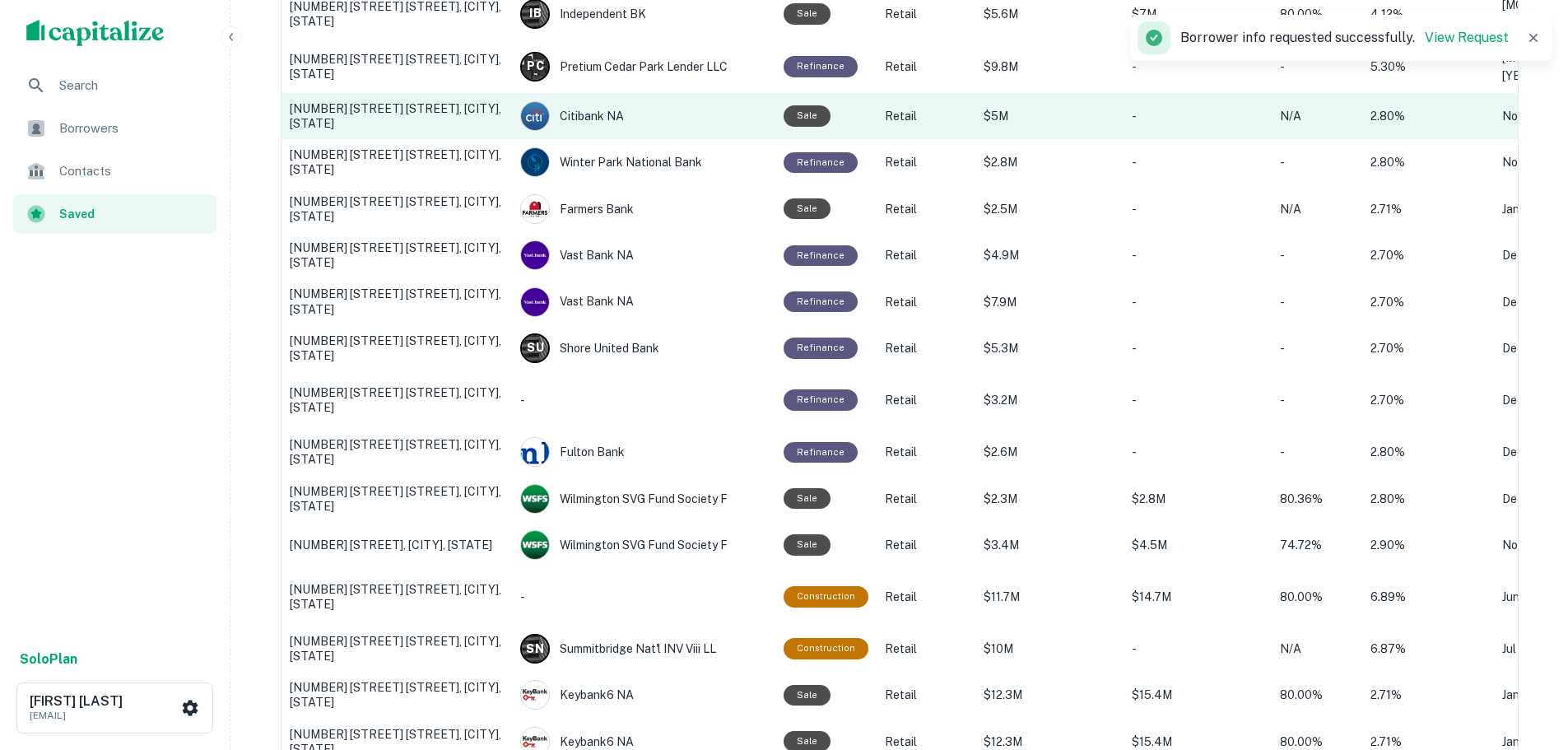 scroll, scrollTop: 592, scrollLeft: 0, axis: vertical 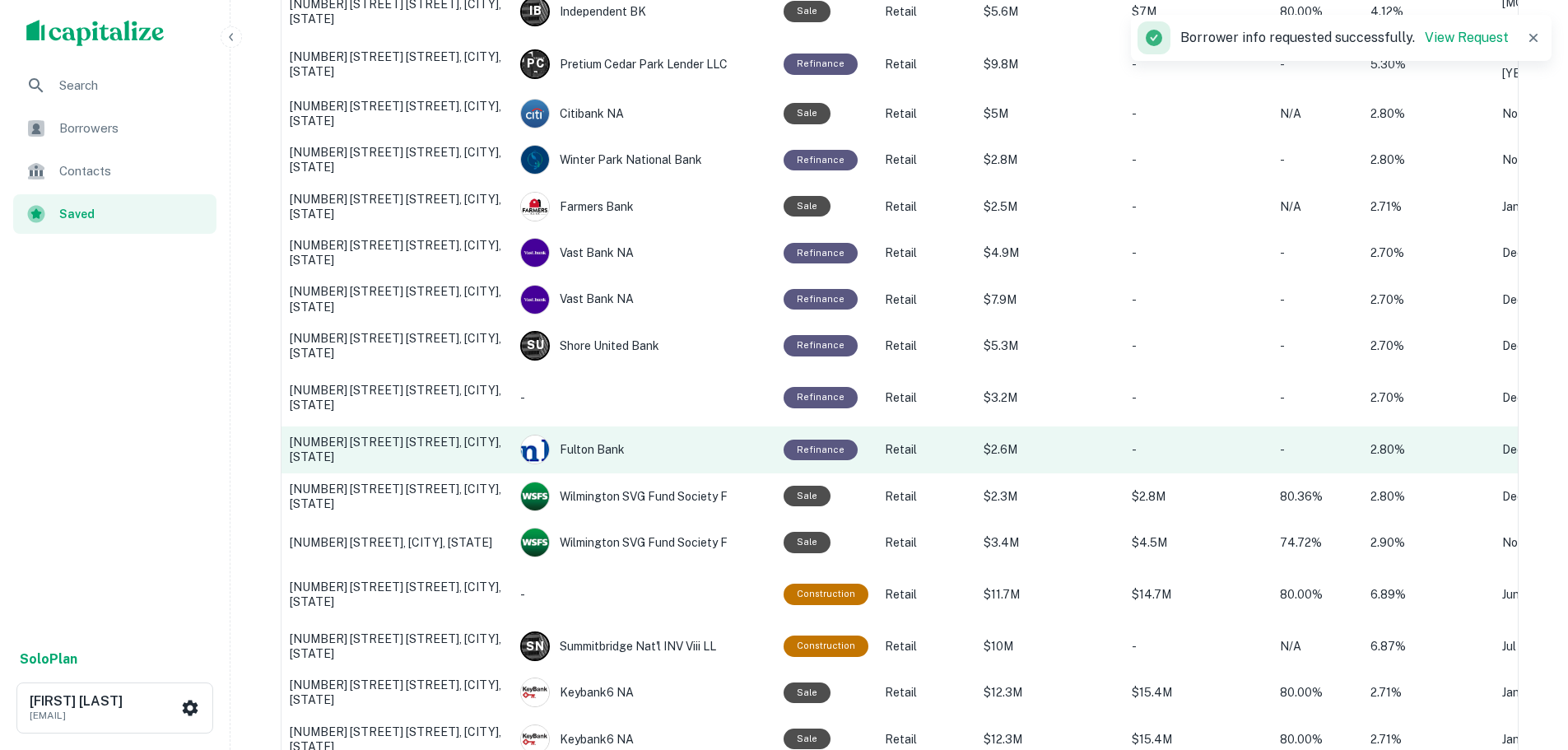 click on "30123 Commerce Dr, Millsboro, DE" at bounding box center [397, 450] 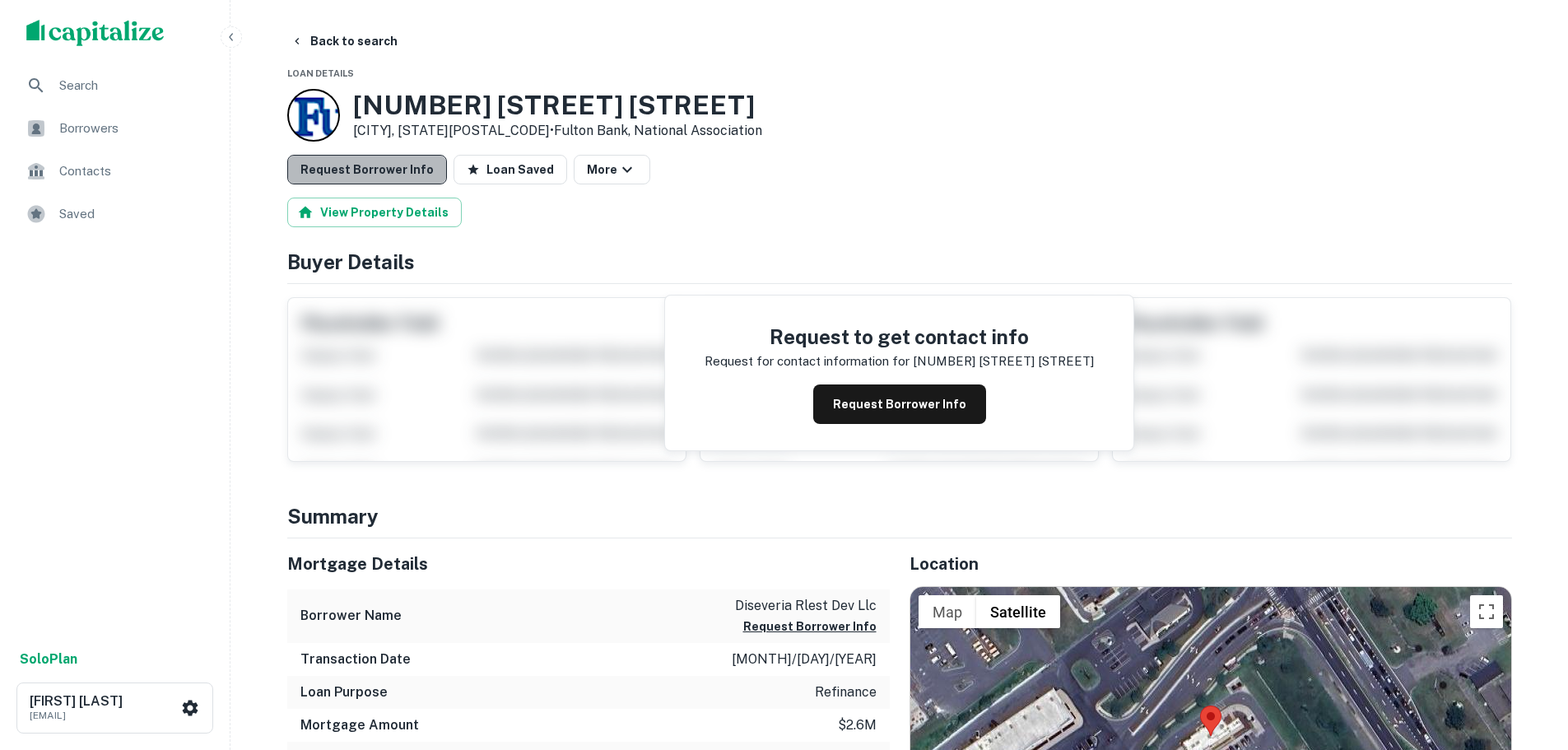 click on "Request Borrower Info" at bounding box center [367, 170] 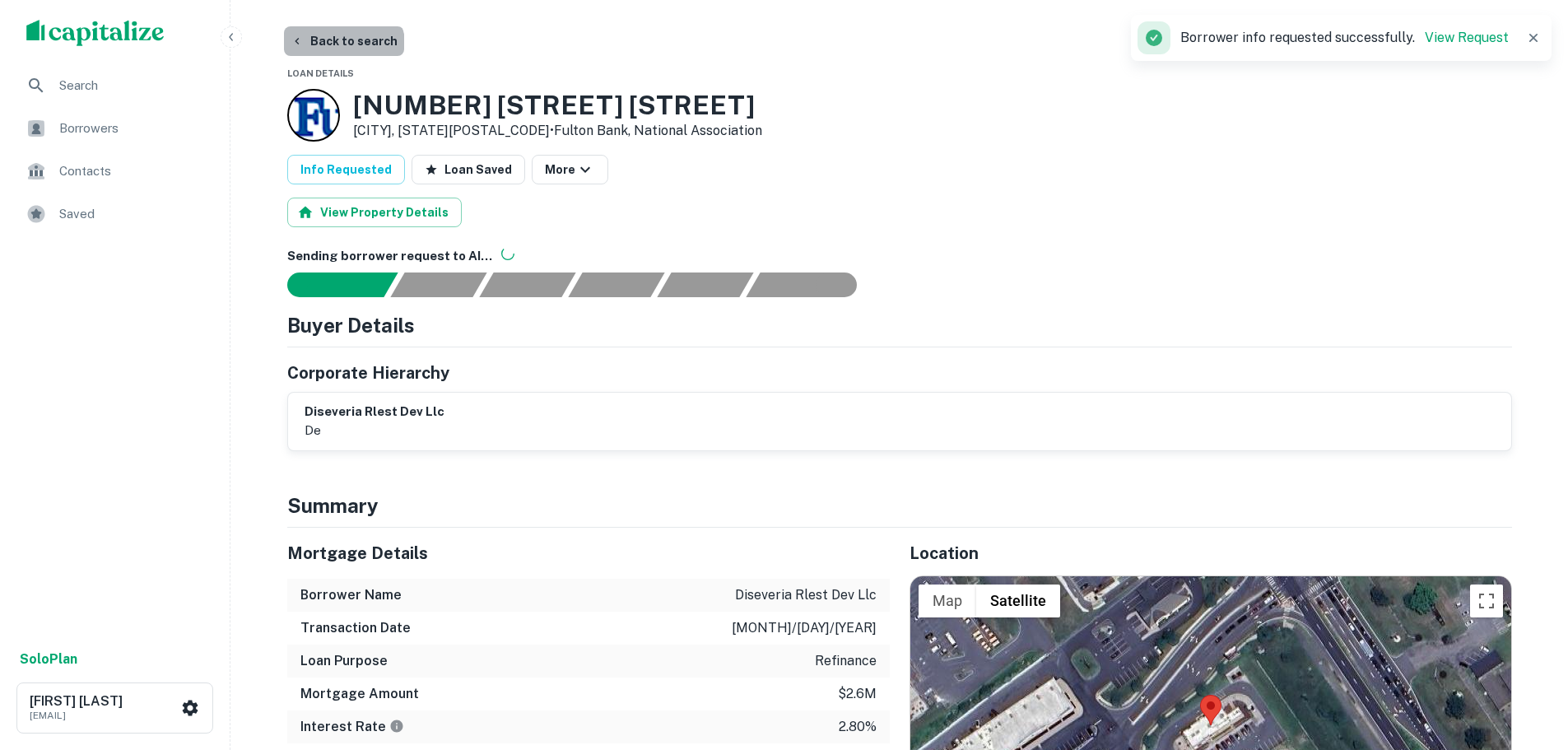 click on "Back to search" at bounding box center (344, 41) 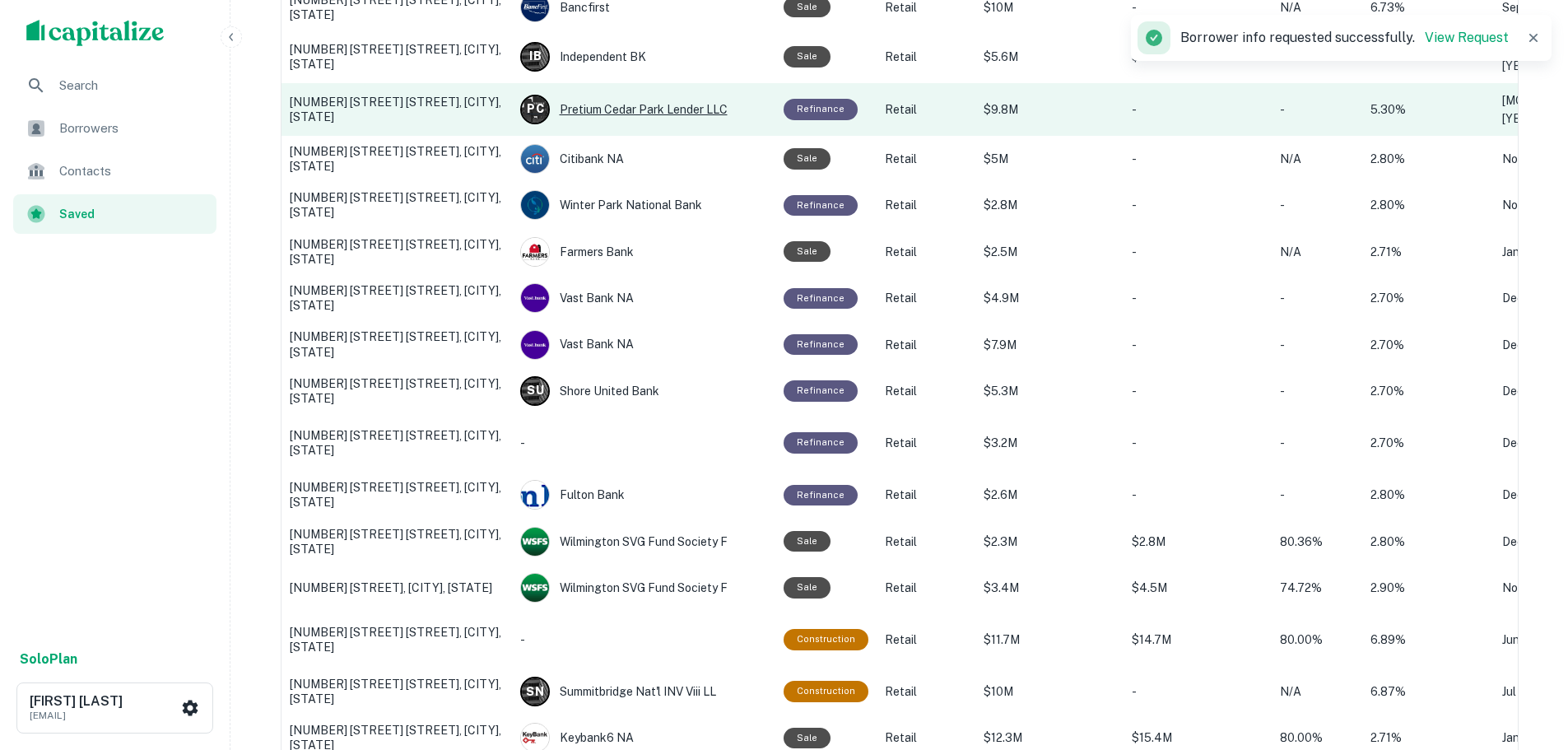 scroll, scrollTop: 547, scrollLeft: 0, axis: vertical 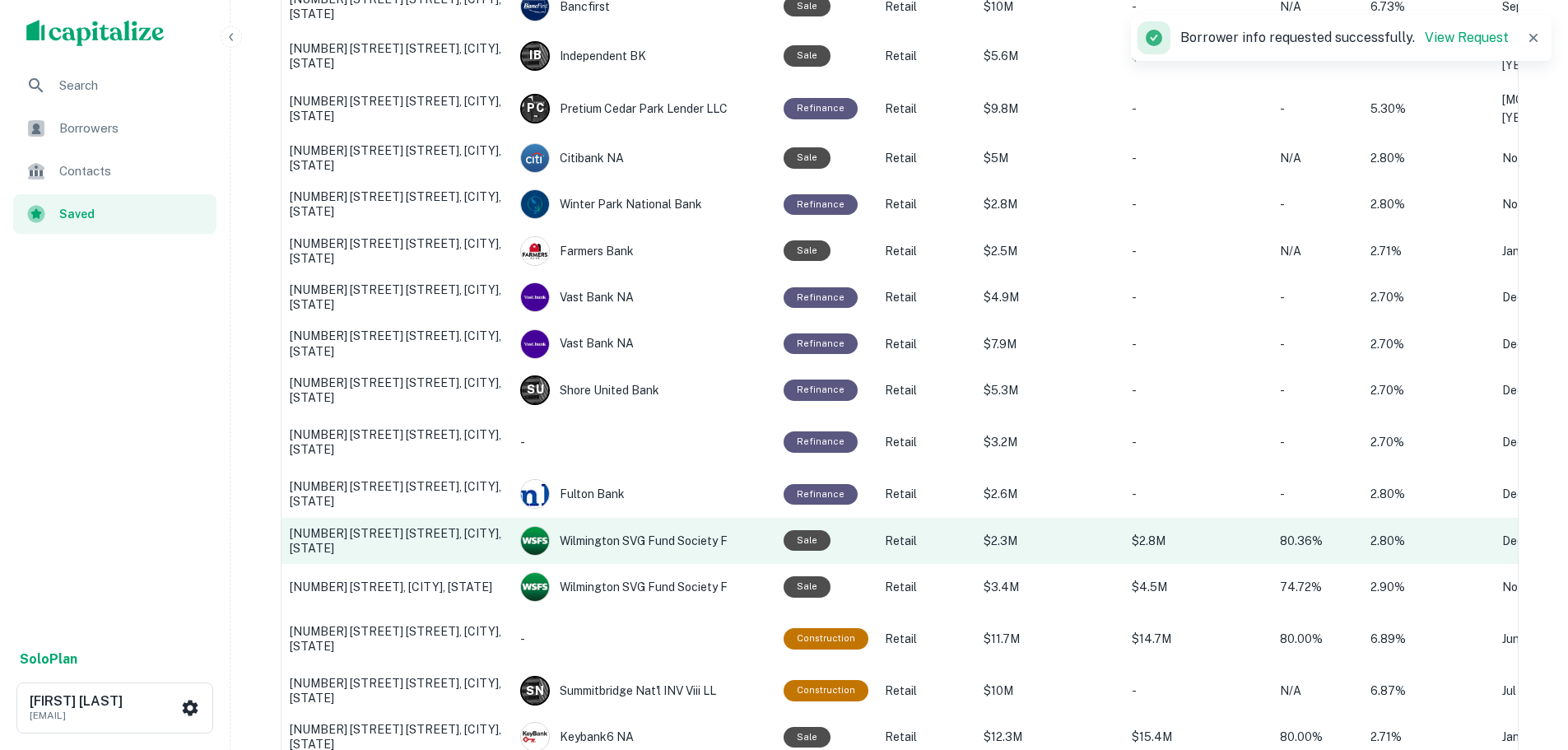 click on "401 Cassidy Dr, Dover, DE" at bounding box center [397, 541] 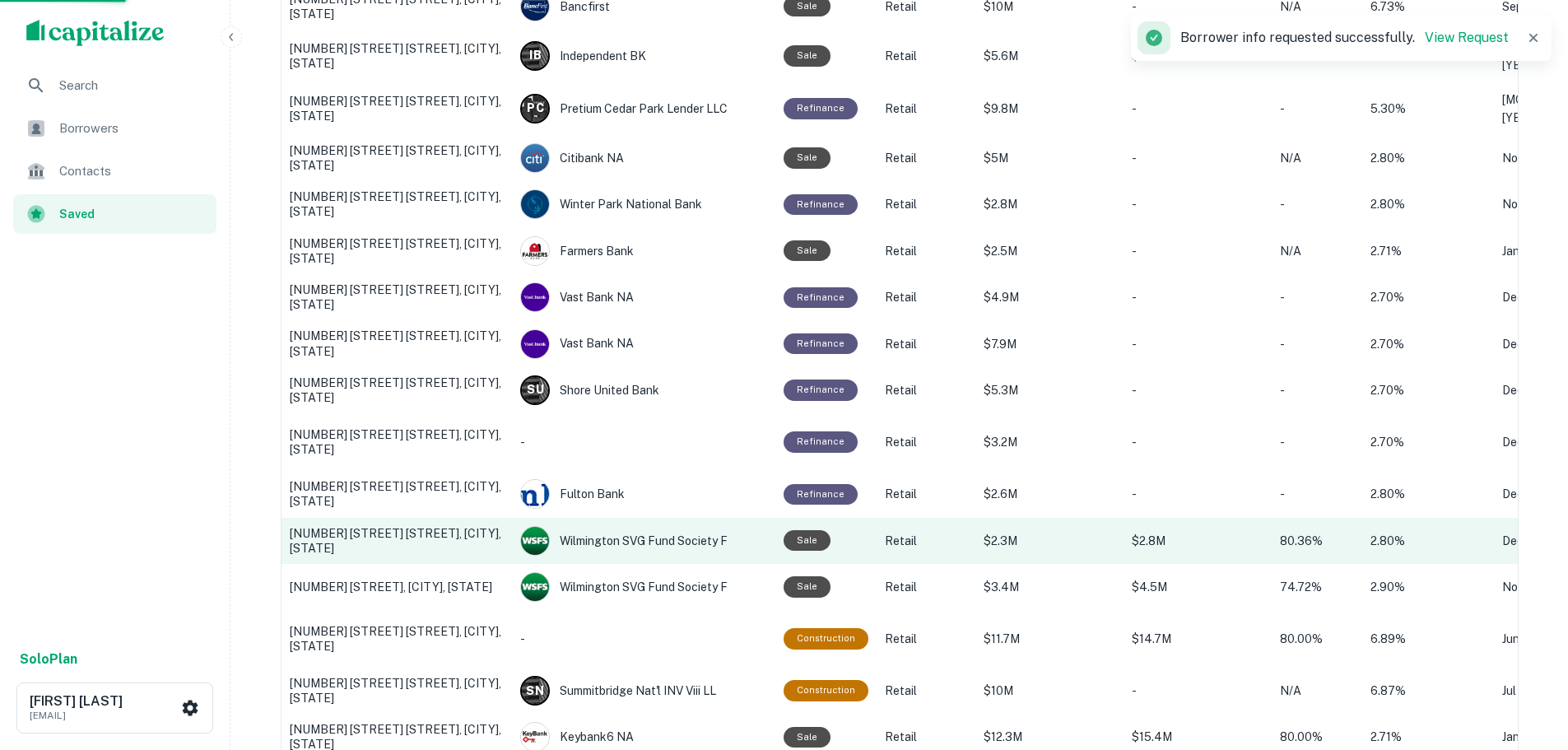 scroll, scrollTop: 0, scrollLeft: 0, axis: both 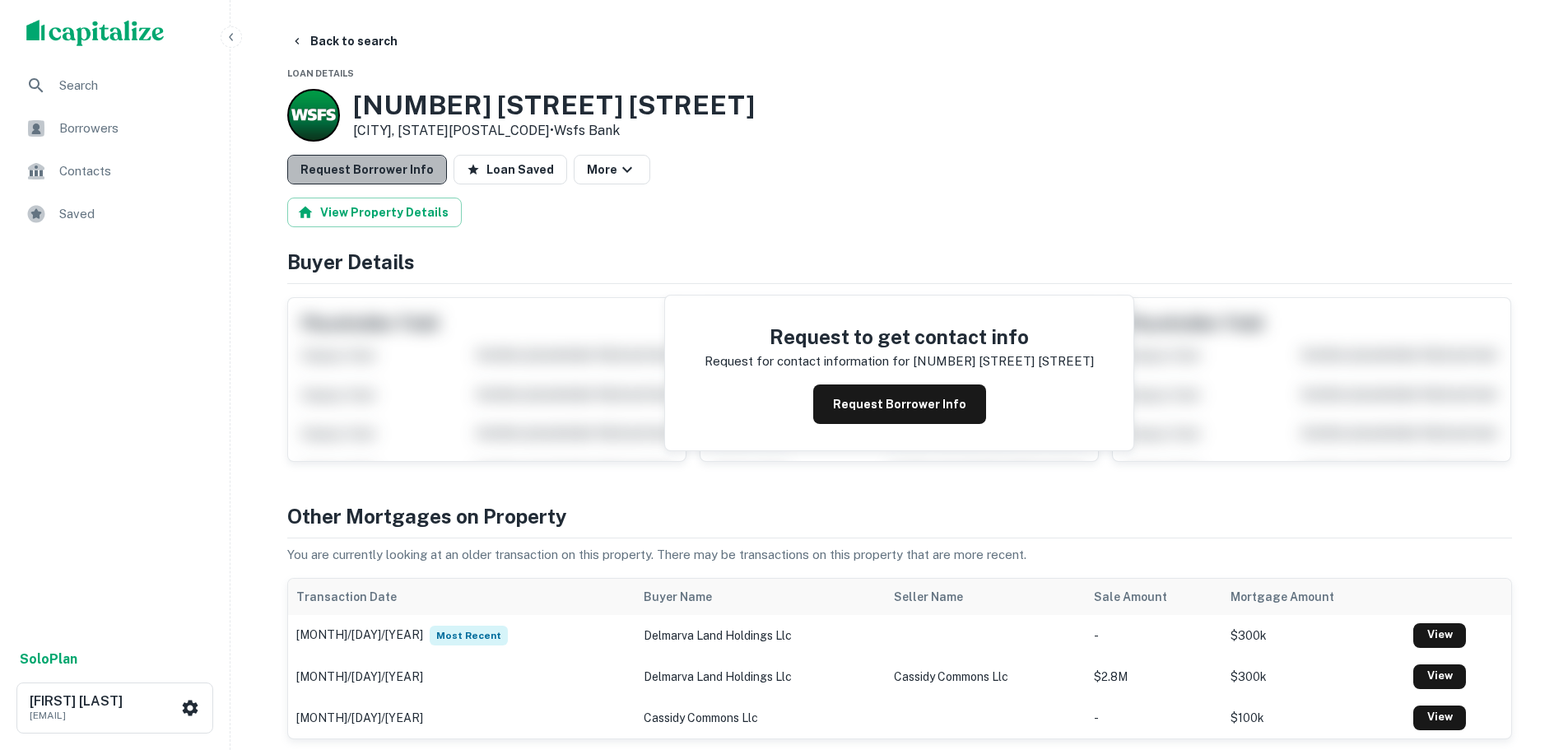 click on "Request Borrower Info" at bounding box center [367, 170] 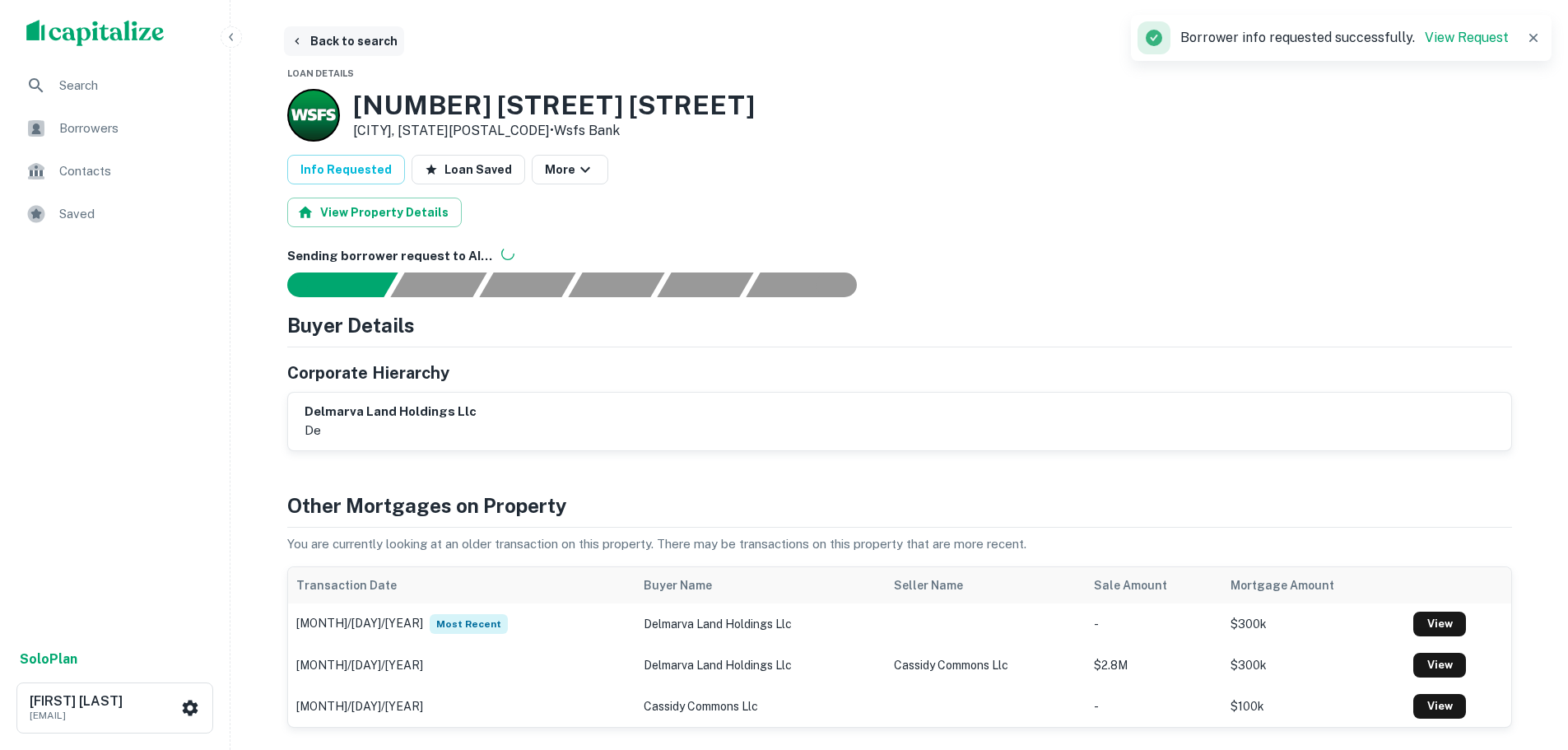 click on "Back to search" at bounding box center [344, 41] 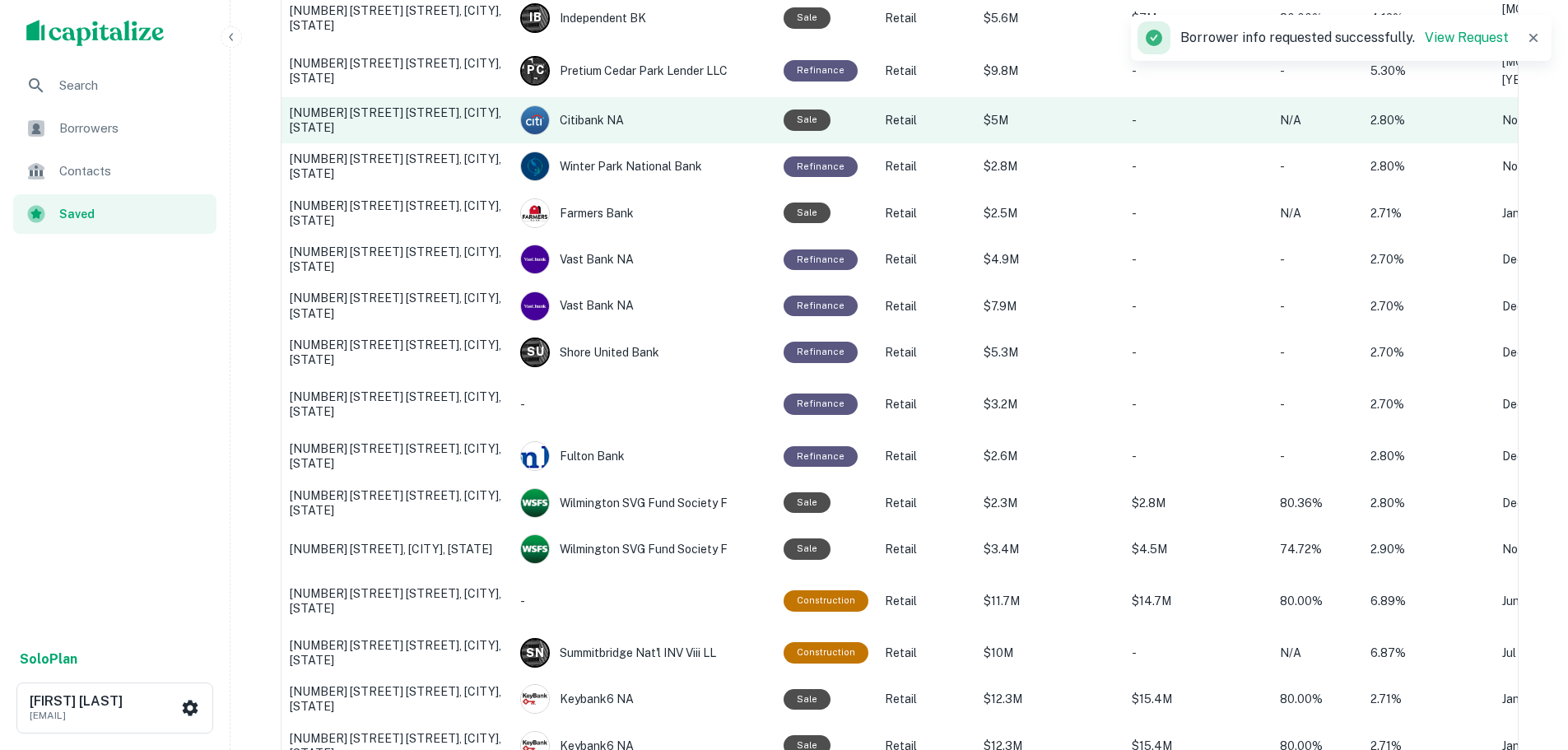 scroll, scrollTop: 589, scrollLeft: 0, axis: vertical 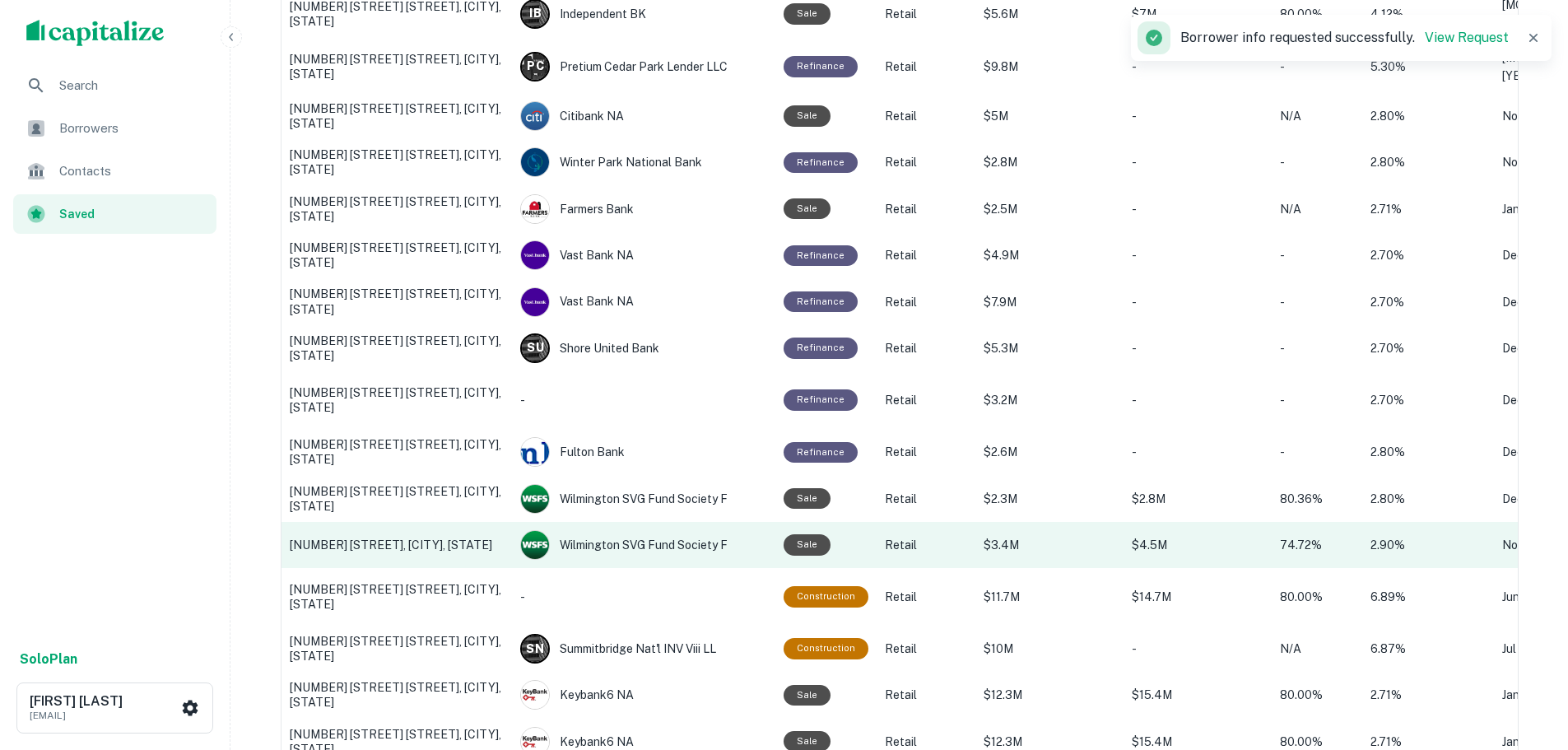 click on "3004 S DUPONT HWY, Camden, DE" at bounding box center (397, 545) 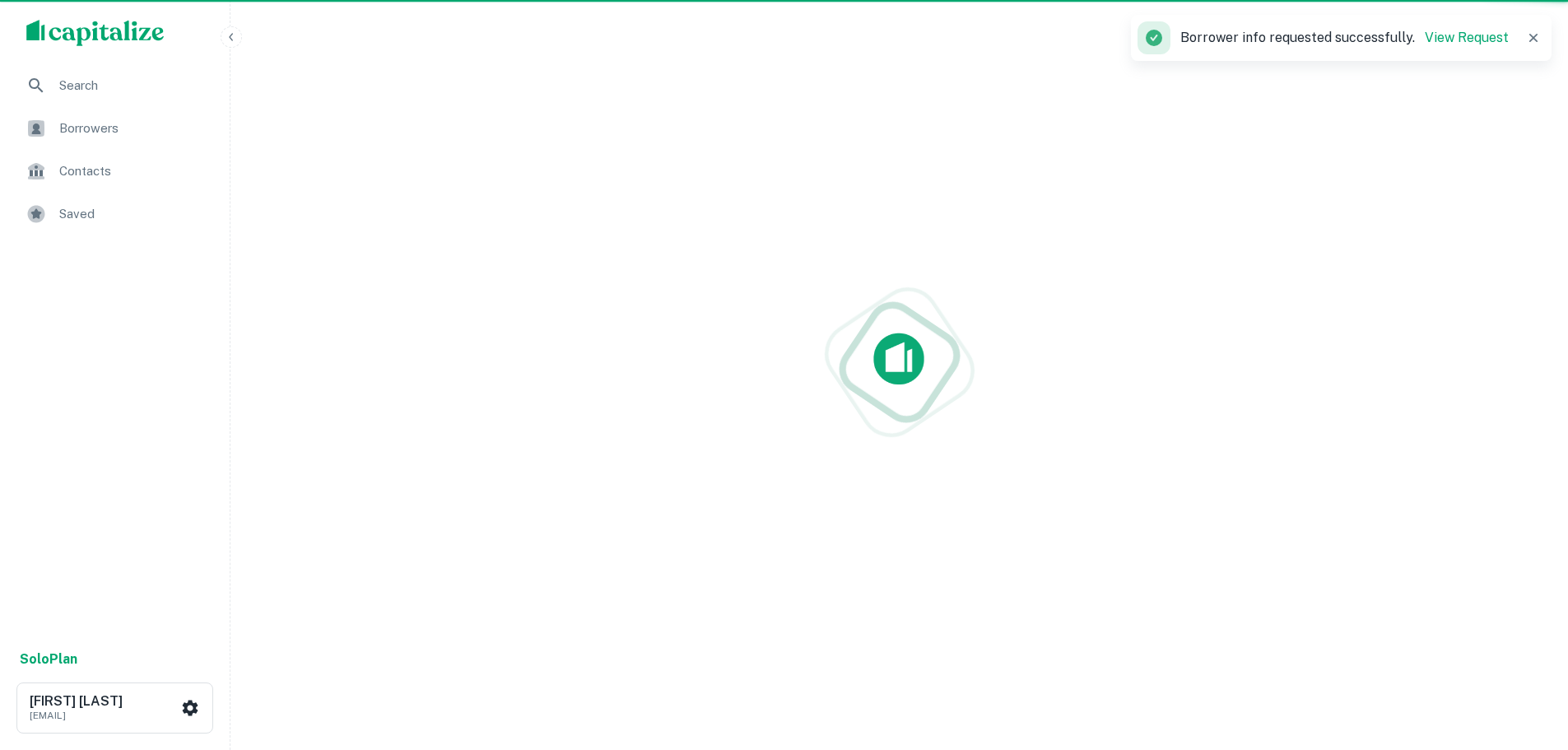 scroll, scrollTop: 0, scrollLeft: 0, axis: both 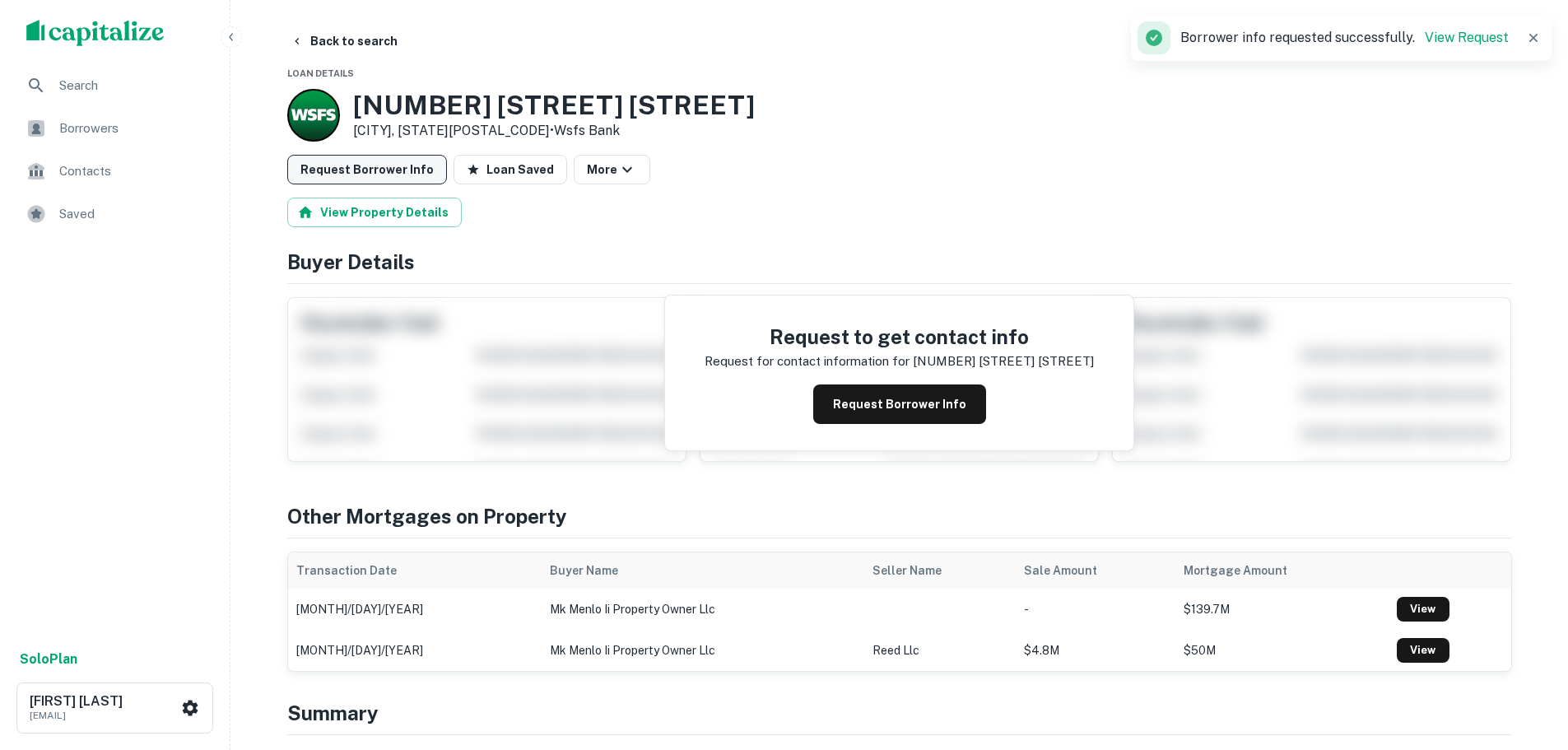 click on "Request Borrower Info" at bounding box center [367, 170] 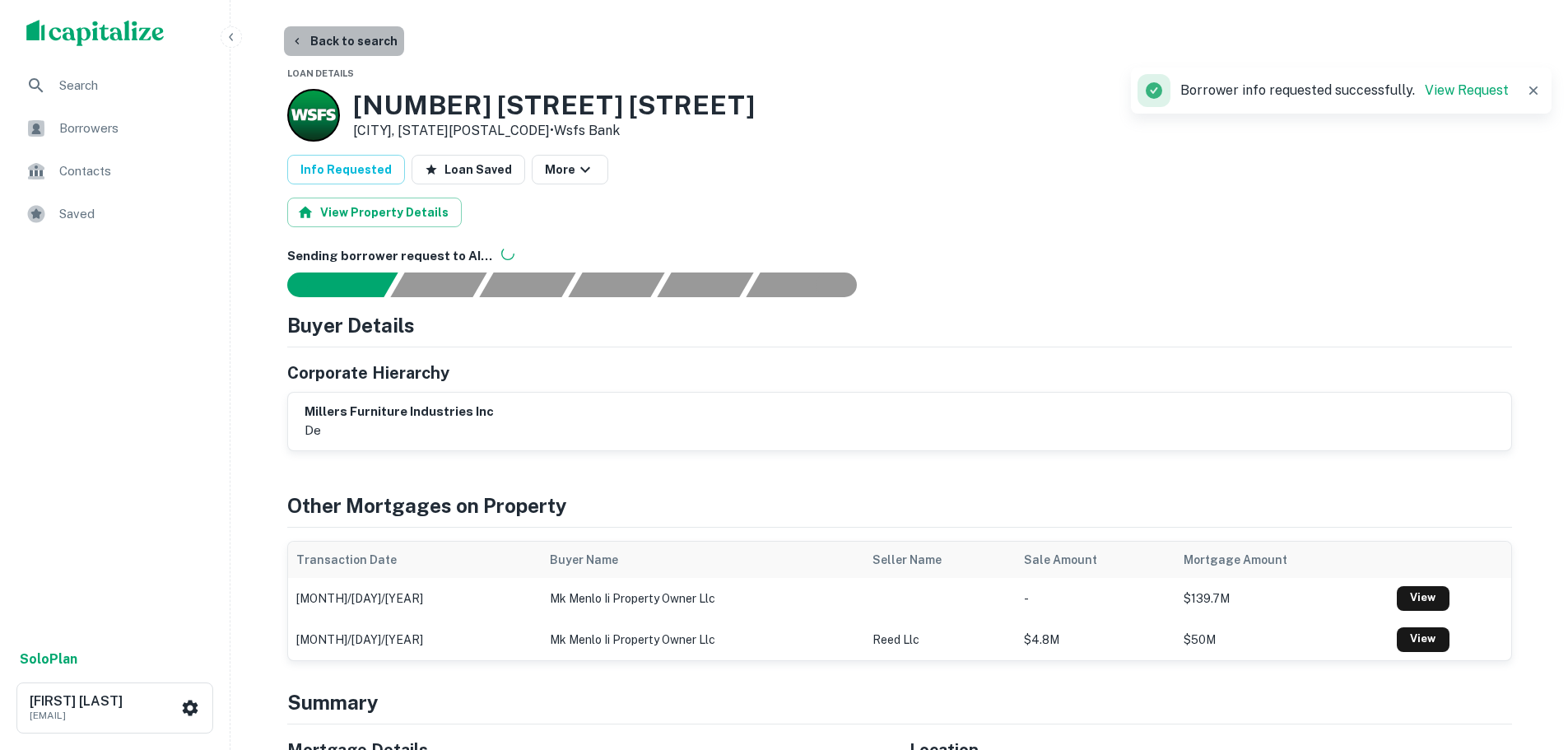click on "Back to search" at bounding box center [344, 41] 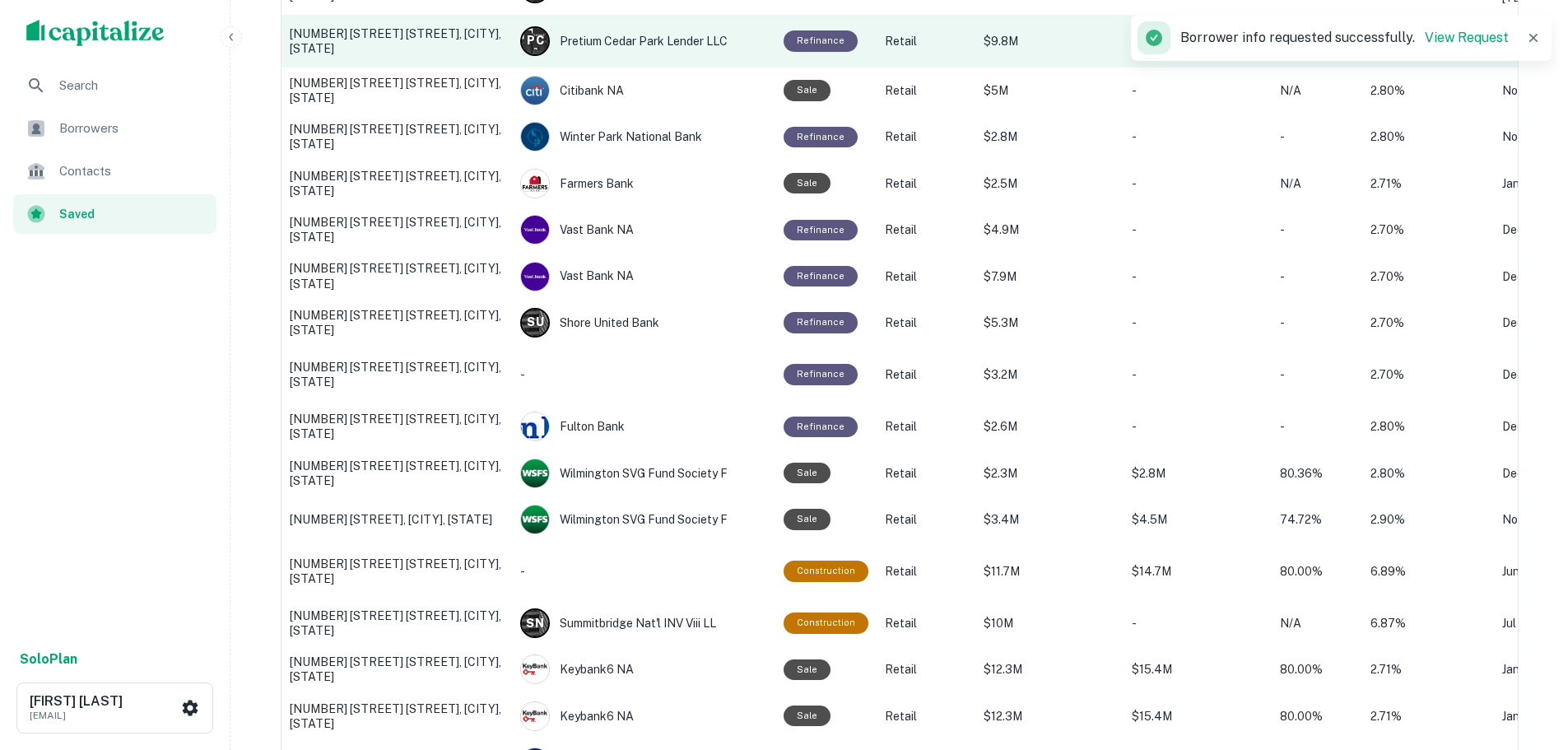 scroll, scrollTop: 616, scrollLeft: 0, axis: vertical 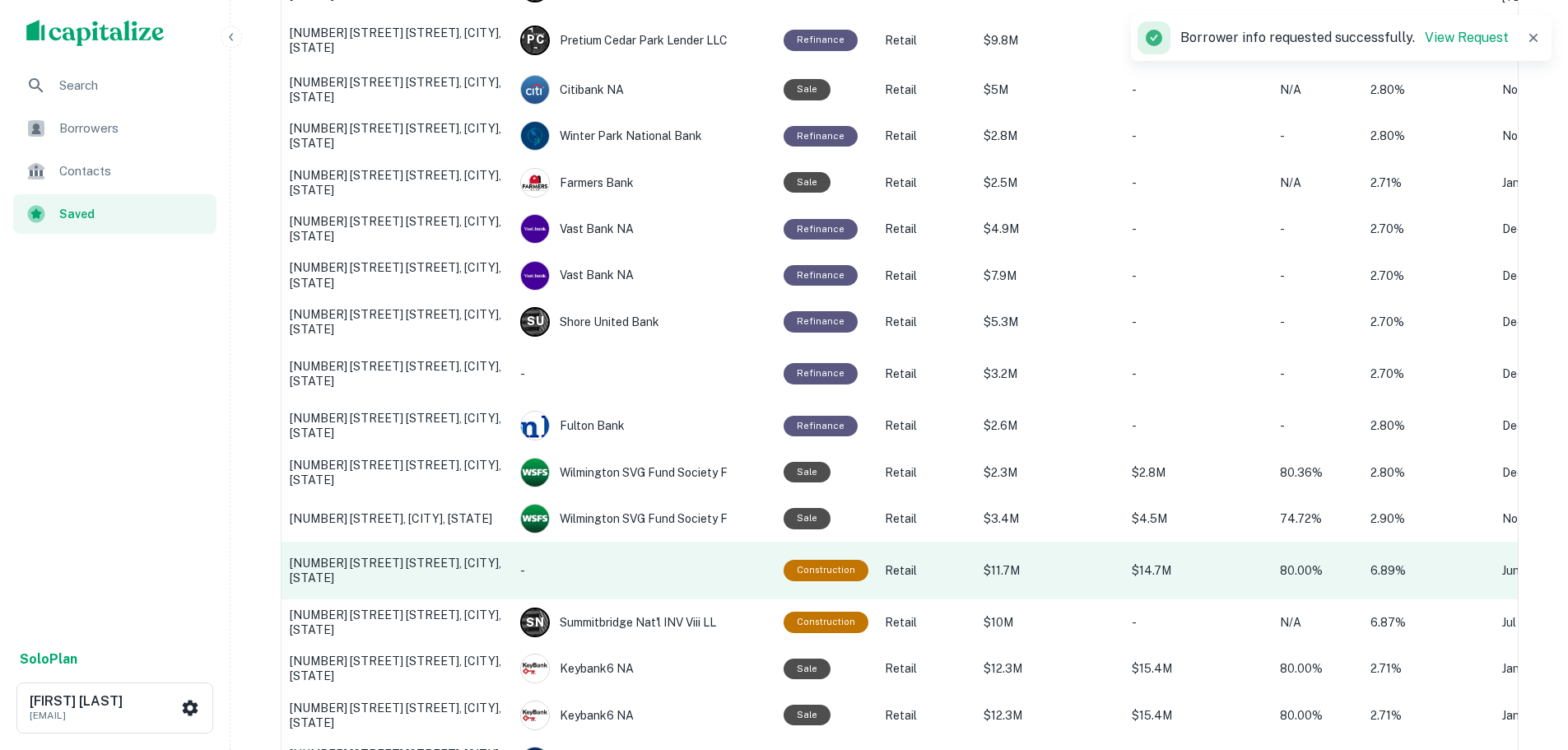 click on "4901 E Loop 820 S, Fort Worth, TX" at bounding box center (397, 571) 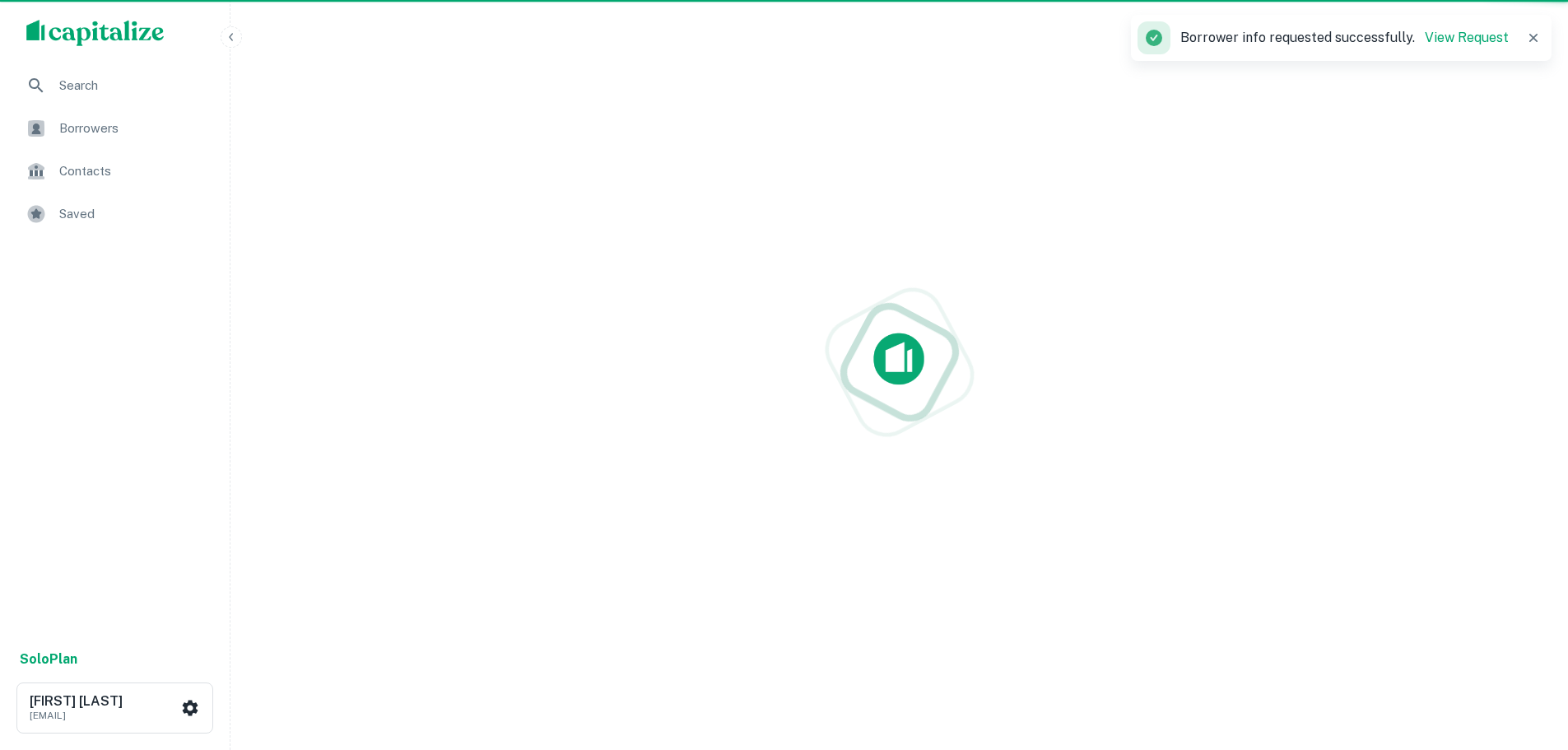 scroll, scrollTop: 0, scrollLeft: 0, axis: both 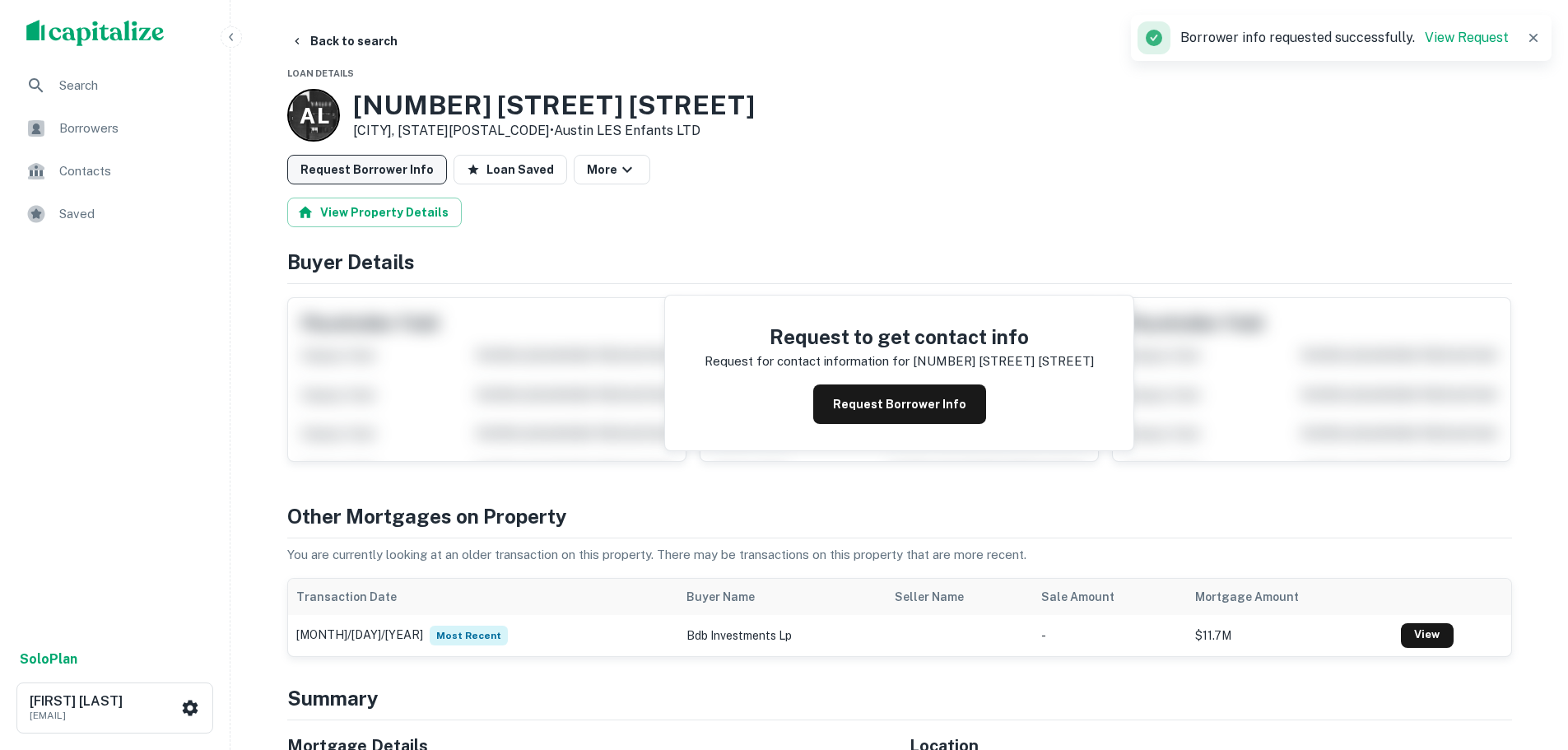 click on "Request Borrower Info" at bounding box center (367, 170) 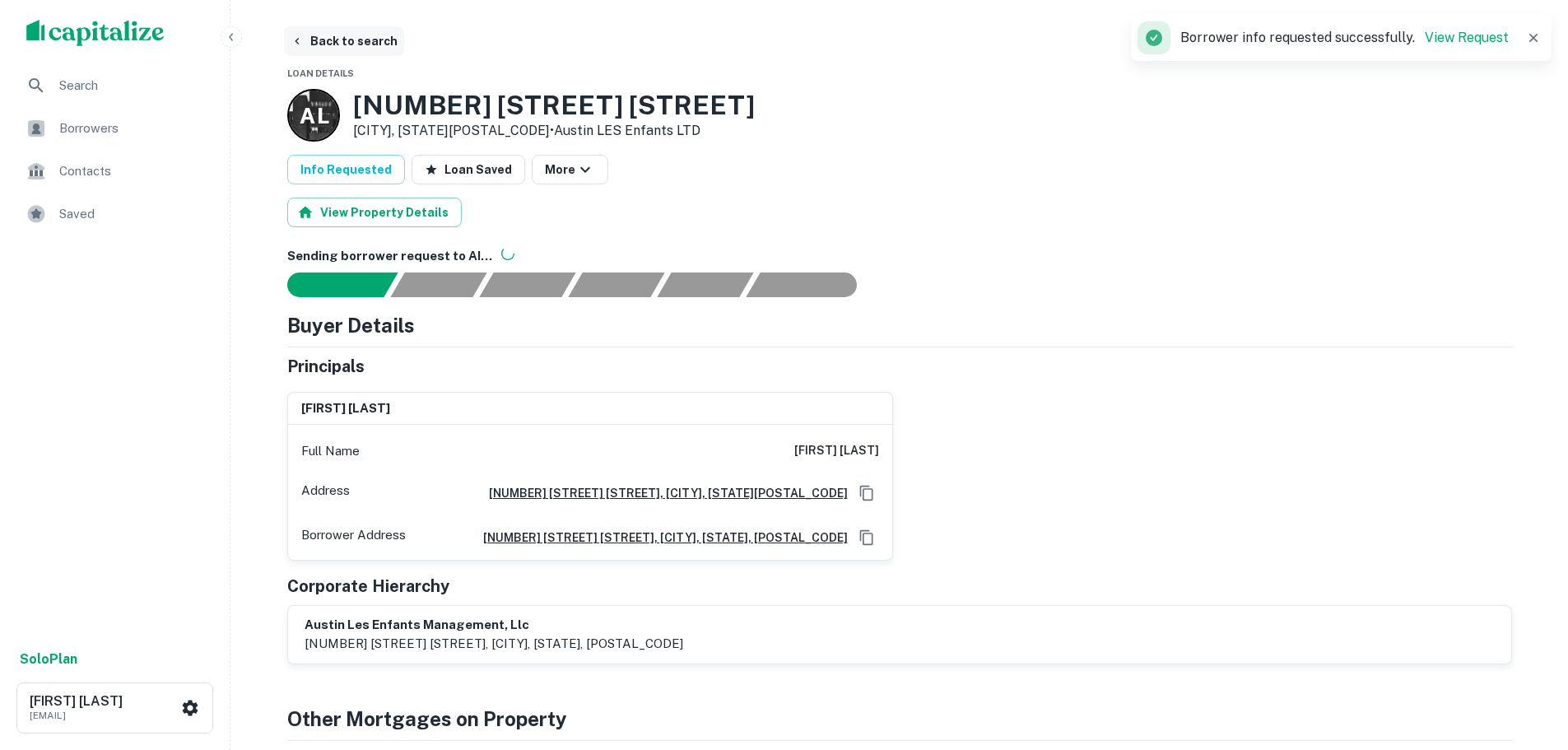 click on "Back to search" at bounding box center [344, 41] 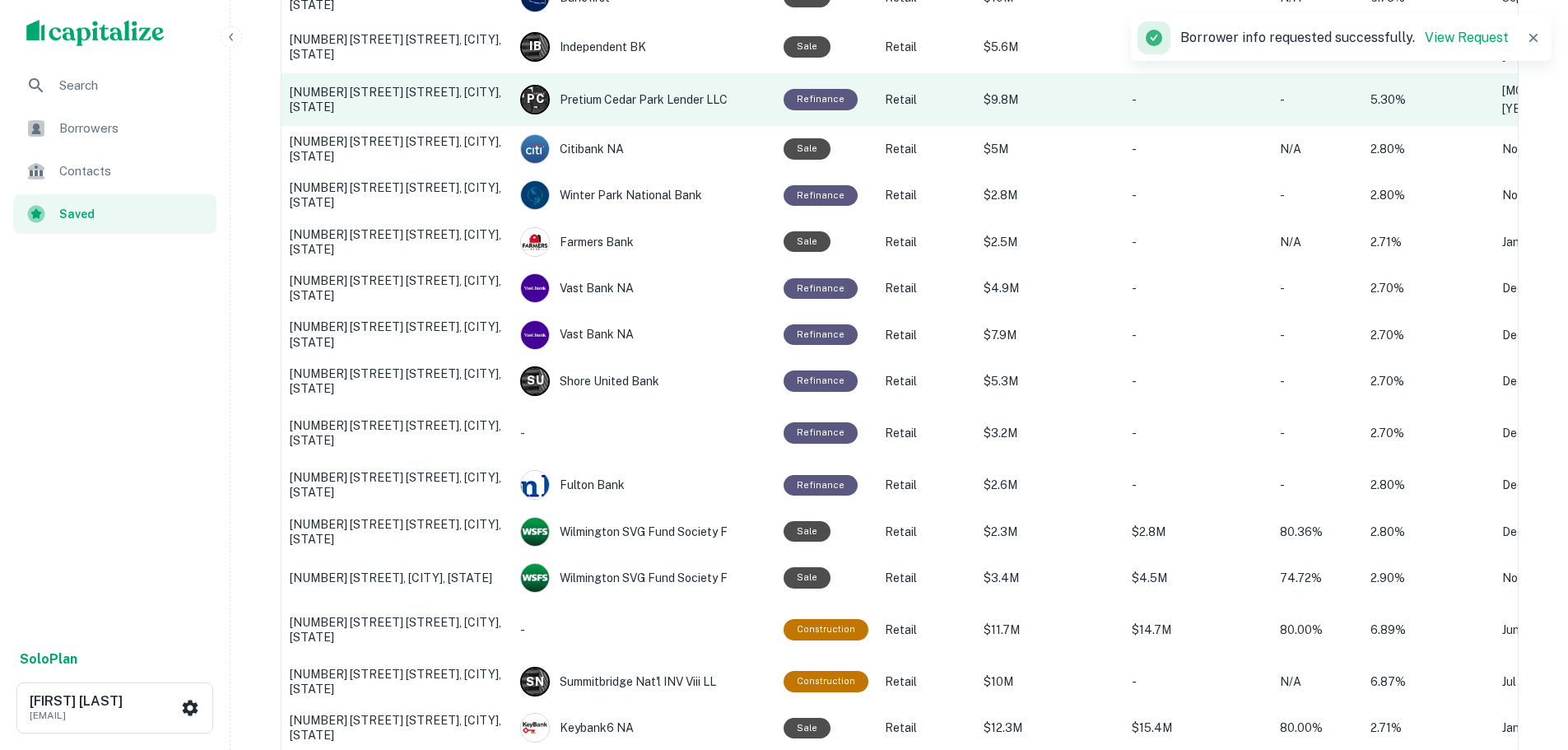 scroll, scrollTop: 557, scrollLeft: 0, axis: vertical 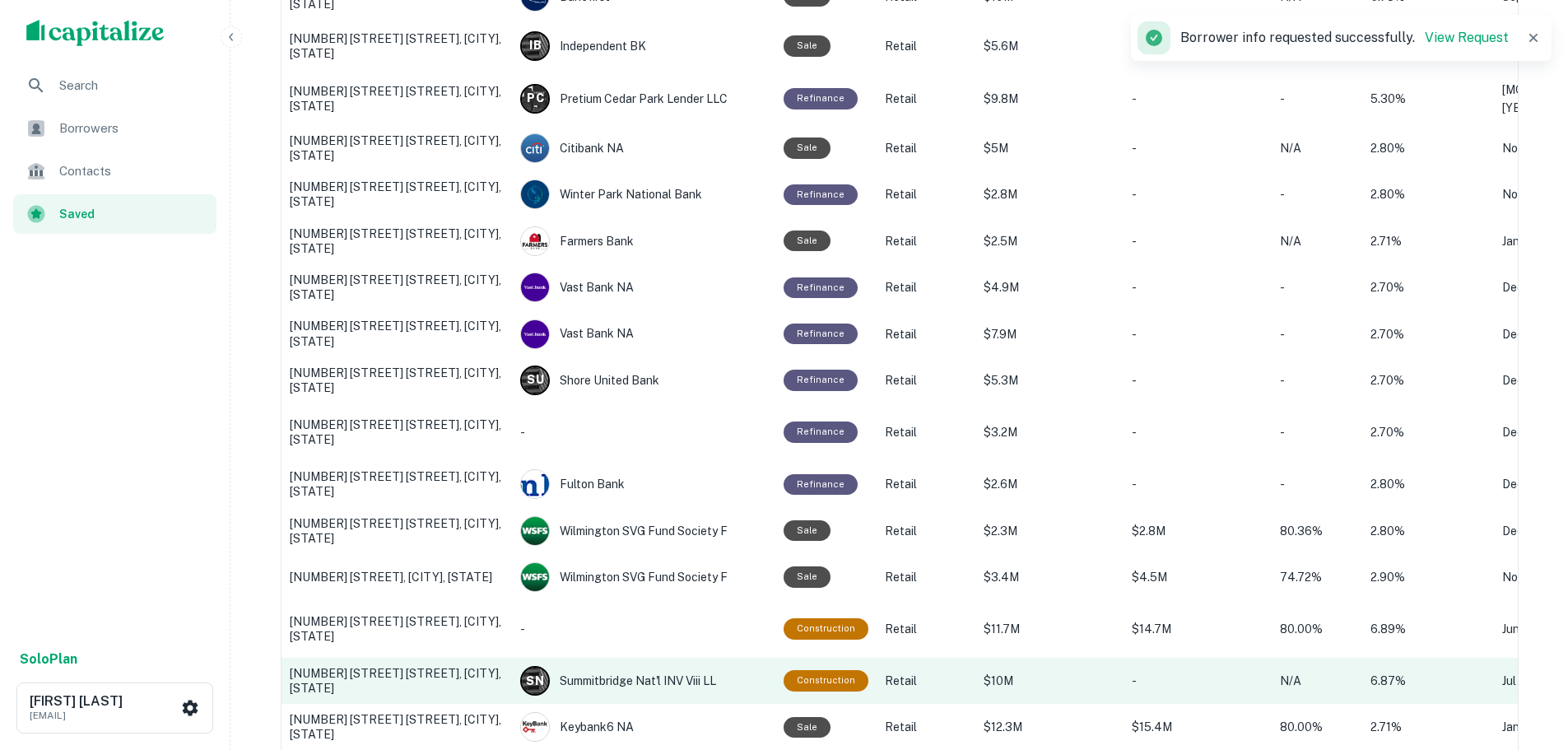 click on "3801 Call Field Rd, Wichita Falls, TX" at bounding box center (397, 681) 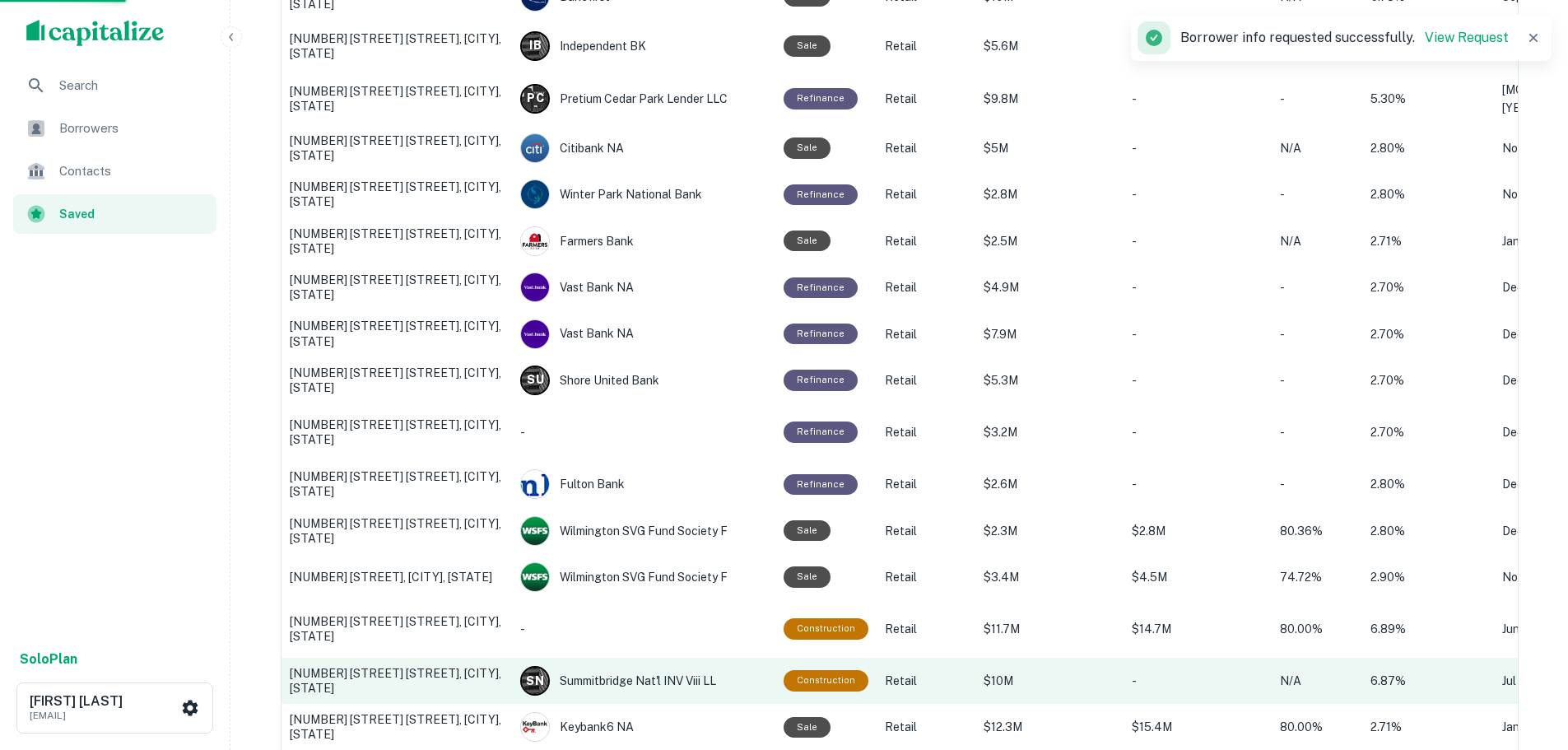 scroll, scrollTop: 0, scrollLeft: 0, axis: both 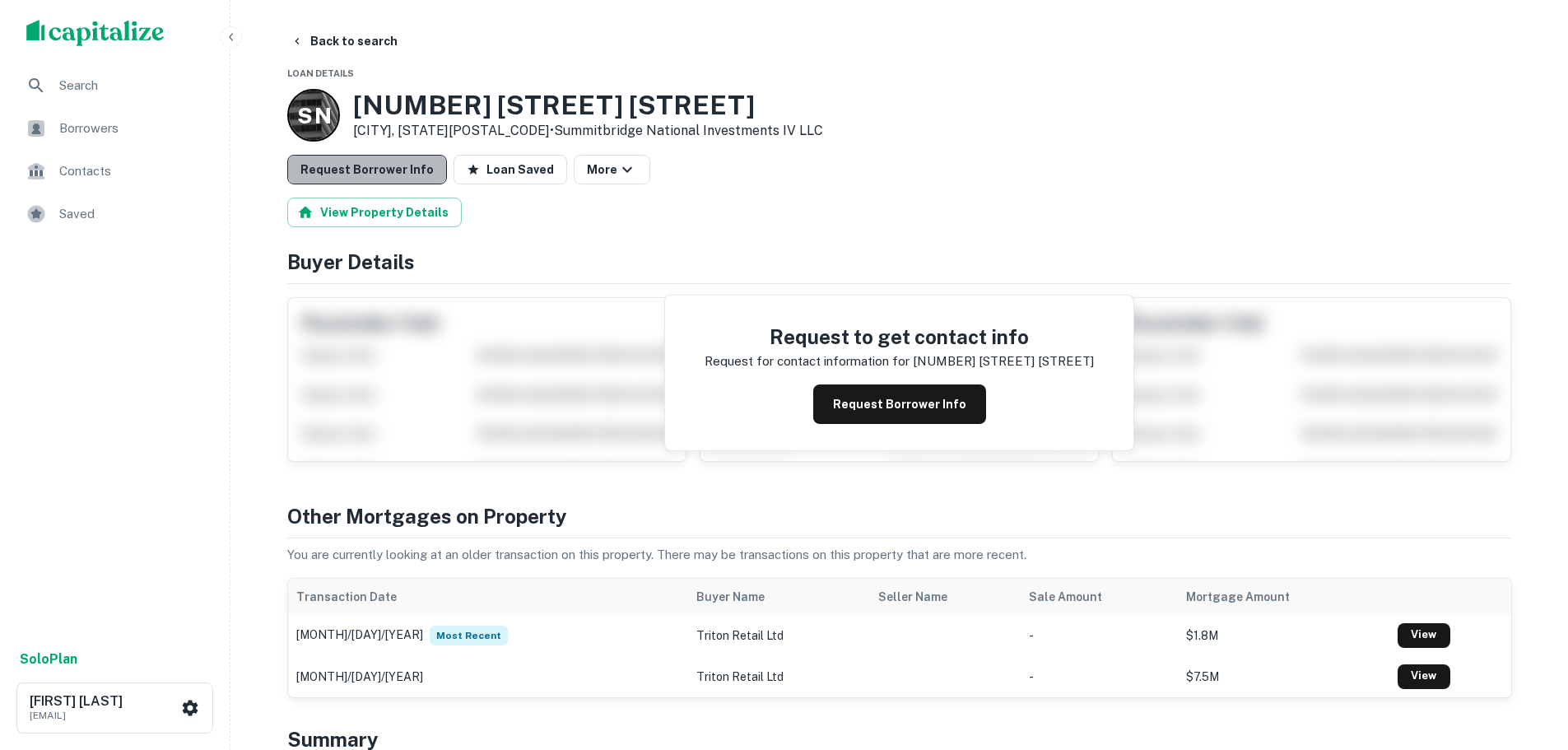 click on "Request Borrower Info" at bounding box center (367, 170) 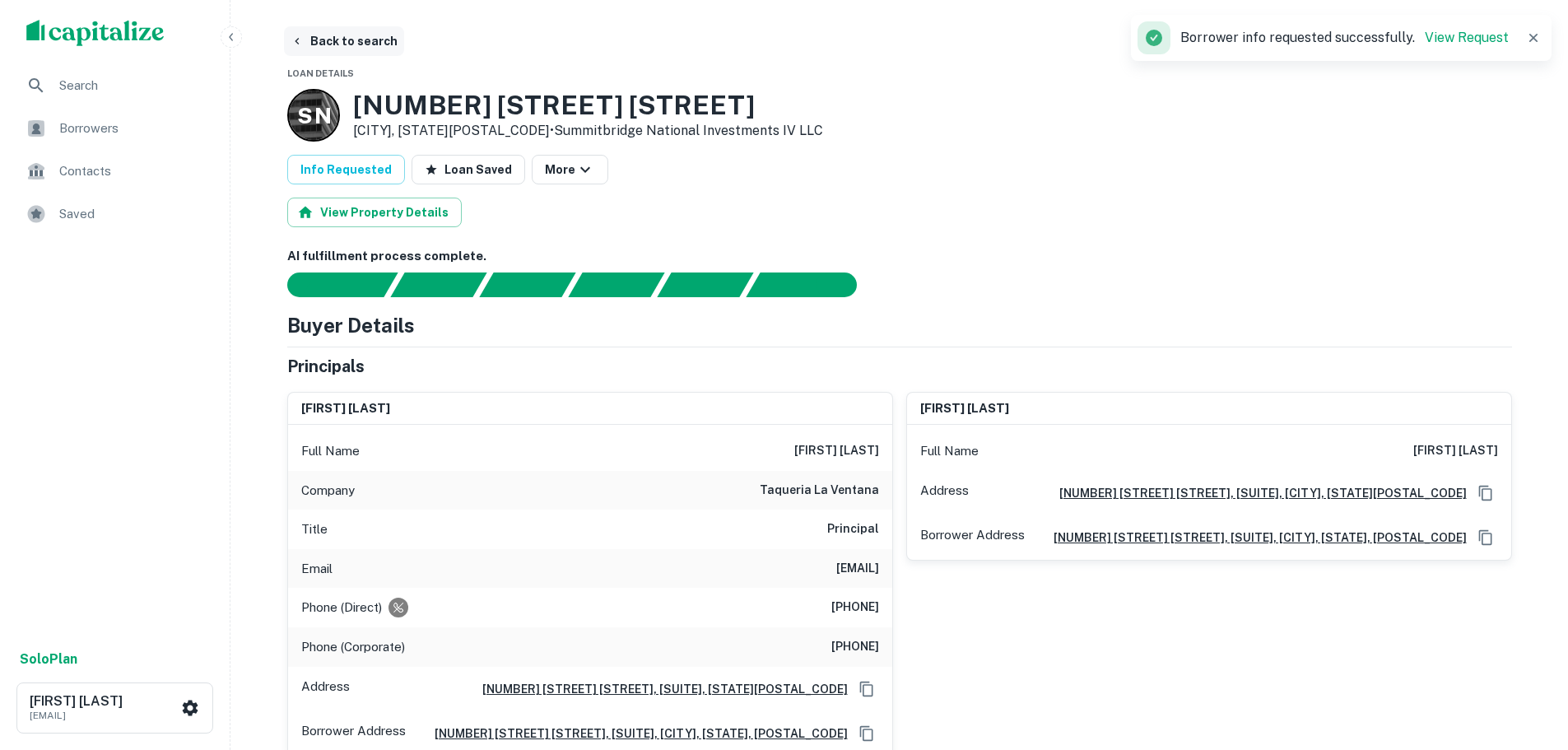 click on "Back to search" at bounding box center (344, 41) 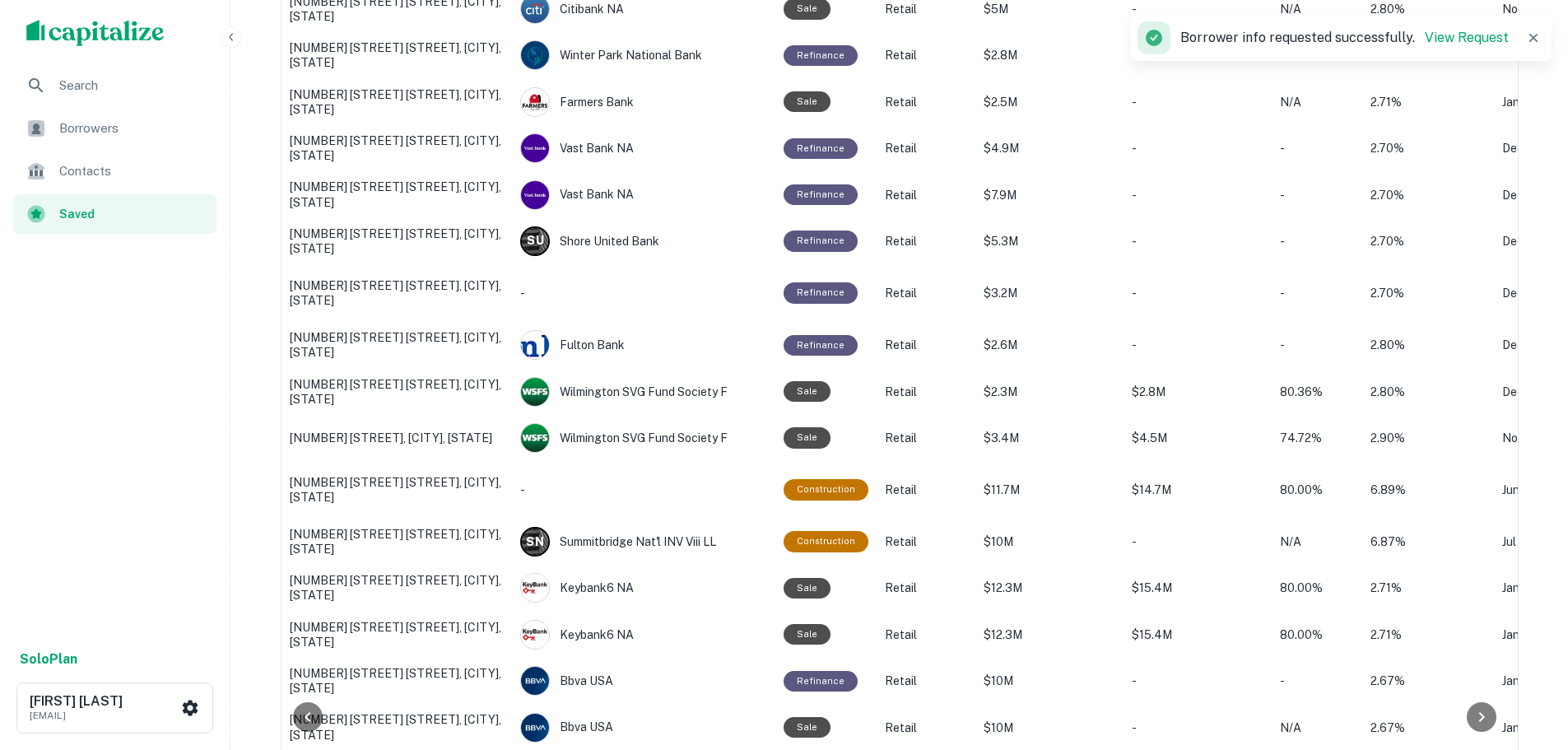 scroll, scrollTop: 697, scrollLeft: 0, axis: vertical 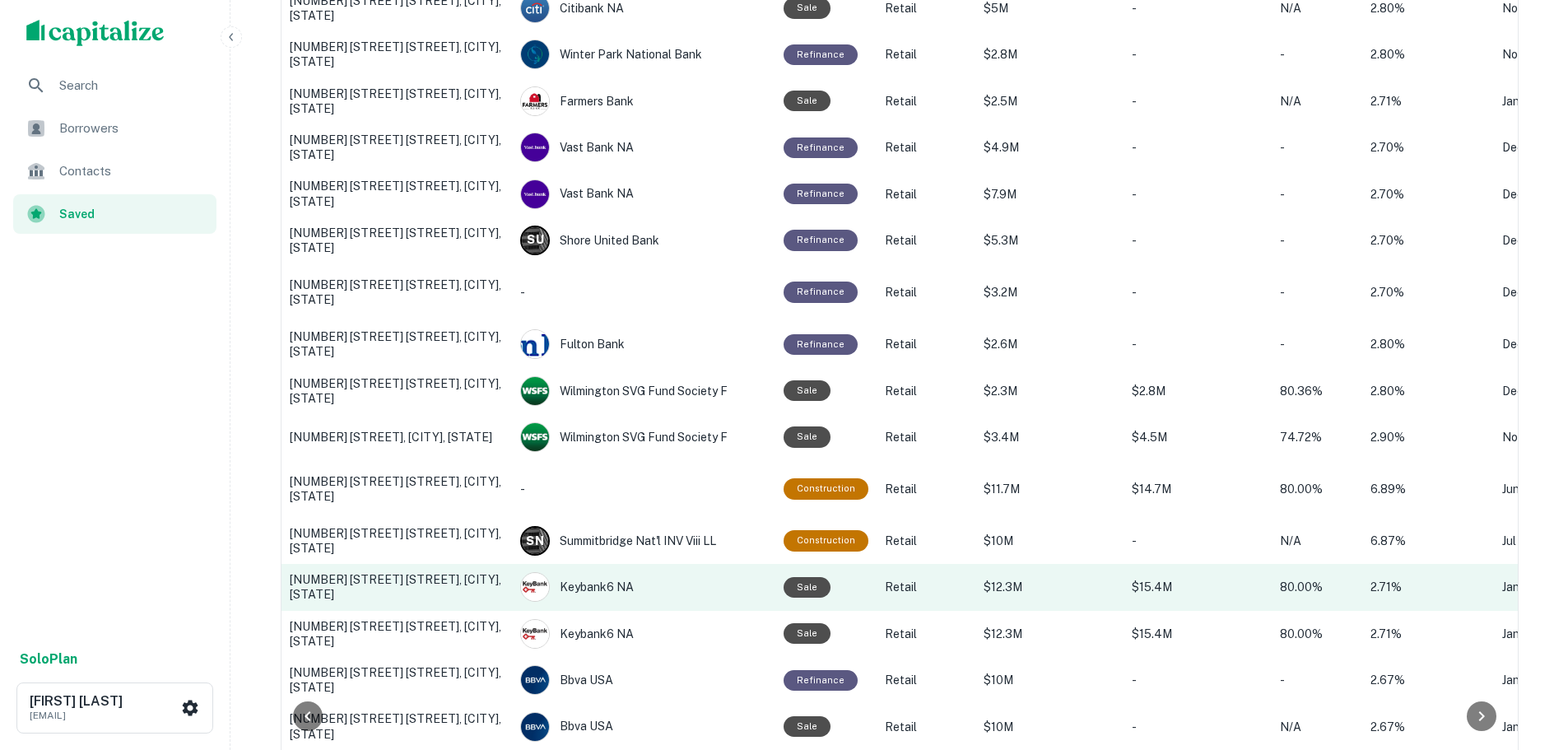 click on "7307 Creekbluff Dr, Austin, TX" at bounding box center [397, 587] 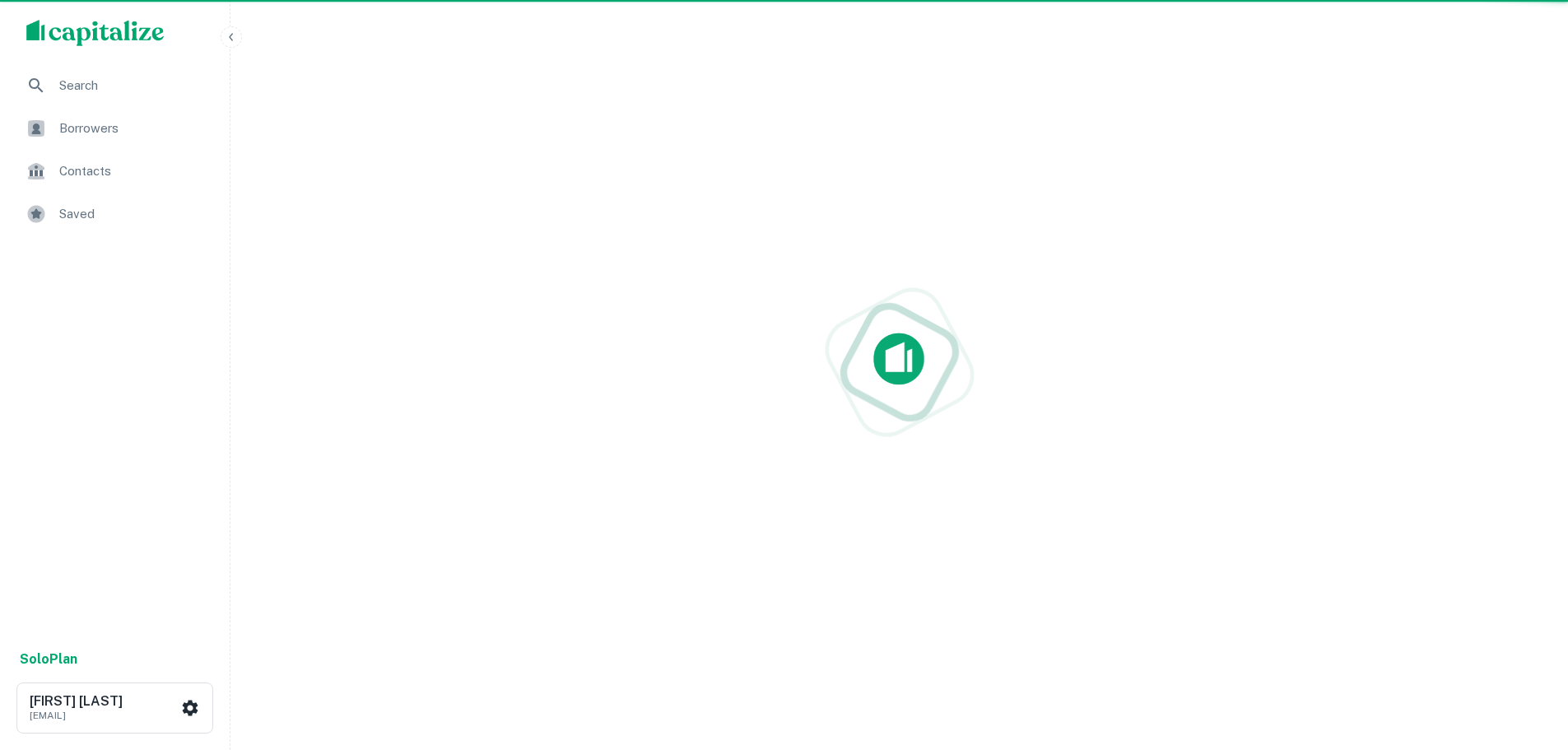 scroll, scrollTop: 0, scrollLeft: 0, axis: both 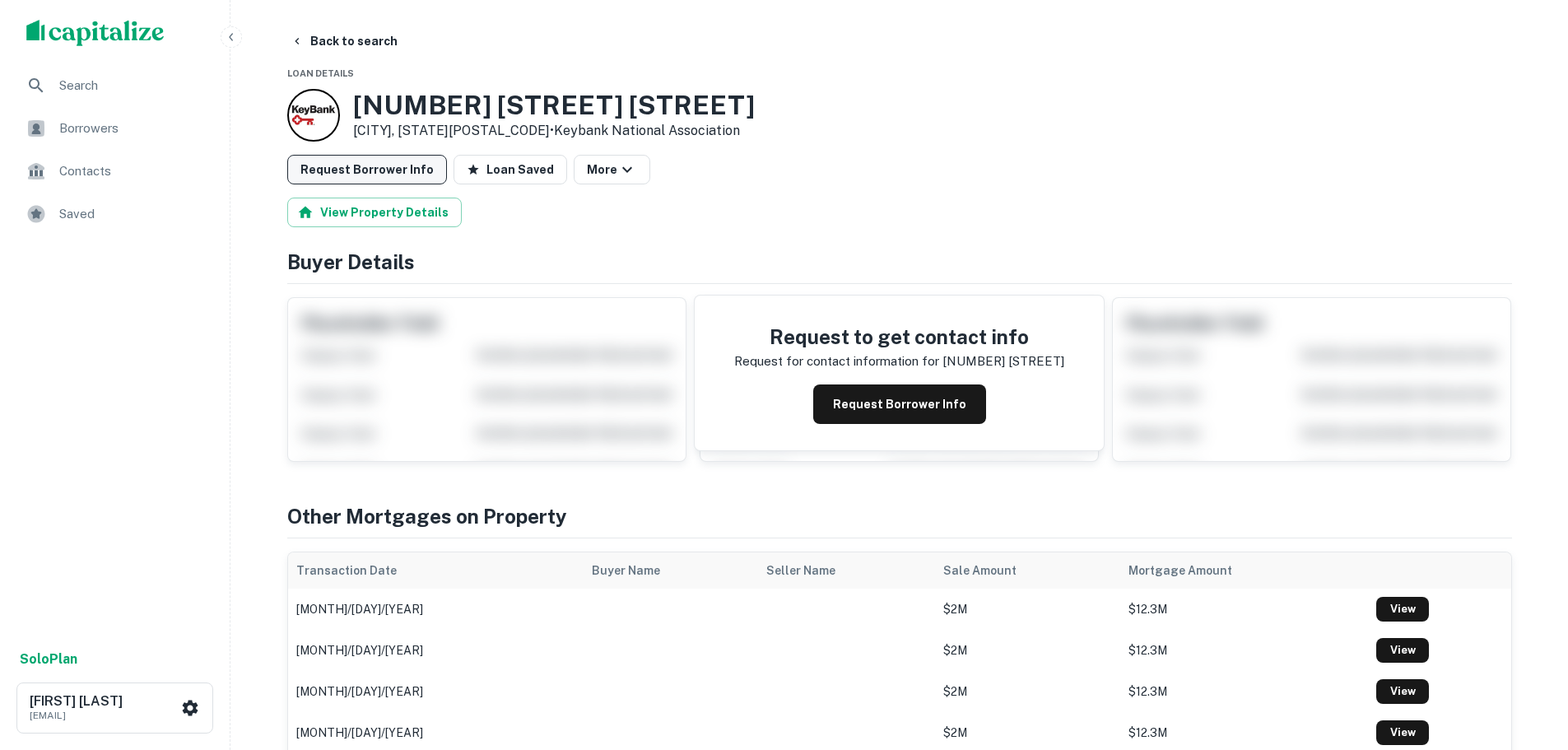 click on "Request Borrower Info" at bounding box center [367, 170] 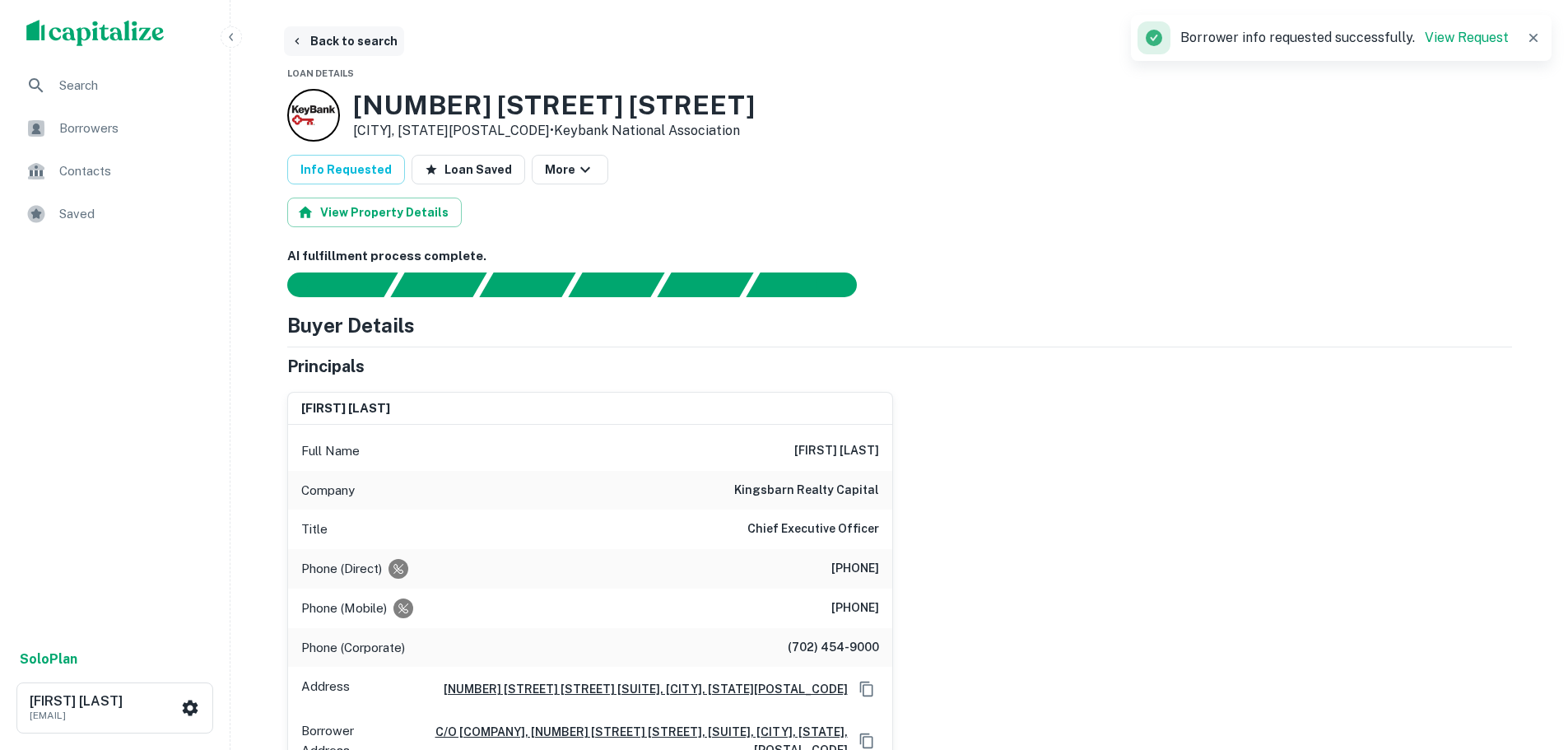 click on "Back to search" at bounding box center [344, 41] 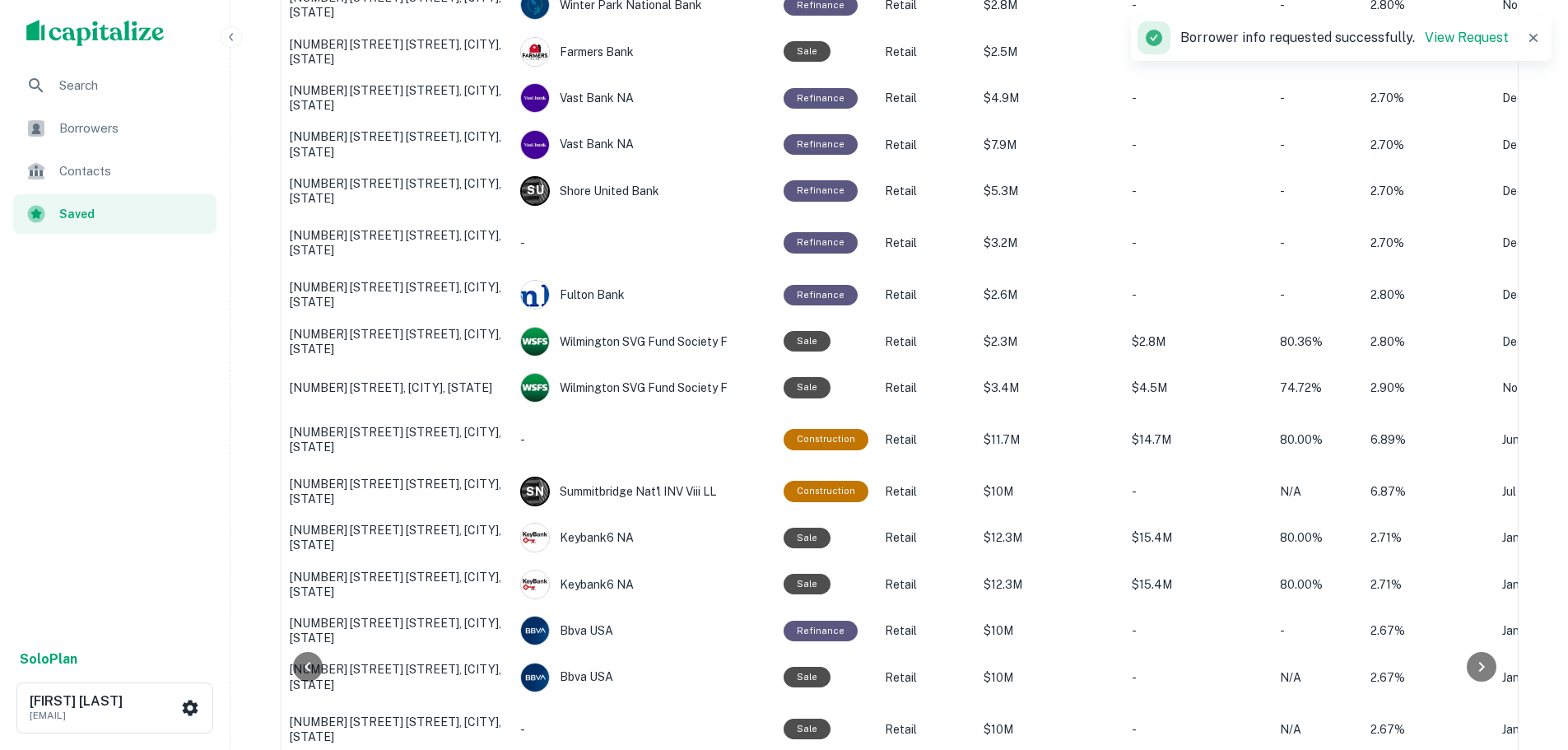 scroll, scrollTop: 756, scrollLeft: 0, axis: vertical 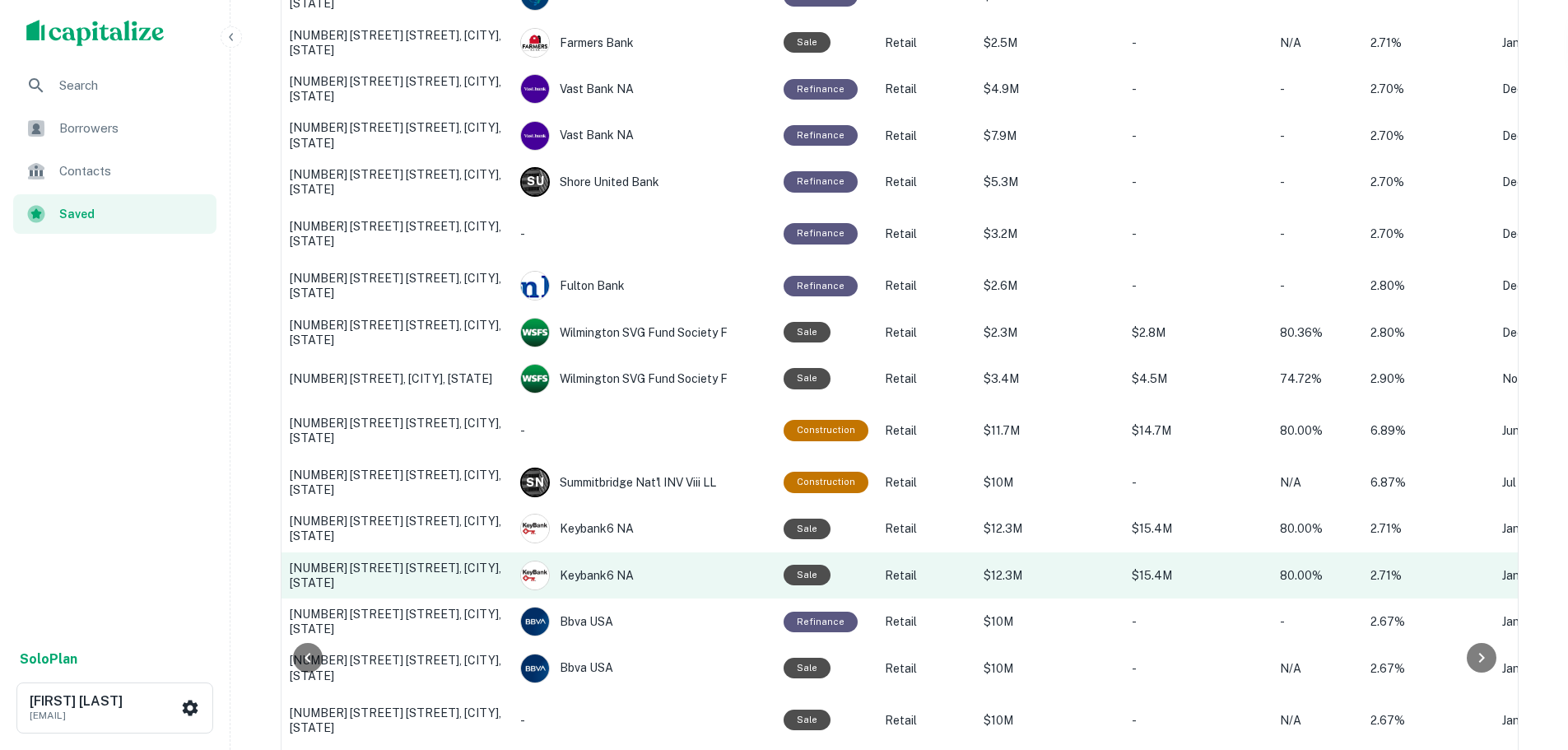 click on "2000 S MAYS ST STE 201, Round Rock, TX" at bounding box center [397, 575] 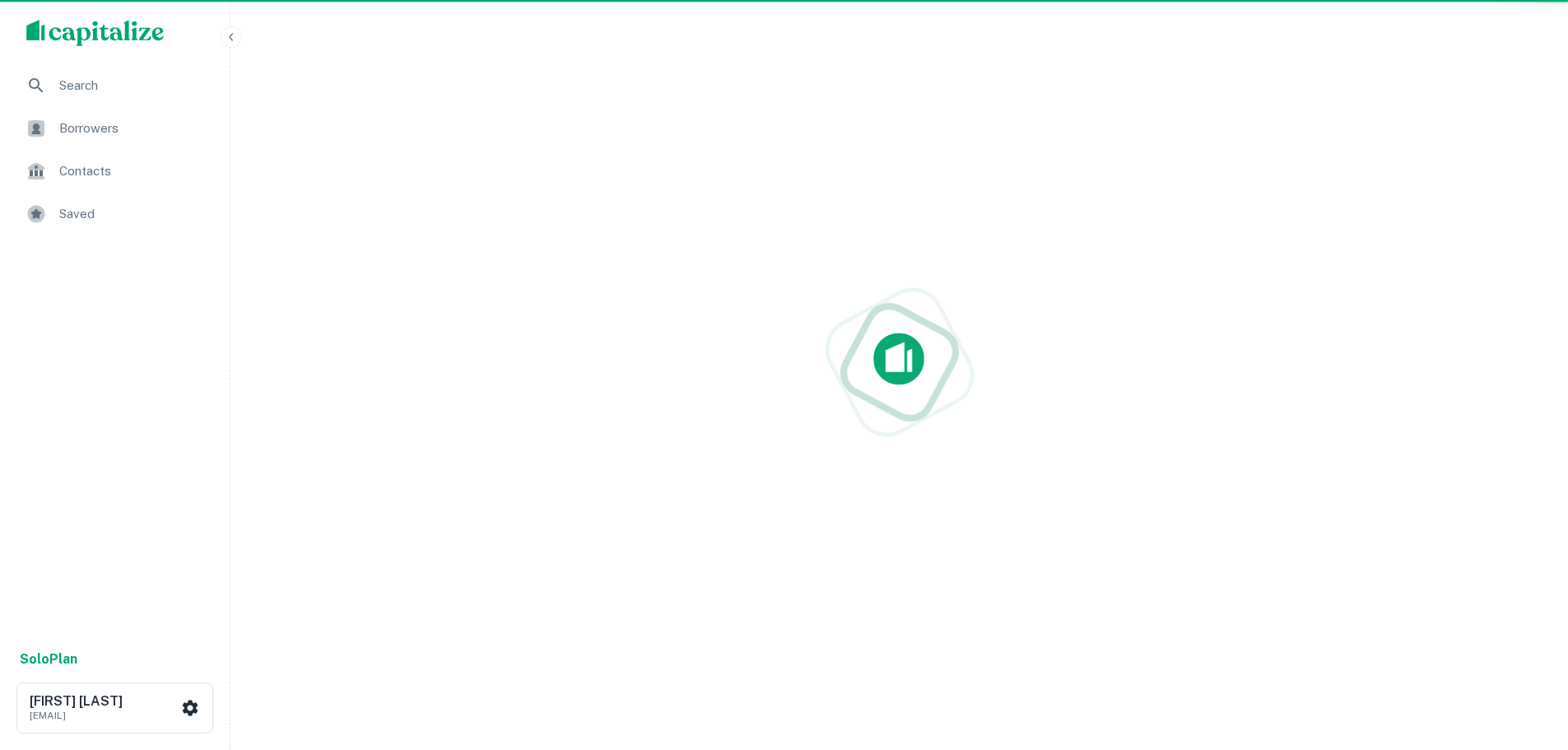 scroll, scrollTop: 0, scrollLeft: 0, axis: both 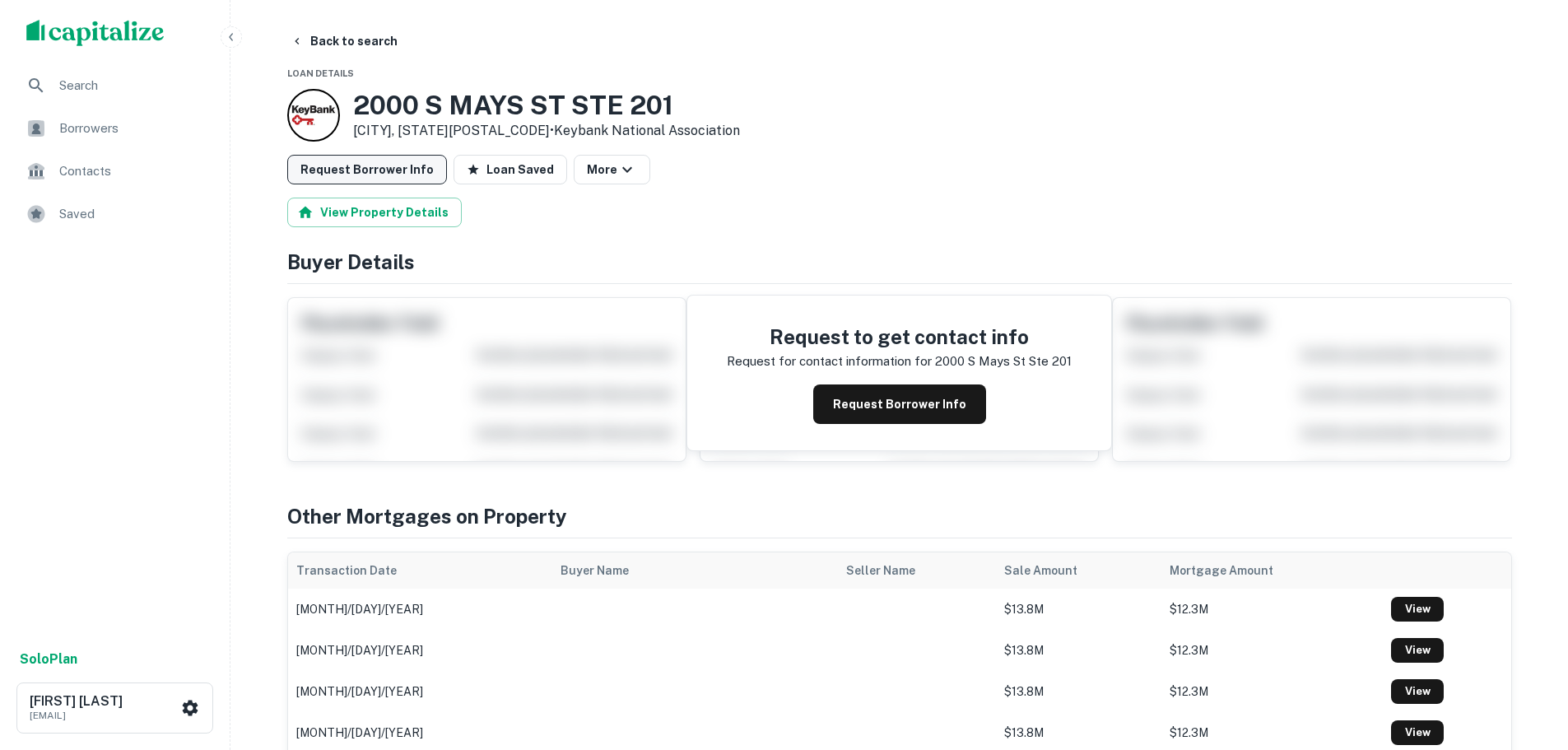 click on "Request Borrower Info" at bounding box center [367, 170] 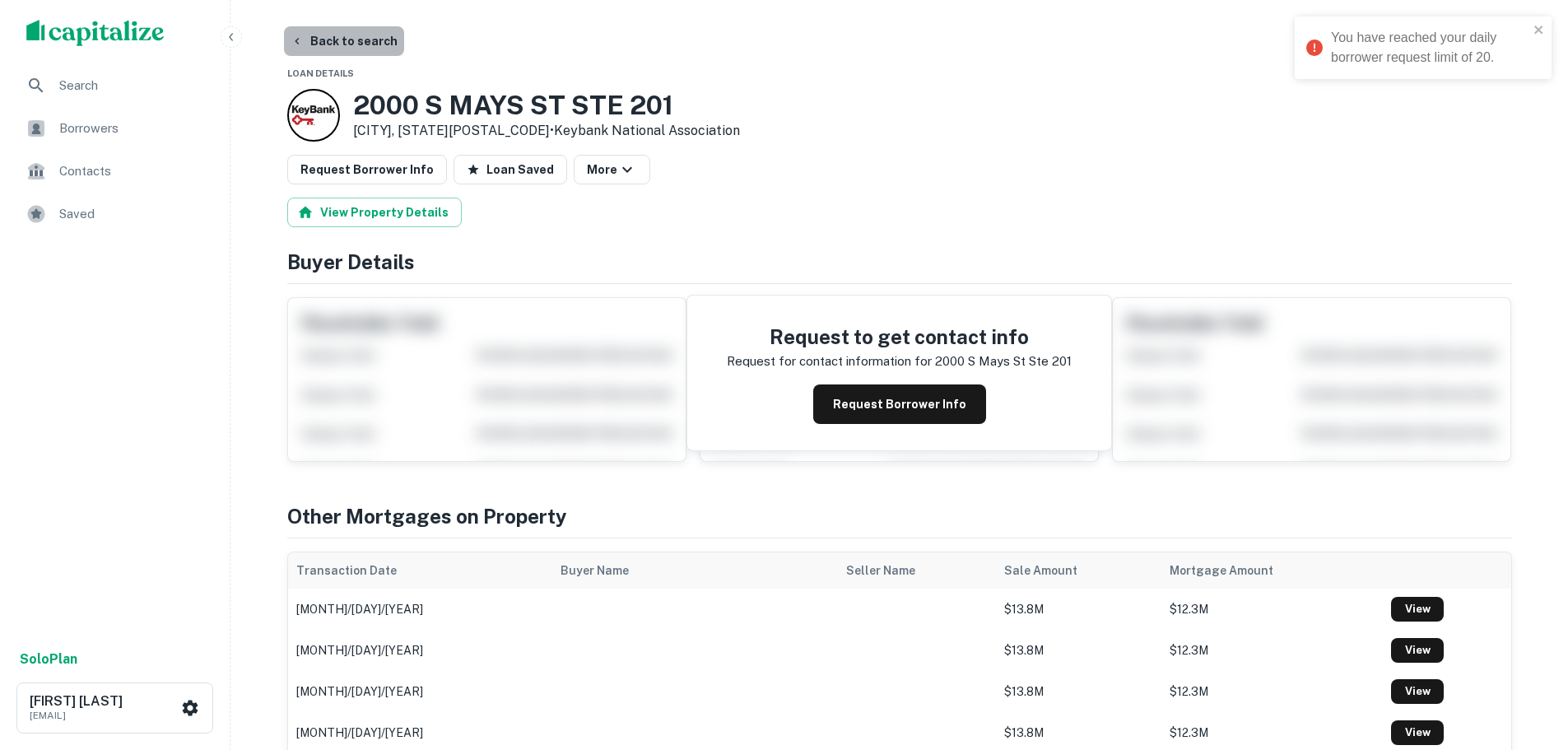 click on "Back to search" at bounding box center [344, 41] 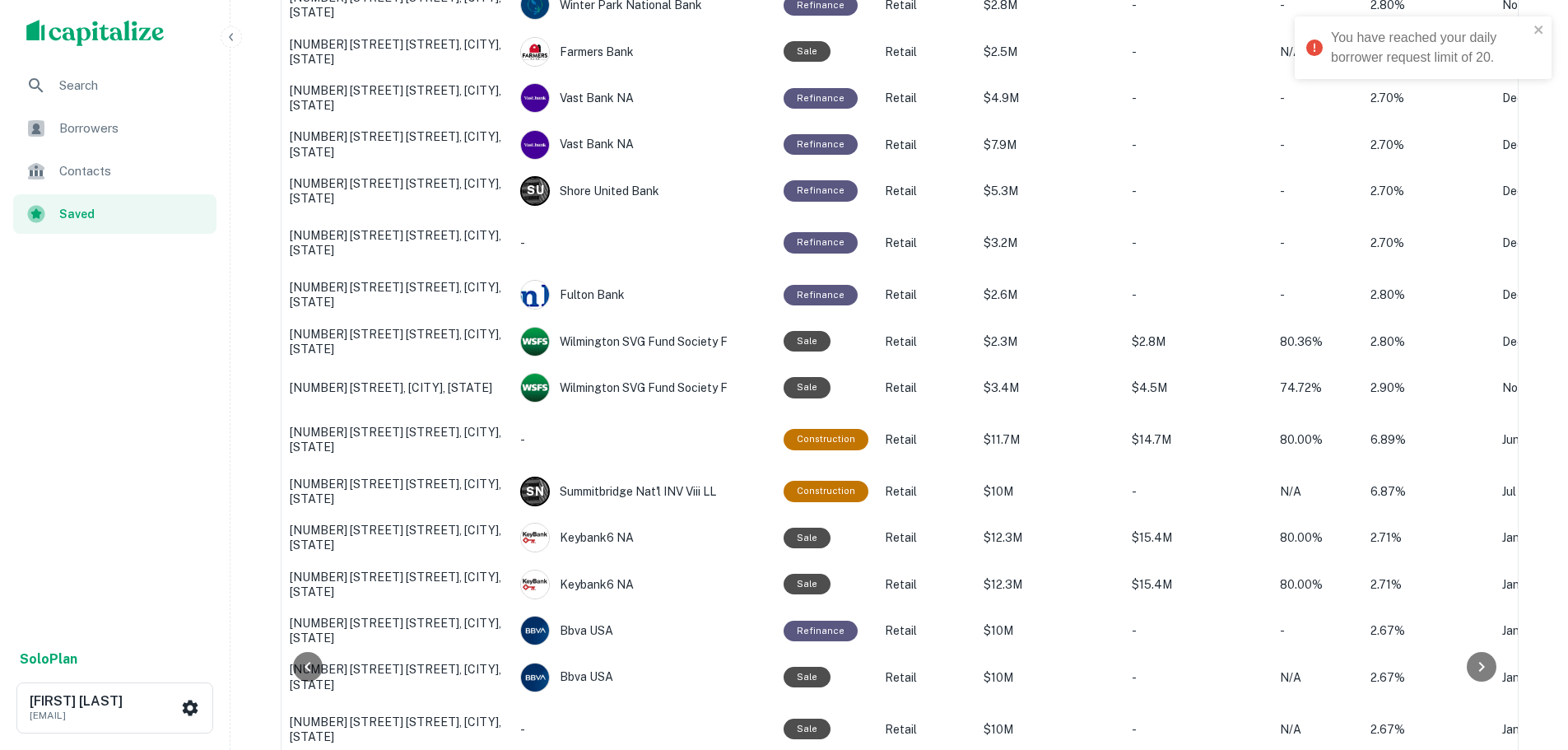 scroll, scrollTop: 748, scrollLeft: 0, axis: vertical 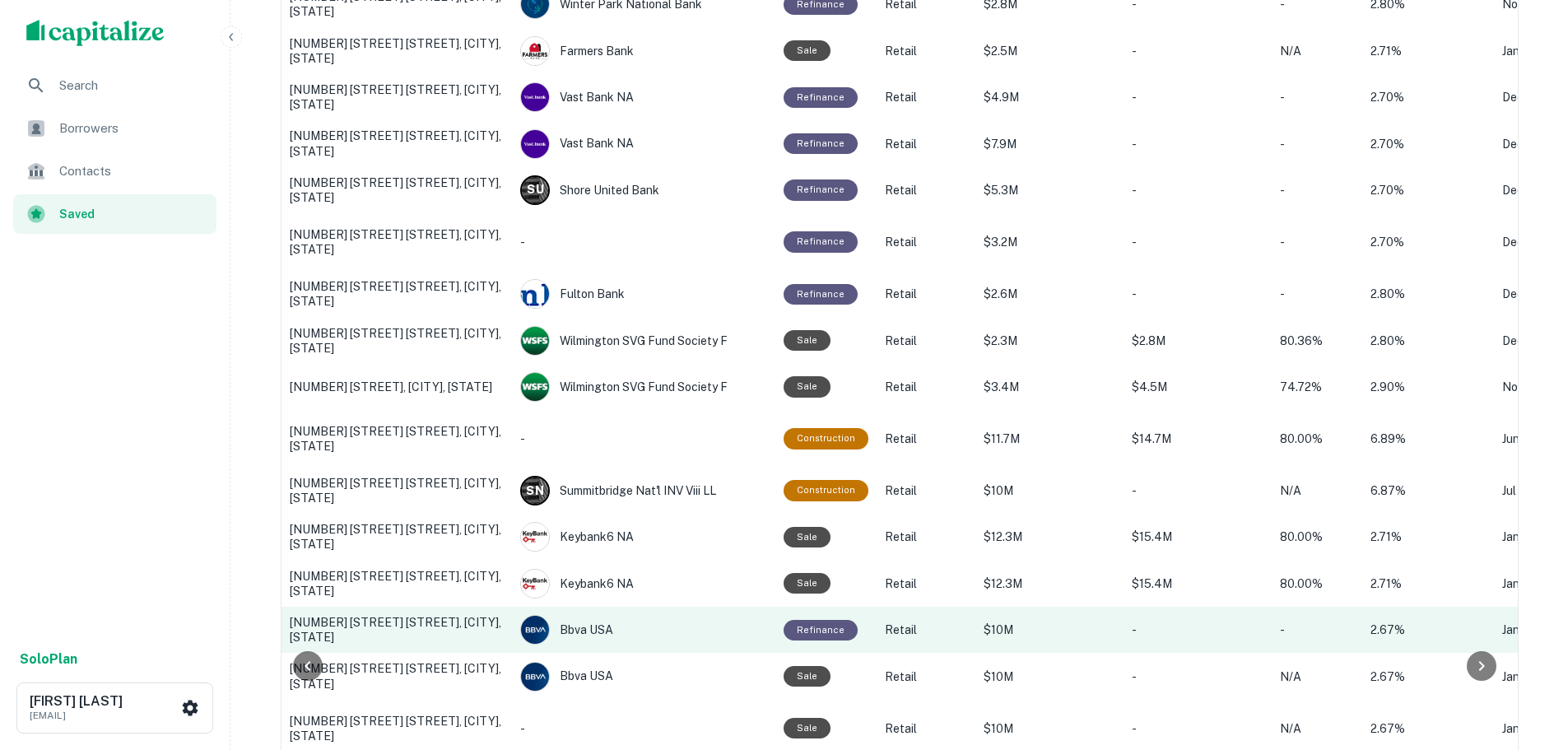 click on "4407 4th St, Lubbock, TX" at bounding box center (397, 630) 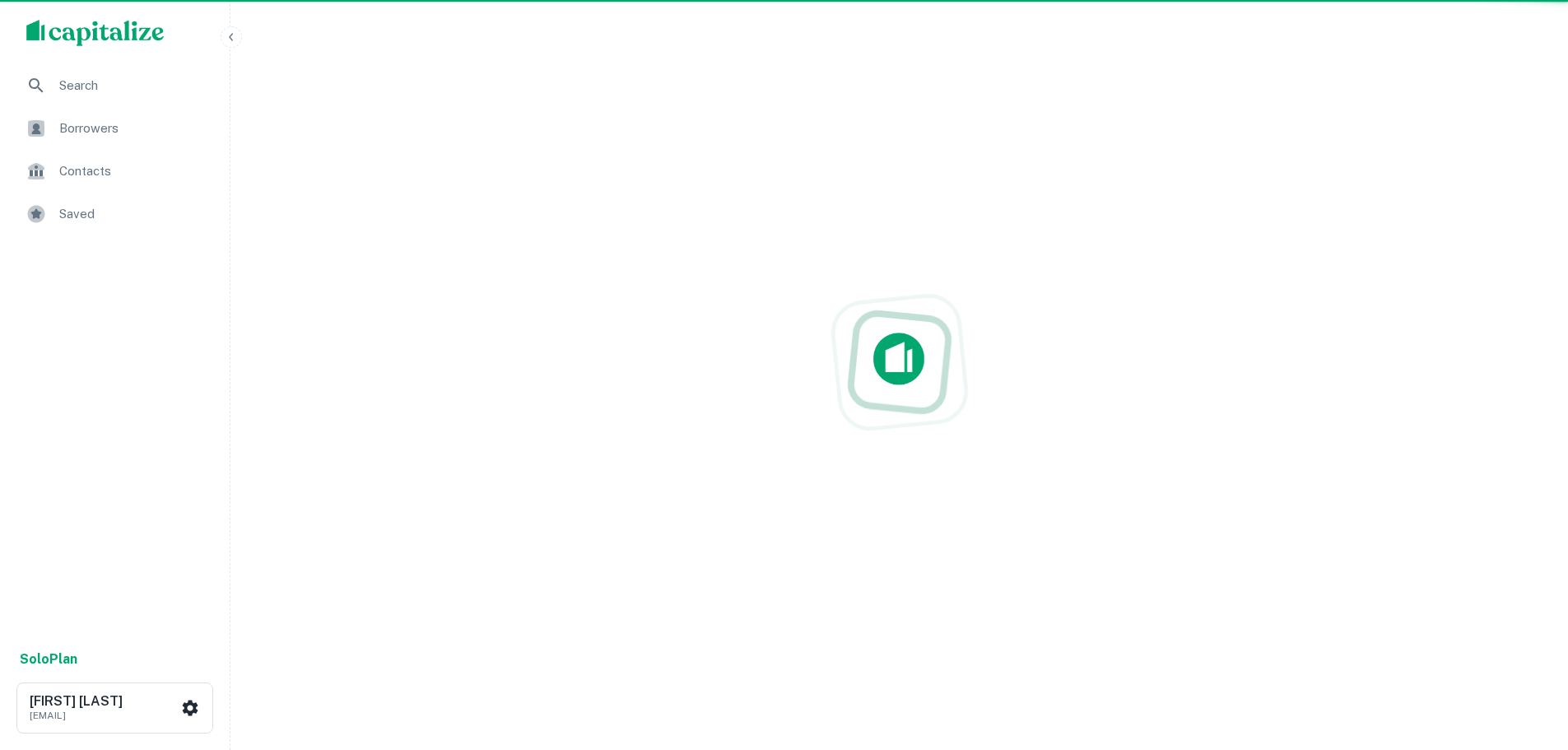 scroll 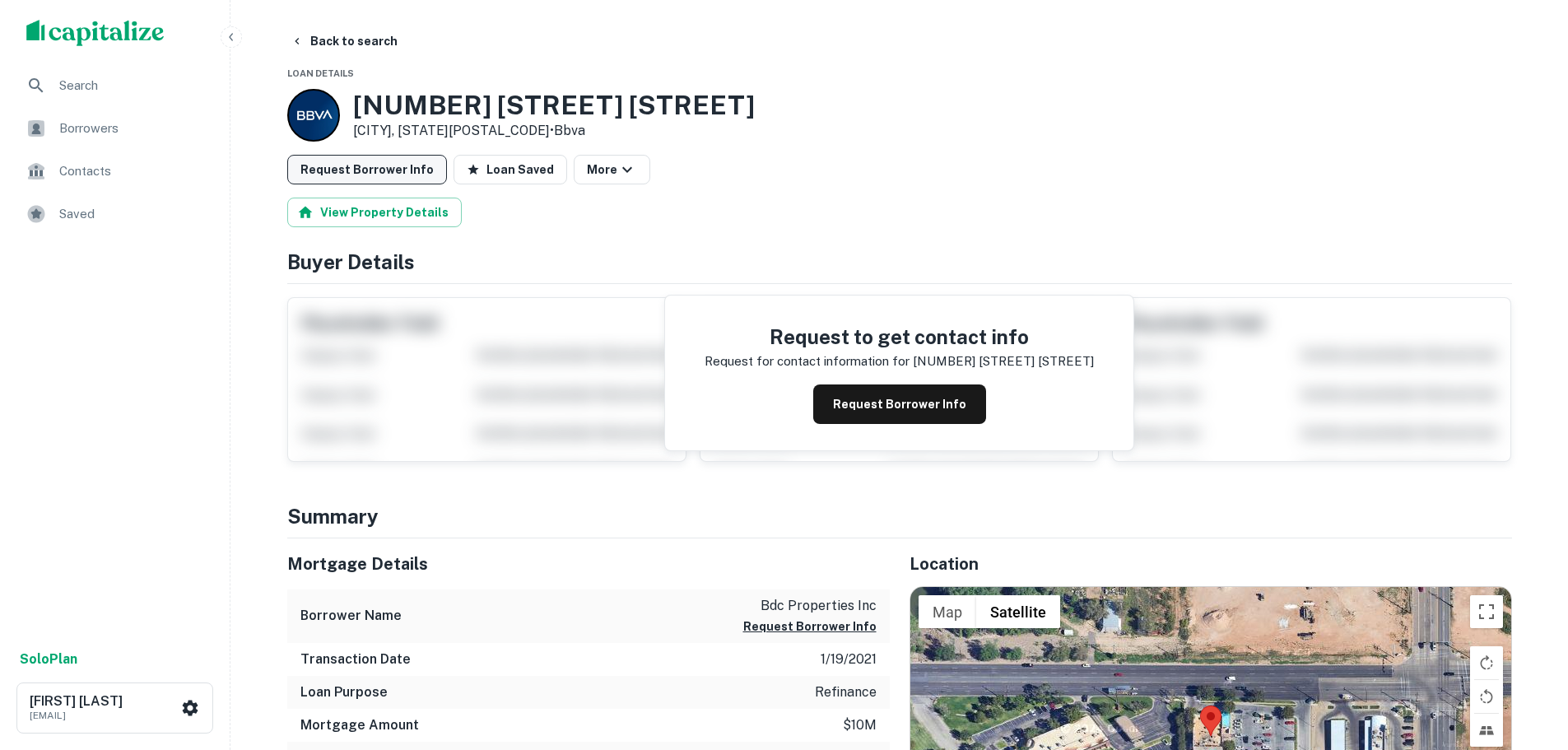 click on "Request Borrower Info" at bounding box center (367, 170) 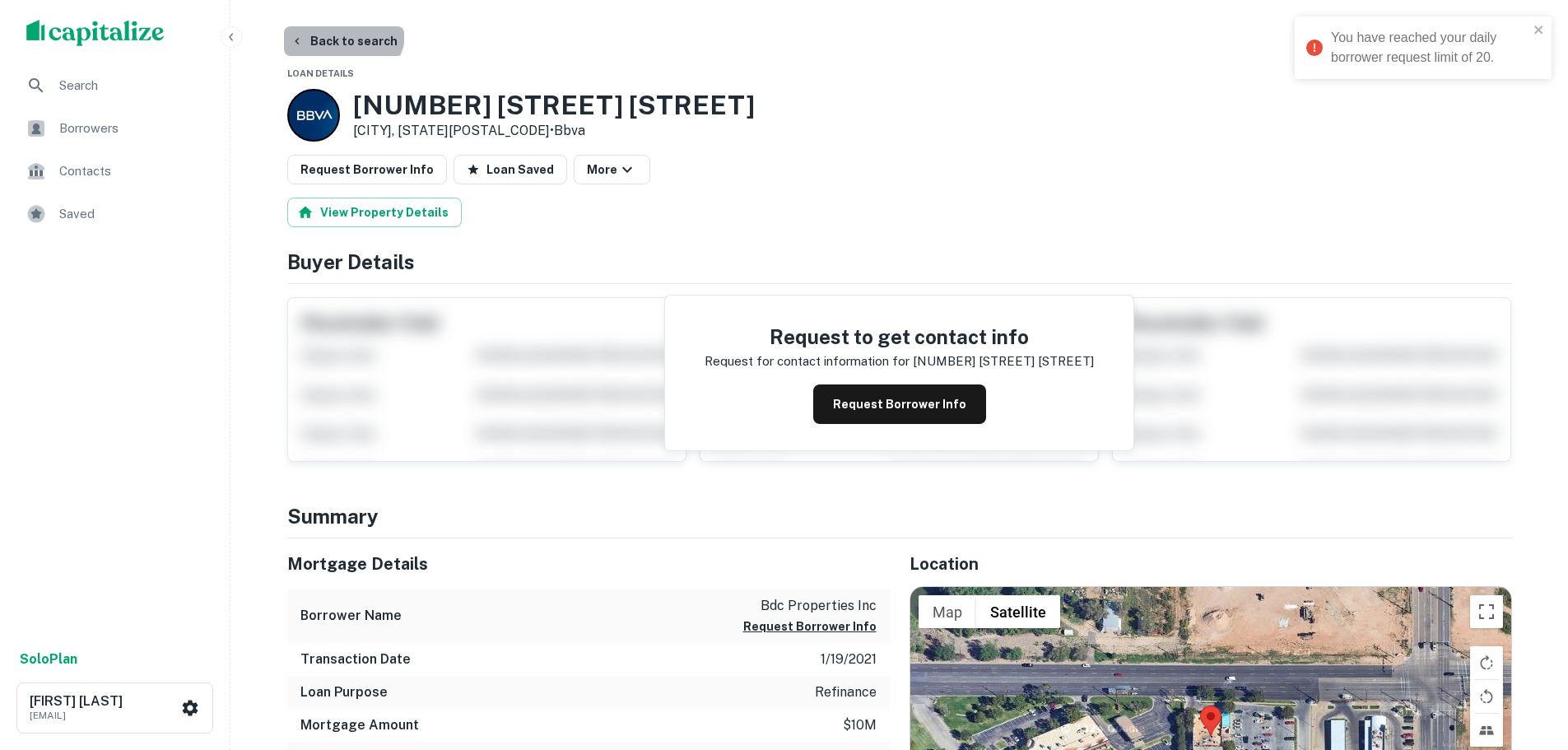 click on "Back to search" at bounding box center (344, 41) 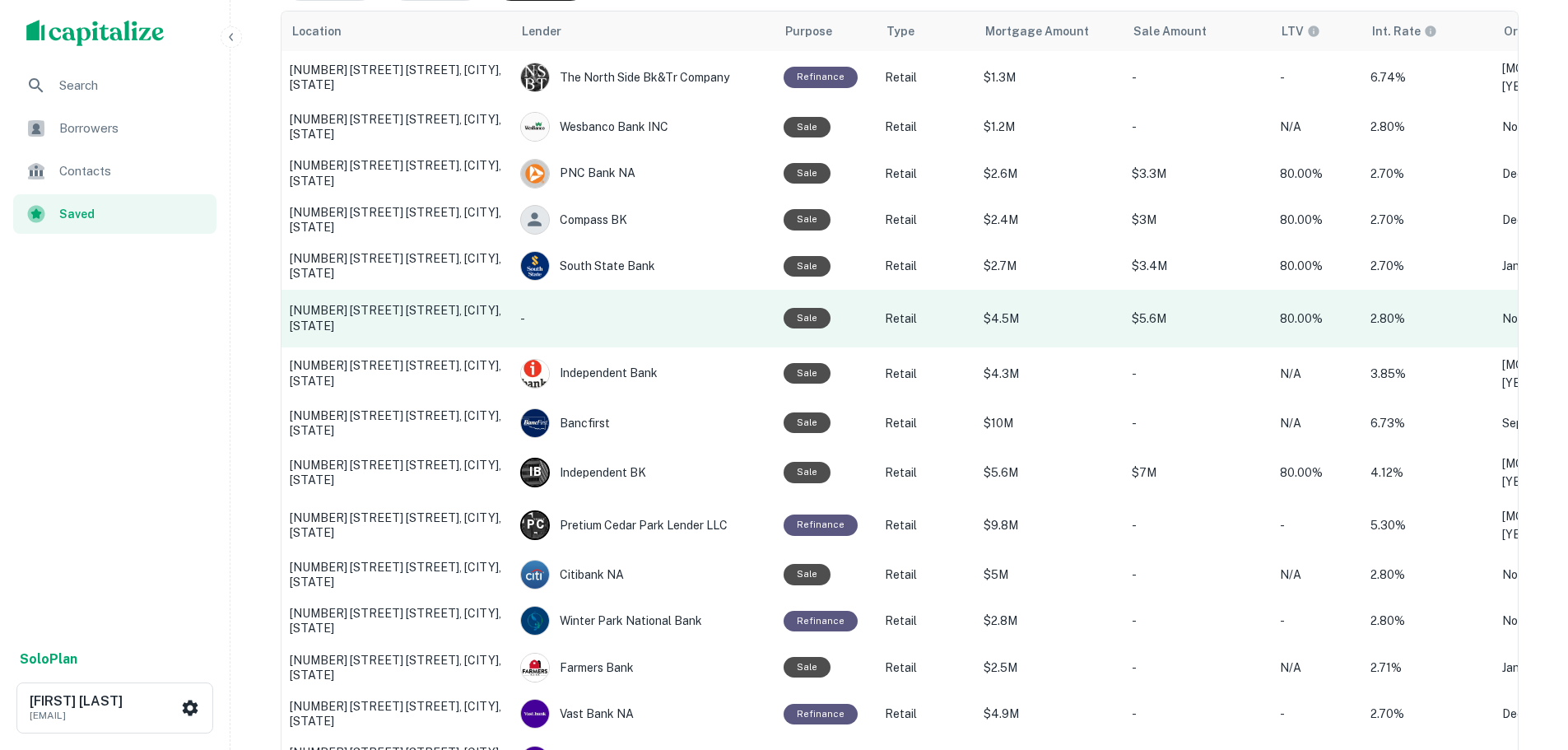 scroll, scrollTop: 0, scrollLeft: 0, axis: both 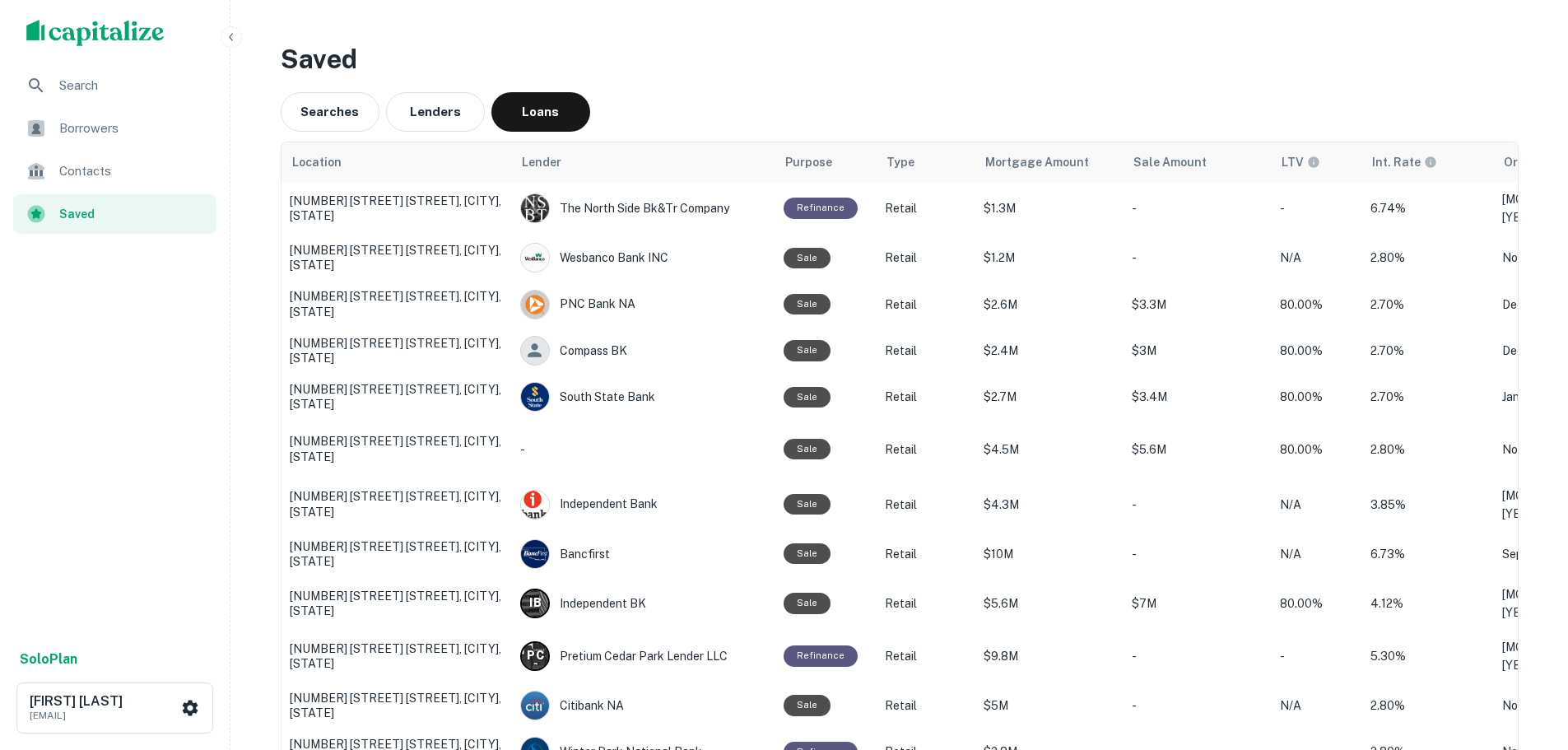 click on "Borrowers" at bounding box center [133, 128] 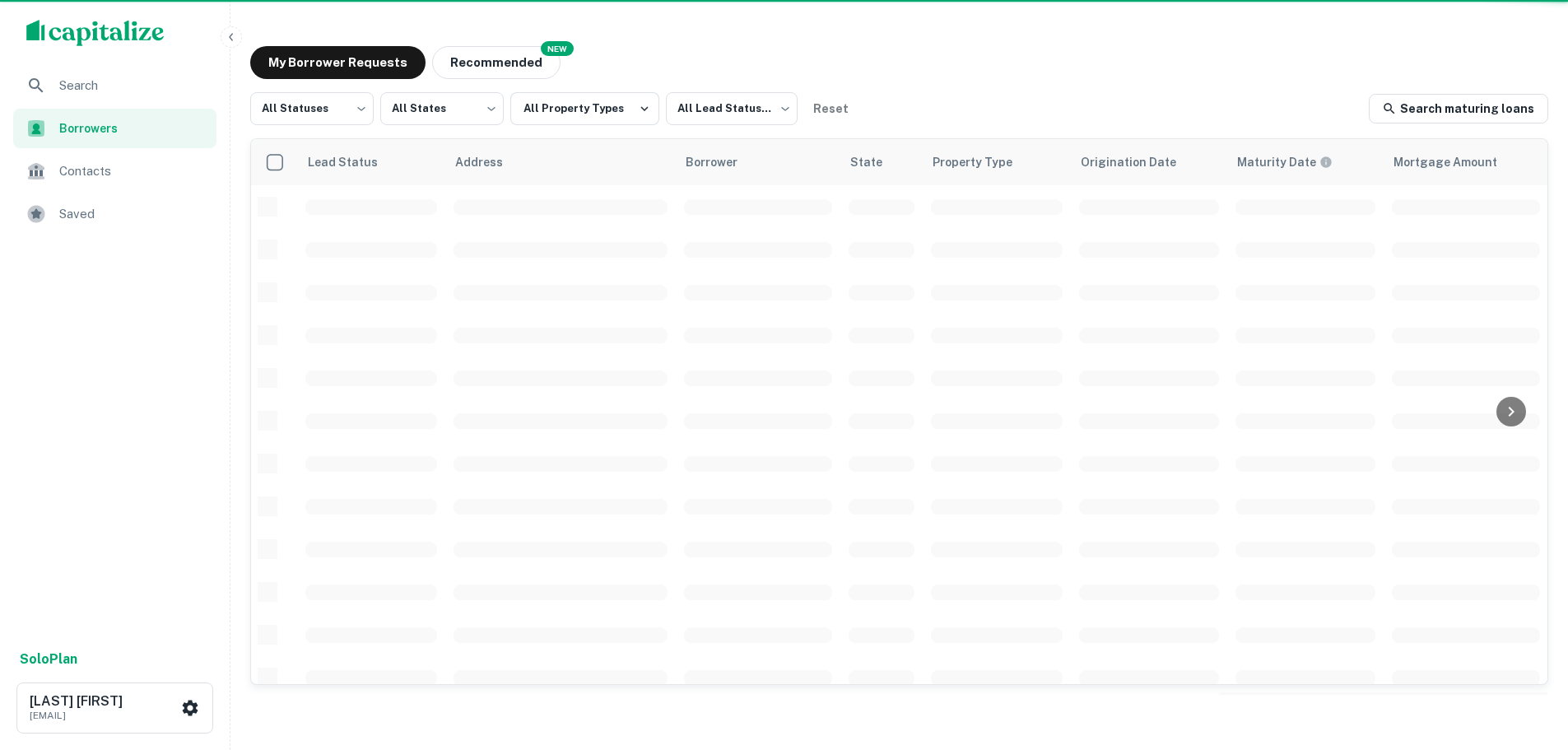 scroll, scrollTop: 0, scrollLeft: 0, axis: both 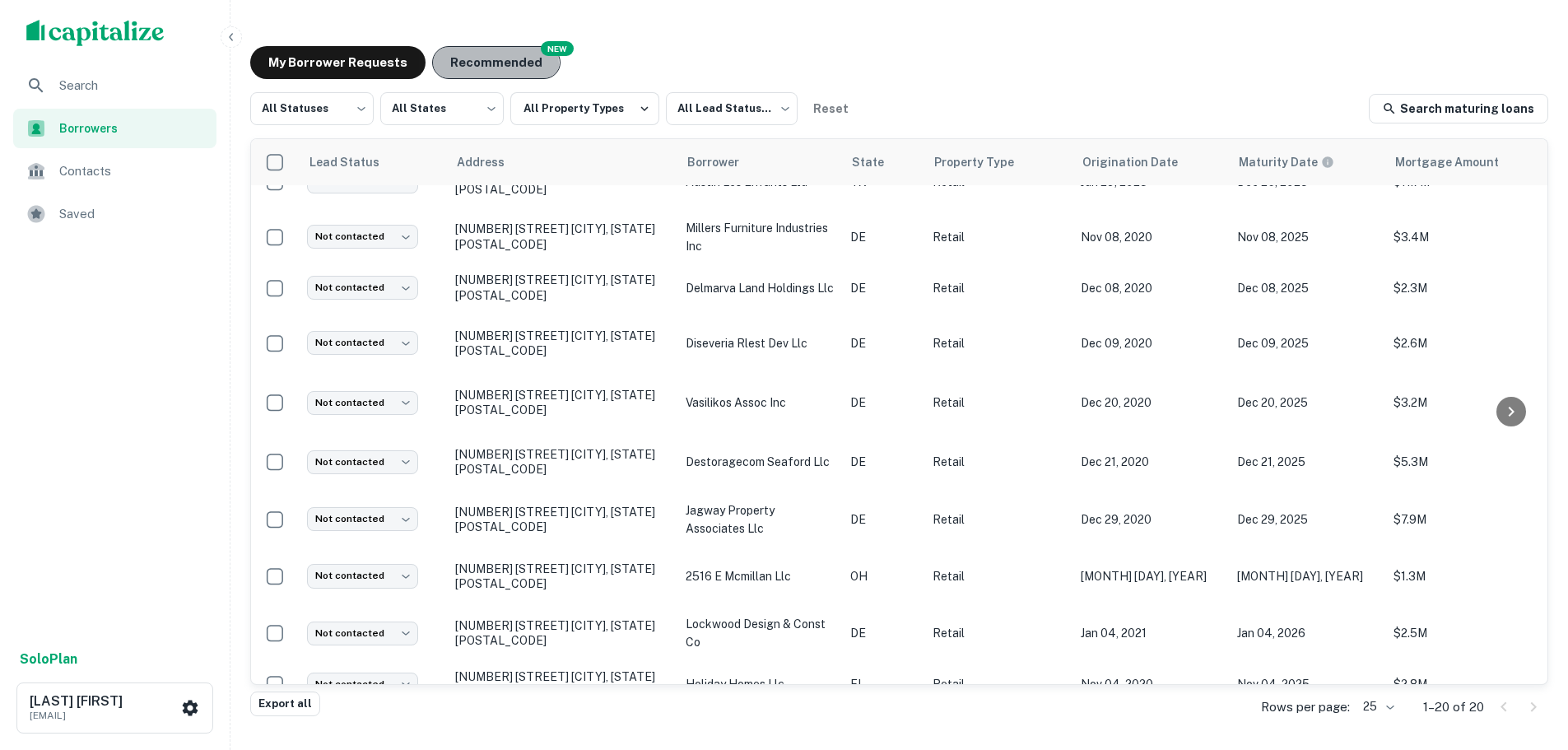 drag, startPoint x: 496, startPoint y: 78, endPoint x: 476, endPoint y: 64, distance: 24.413111 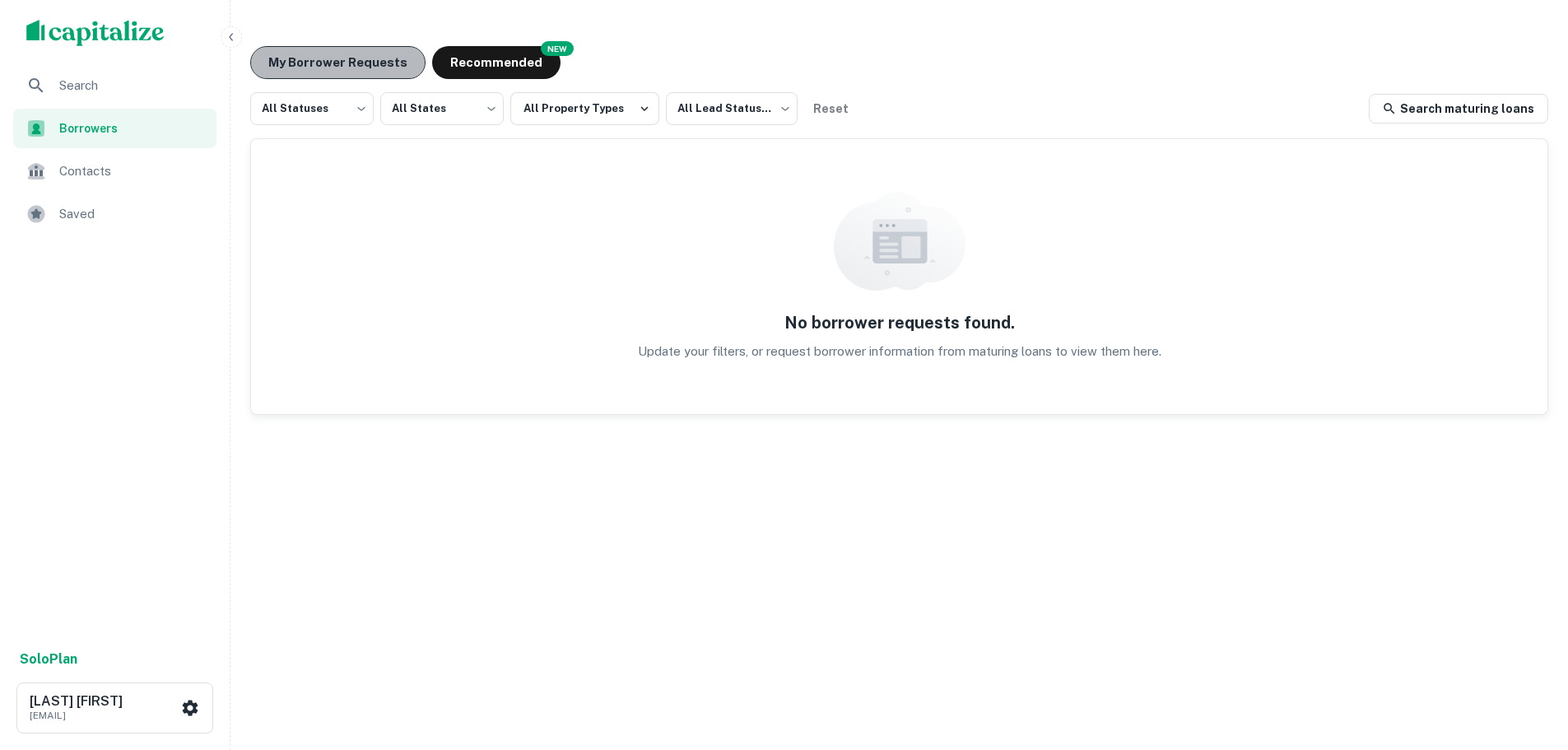 click on "My Borrower Requests" at bounding box center [337, 63] 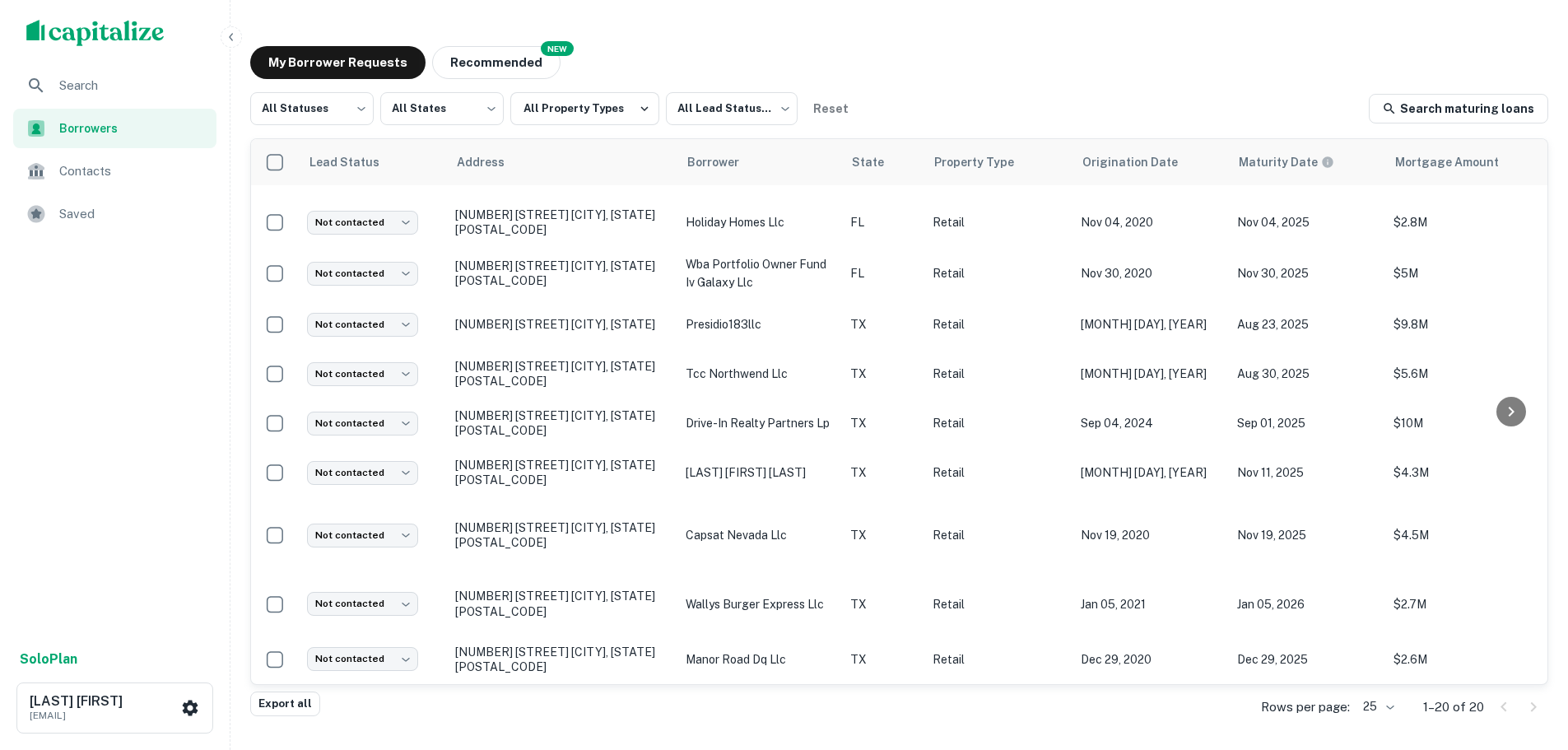 scroll, scrollTop: 627, scrollLeft: 0, axis: vertical 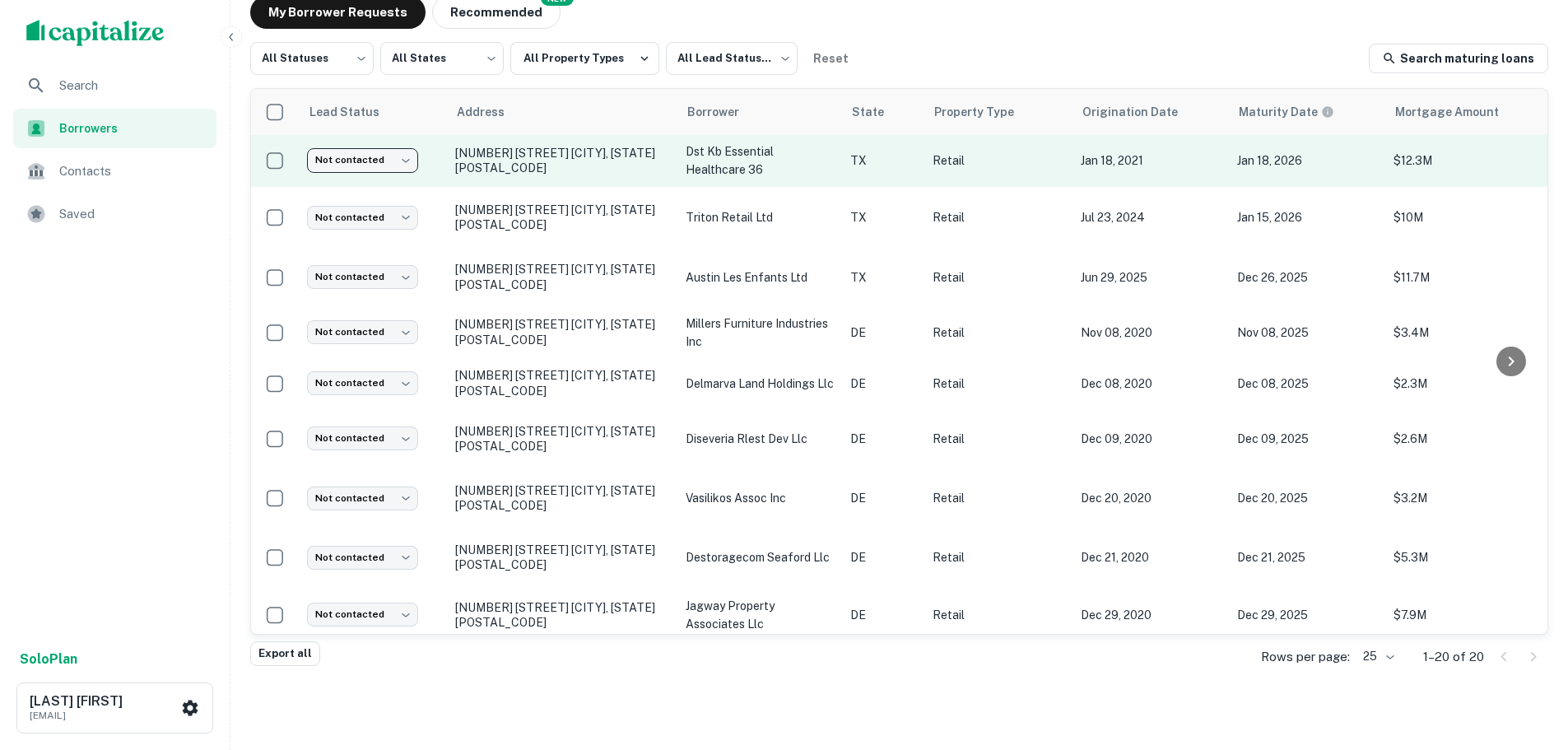 click on "[NUMBER] [STREET] [CITY], [STATE][POSTAL_CODE] [LAST] [FIRST] [EMAIL]
[LAST] [FIRST] [LAST] [STATE] [PROPERTY_TYPE] [MONTH] [DAY], [YEAR] [MONTH] [DAY], [YEAR] $[AMOUNT] [DATE] [COMPANY_NAME] [STATUS]
[NUMBER] [STREET] [CITY], [STATE]  [LAST] [LAST] [STATE] [PROPERTY_TYPE] [MONTH] [DAY], [YEAR] [MONTH] [DAY], [YEAR] $[AMOUNT] [DATE] [COMPANY_NAME] [STATUS]
[NUMBER] [STREET] [CITY], [STATE]  [LAST] [LAST] [STATE] [PROPERTY_TYPE] [MONTH] [DAY], [YEAR] [MONTH] [DAY], [YEAR] $[AMOUNT] [DATE] [COMPANY_NAME] [STATUS]
[STATE] [PROPERTY_TYPE] [MONTH] [DAY], [YEAR] $[AMOUNT]" at bounding box center [784, 324] 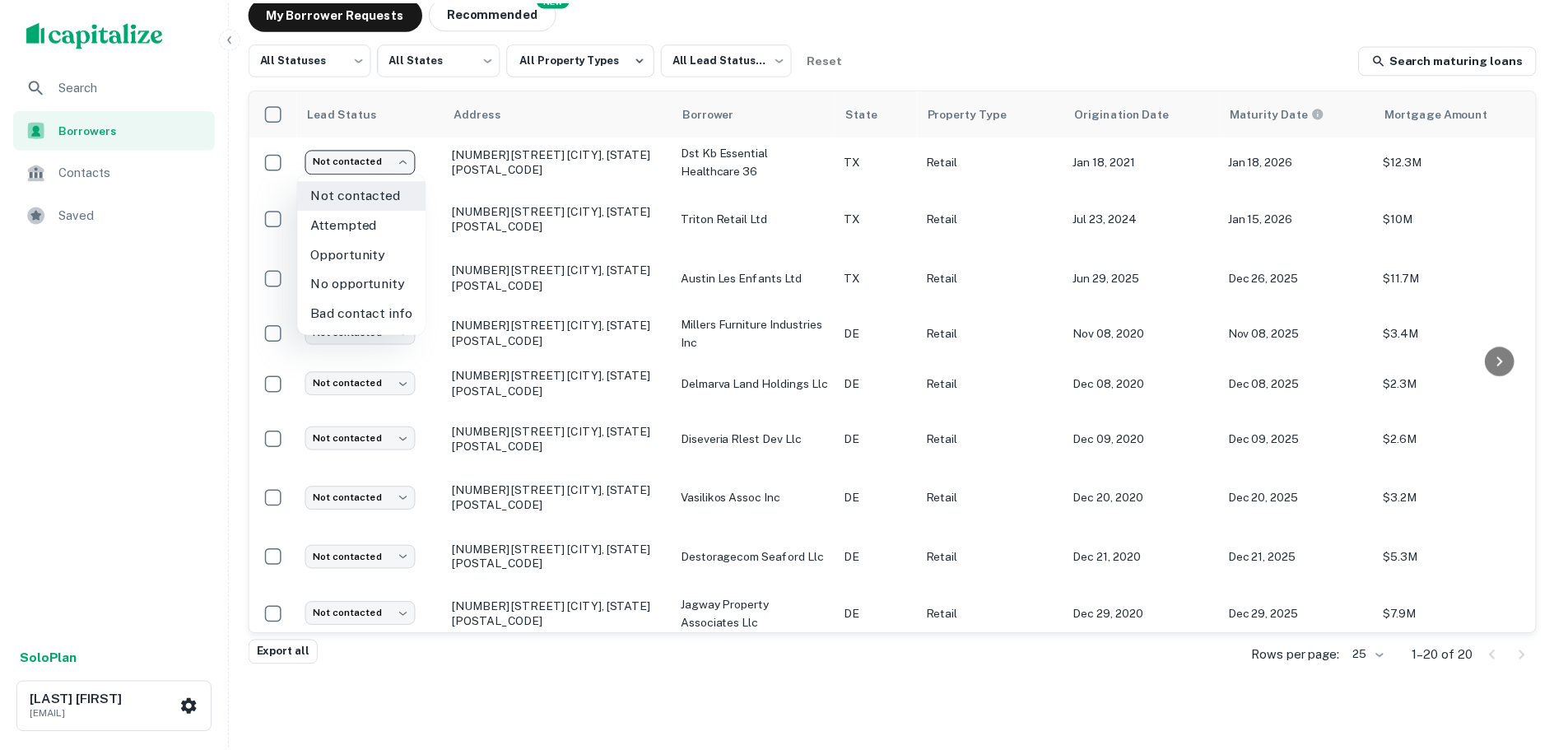 scroll, scrollTop: 1, scrollLeft: 0, axis: vertical 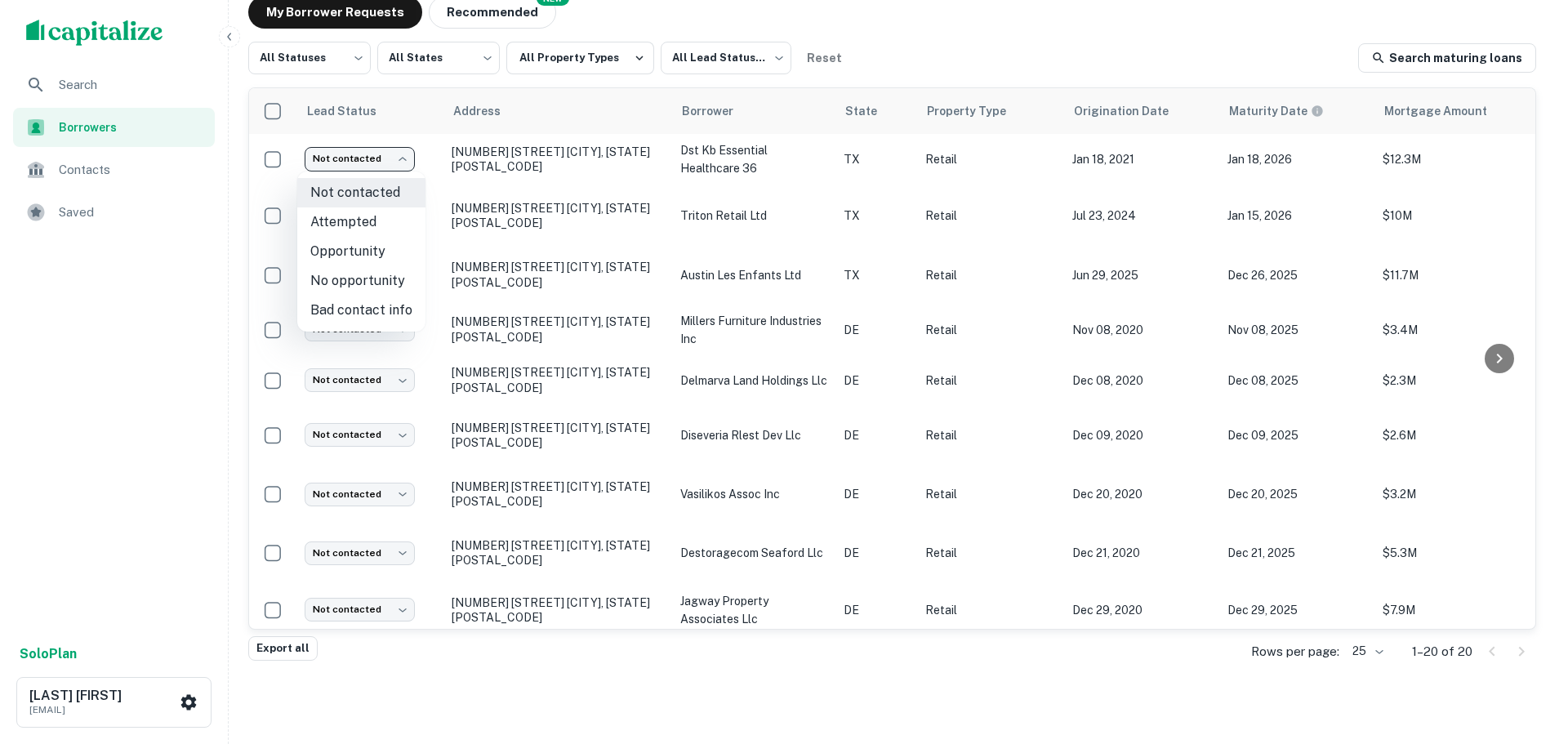 click at bounding box center (784, 372) 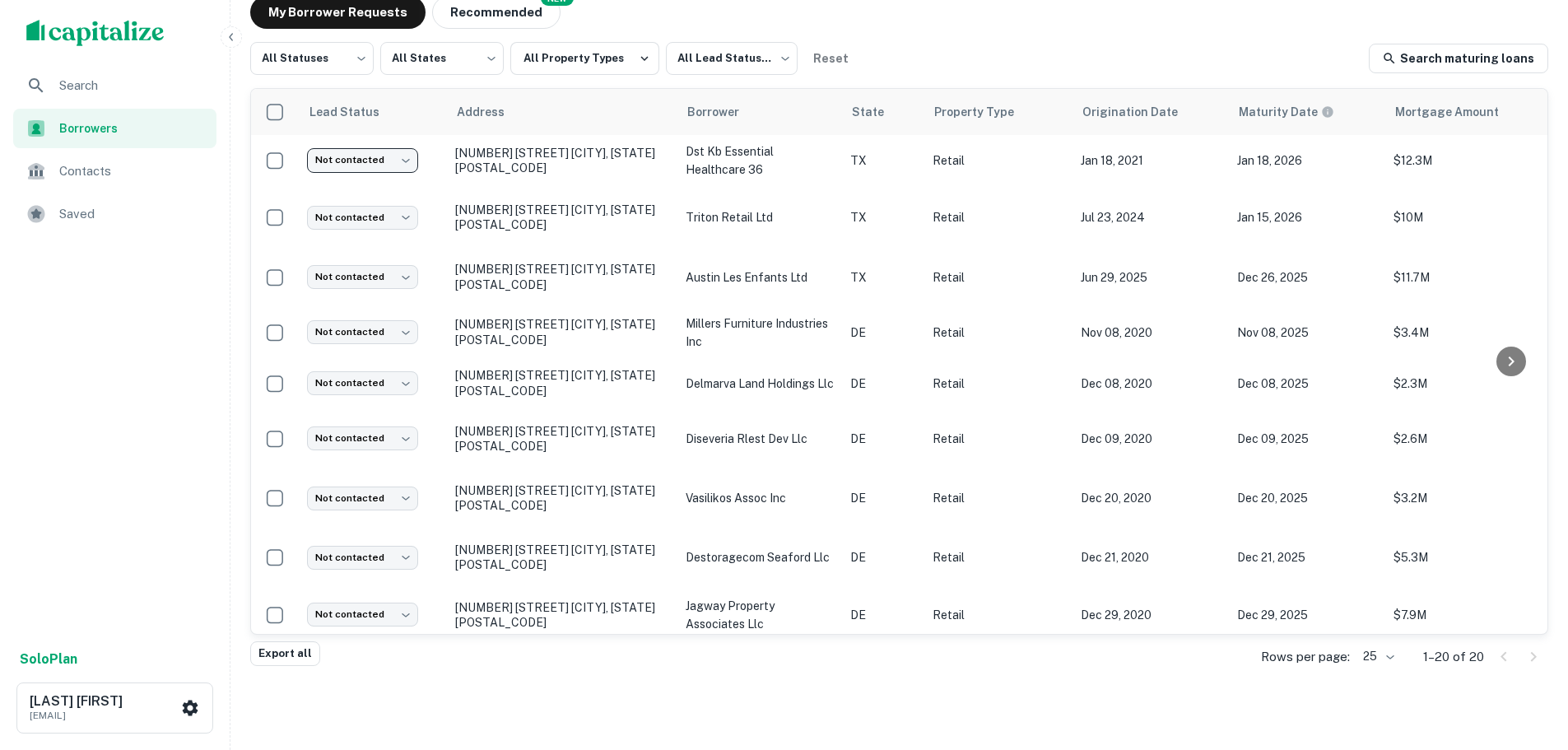 scroll, scrollTop: 0, scrollLeft: 0, axis: both 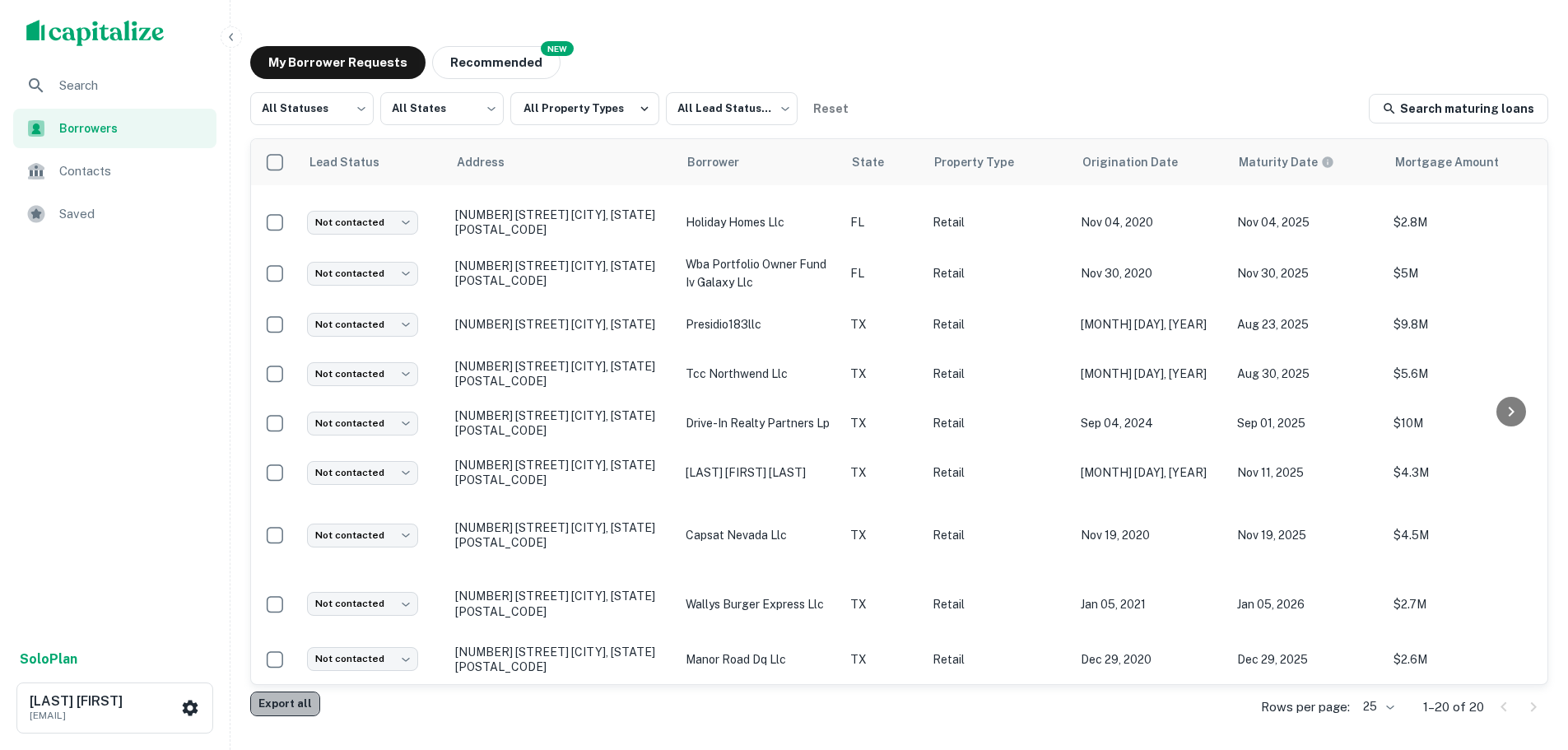 click on "Export all" at bounding box center [285, 704] 